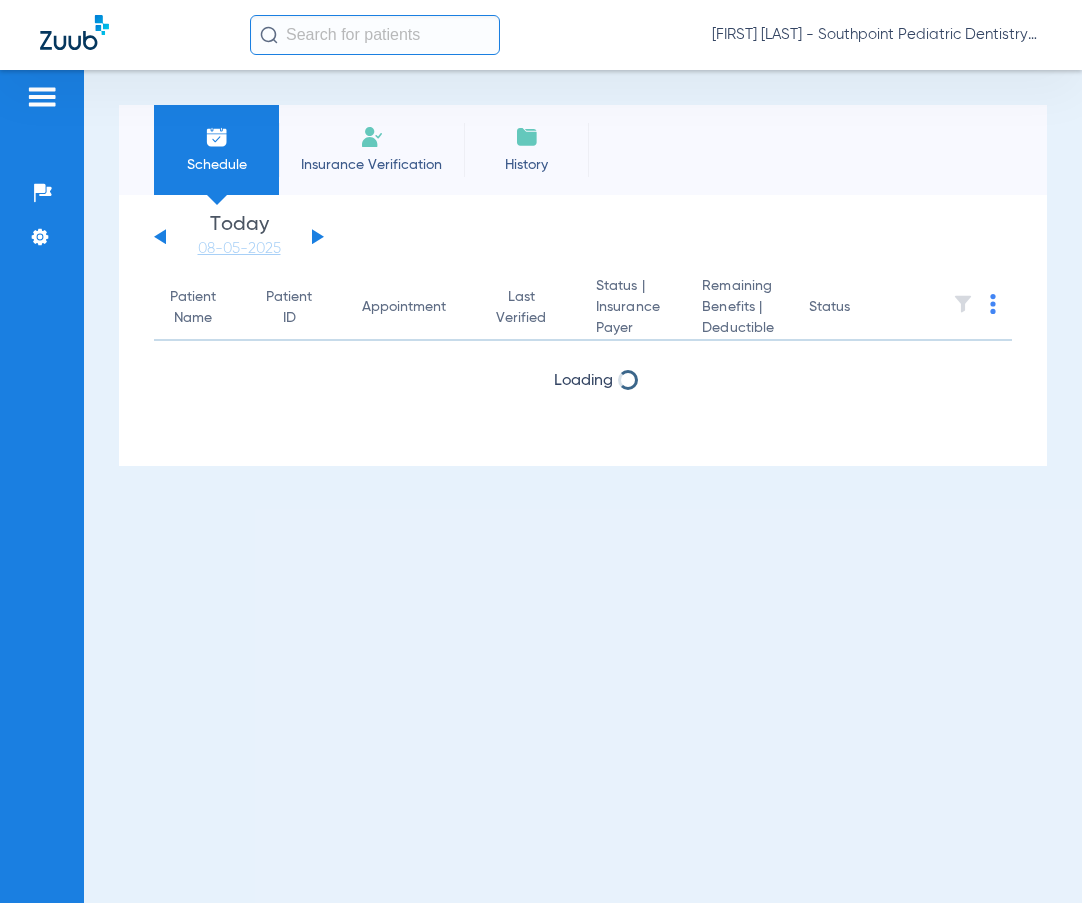scroll, scrollTop: 0, scrollLeft: 0, axis: both 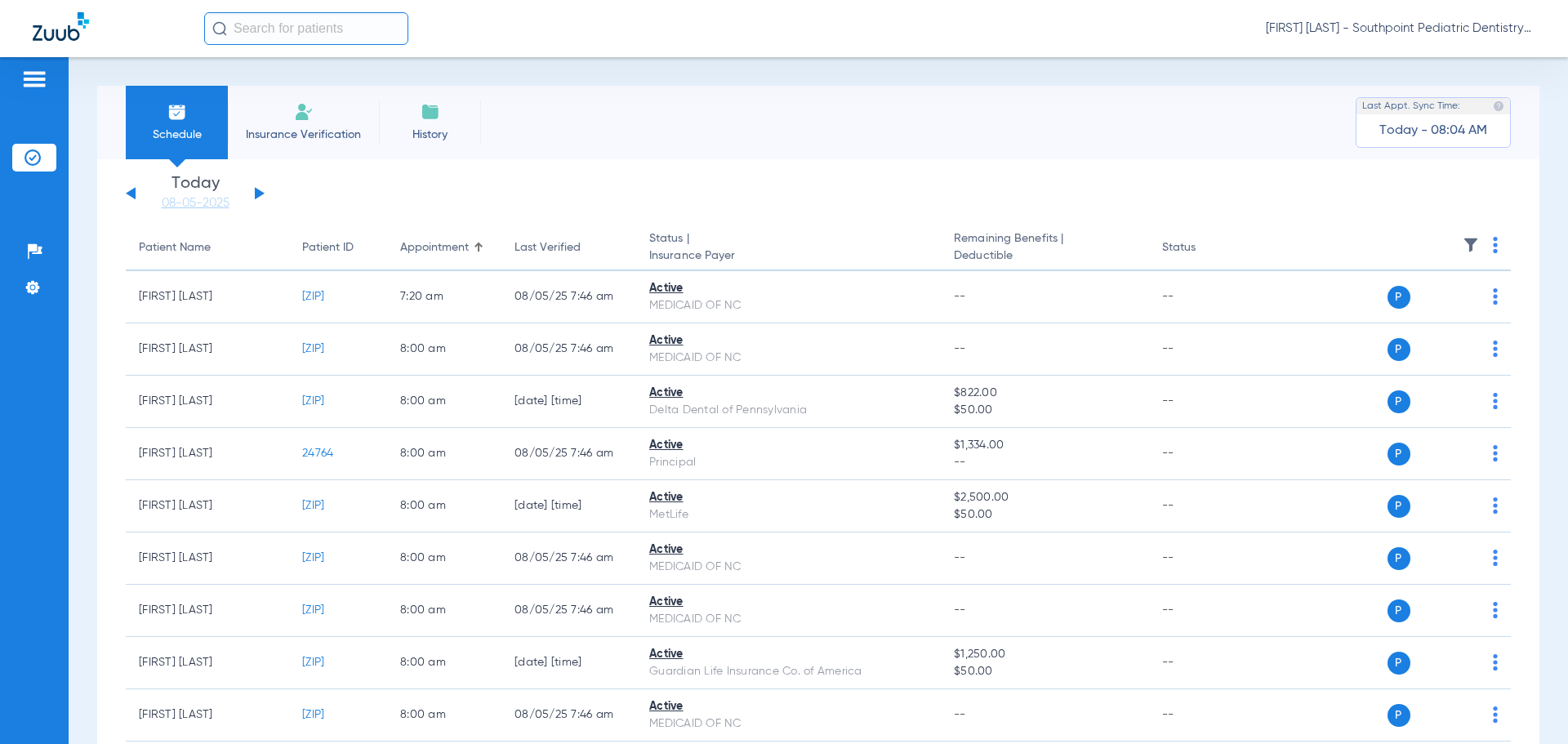 click 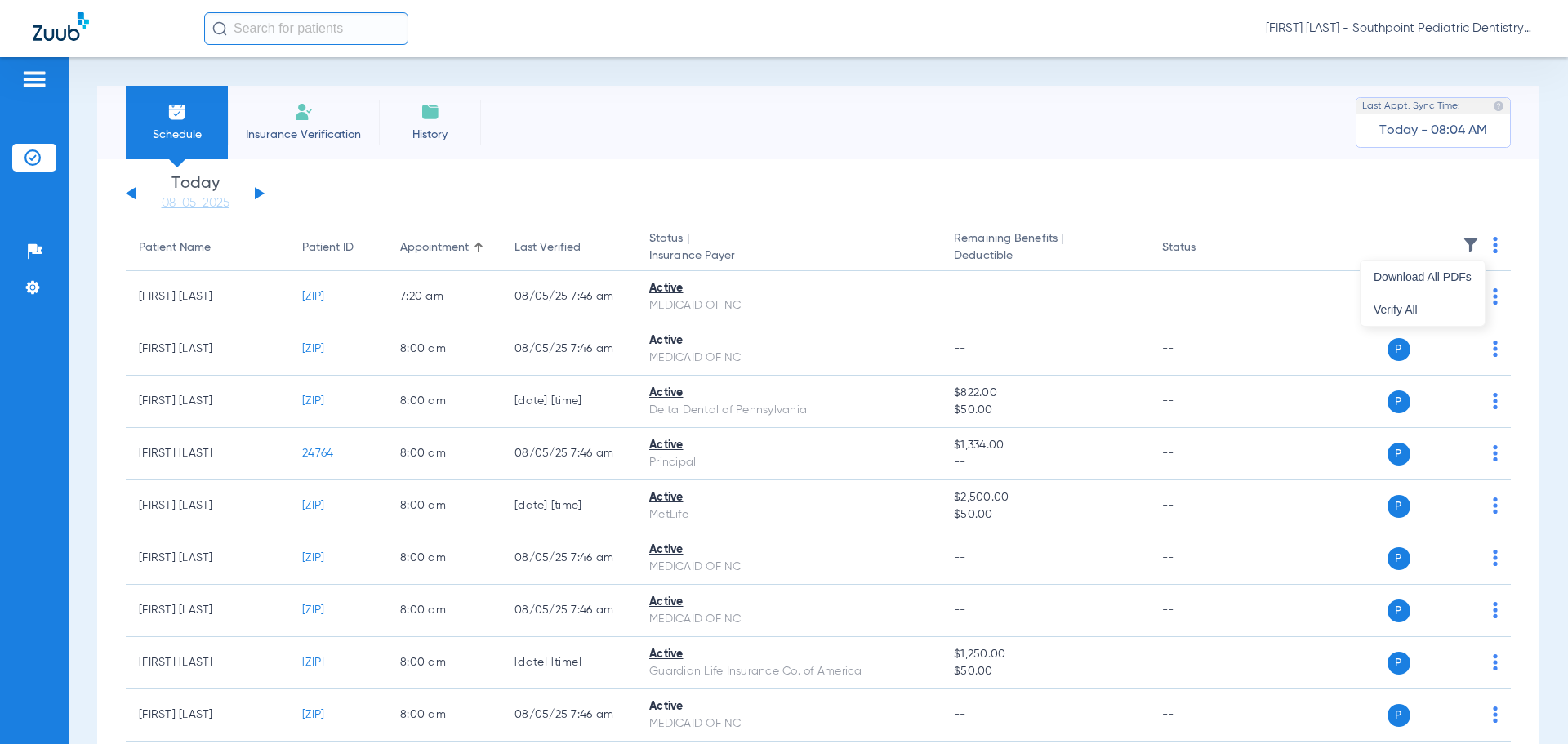 click at bounding box center (784, 372) 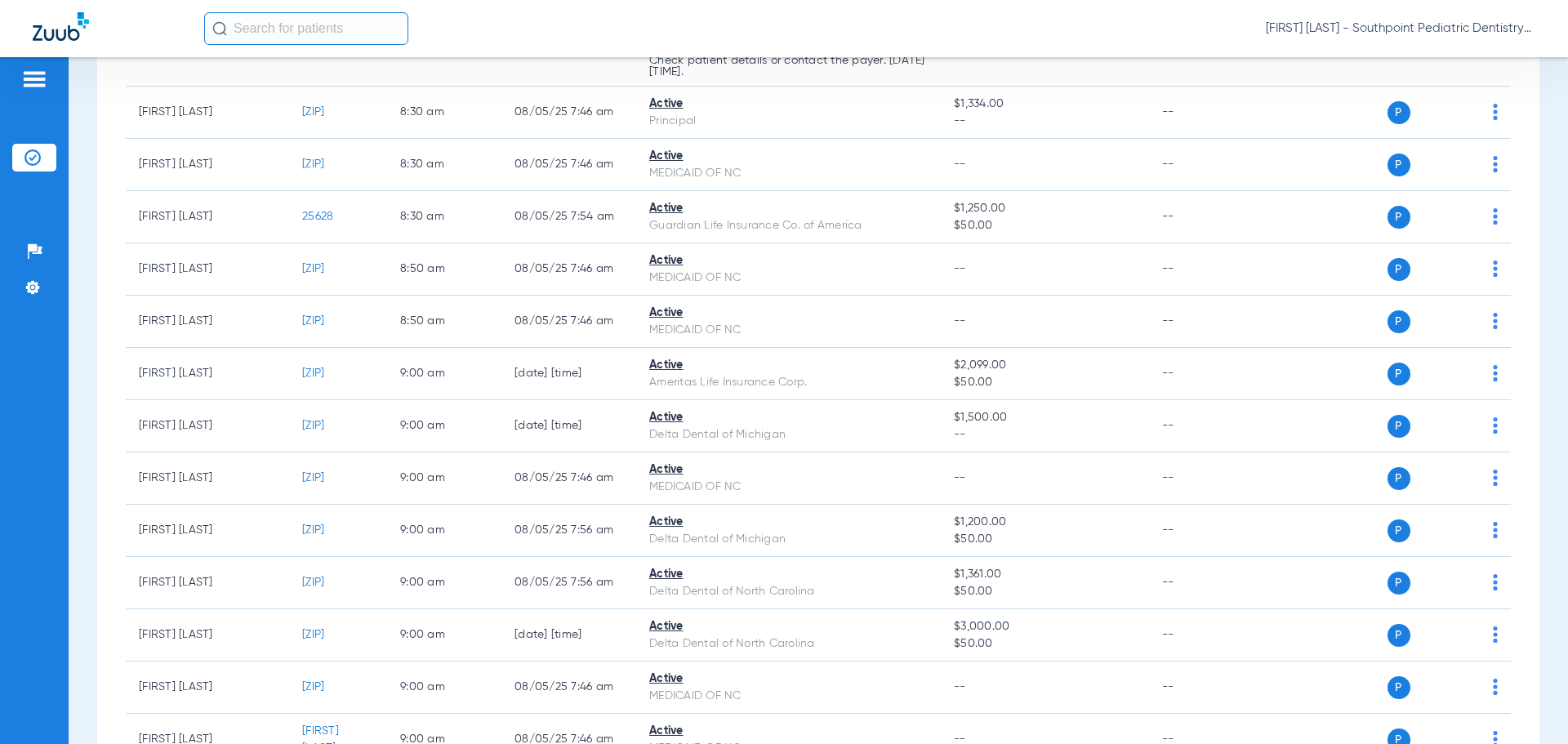 scroll, scrollTop: 245, scrollLeft: 0, axis: vertical 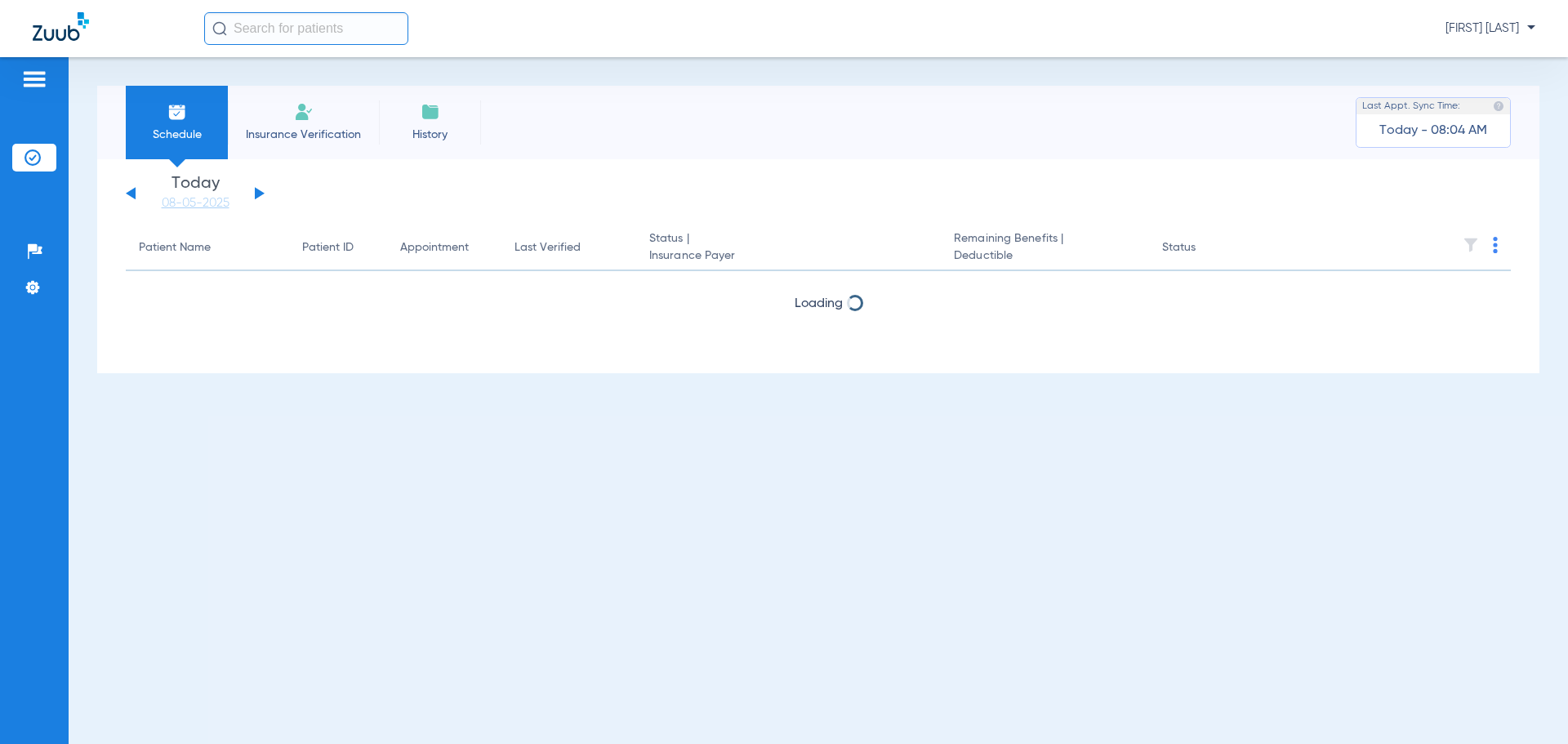 click 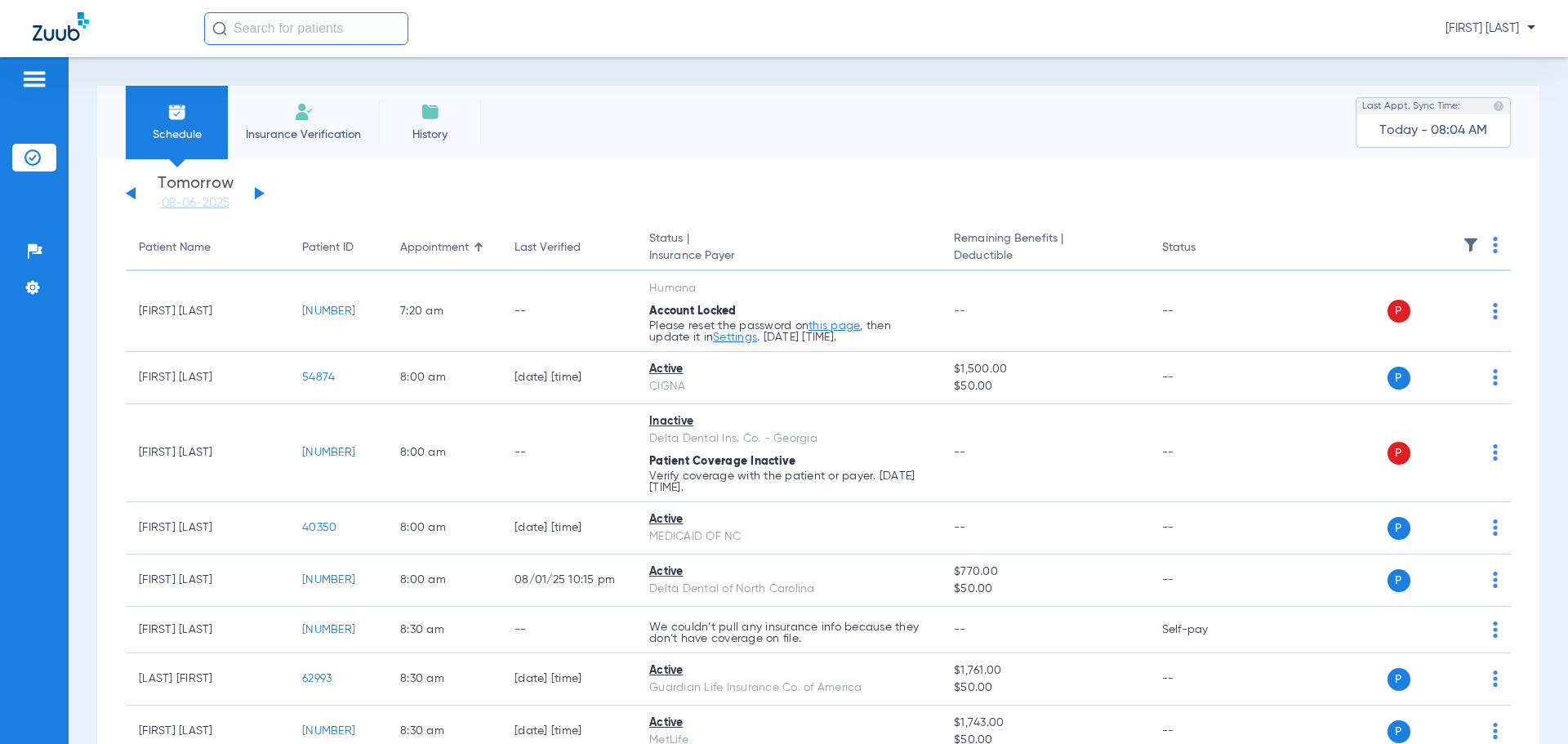 type 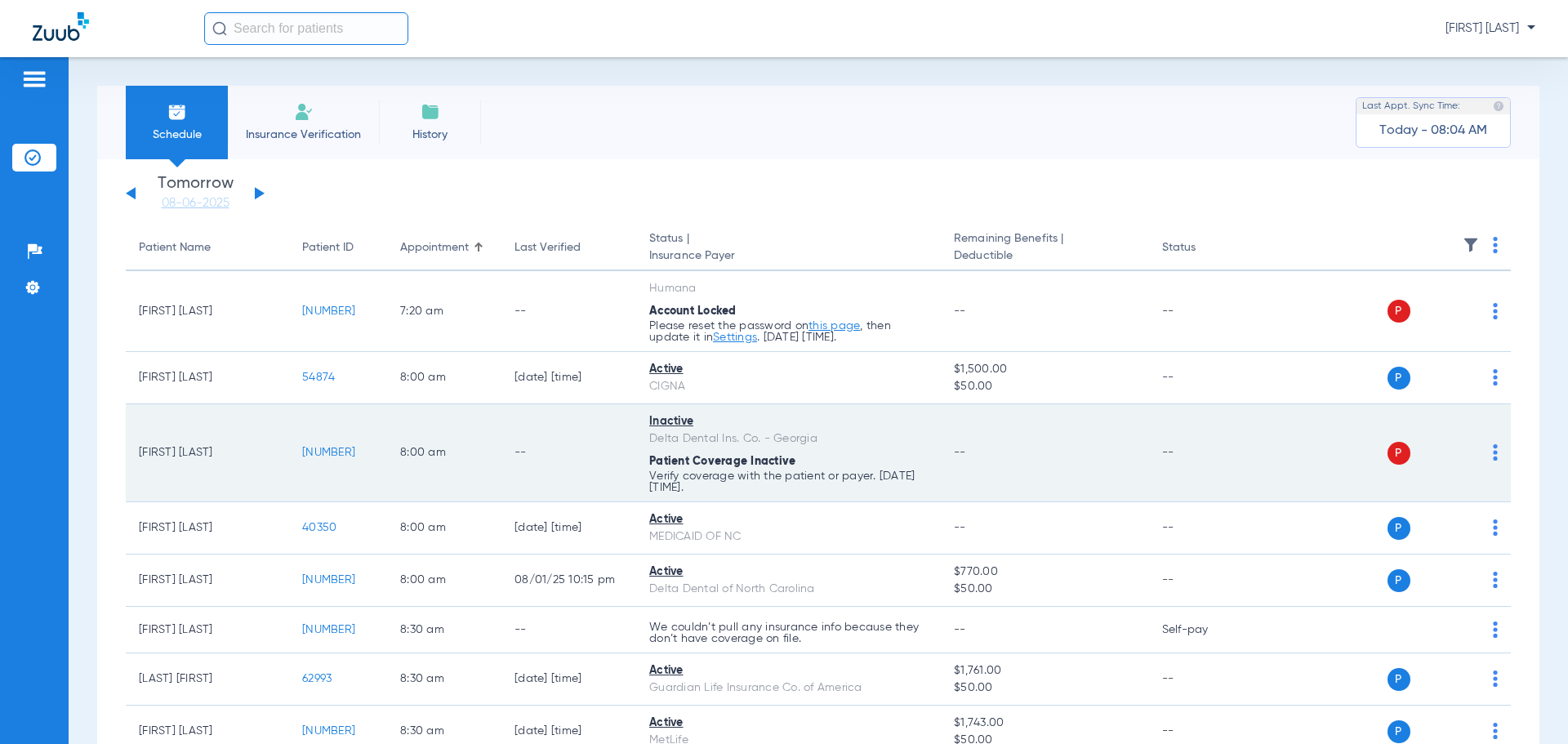 scroll, scrollTop: 82, scrollLeft: 0, axis: vertical 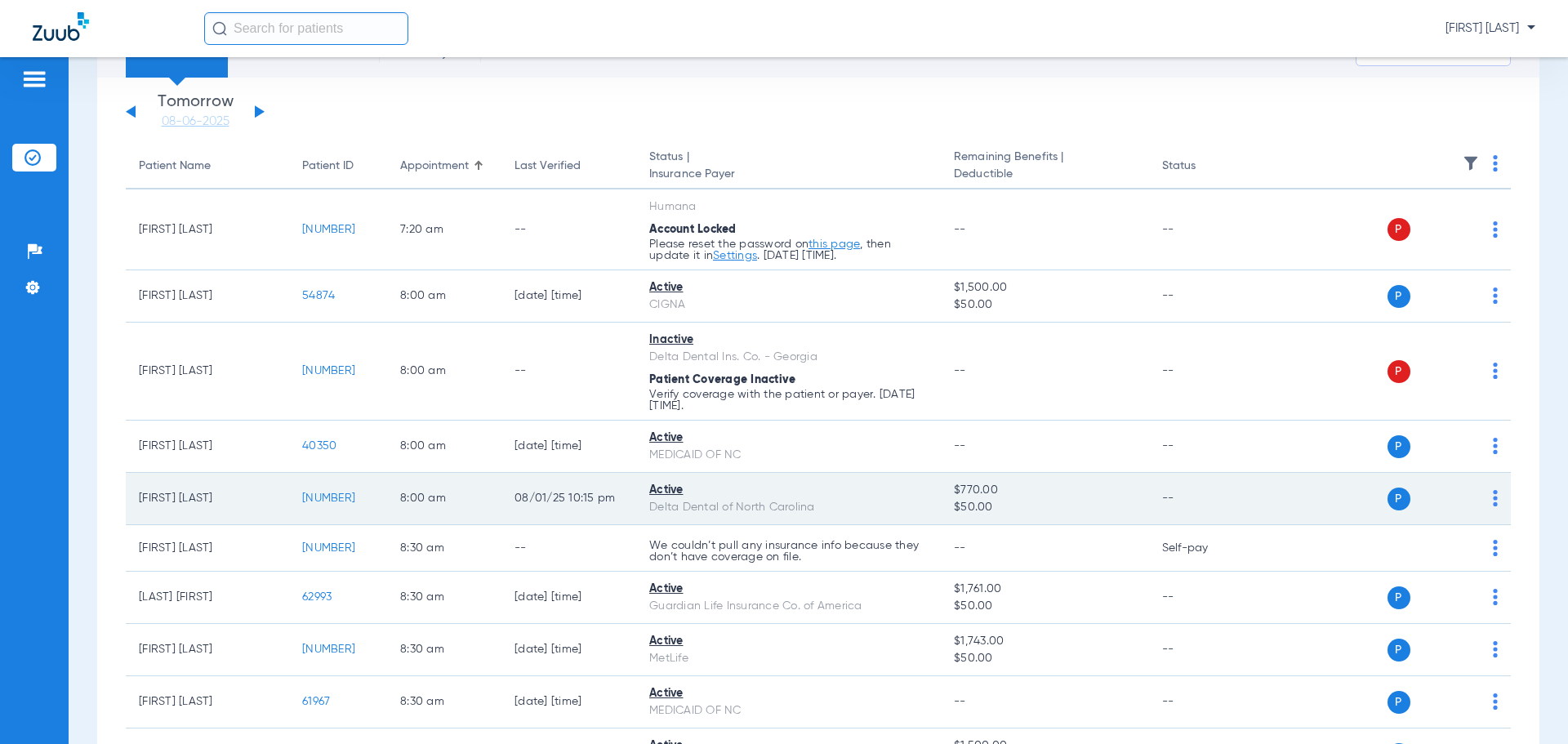 click on "58334" 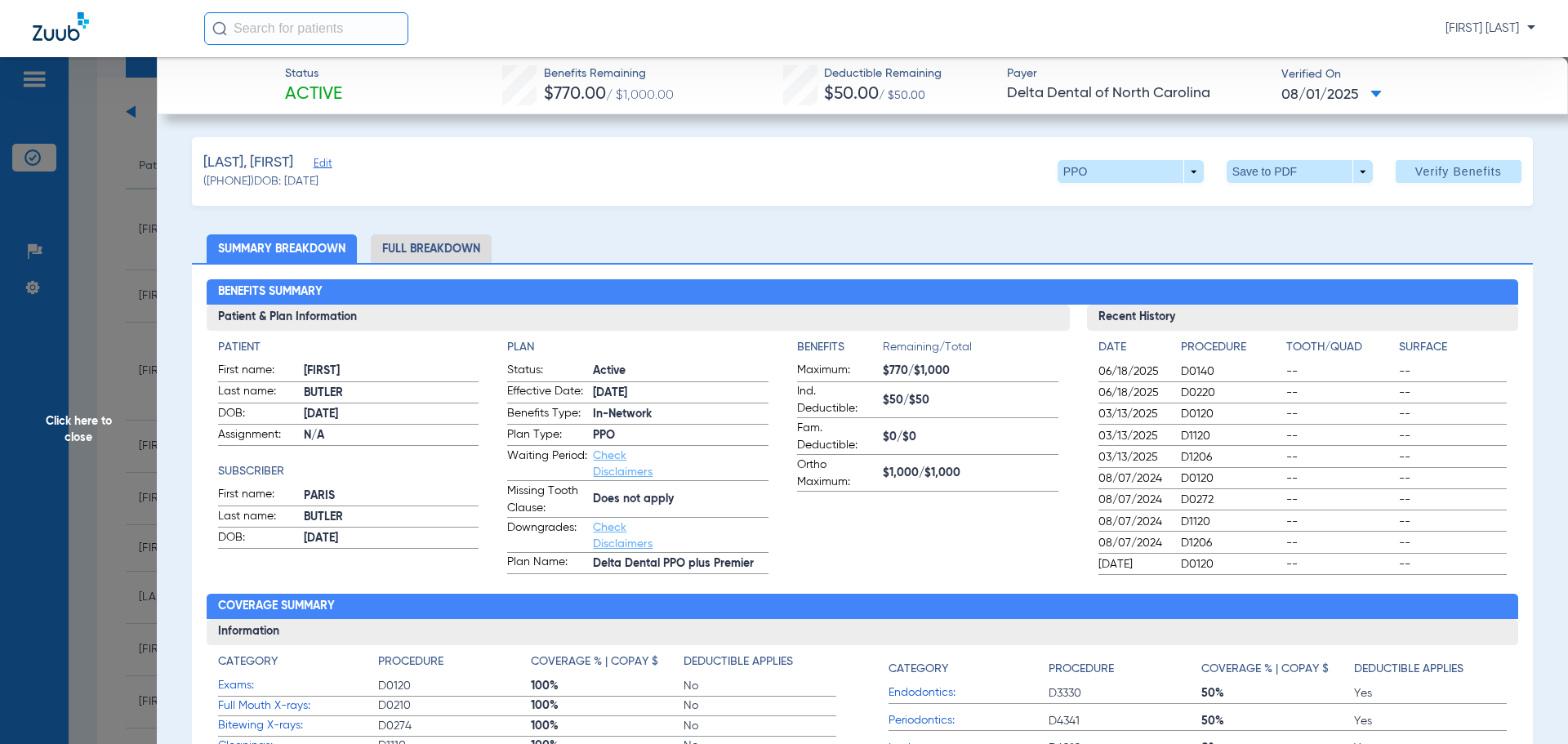 click on "Benefits Remaining   $770.00   / $1,000.00" 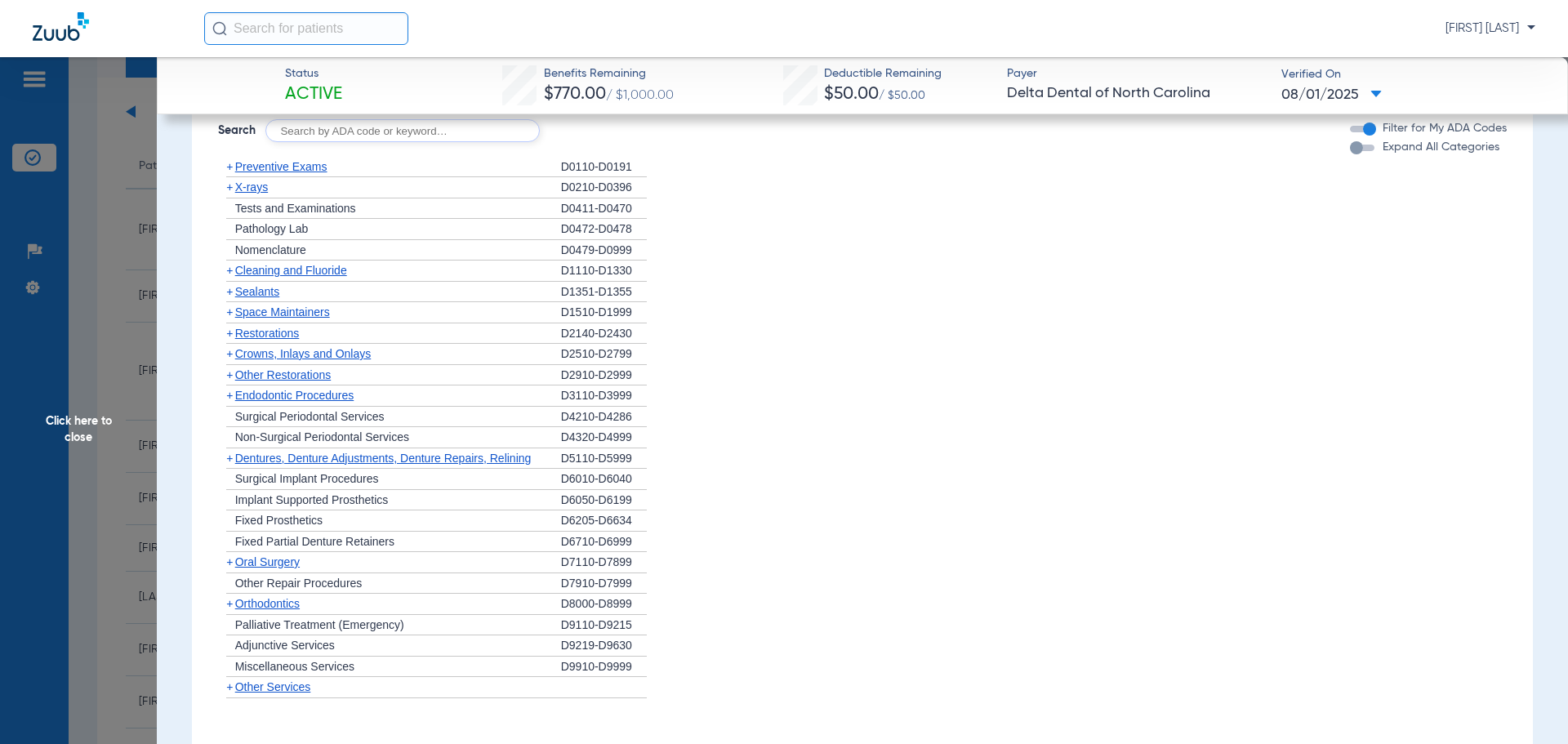 scroll, scrollTop: 980, scrollLeft: 0, axis: vertical 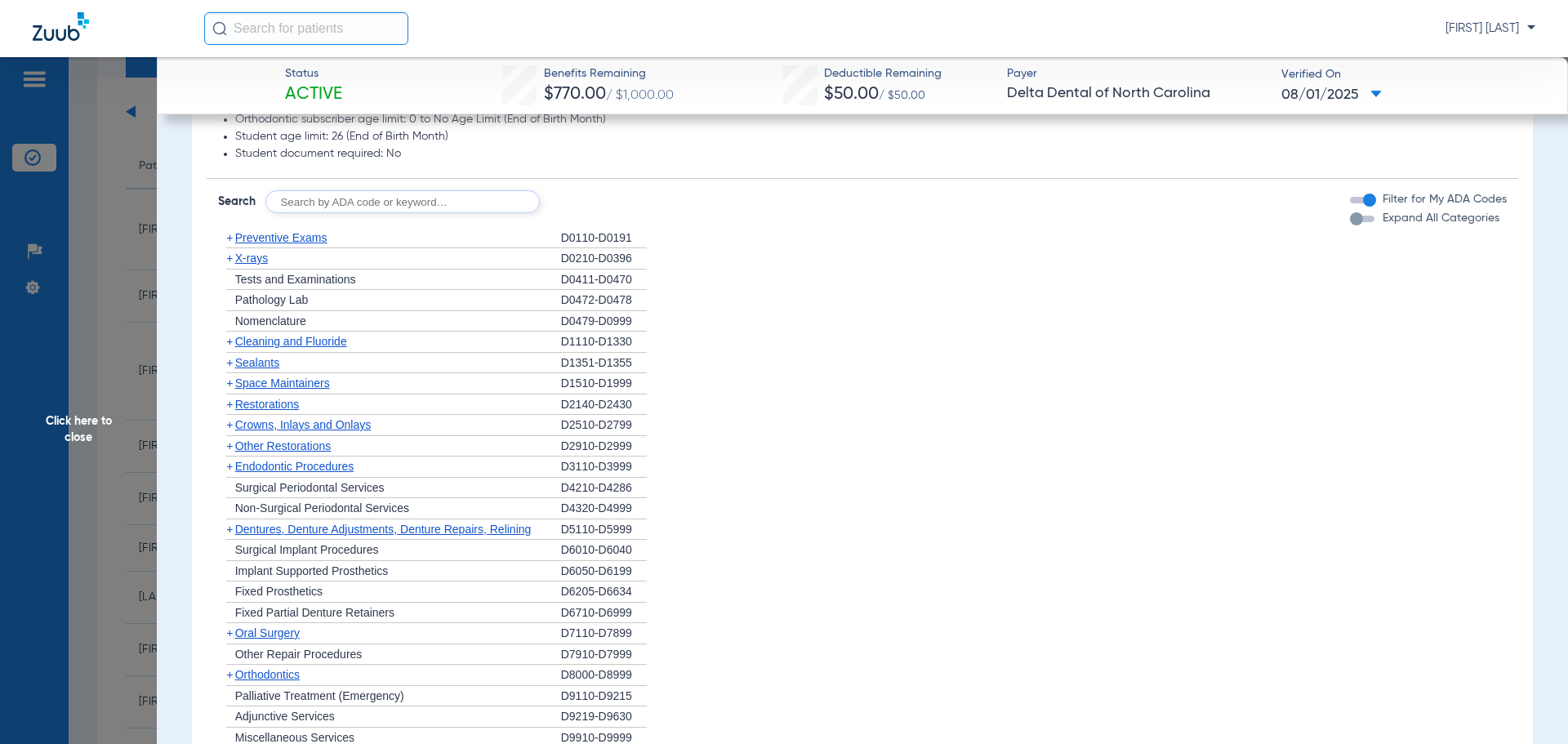 click on "+   Preventive Exams" 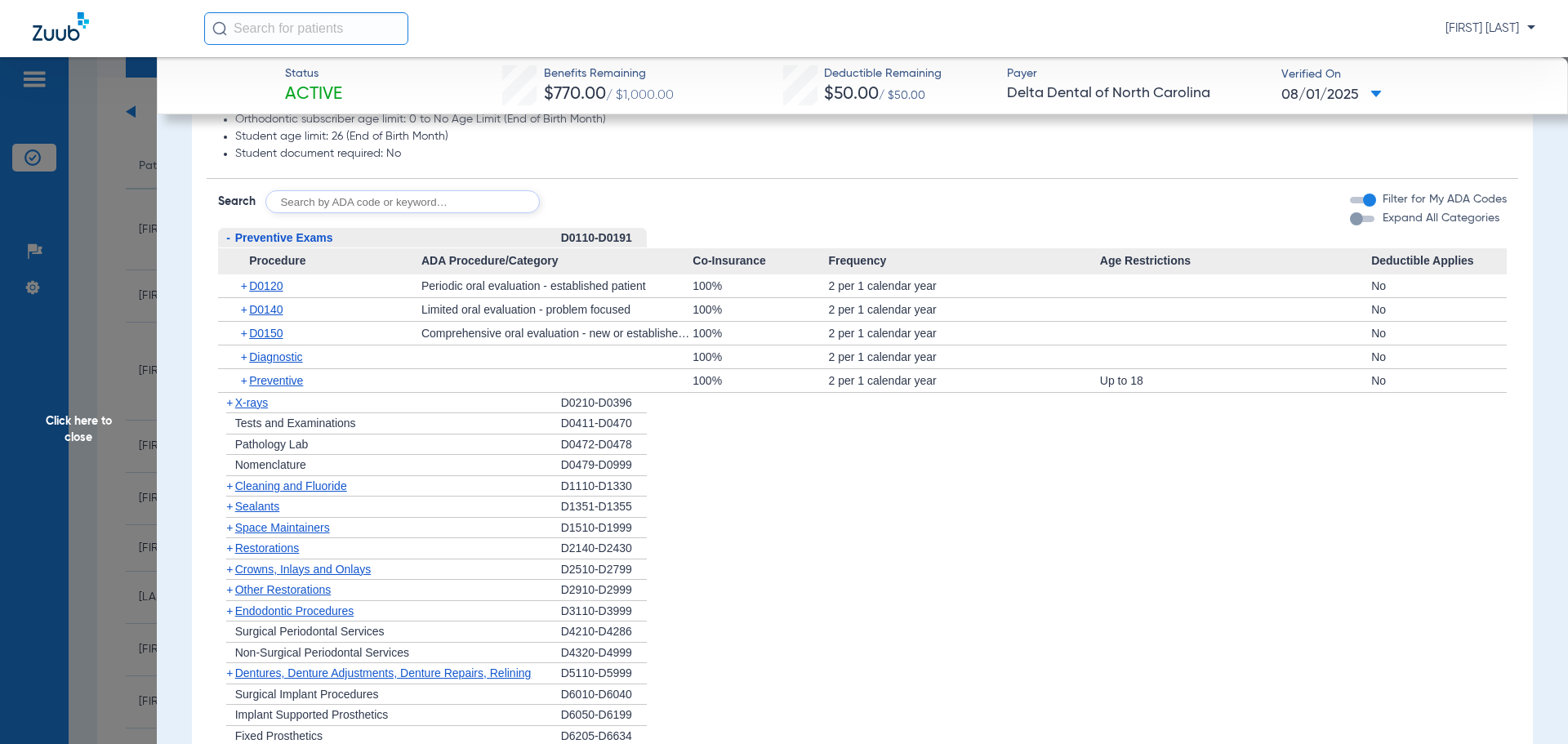 click on "+   X-rays" 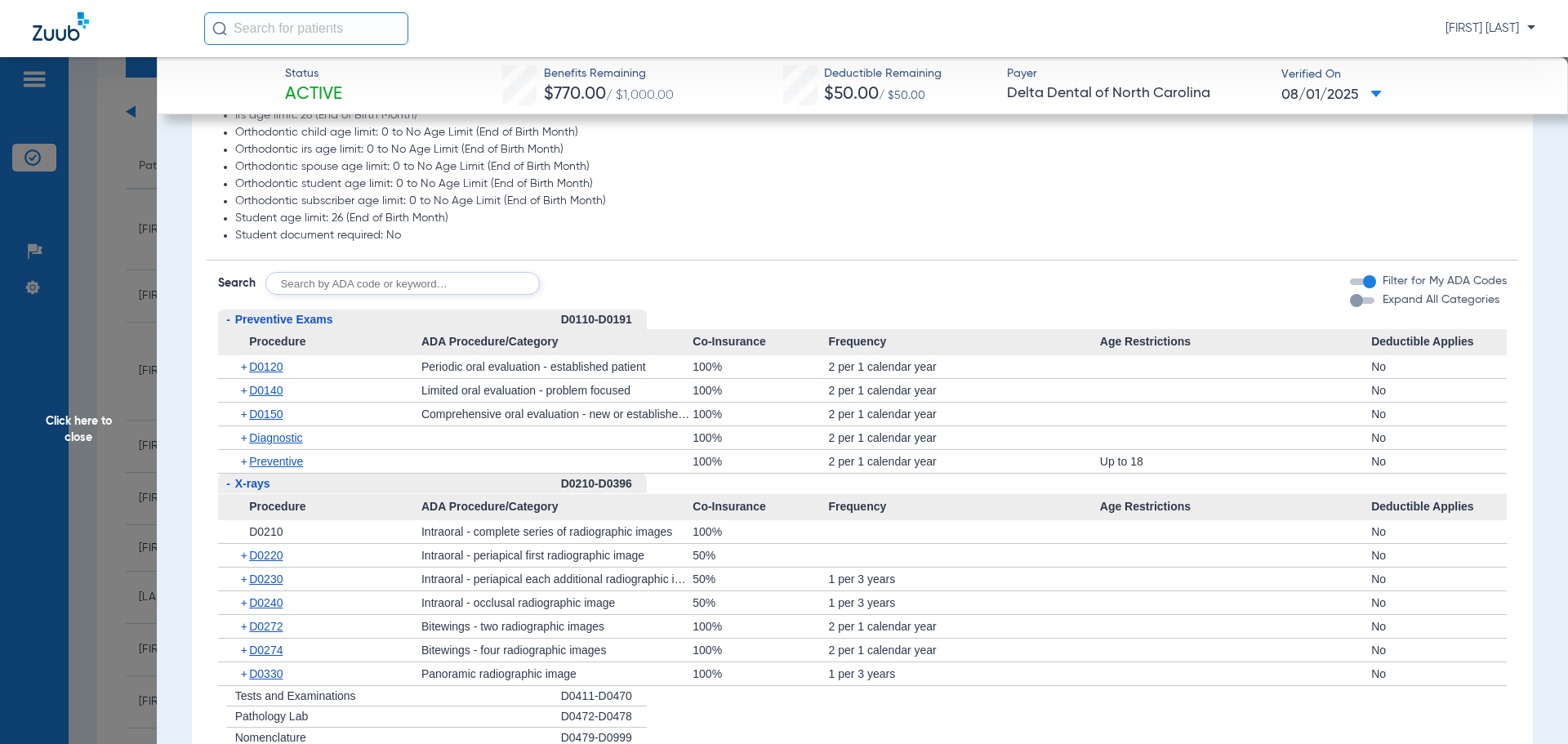 scroll, scrollTop: 1225, scrollLeft: 0, axis: vertical 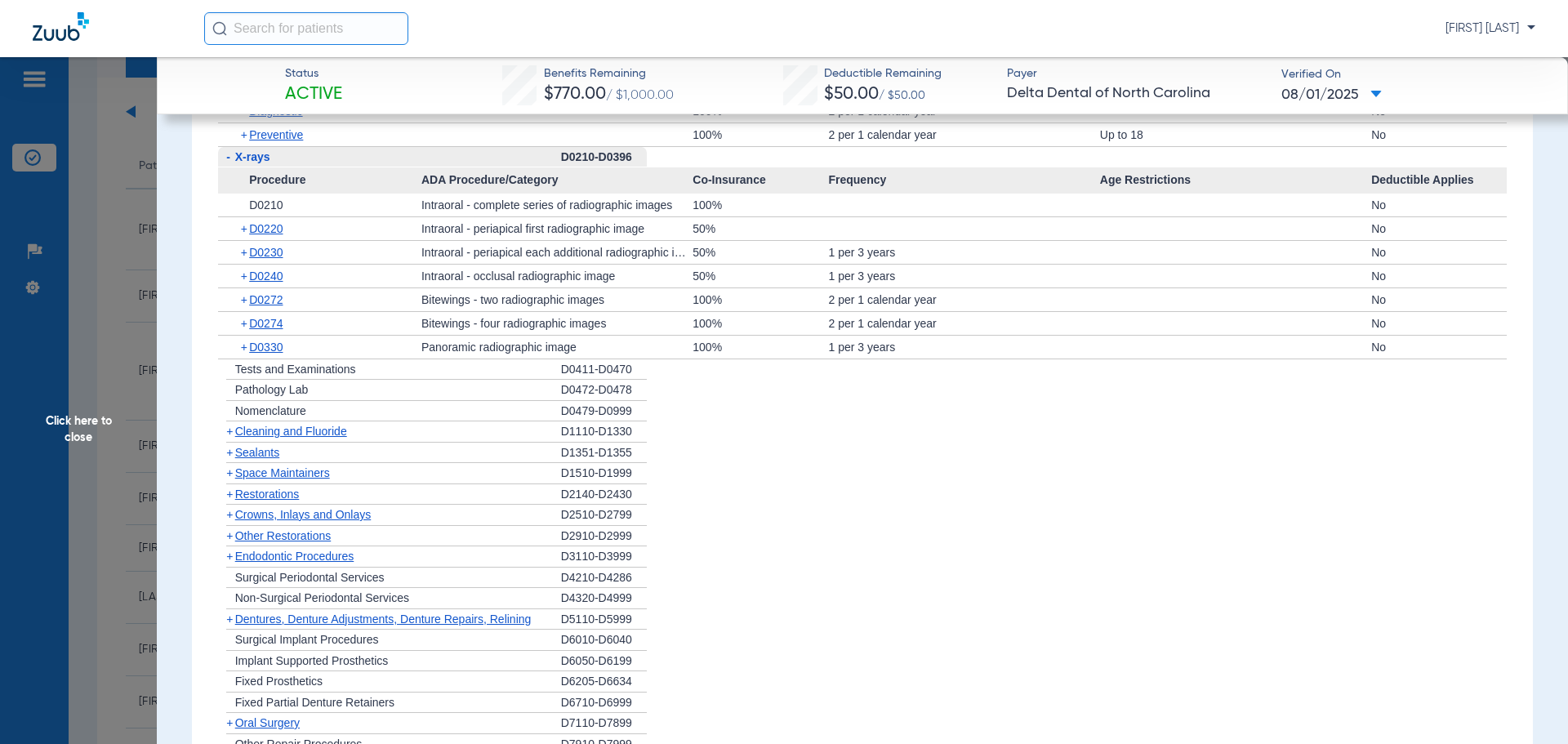 click on "+   Cleaning and Fluoride" 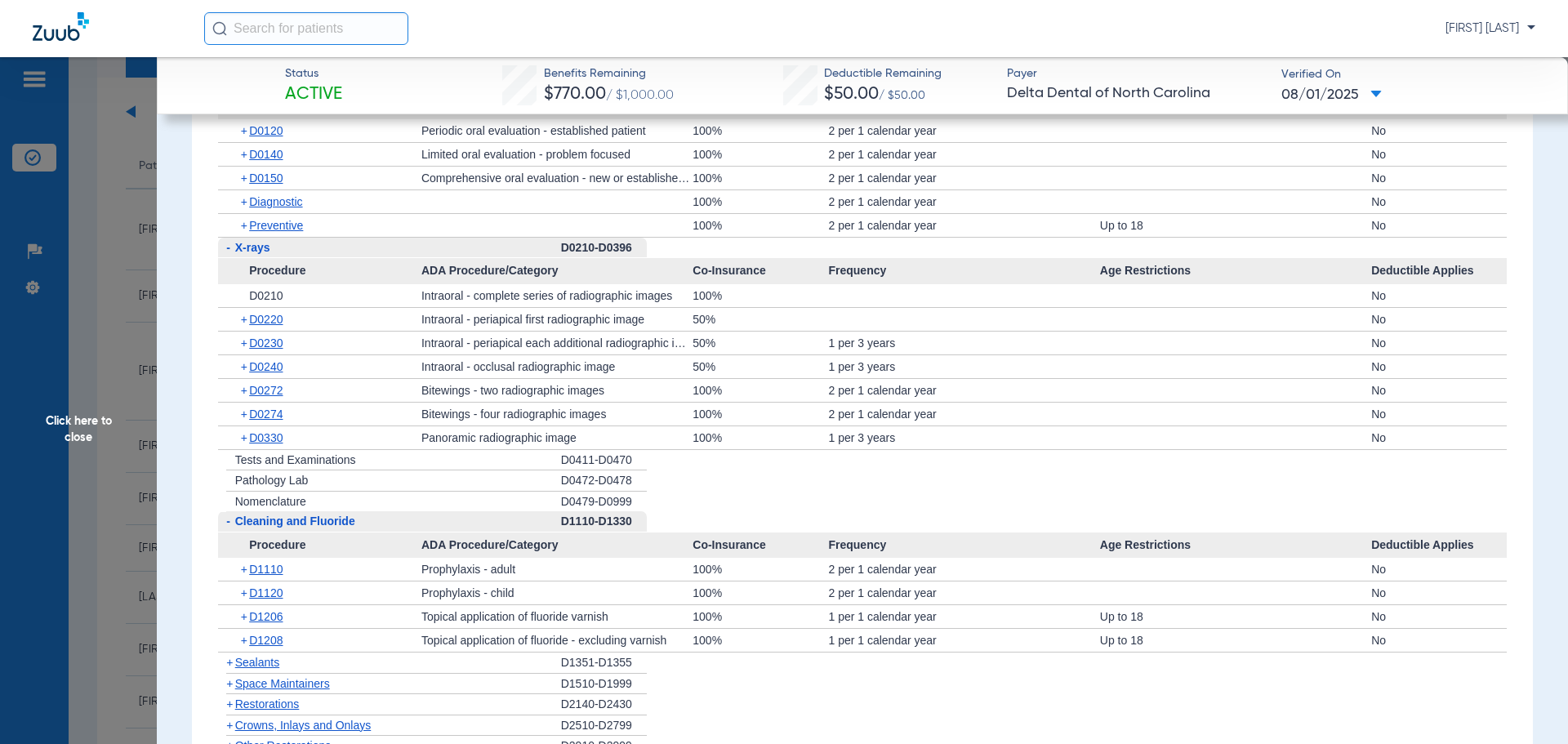 scroll, scrollTop: 1143, scrollLeft: 0, axis: vertical 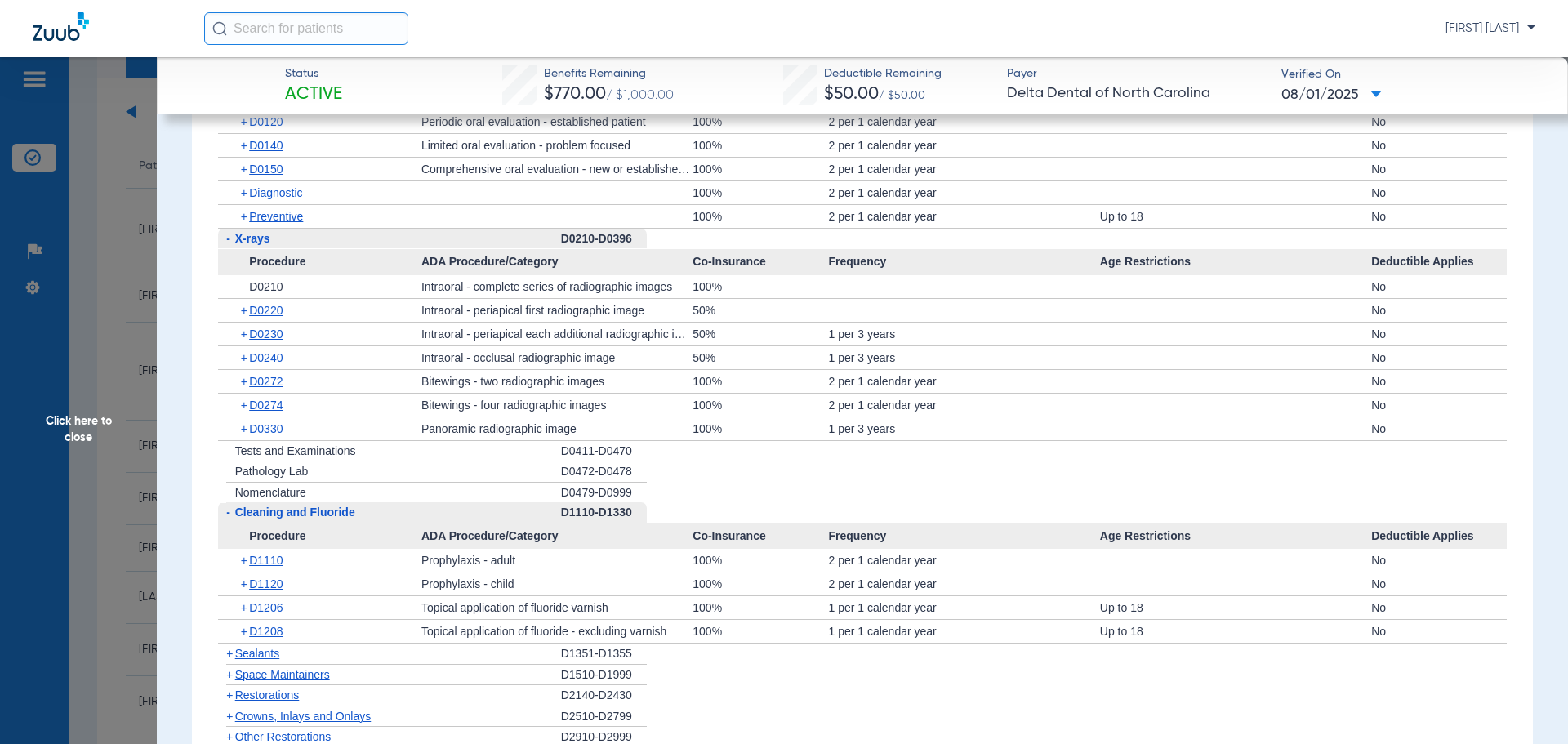 click on "-   X-rays" 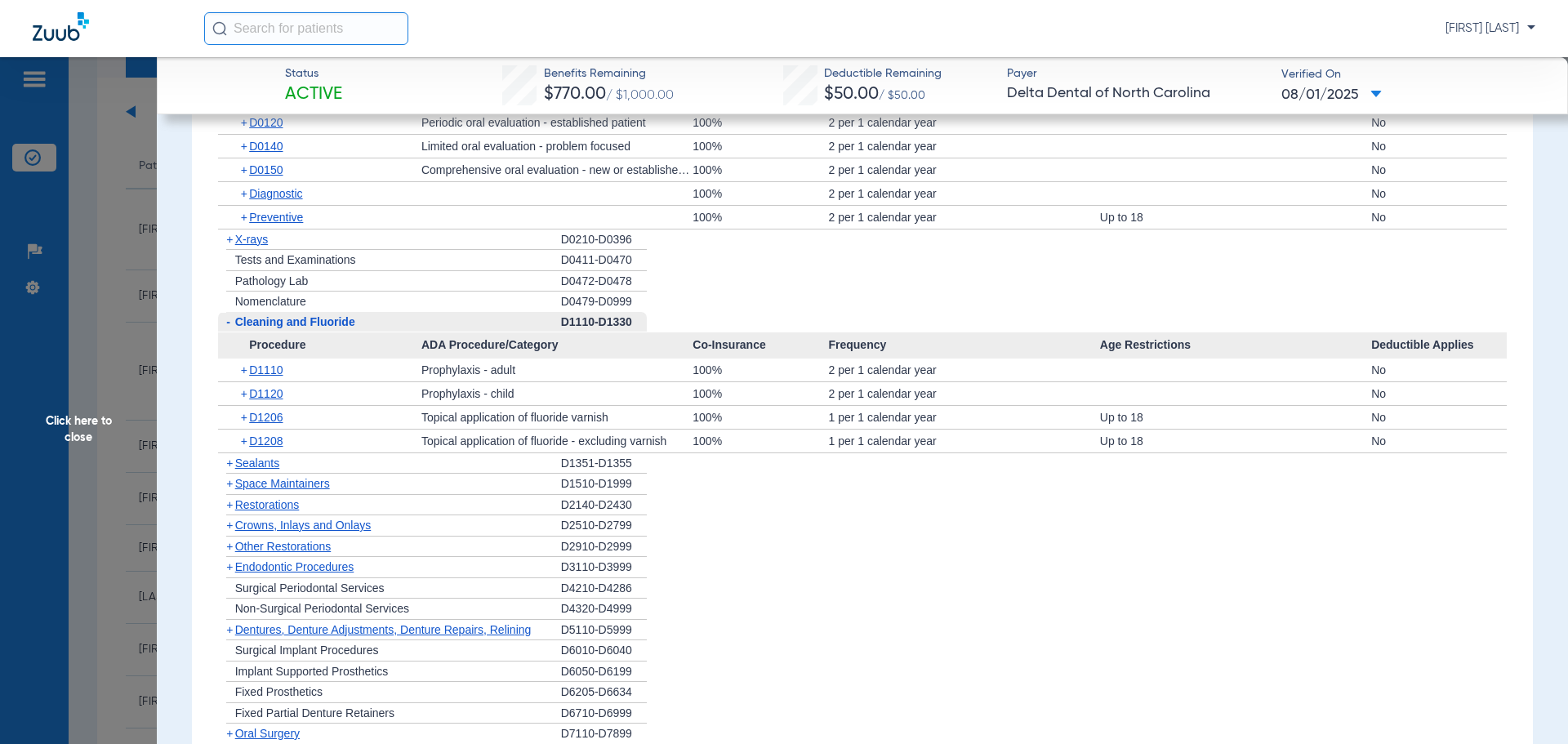 click on "-   Cleaning and Fluoride" 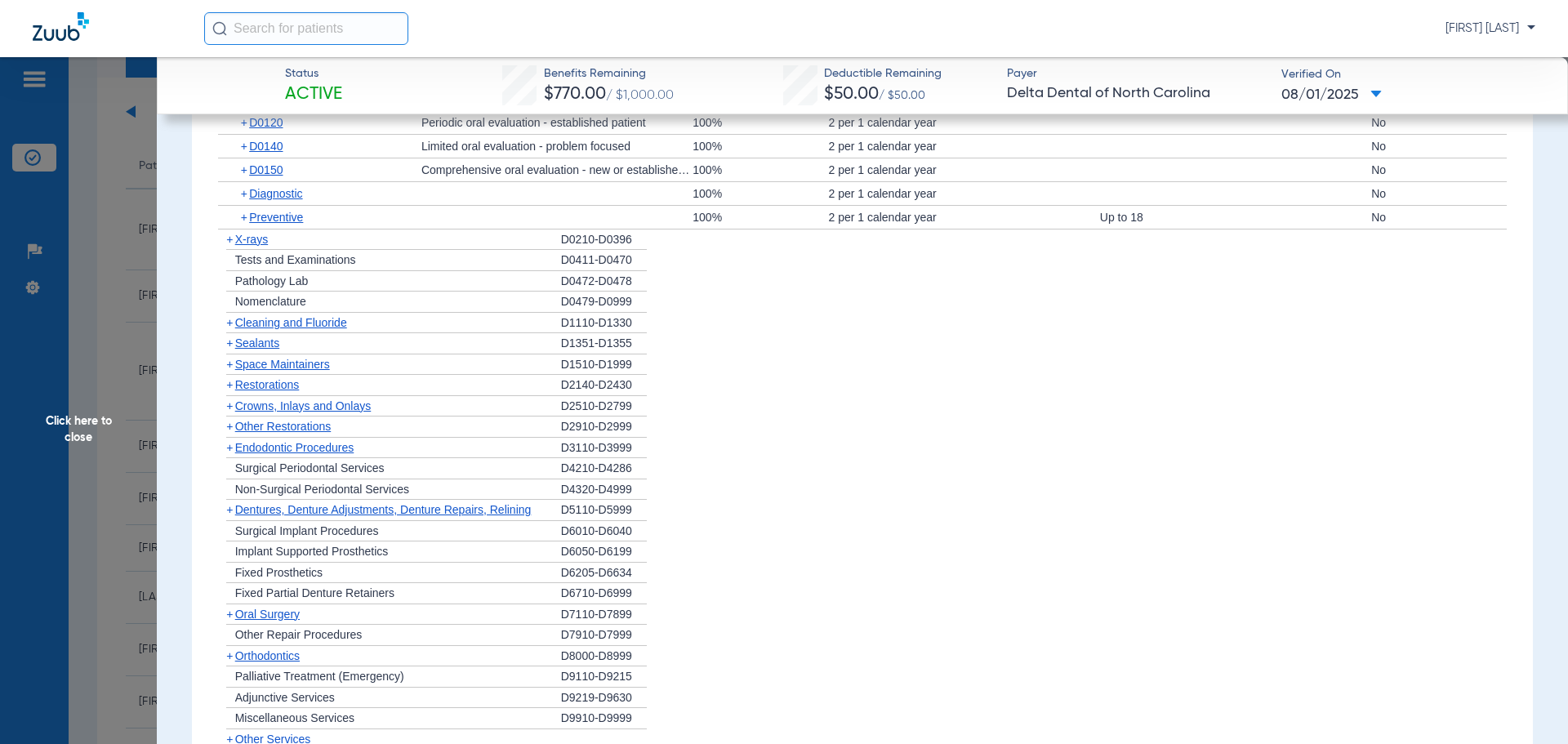 click on "+   Sealants" 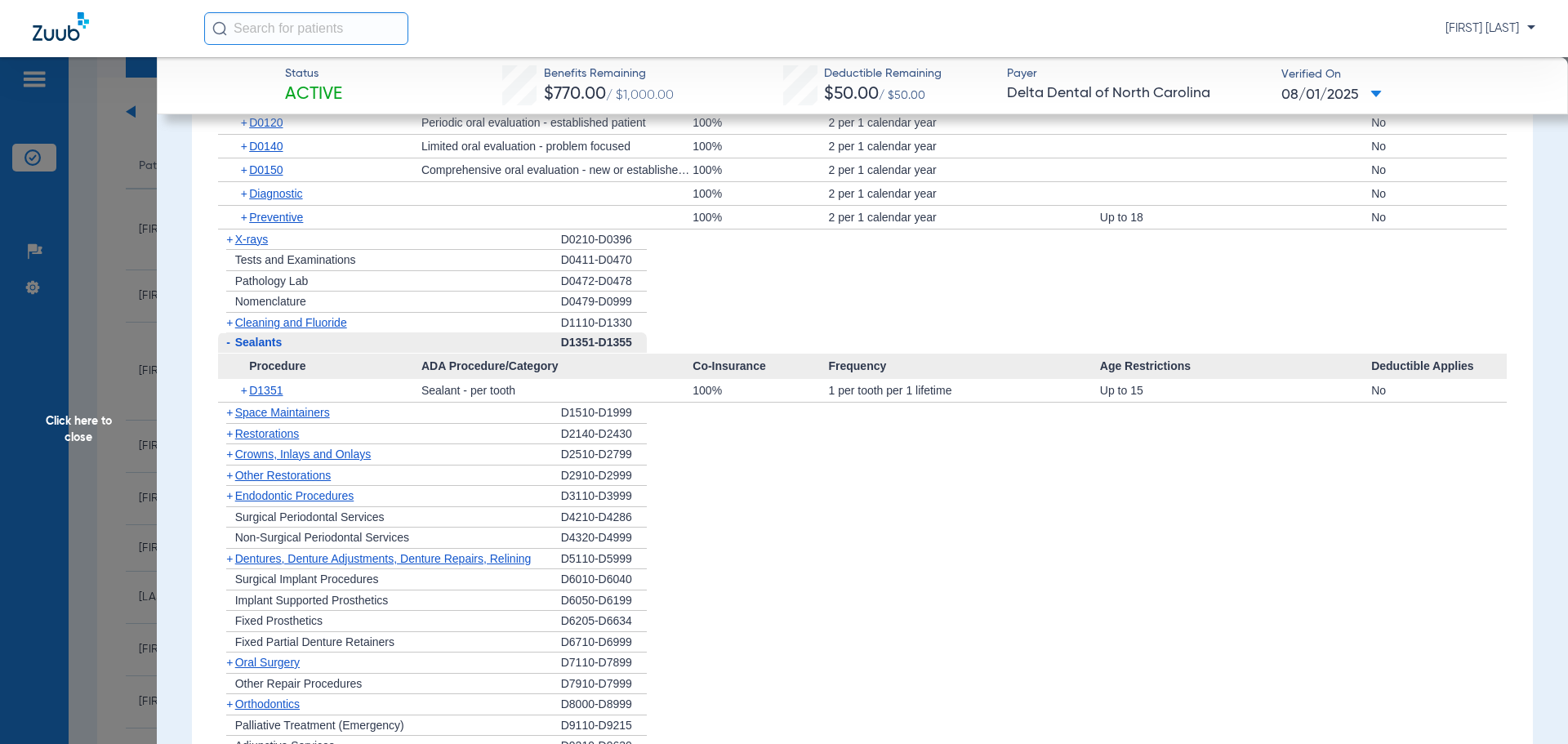 click on "-   Sealants" 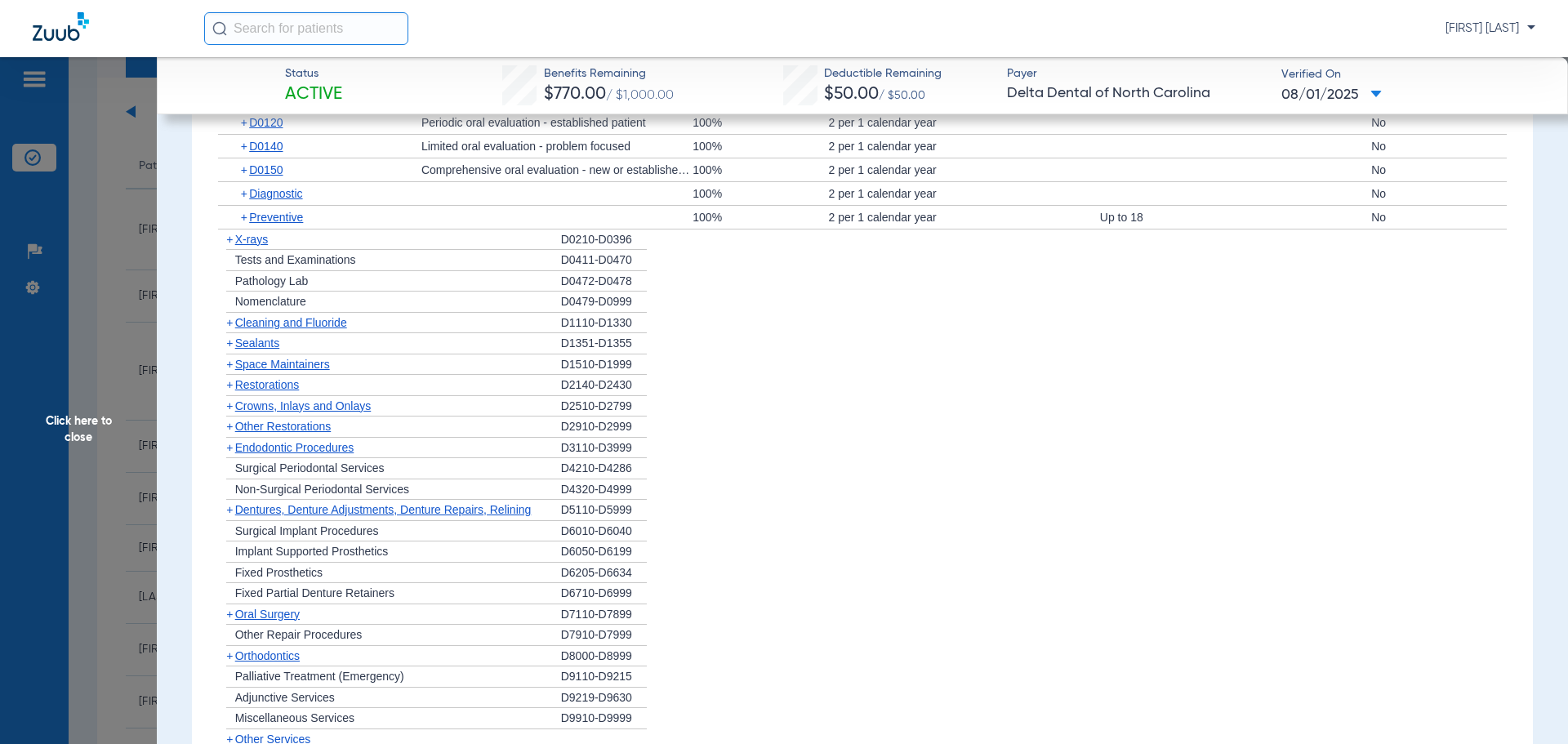 click on "Space Maintainers" 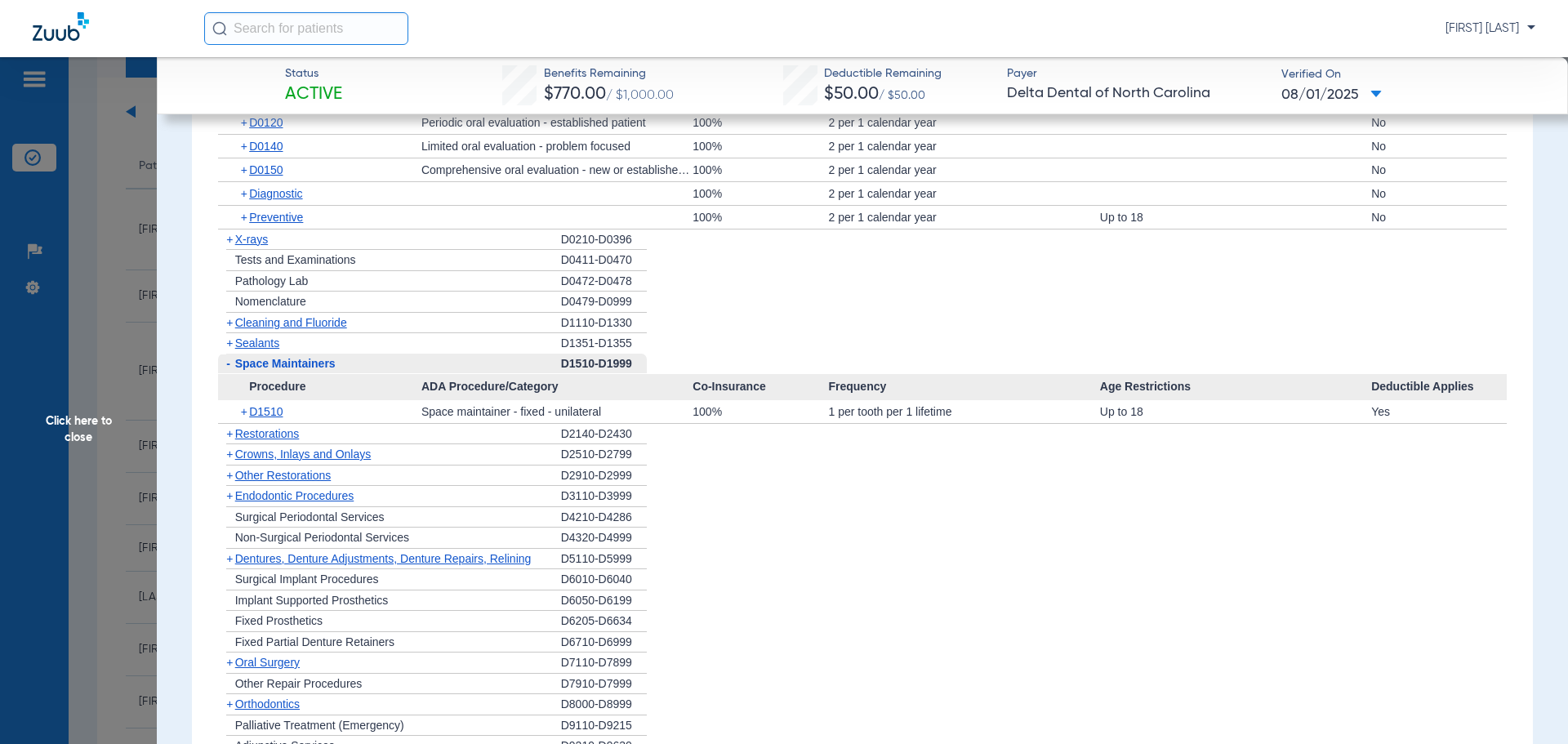 click on "Space Maintainers" 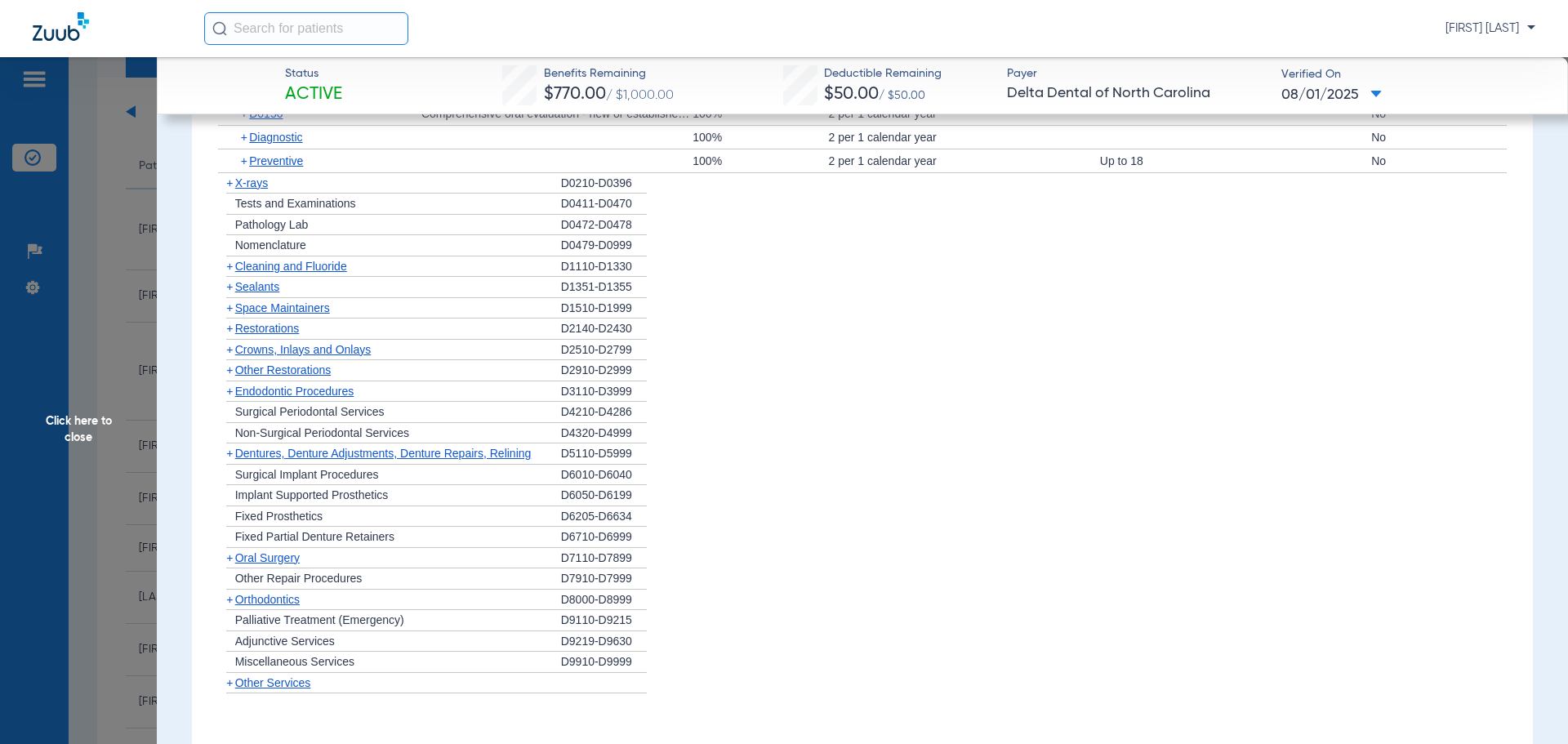 scroll, scrollTop: 1225, scrollLeft: 0, axis: vertical 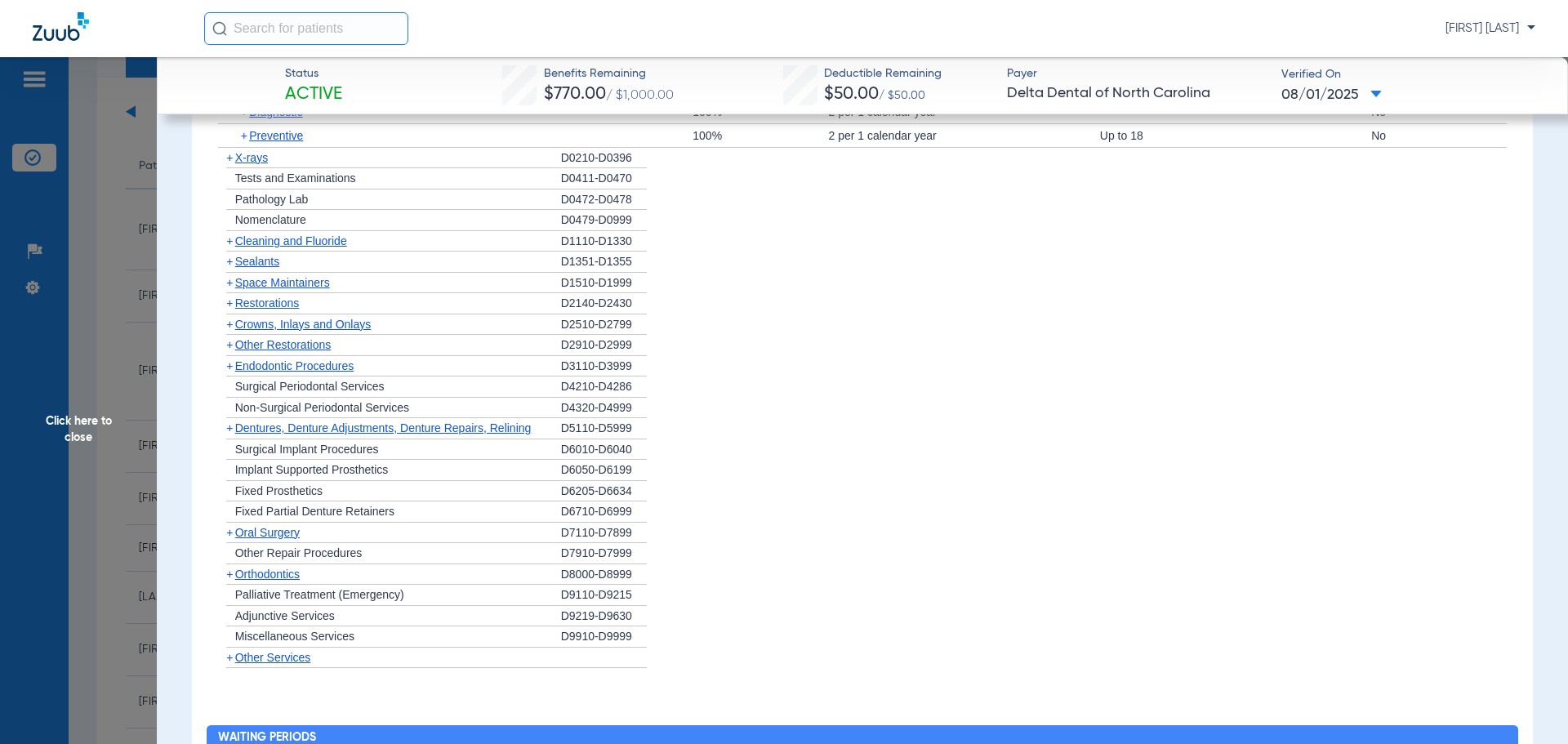 click on "Other Restorations" 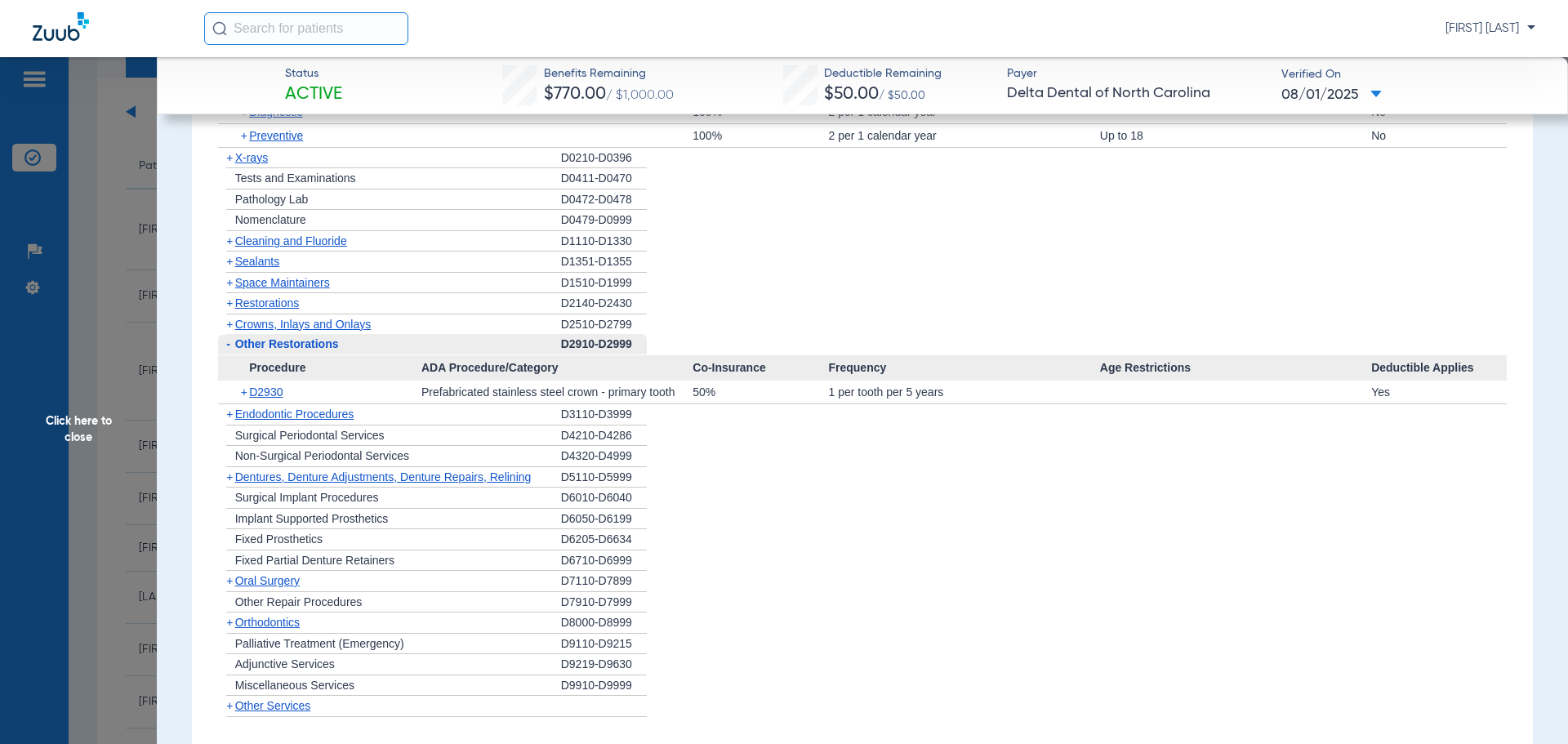 click on "Other Restorations" 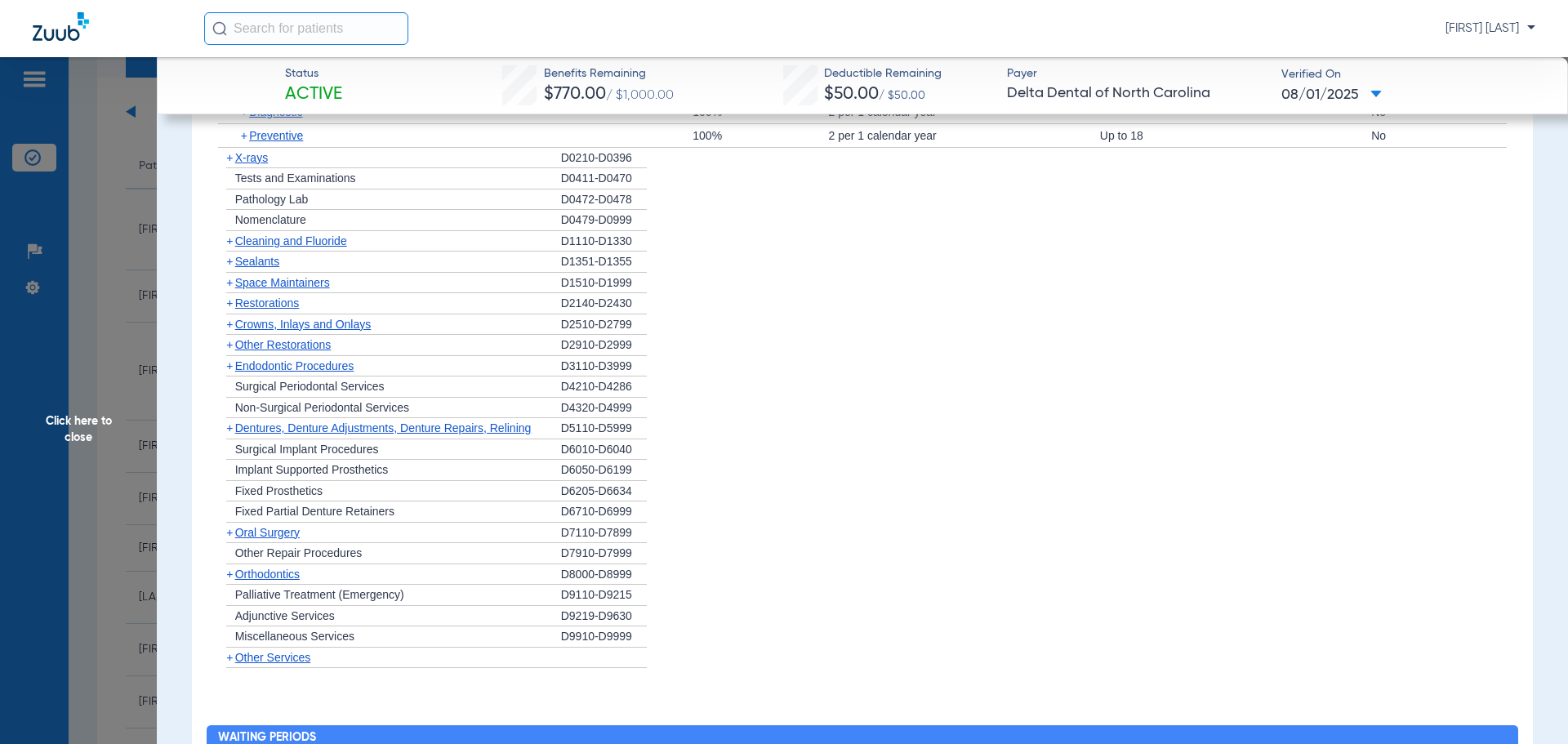 click on "Oral Surgery" 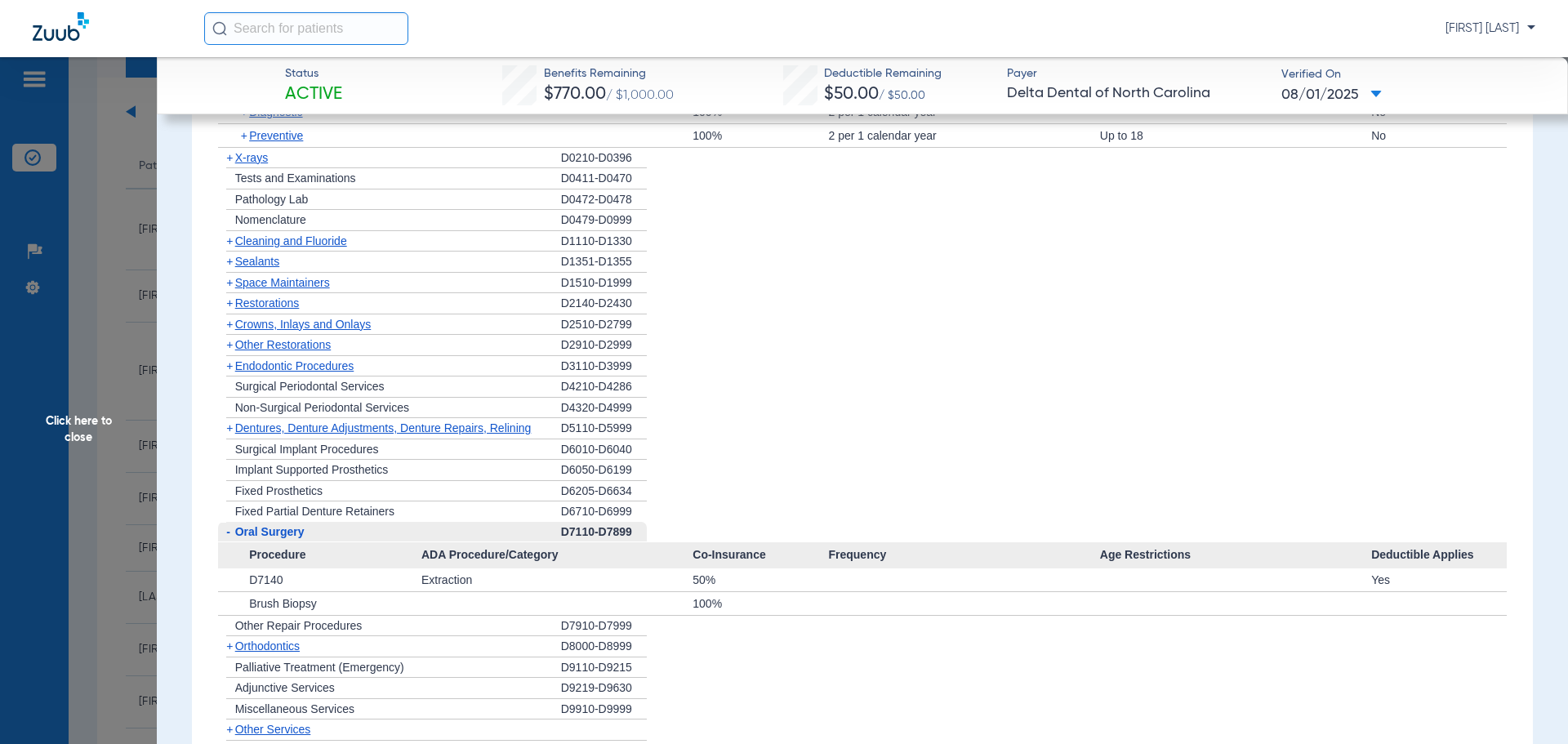 click on "Oral Surgery" 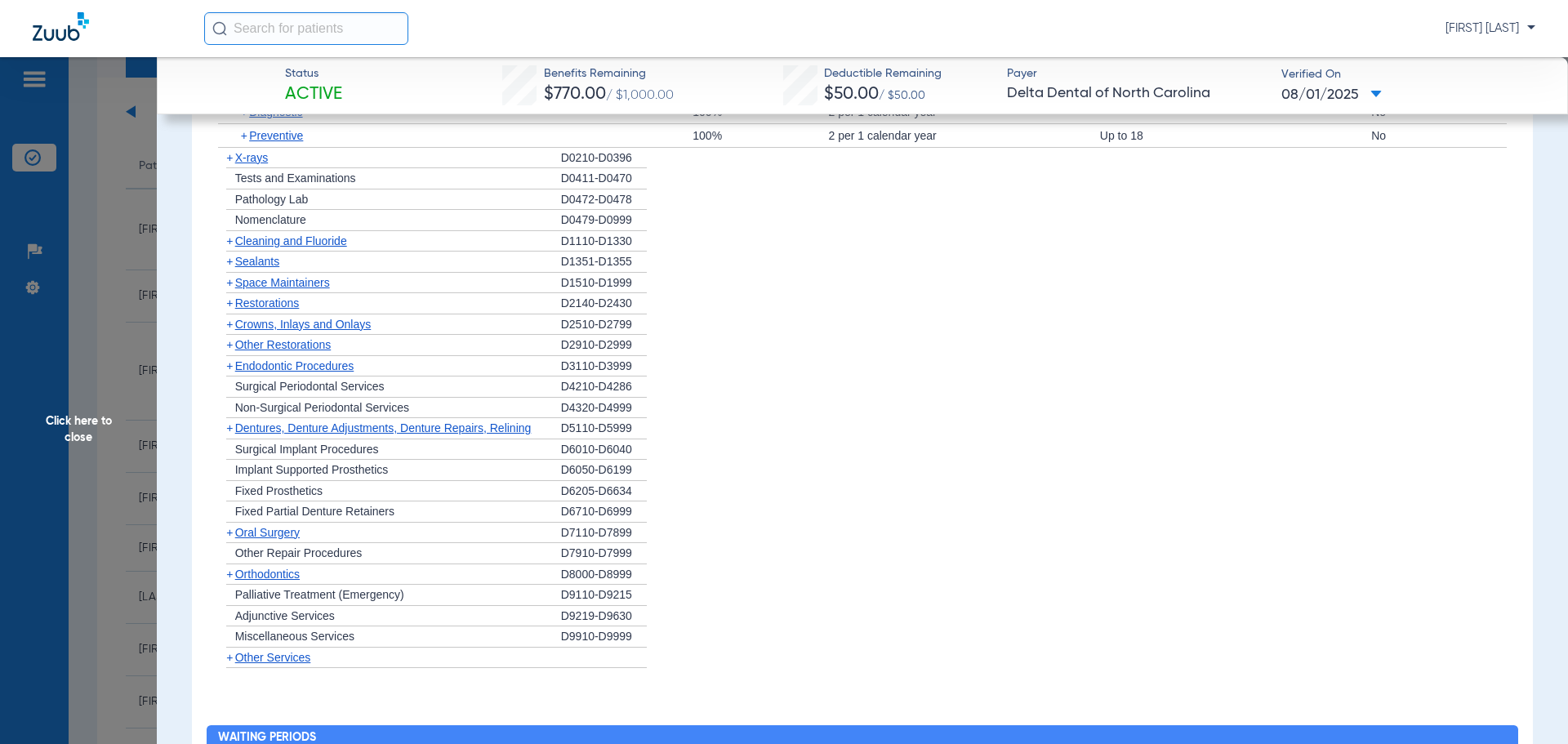 click on "+   Surgical Implant Procedures" 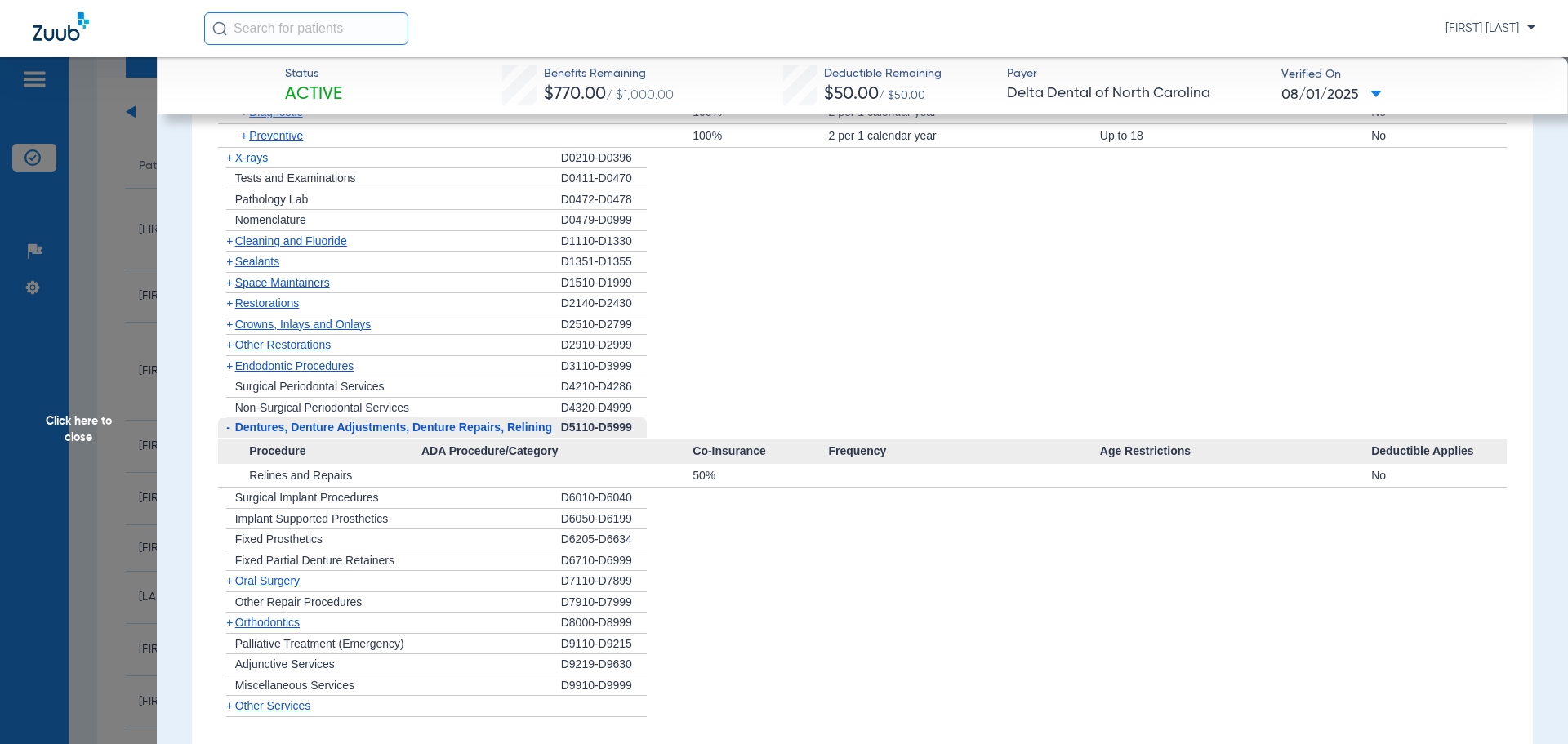 click on "Dentures, Denture Adjustments, Denture Repairs, Relining" 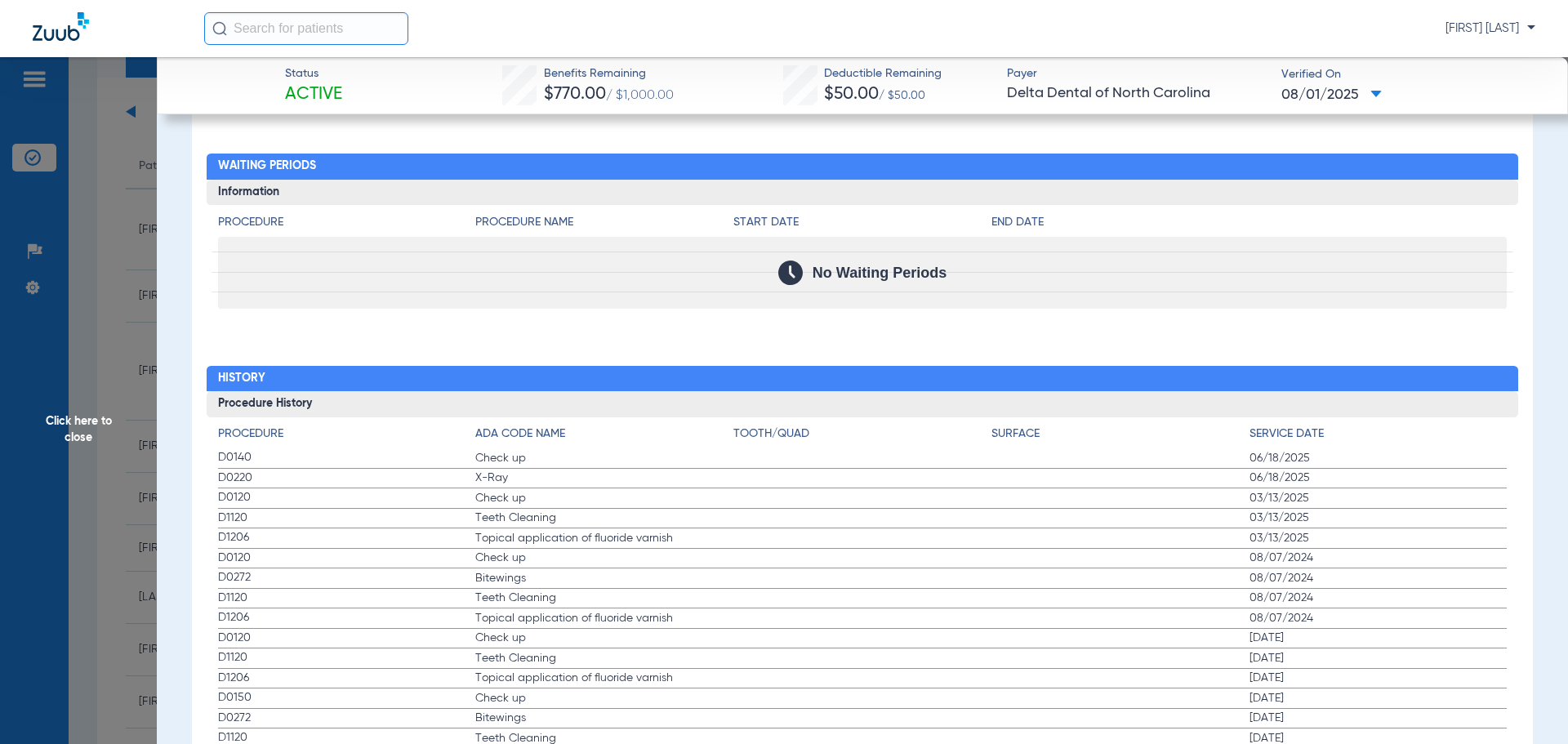 scroll, scrollTop: 1876, scrollLeft: 0, axis: vertical 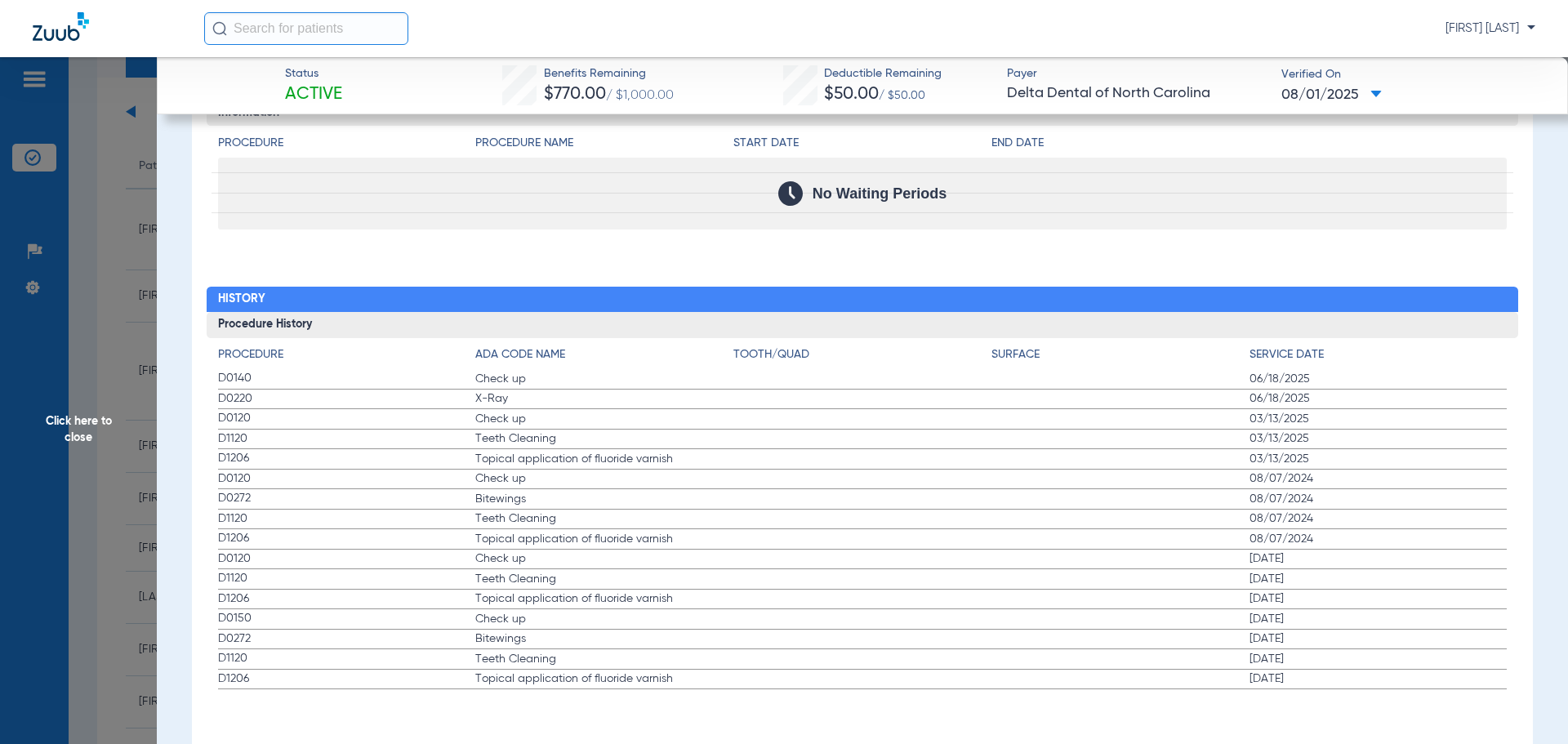 drag, startPoint x: 221, startPoint y: 375, endPoint x: 1367, endPoint y: 462, distance: 1149.2976 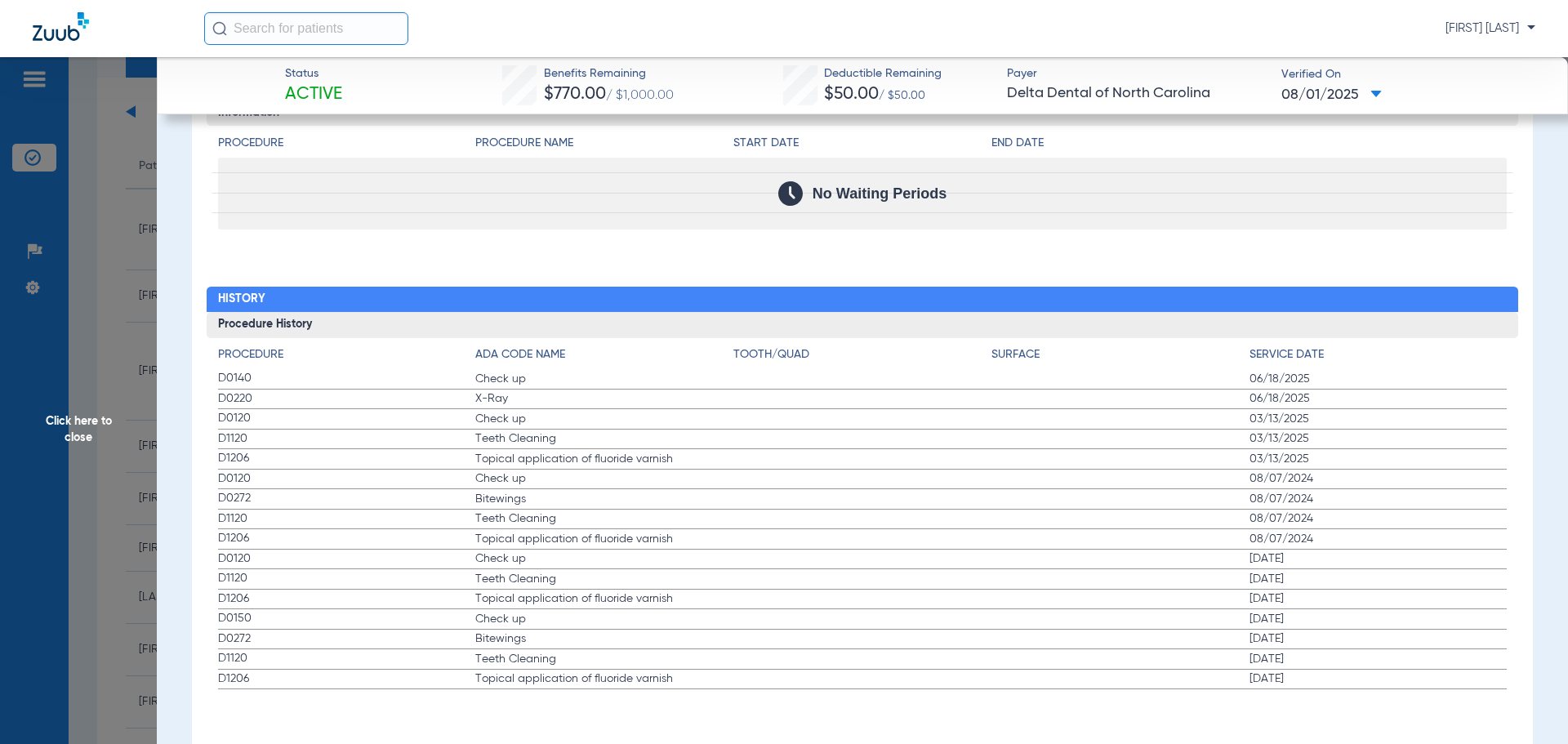 click on "Procedure ADA Code Name Tooth/Quad Surface Service Date D0140 Check up 06/18/2025 D0220 X-Ray 06/18/2025 D0120 Check up 03/13/2025 D1120 Teeth Cleaning 03/13/2025 D1206 Topical application of fluoride varnish 03/13/2025 D0120 Check up 08/07/2024 D0272 Bitewings 08/07/2024 D1120 Teeth Cleaning 08/07/2024 D1206 Topical application of fluoride varnish 08/07/2024 D0120 Check up 01/23/2024 D1120 Teeth Cleaning 01/23/2024 D1206 Topical application of fluoride varnish 01/23/2024 D0150 Check up 08/29/2023 D0272 Bitewings 08/29/2023 D1120 Teeth Cleaning 08/29/2023 D1206 Topical application of fluoride varnish 08/29/2023" 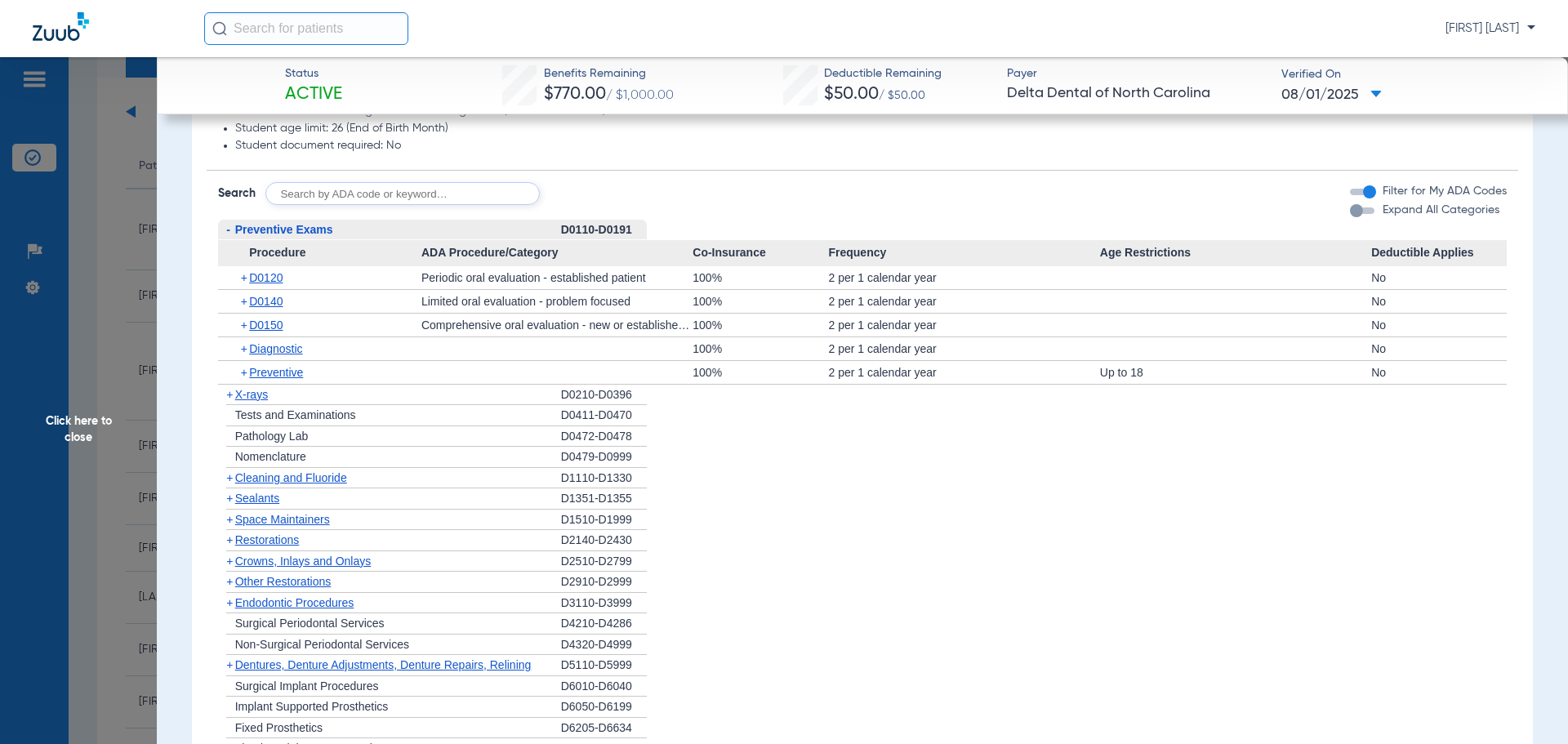 scroll, scrollTop: 978, scrollLeft: 0, axis: vertical 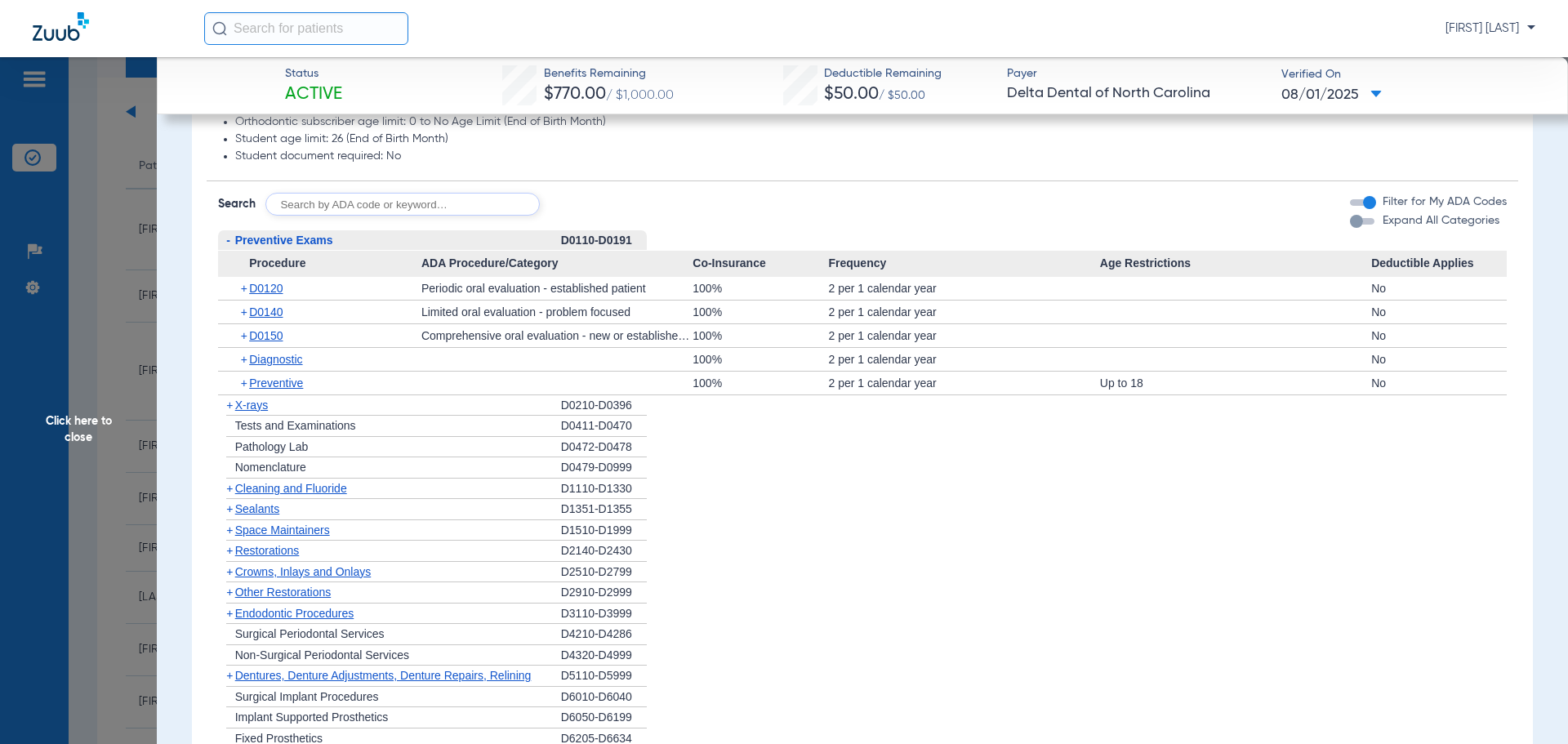 click on "Click here to close" 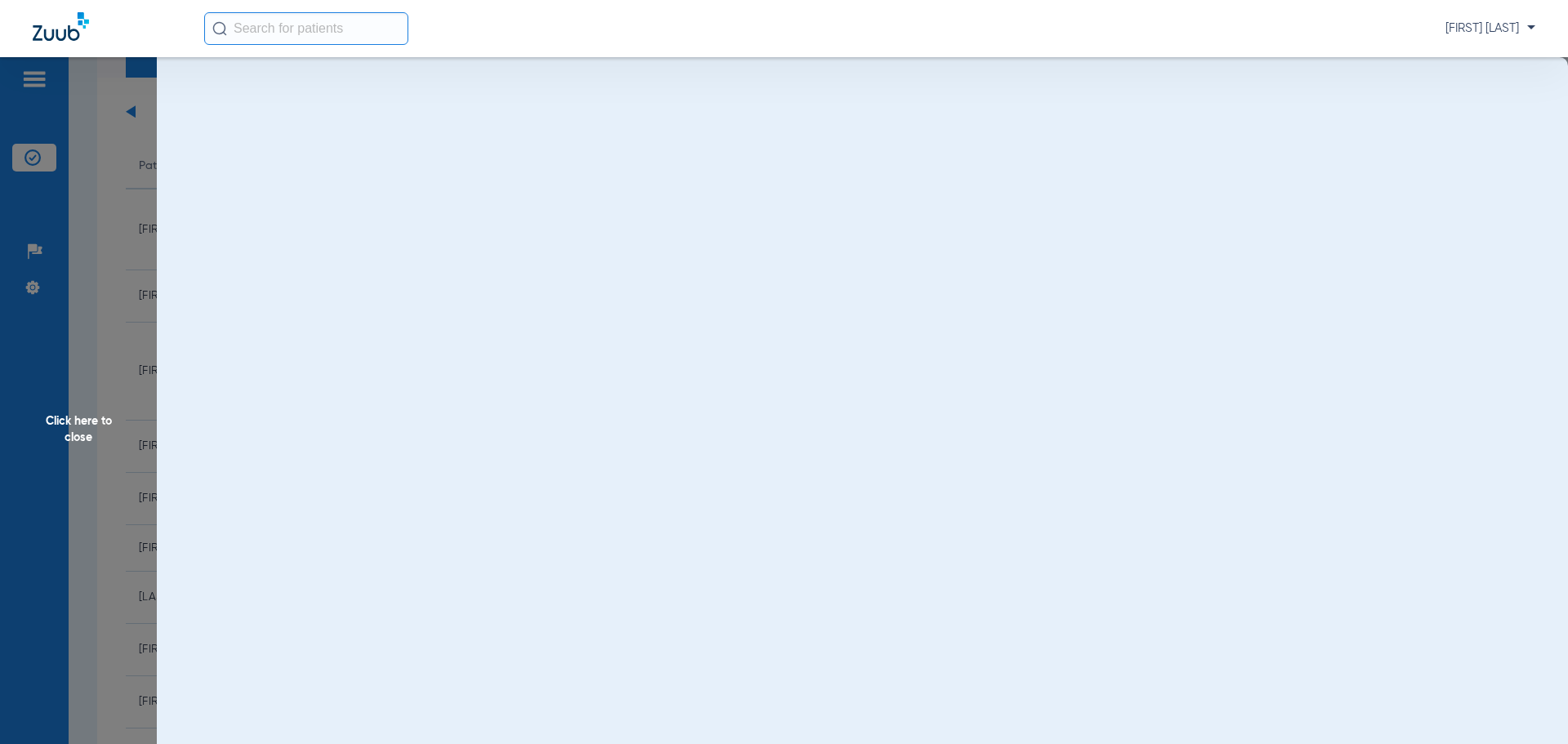scroll, scrollTop: 0, scrollLeft: 0, axis: both 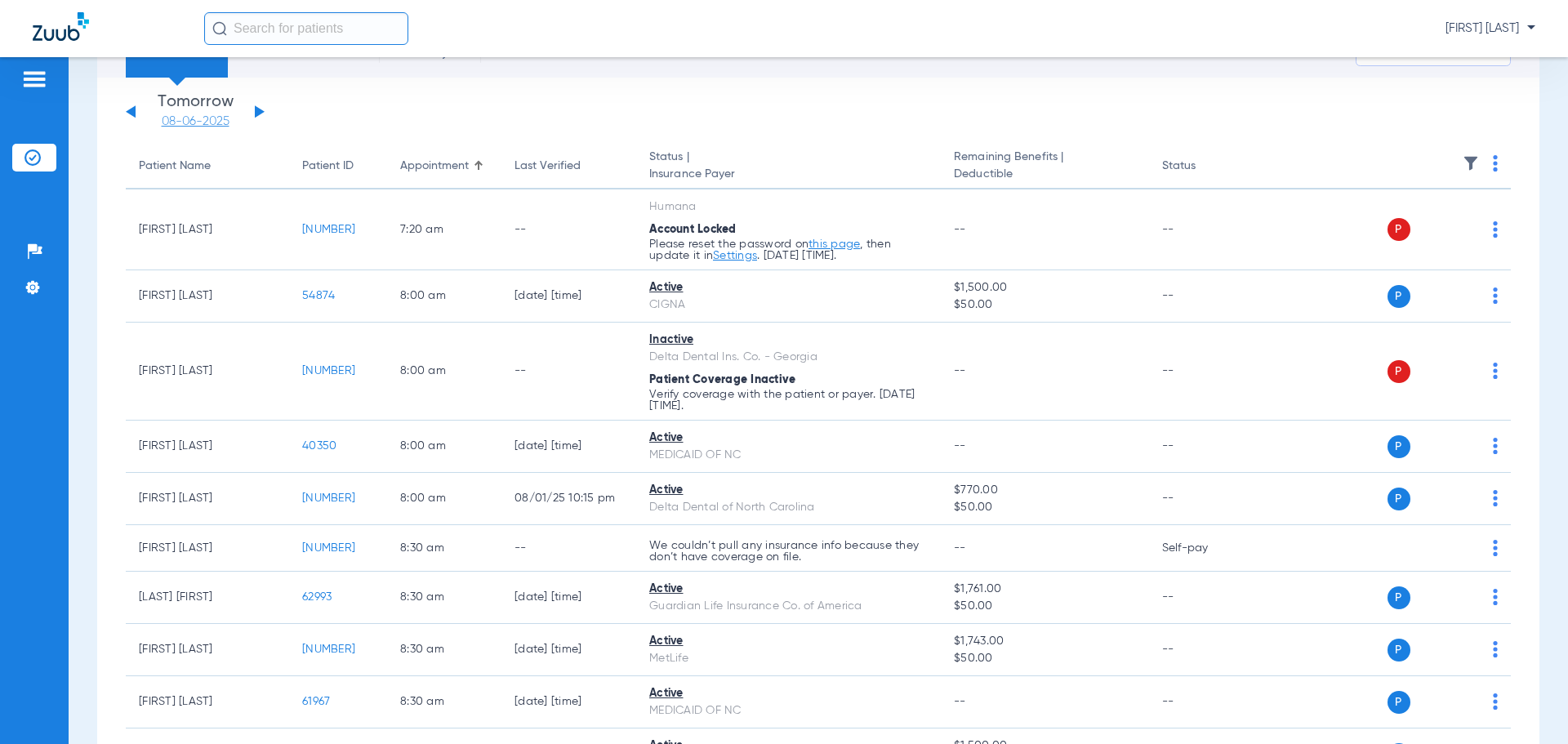 click on "08-06-2025" 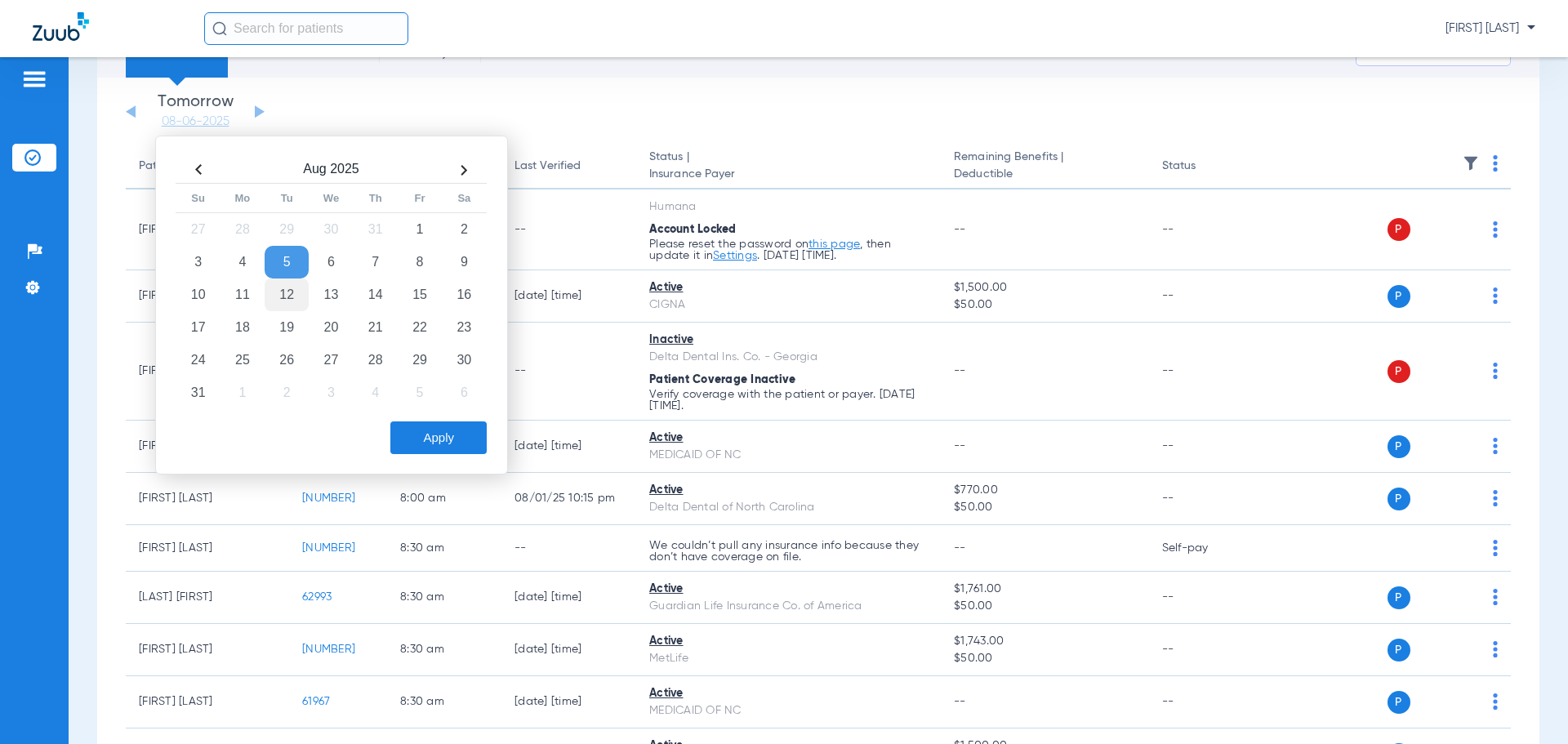click on "12" 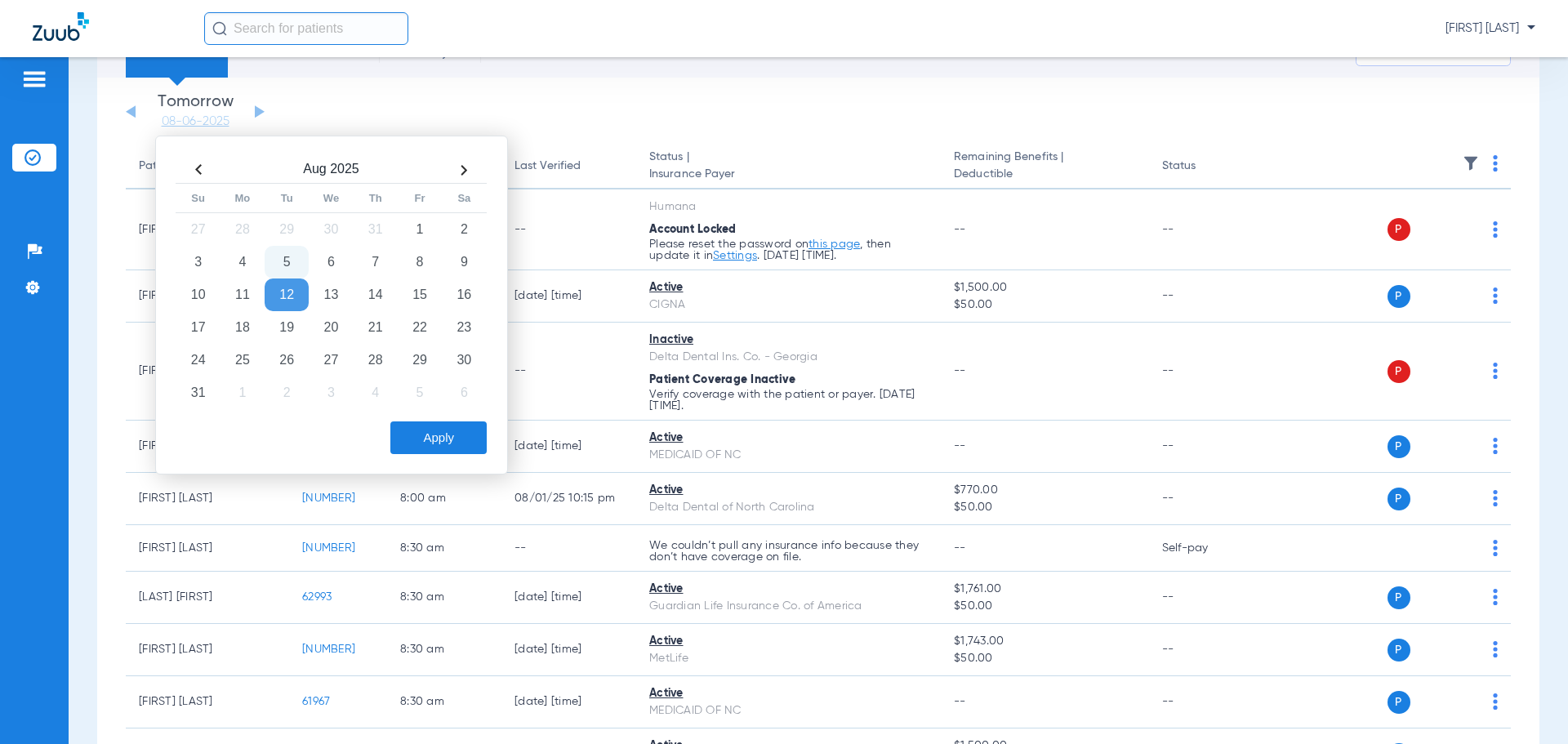 click on "Apply" 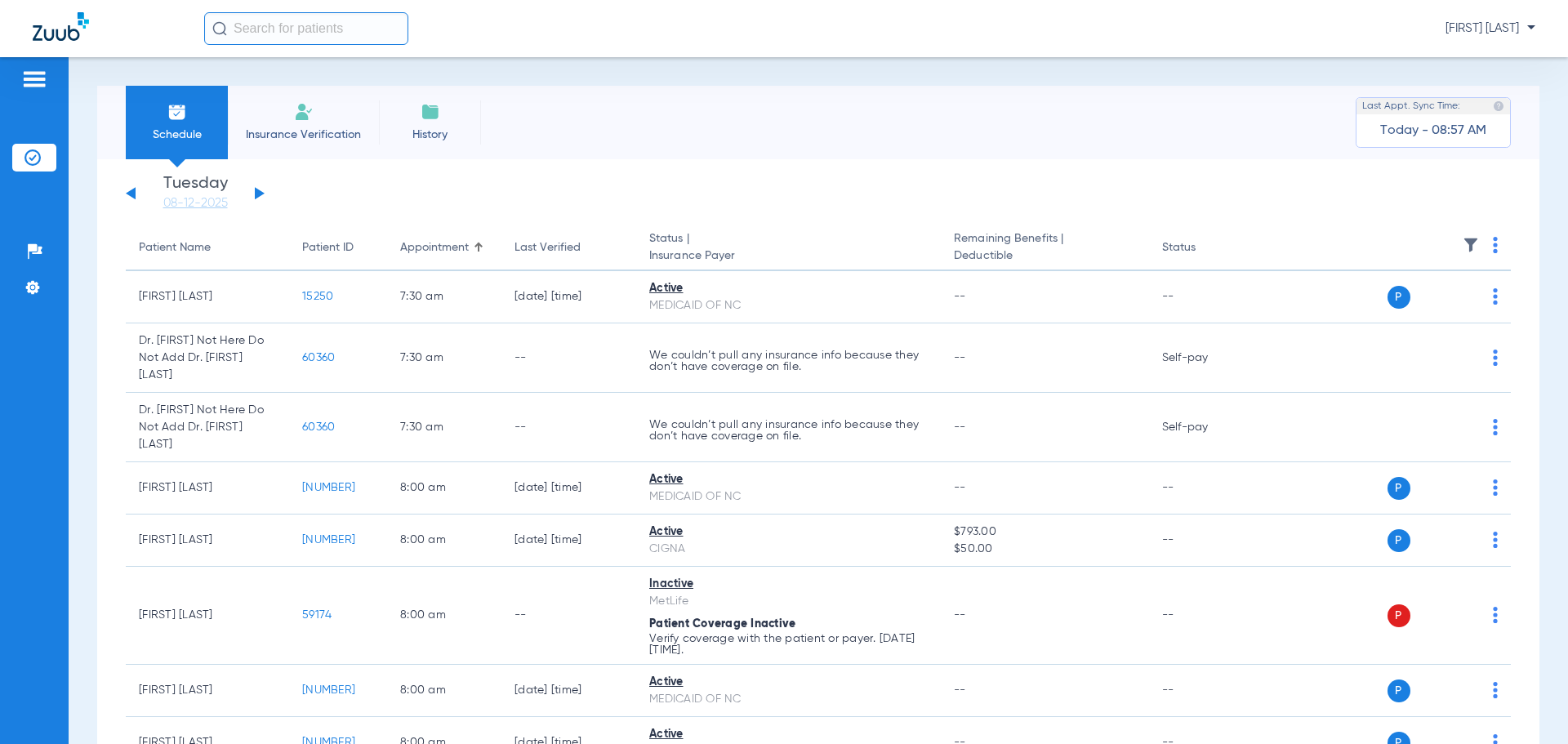 scroll, scrollTop: 4724, scrollLeft: 0, axis: vertical 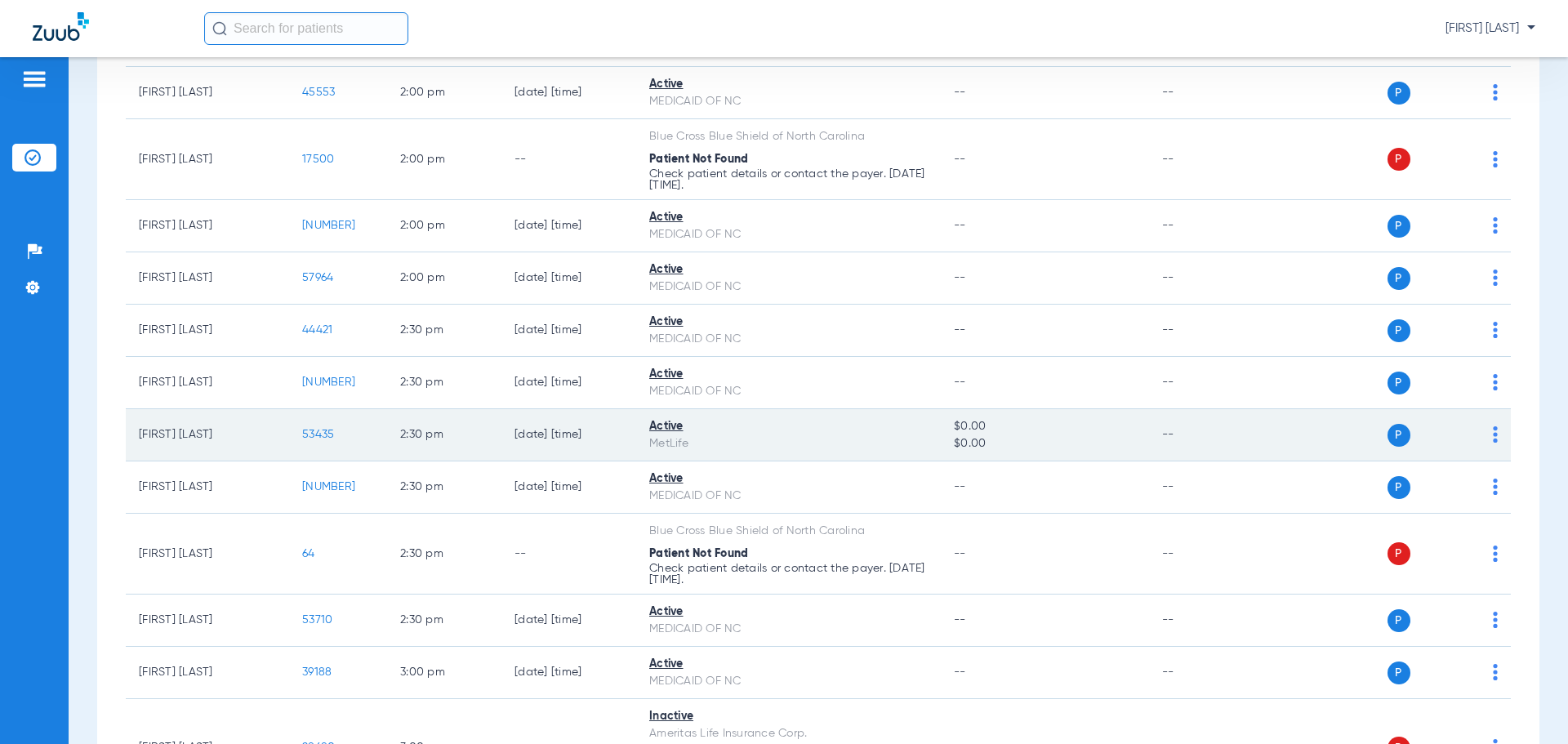 click on "53435" 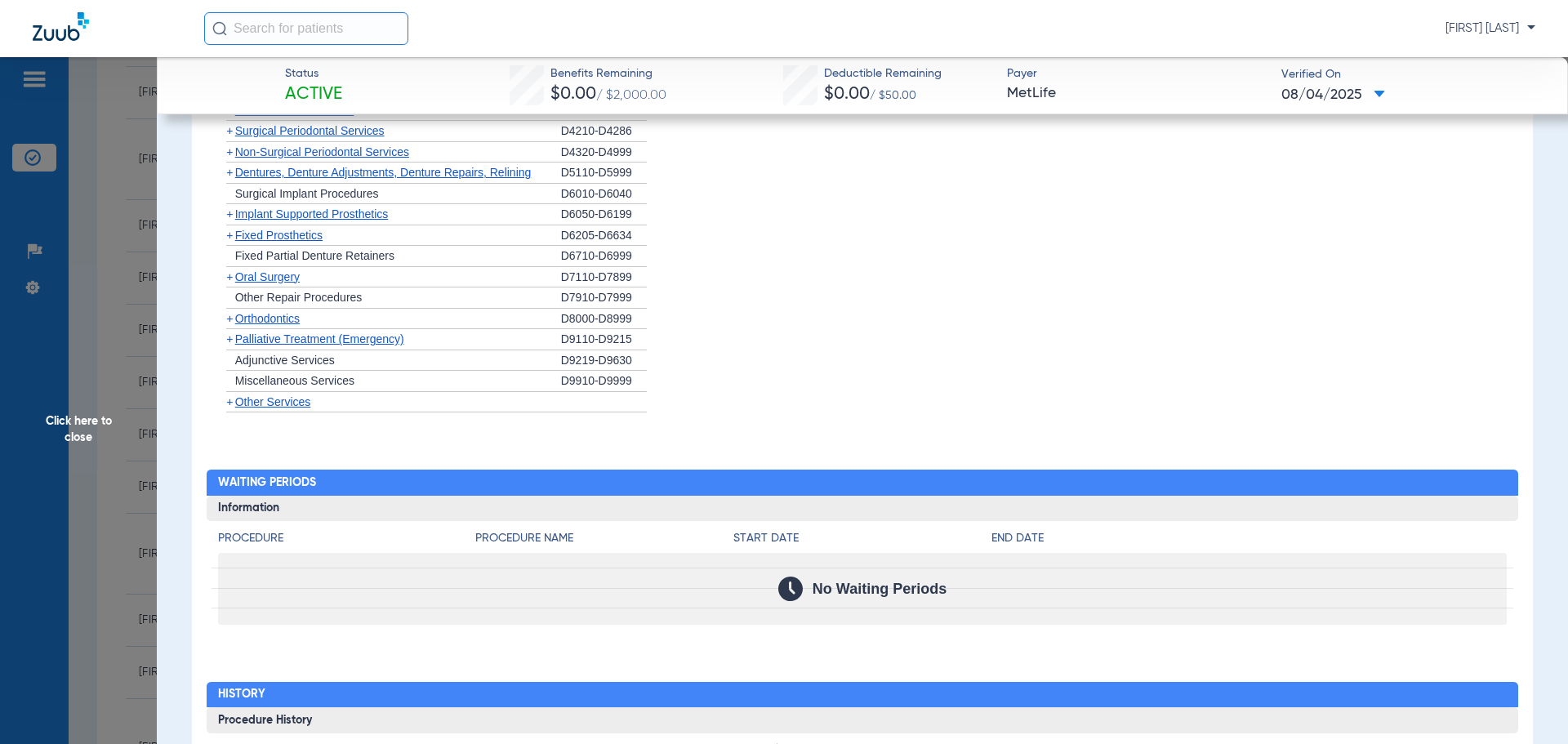 scroll, scrollTop: 2109, scrollLeft: 0, axis: vertical 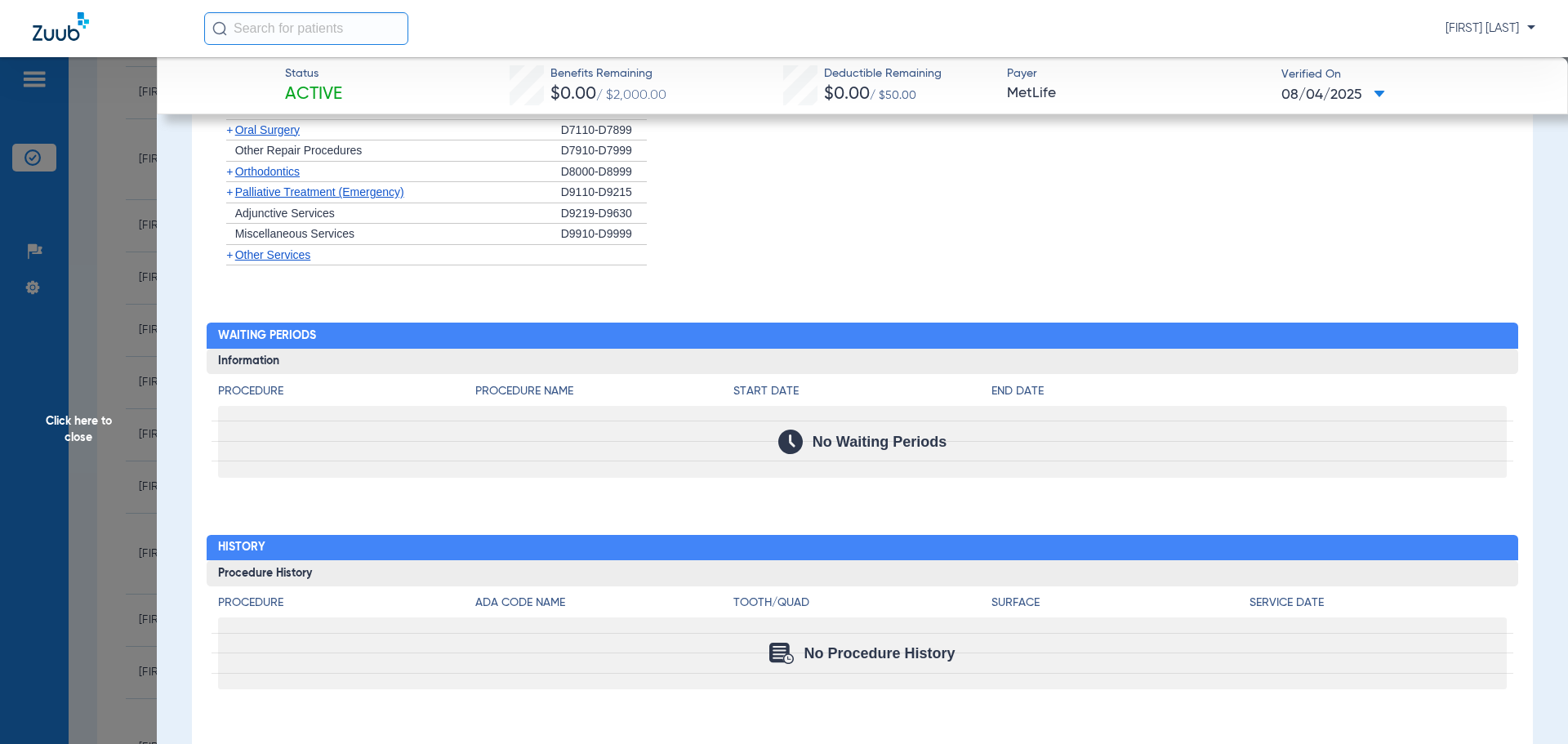 click on "Click here to close" 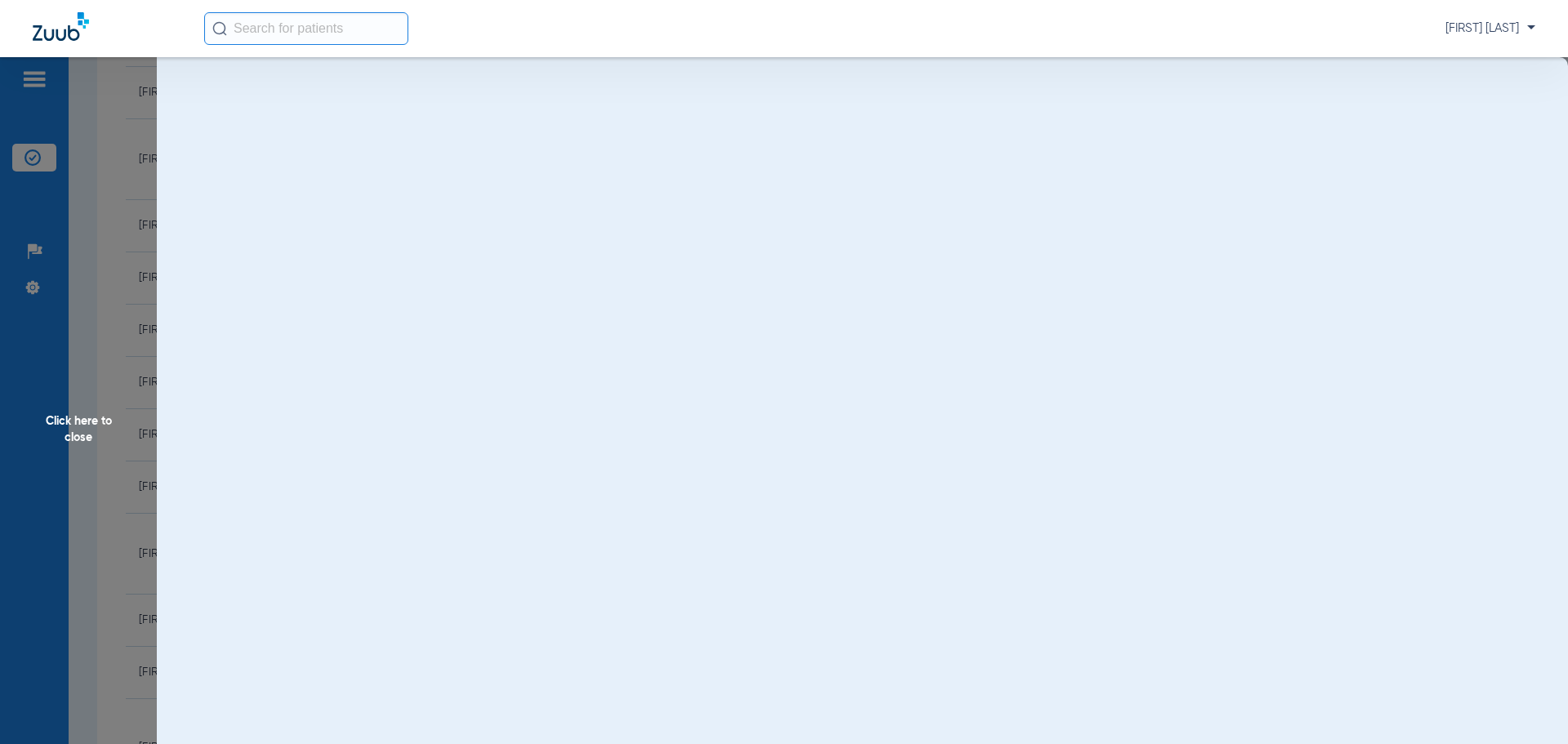 scroll, scrollTop: 0, scrollLeft: 0, axis: both 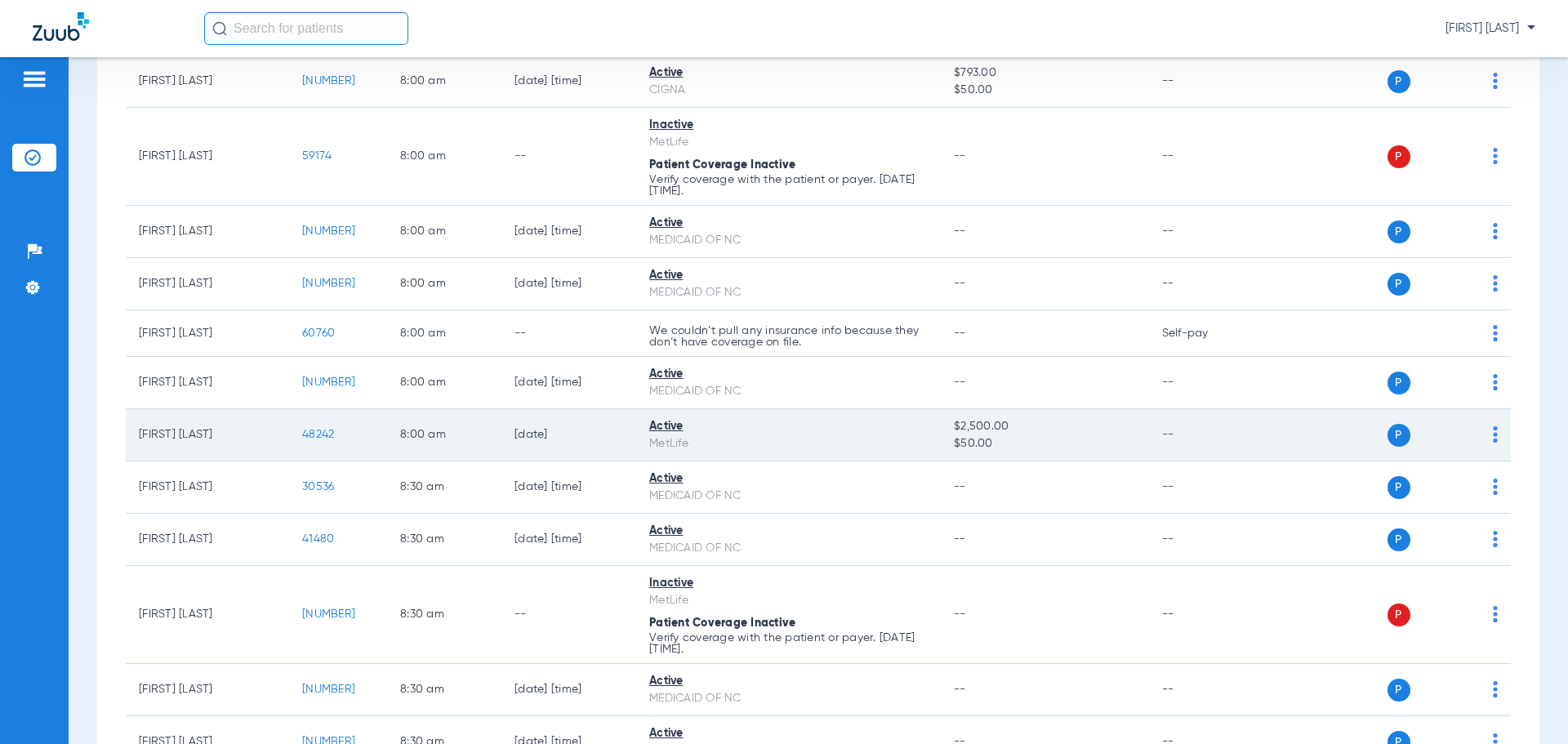 click on "48242" 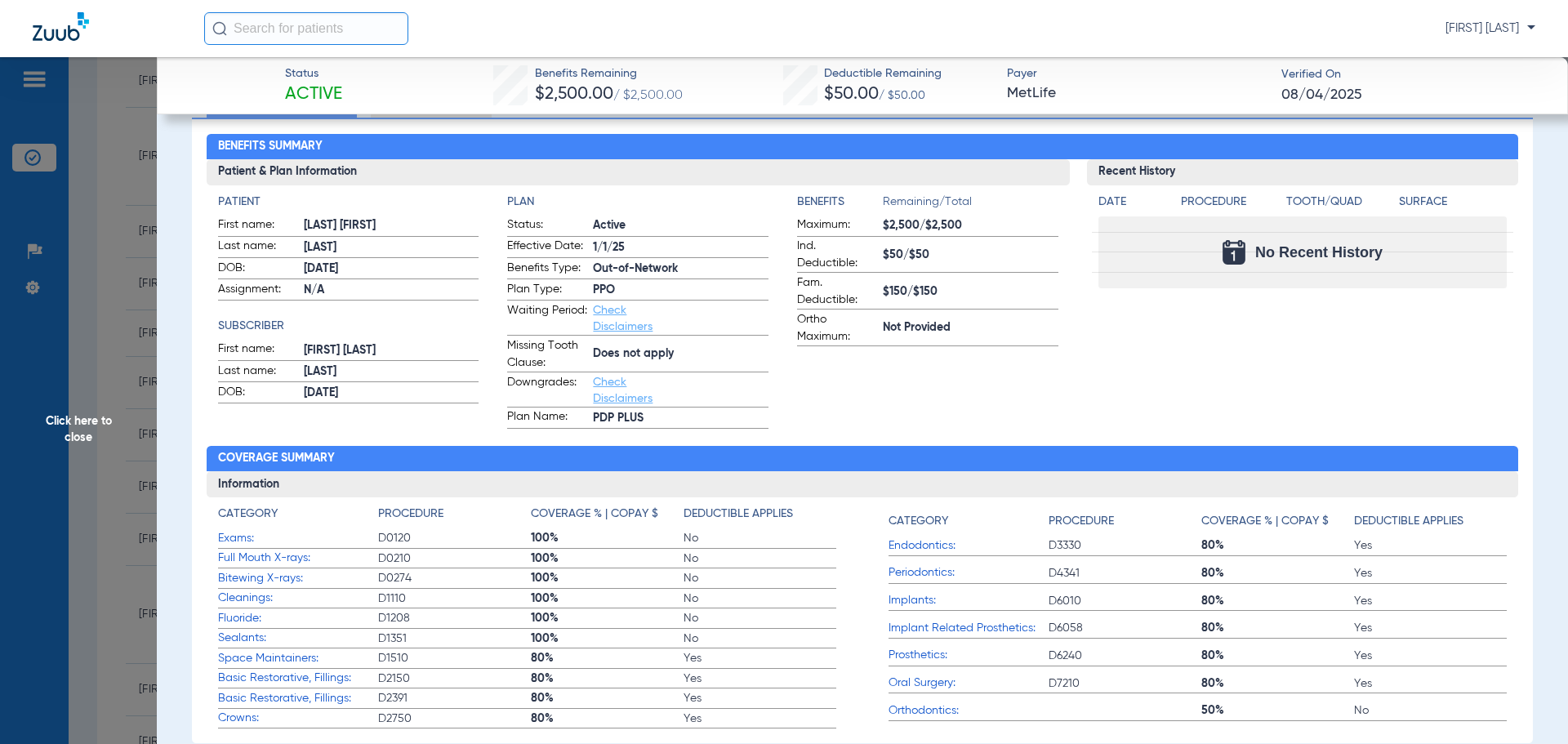 scroll, scrollTop: 82, scrollLeft: 0, axis: vertical 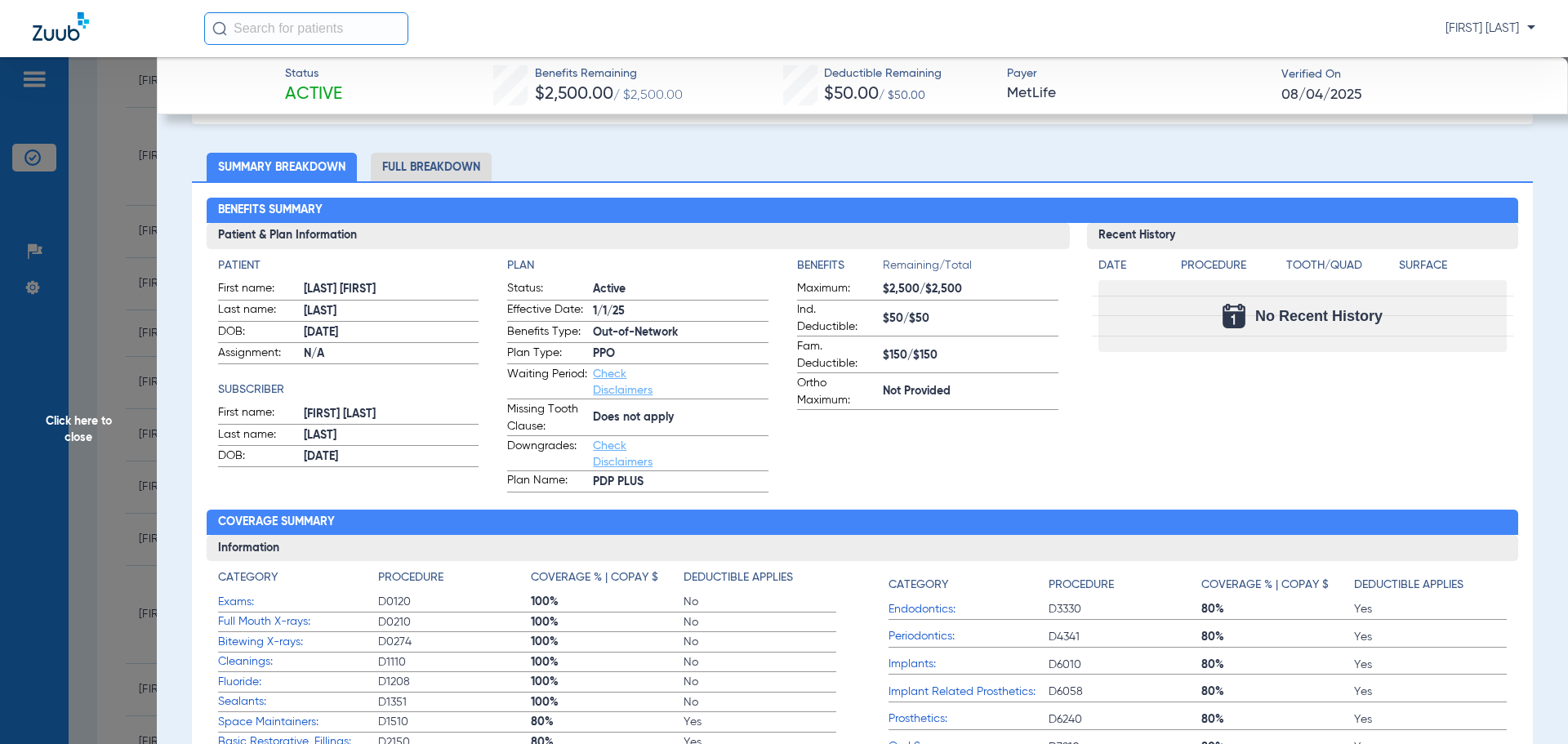 click on "McDowell, Abraham   Edit   (48242)   DOB: 04/06/2015   Out of Network  arrow_drop_down  Save to PDF  arrow_drop_down  Verify Benefits   Subscriber Information   First name  Brian  Last name  McDowell  DOB  mm / dd / yyyy 09/16/1972  Member ID  236159917  Group ID (optional)  300569  Insurance Payer   Insurance
Metlife  Provider   Dentist
Amy Davidian  1033261615  remove   Dependent Information   First name  Abraham  Last name  McDowell  DOB  mm / dd / yyyy 04/06/2015  Member ID  same as subscriber 236159917  Summary Breakdown   Full Breakdown  Benefits Summary Patient & Plan Information Patient First name:  ABRAHAM C  Last name:  MCDOWELL  DOB:  04/06/2015  Assignment:  N/A  Subscriber First name:  BRIAN B  Last name:  MCDOWELL  DOB:  09/16/1972  Plan Status:  Active  Effective Date:  1/1/25  Benefits Type:  Out-of-Network  Plan Type:  PPO  Waiting Period:  Check Disclaimers  Missing Tooth Clause:  Does not apply  Downgrades:  Check Disclaimers  Plan Name:  PDP PLUS  Benefits  Remaining/Total  Maximum:" 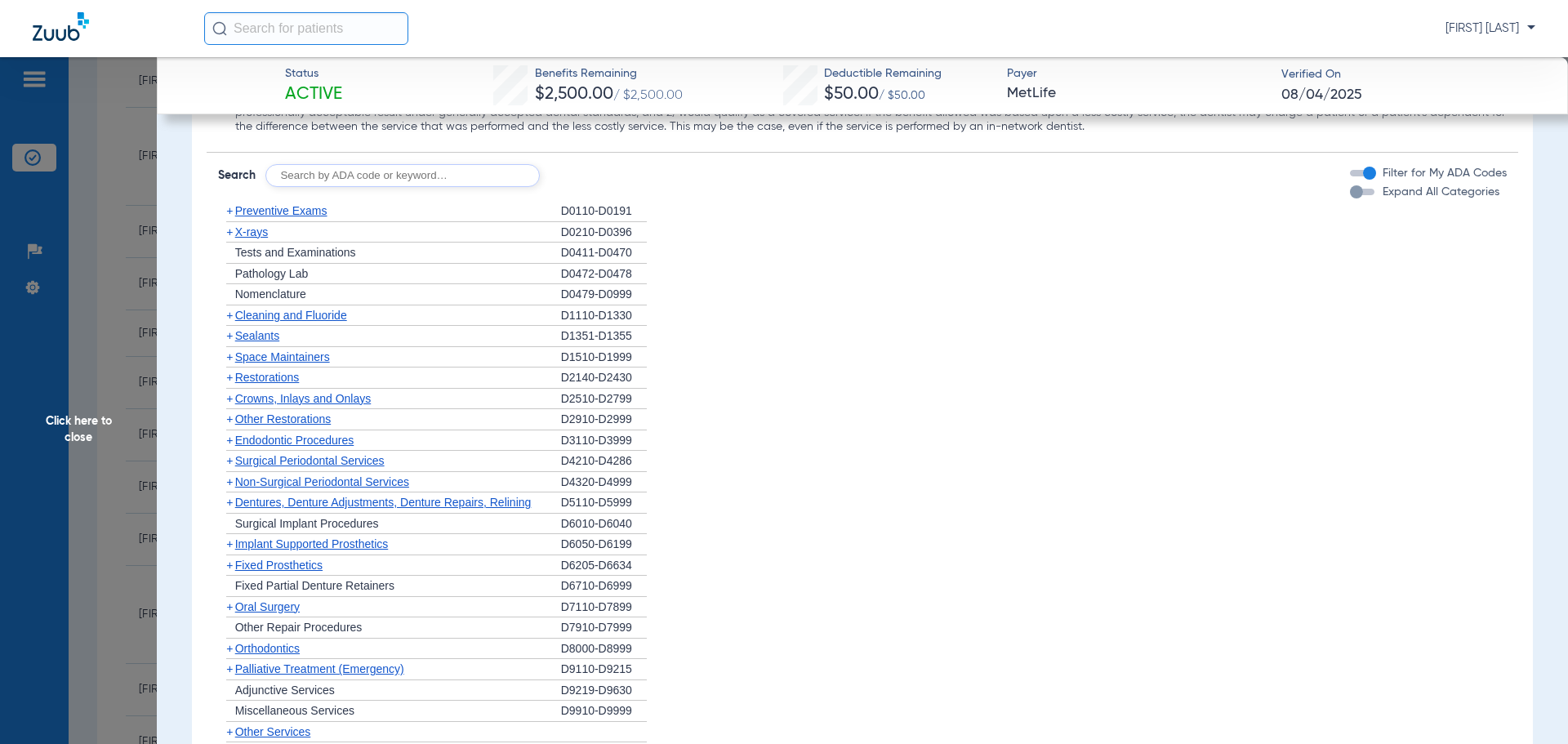 scroll, scrollTop: 2123, scrollLeft: 0, axis: vertical 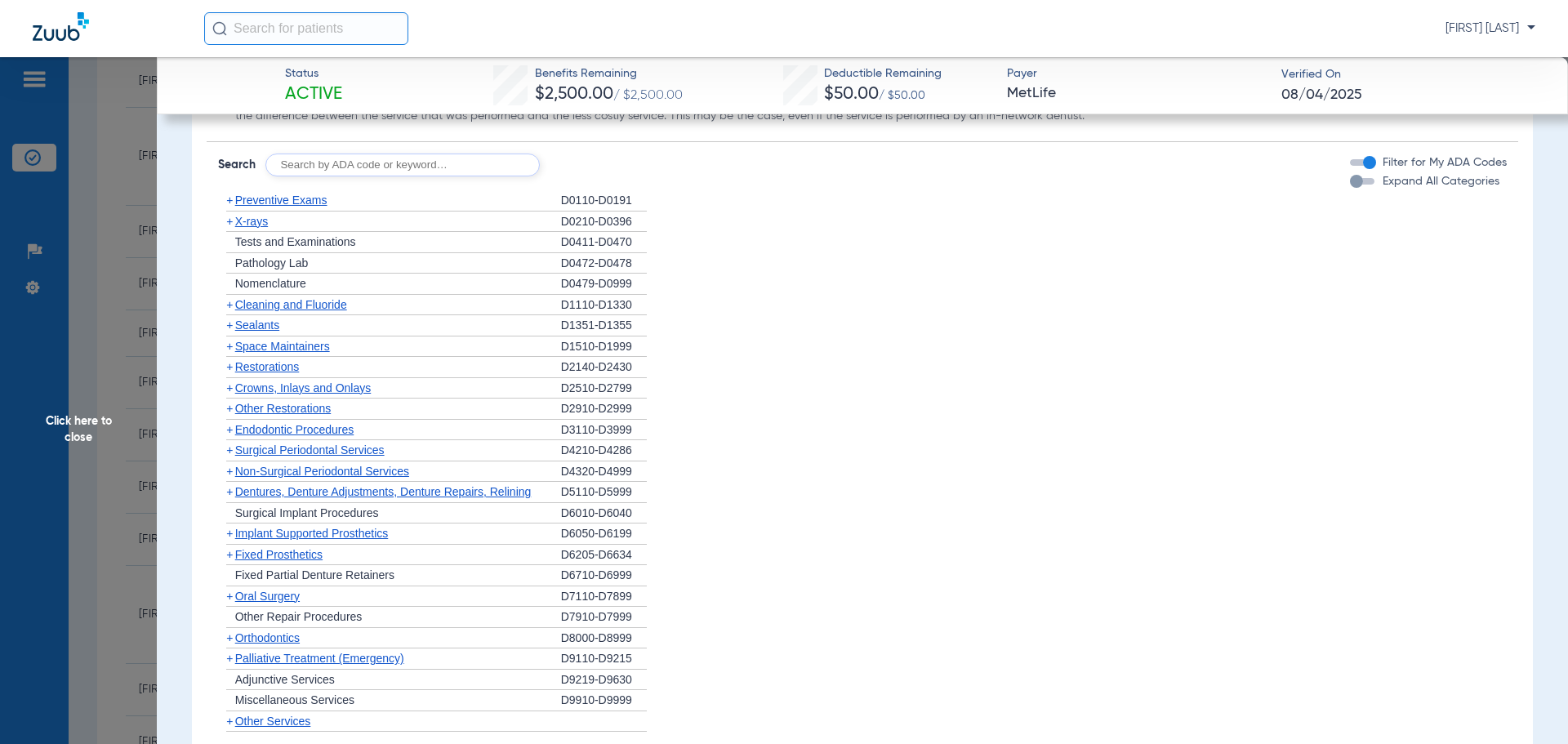 click on "+   Preventive Exams" 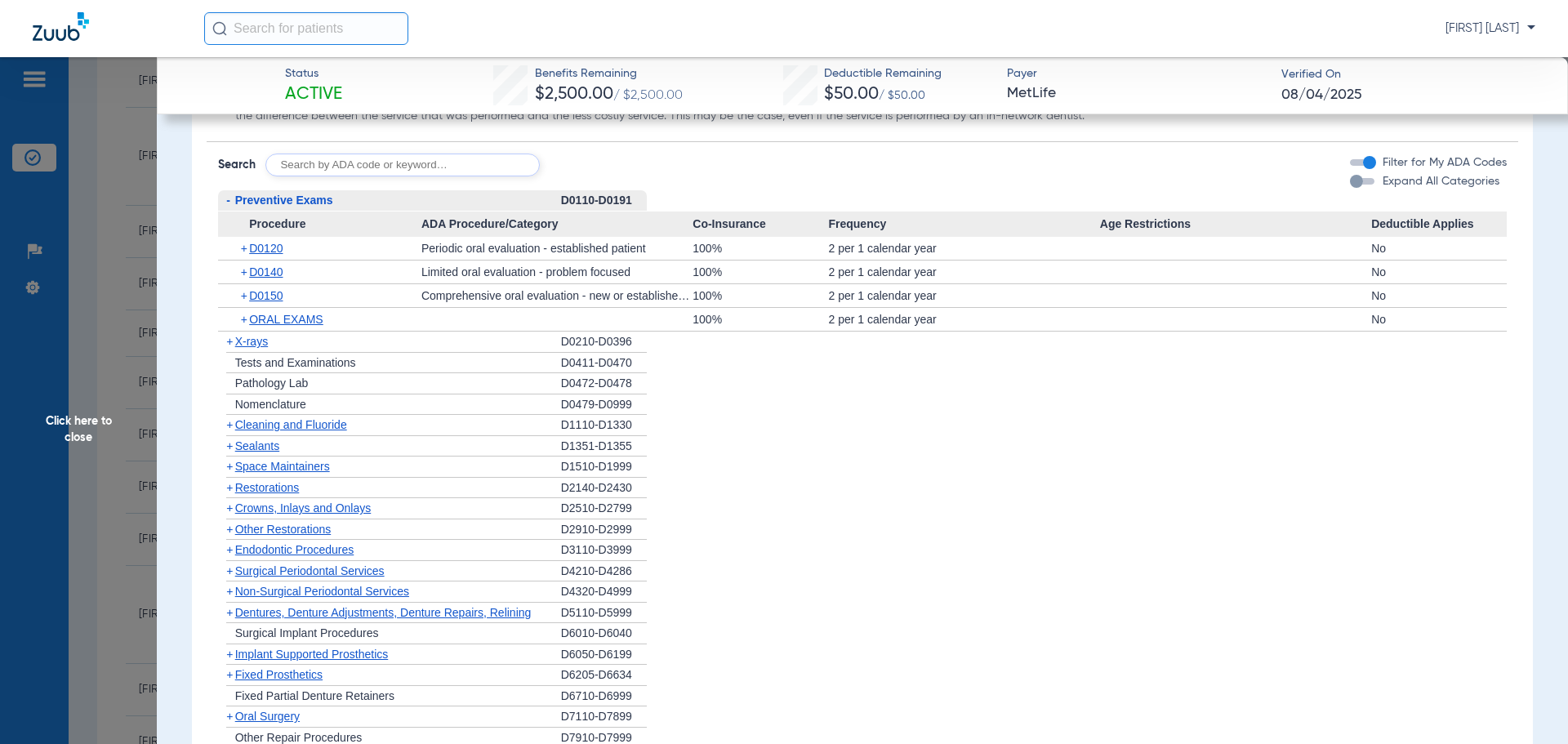 click on "-   Preventive Exams" 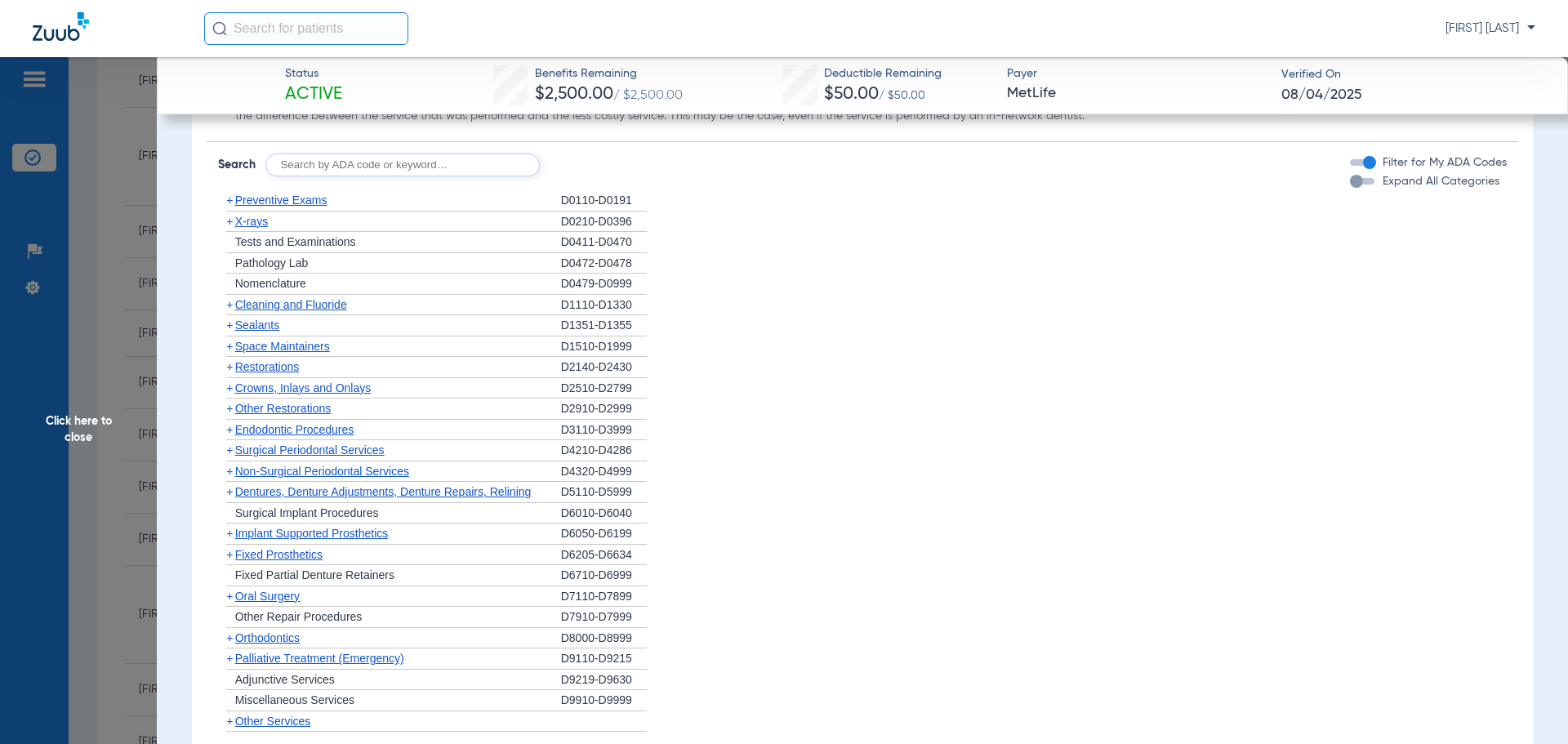 click on "+   X-rays" 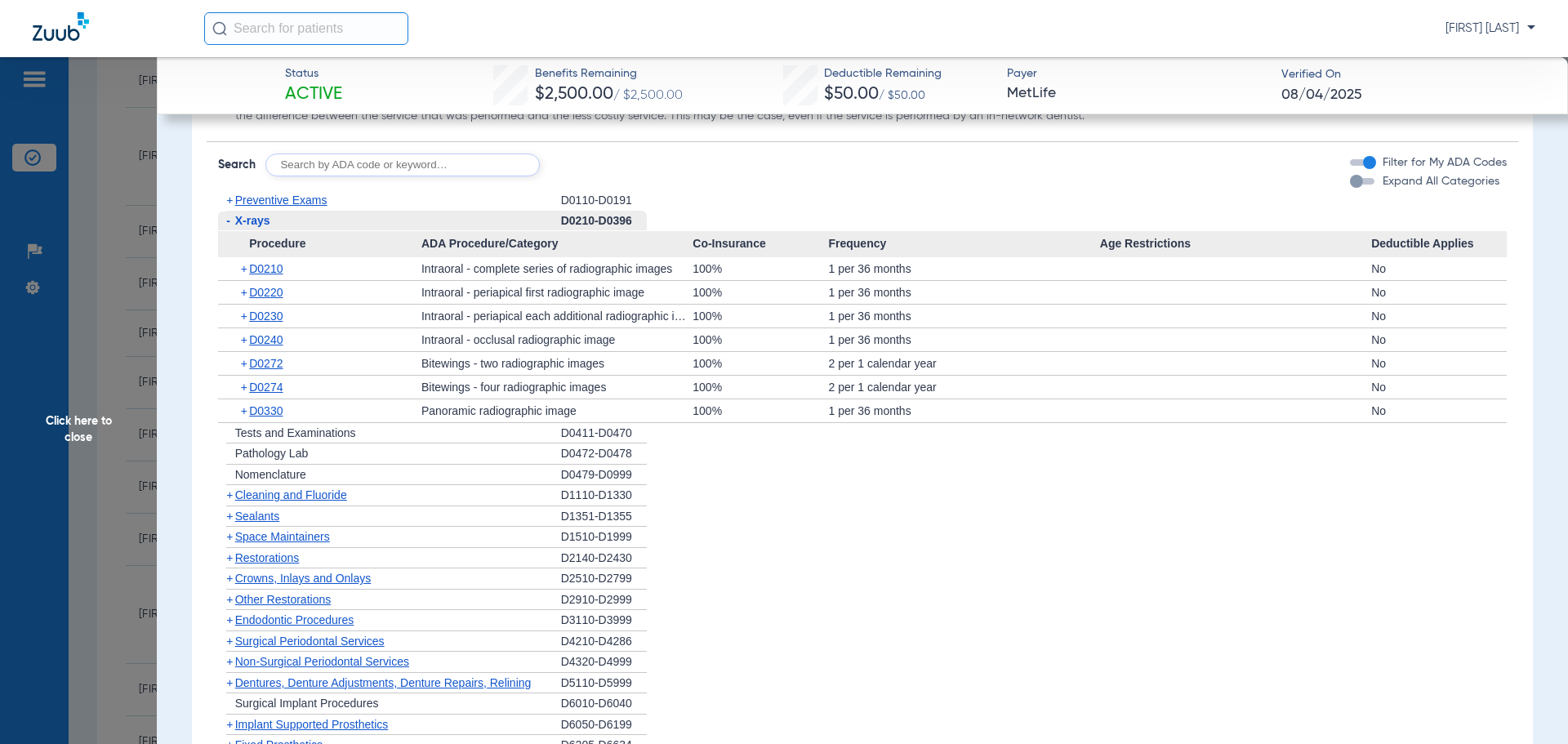 click on "-   X-rays" 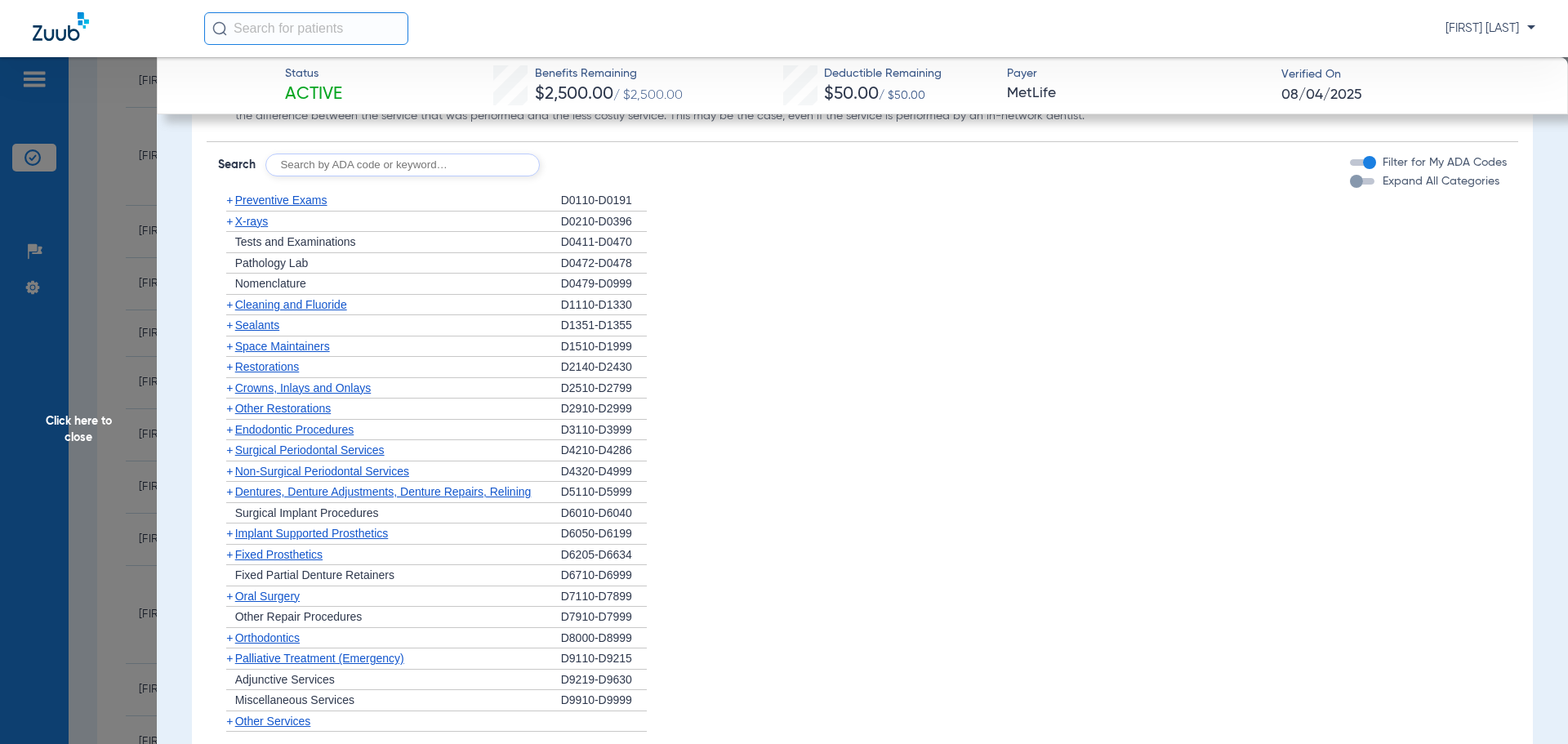 click on "+   Cleaning and Fluoride" 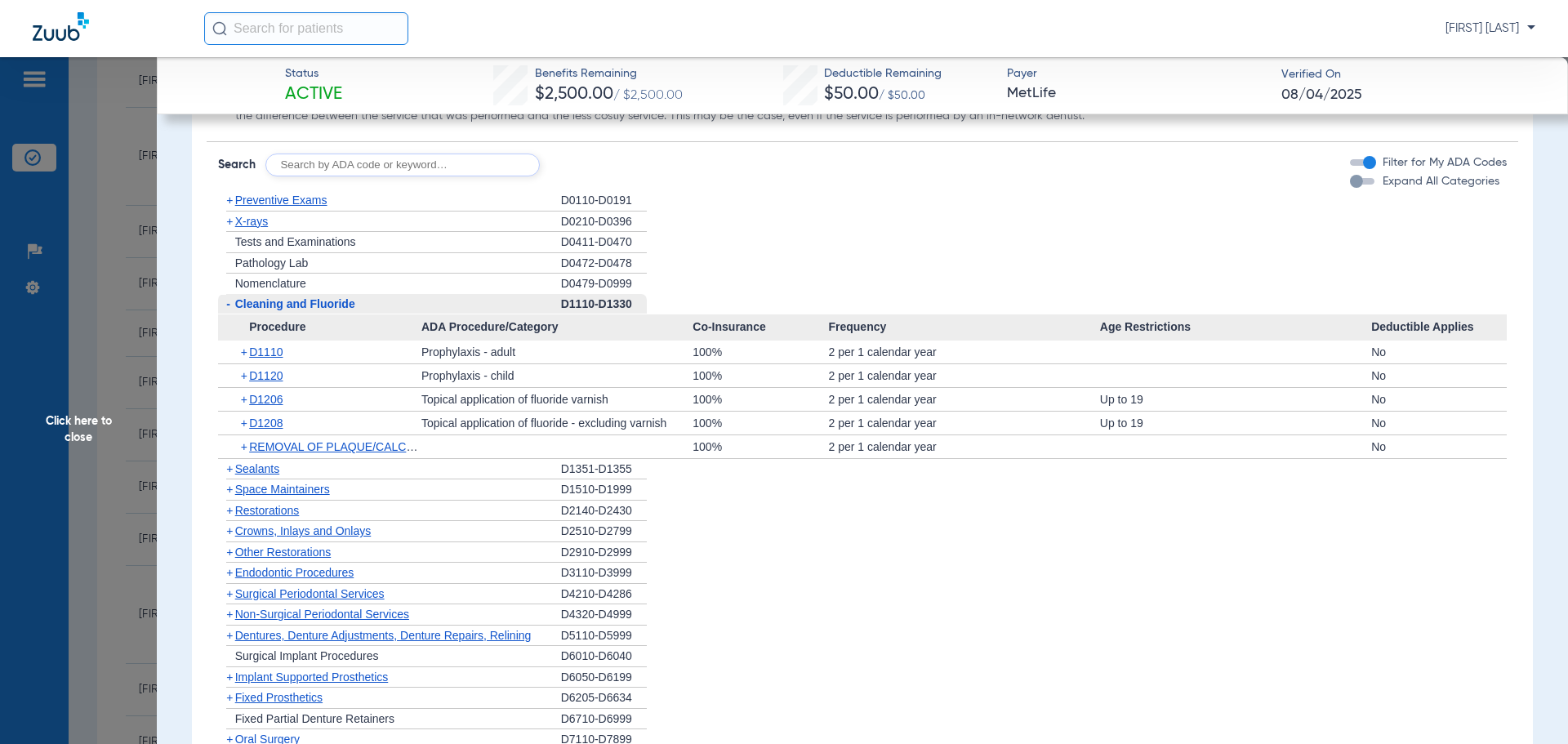 click on "Cleaning and Fluoride" 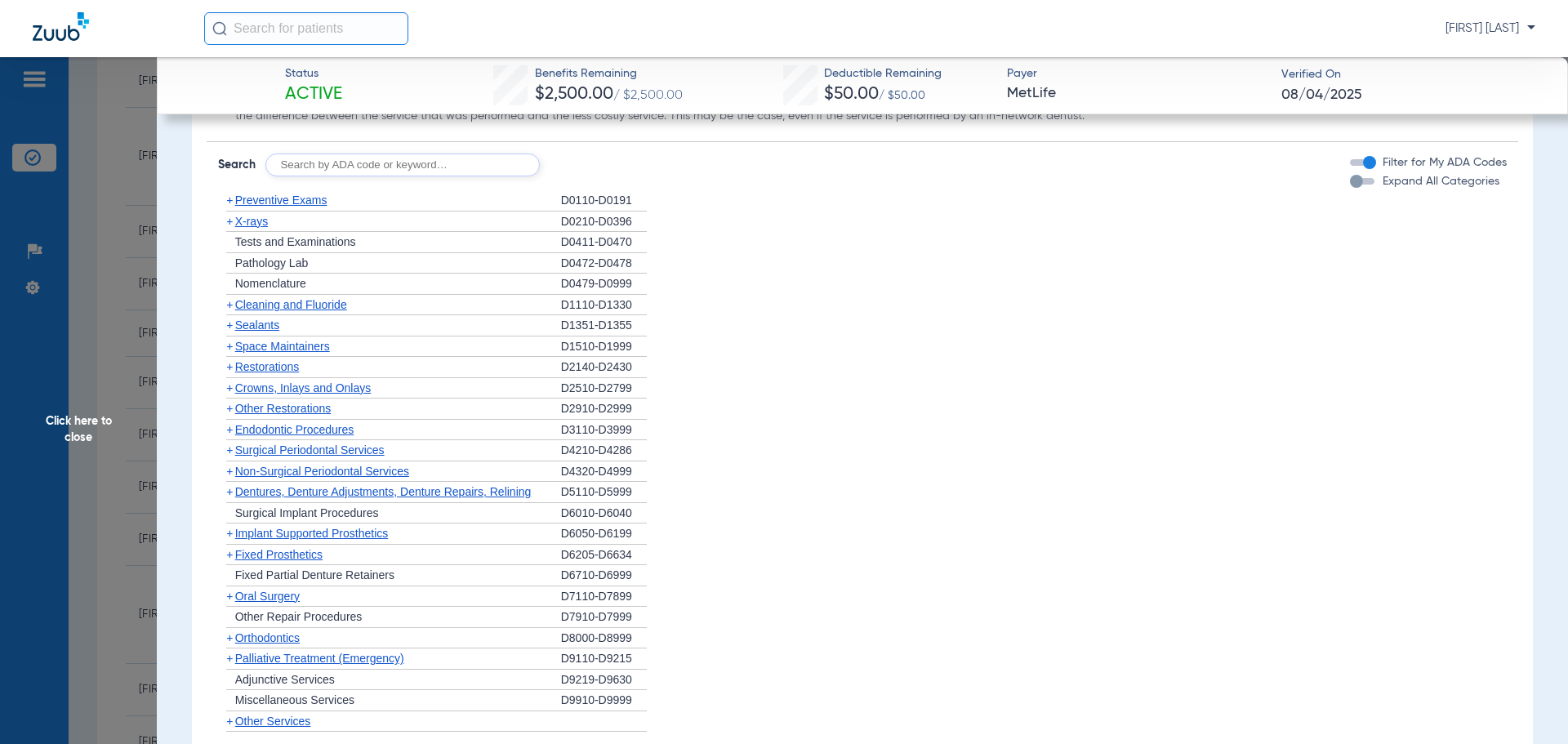 click on "+   Sealants" 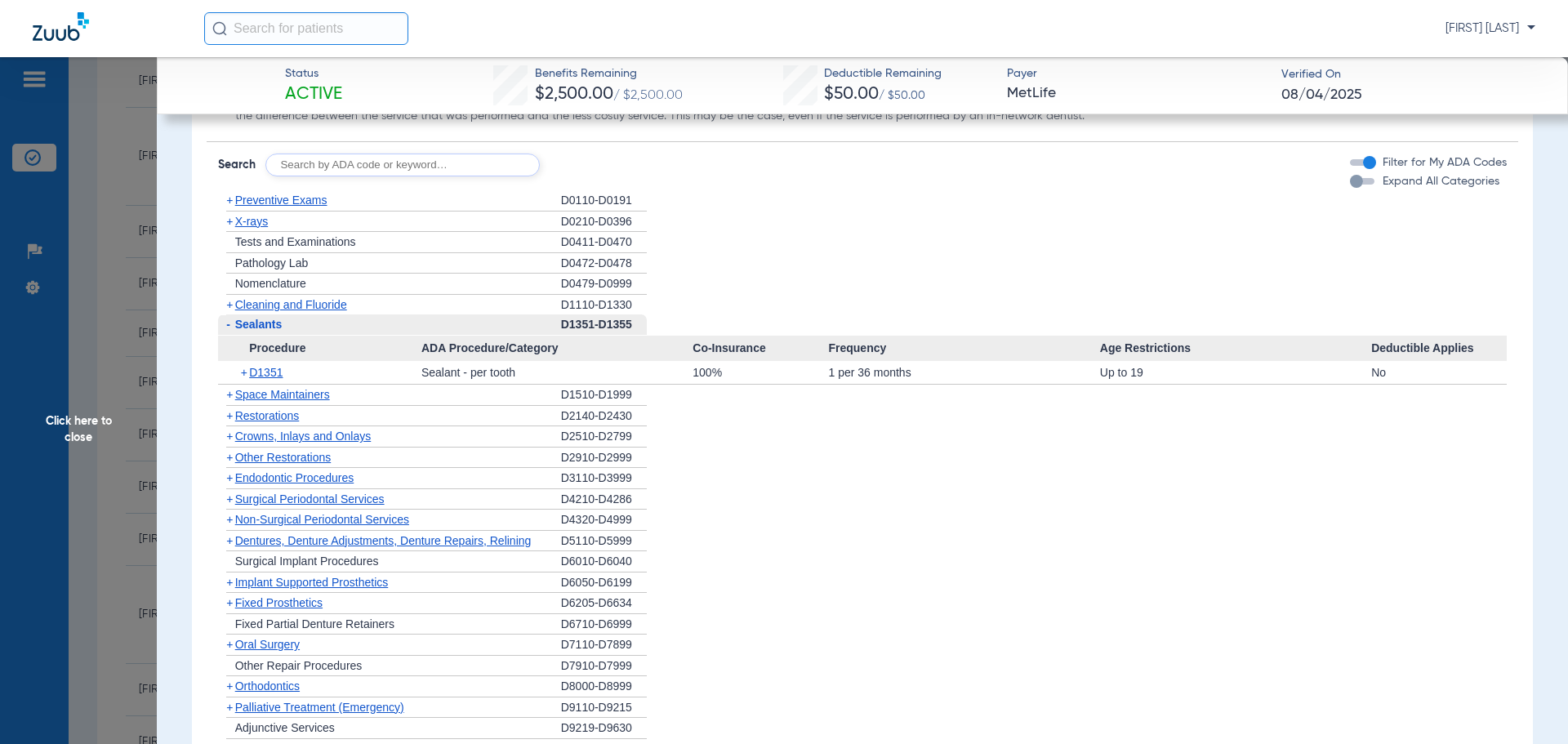 click on "-   Sealants" 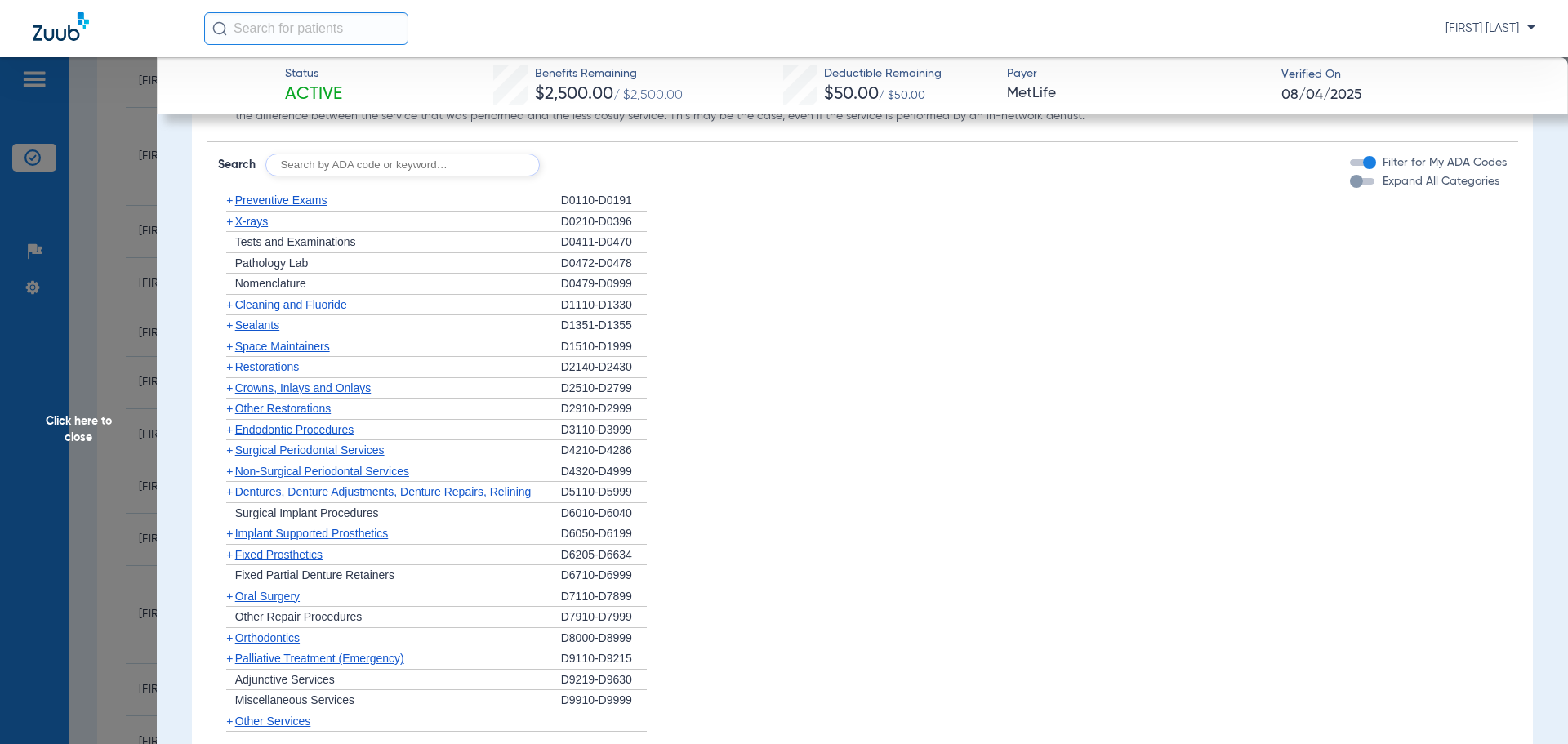 click on "+   Sealants" 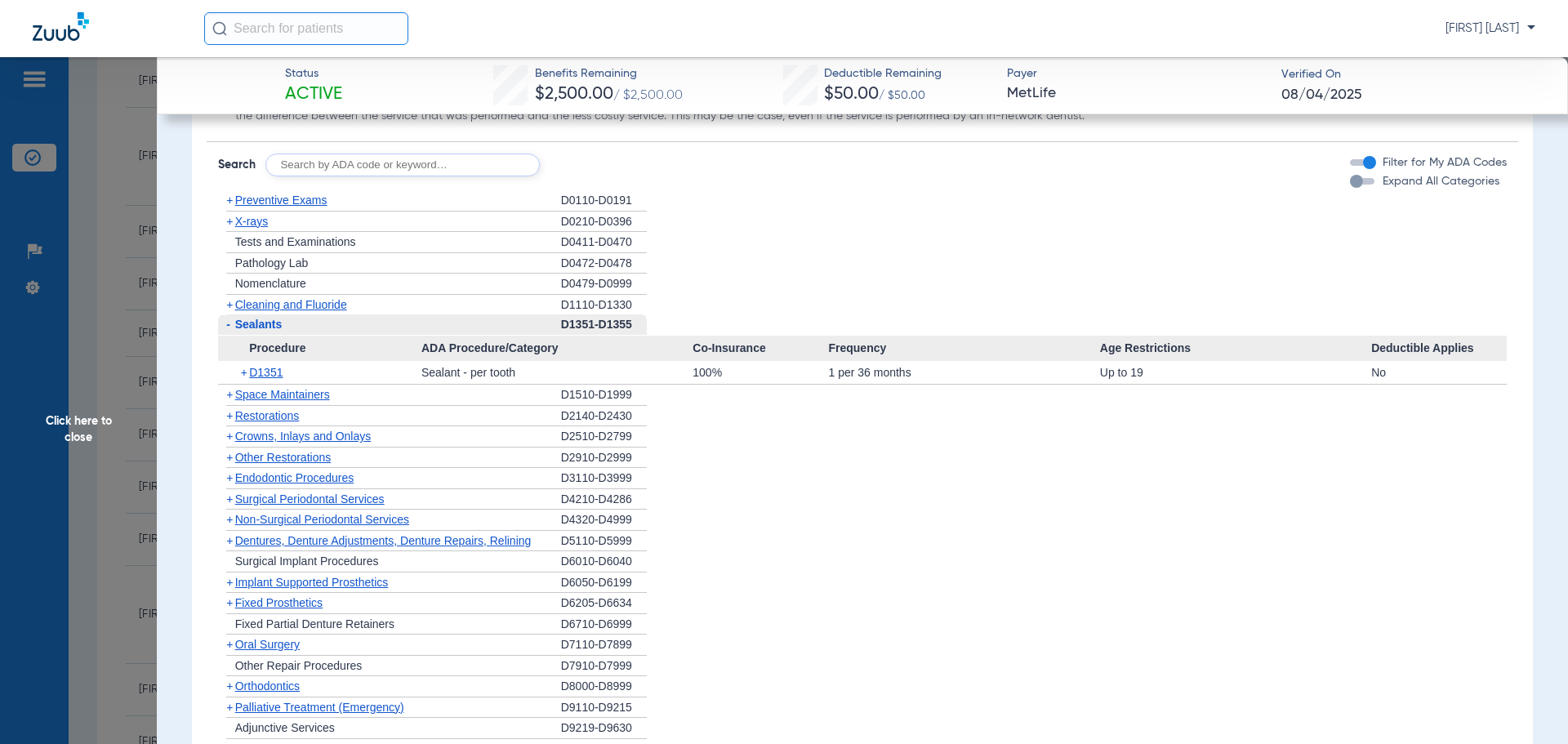 click on "+   D1351" 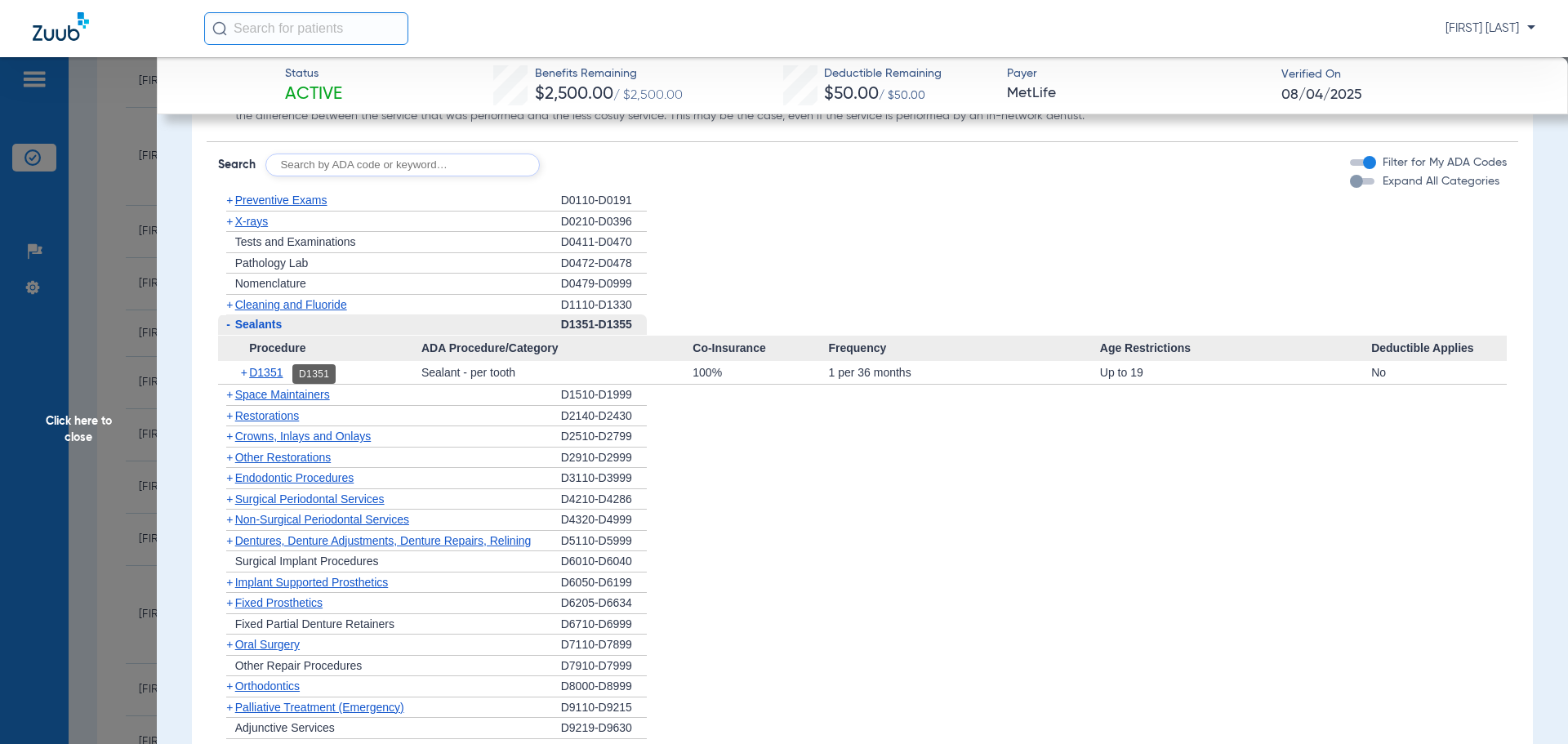 click on "D1351" 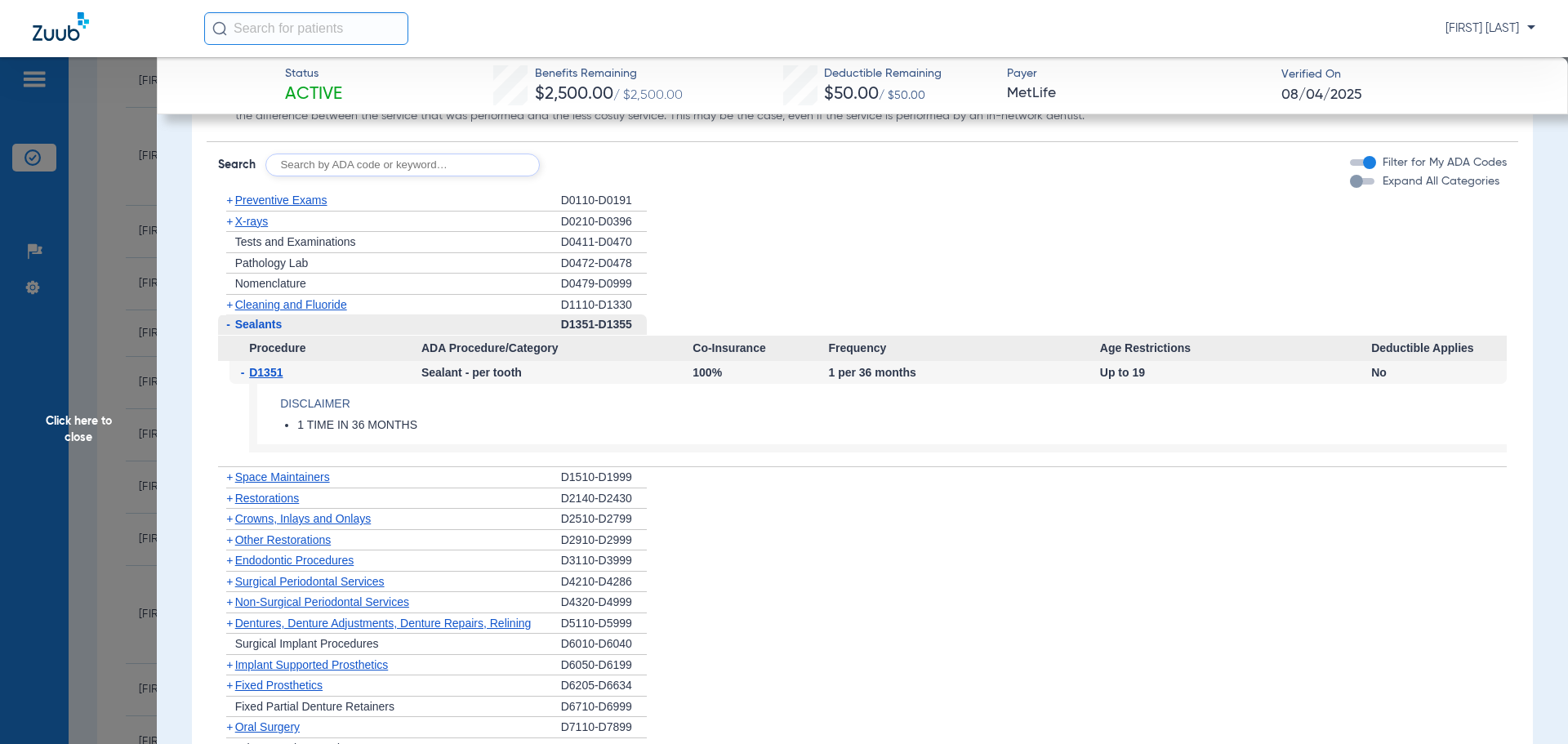drag, startPoint x: 306, startPoint y: 329, endPoint x: 319, endPoint y: 337, distance: 15.264338 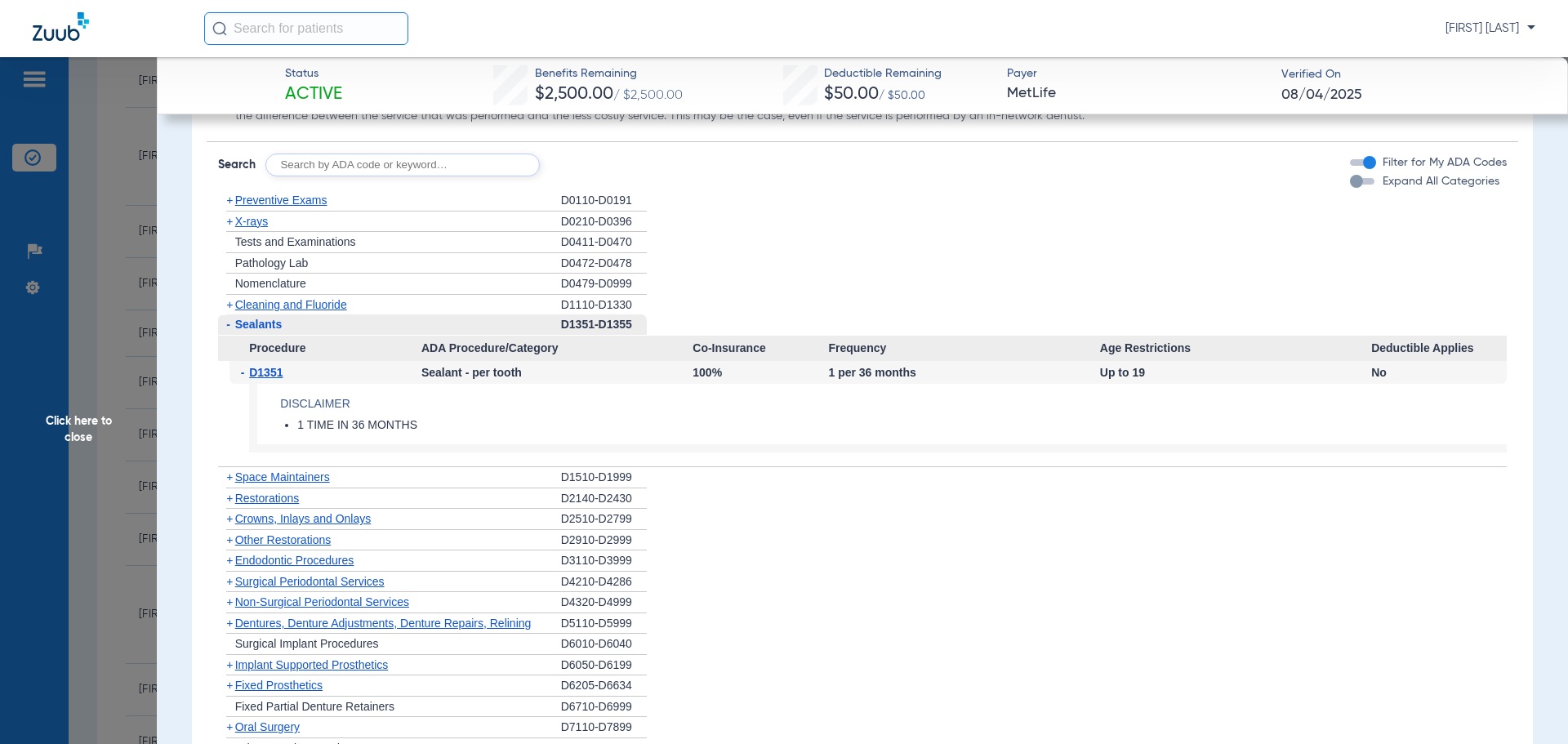click on "-   Sealants   D1351-D1355  Procedure ADA Procedure/Category Co-Insurance Frequency Age Restrictions Deductible Applies  -   D1351   Sealant - per tooth   100%   1 per 36 months   Up to 19   No  Disclaimer 1 TIME IN 36 MONTHS" 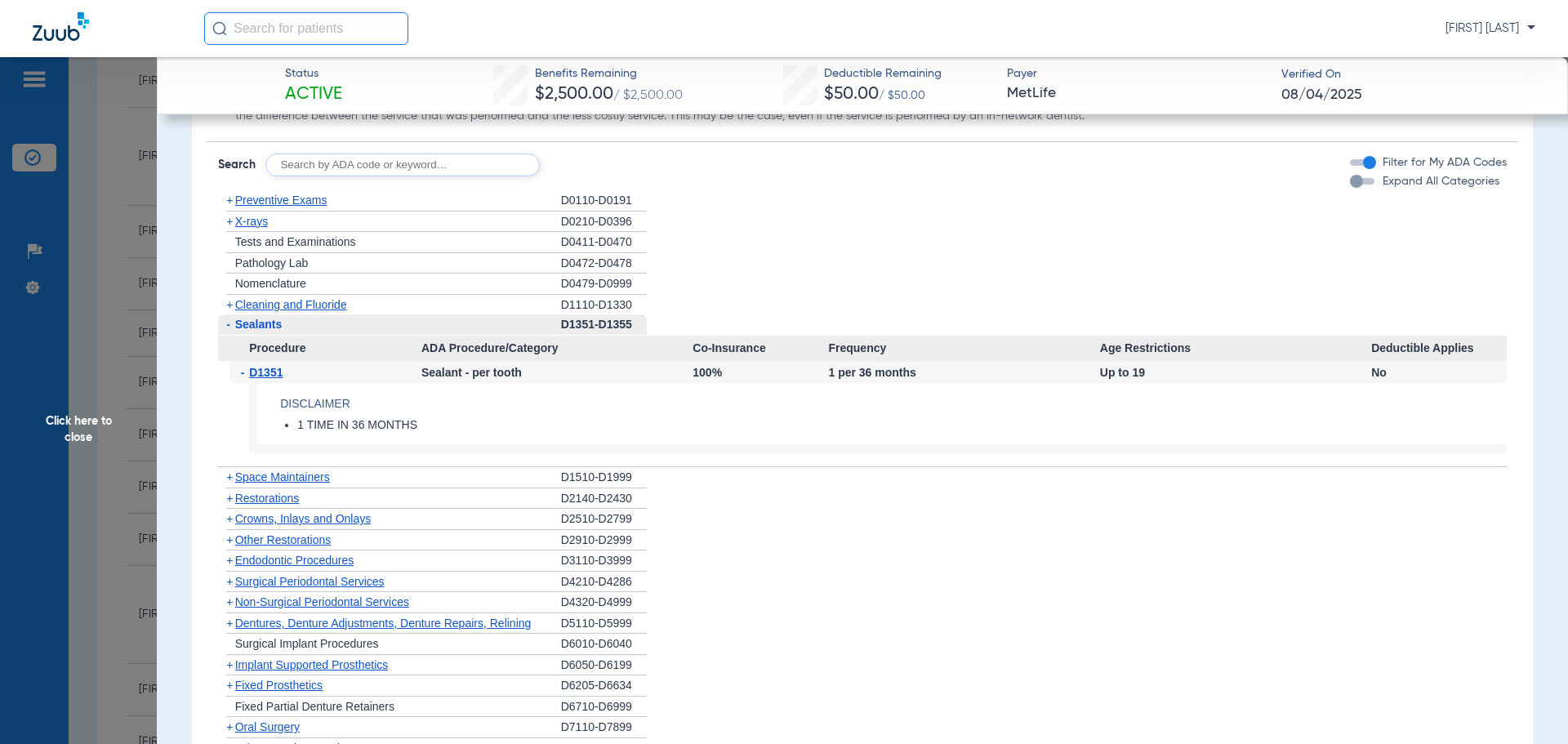 click on "-   Sealants" 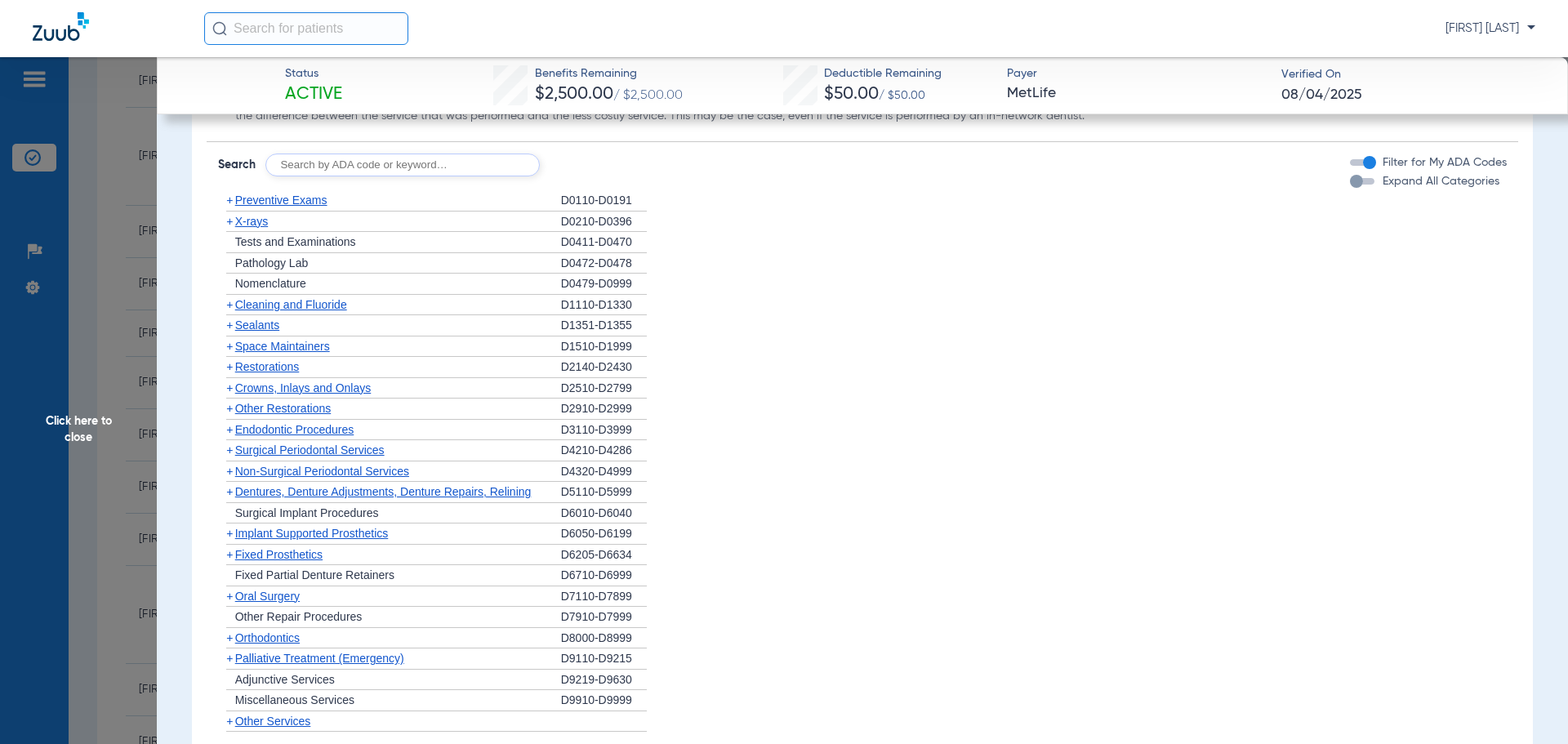 click on "Space Maintainers" 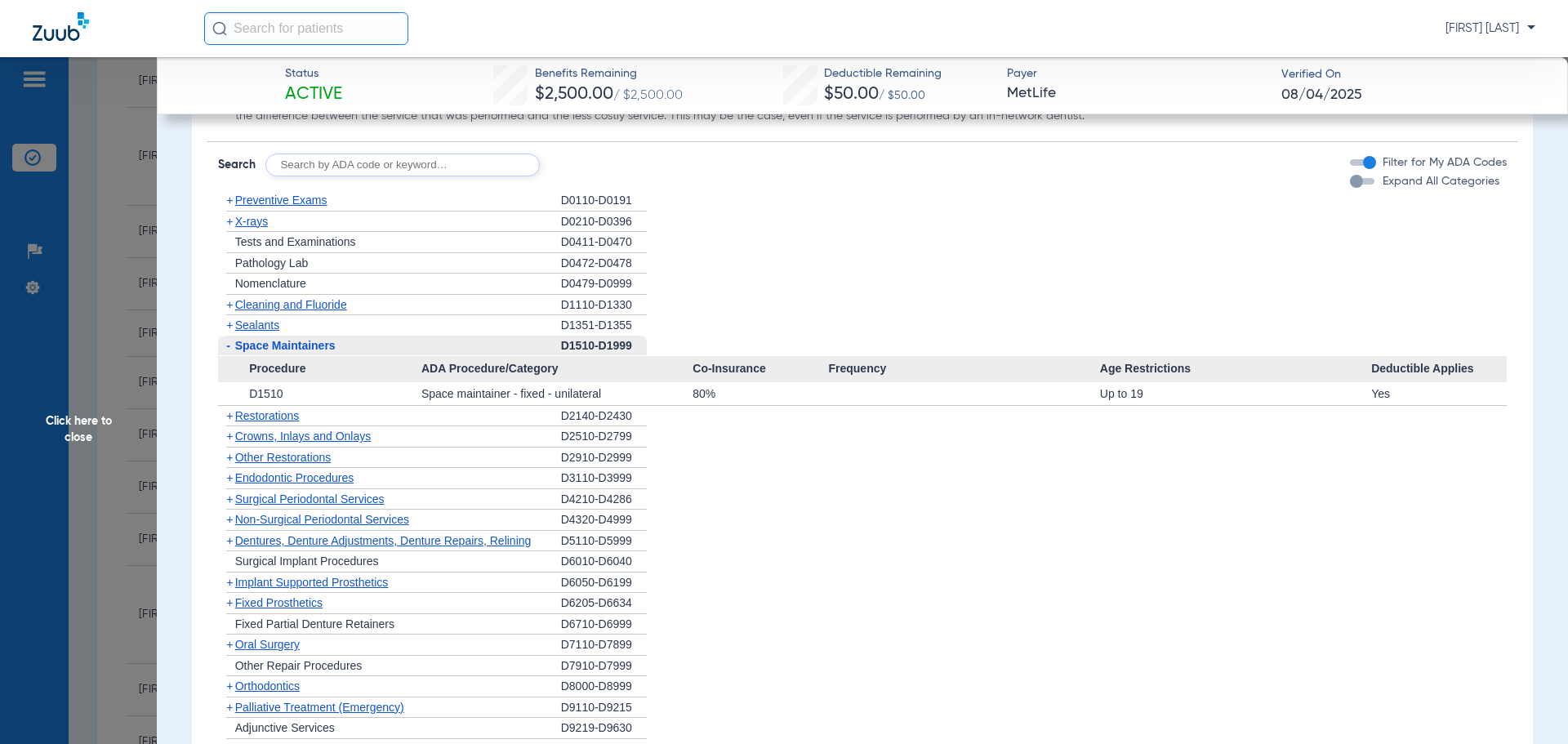 click on "Space Maintainers" 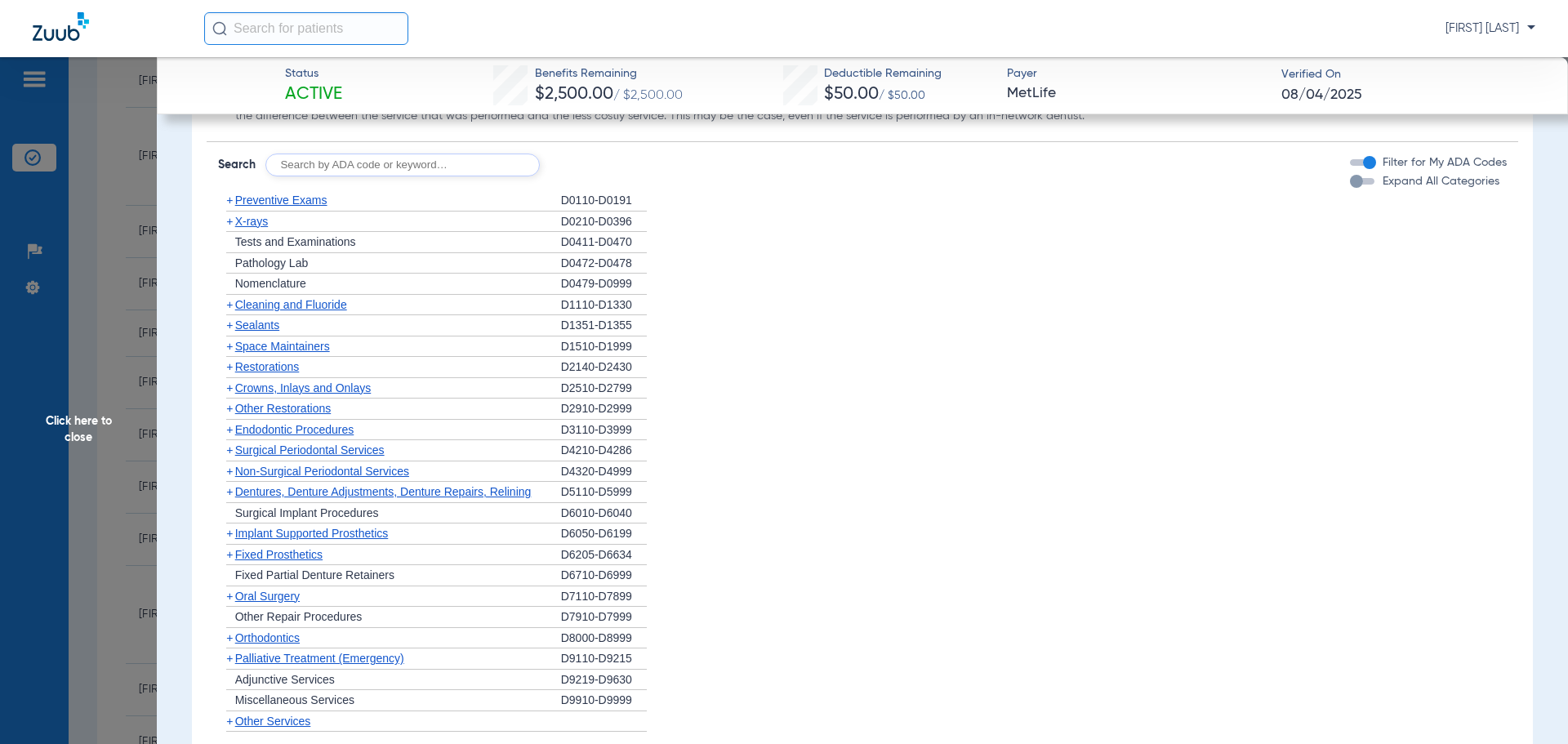 click on "Other Restorations" 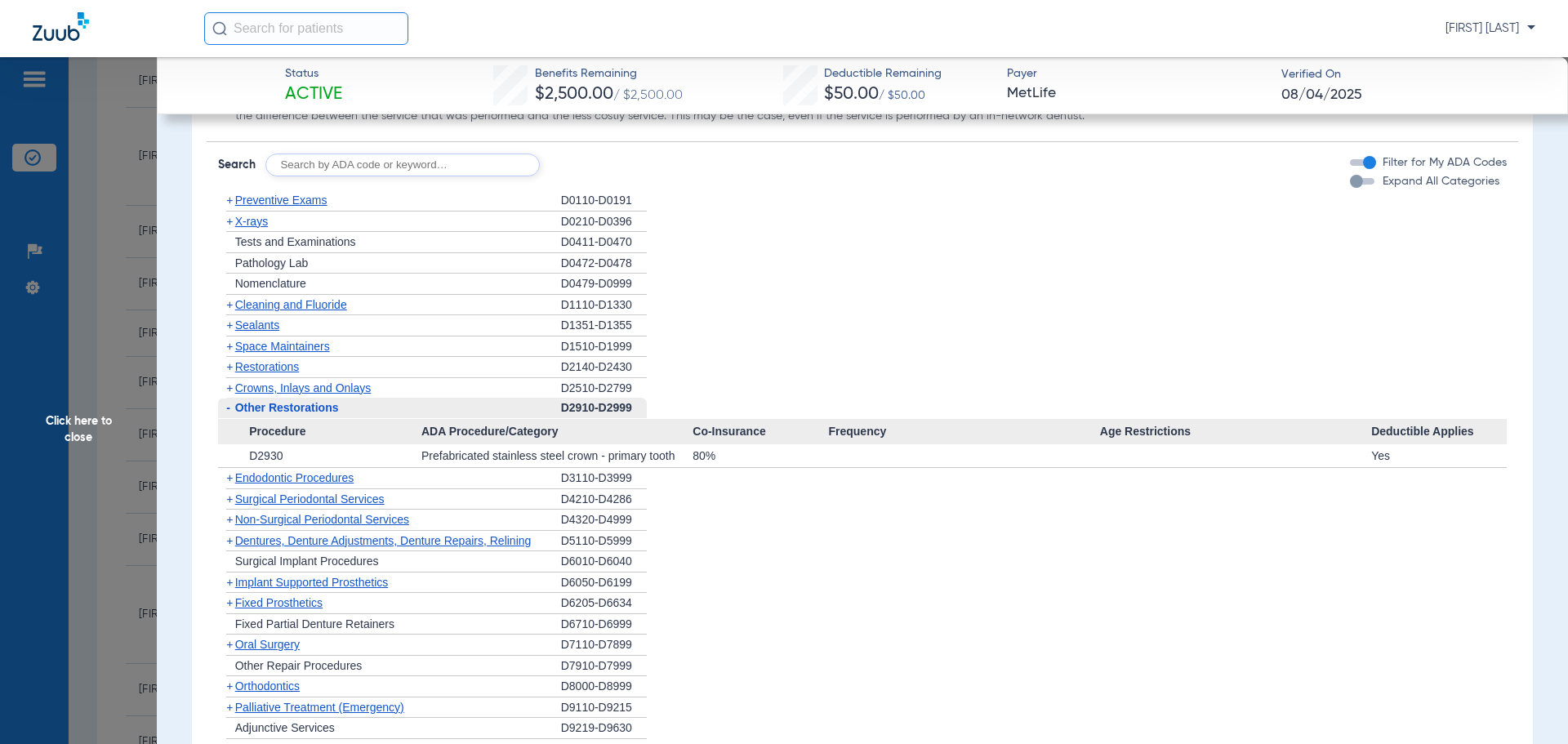 click on "Other Restorations" 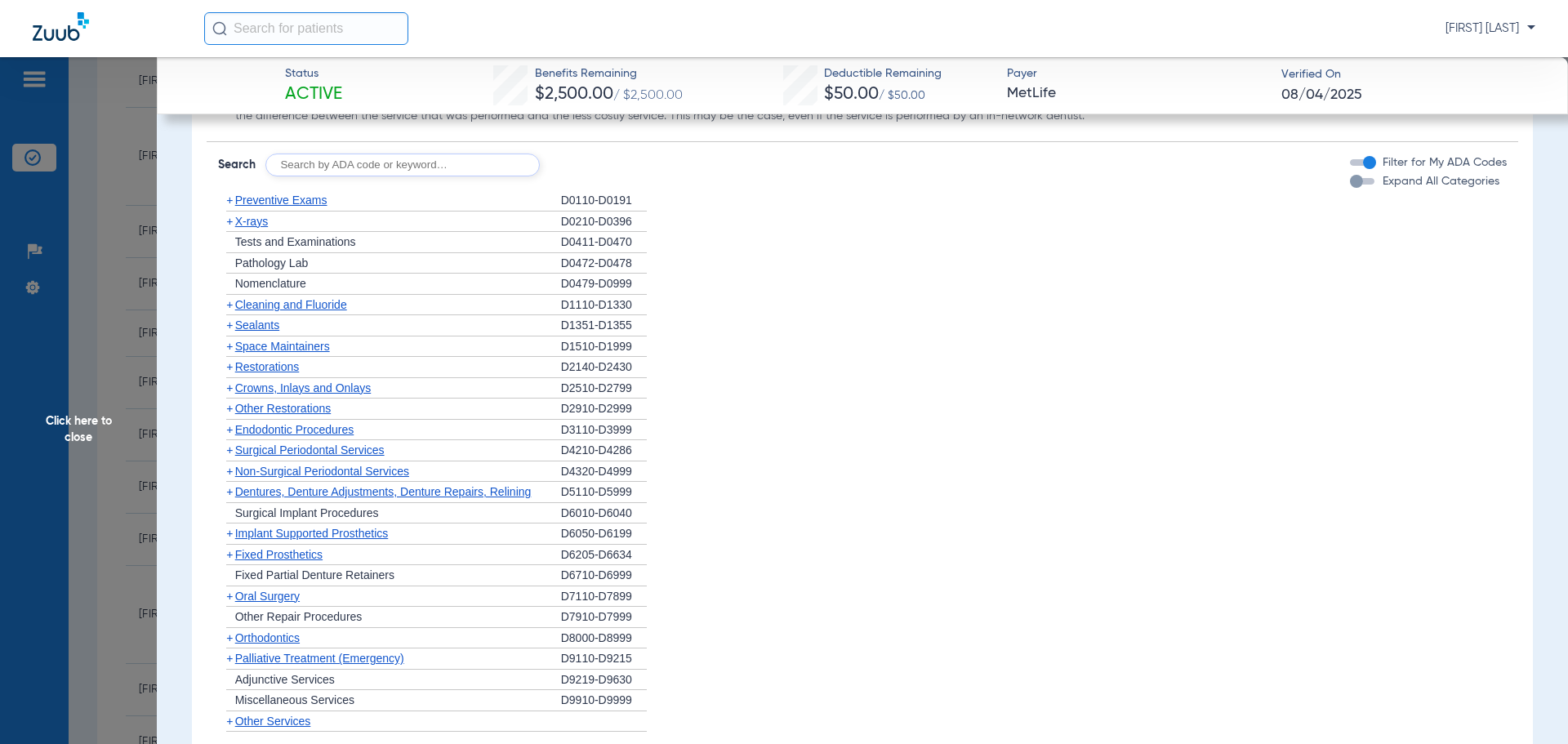 click on "Other Restorations" 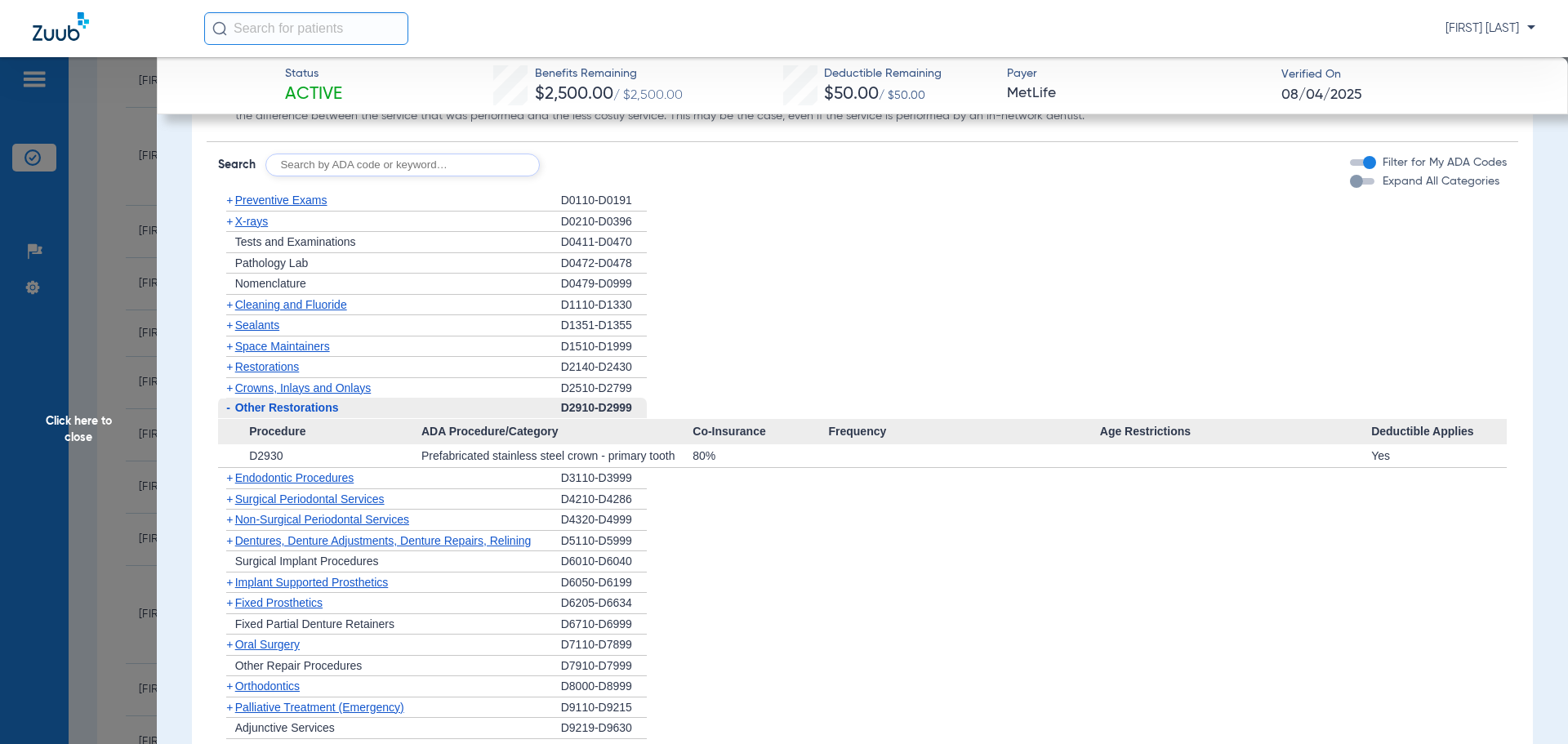 click on "Other Restorations" 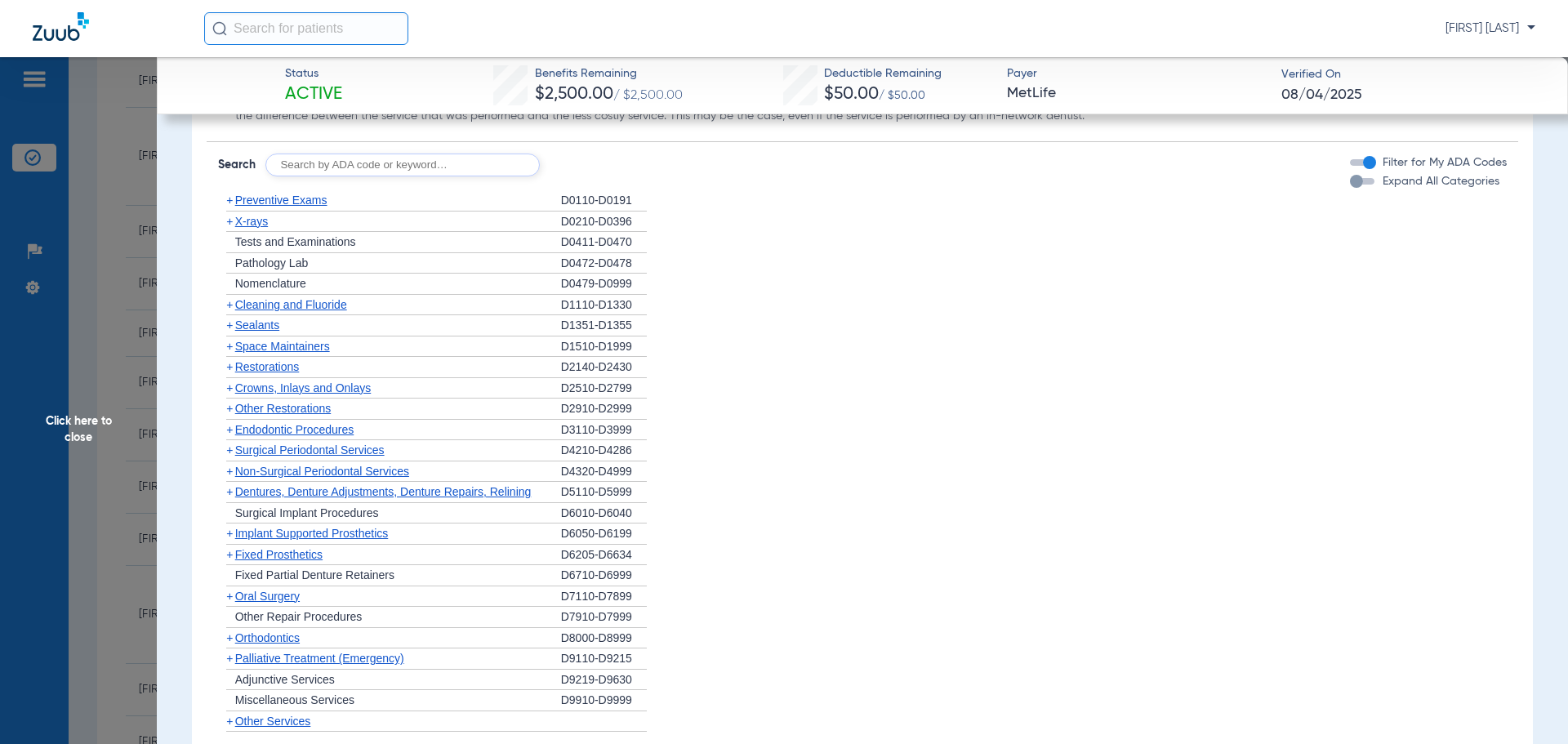 click on "Endodontic Procedures" 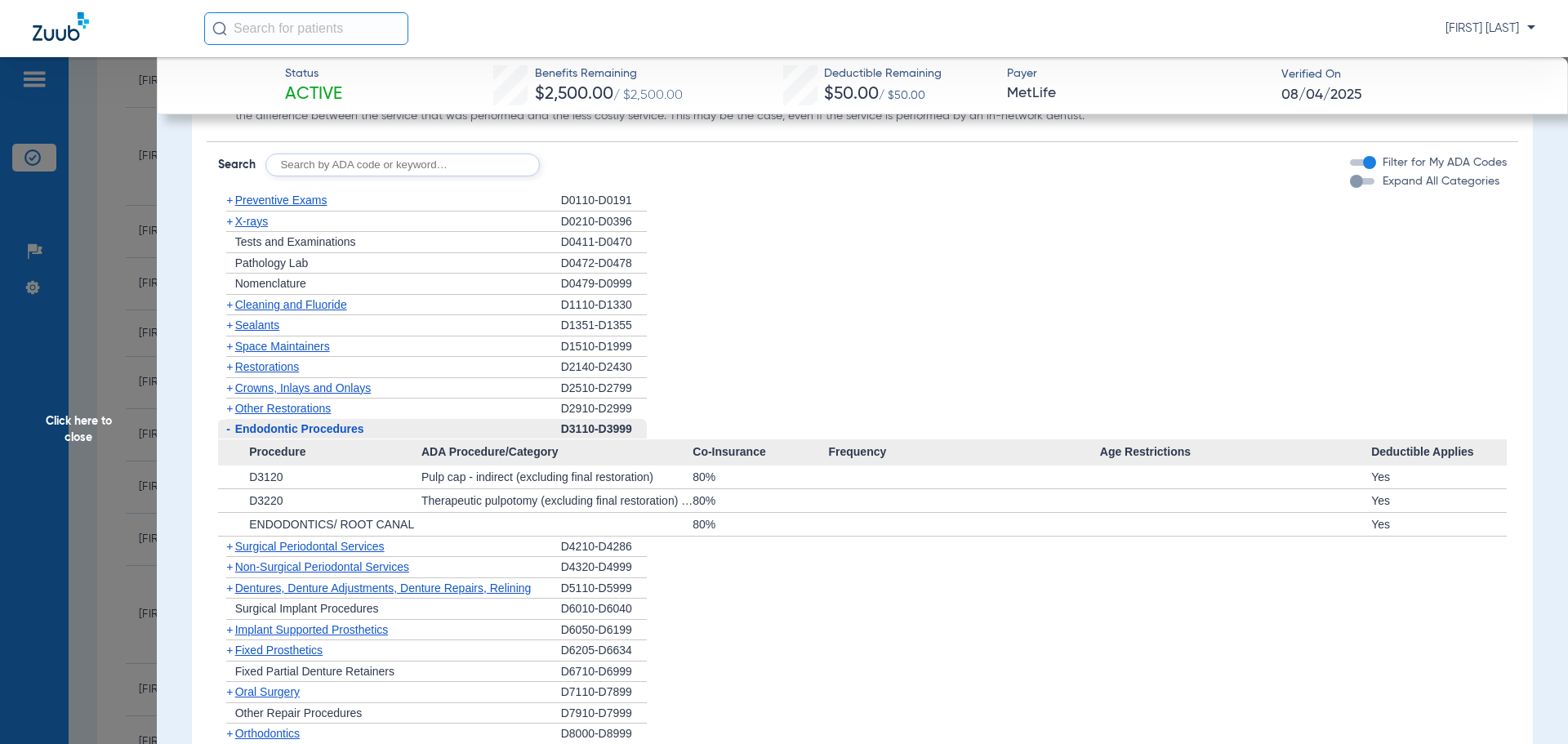 click on "Endodontic Procedures" 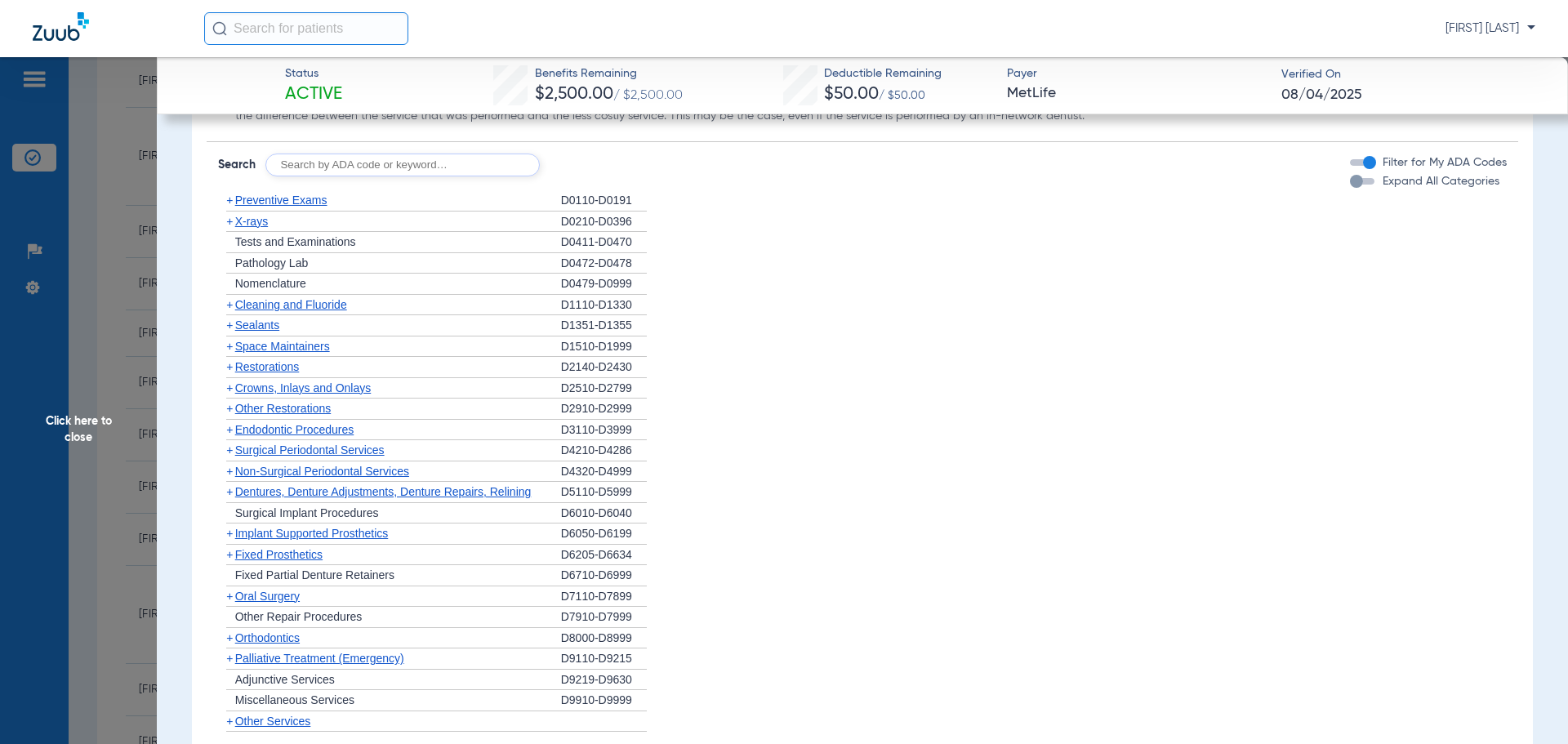 click on "Oral Surgery" 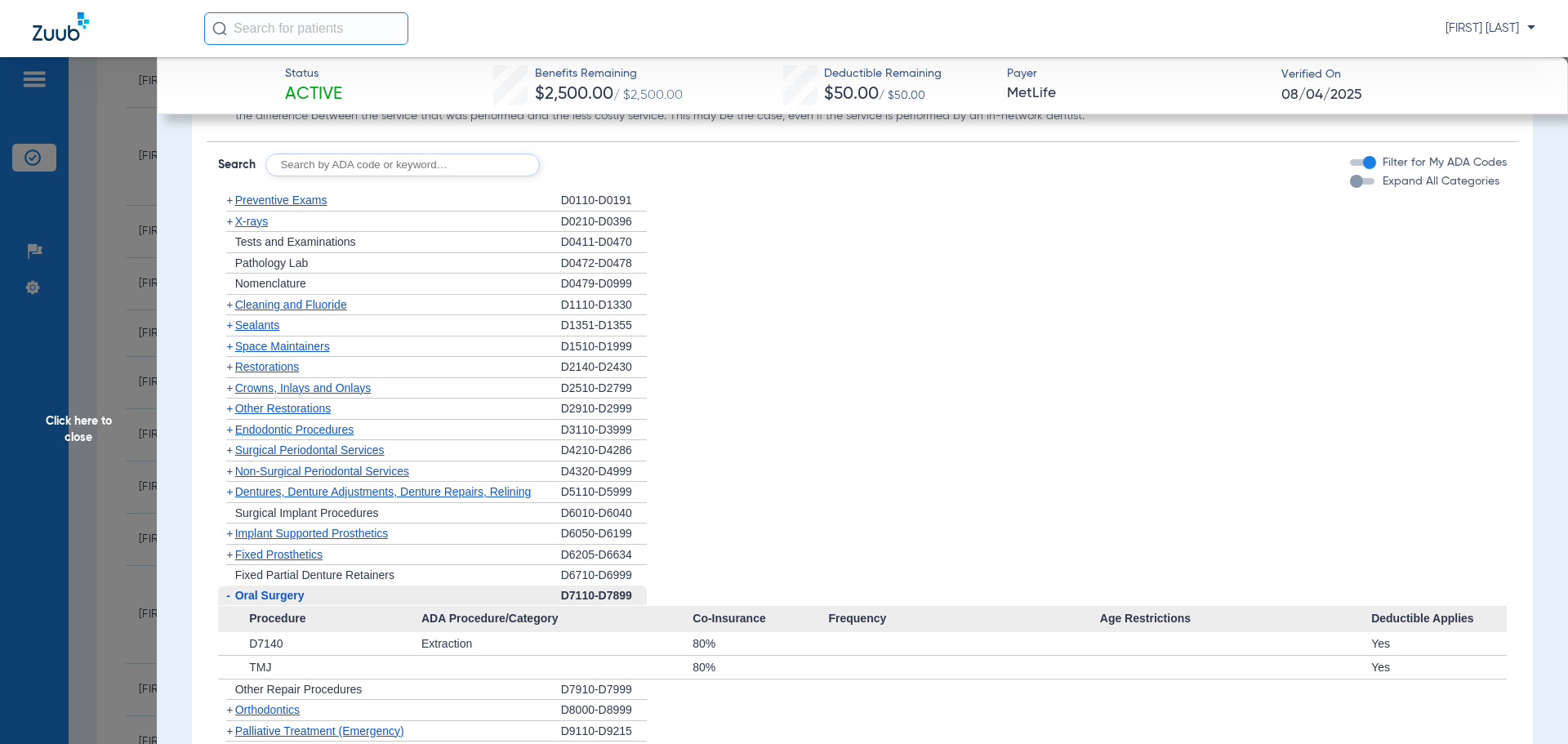 click on "Oral Surgery" 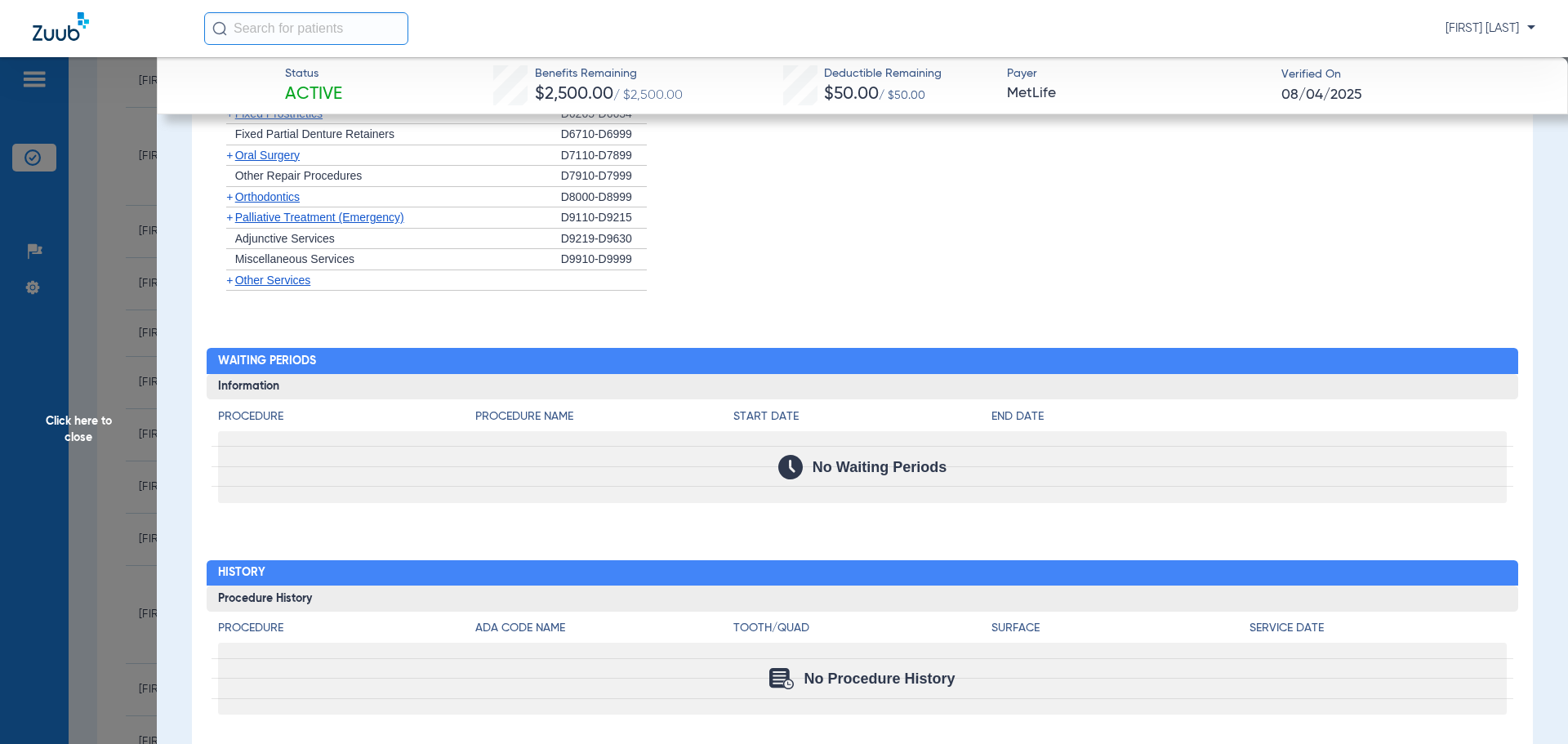 scroll, scrollTop: 2591, scrollLeft: 0, axis: vertical 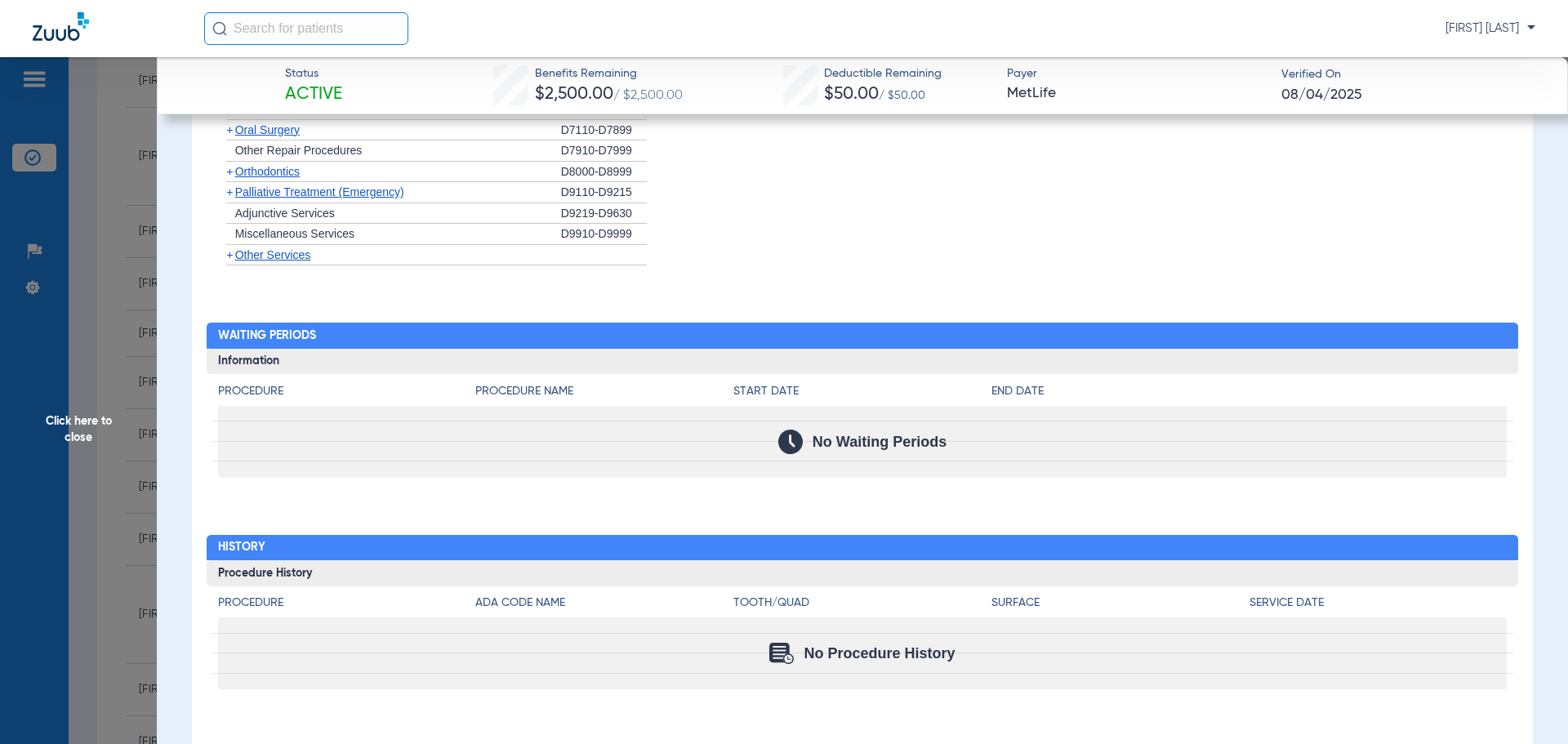 click on "Click here to close" 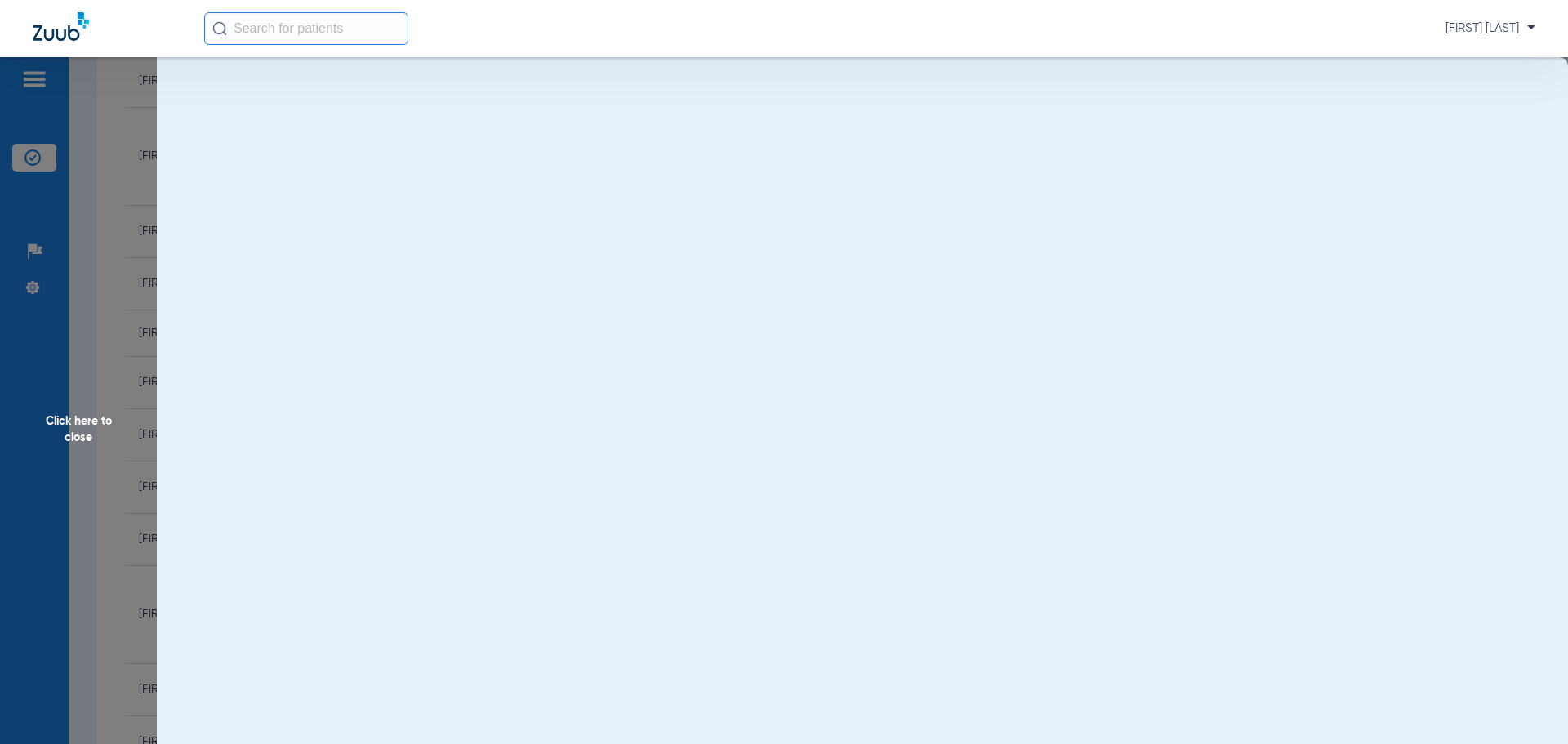 scroll, scrollTop: 0, scrollLeft: 0, axis: both 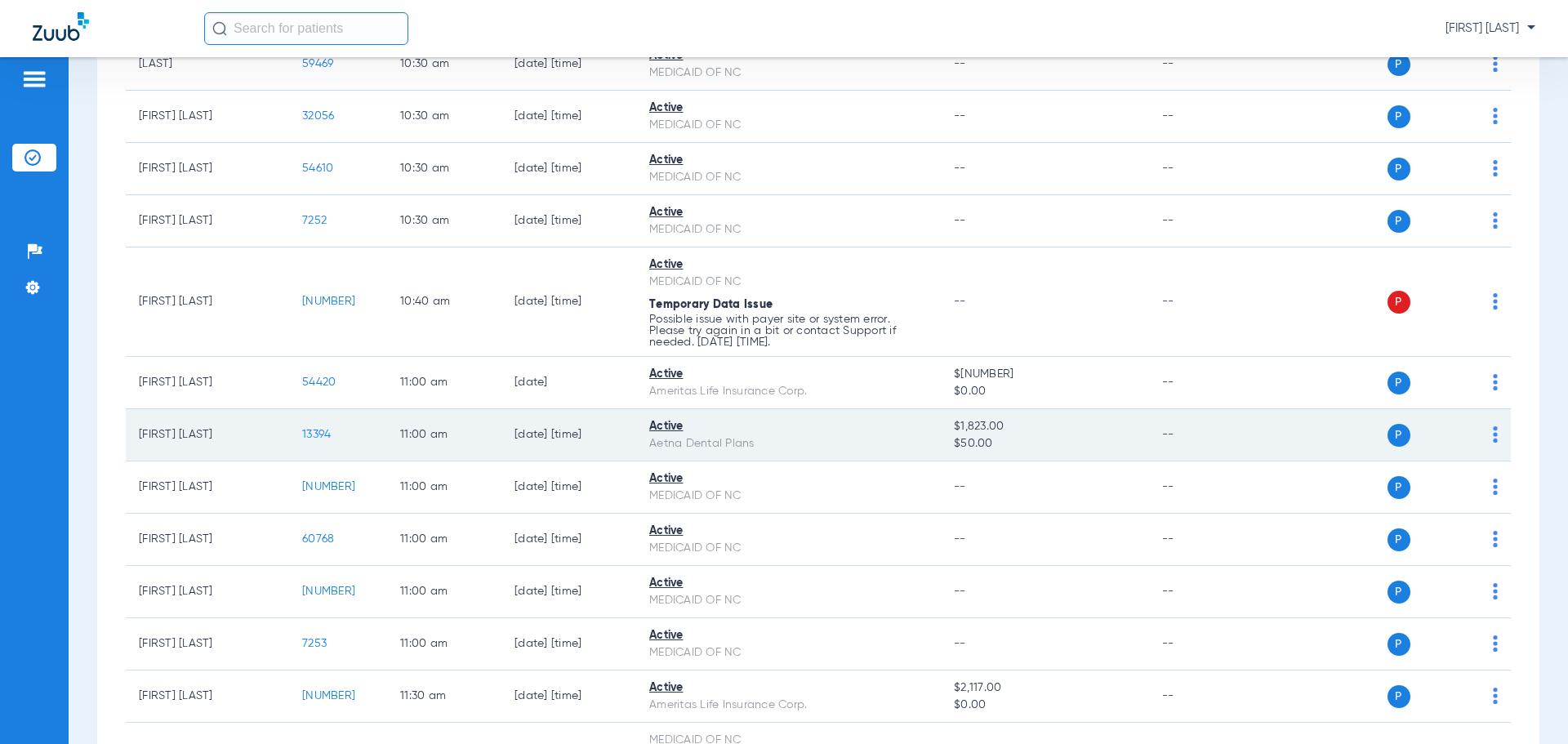 click on "13394" 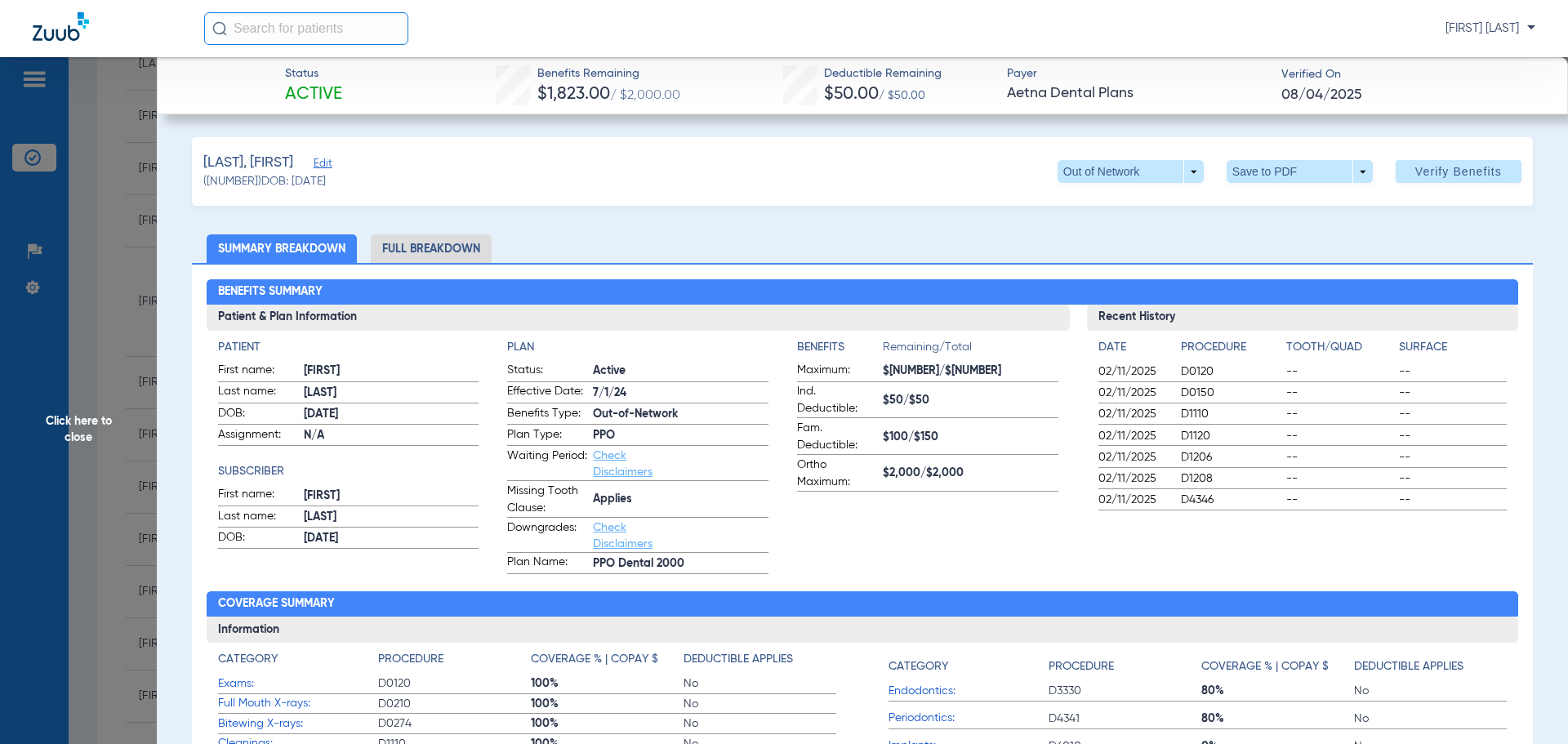 click on "Full Breakdown" 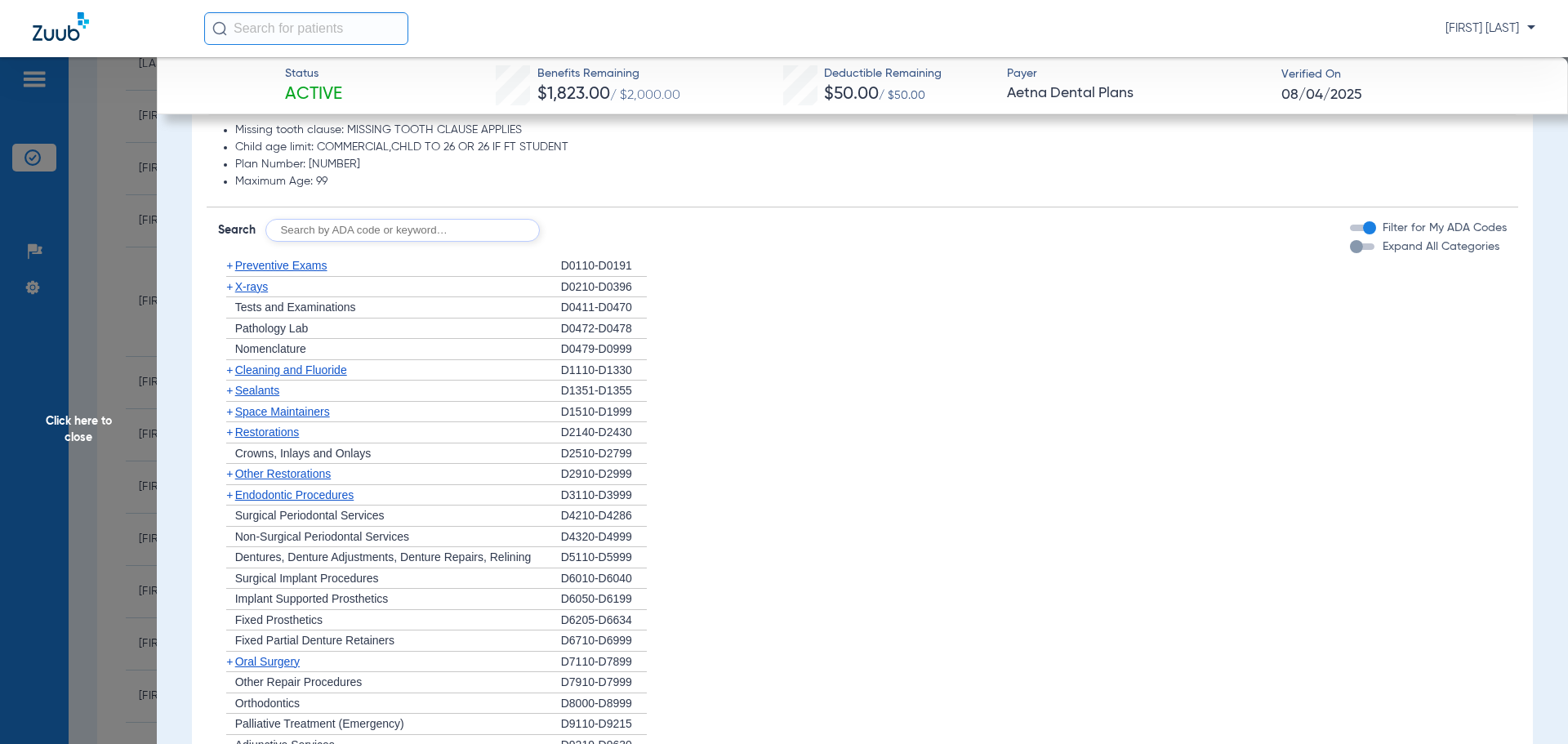scroll, scrollTop: 1225, scrollLeft: 0, axis: vertical 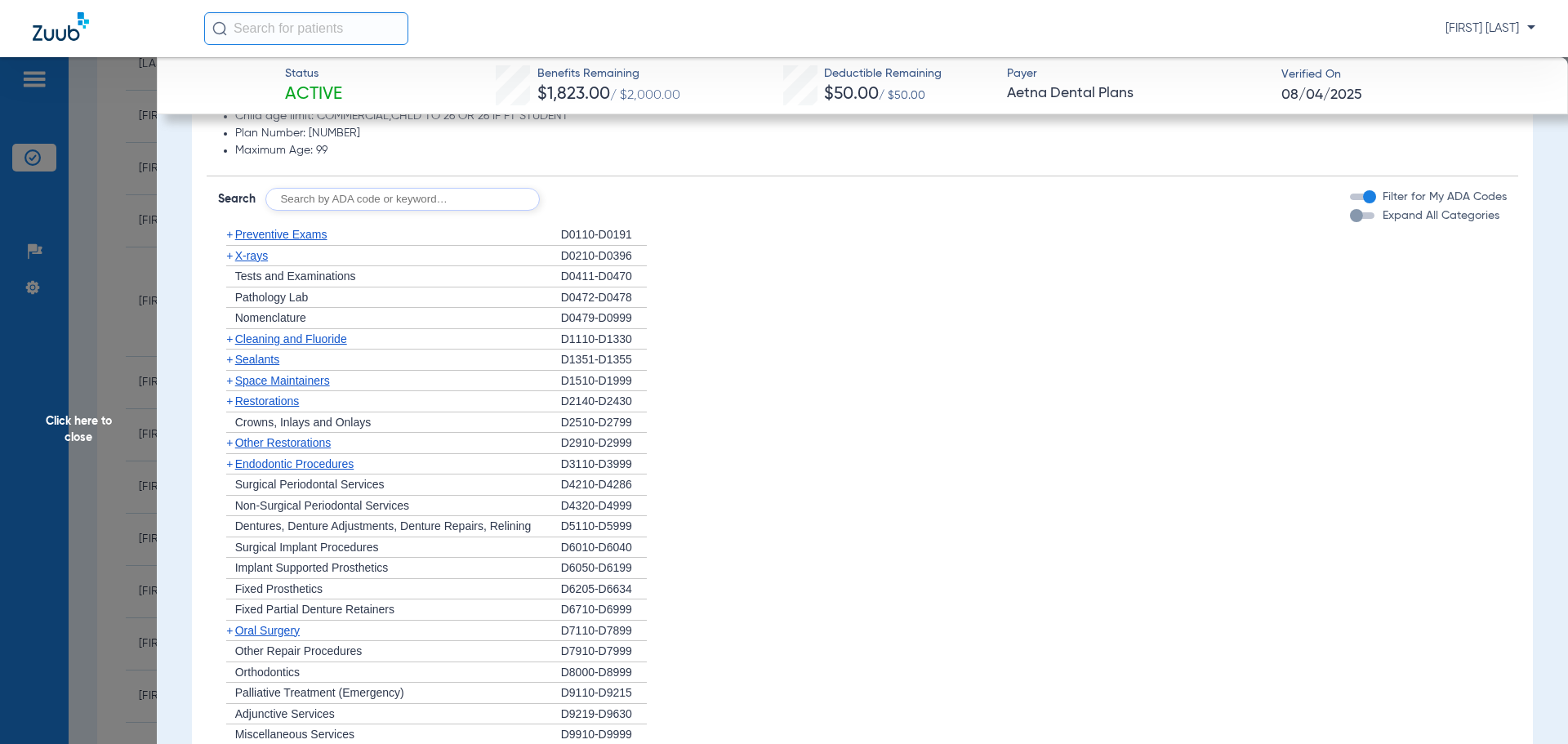 click on "Preventive Exams" 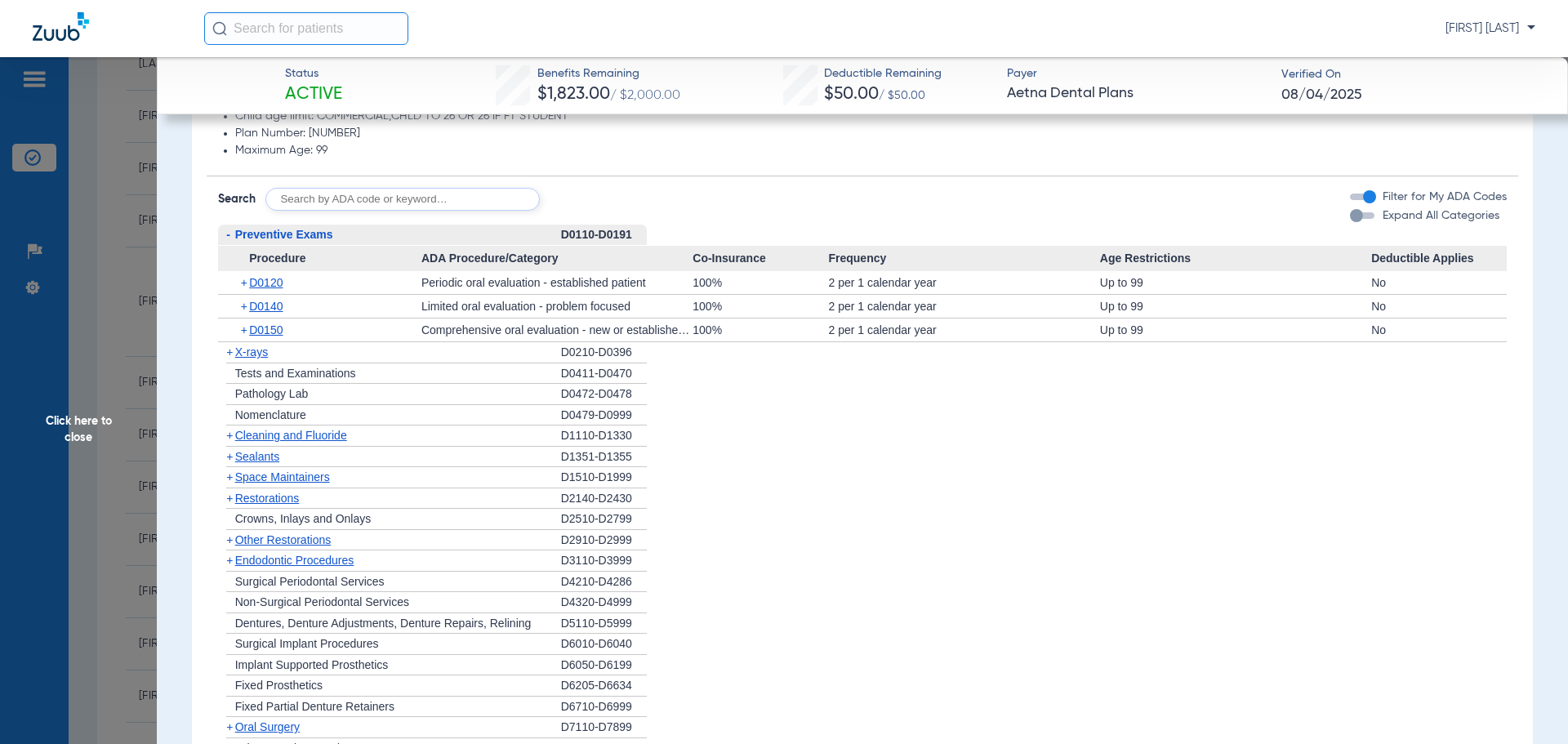 click on "Preventive Exams" 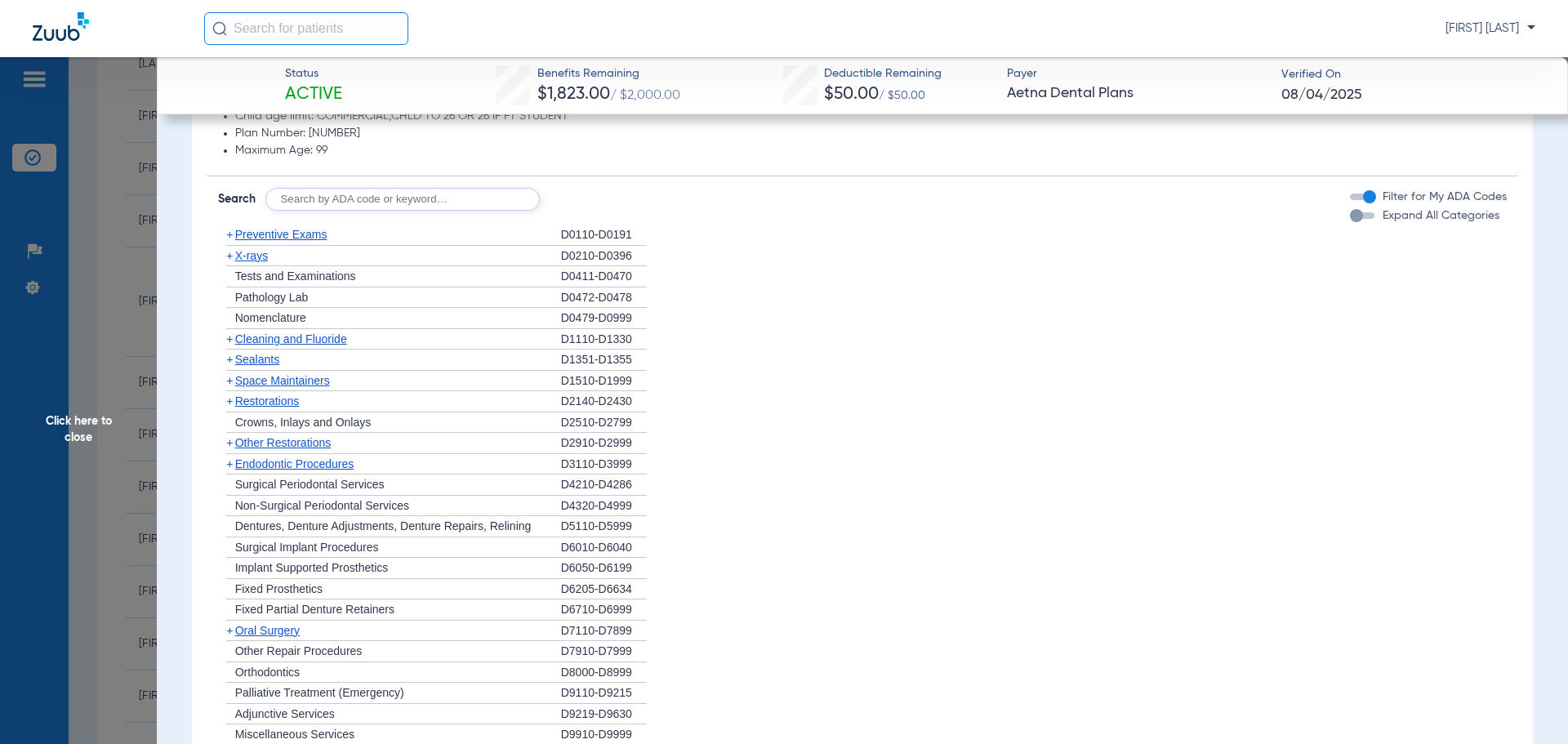 click on "+   X-rays" 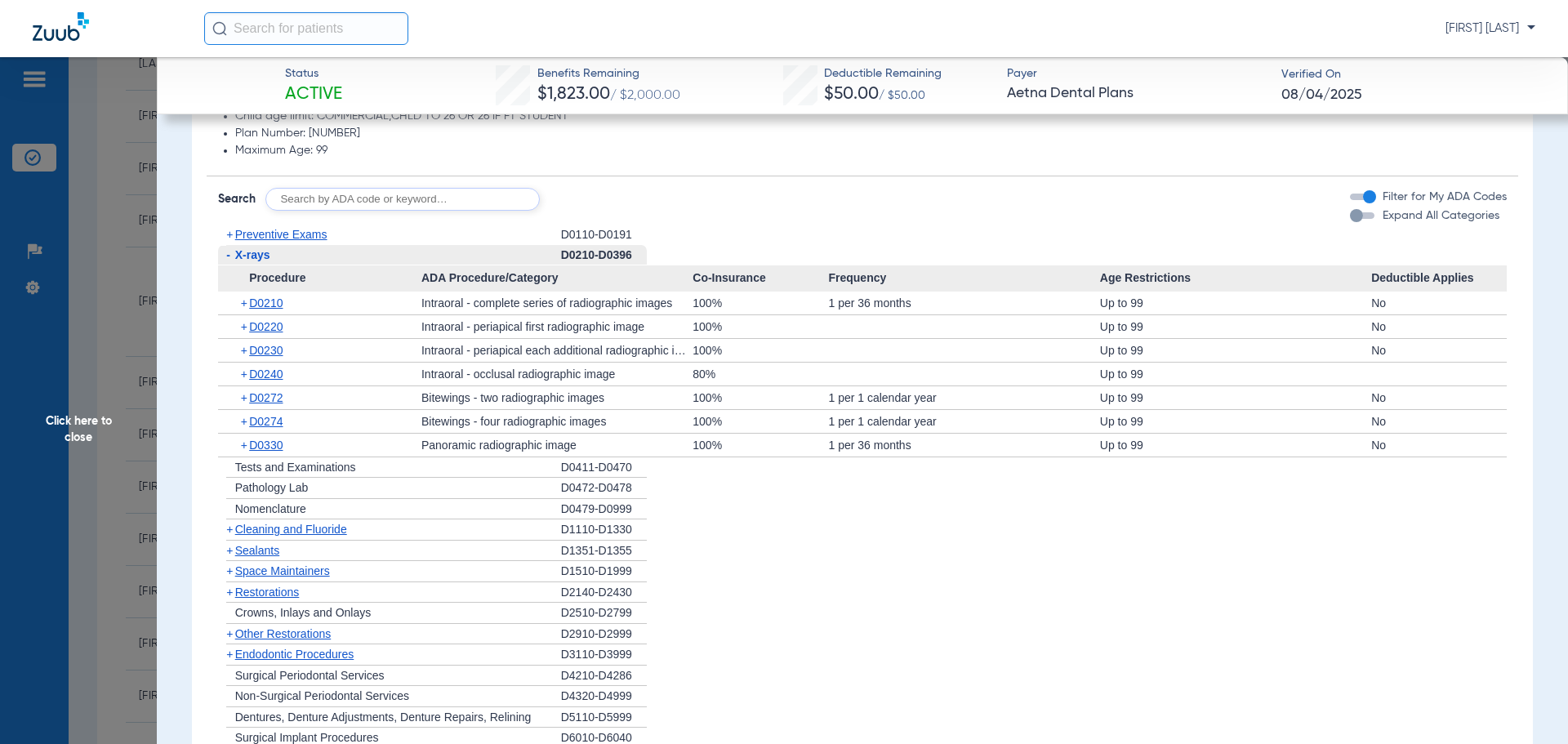 click on "-   X-rays" 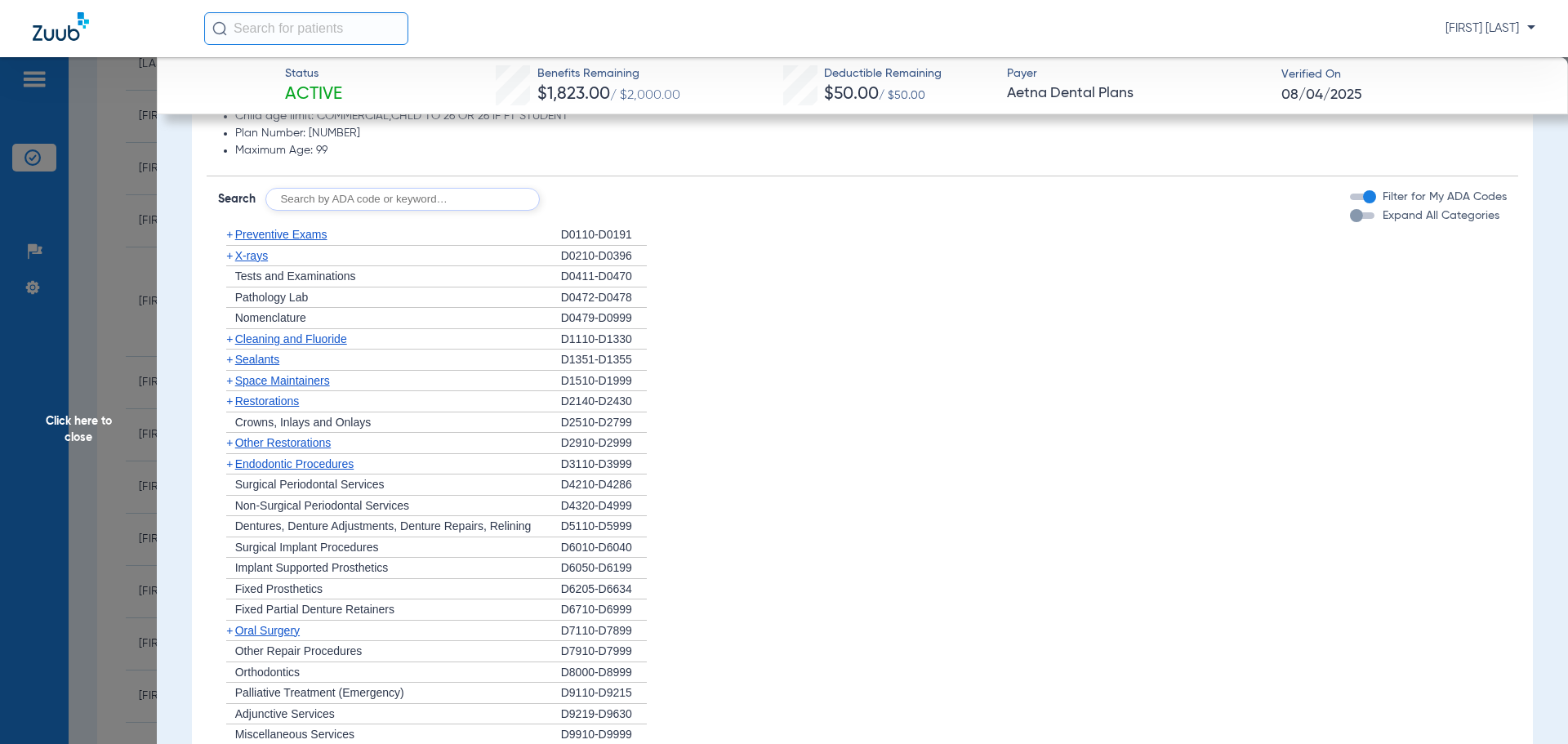 click on "+   X-rays" 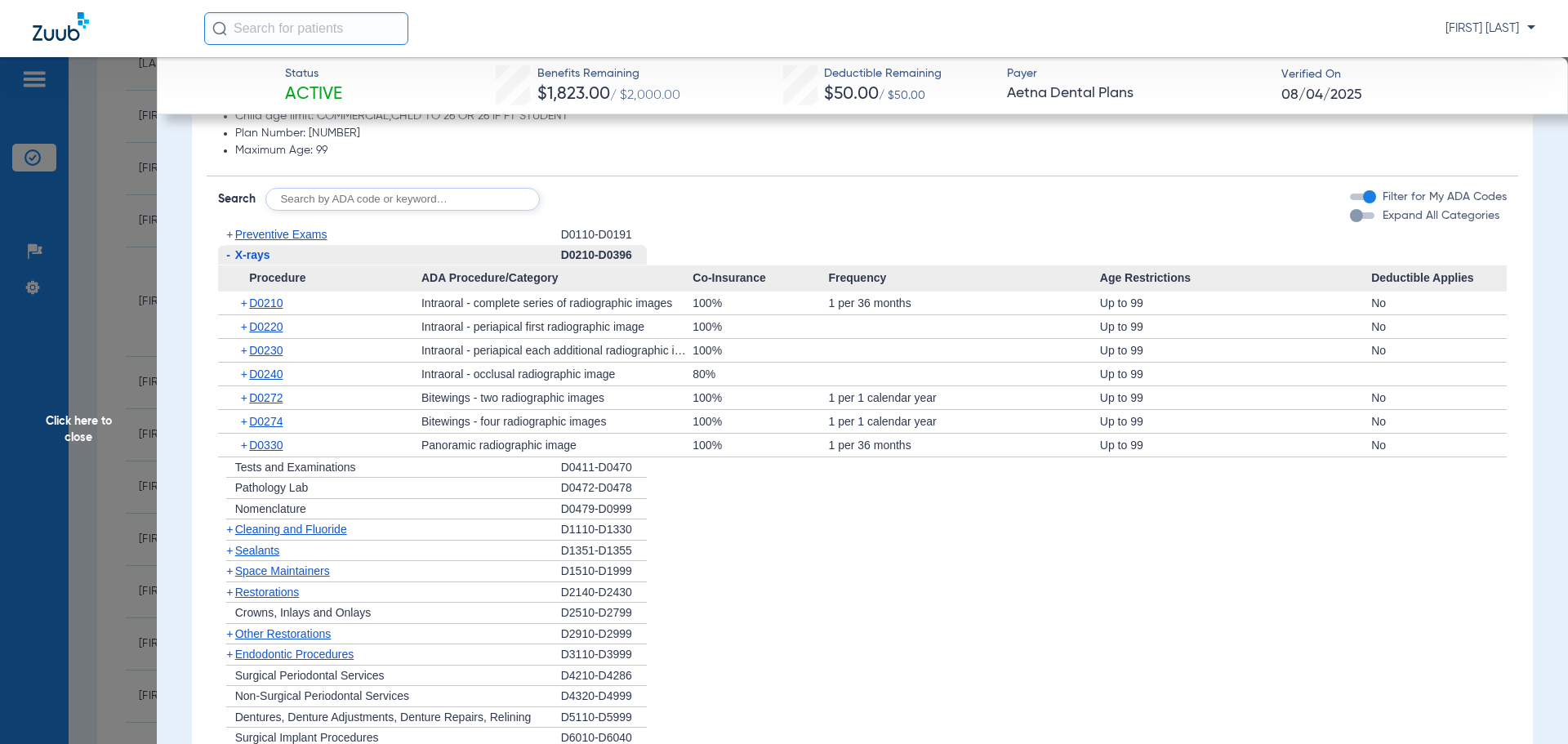 click on "-   X-rays" 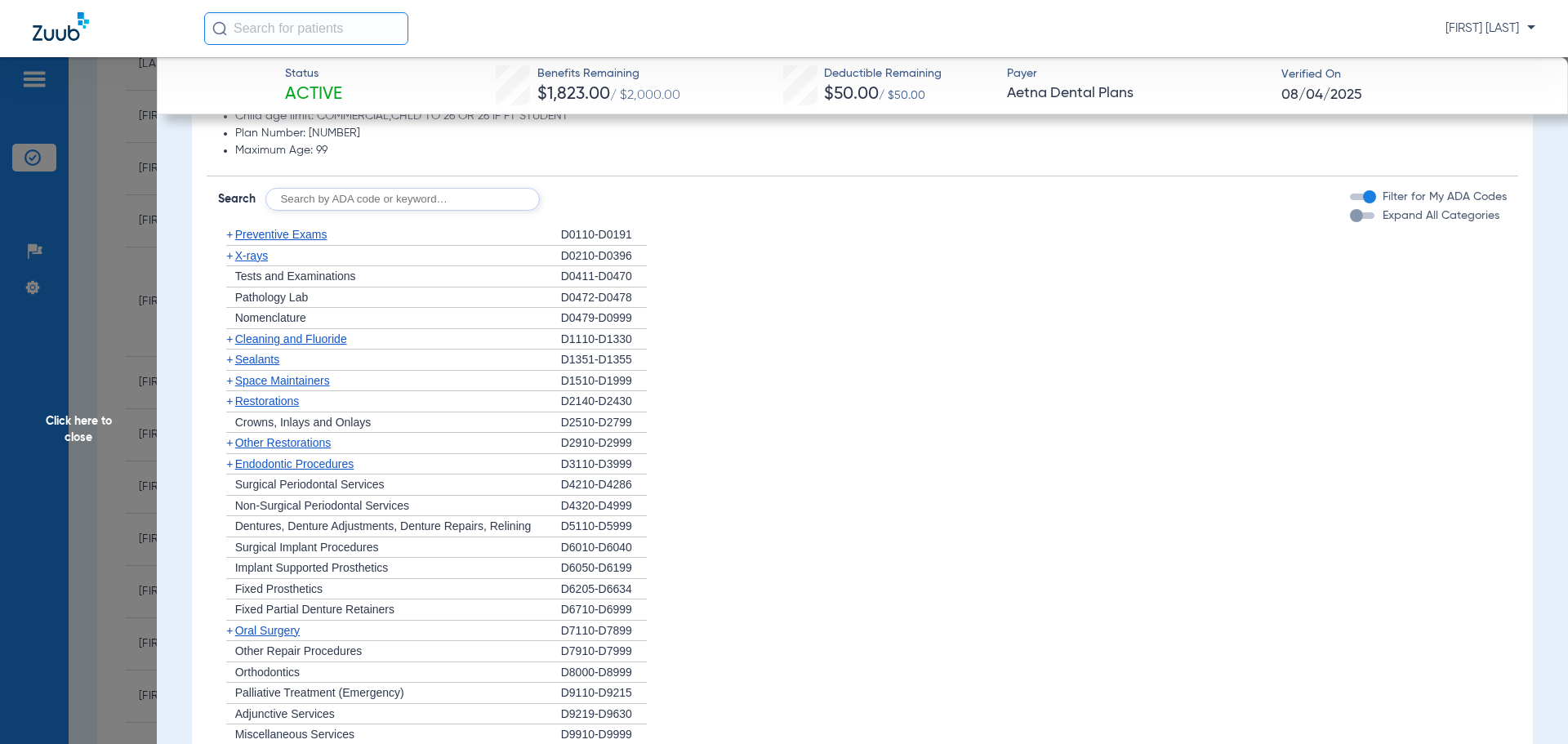 click on "+   X-rays" 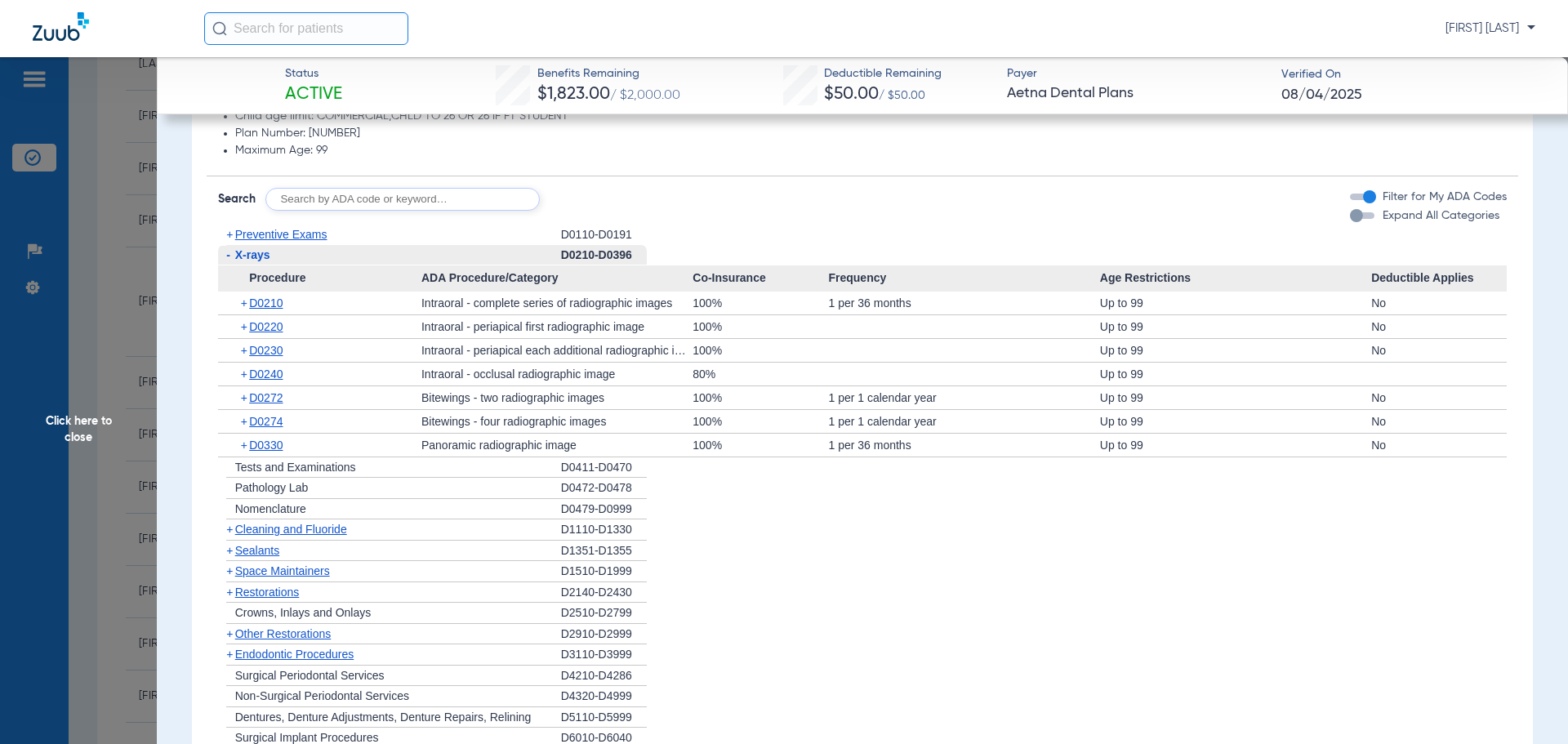 click on "D0230" 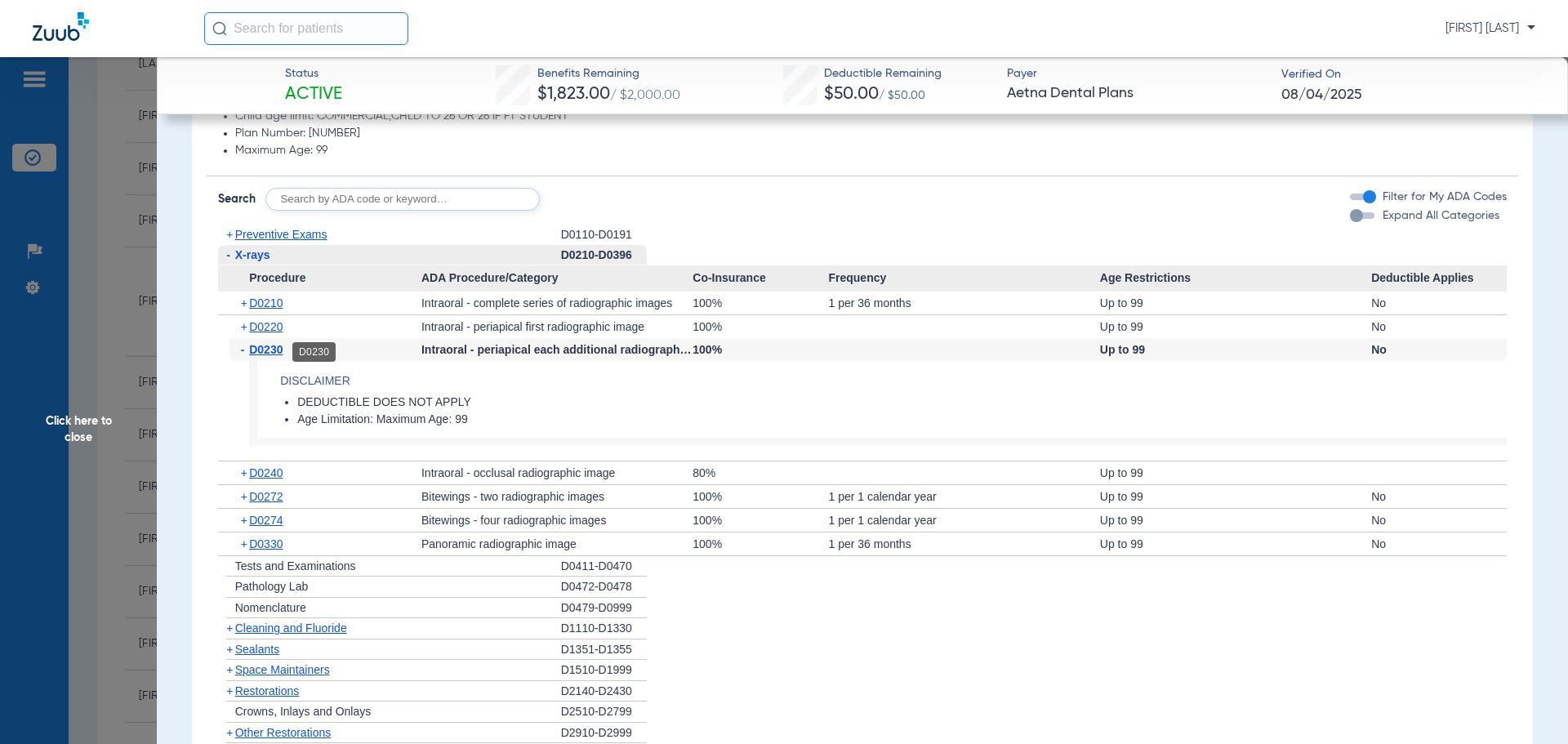 click on "D0230" 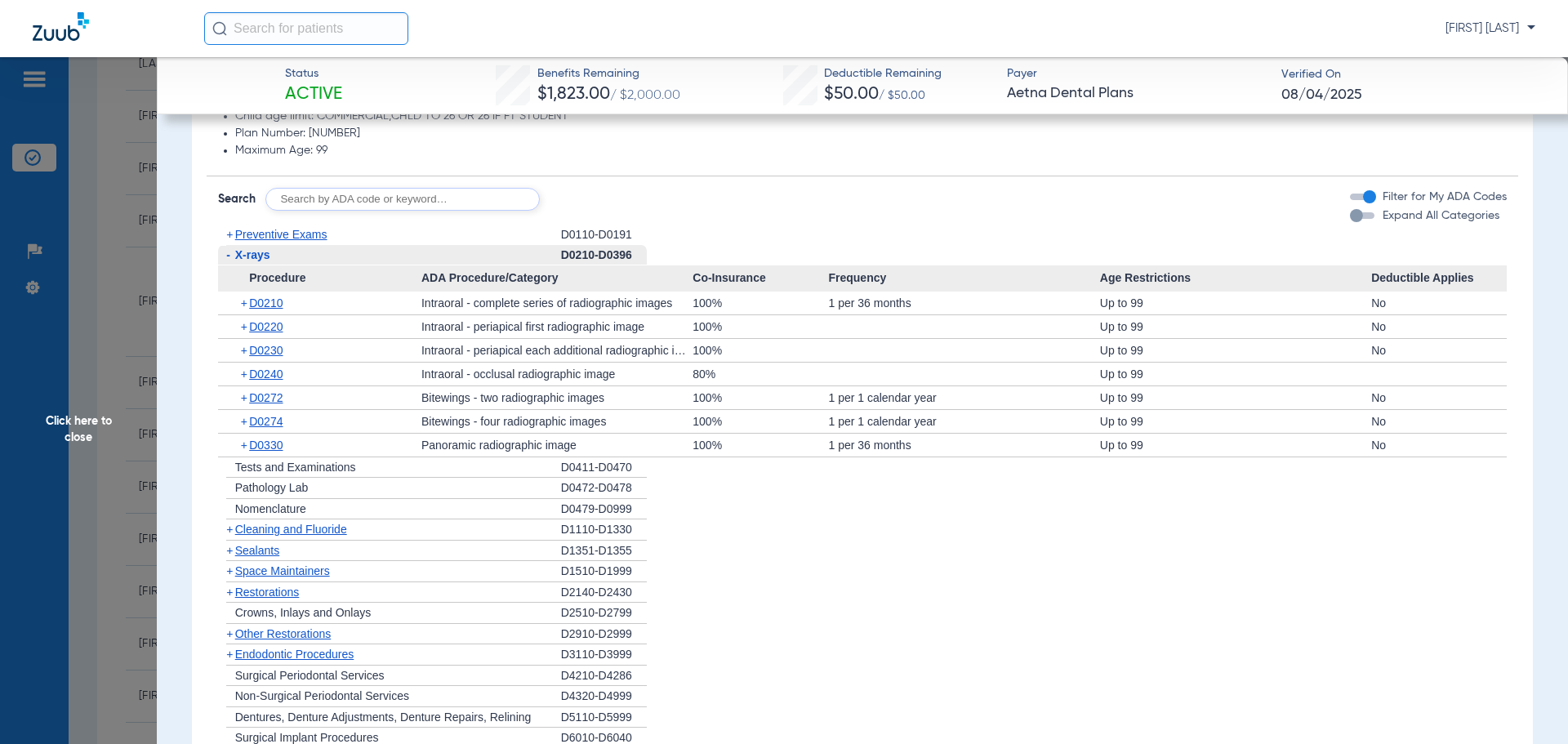 click on "-   X-rays" 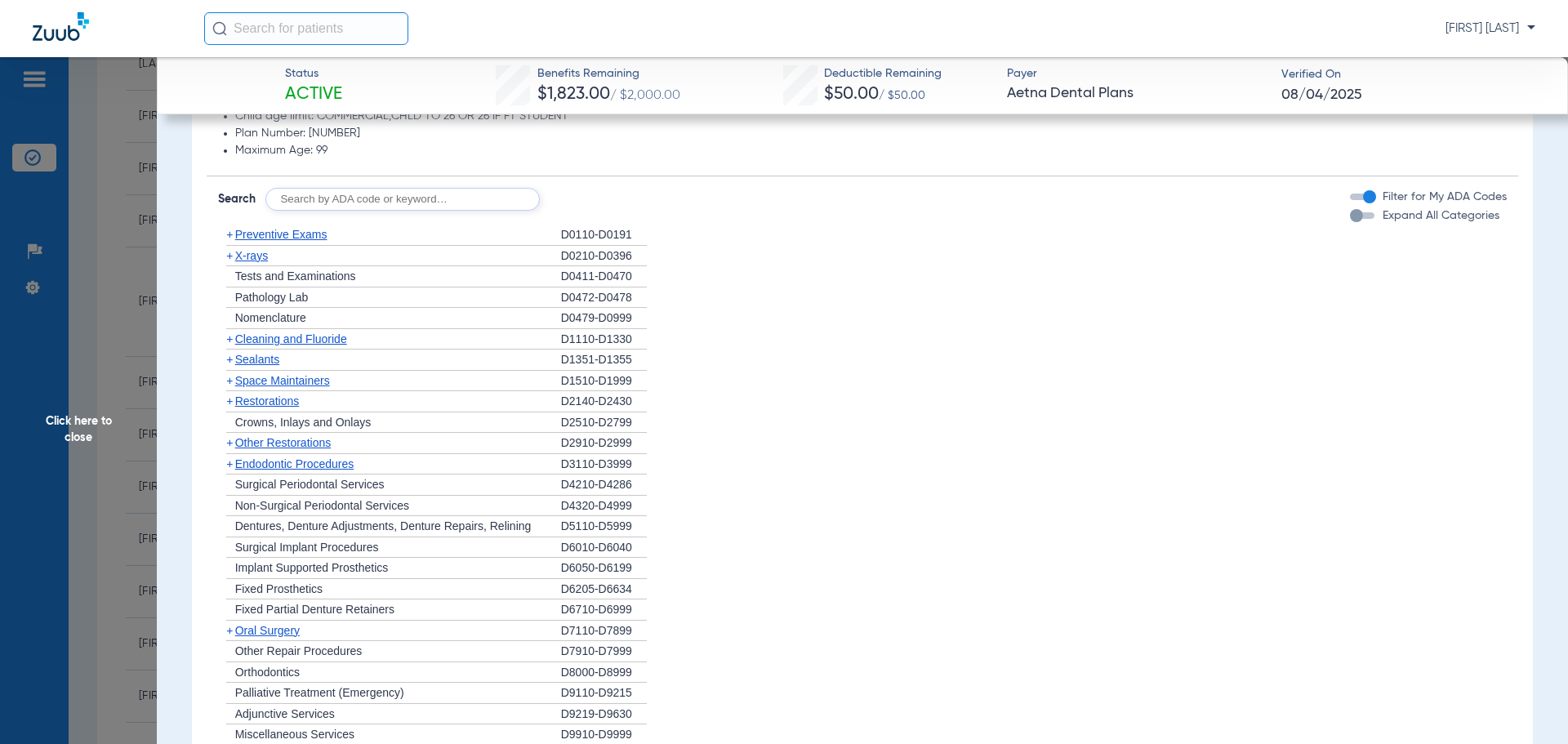 click on "+   Cleaning and Fluoride" 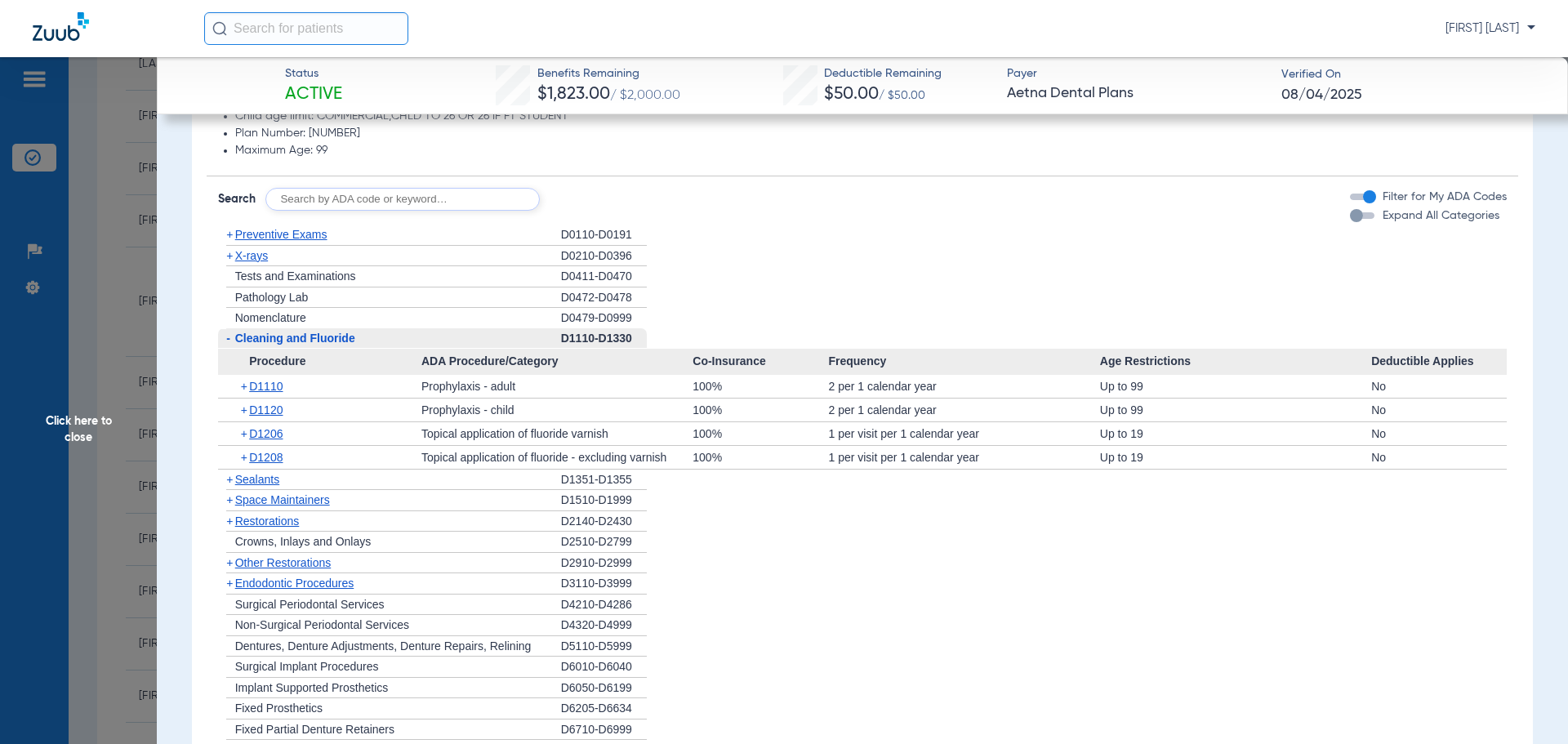 click on "-   Cleaning and Fluoride" 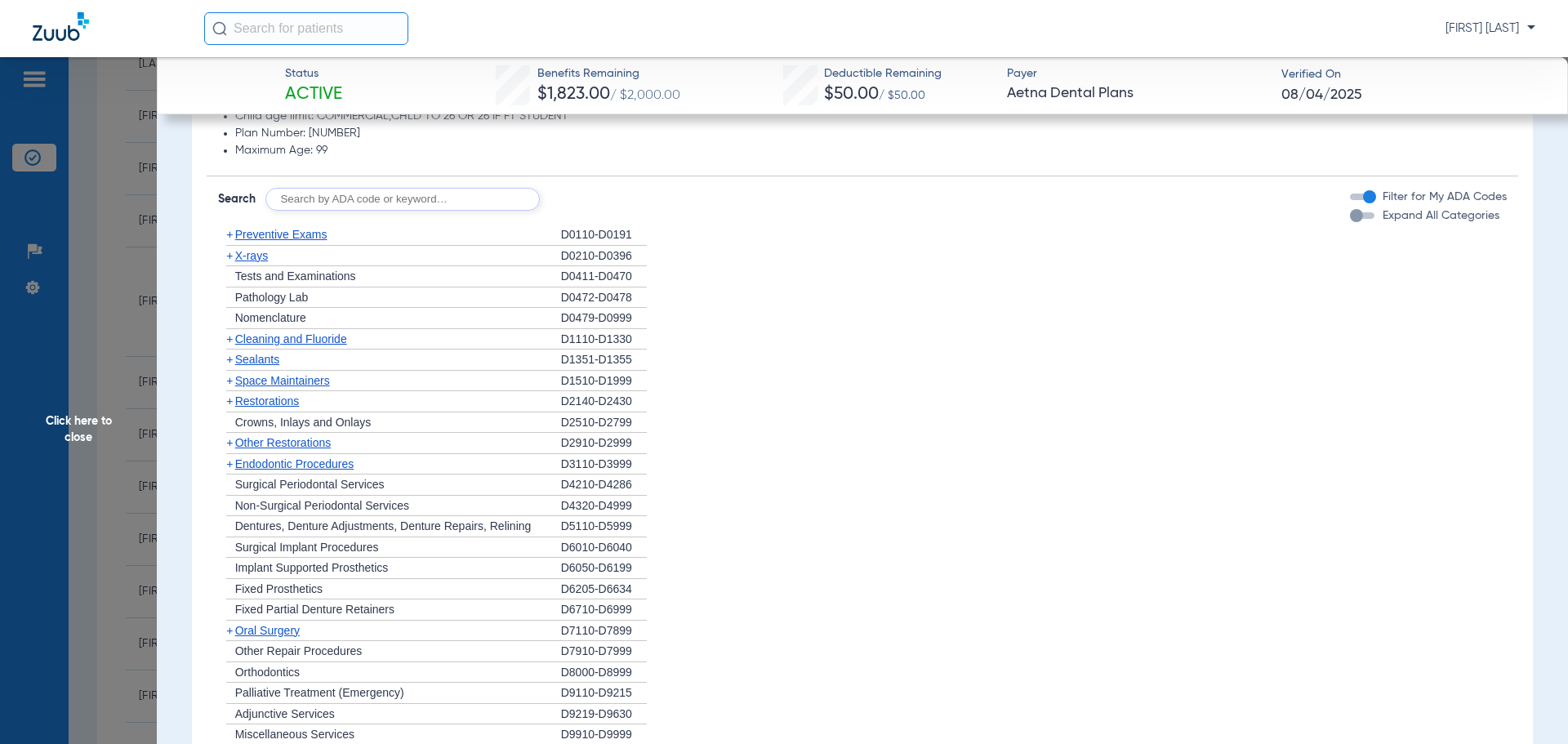 click on "+   Sealants" 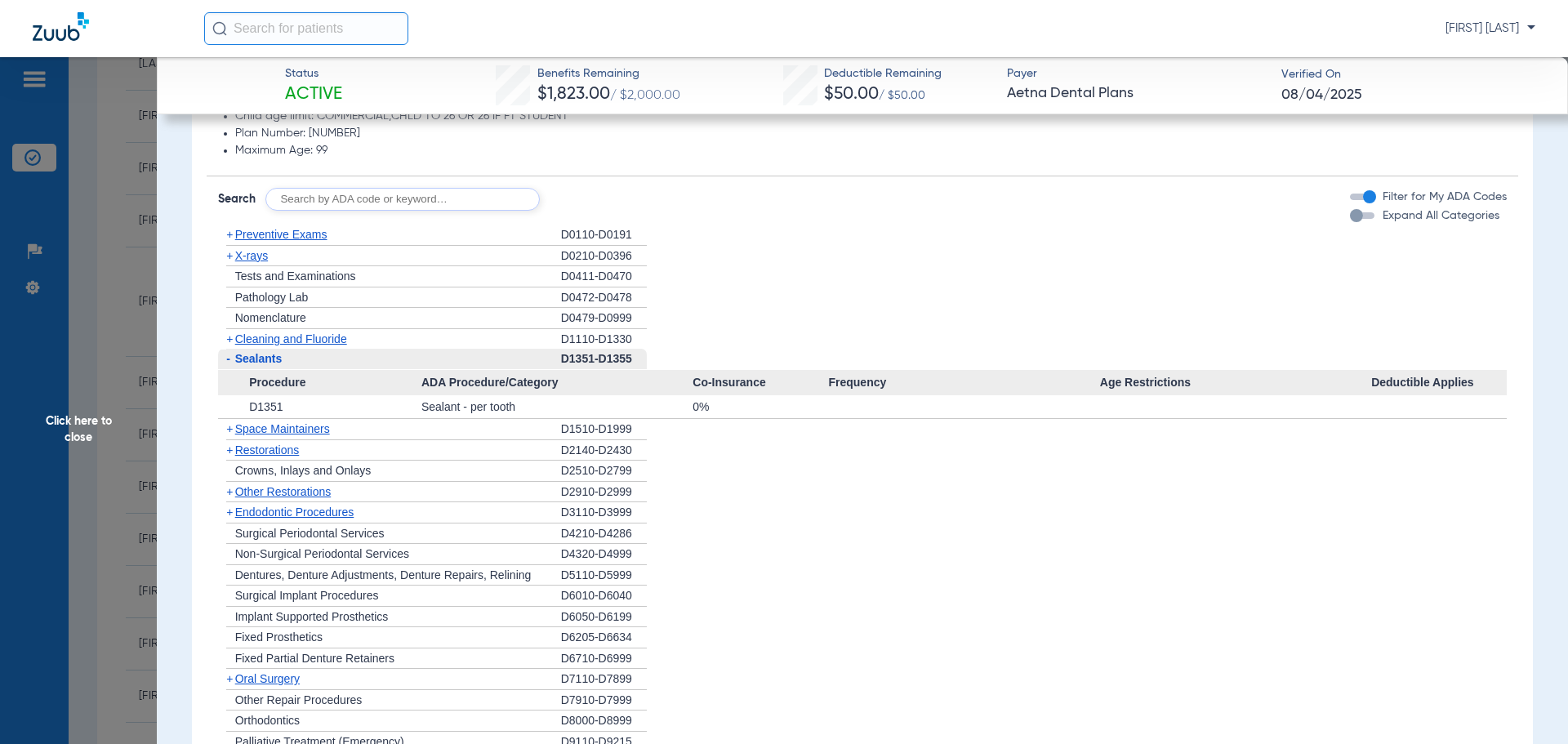 click on "-   Sealants" 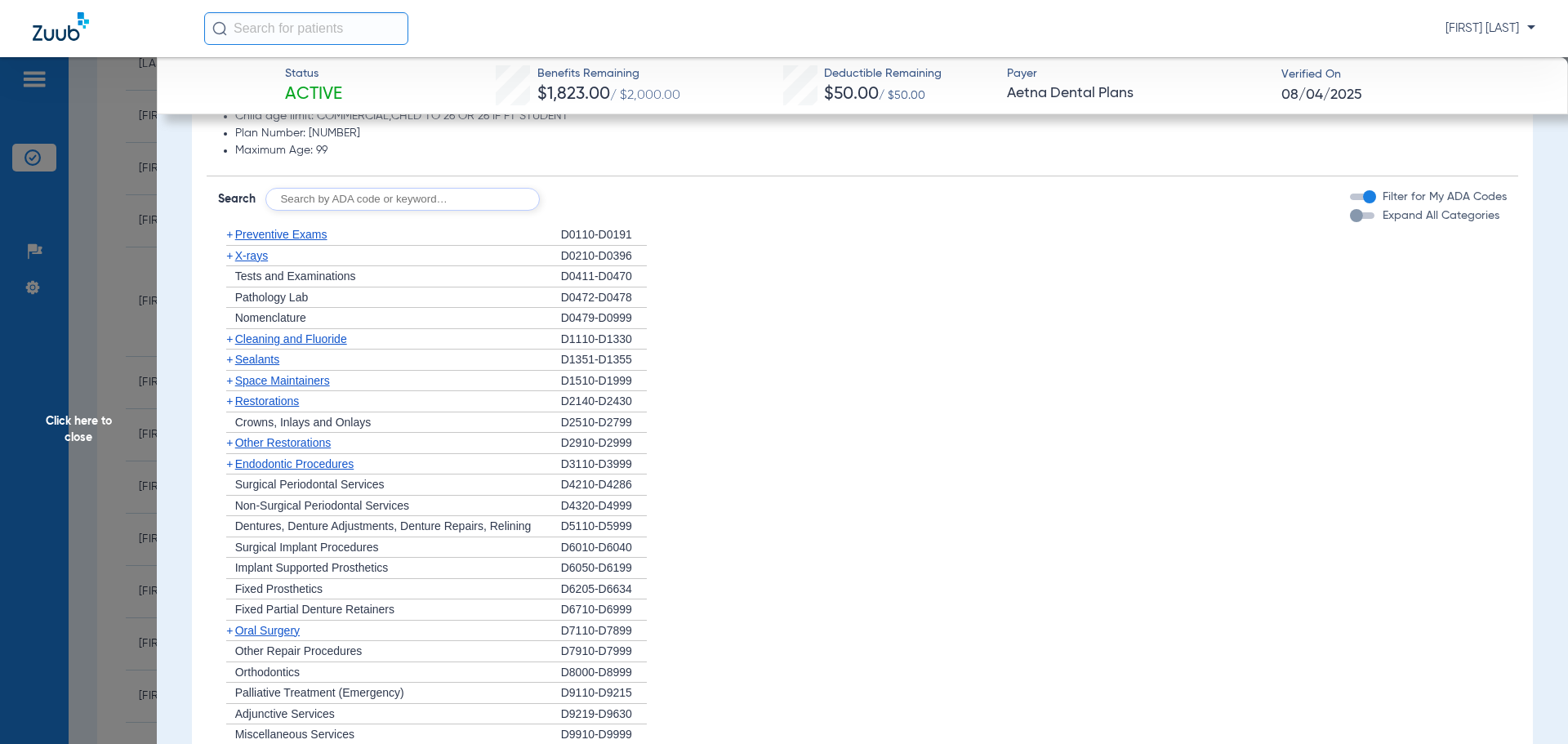 click on "Space Maintainers" 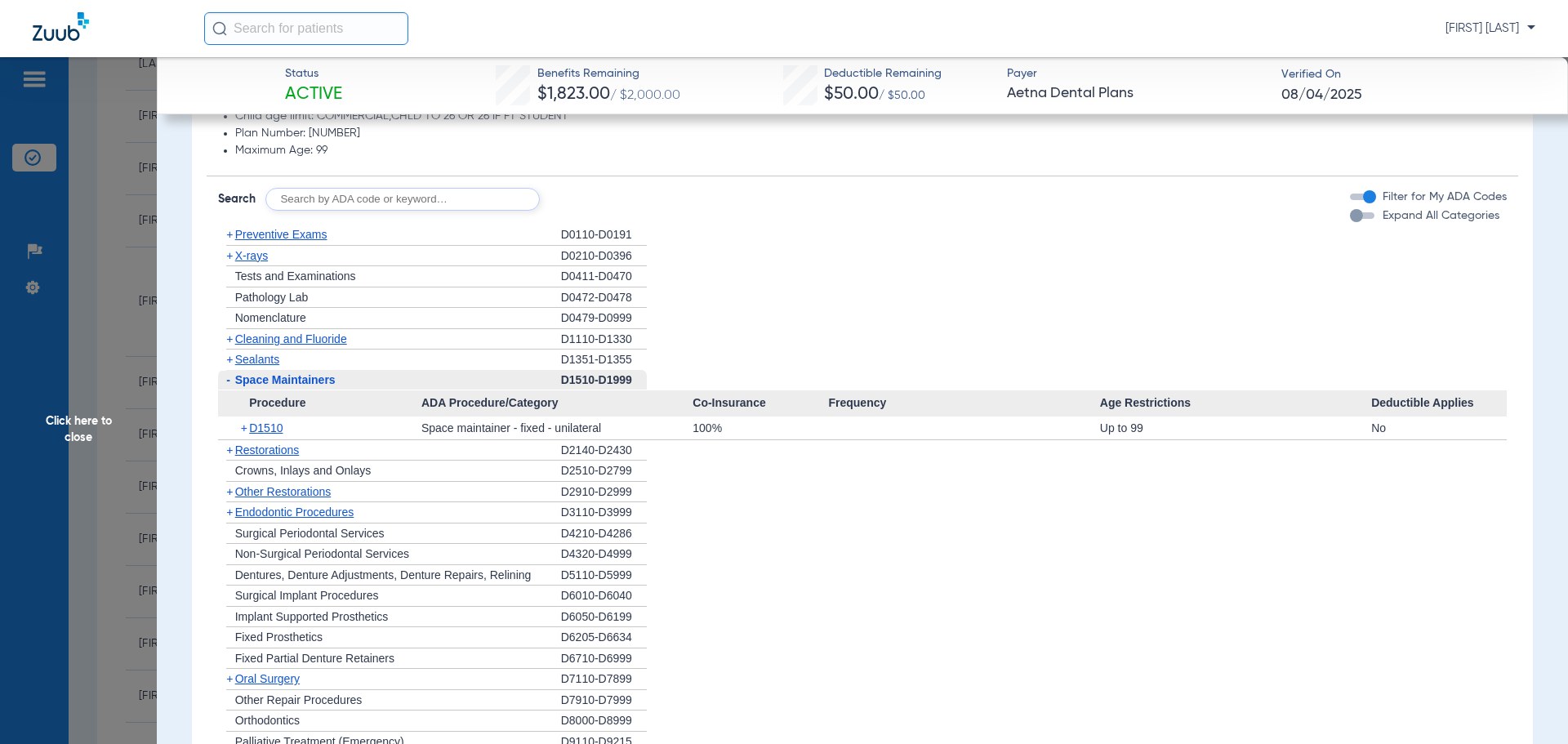 click on "Space Maintainers" 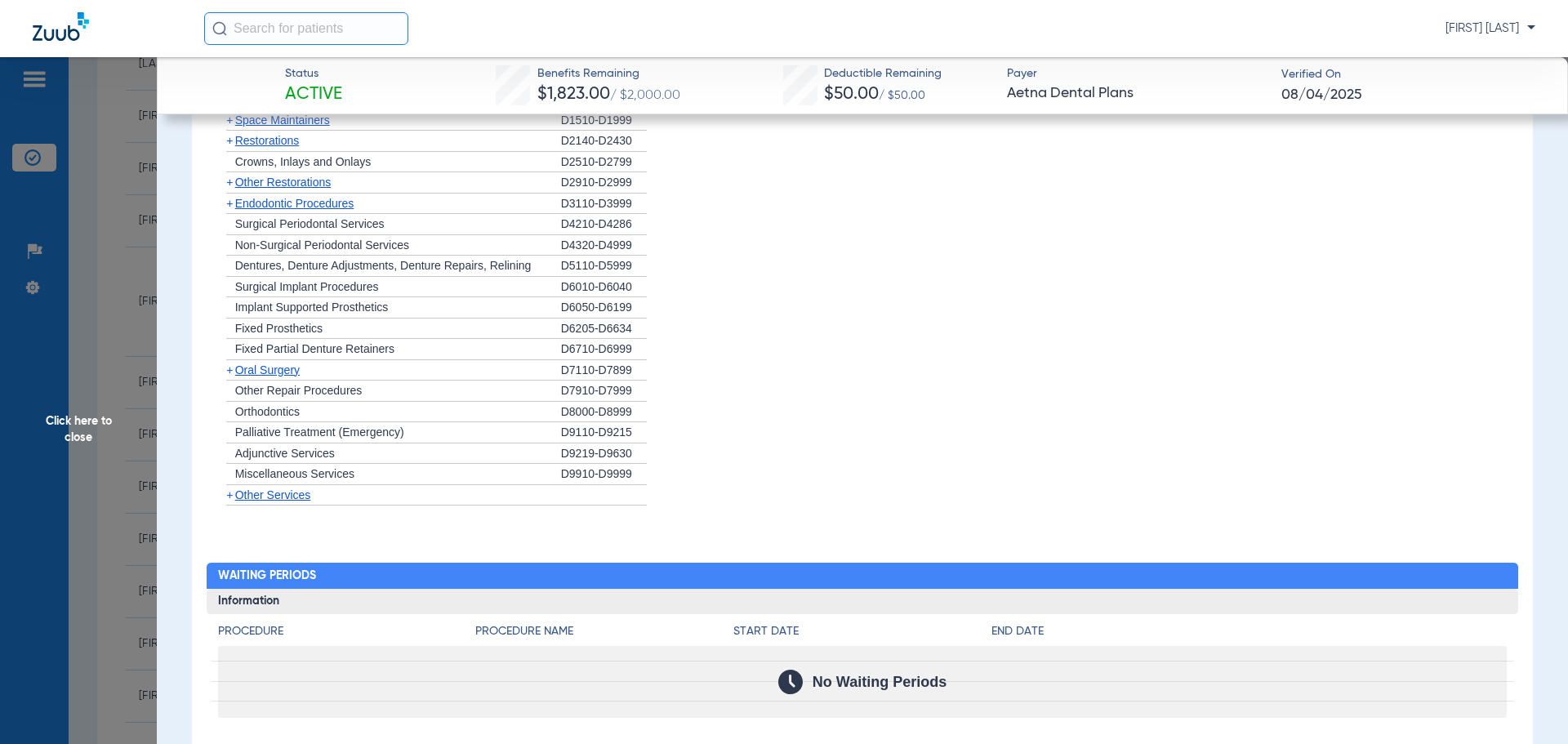 scroll, scrollTop: 1470, scrollLeft: 0, axis: vertical 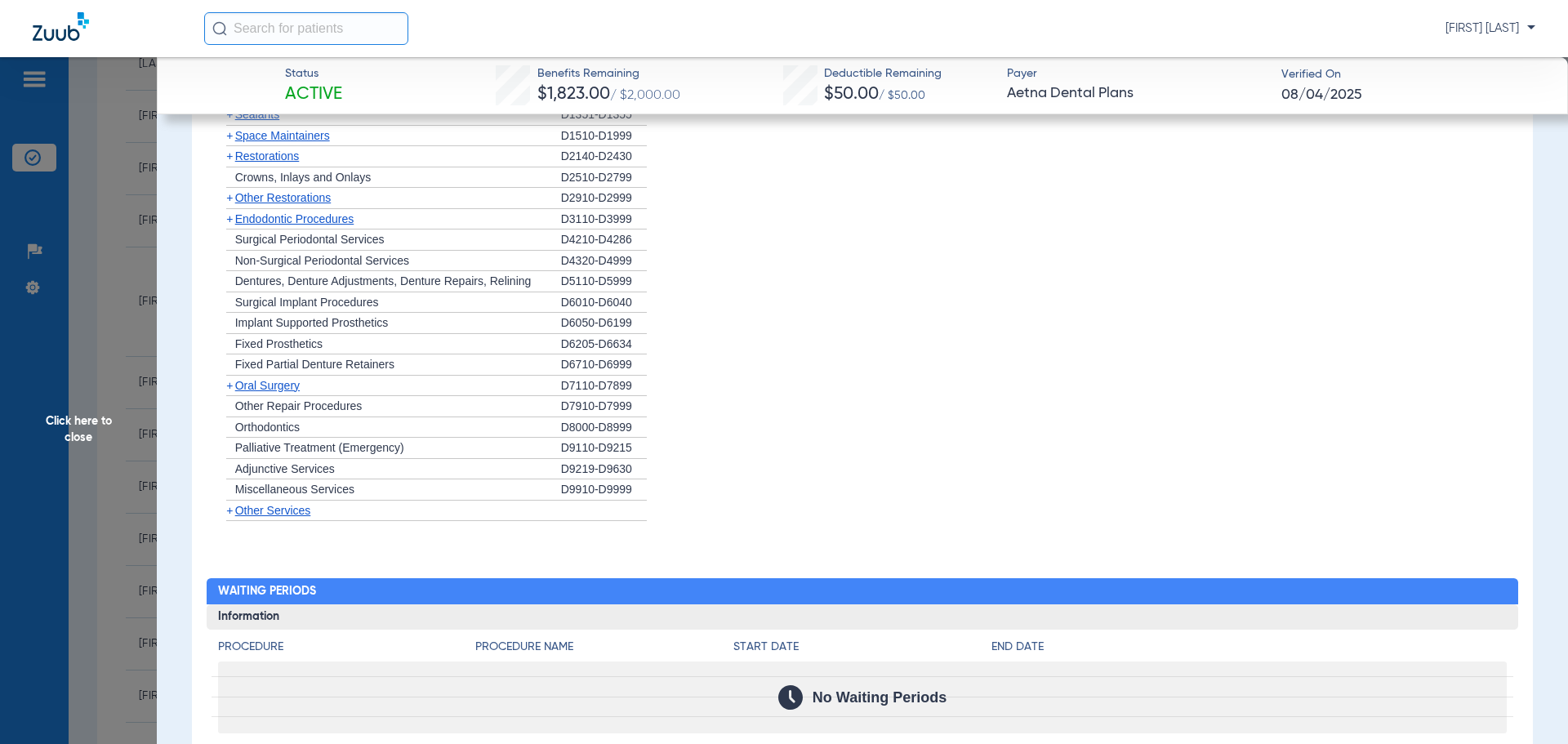click on "Endodontic Procedures" 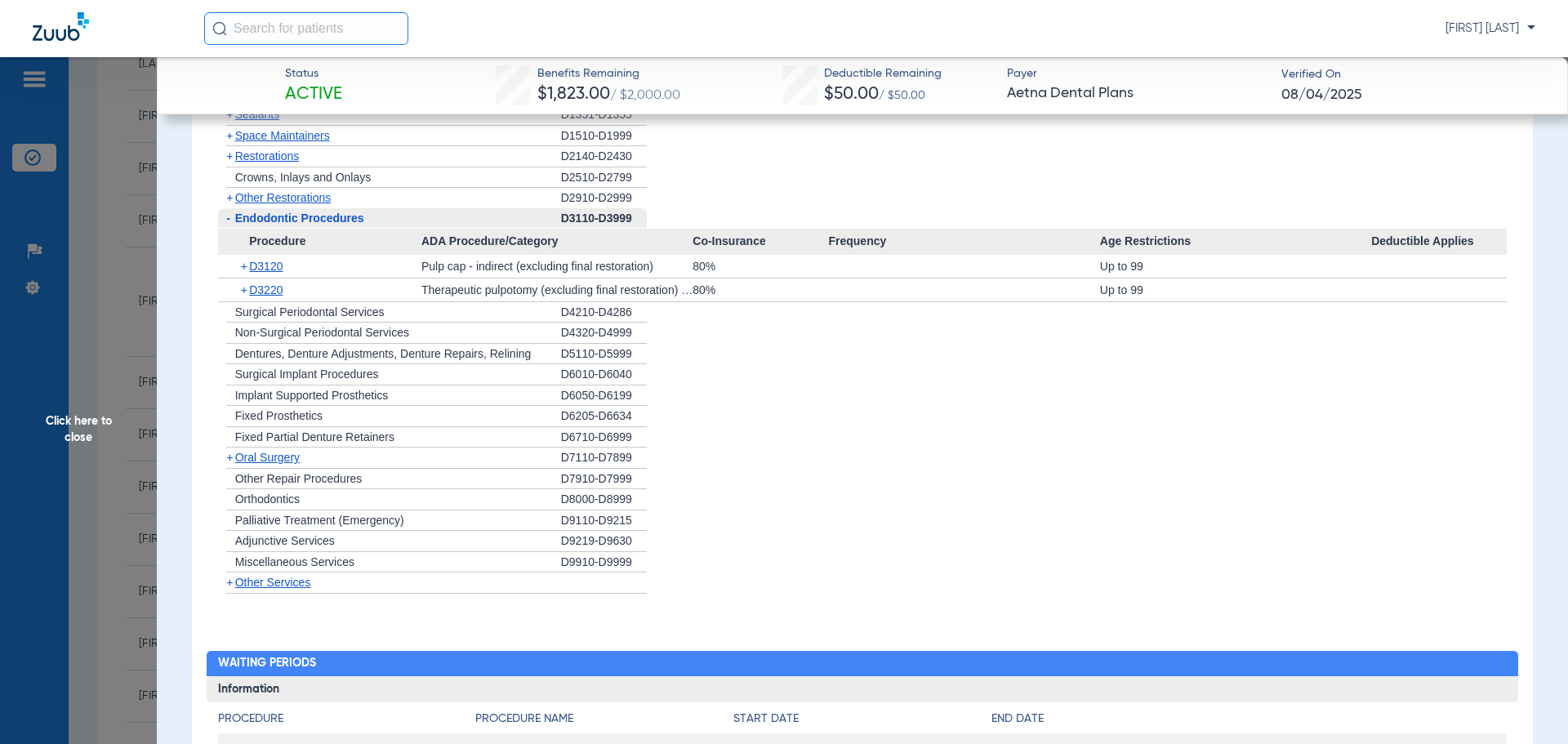 click on "Endodontic Procedures" 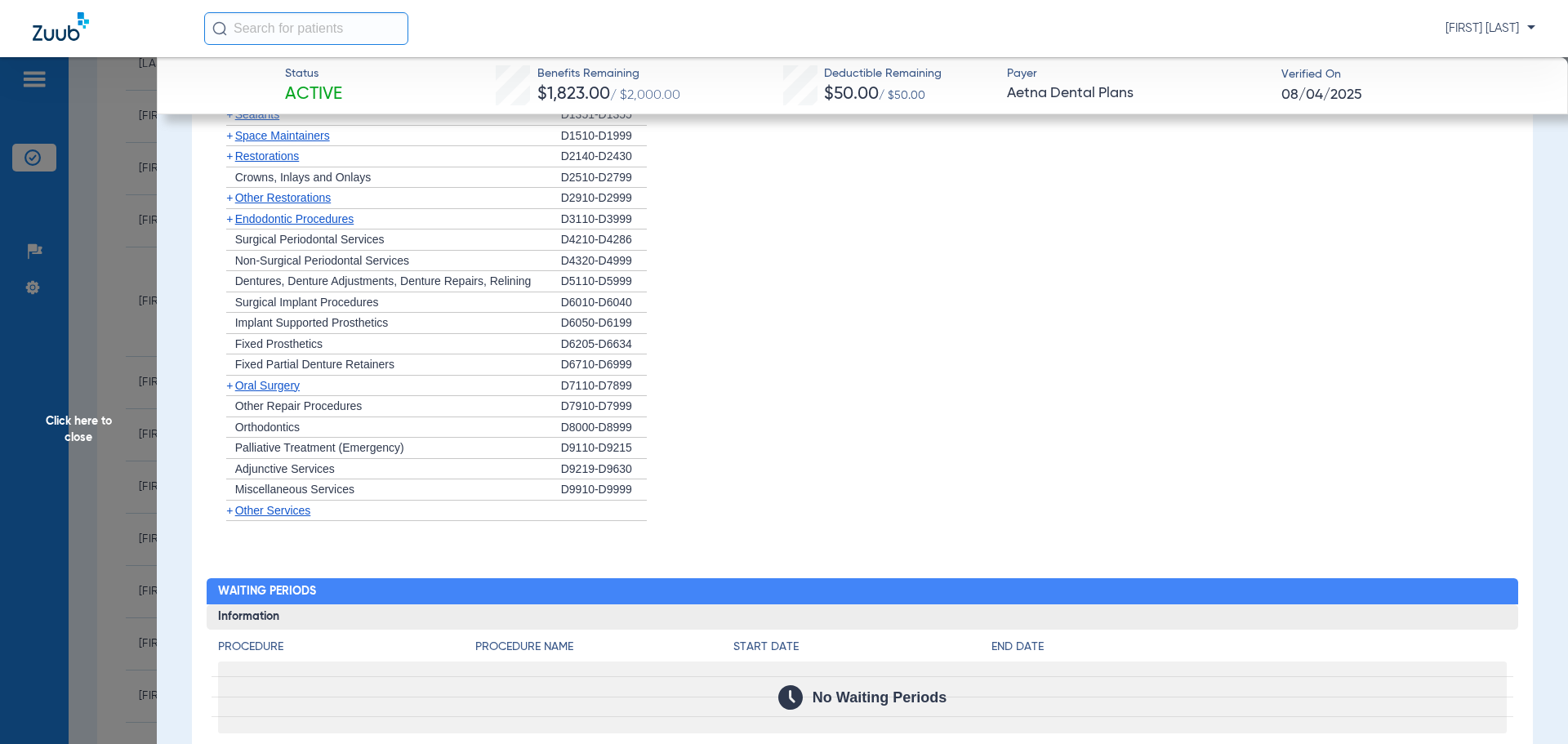 click on "Fixed Partial Denture Retainers" 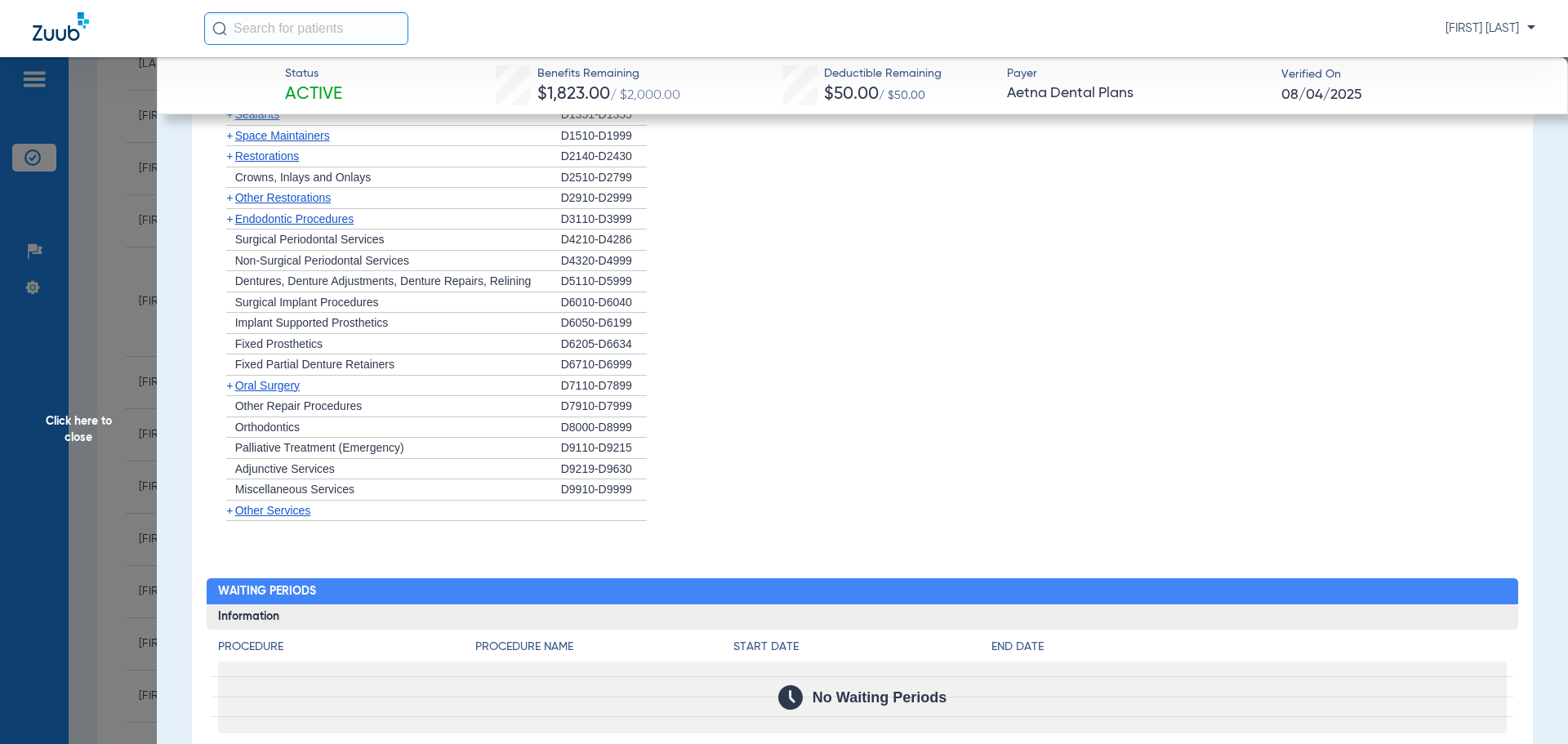 click on "Oral Surgery" 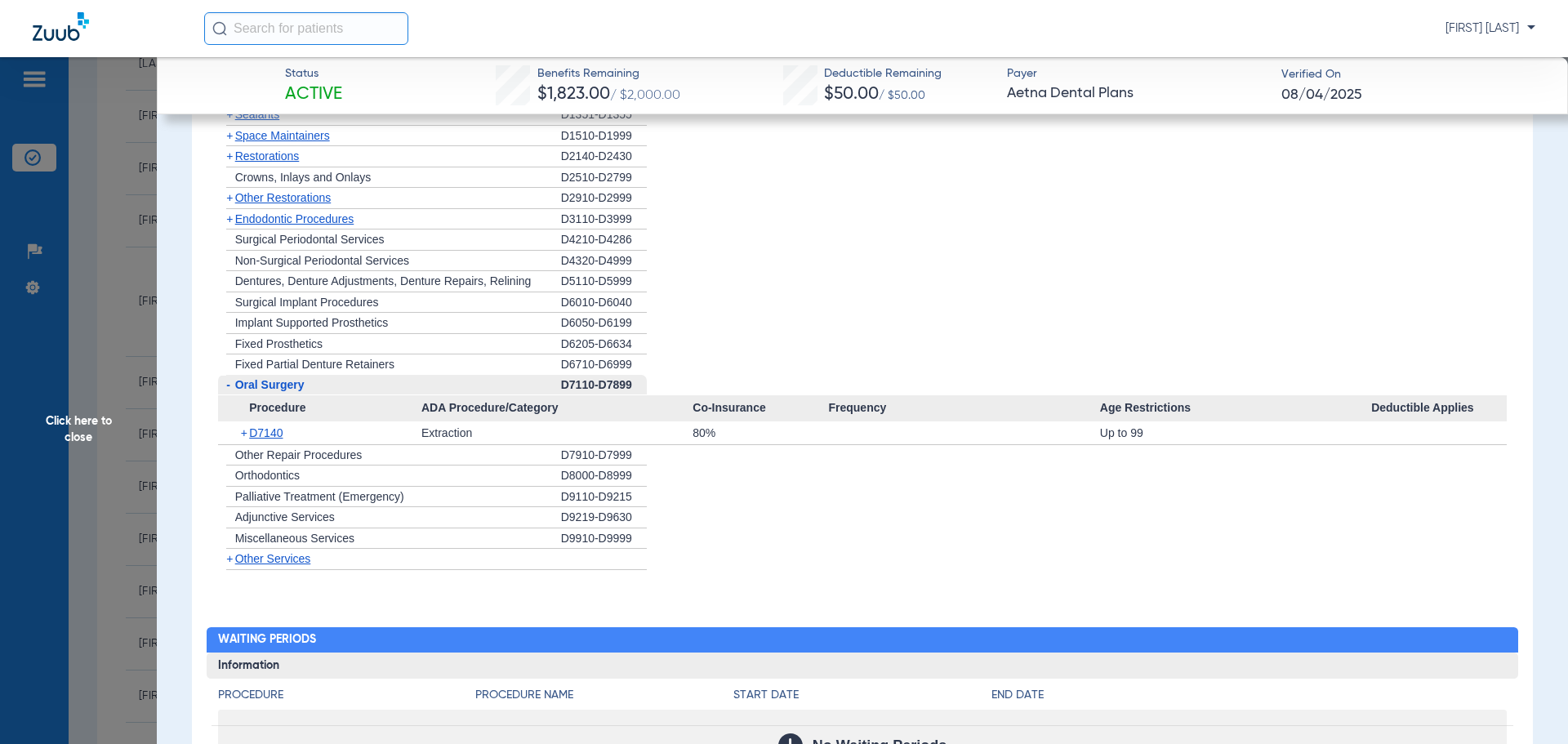 click on "Oral Surgery" 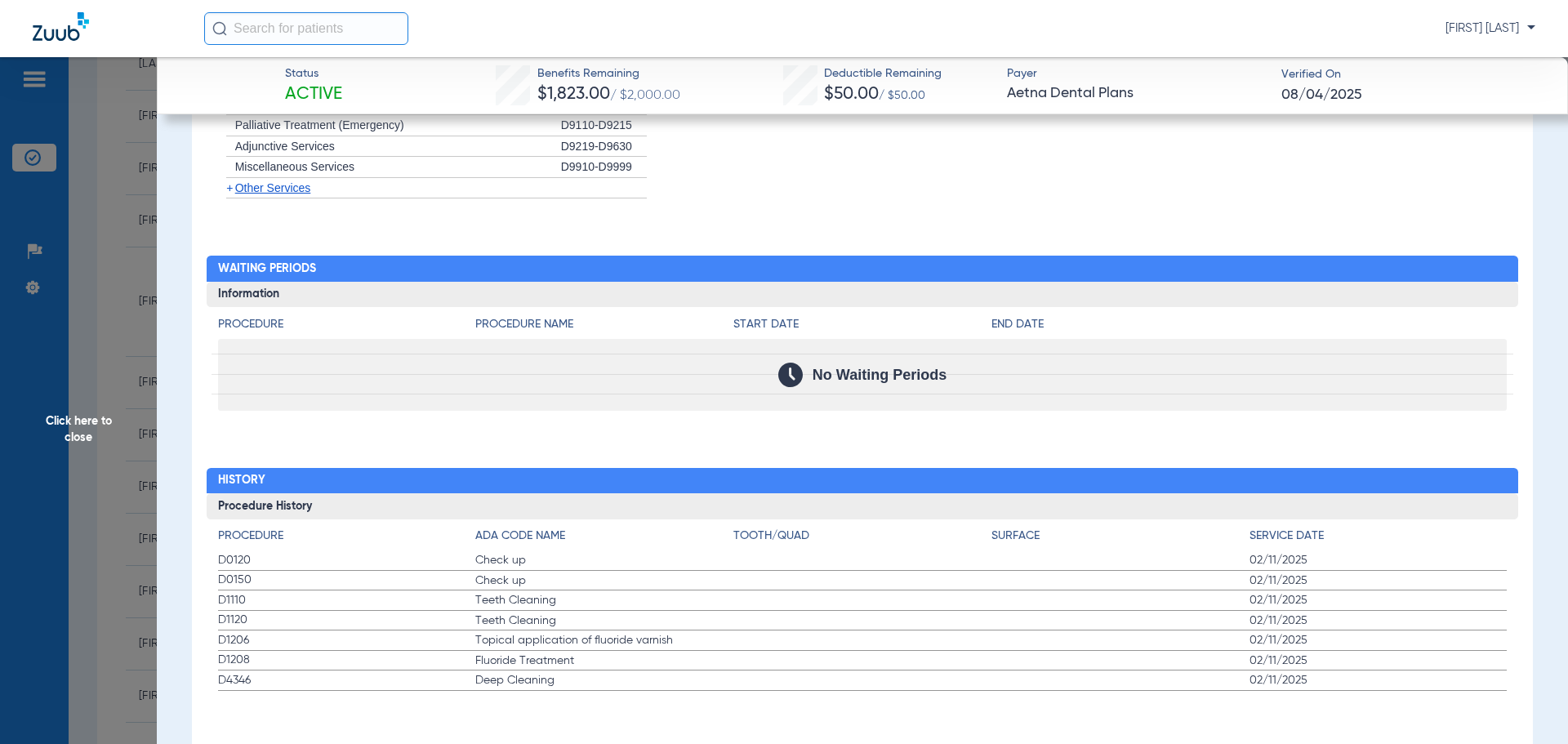 scroll, scrollTop: 1795, scrollLeft: 0, axis: vertical 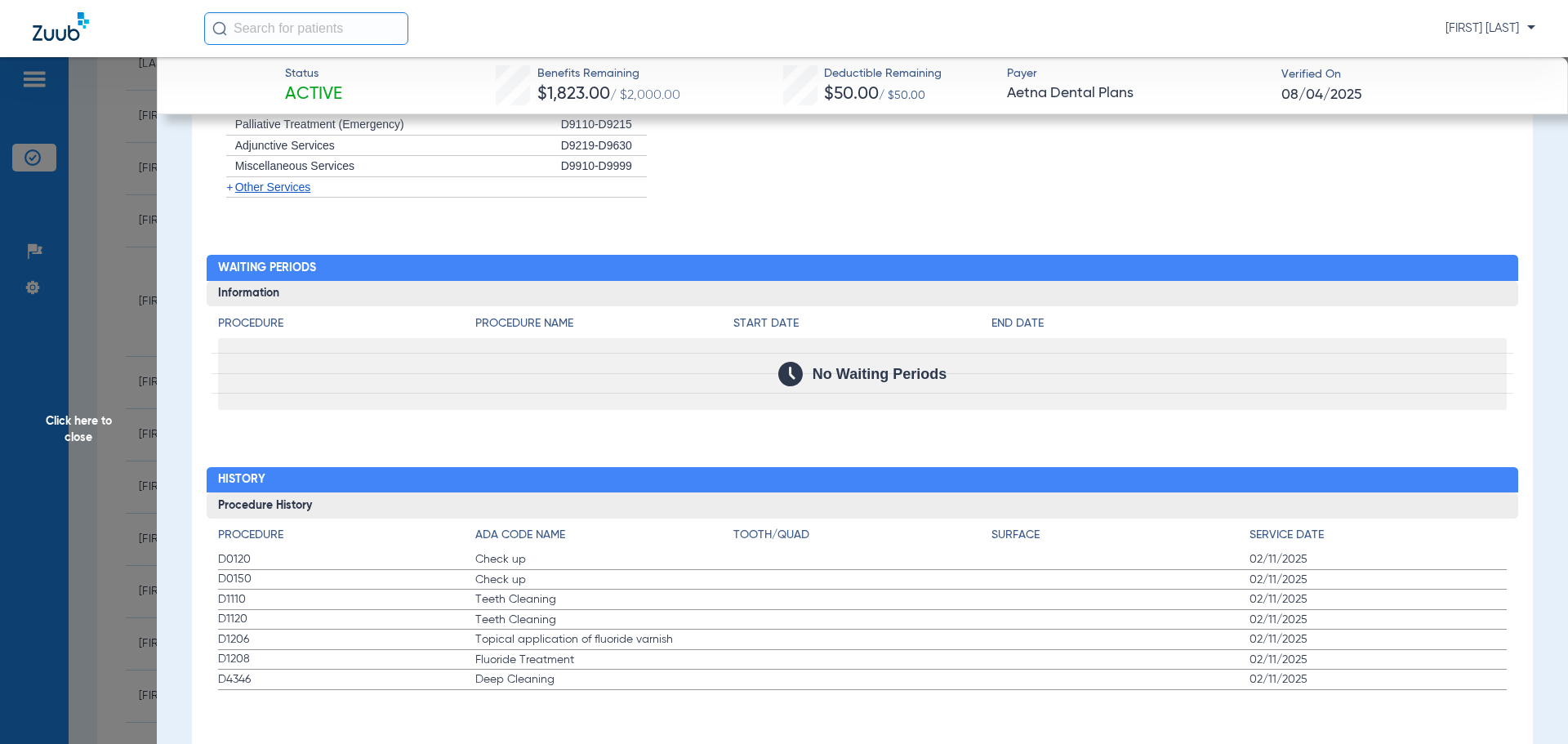 click on "Click here to close" 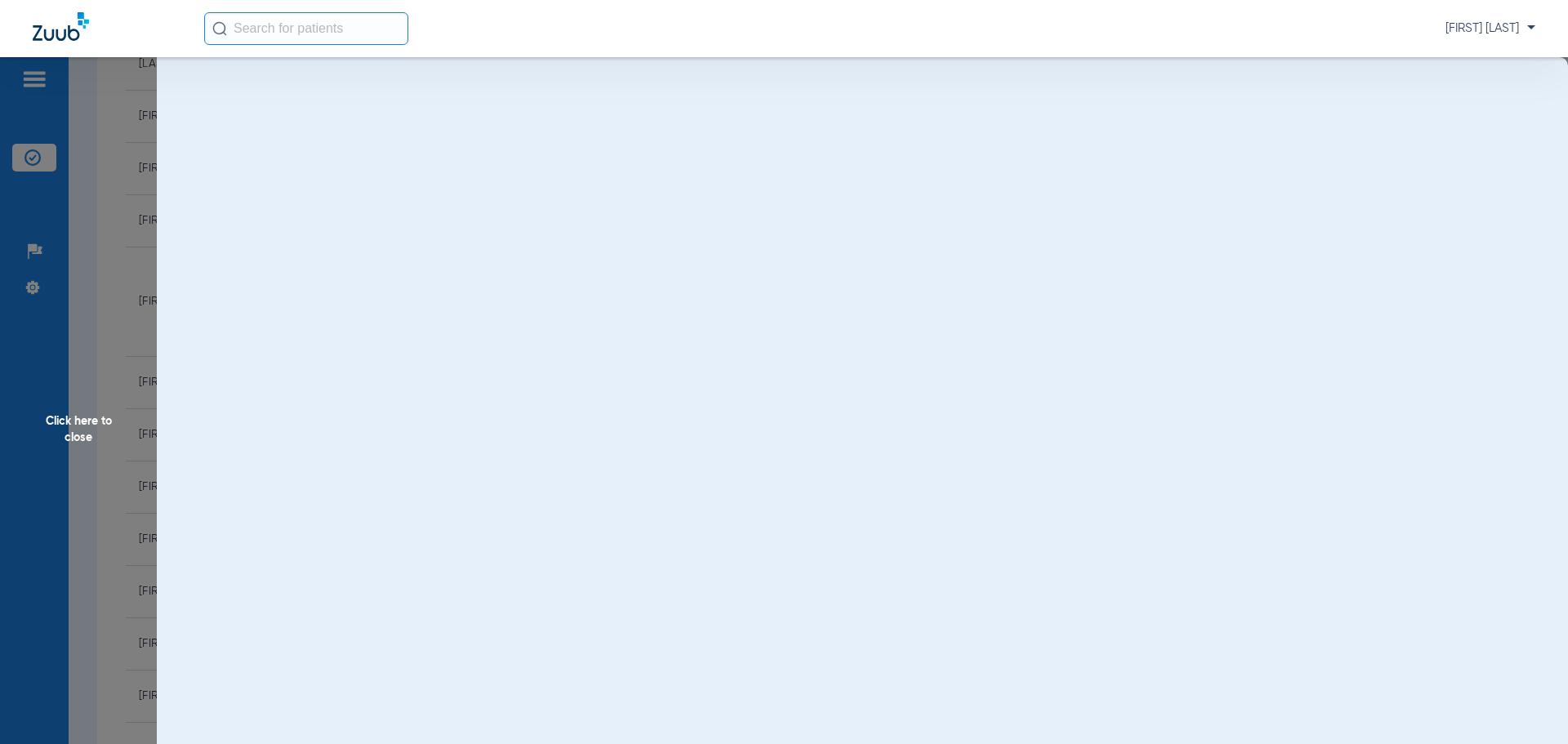 scroll, scrollTop: 0, scrollLeft: 0, axis: both 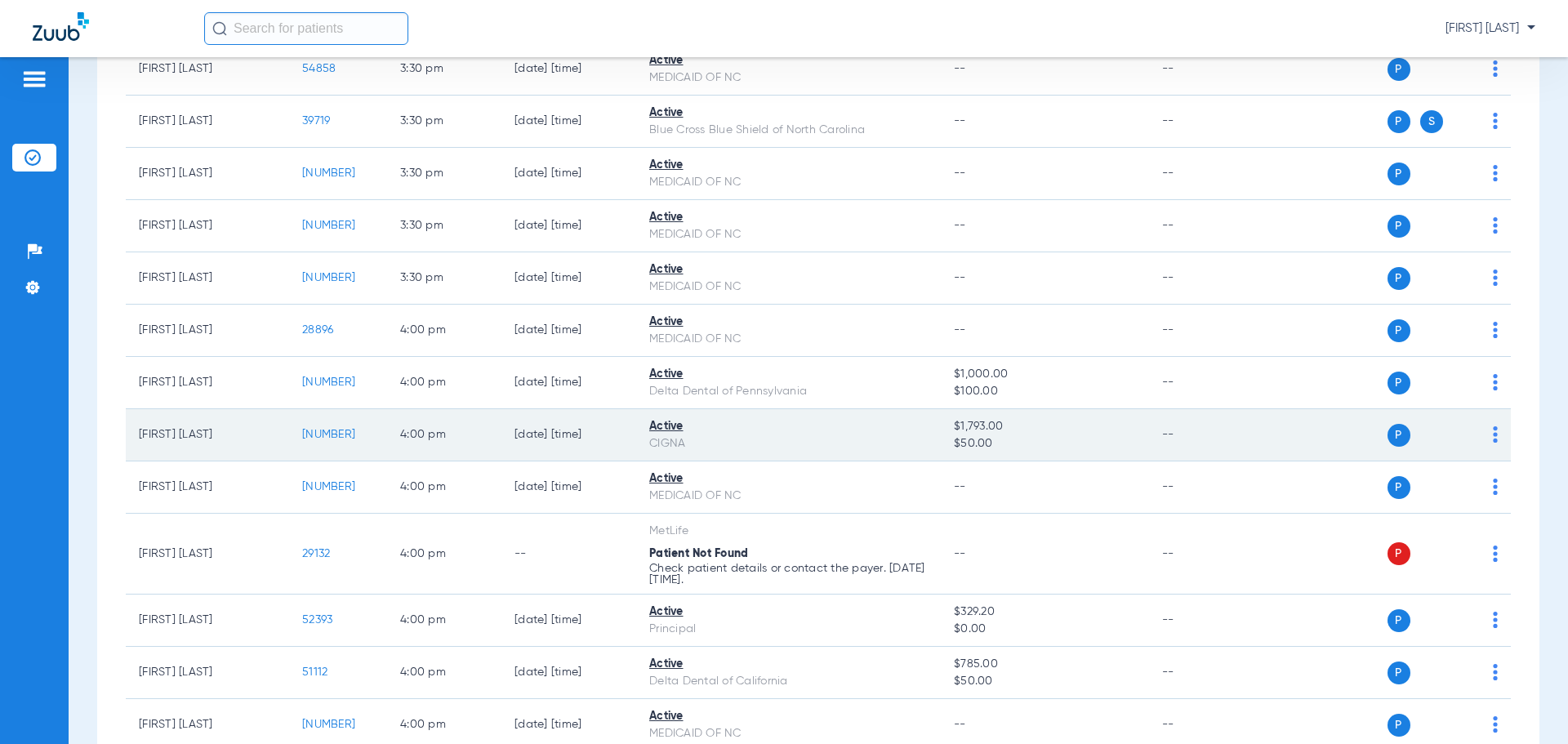 click on "51684" 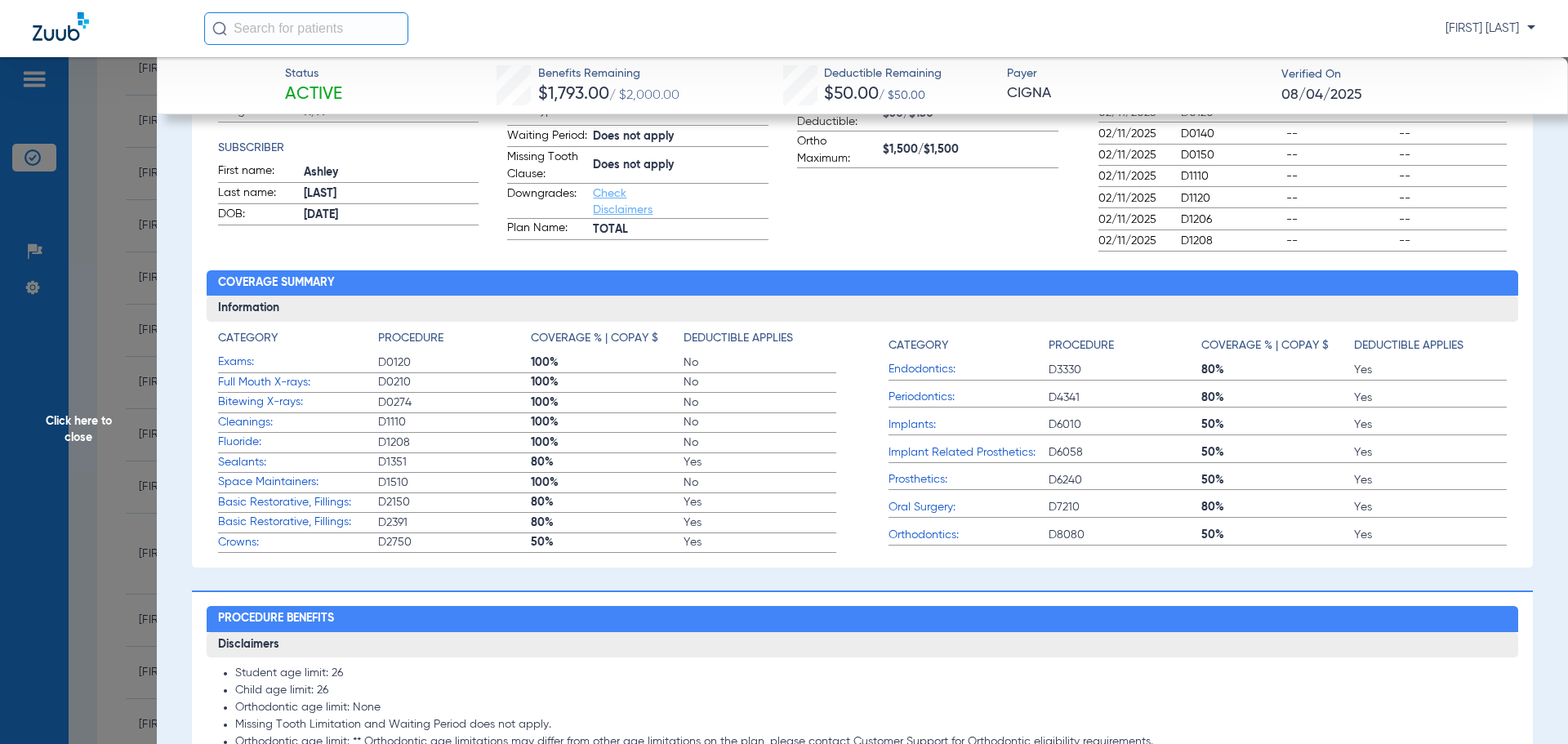 scroll, scrollTop: 0, scrollLeft: 0, axis: both 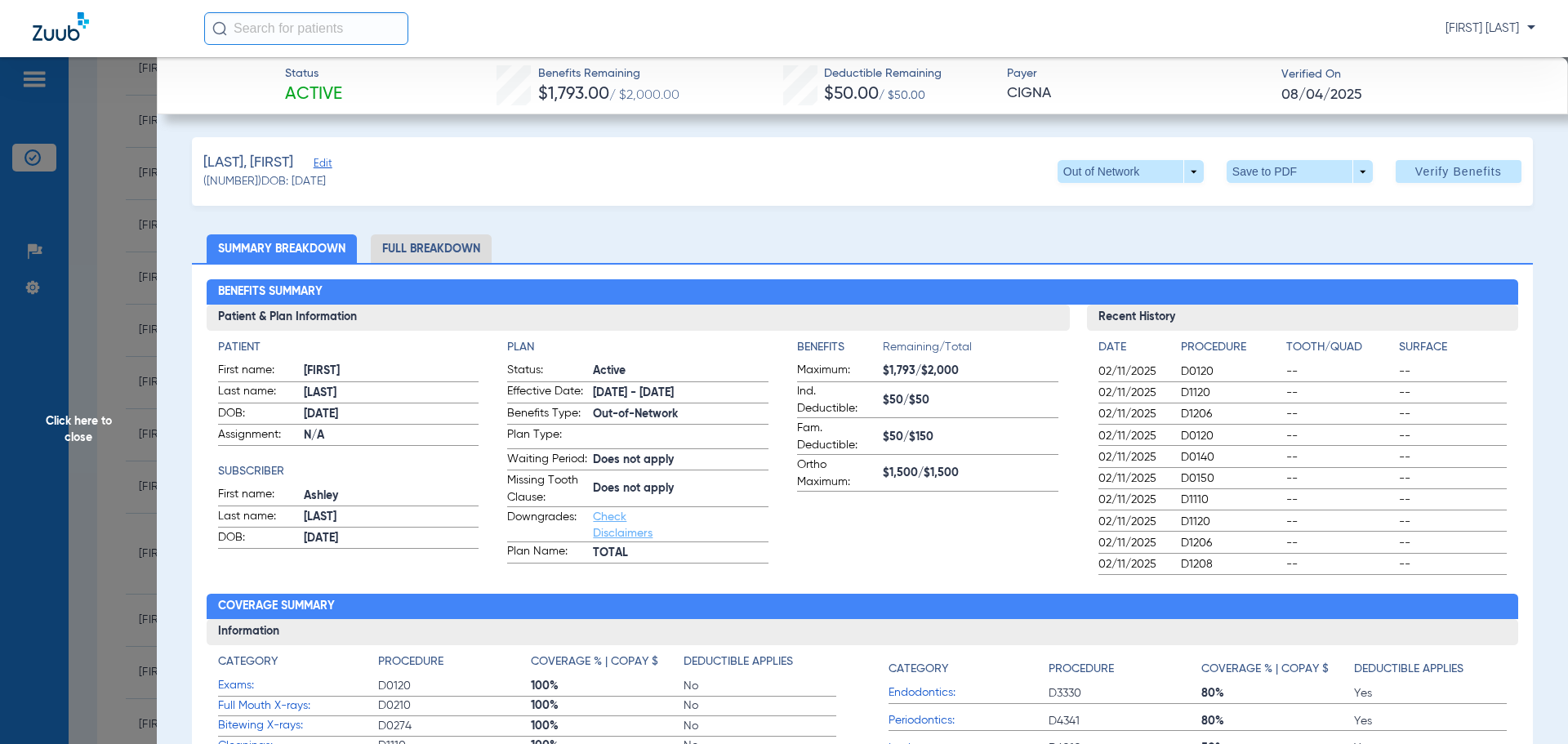 click on "Full Breakdown" 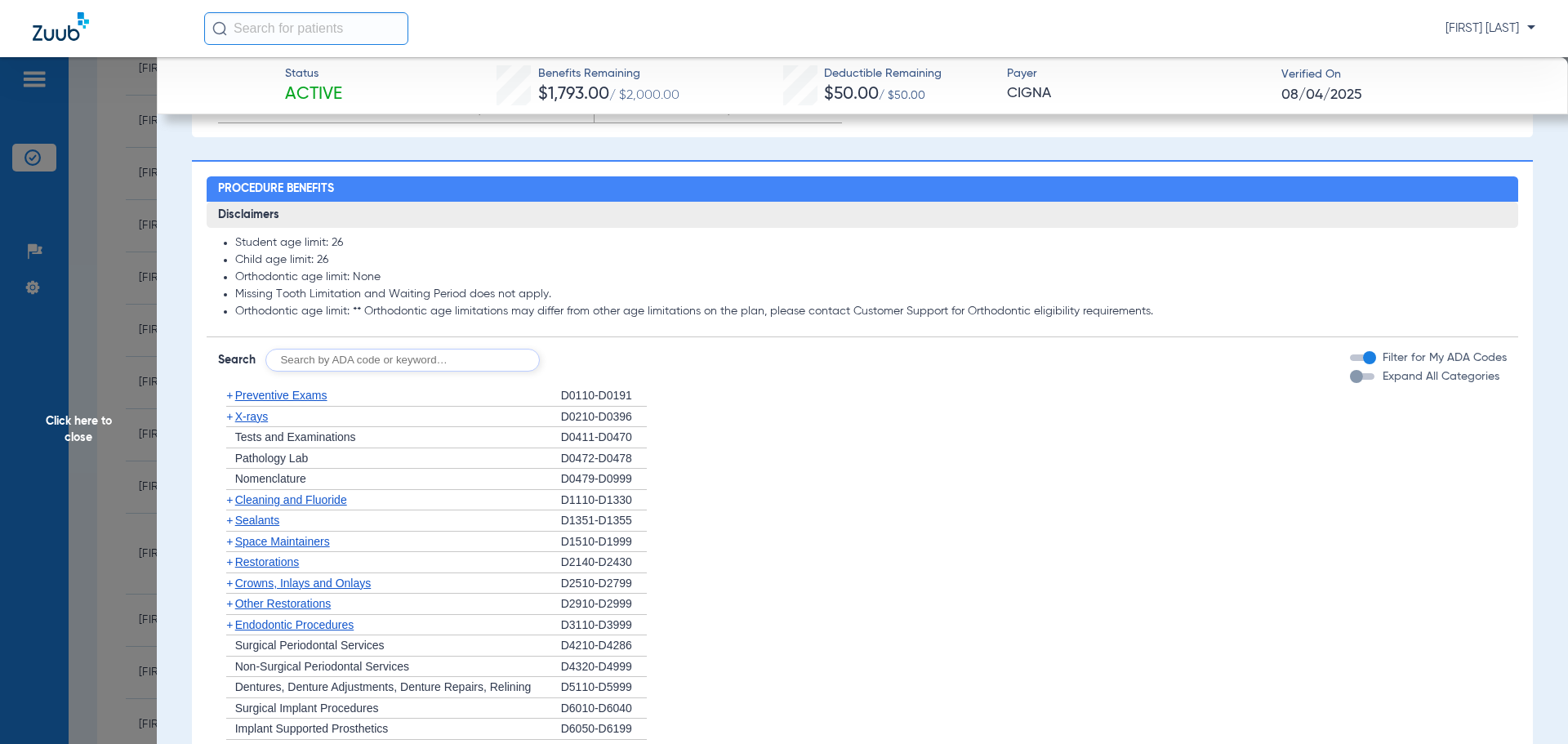 scroll, scrollTop: 1307, scrollLeft: 0, axis: vertical 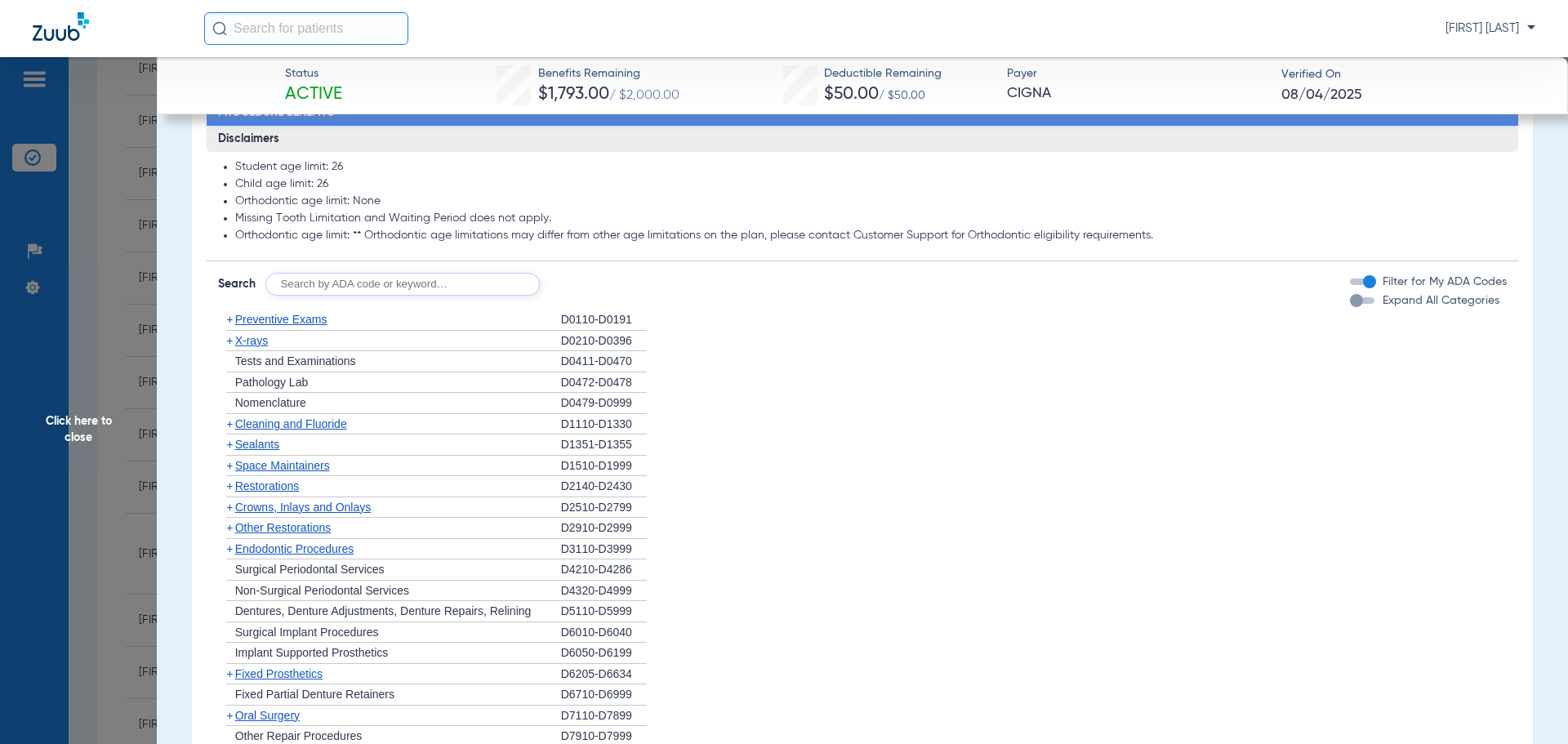 click on "Preventive Exams" 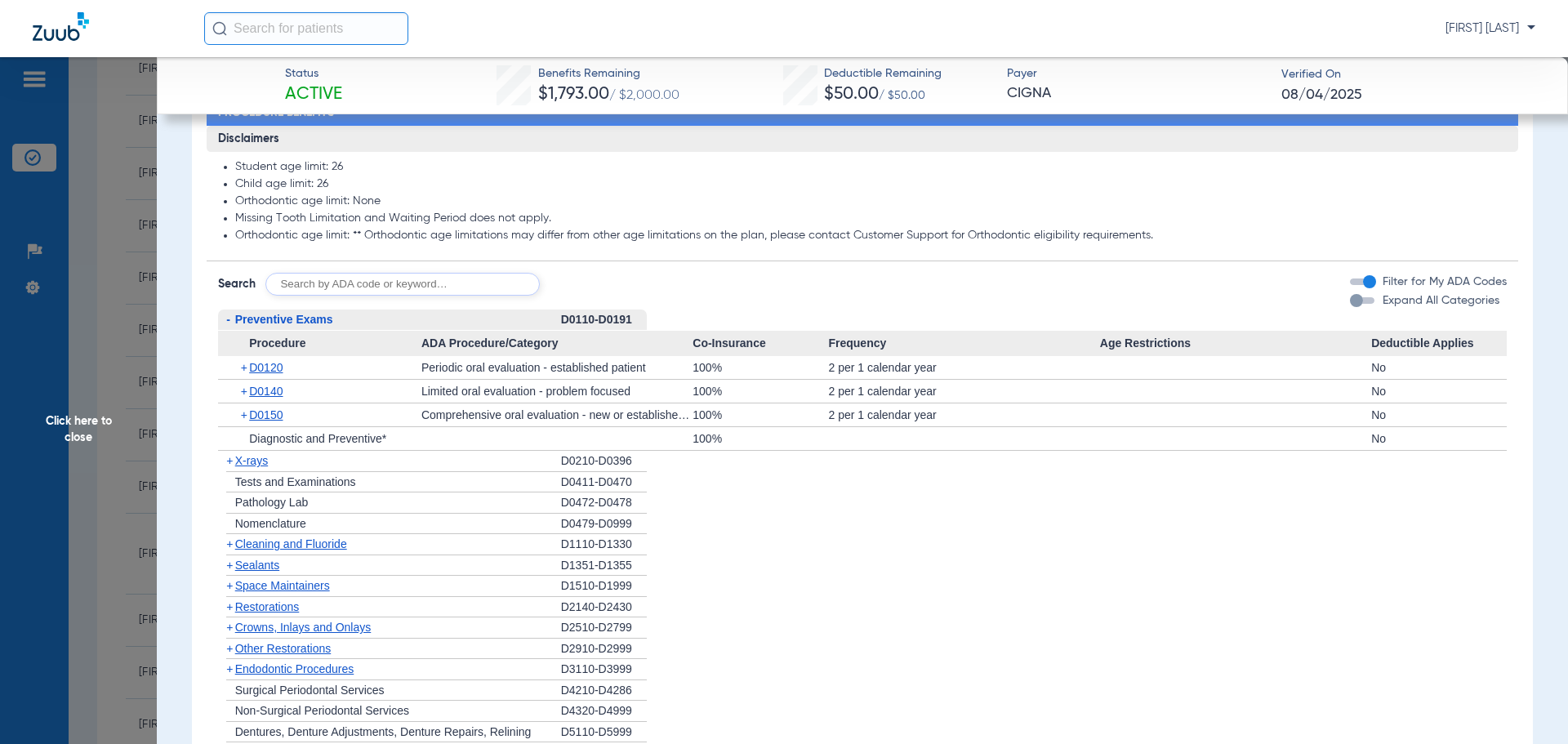 click on "Preventive Exams" 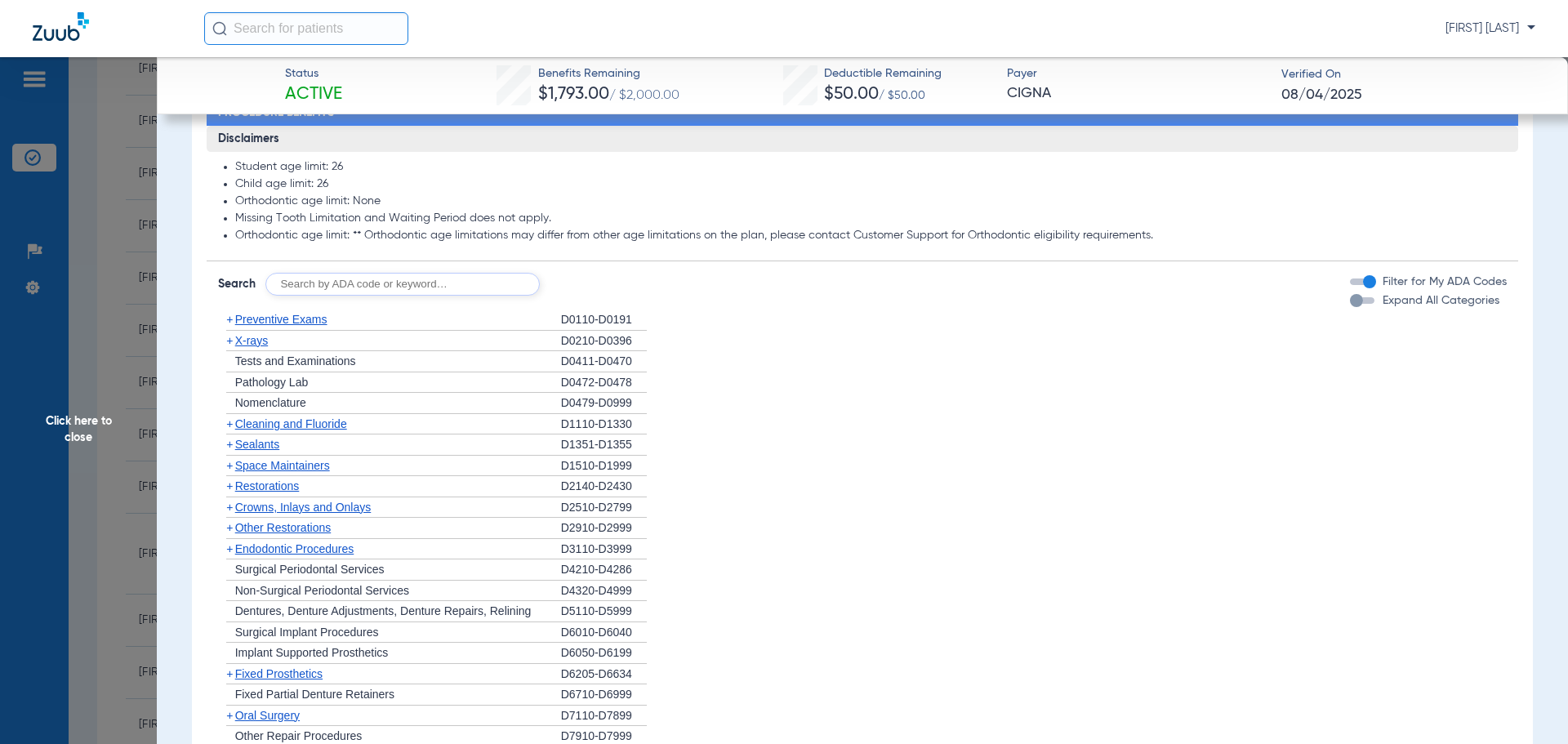 click on "+   X-rays" 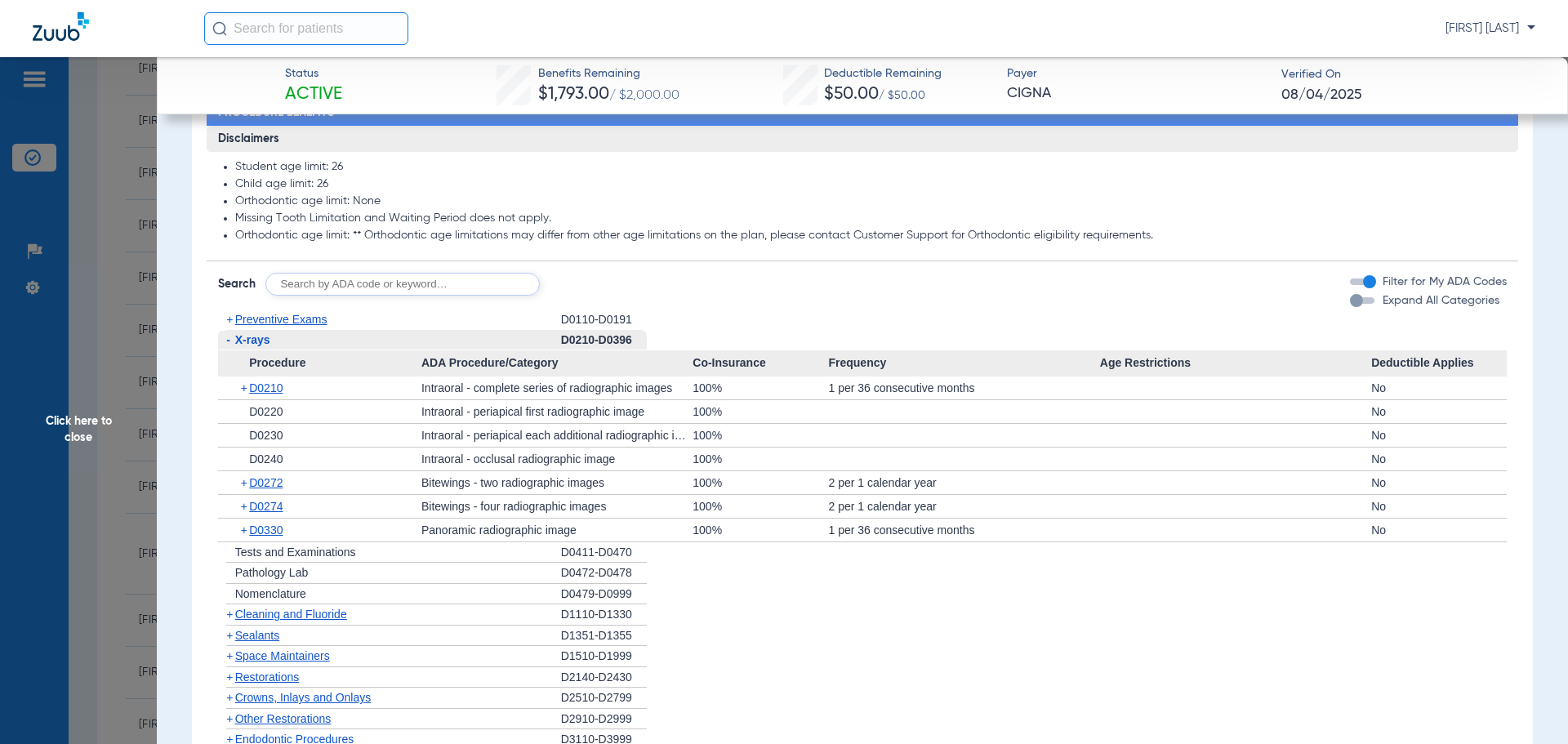 click on "-   X-rays" 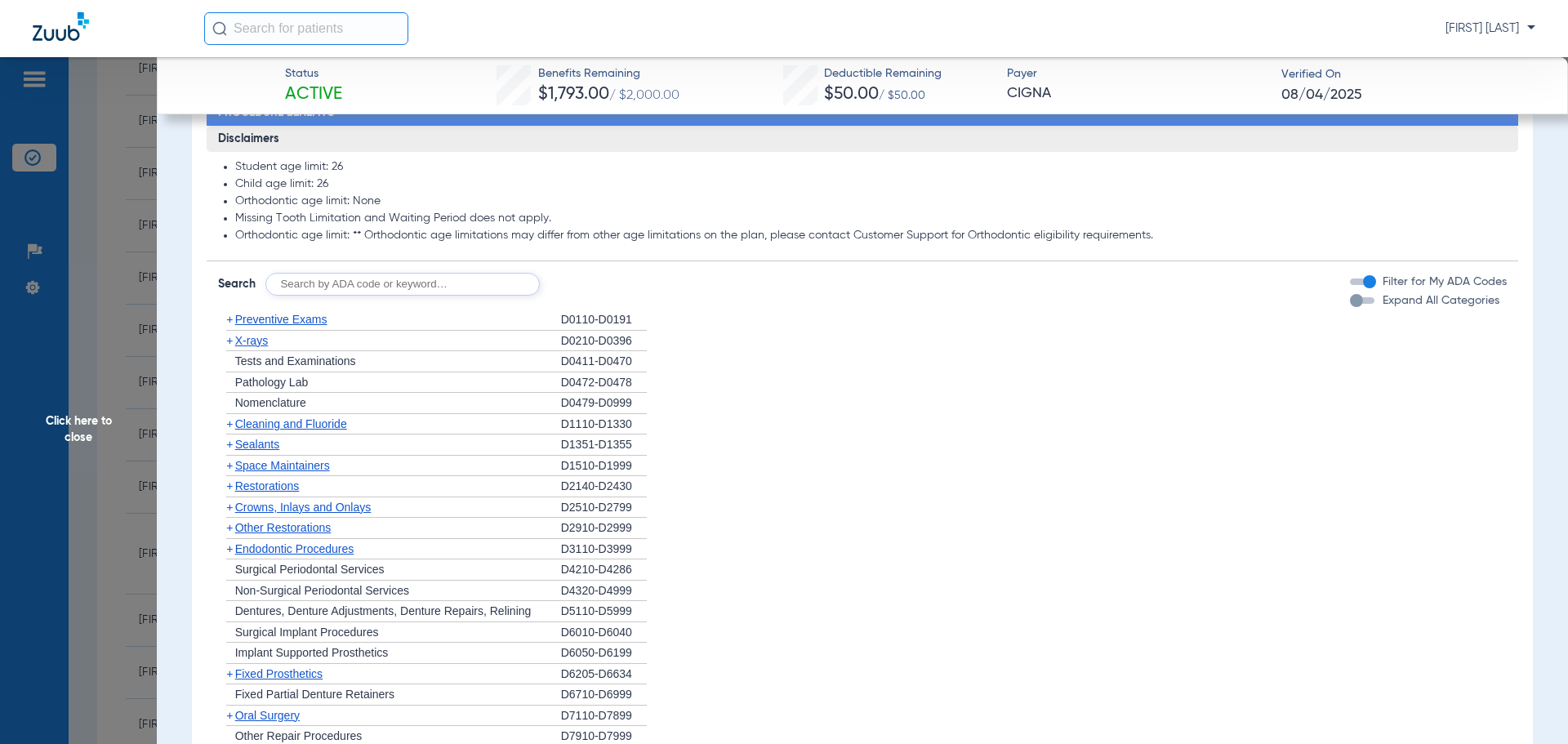 click on "+   Cleaning and Fluoride" 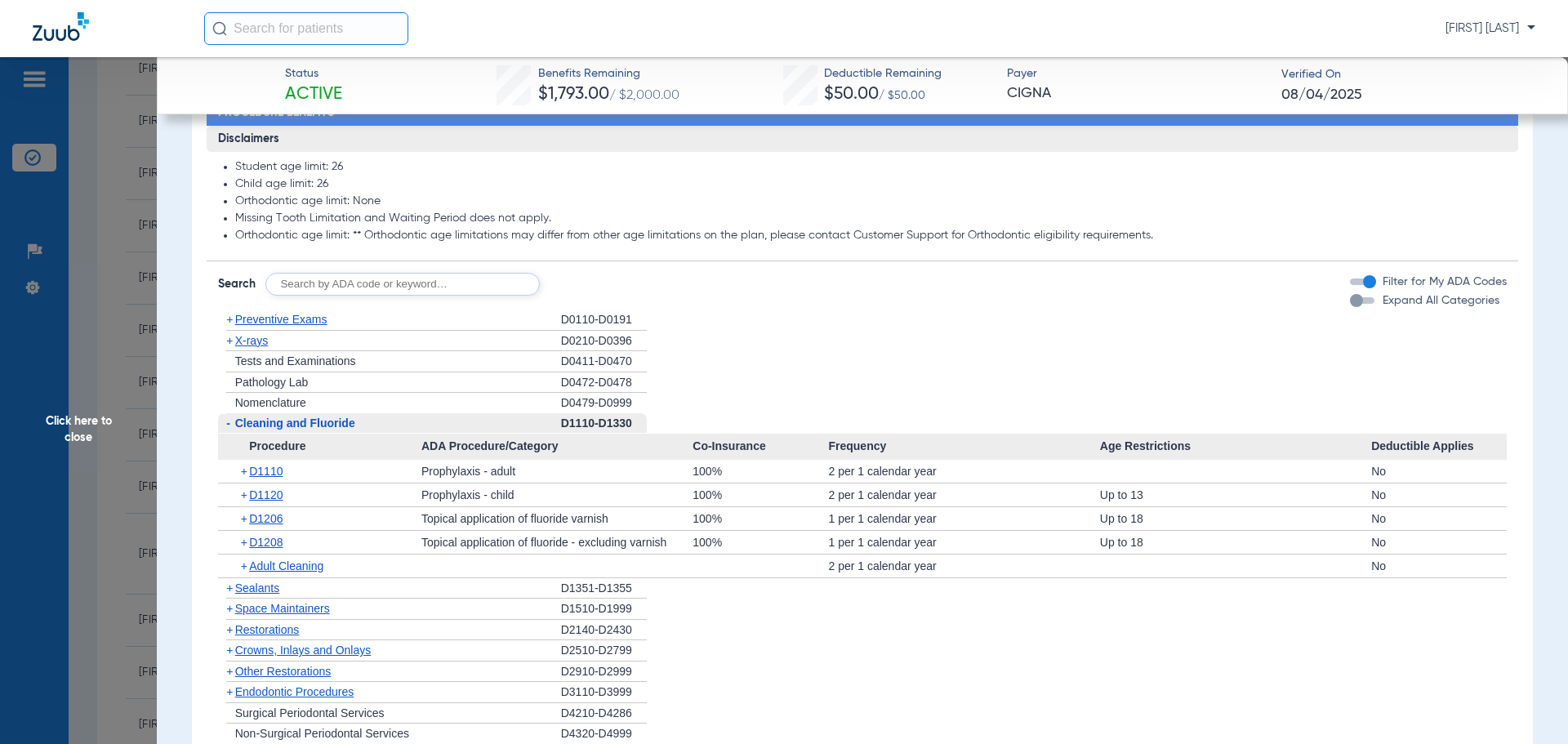 click on "-   Cleaning and Fluoride" 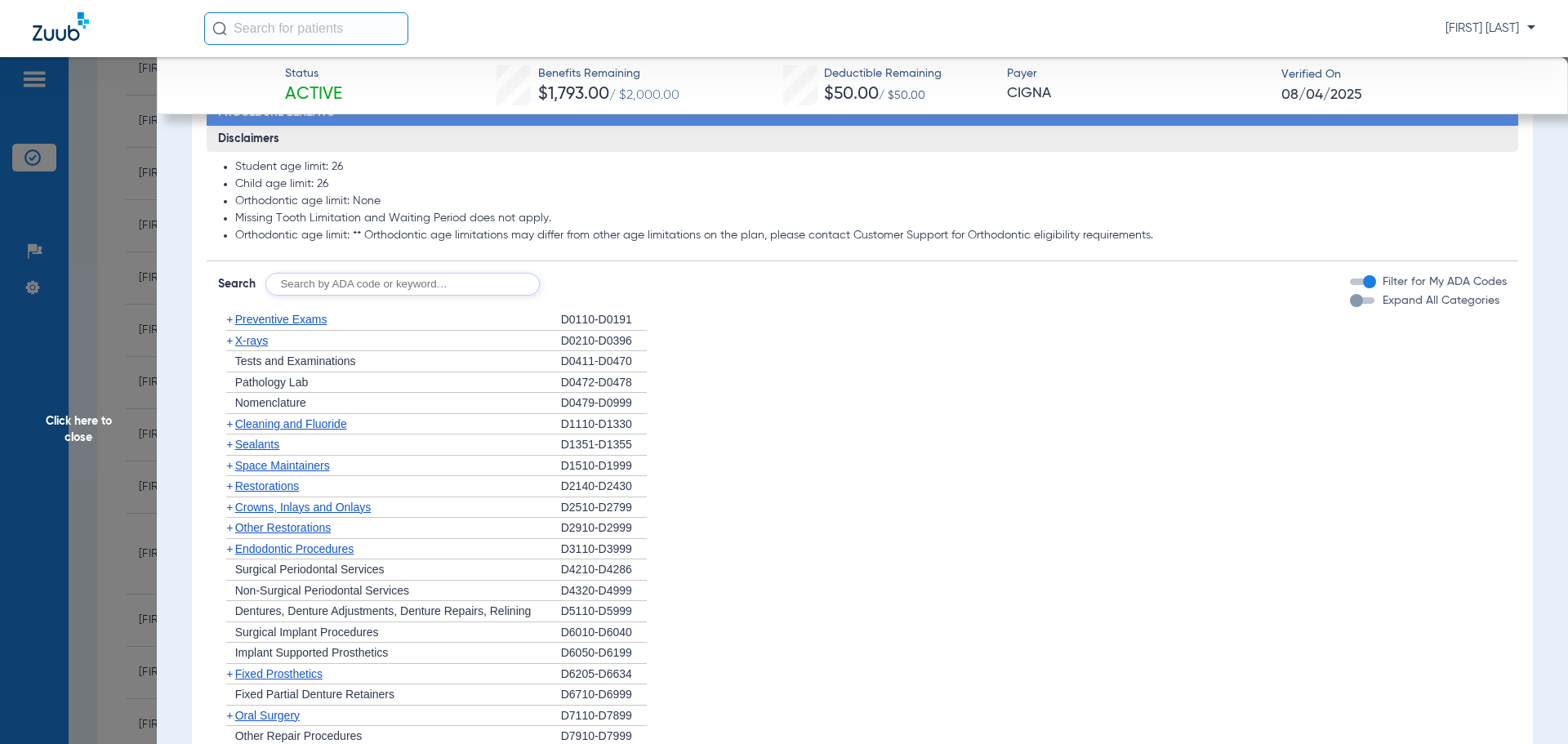 scroll, scrollTop: 1388, scrollLeft: 0, axis: vertical 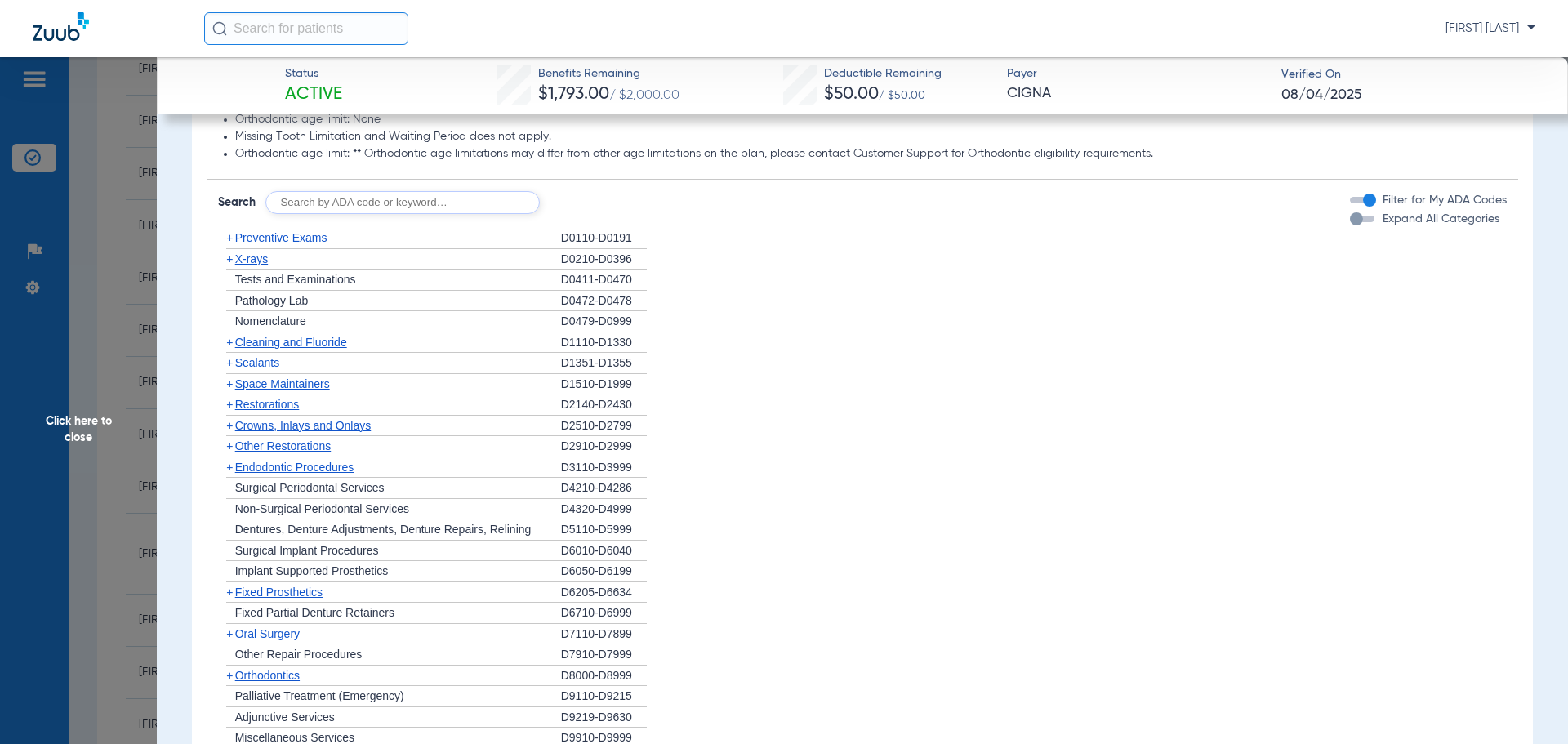 click on "+   Sealants" 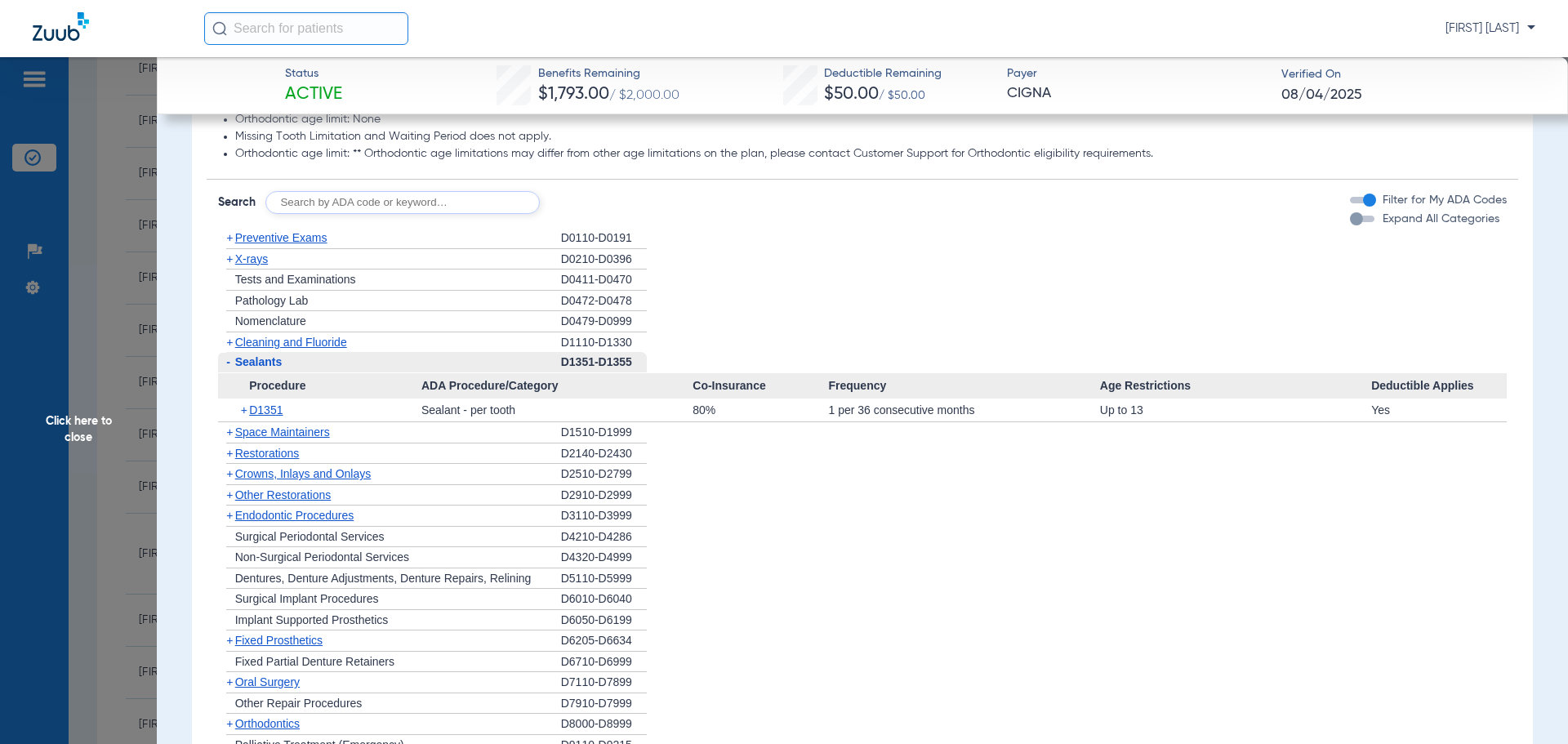 click on "-   Sealants" 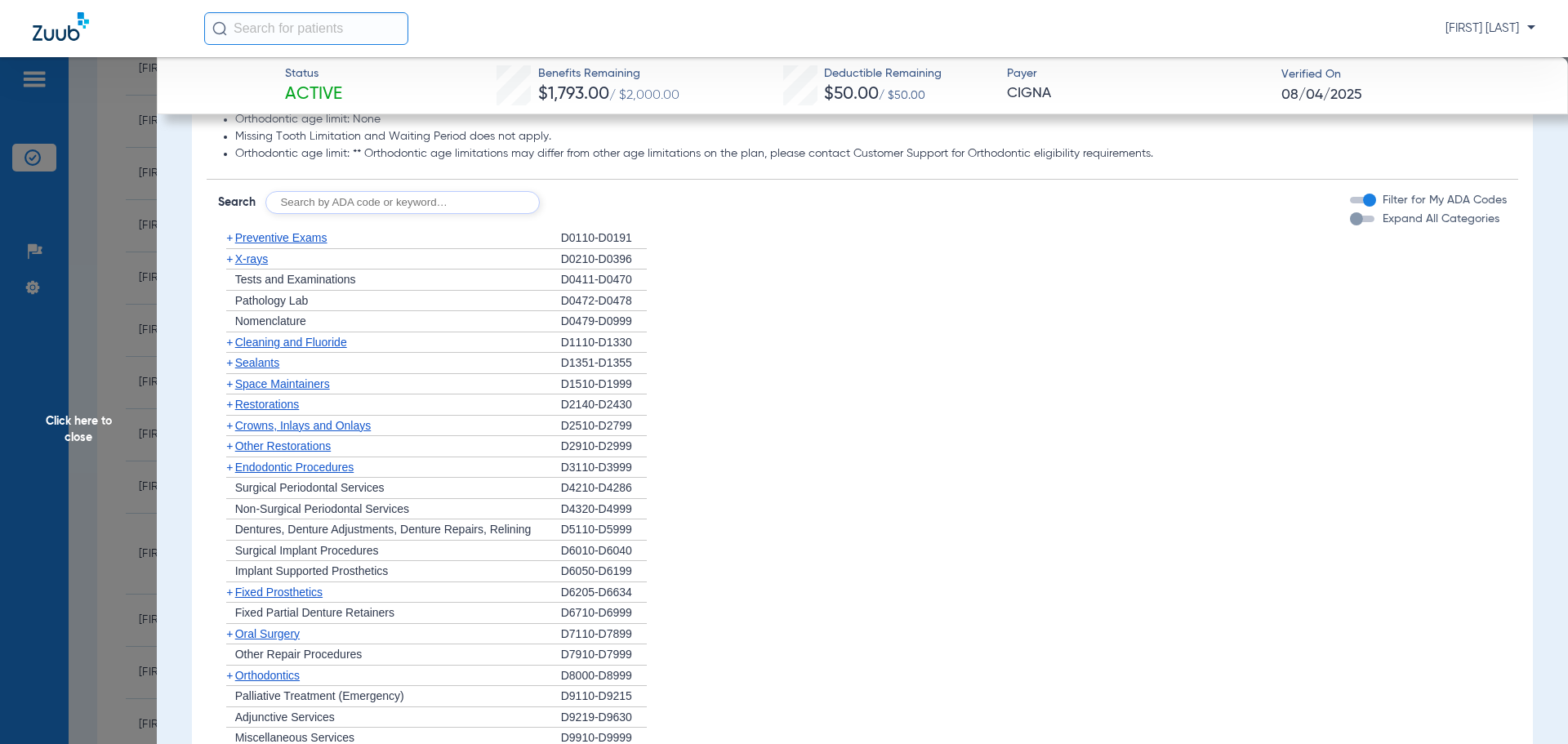 click on "+   Sealants" 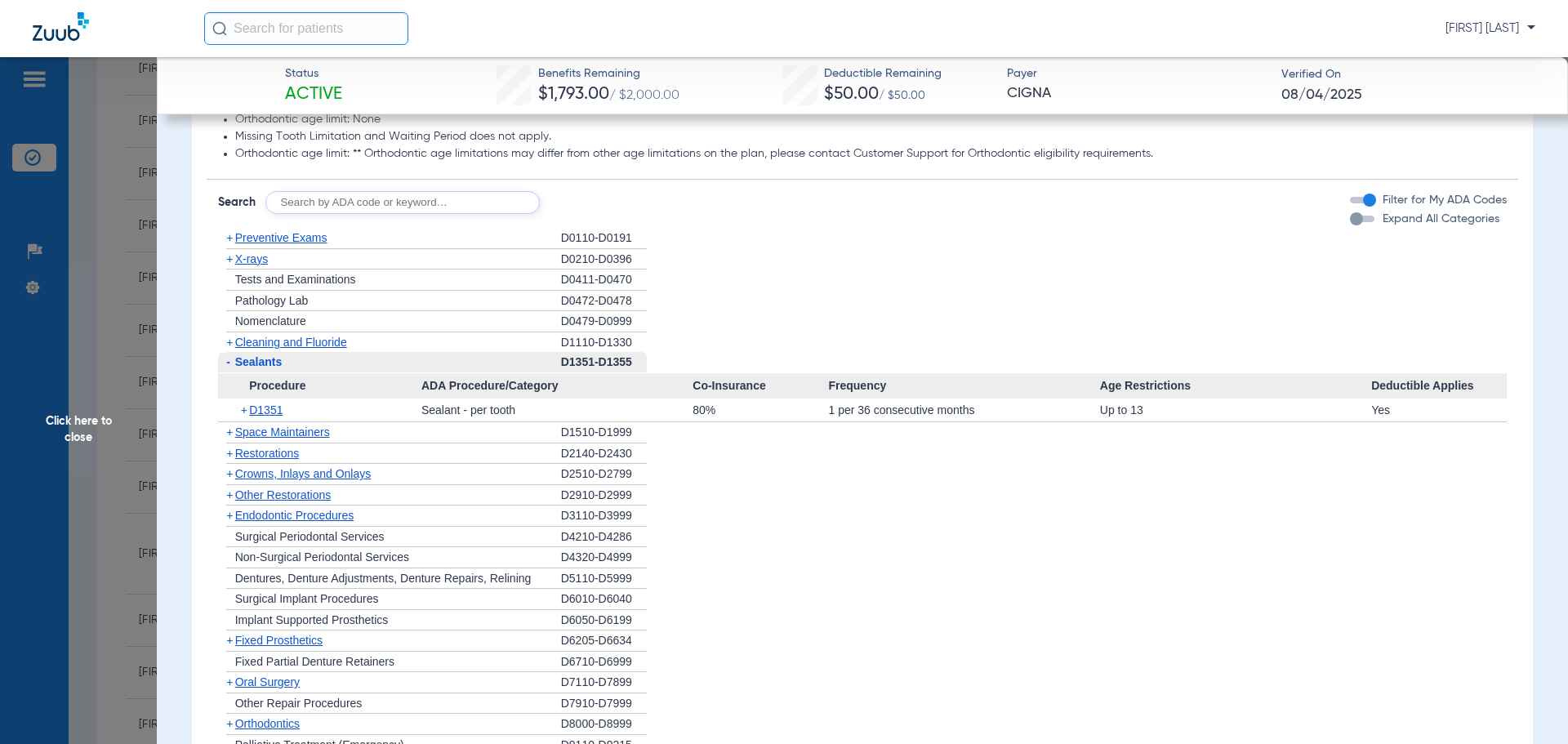 click on "+   D1351" 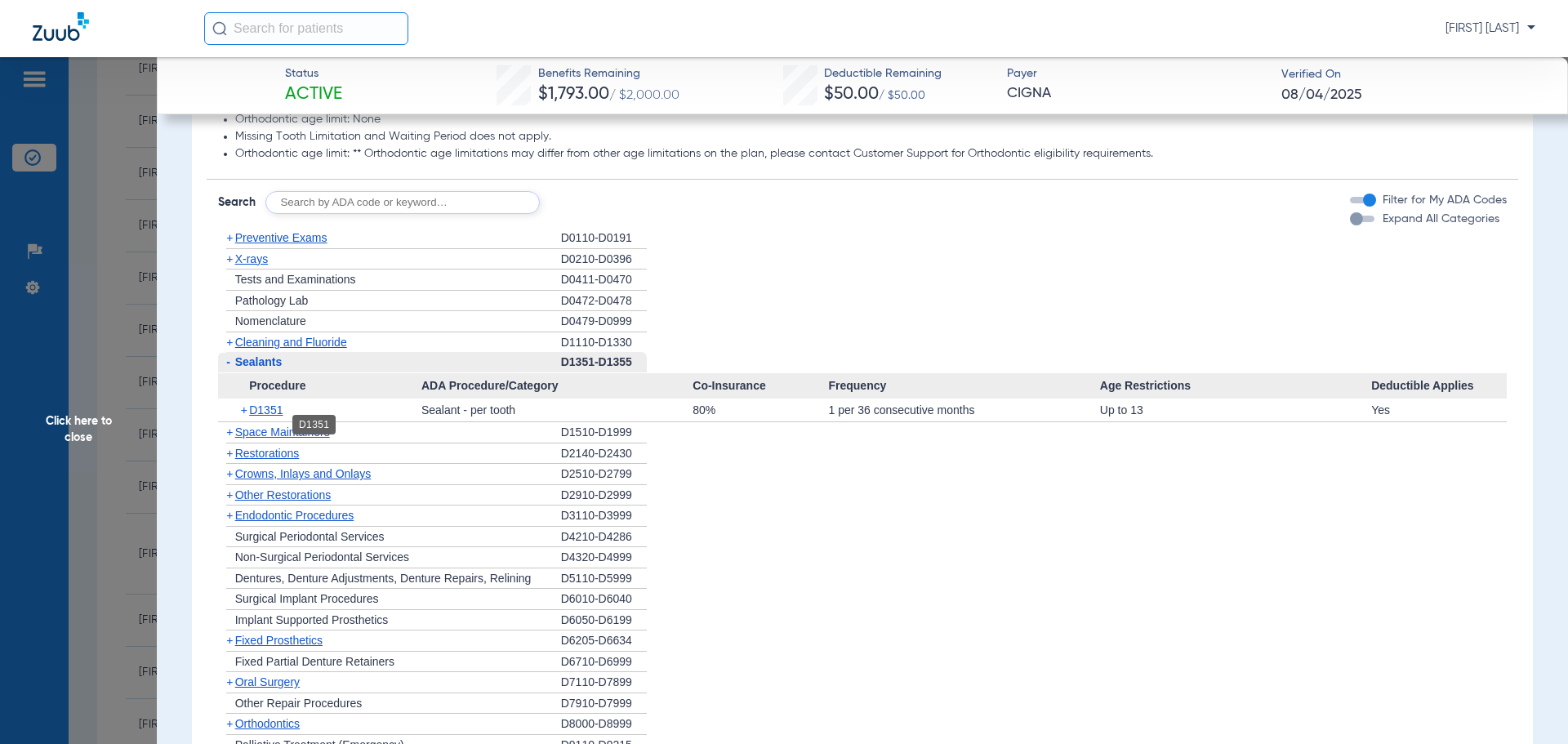 click on "D1351" 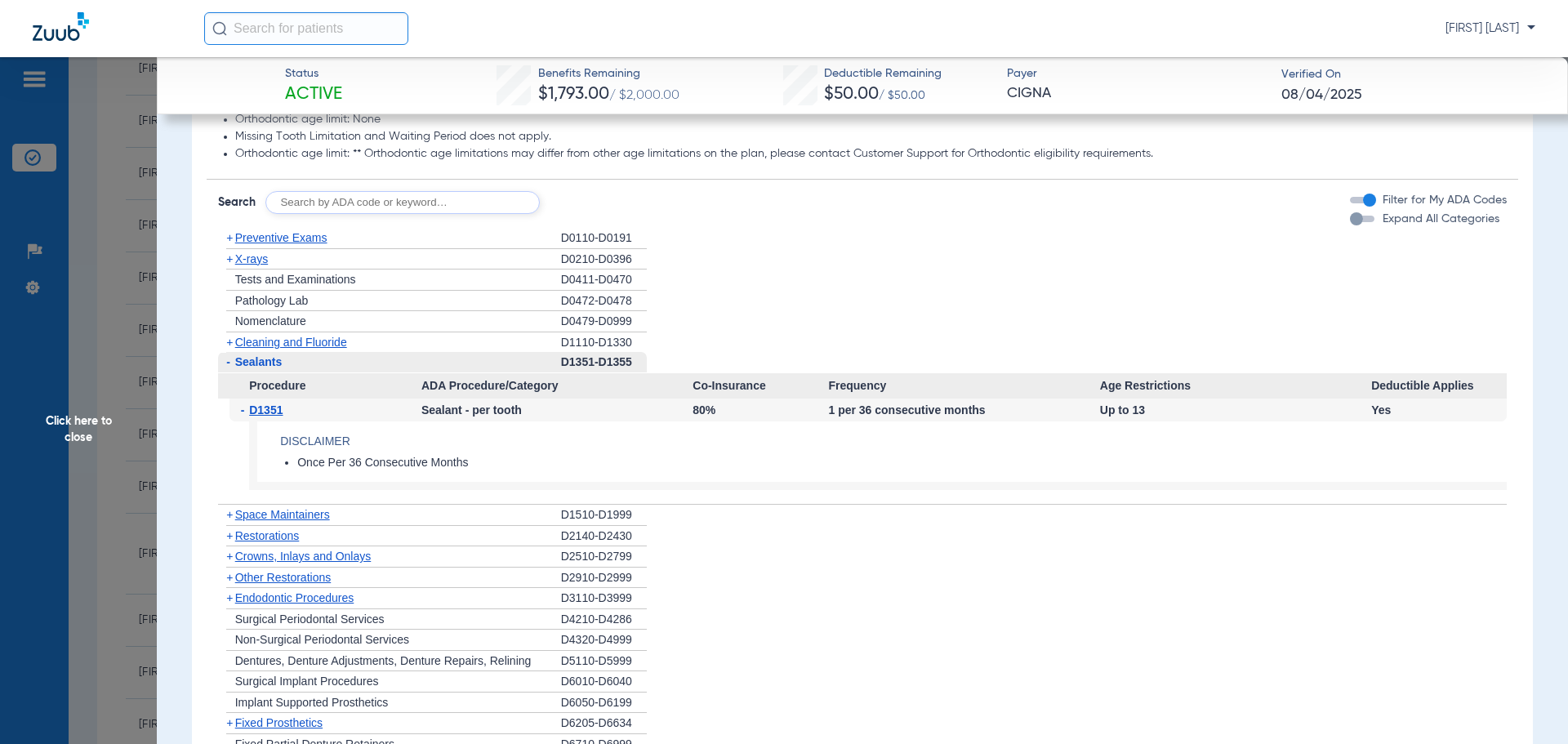 click on "-   Sealants" 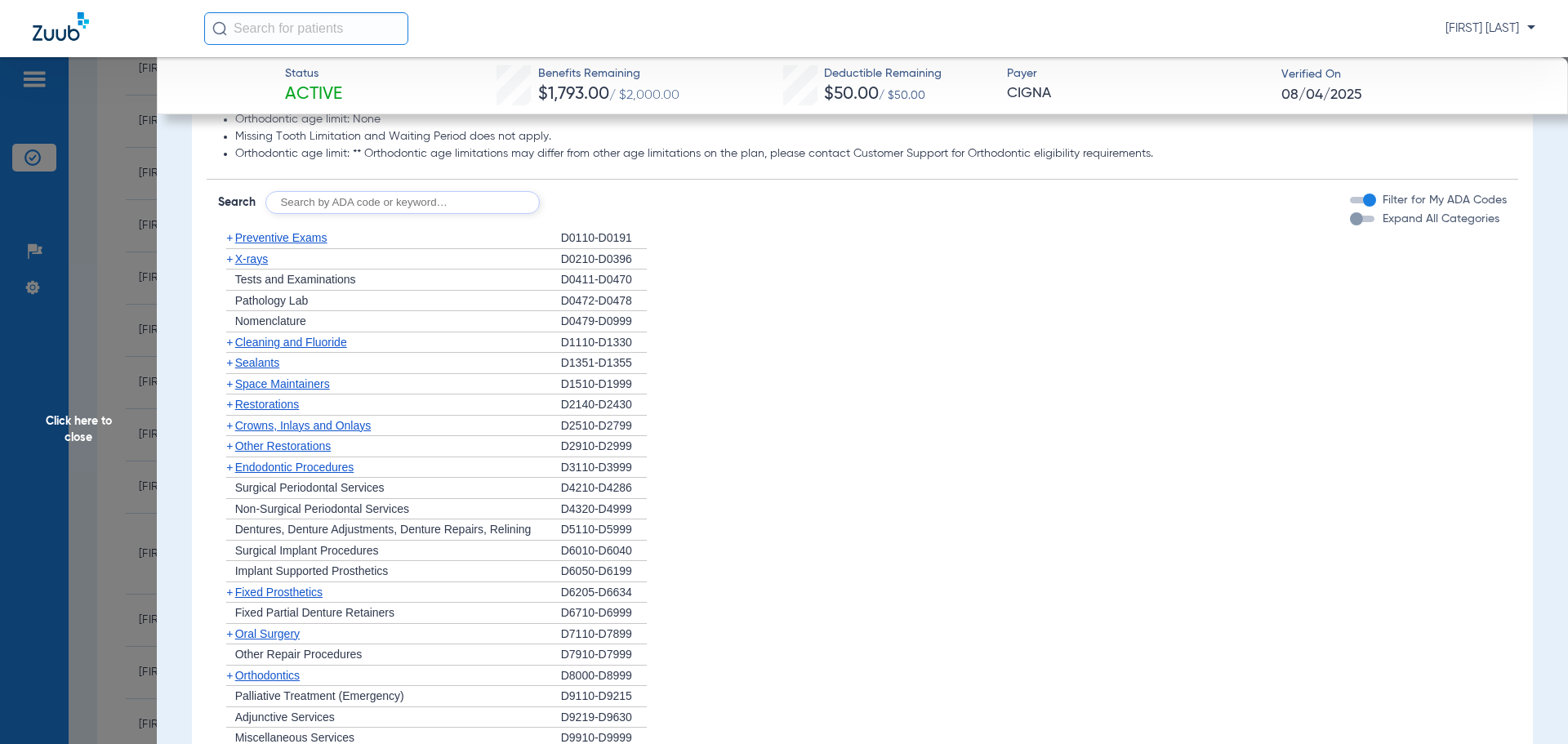 click on "Space Maintainers" 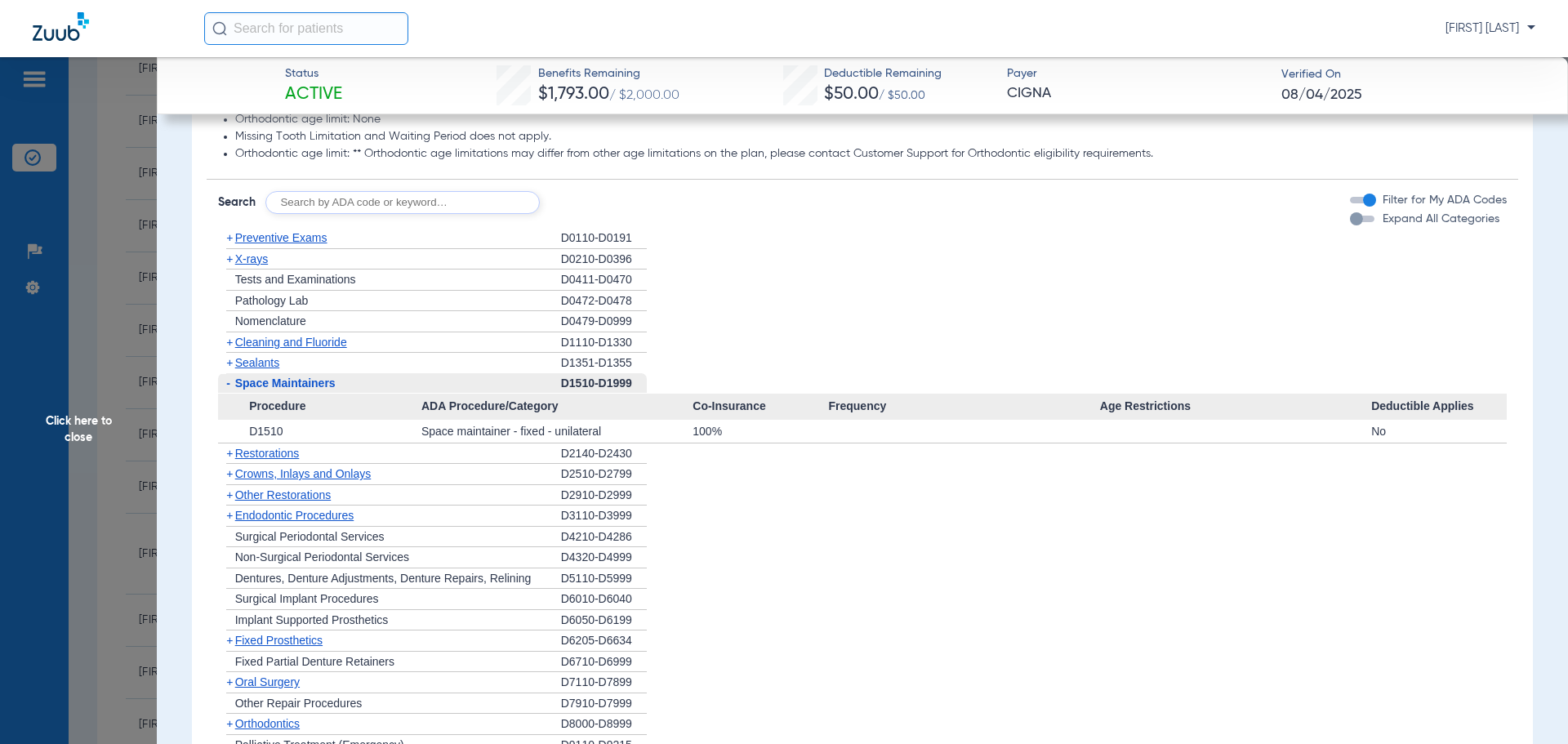 click on "D1510-D1999" 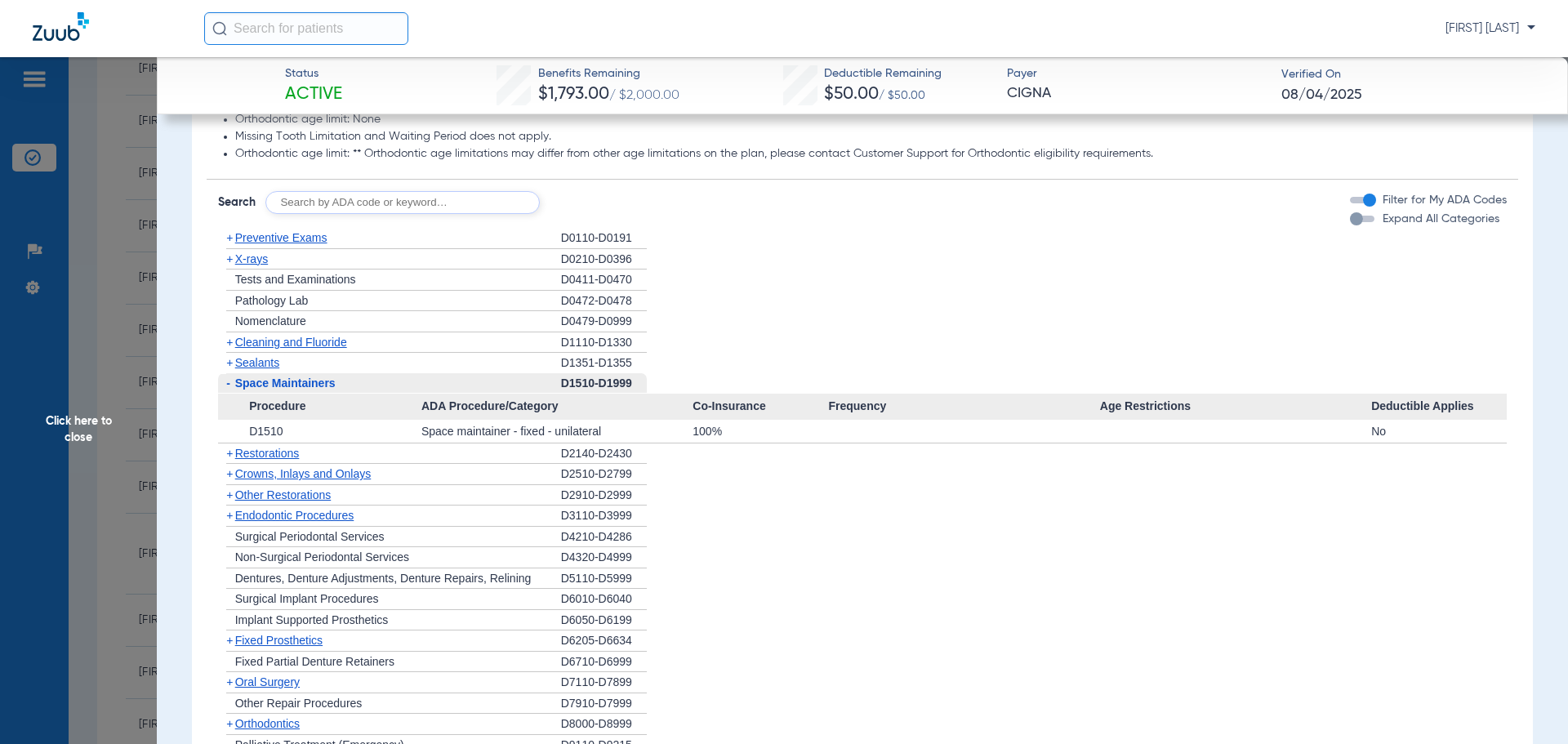 click on "-   Space Maintainers" 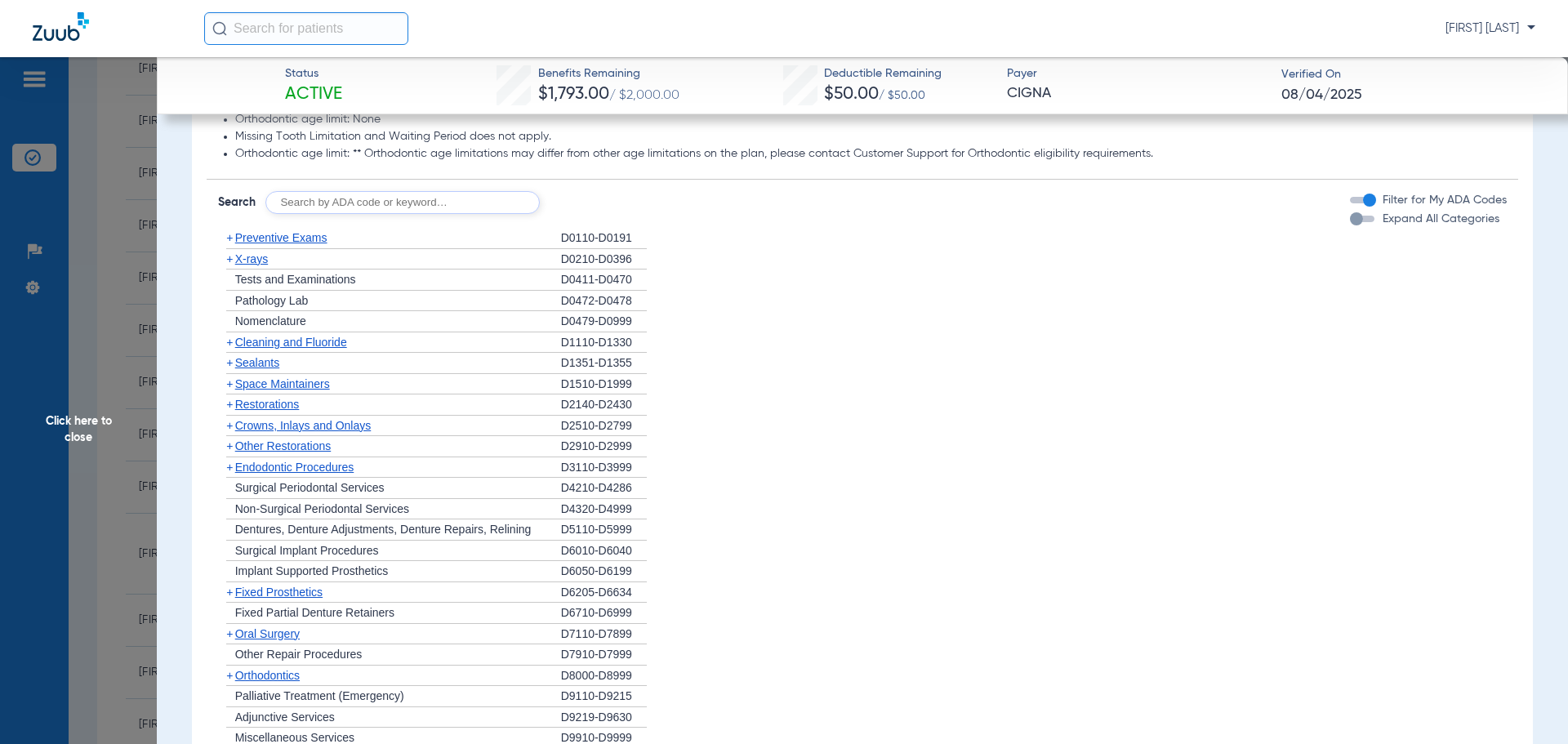 click on "Other Restorations" 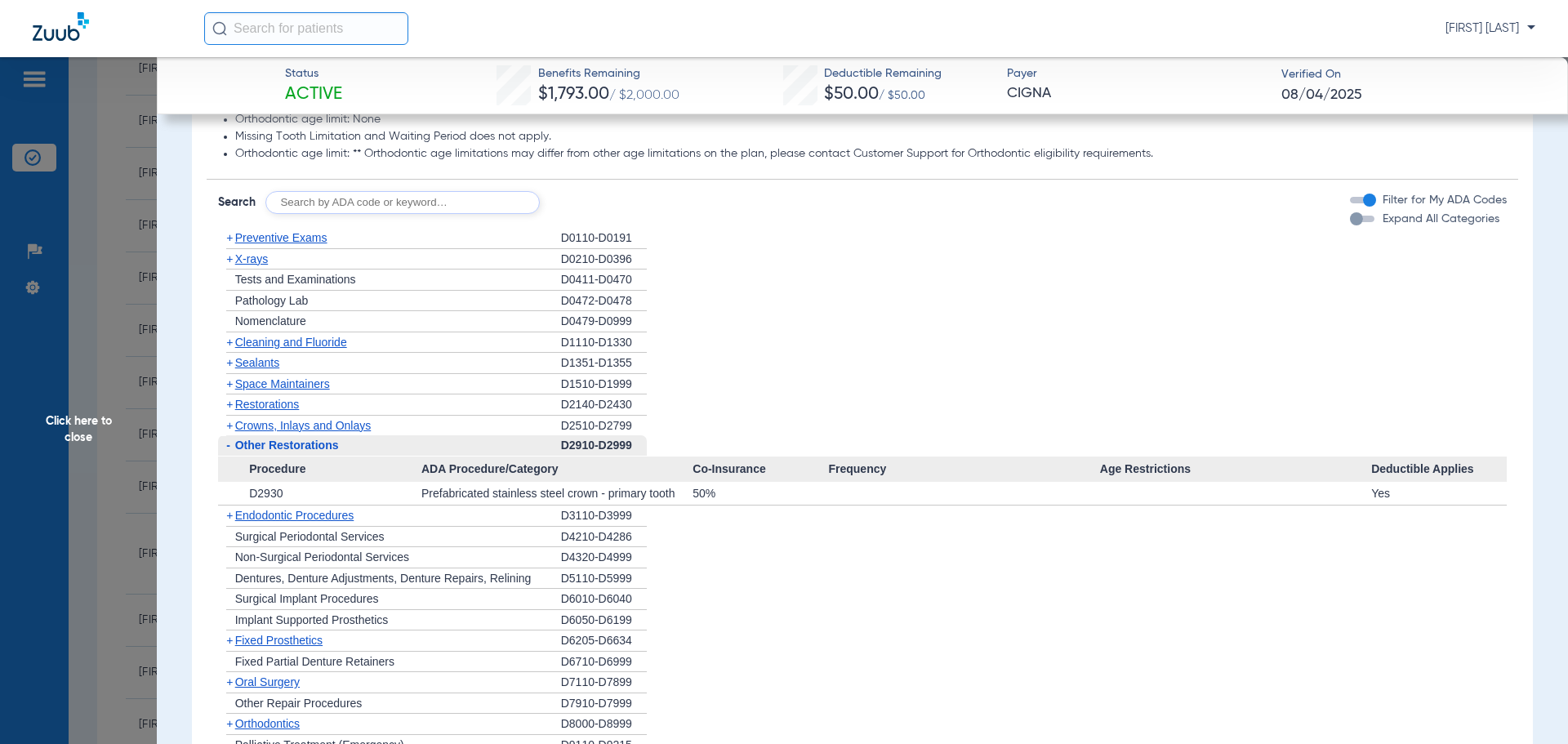 click on "Other Restorations" 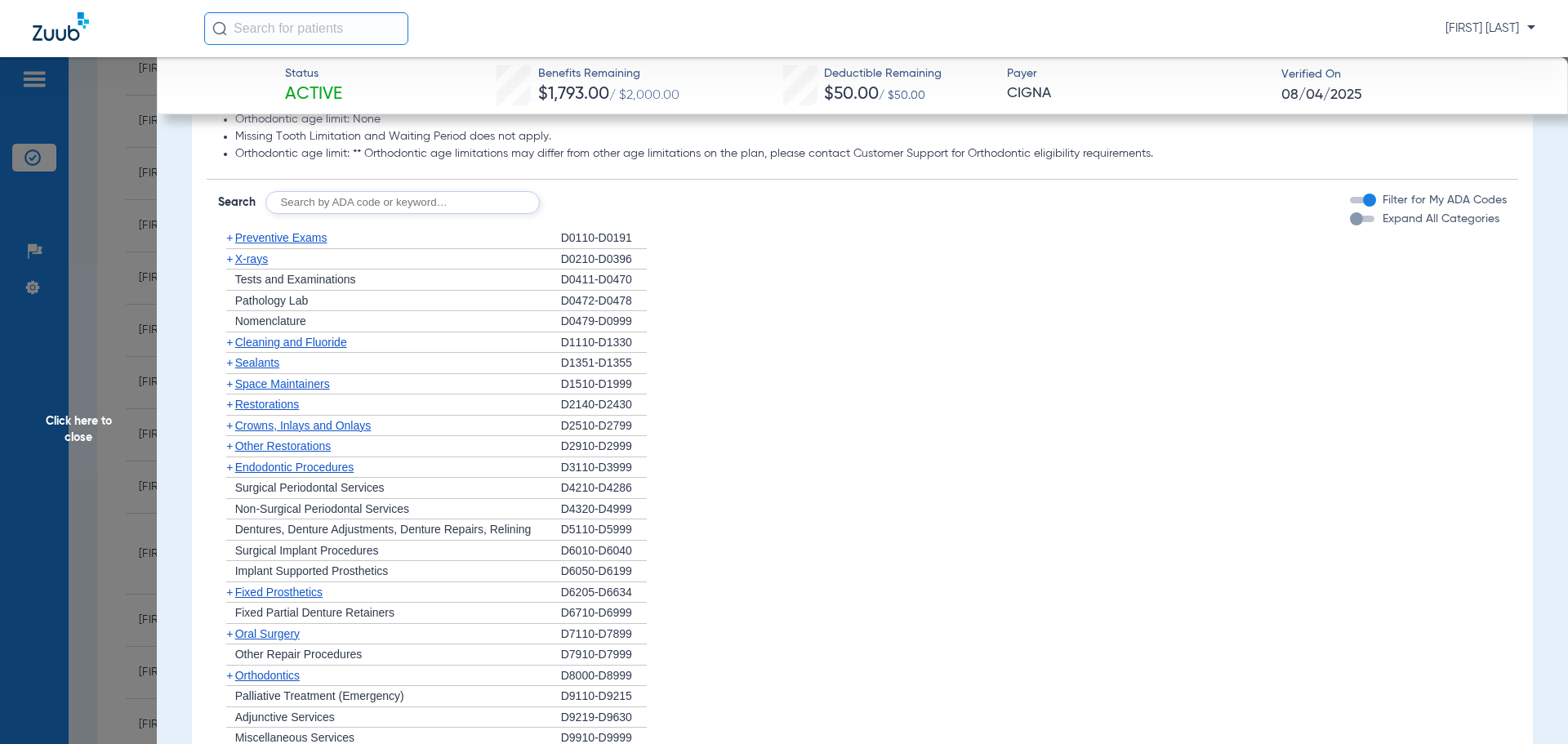 click on "Endodontic Procedures" 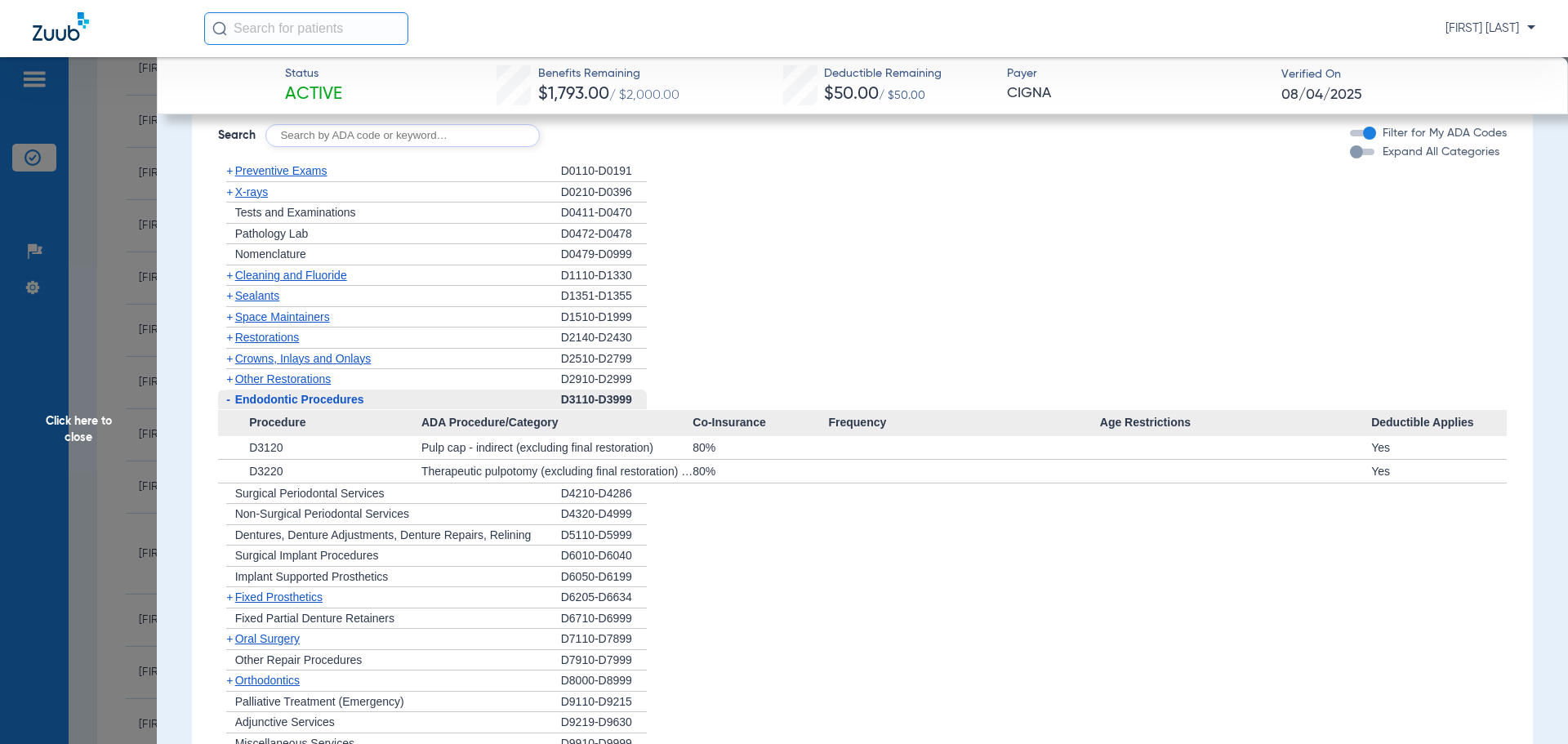 scroll, scrollTop: 1470, scrollLeft: 0, axis: vertical 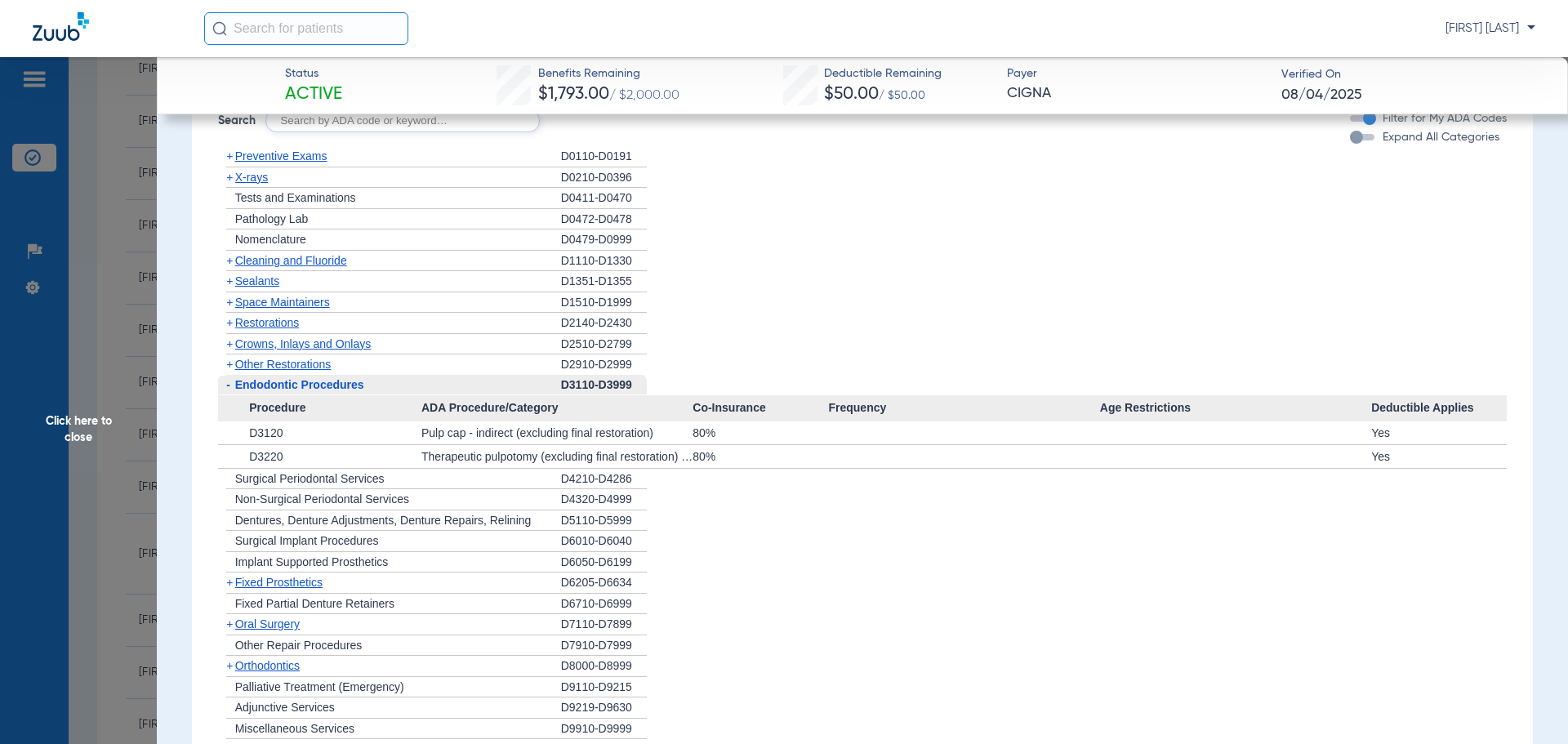 click on "Endodontic Procedures" 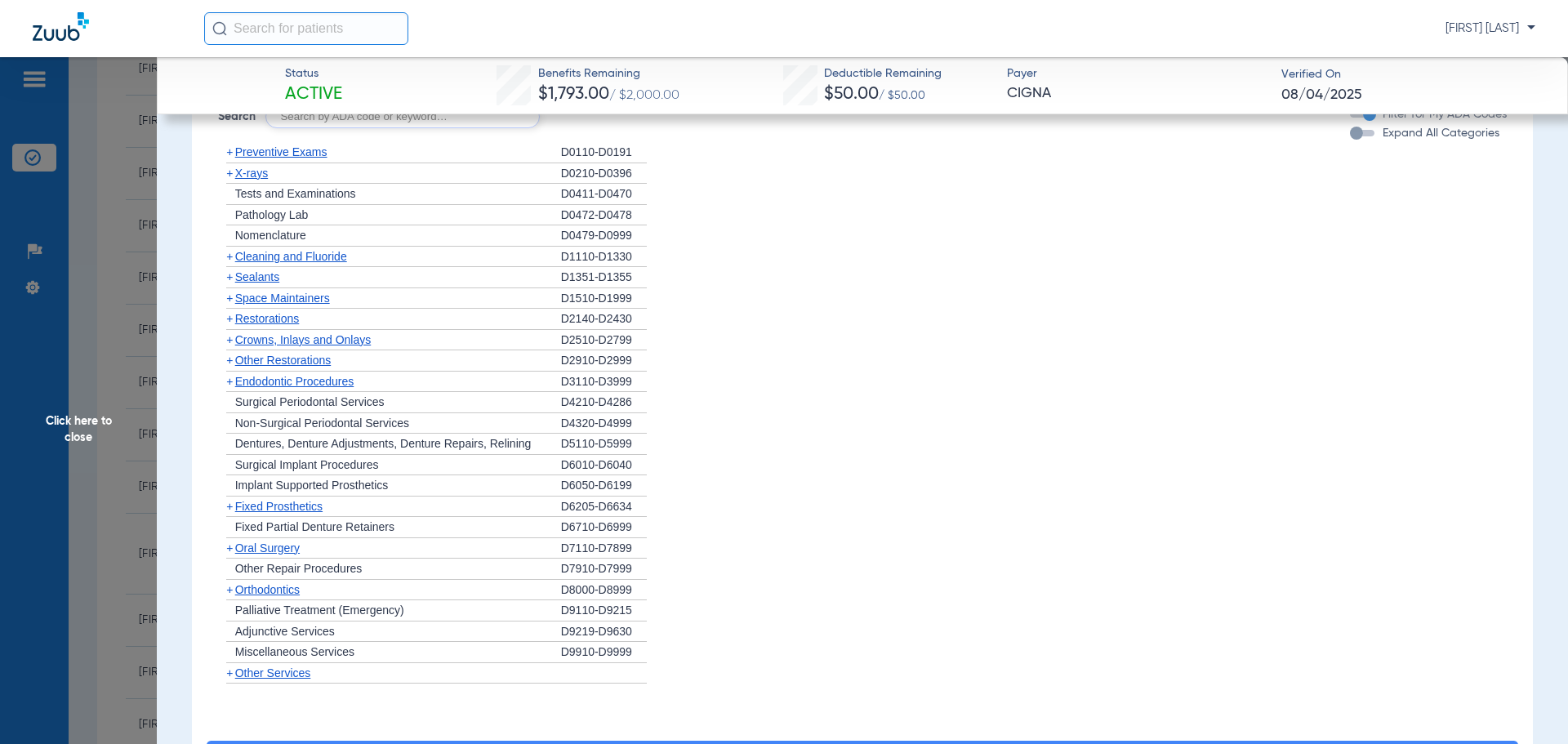 scroll, scrollTop: 1470, scrollLeft: 0, axis: vertical 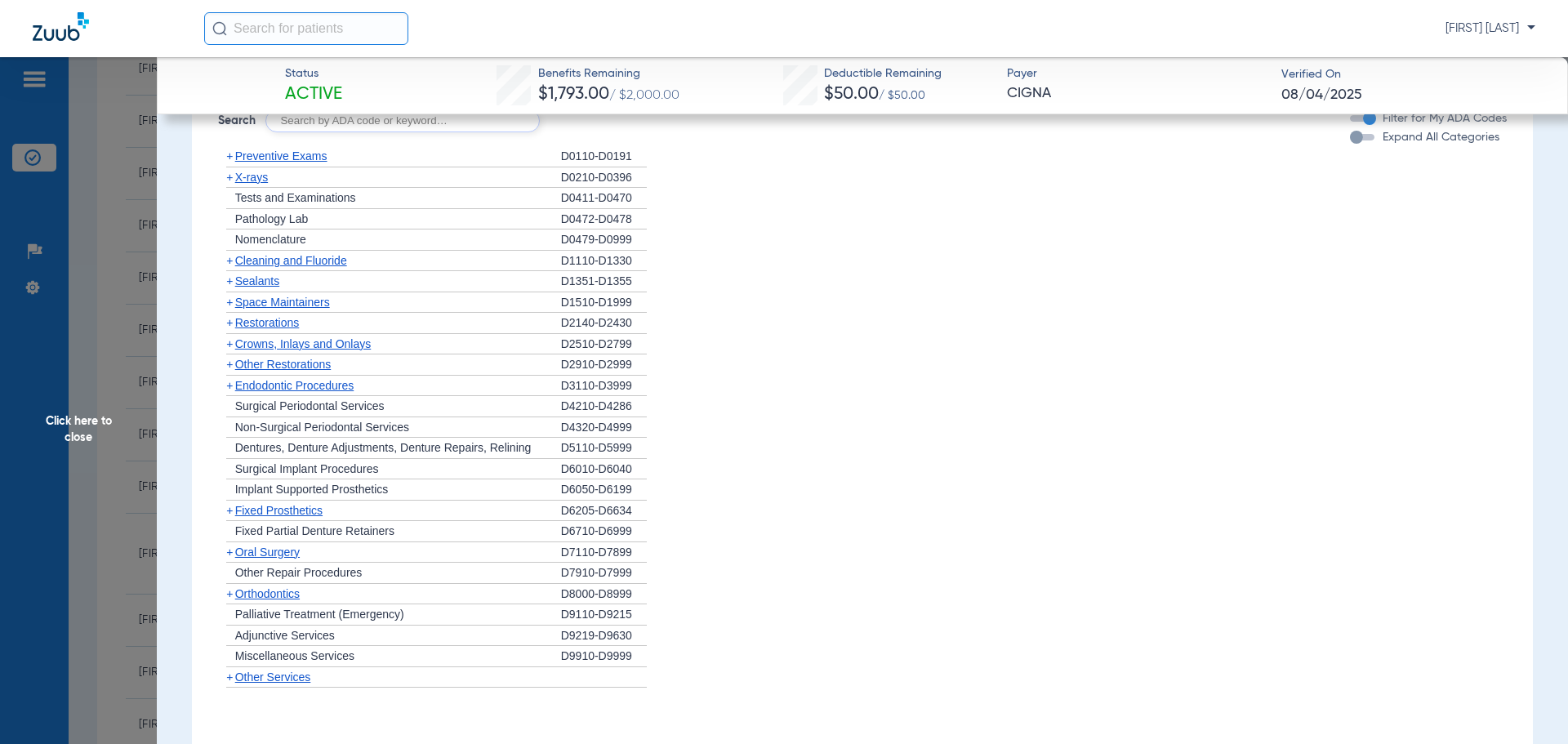 click on "+   Preventive Exams" 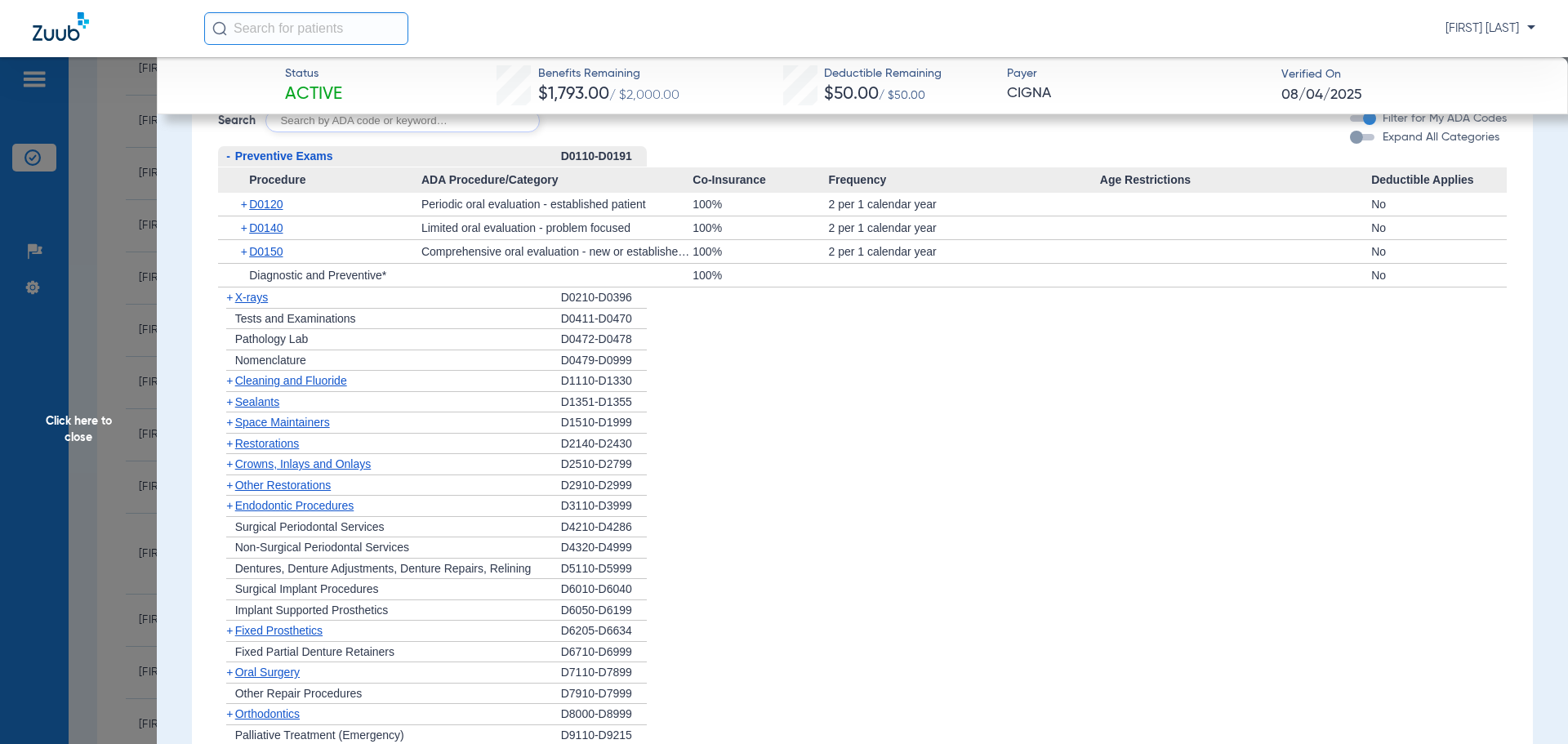 click on "-   Preventive Exams" 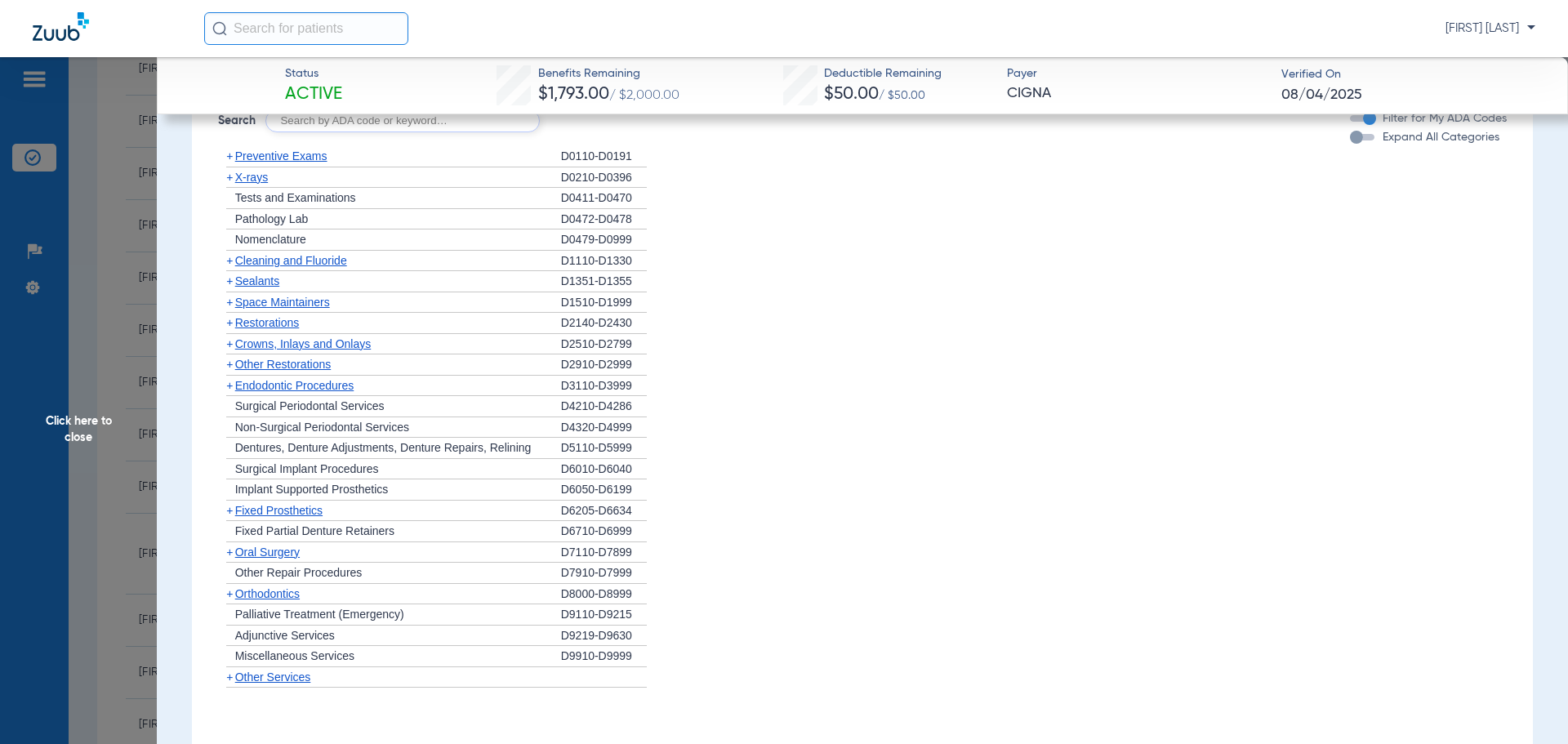 click on "+   X-rays" 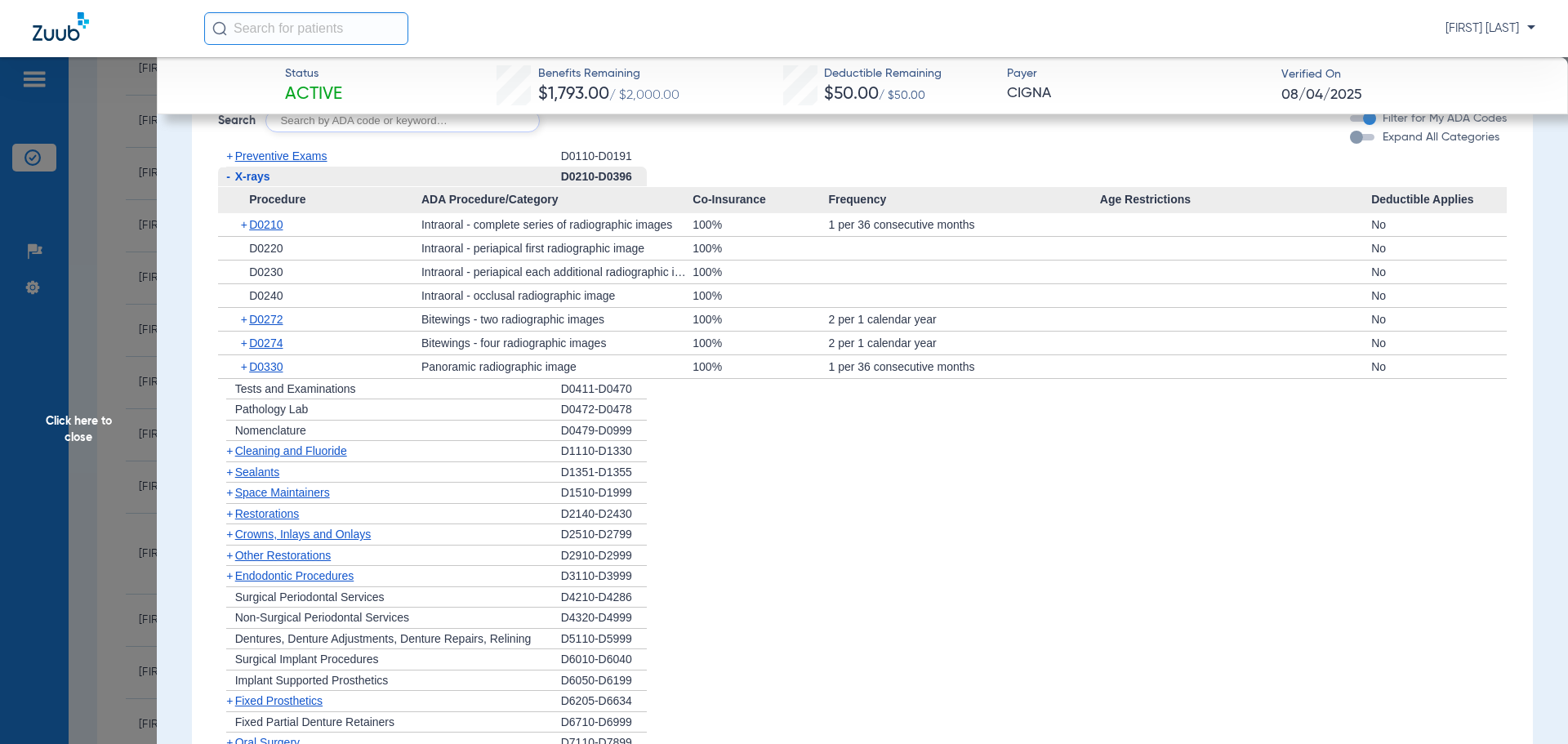 click on "-   X-rays" 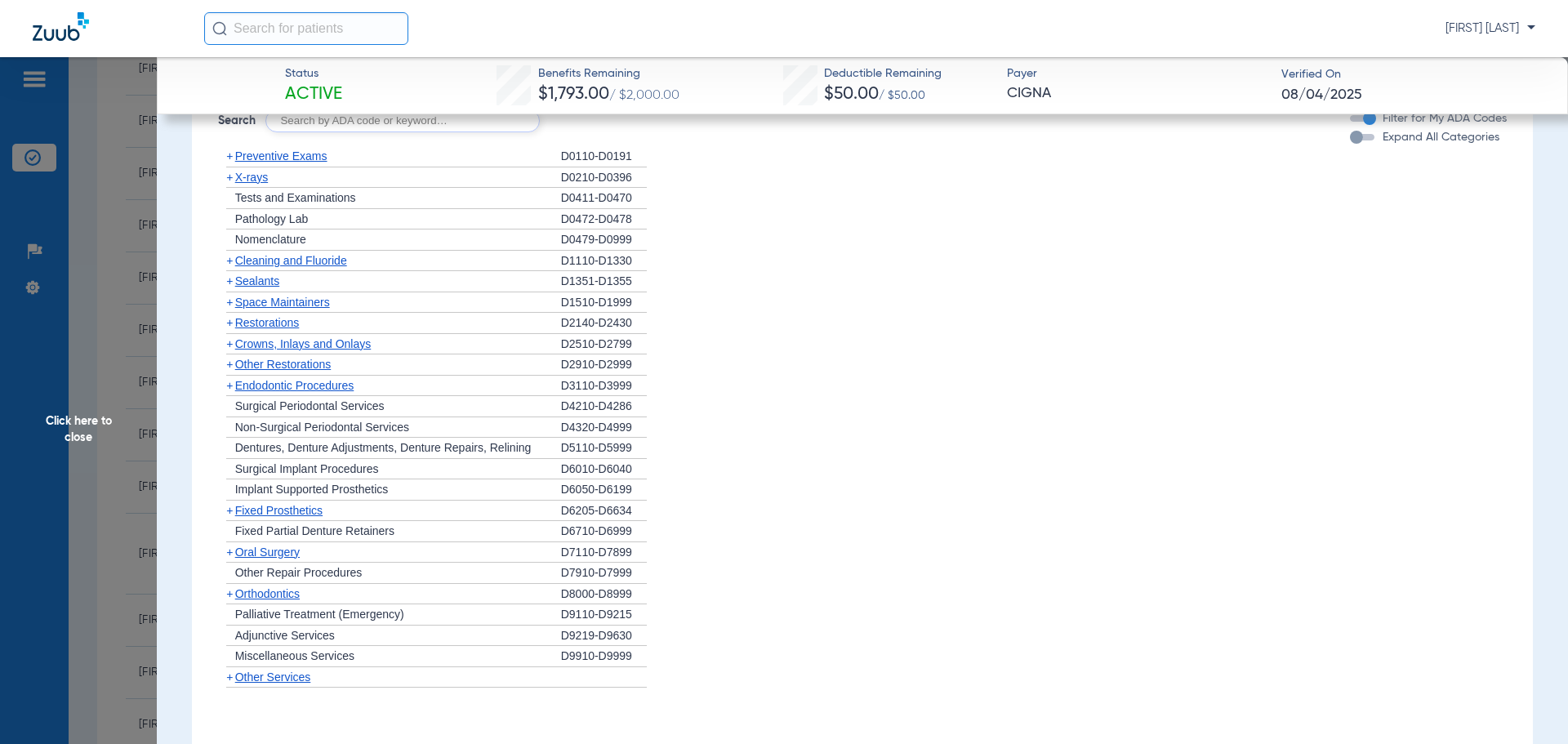 click on "+   Cleaning and Fluoride" 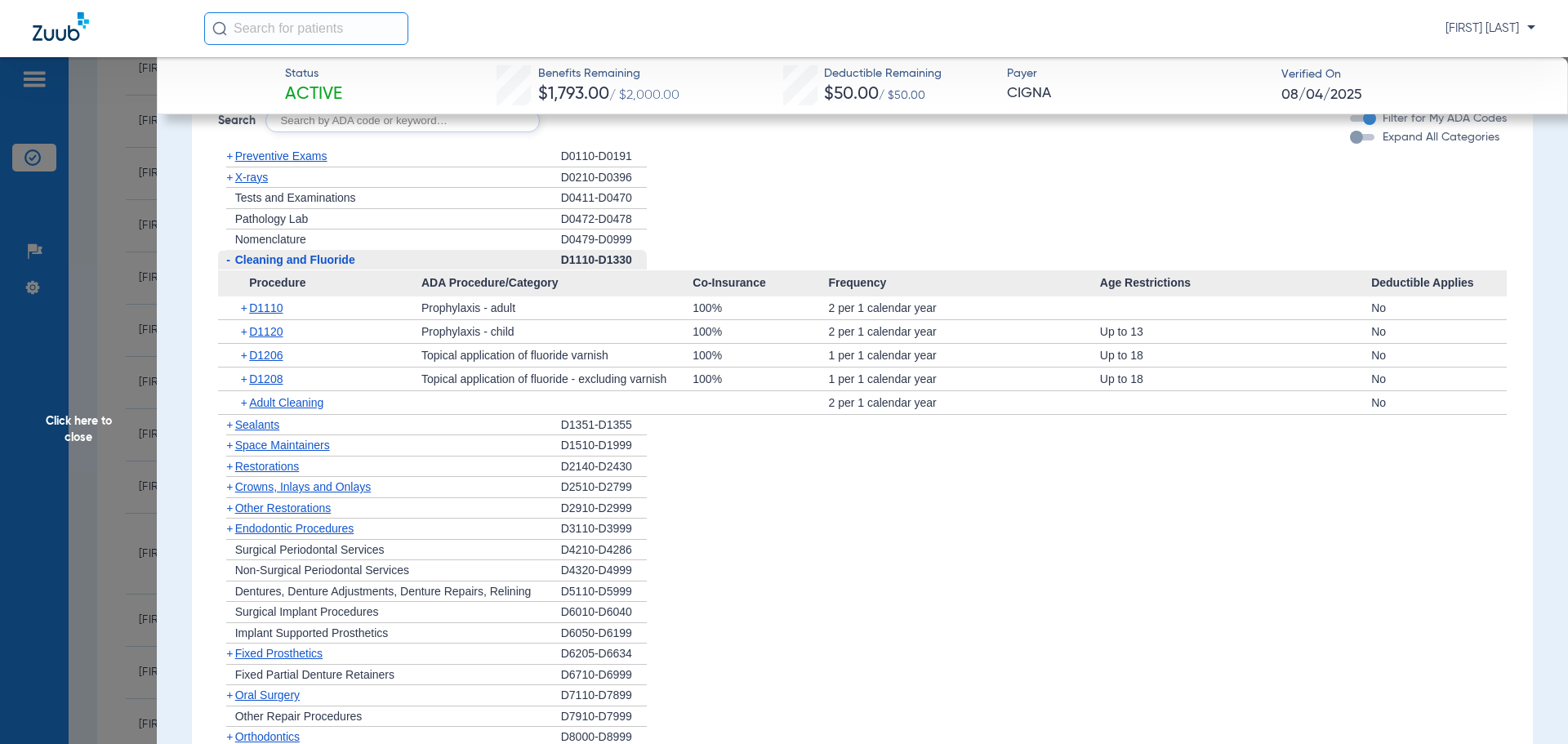 click on "Frequency" 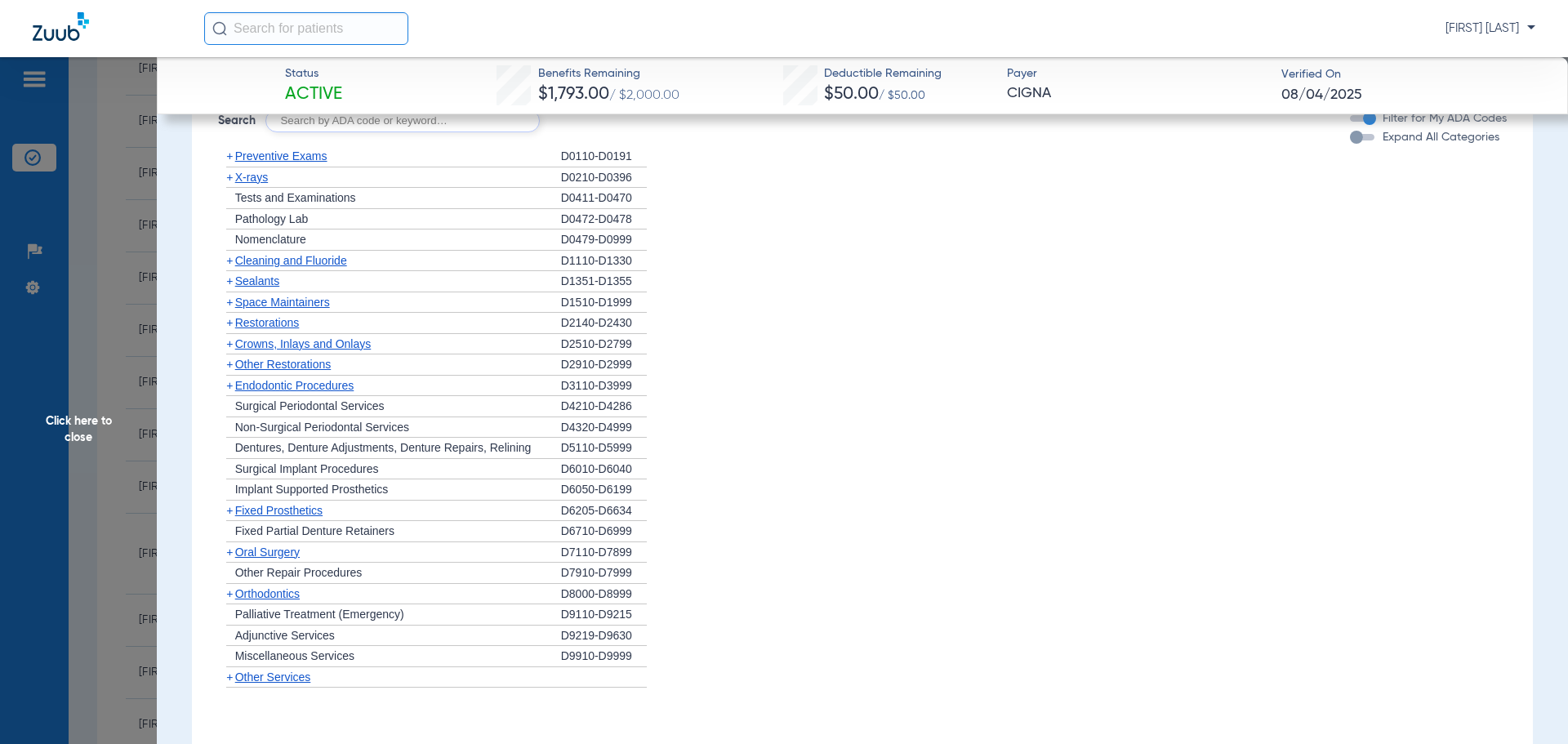 click on "+   Sealants" 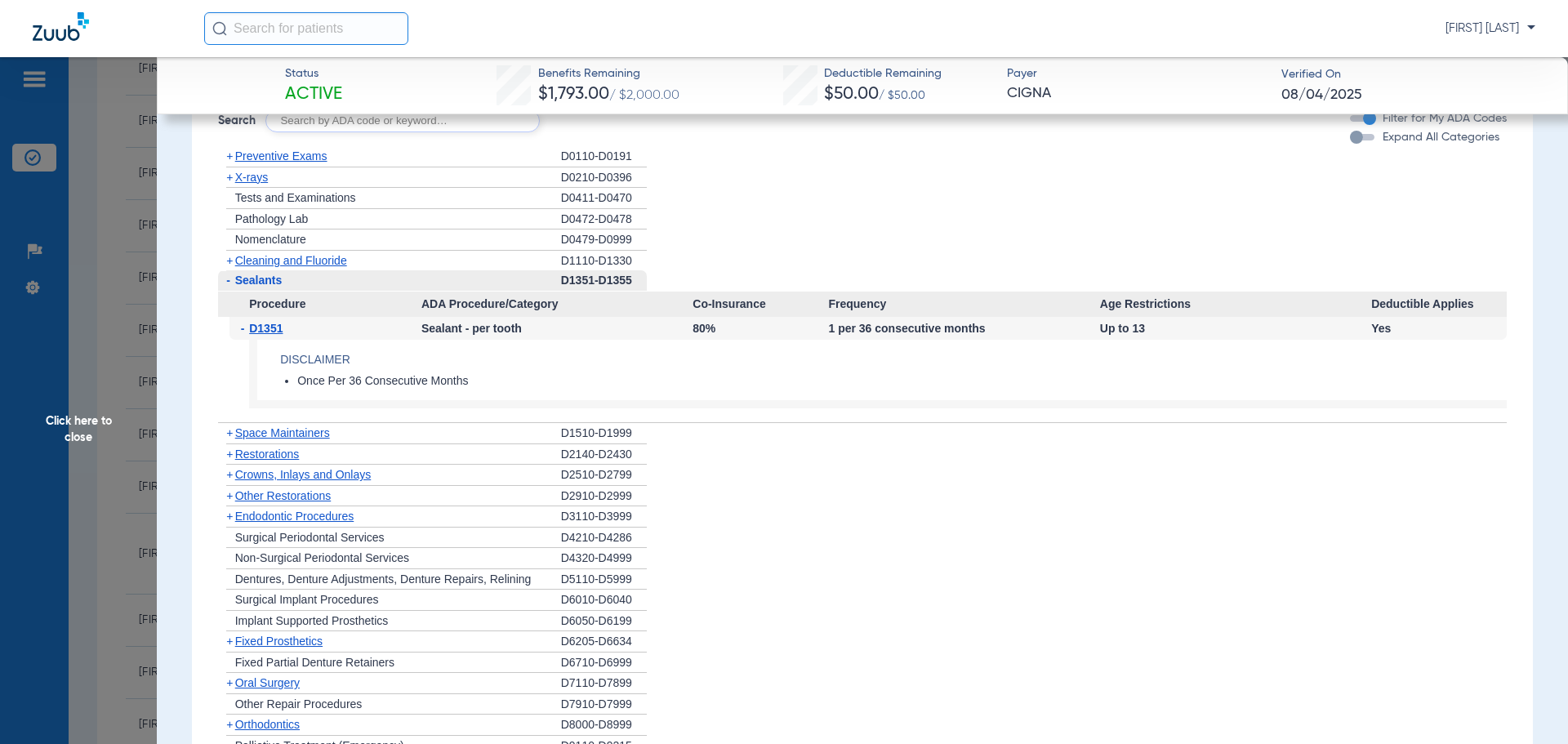 click on "-   Sealants" 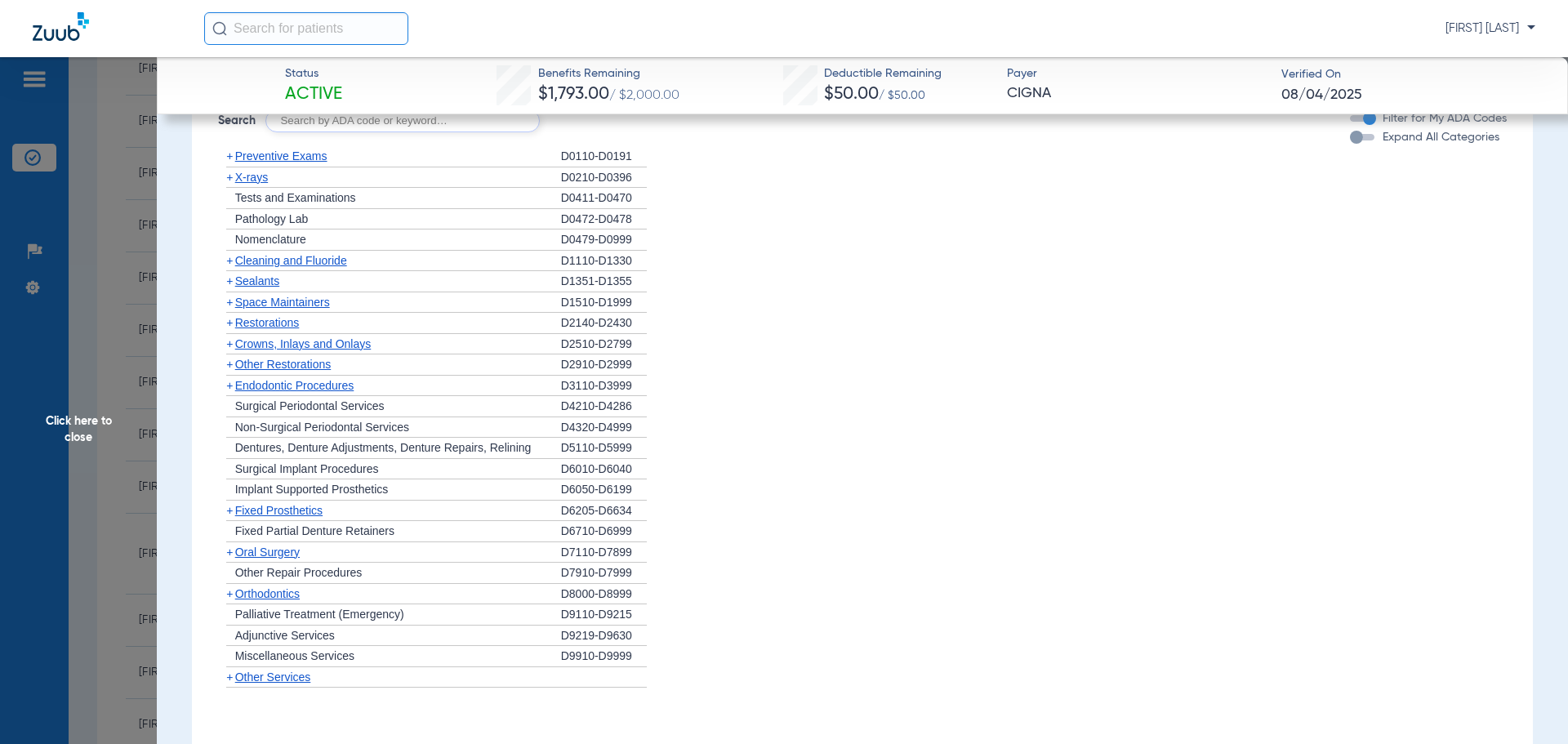 click on "+   Space Maintainers" 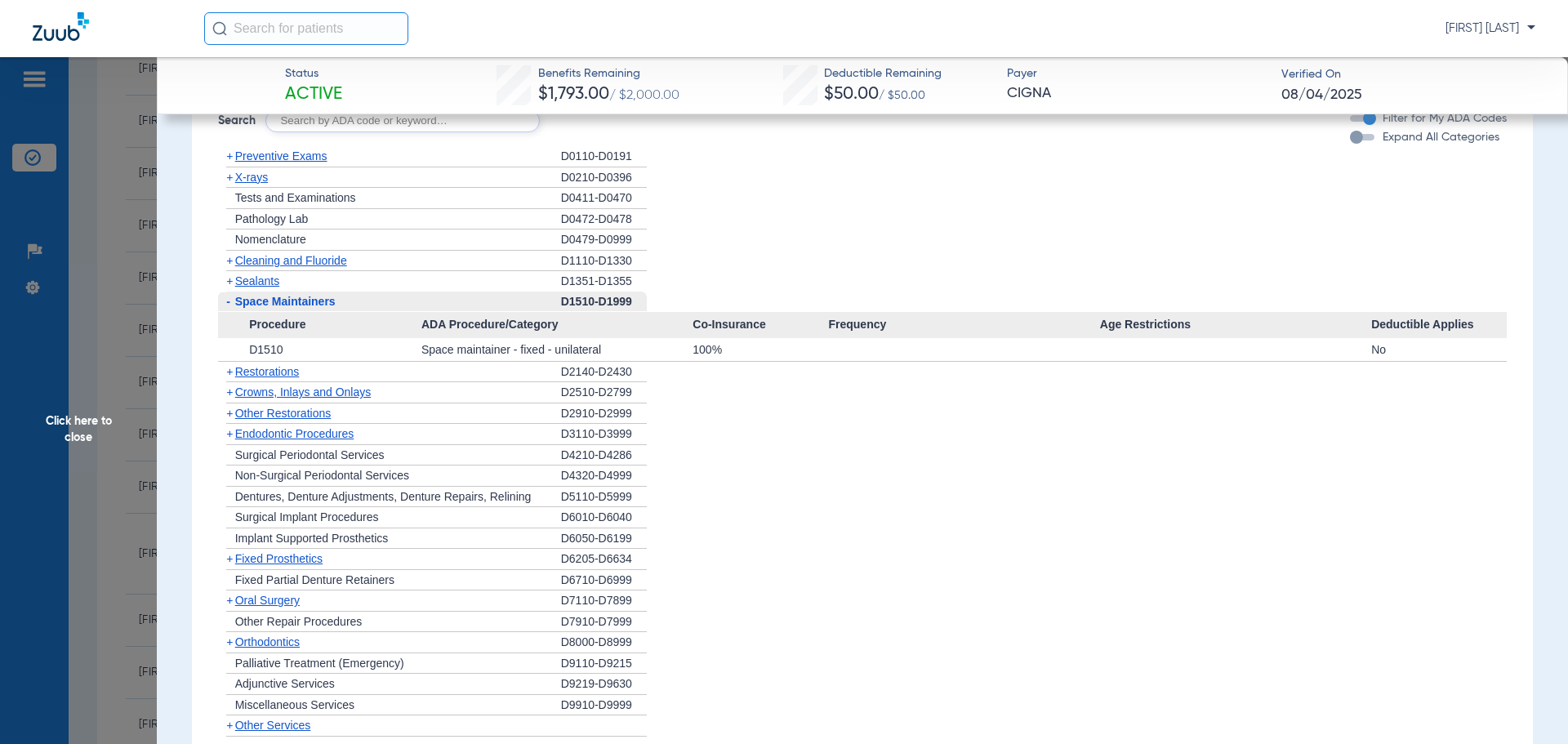 click on "-   Space Maintainers" 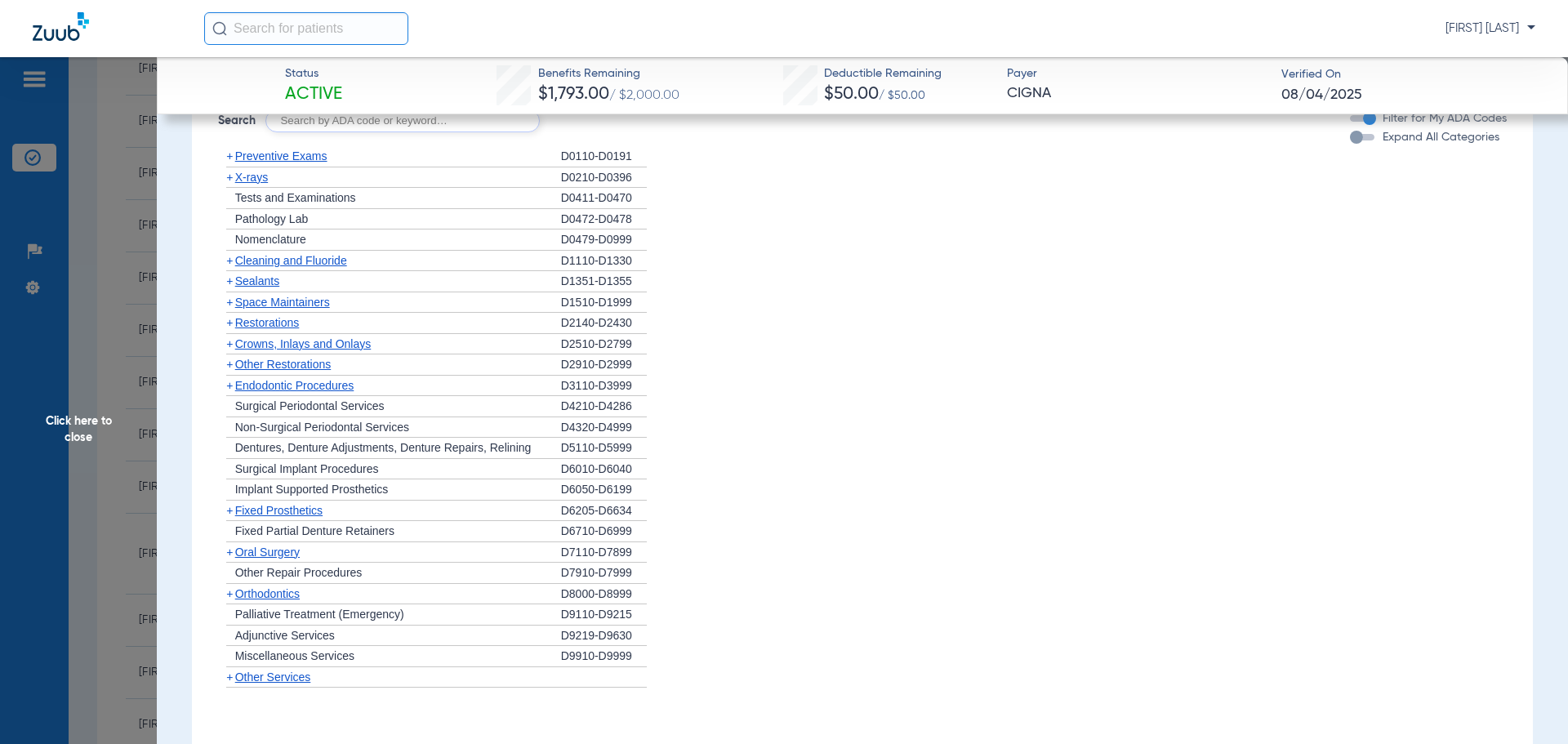 click on "Other Restorations" 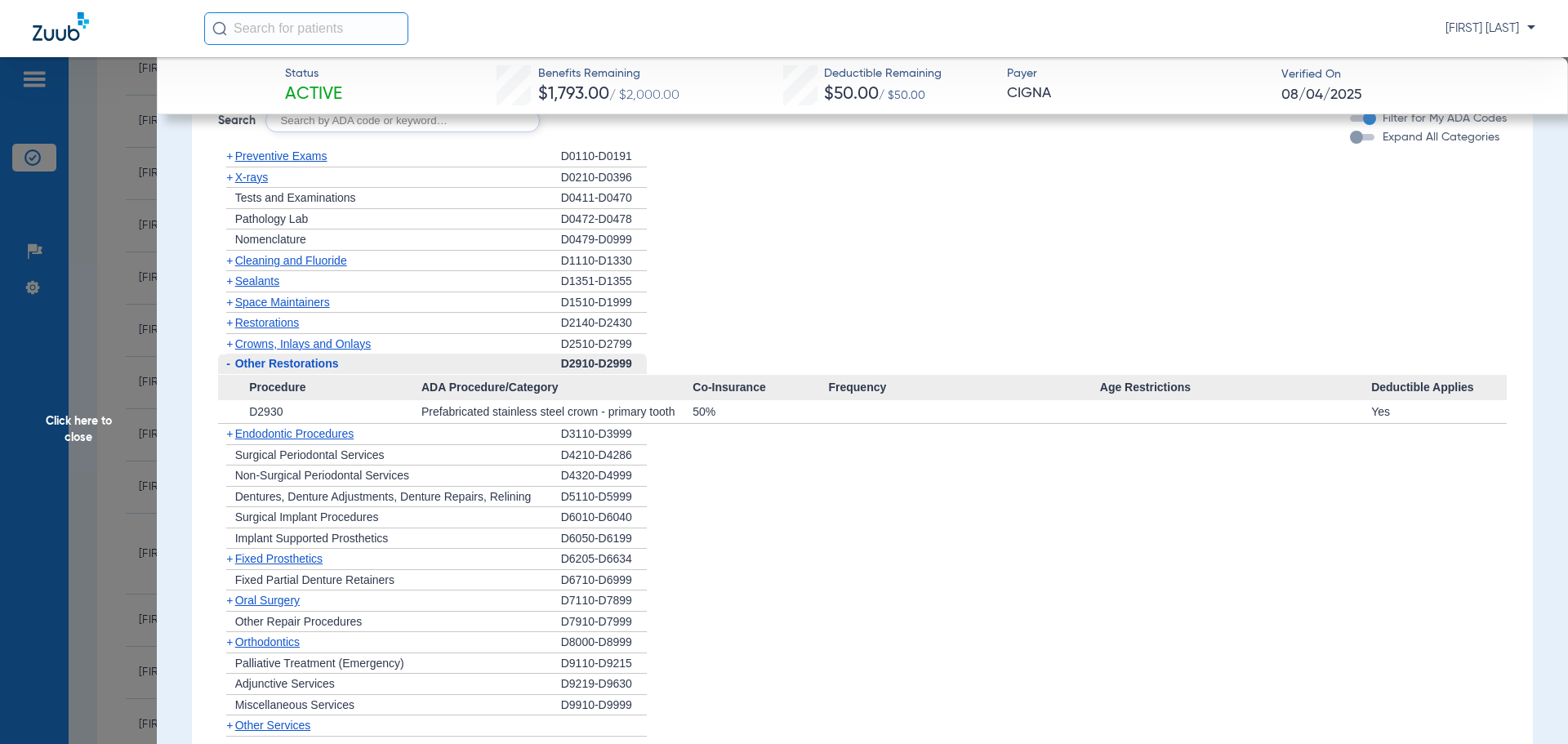 click on "D2910-D2999" 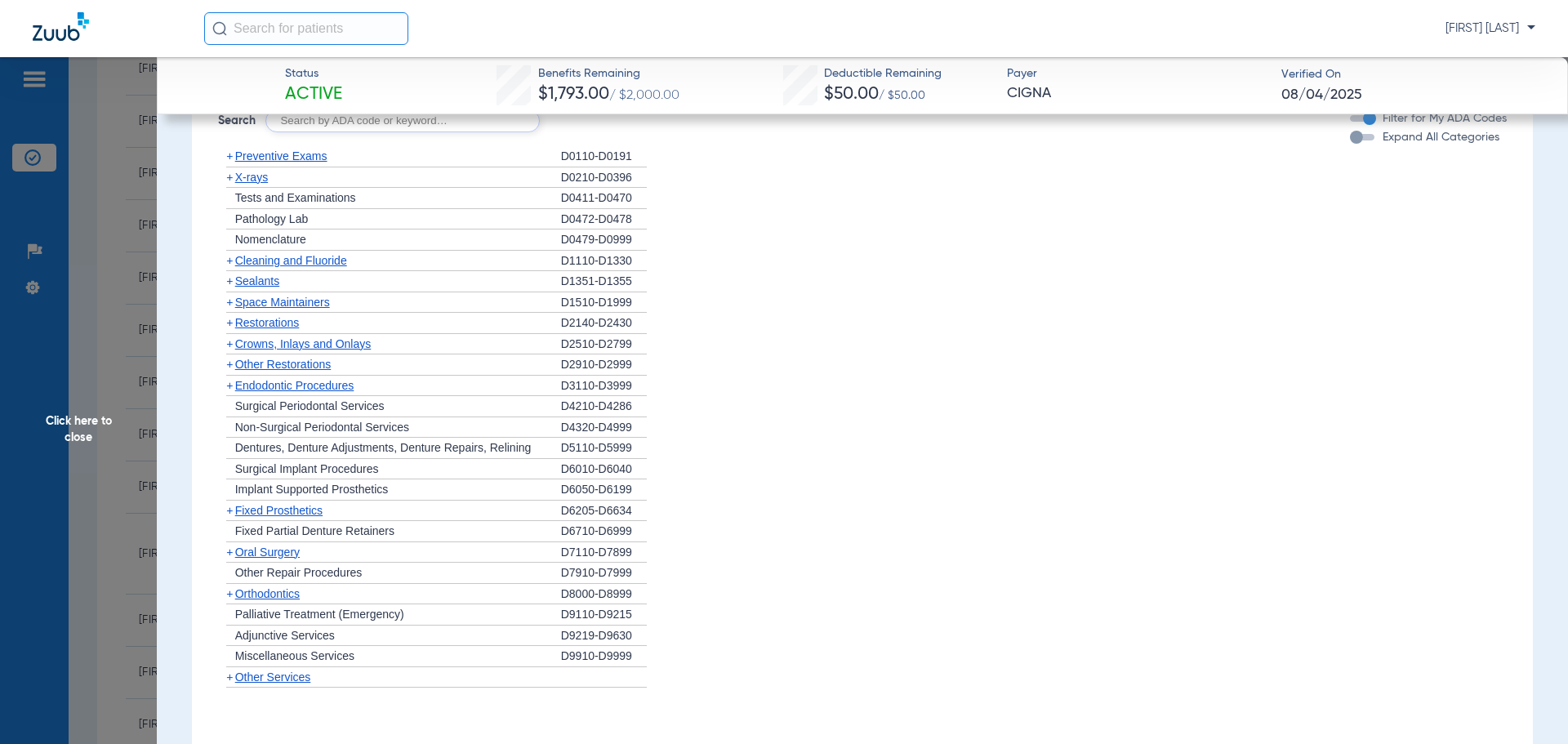 click on "Endodontic Procedures" 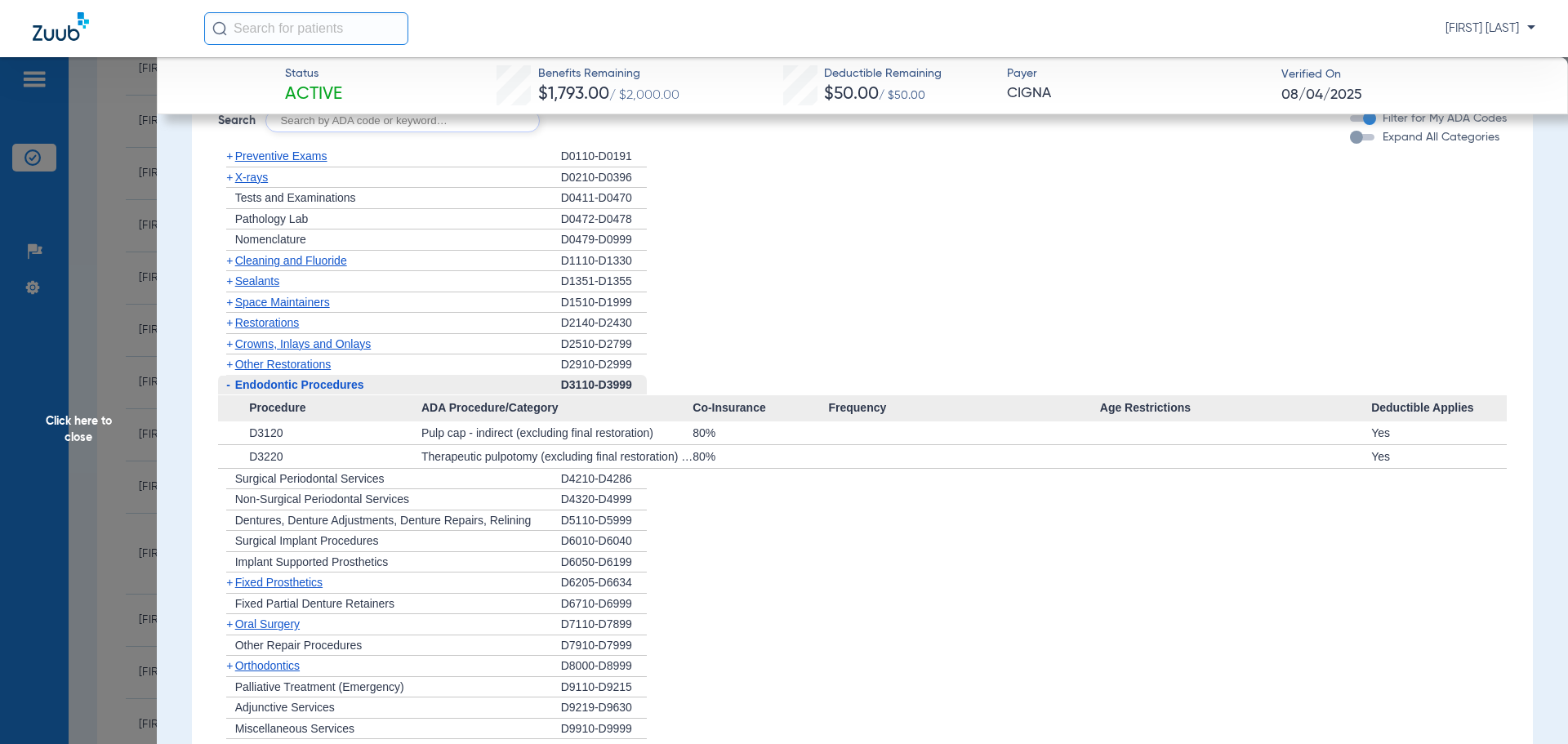click on "-   Endodontic Procedures" 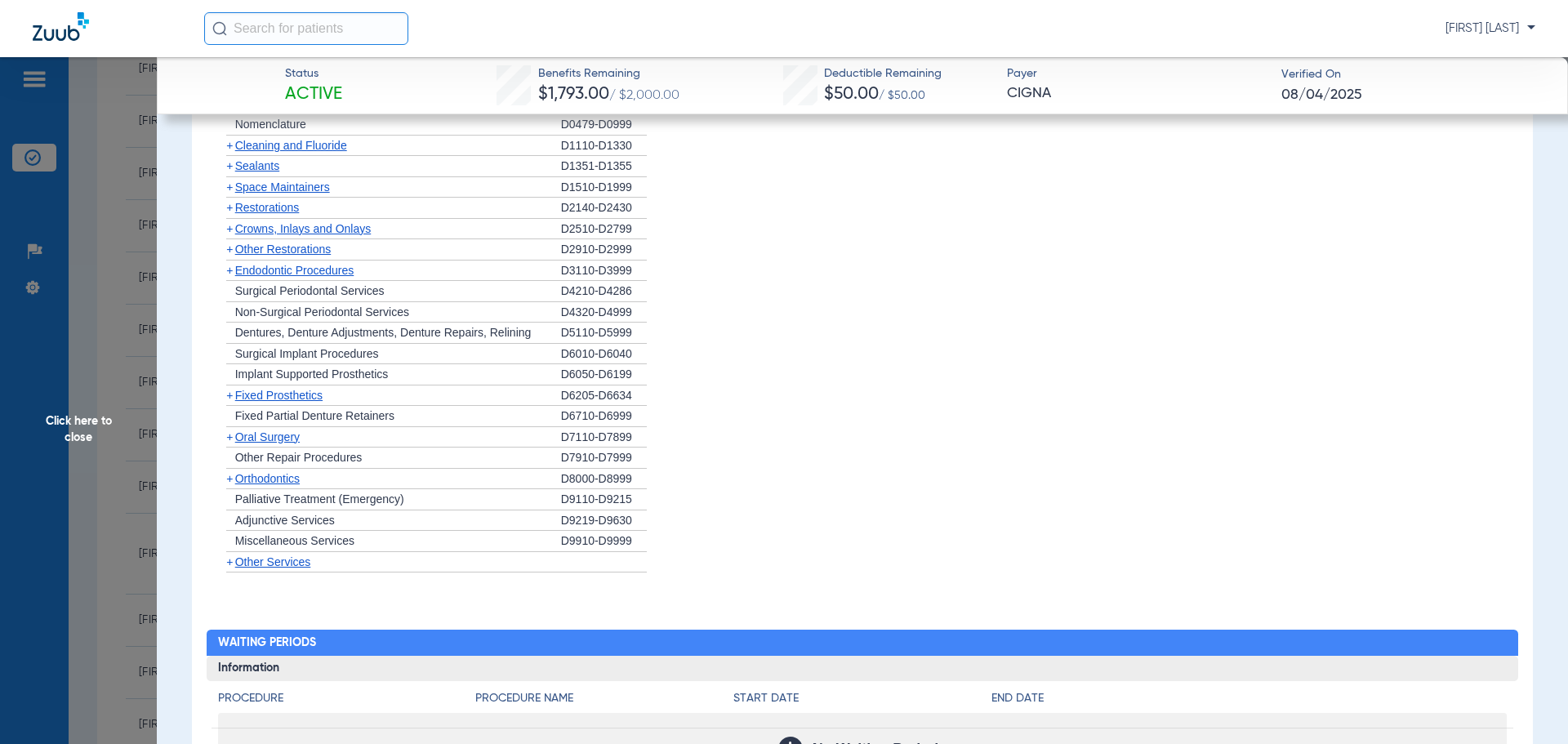 scroll, scrollTop: 1633, scrollLeft: 0, axis: vertical 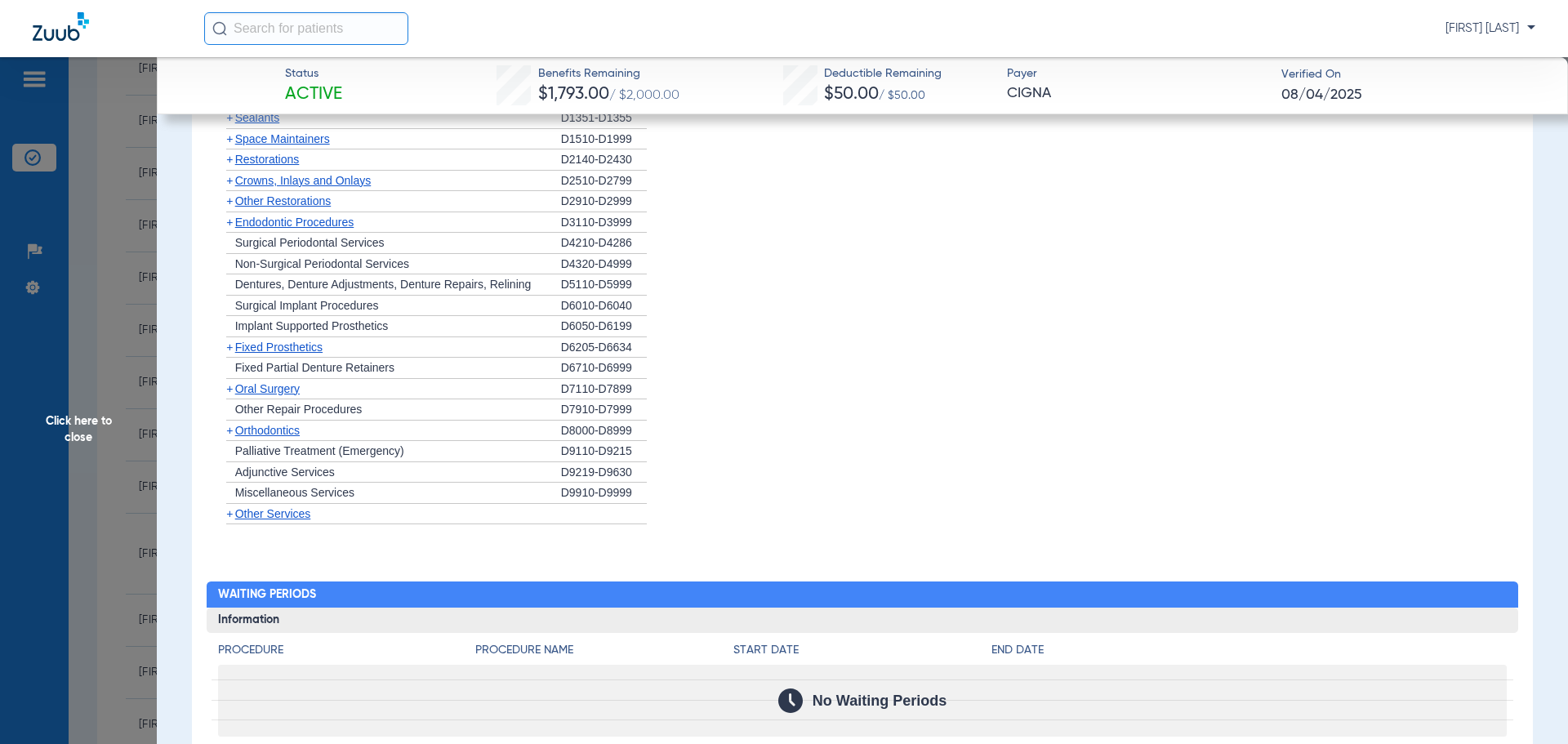 click on "+   Oral Surgery" 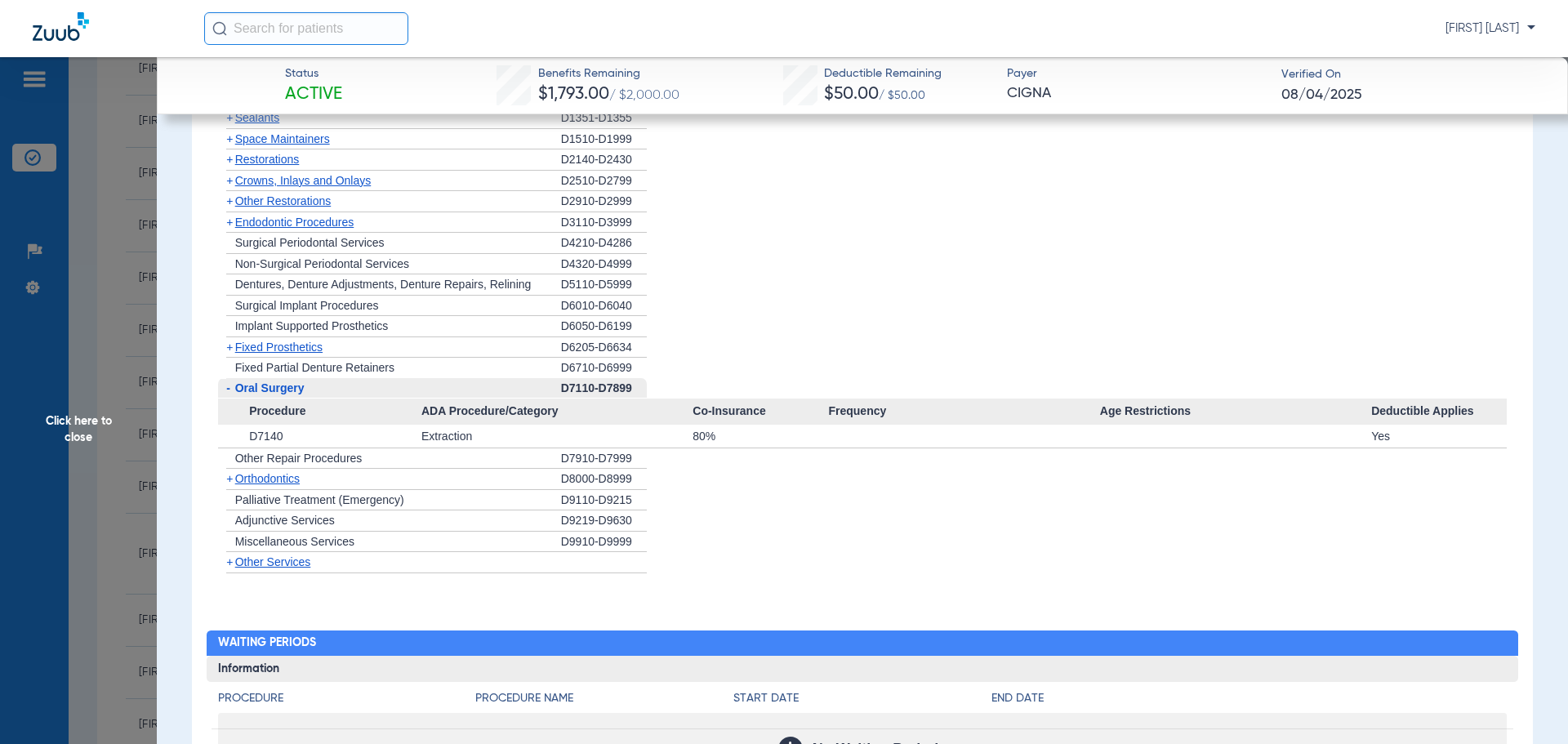 click on "-   Oral Surgery" 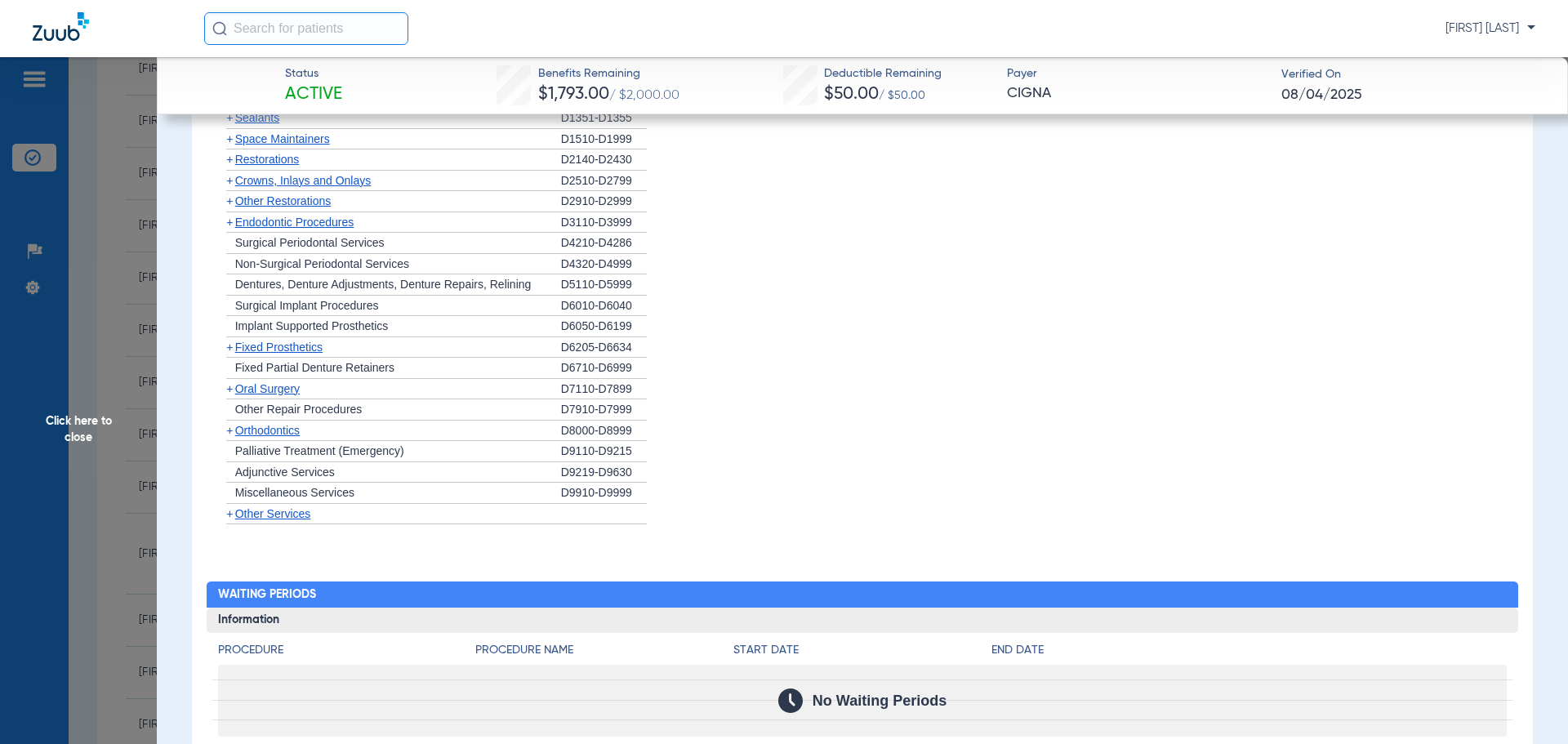 scroll, scrollTop: 2135, scrollLeft: 0, axis: vertical 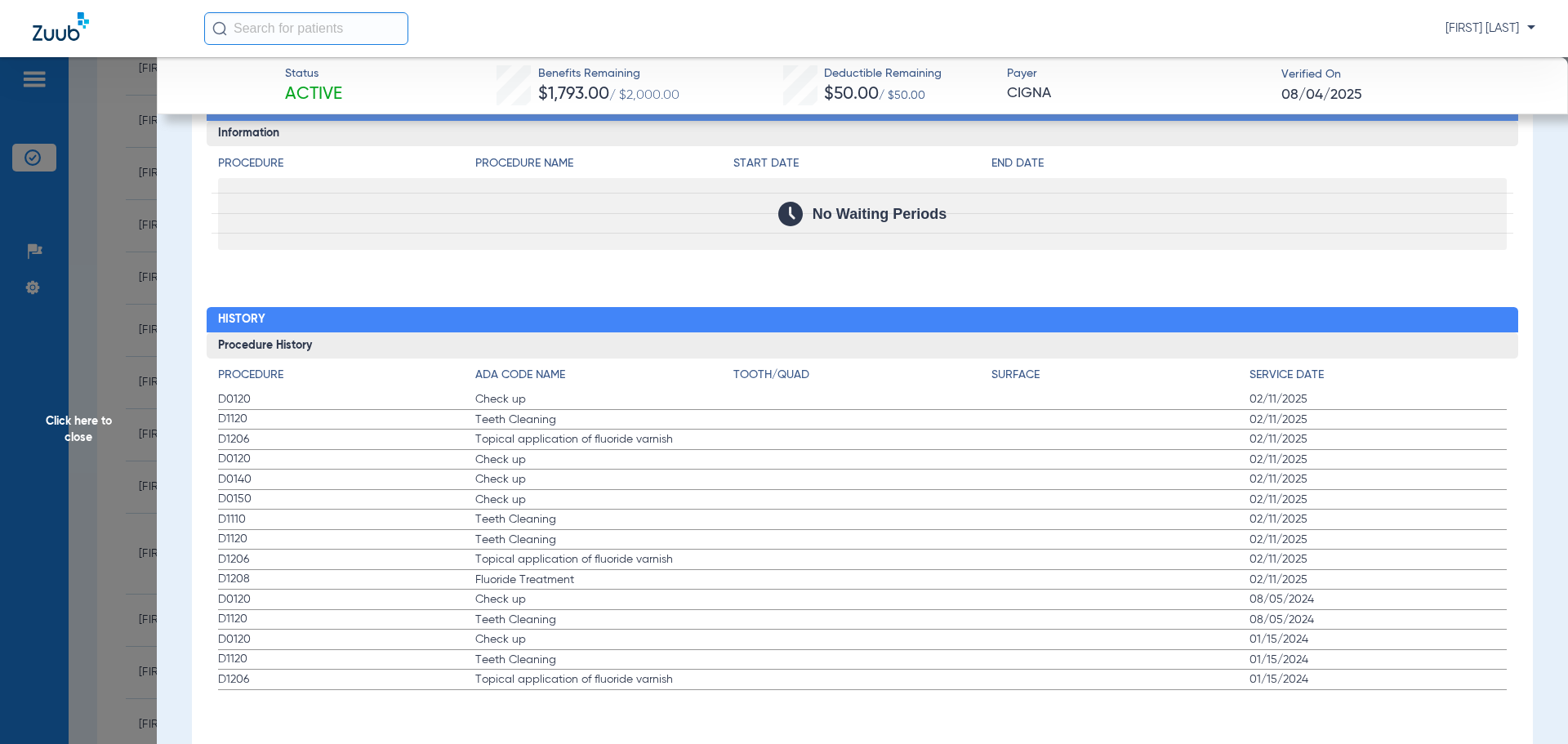 drag, startPoint x: 190, startPoint y: 399, endPoint x: 1352, endPoint y: 585, distance: 1176.7923 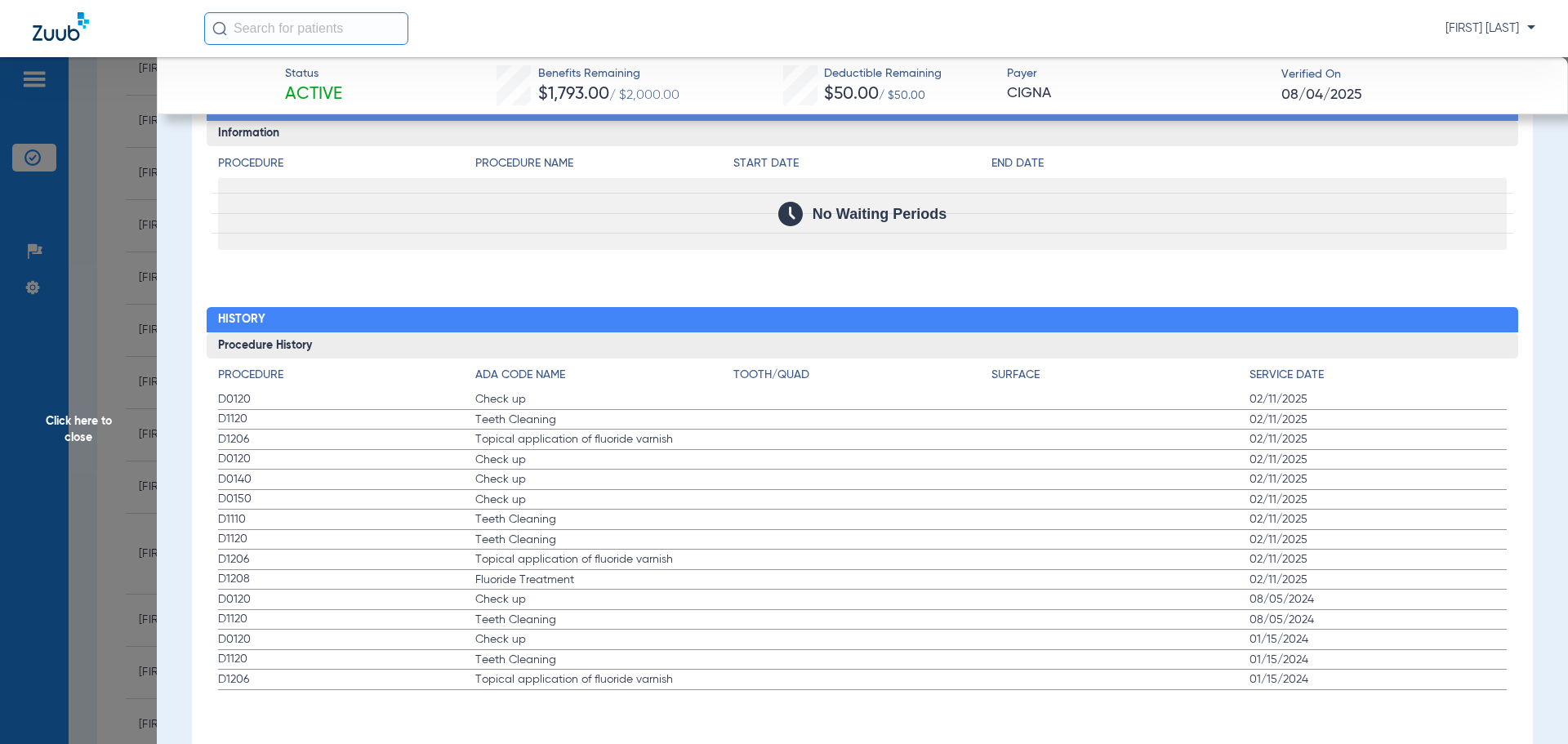 click on "Status Active  Benefits Remaining   $1,793.00   / $2,000.00   Deductible Remaining   $50.00   / $50.00  Payer CIGNA  Verified On
08/04/2025   Bunnell, Zoey   Edit   (51684)   DOB: 06/09/2021   Out of Network  arrow_drop_down  Save to PDF  arrow_drop_down  Verify Benefits   Subscriber Information   First name  Ashley  Last name  Bunnell  DOB  mm / dd / yyyy 08/03/1989  Member ID  u74100931  Group ID (optional)  637837  Insurance Payer   Insurance
Cigna  Provider   Dentist
Amy Davidian  1033261615  remove   Dependent Information   First name  Zoey  Last name  Bunnell  DOB  mm / dd / yyyy 06/09/2021  Member ID  same as subscriber u74100931  Summary Breakdown   Full Breakdown  Member - Plan - Insurance Patient & Plan Information Patient First name:  Zoey  Last name:  Bunnell  DOB:  06/09/2021  Gender:    Address:    Address 2:    City:    State:    Zip:    Member ID:  U74100931 03  Group ID:  0637837  Sub-Group ID:    Assignment:  N/A  Subscriber First name:  Ashley  Last name:  Bunnell  DOB:  08/03/1989" 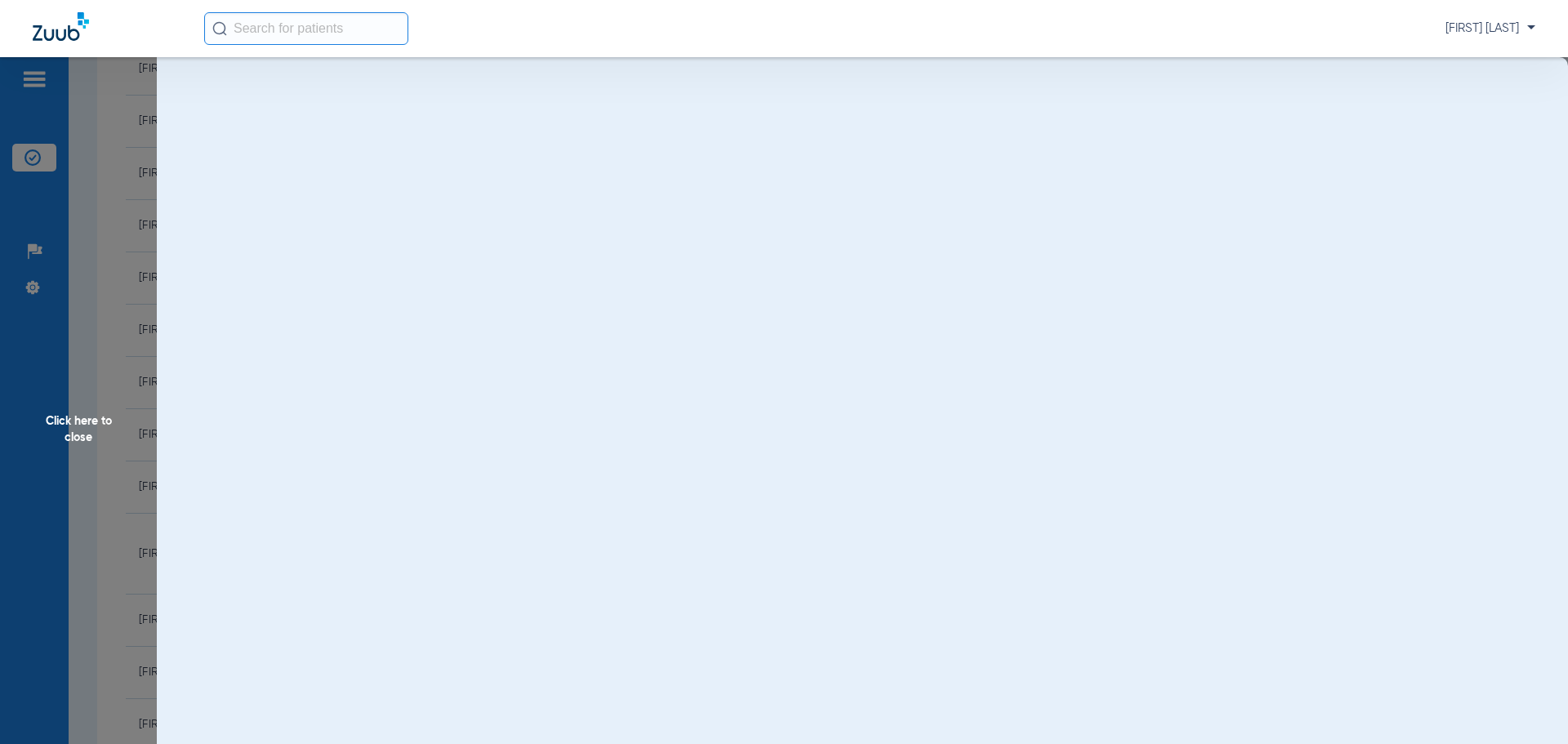 scroll, scrollTop: 0, scrollLeft: 0, axis: both 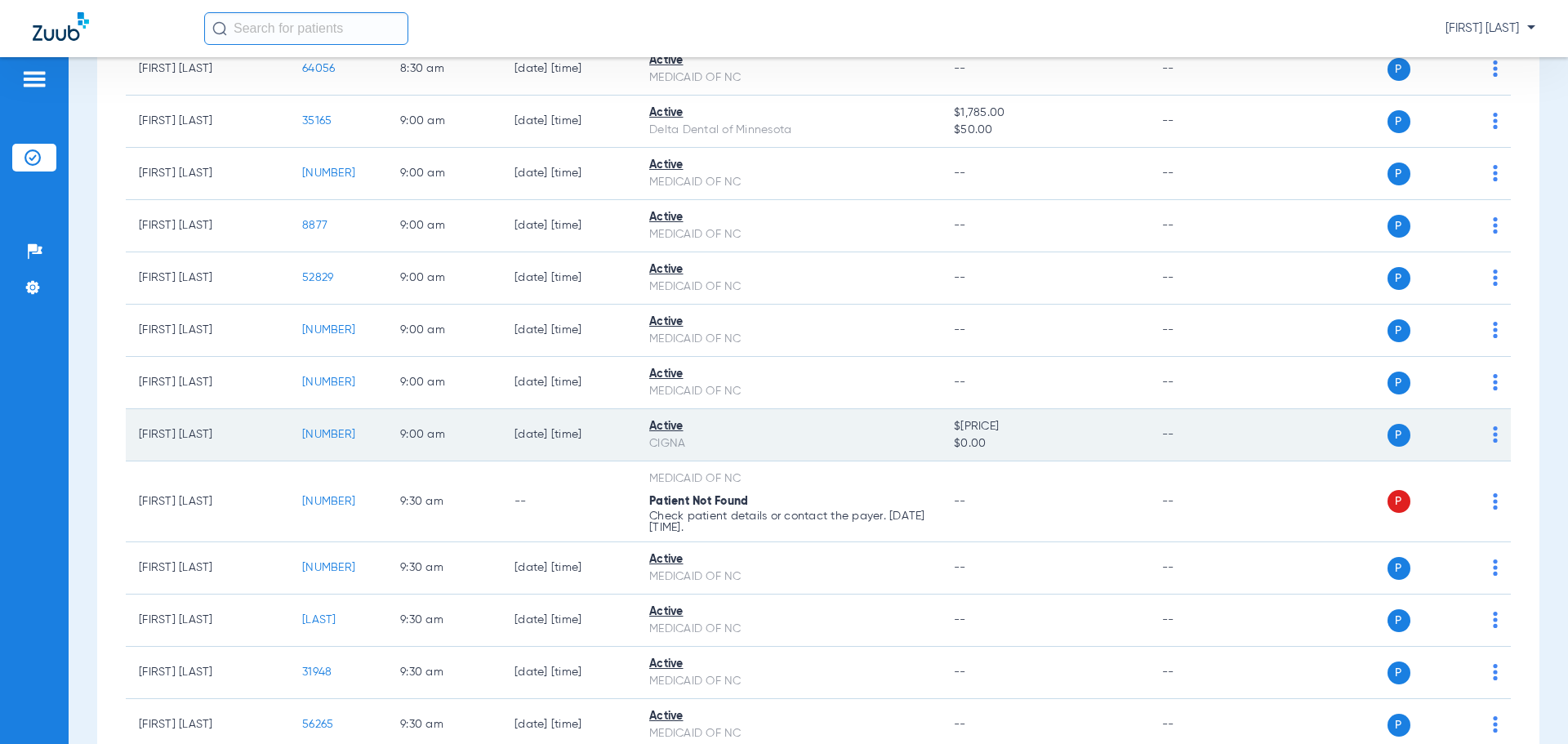click on "60232" 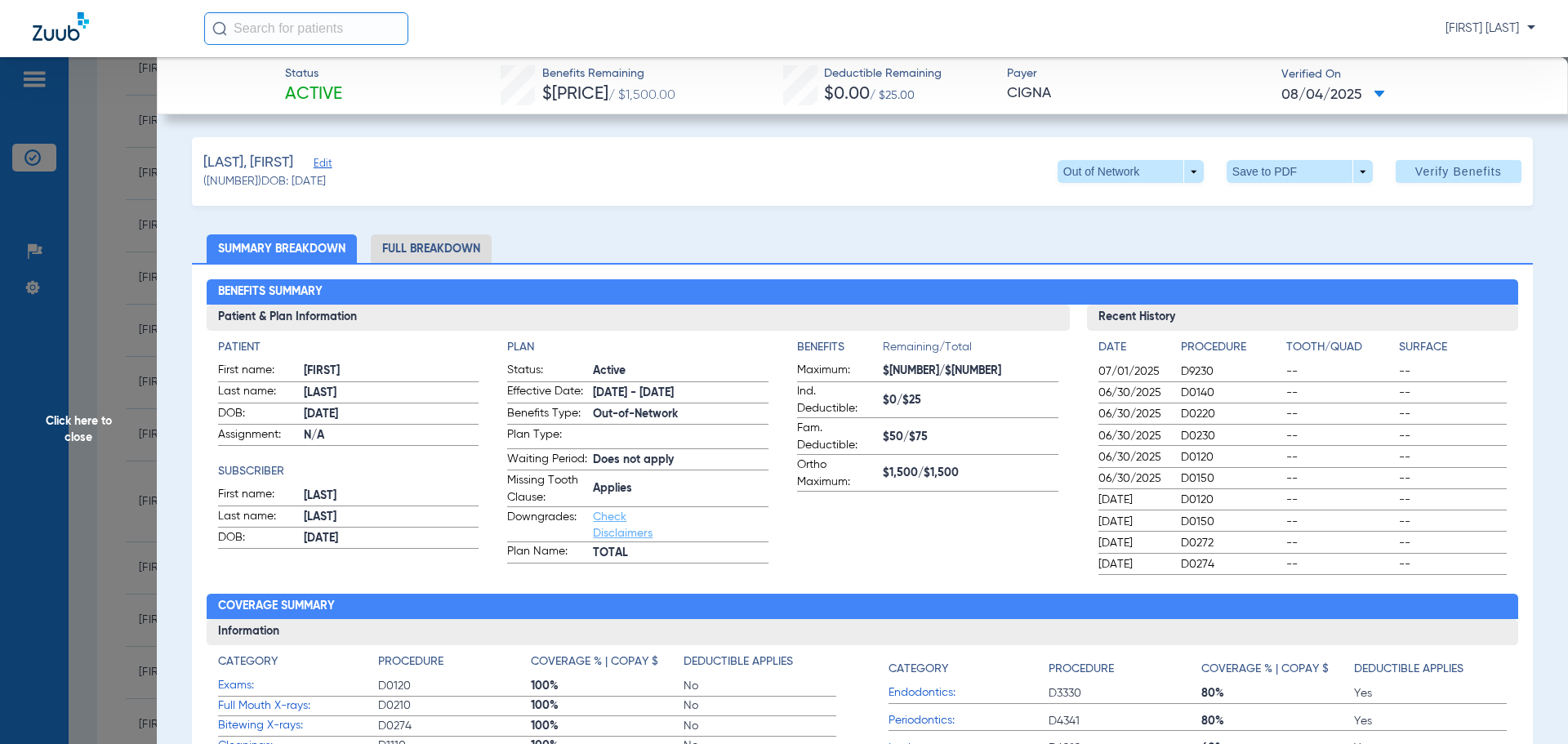 click on "Full Breakdown" 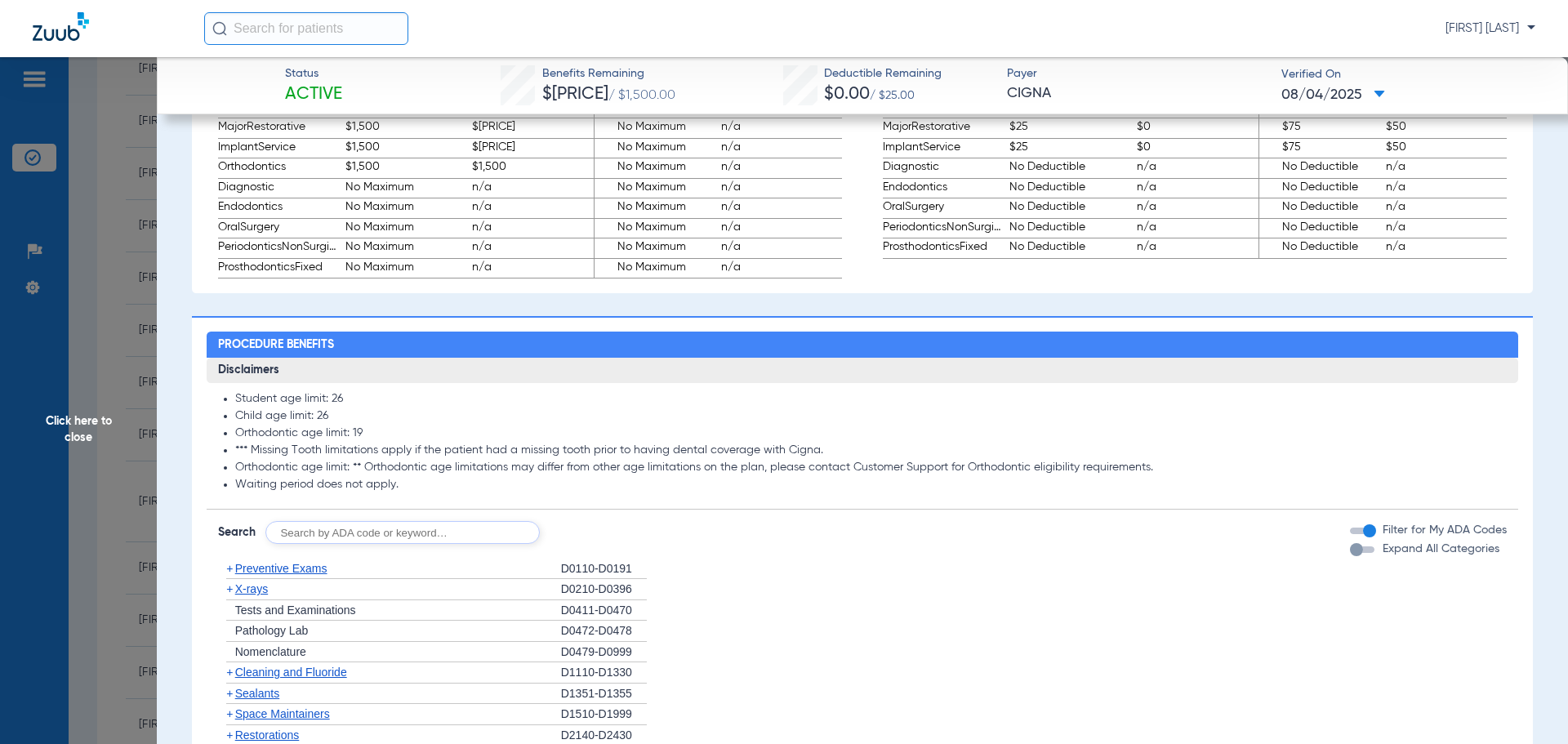 scroll, scrollTop: 1307, scrollLeft: 0, axis: vertical 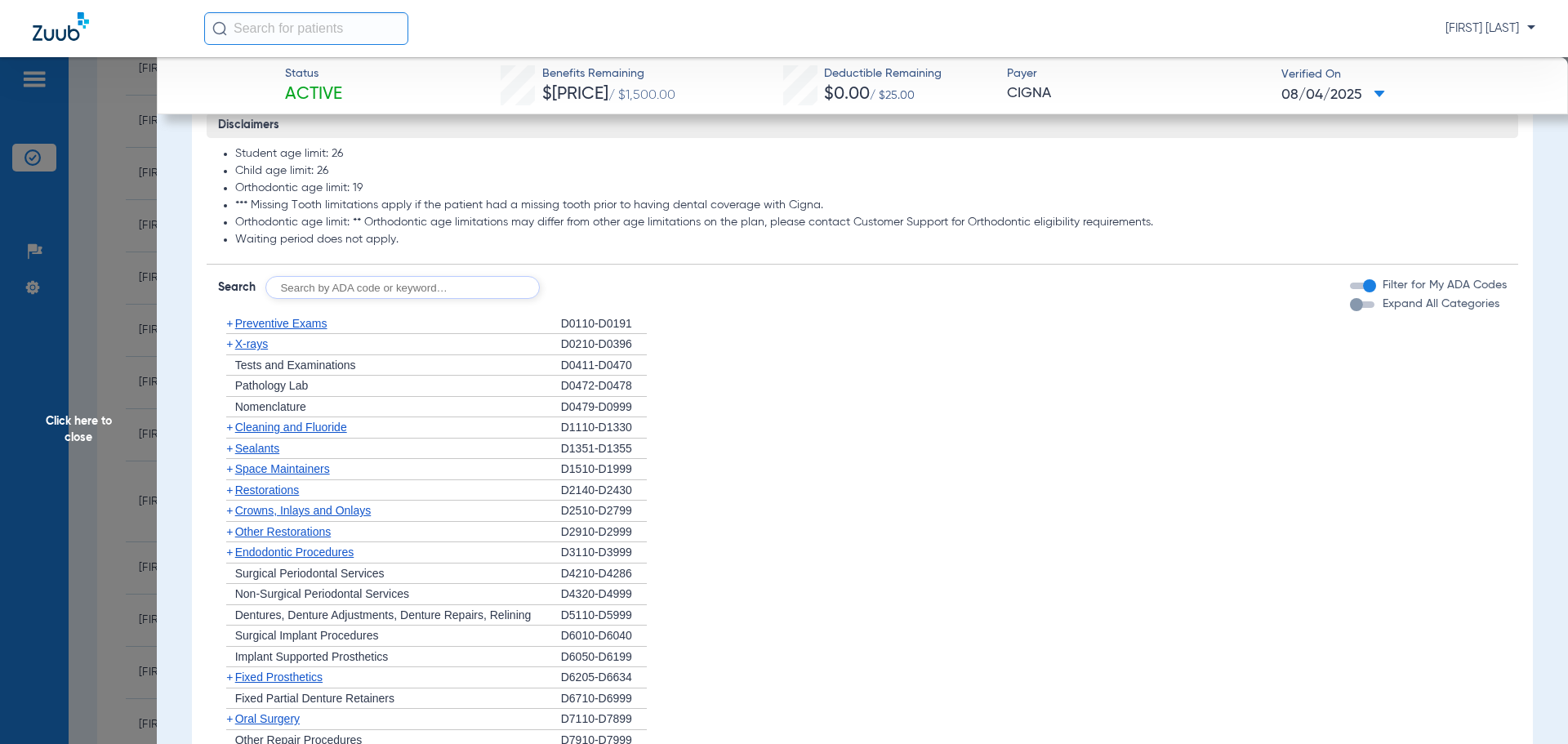 click on "+   Preventive Exams" 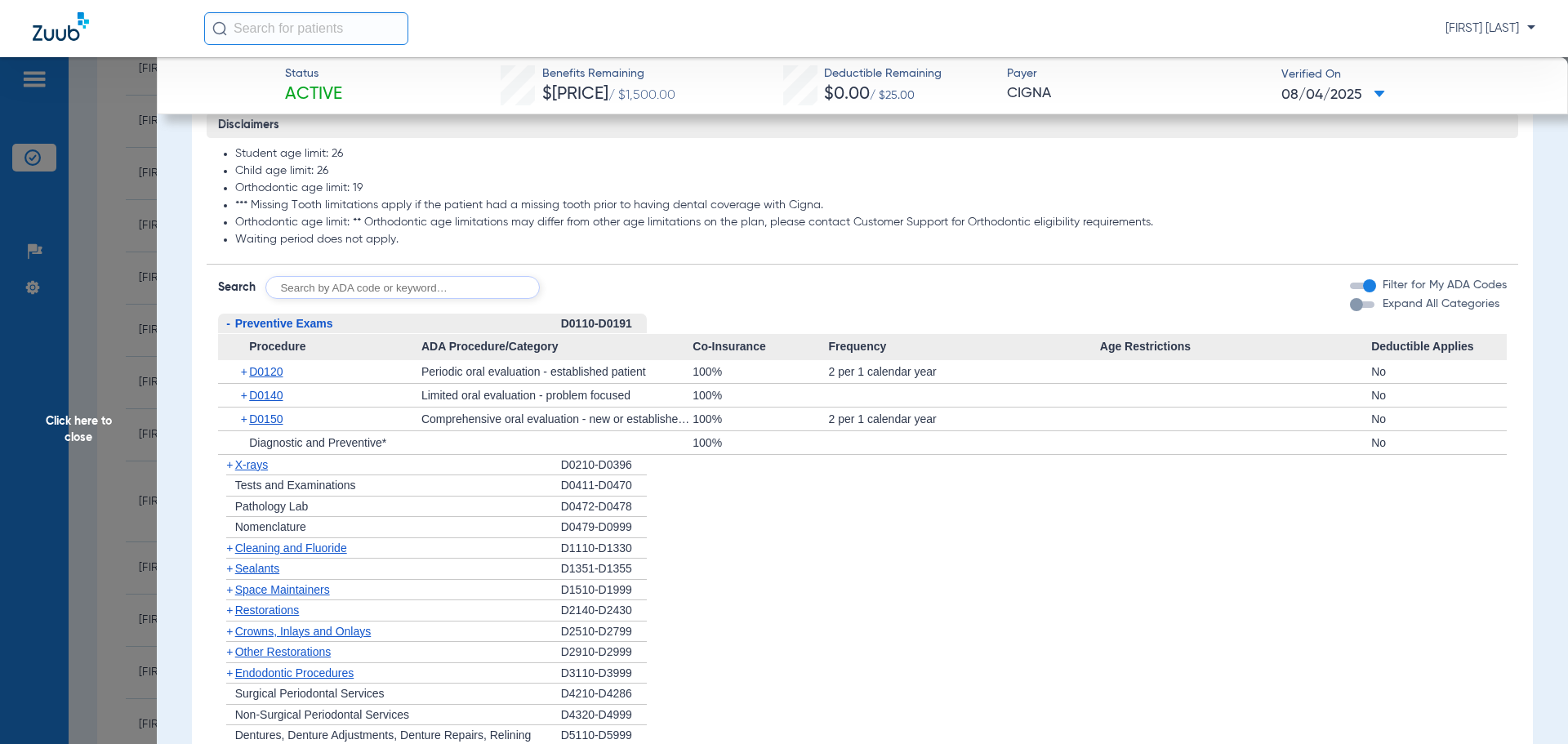 click on "-   Preventive Exams" 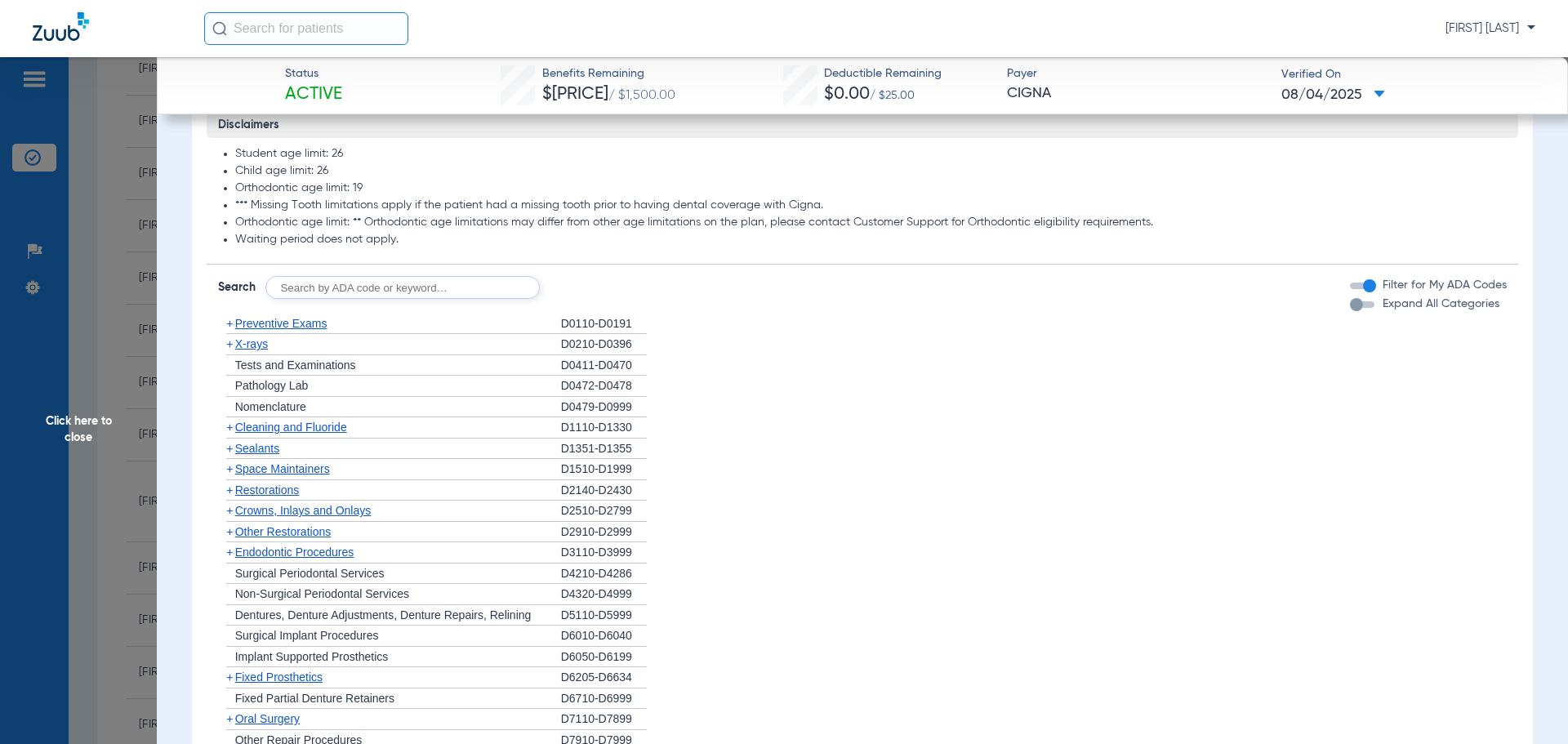 click on "+   X-rays" 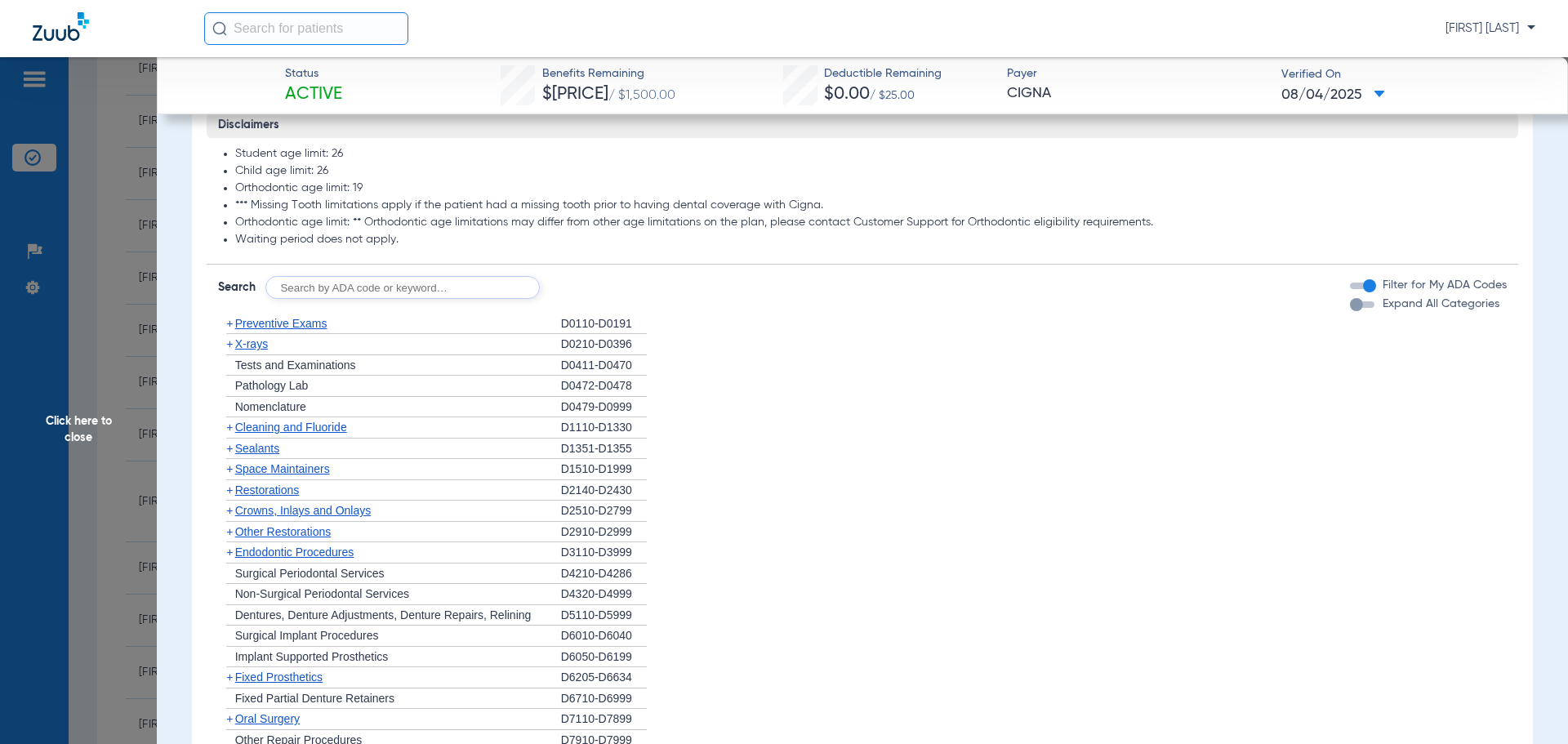 click on "+   X-rays" 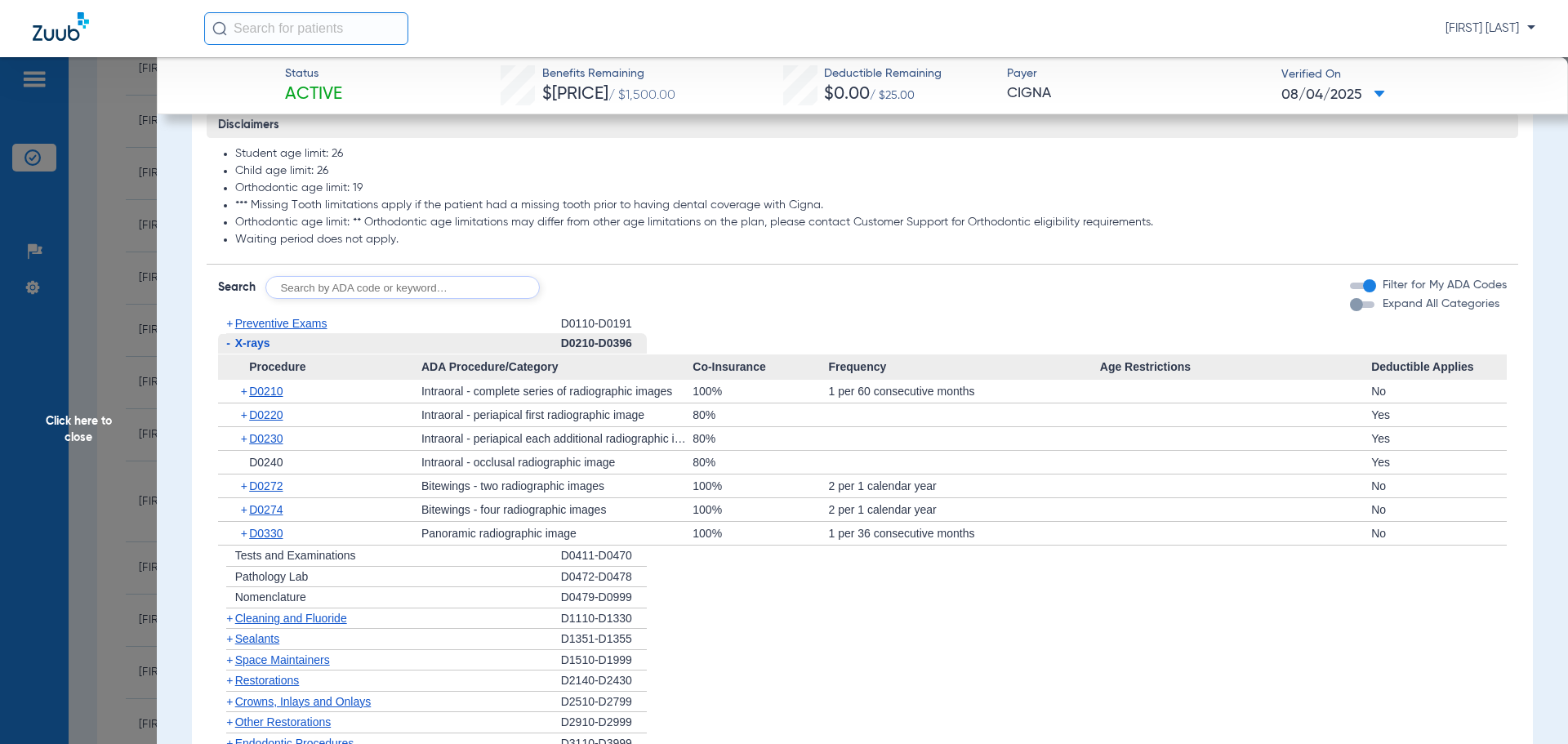 click on "-   X-rays" 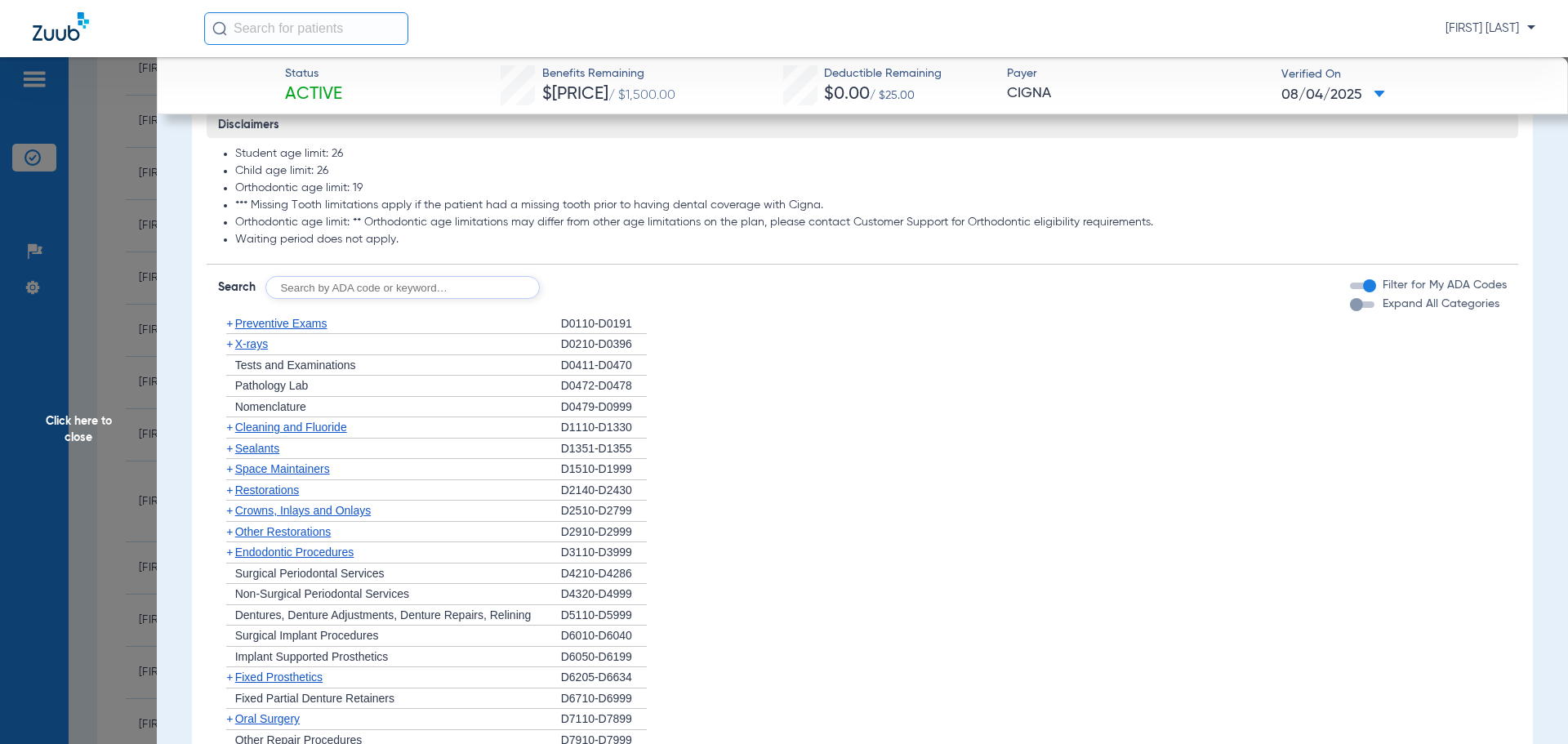 click on "+   X-rays" 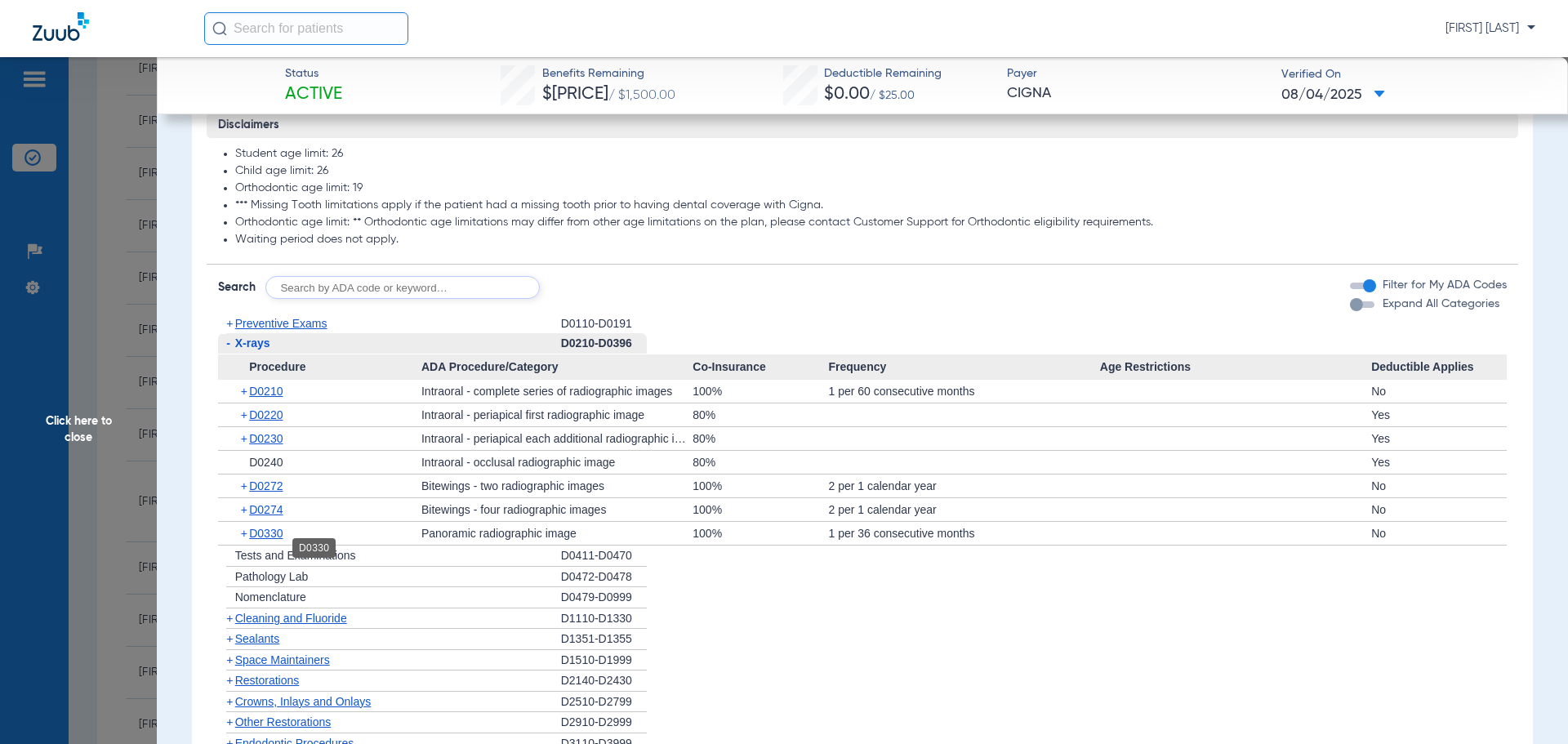 click on "D0330" 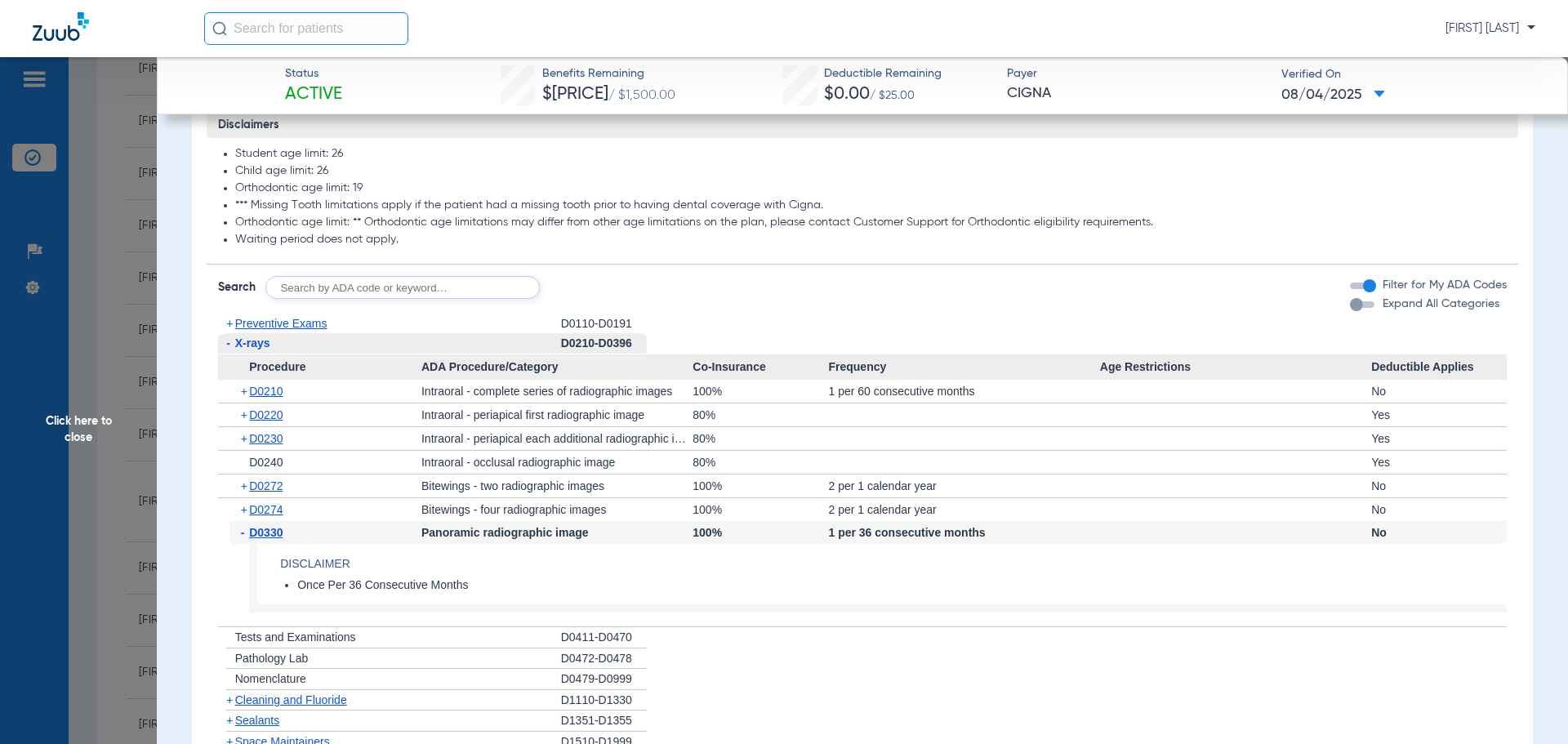 click on "D0330" 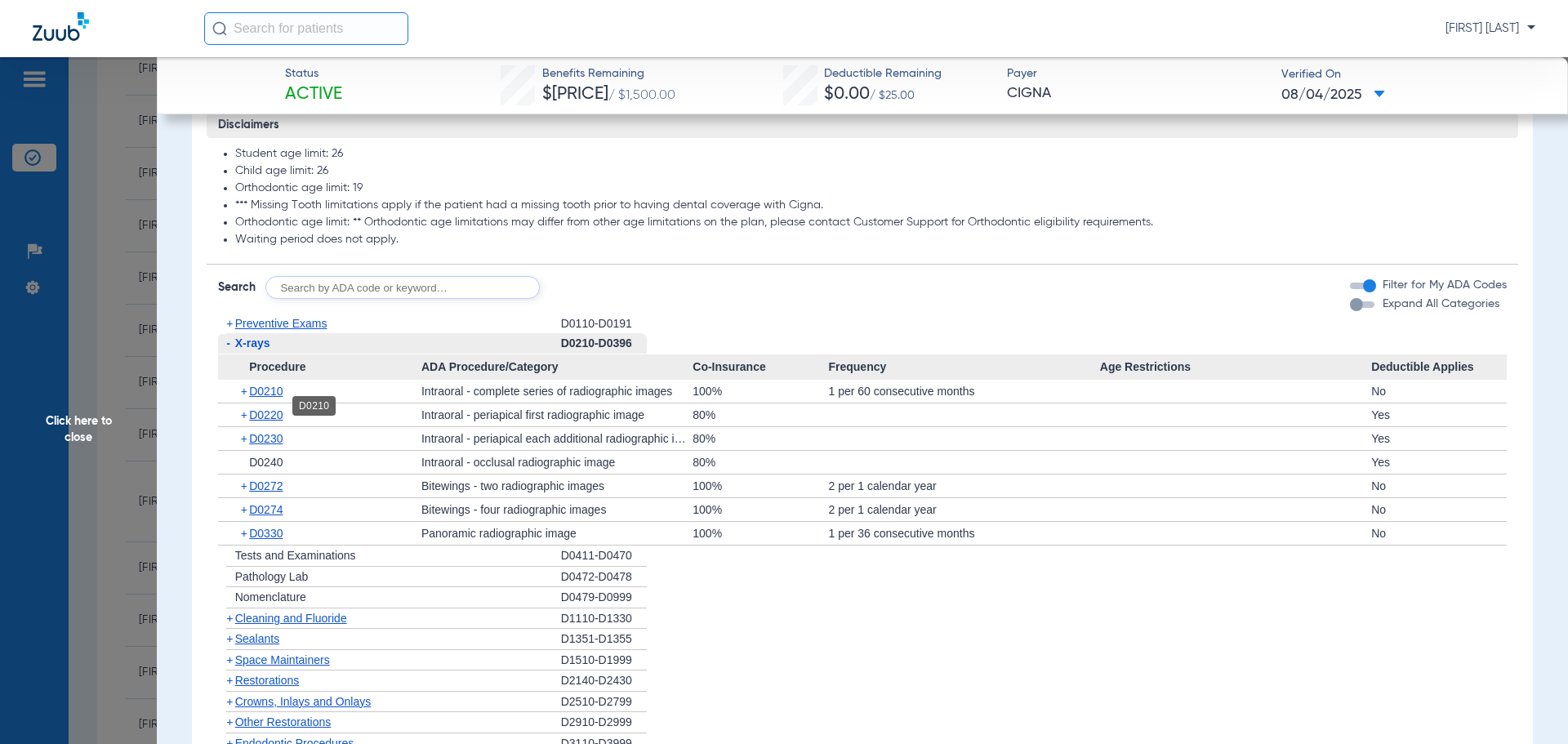 click on "D0210" 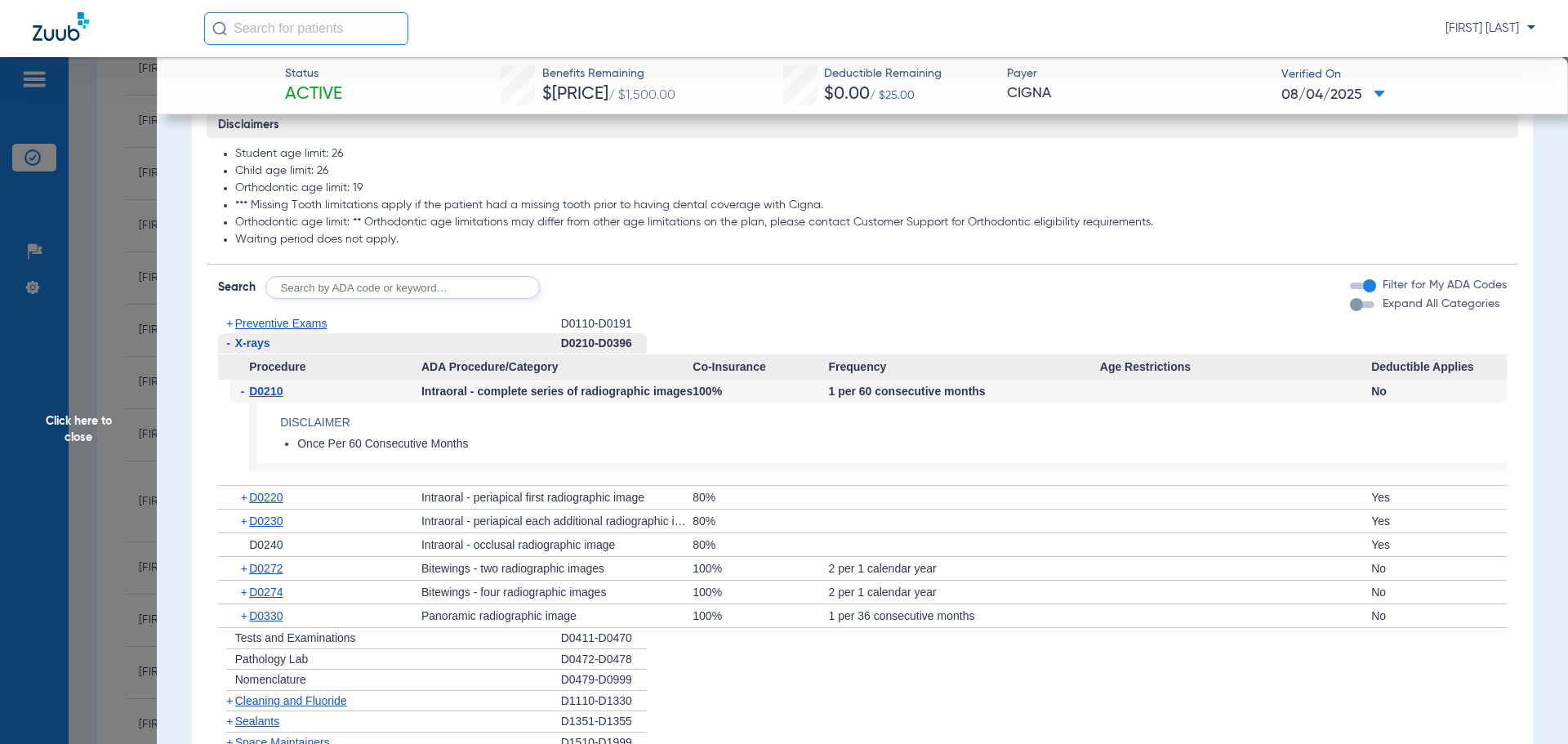 click on "D0210" 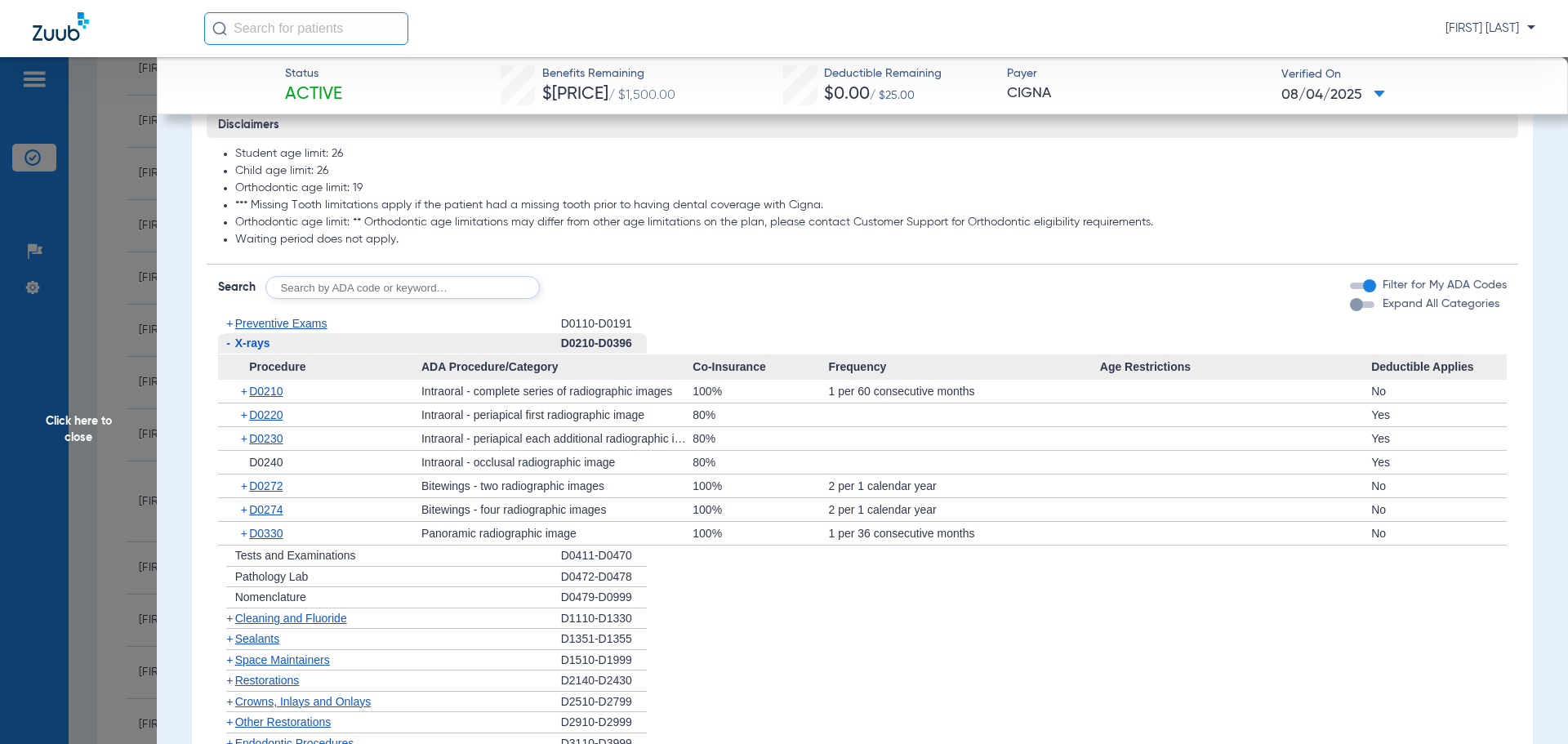 click on "-   X-rays" 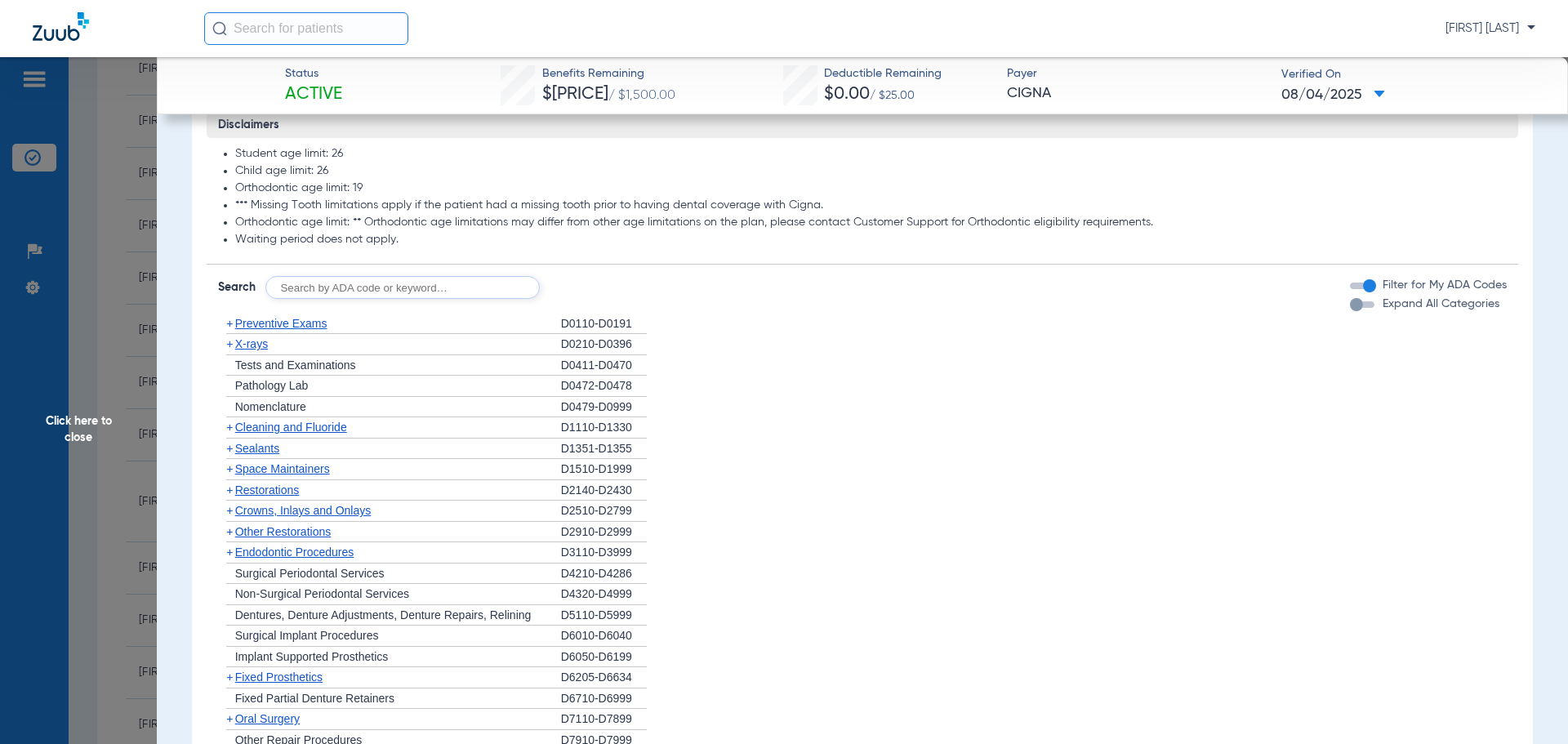 scroll, scrollTop: 1470, scrollLeft: 0, axis: vertical 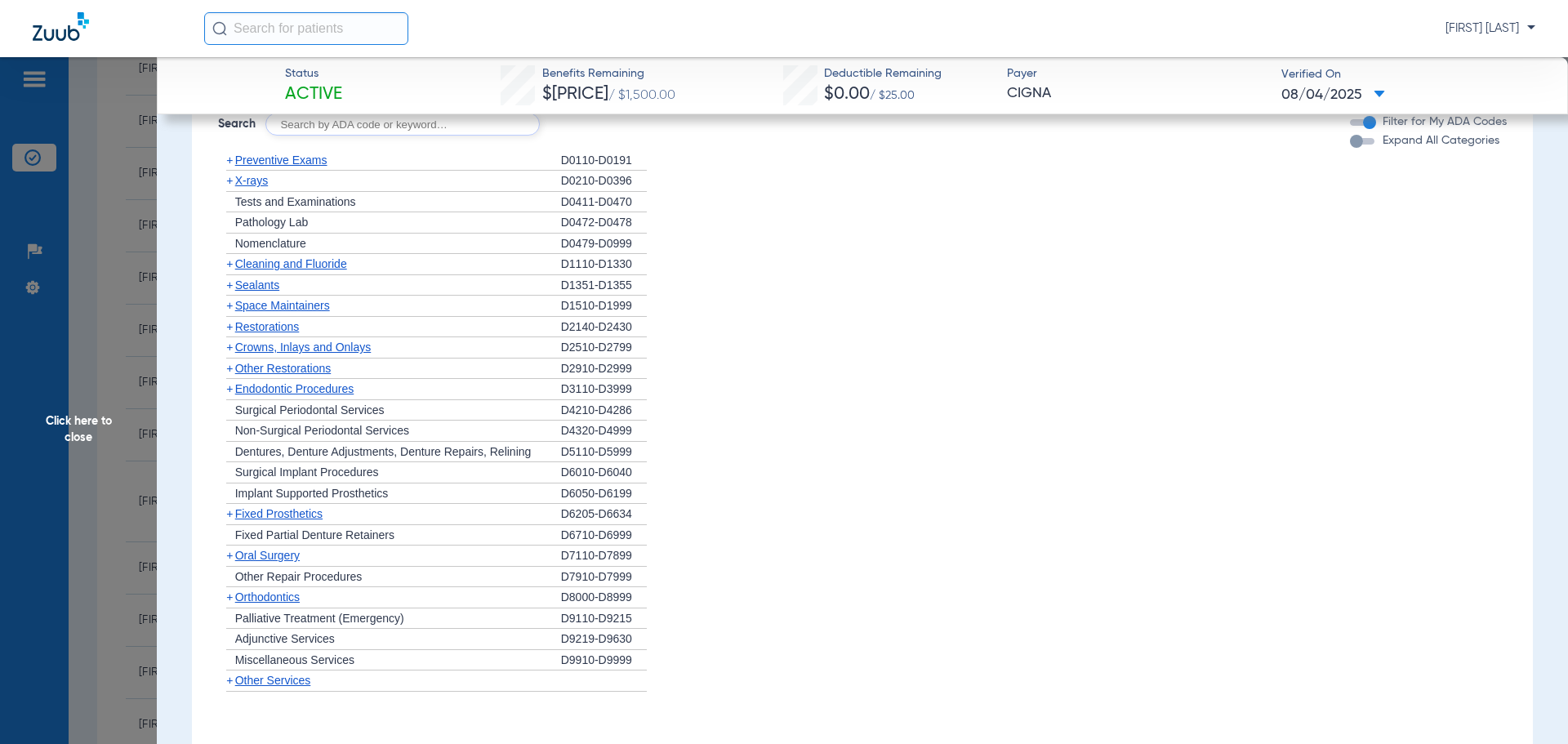 click on "Cleaning and Fluoride" 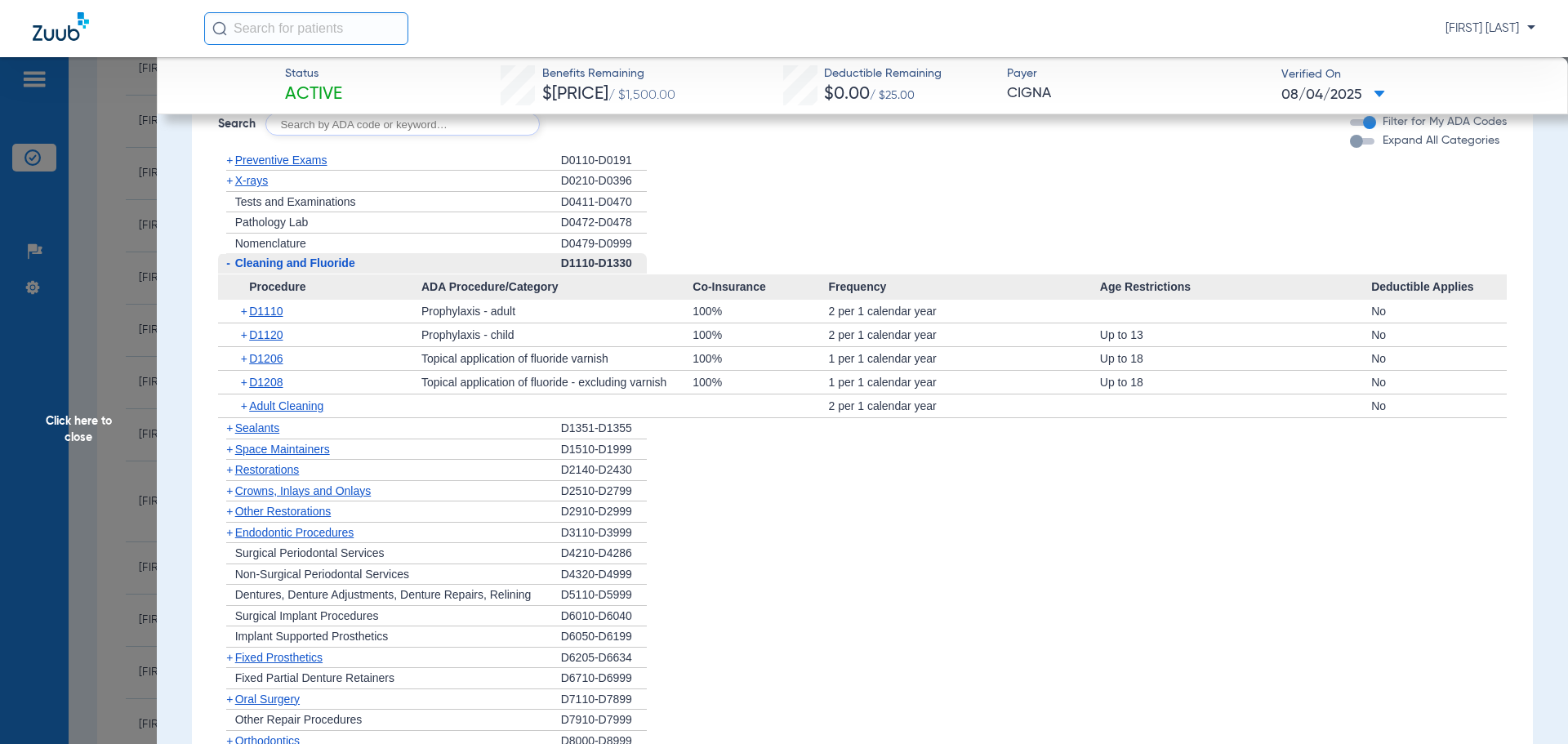 click on "-   Cleaning and Fluoride" 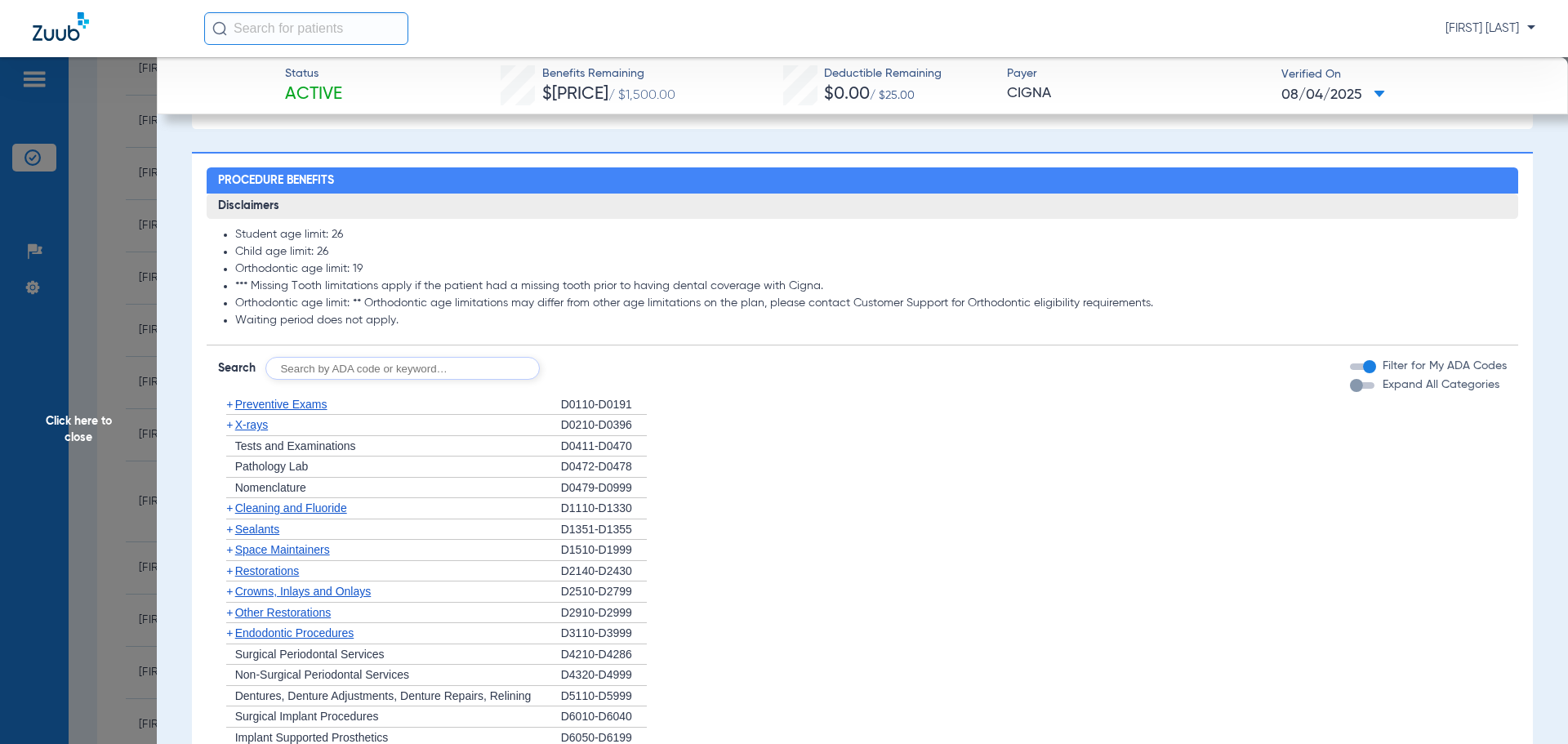 scroll, scrollTop: 1225, scrollLeft: 0, axis: vertical 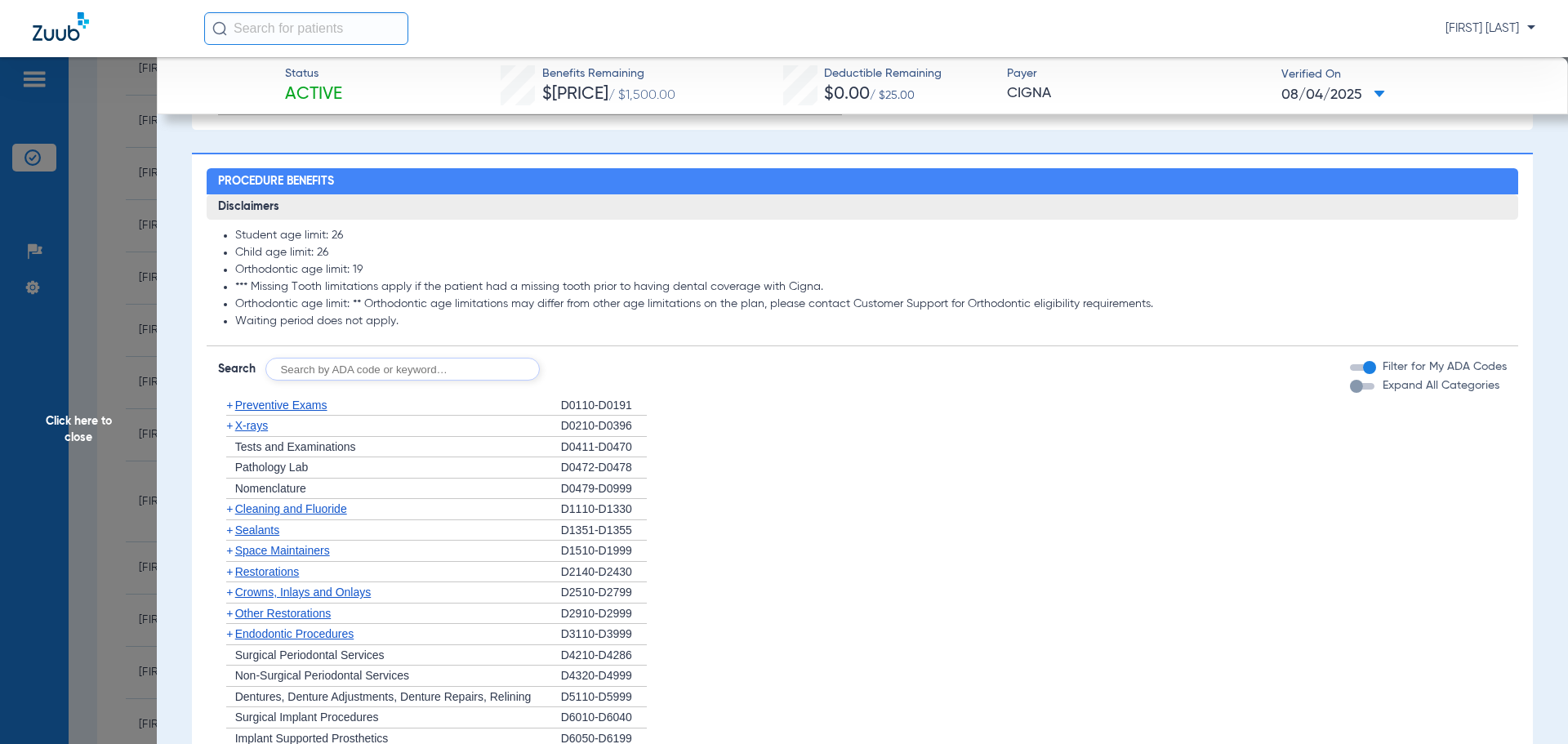 click on "+   Preventive Exams" 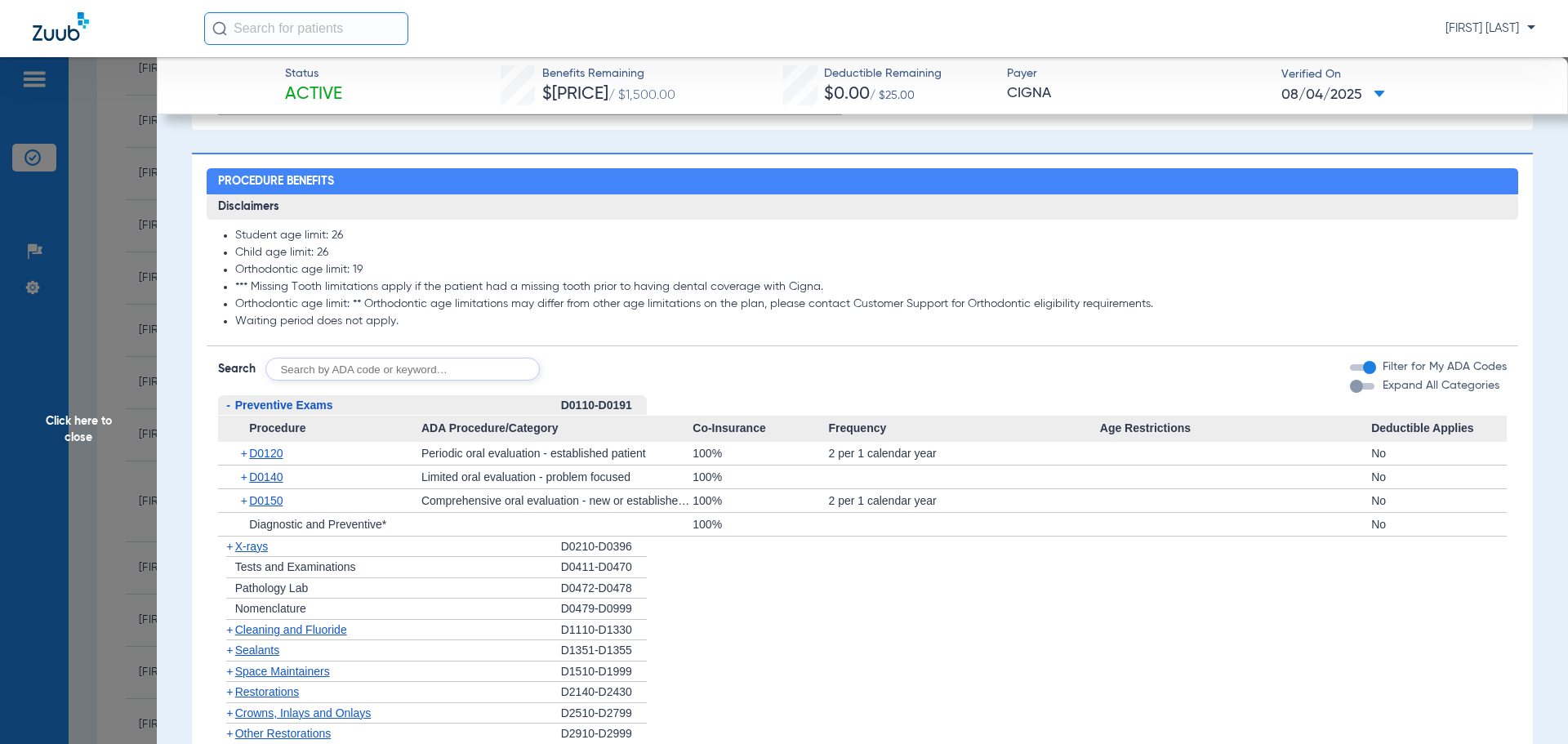 click on "-   Preventive Exams" 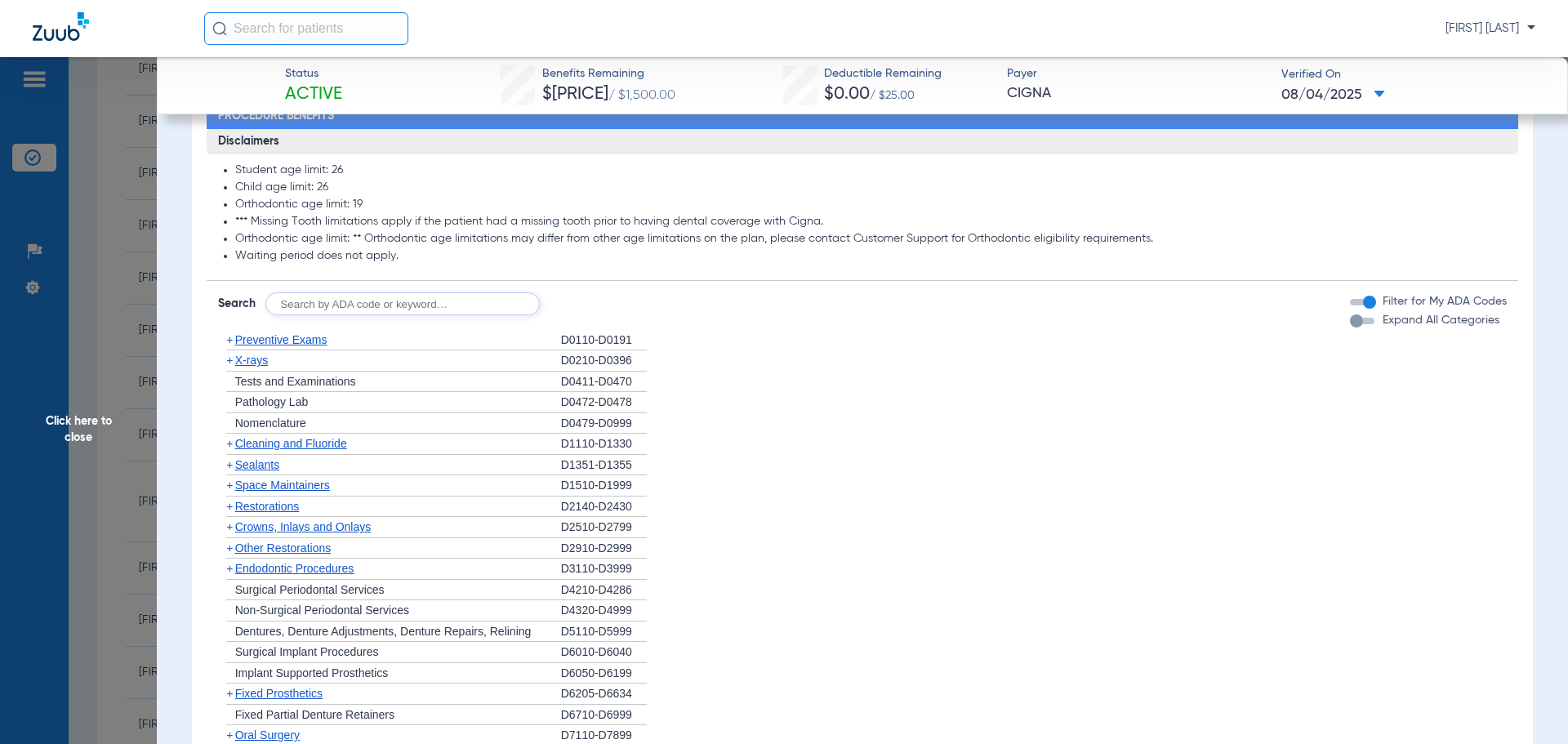 scroll, scrollTop: 1307, scrollLeft: 0, axis: vertical 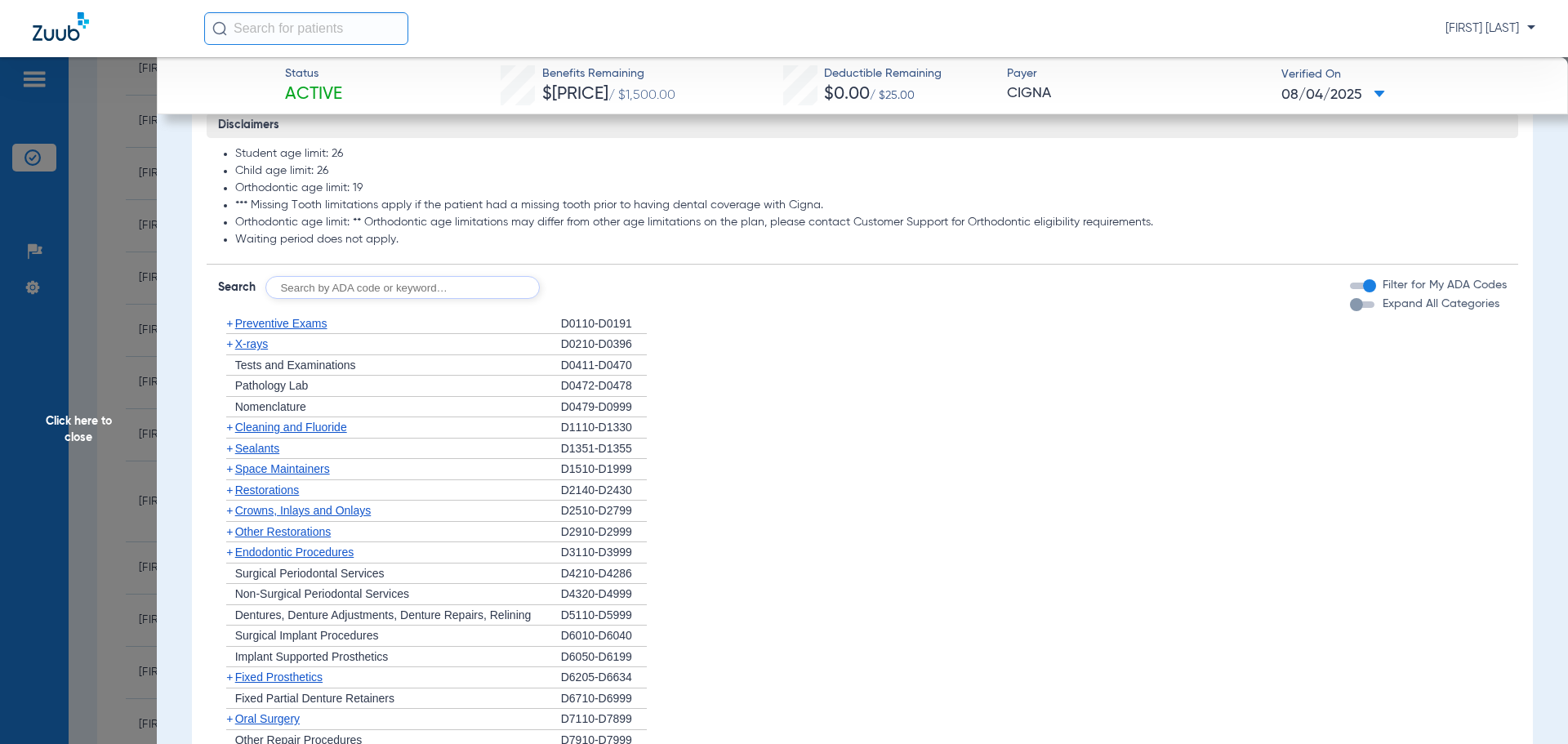 click on "+   X-rays" 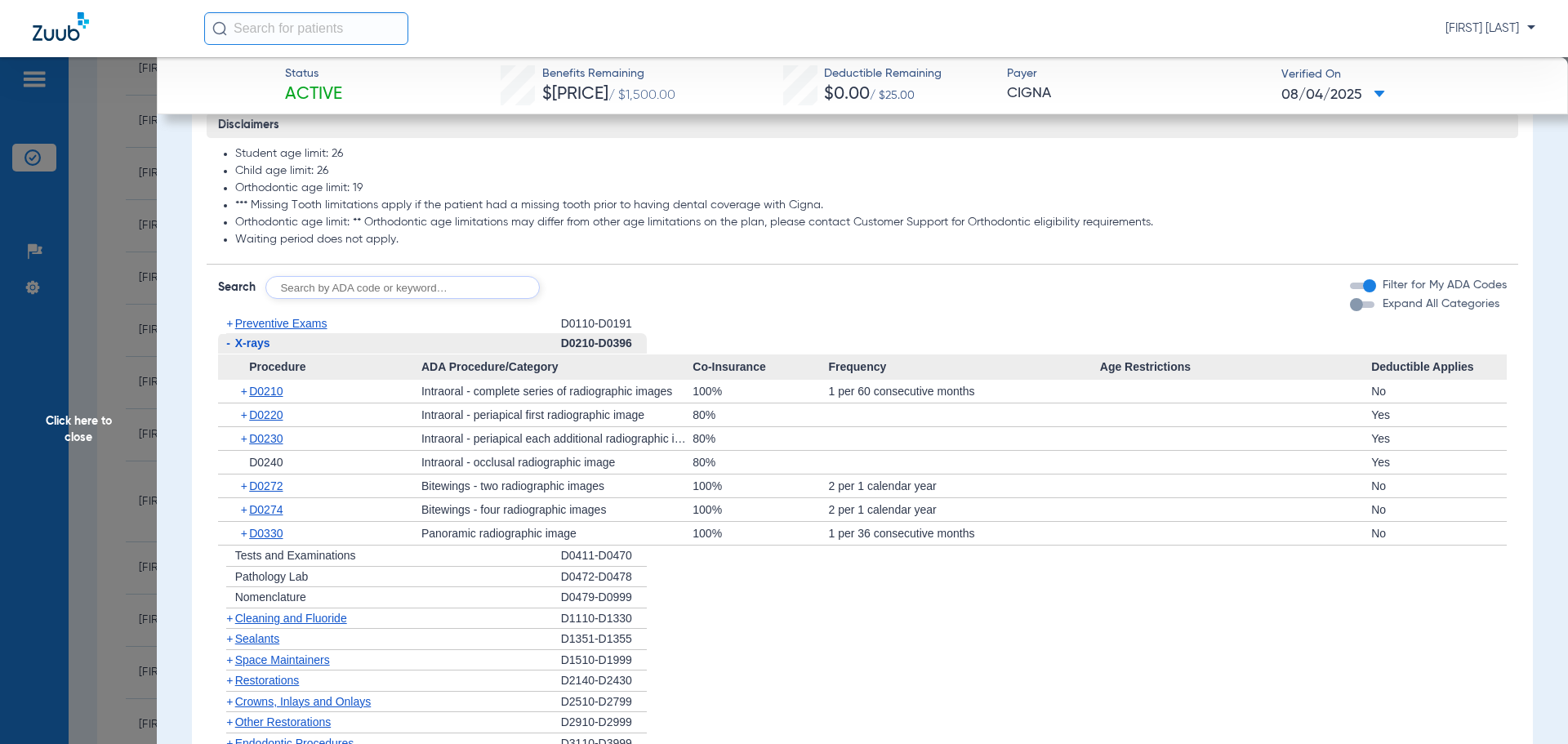 click on "-   X-rays" 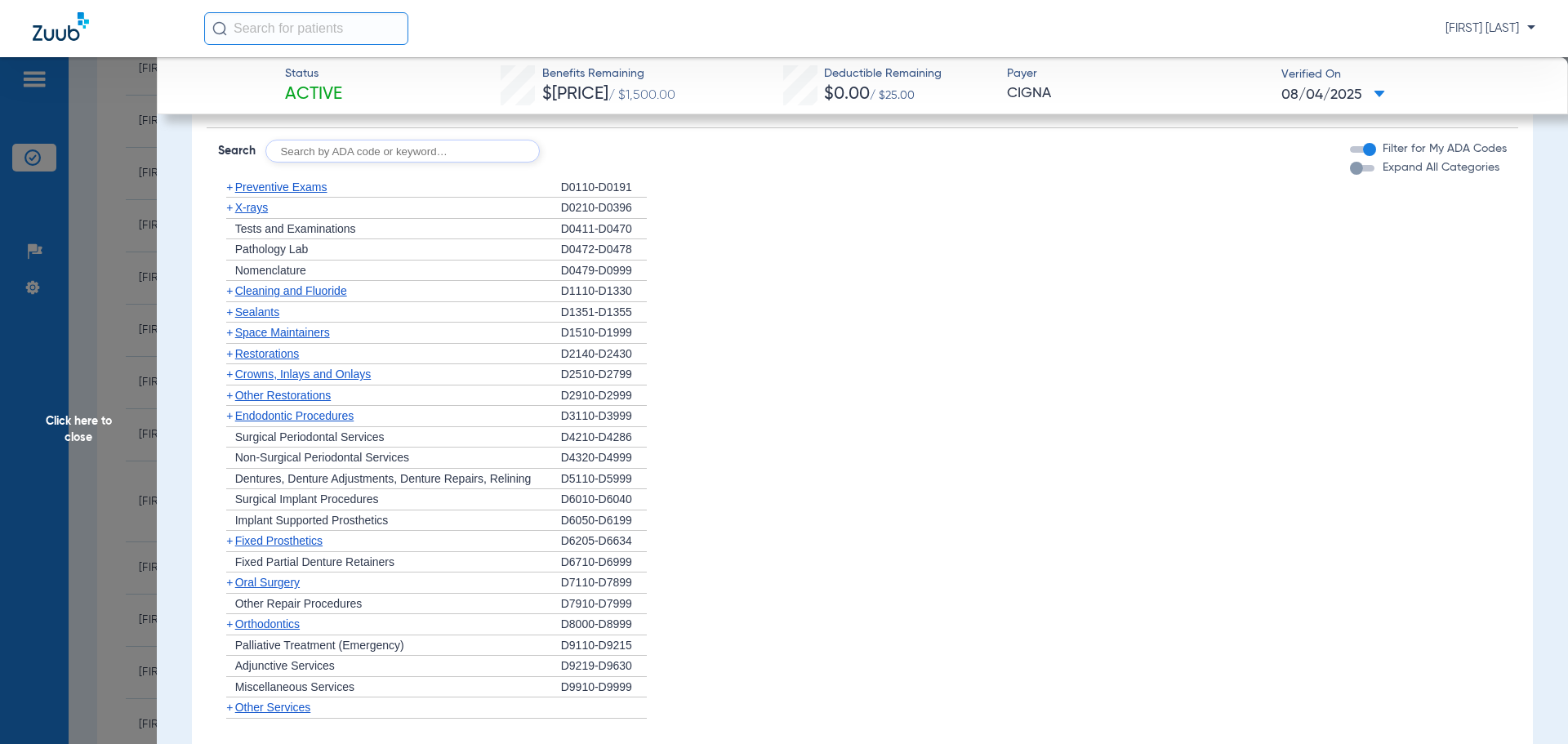 scroll, scrollTop: 1552, scrollLeft: 0, axis: vertical 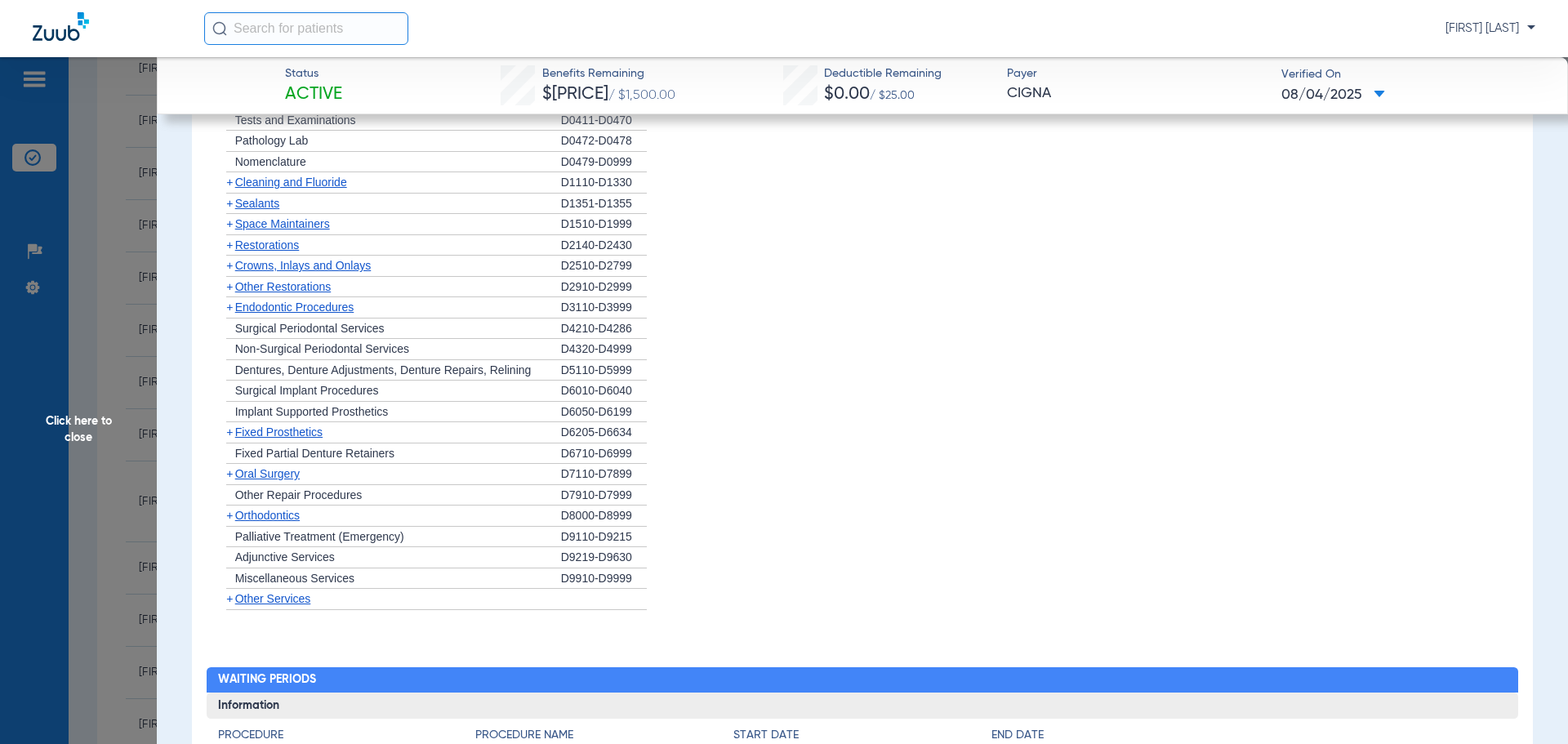 click on "Cleaning and Fluoride" 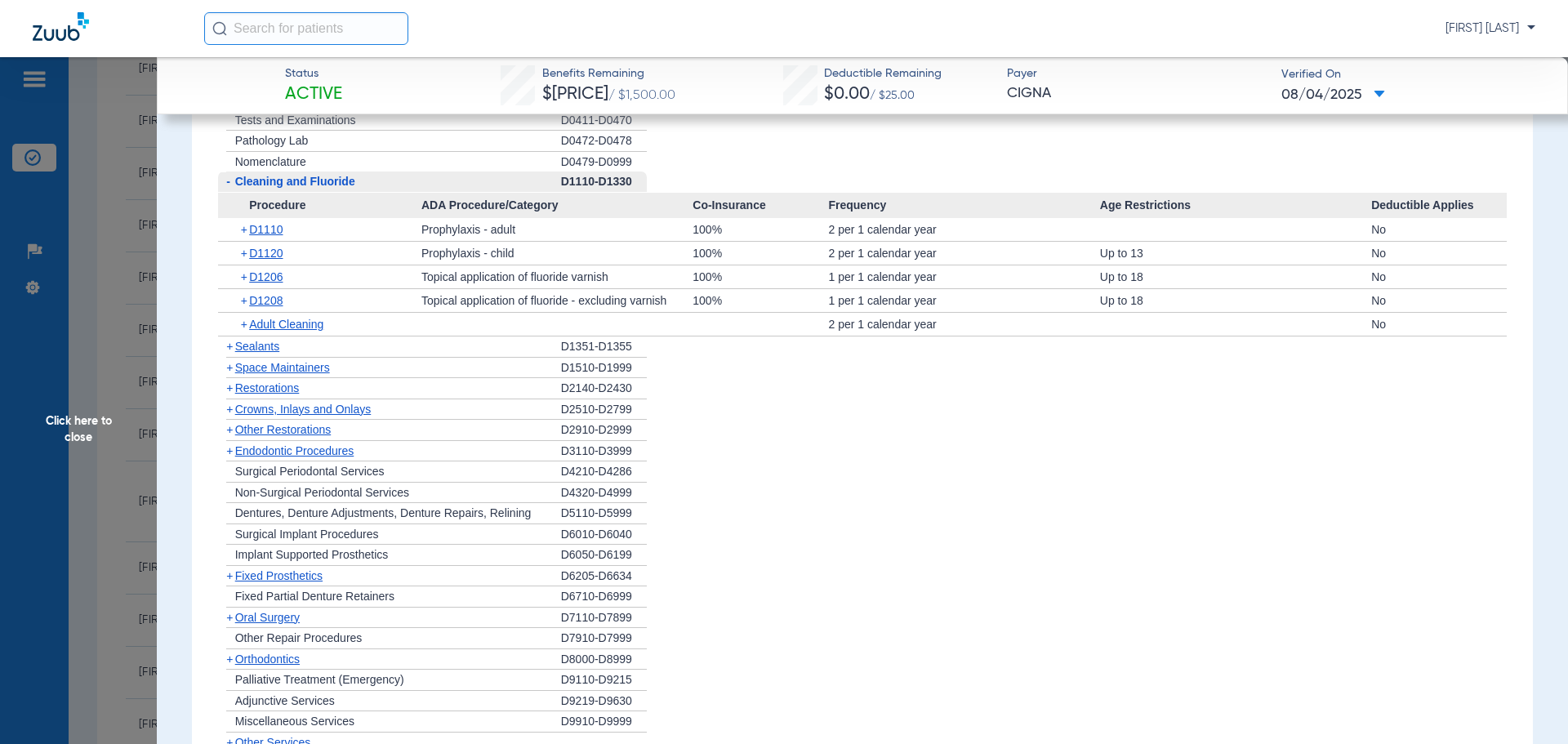 click on "Cleaning and Fluoride" 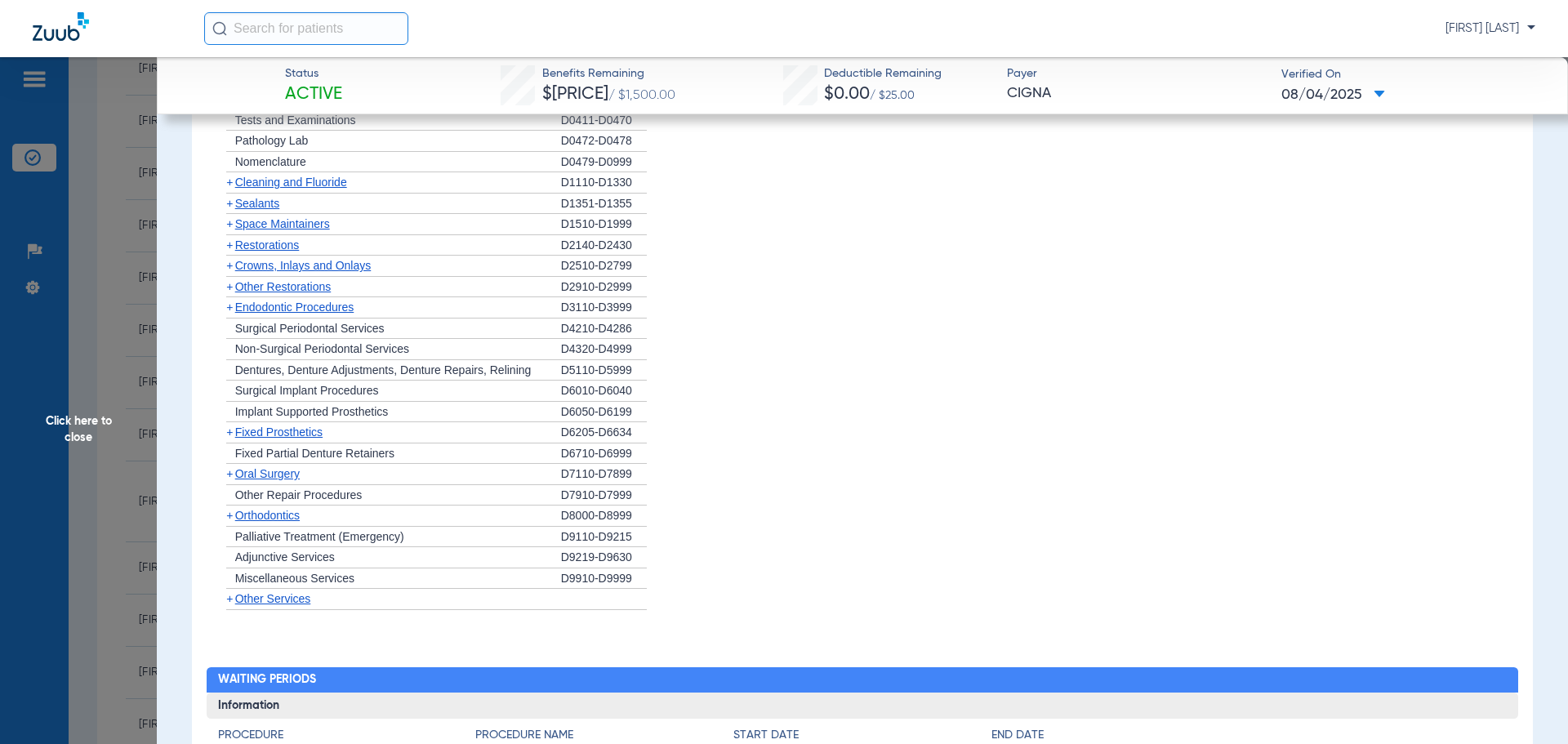 click on "+   Sealants" 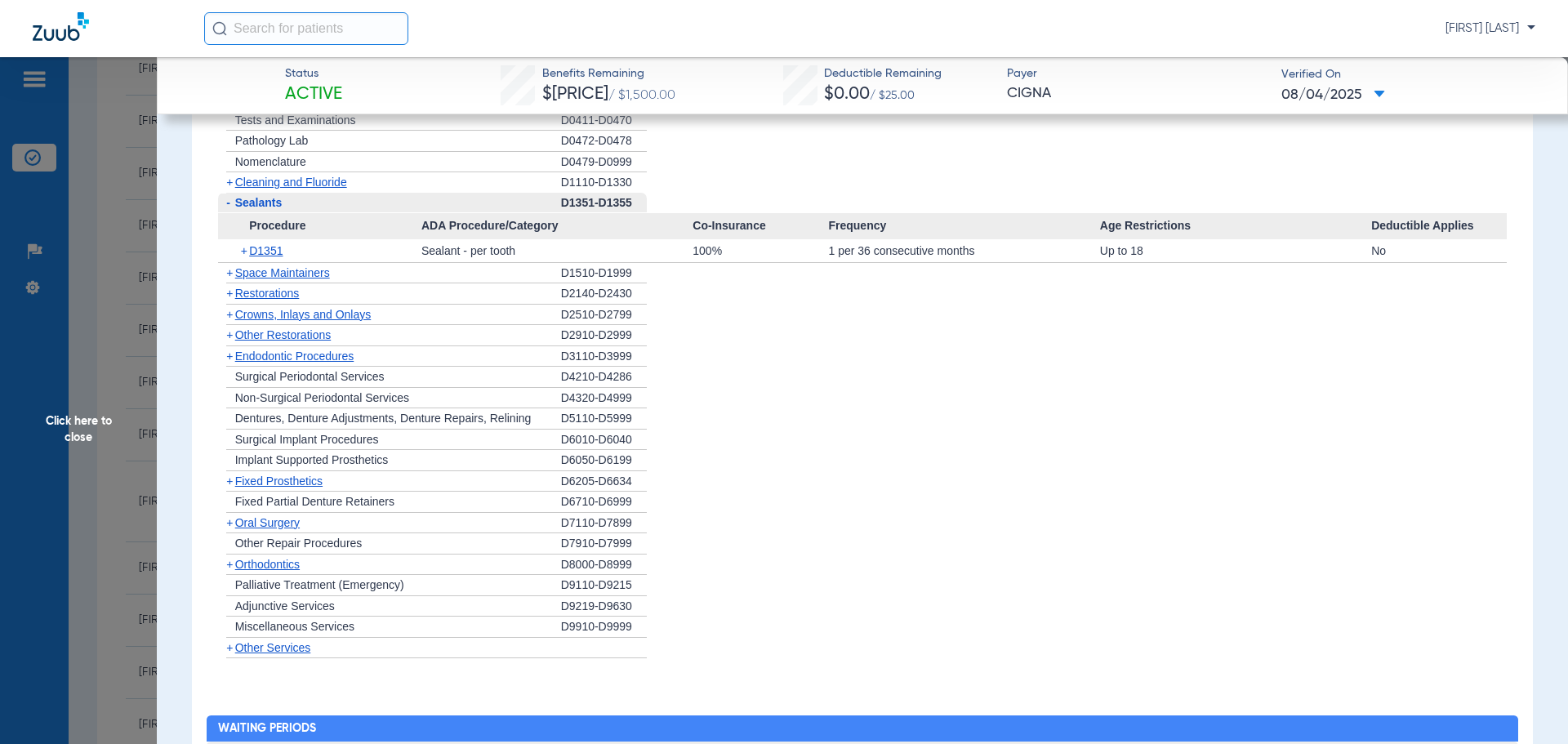click on "-   Sealants" 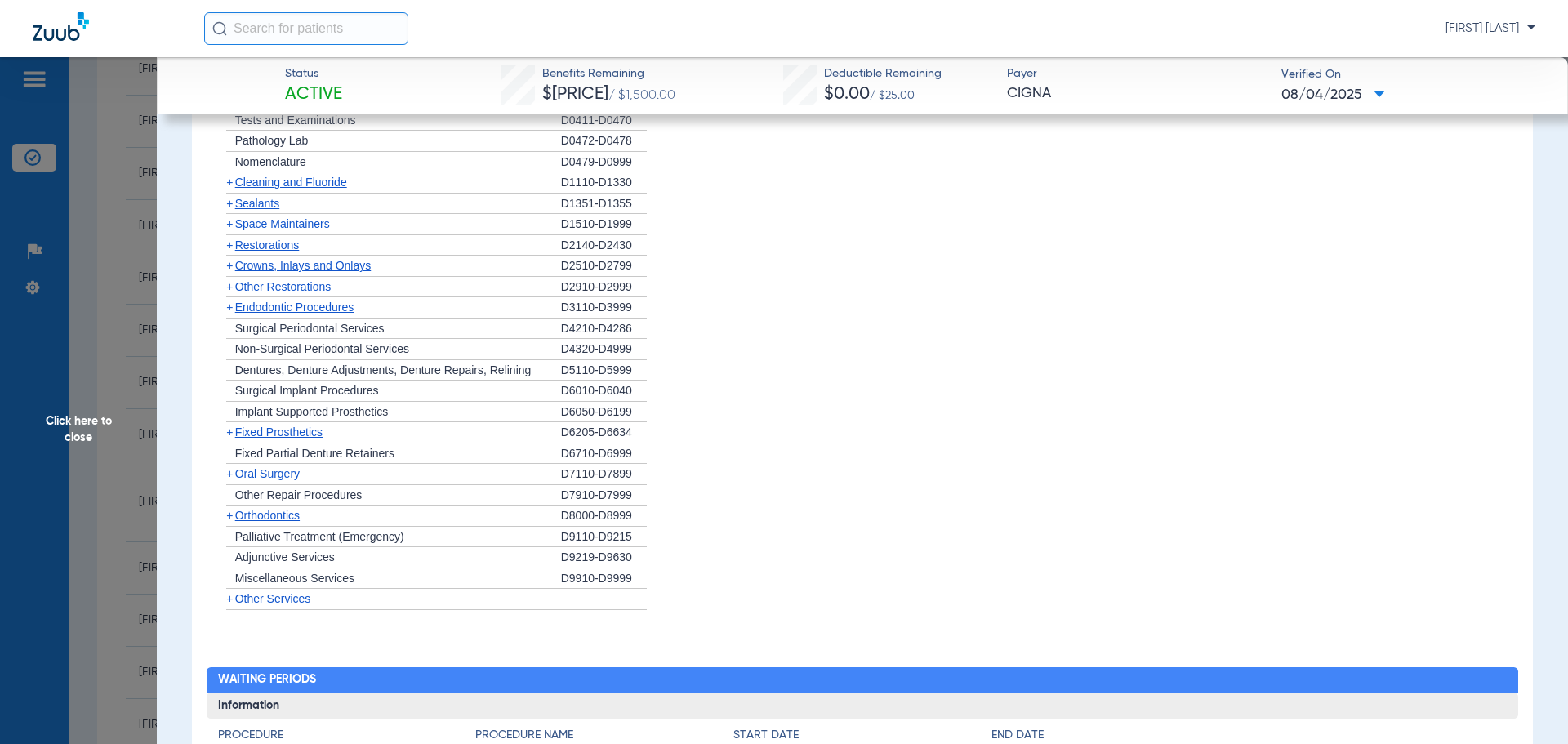 click on "+   Space Maintainers" 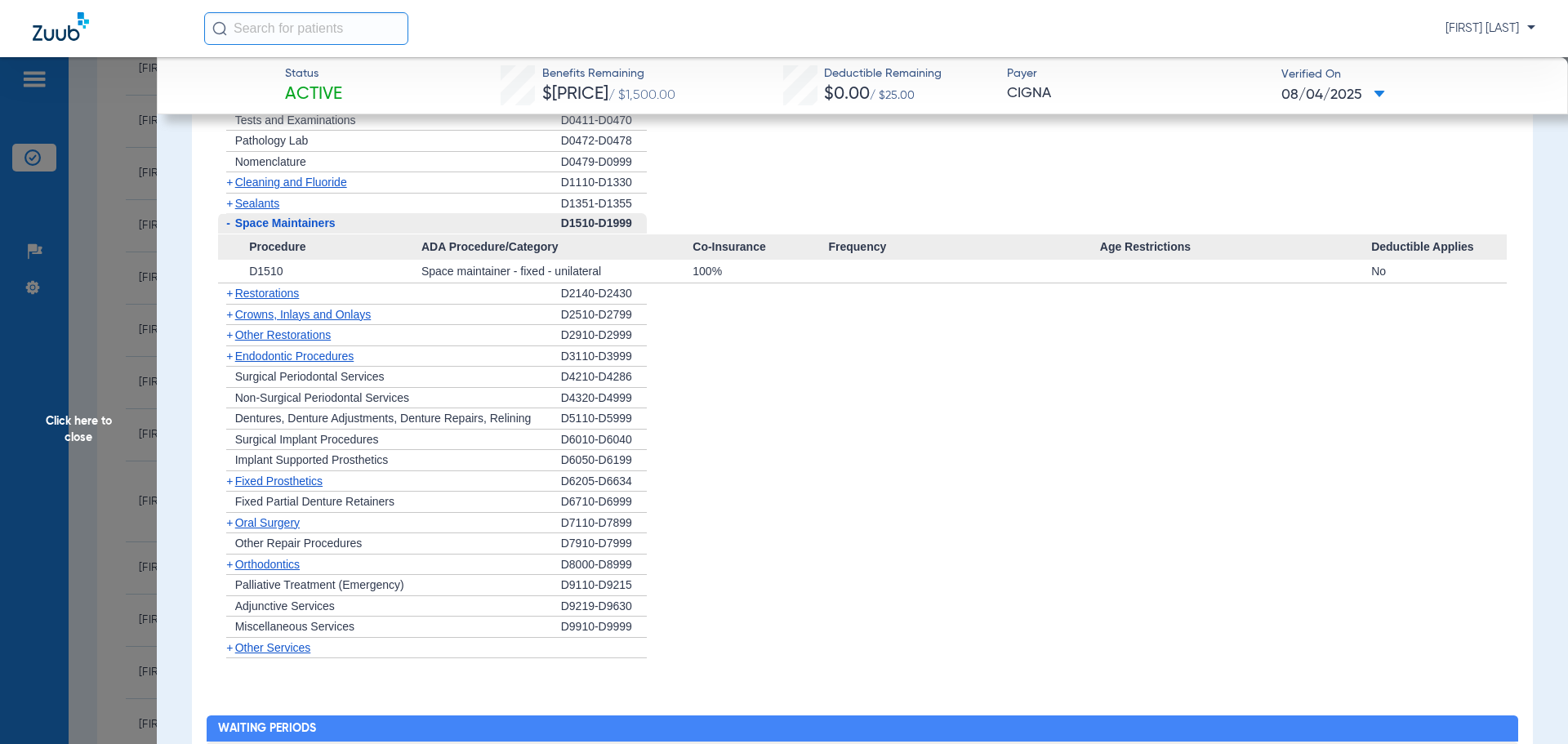 click on "-   Space Maintainers" 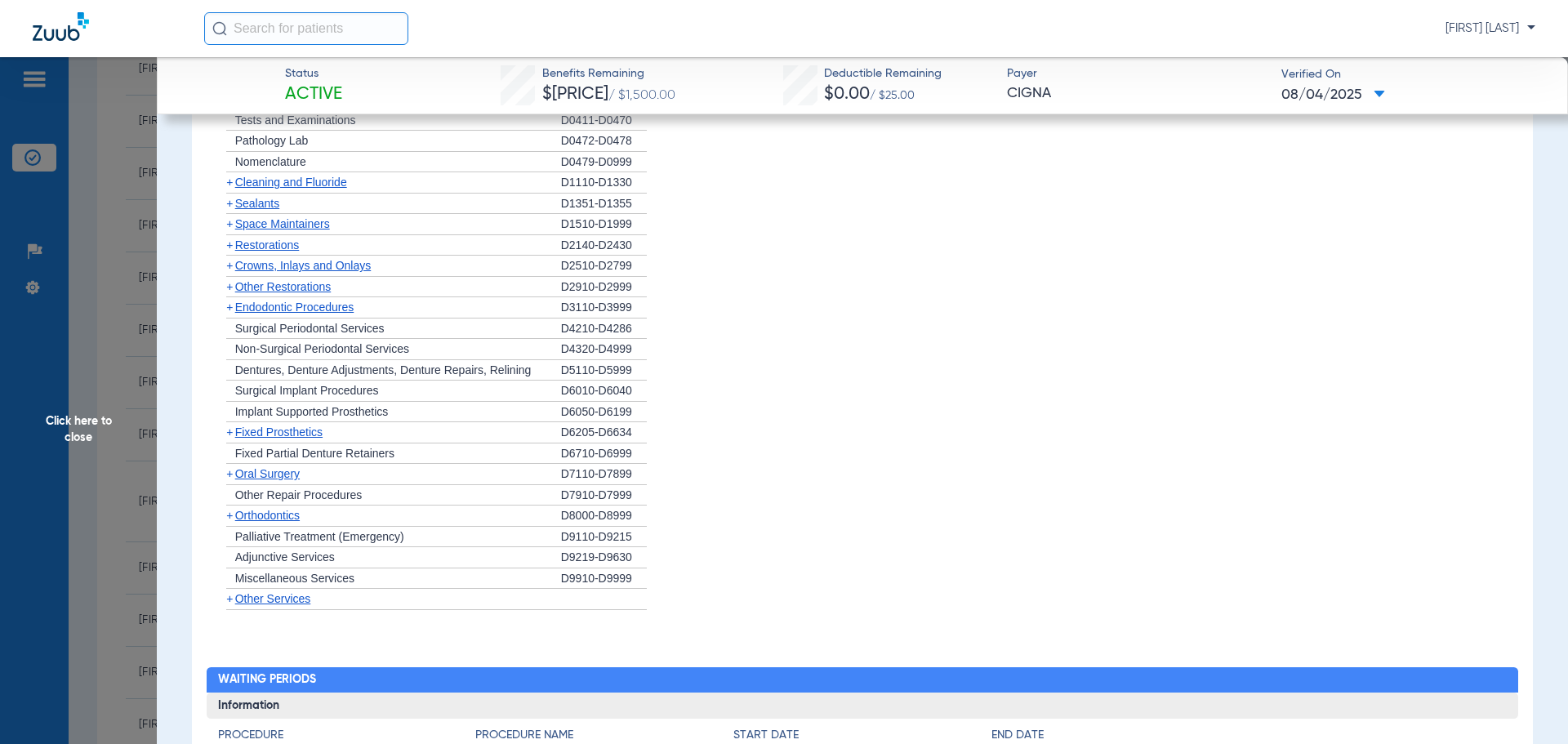 click on "+   Other Restorations" 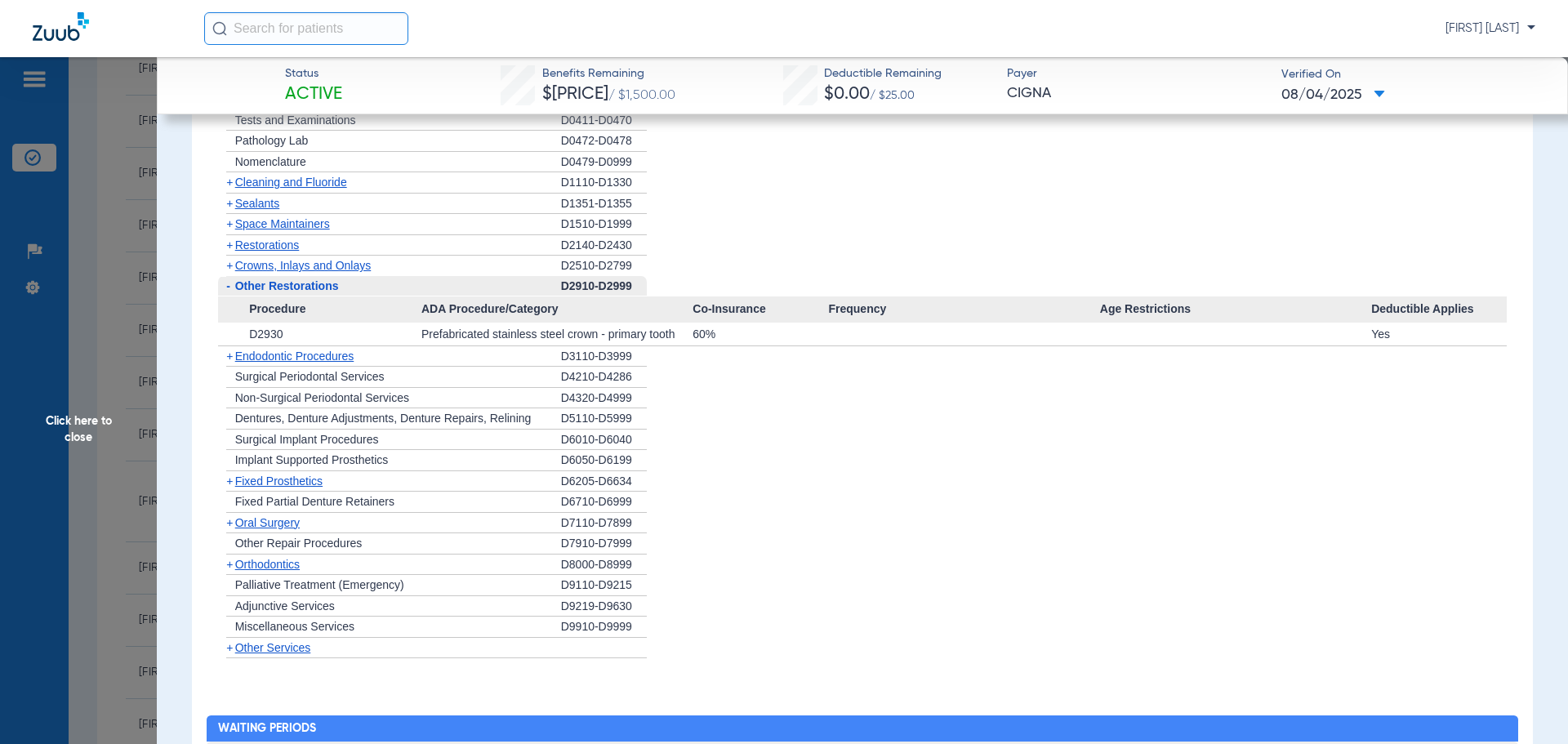 click on "-   Other Restorations" 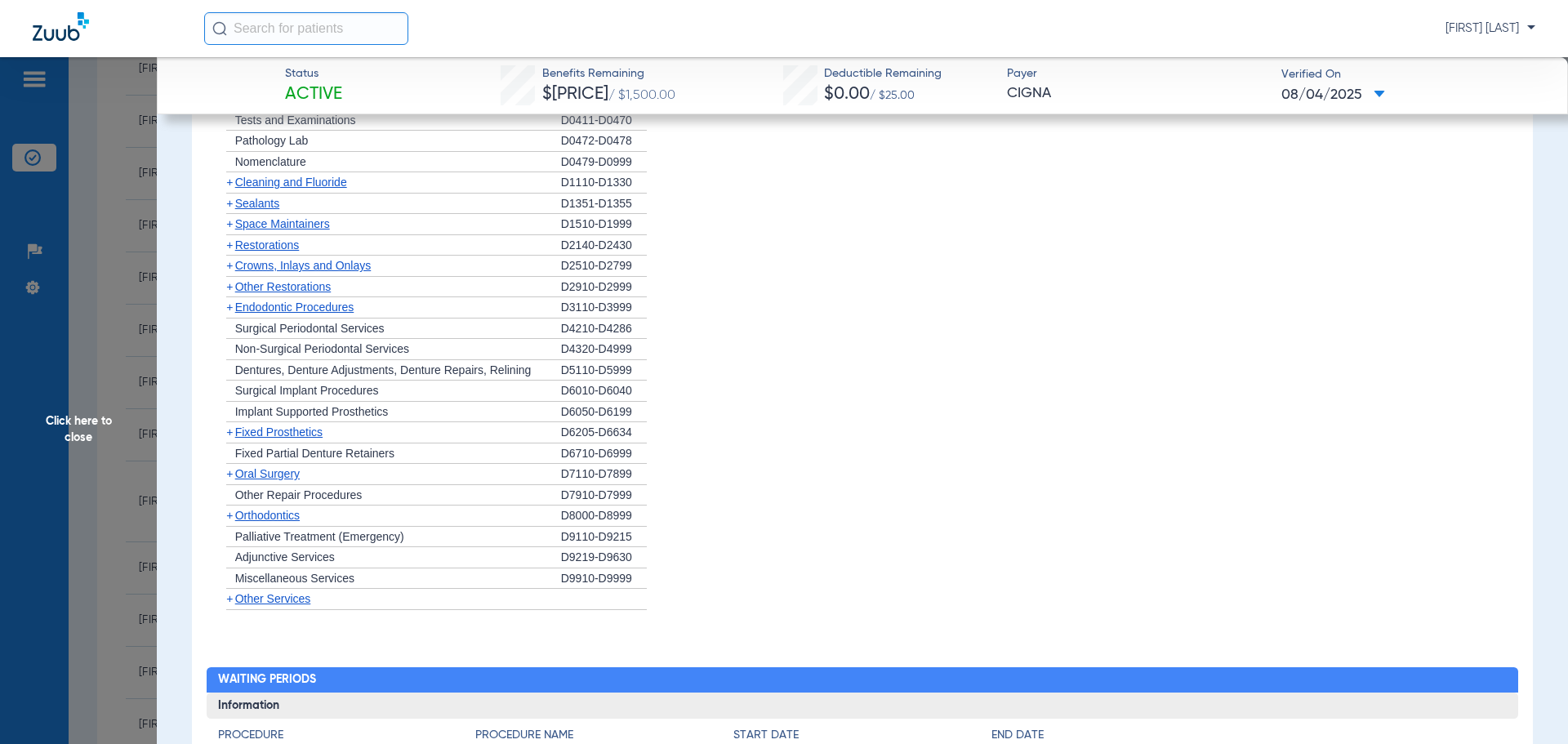 click on "Endodontic Procedures" 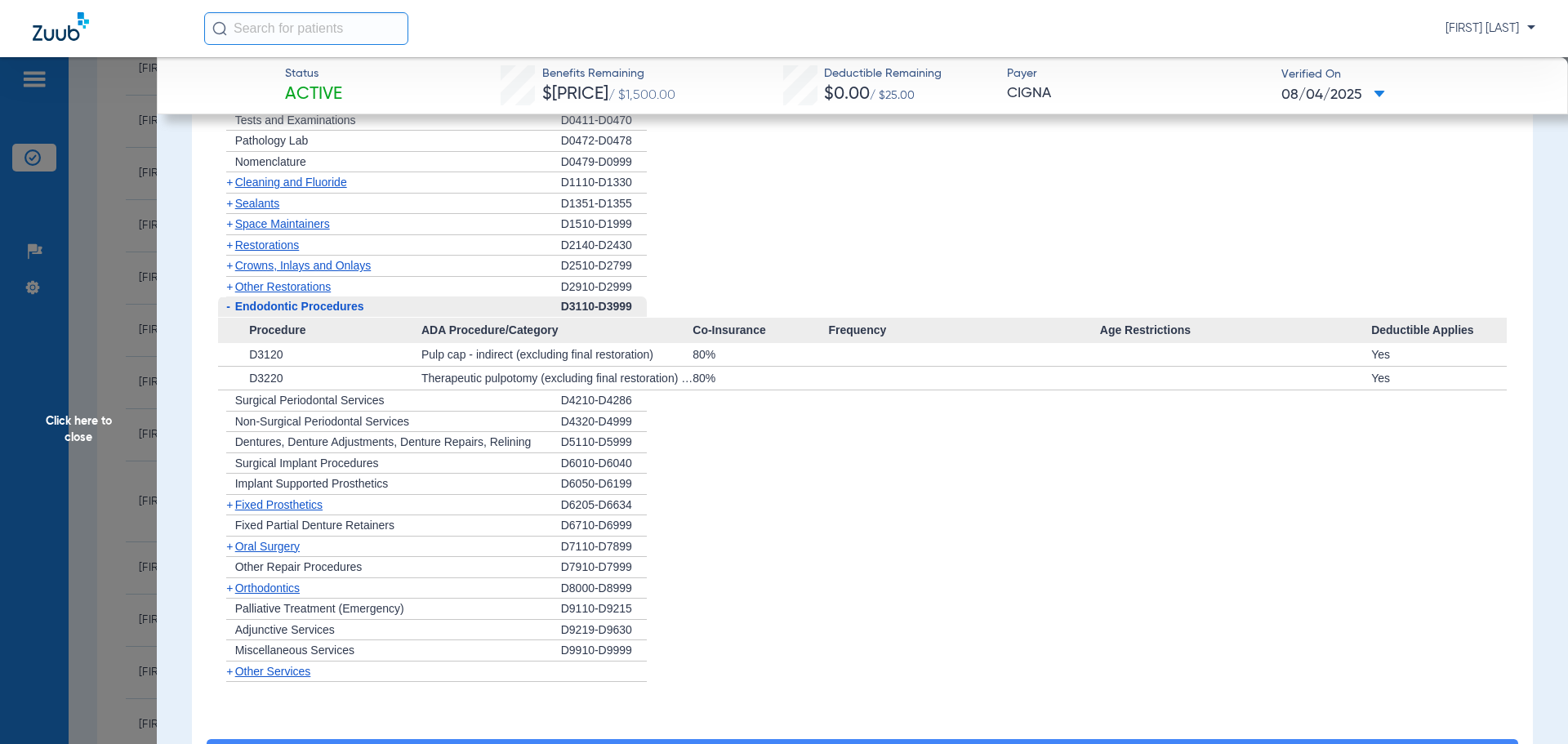 click on "Endodontic Procedures" 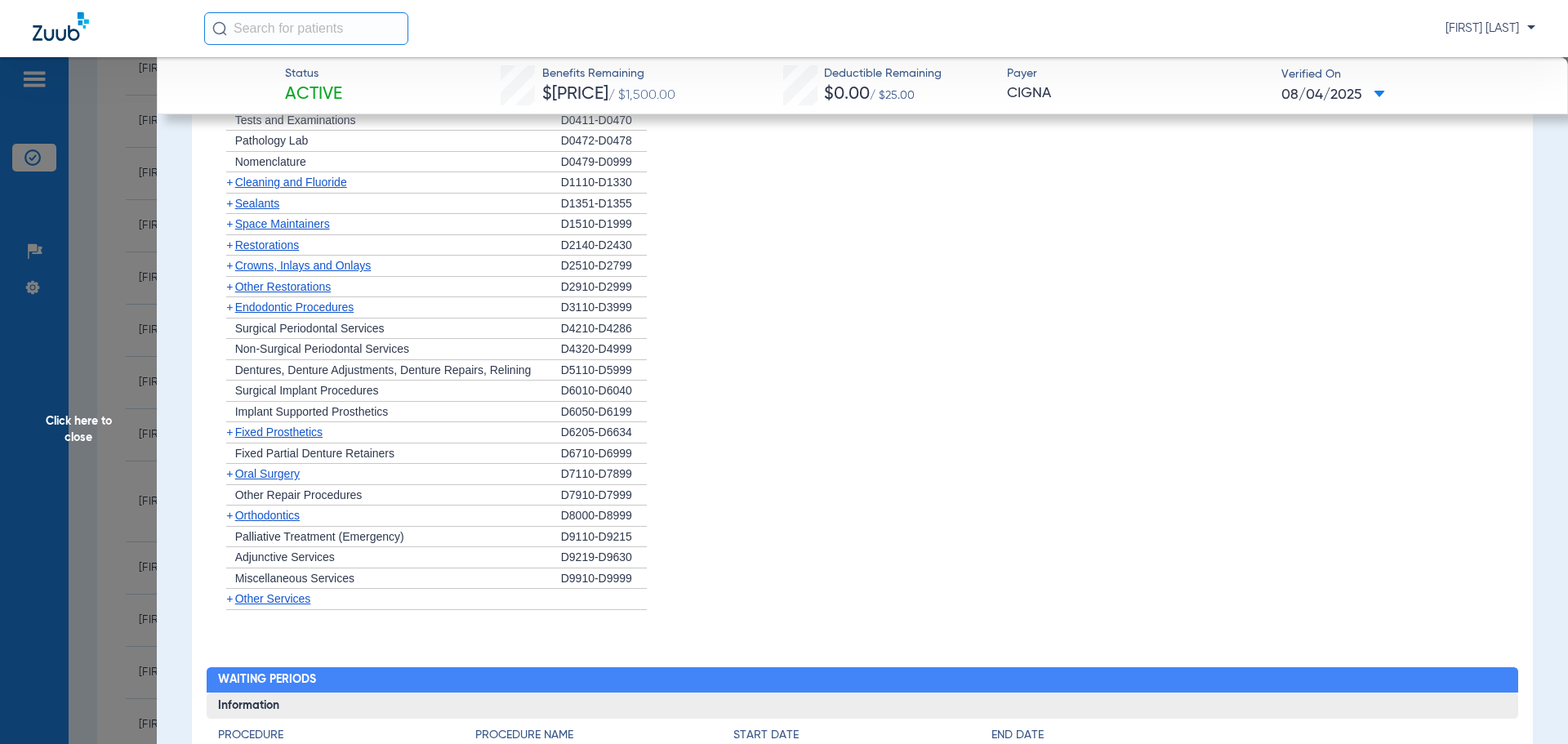 click on "Oral Surgery" 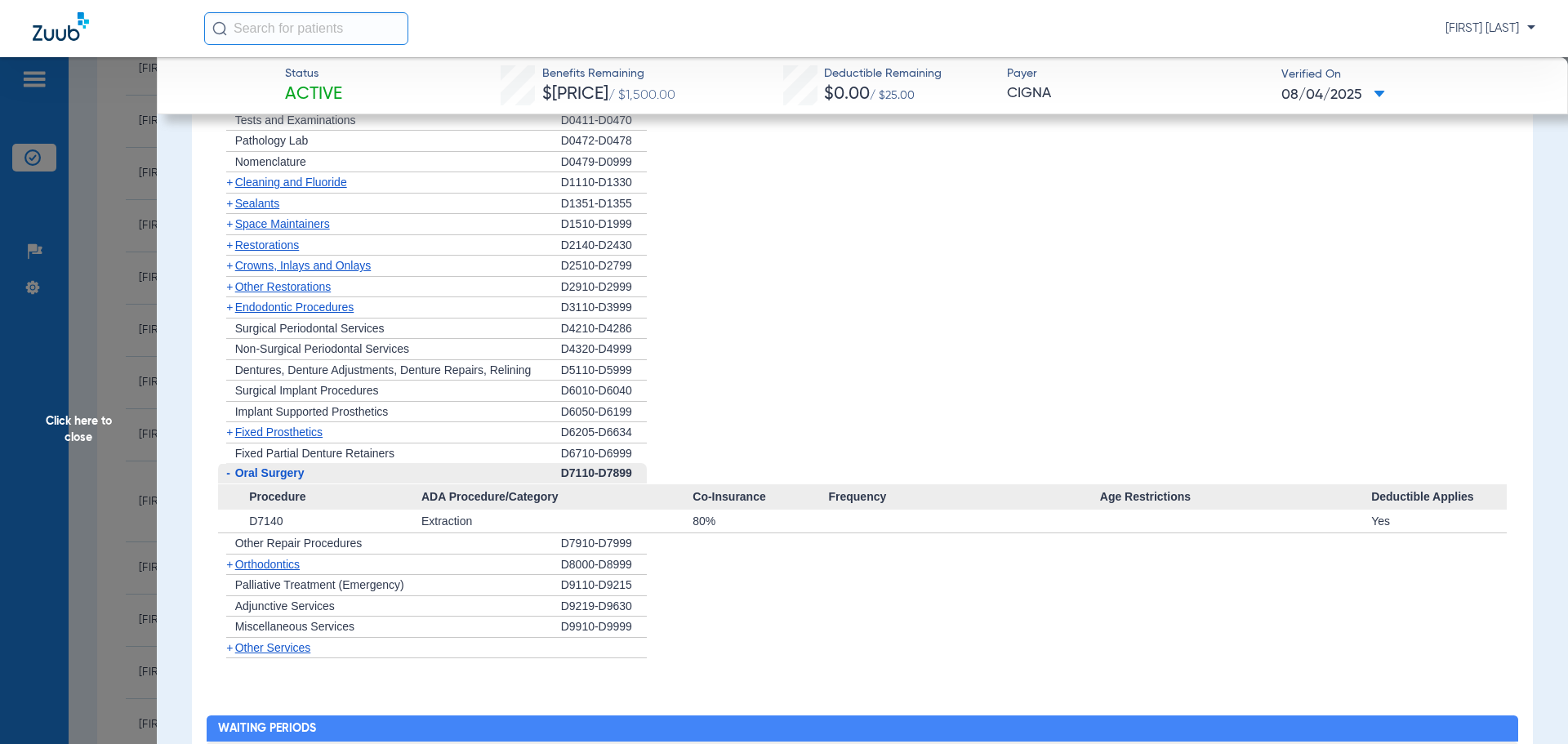 click on "Oral Surgery" 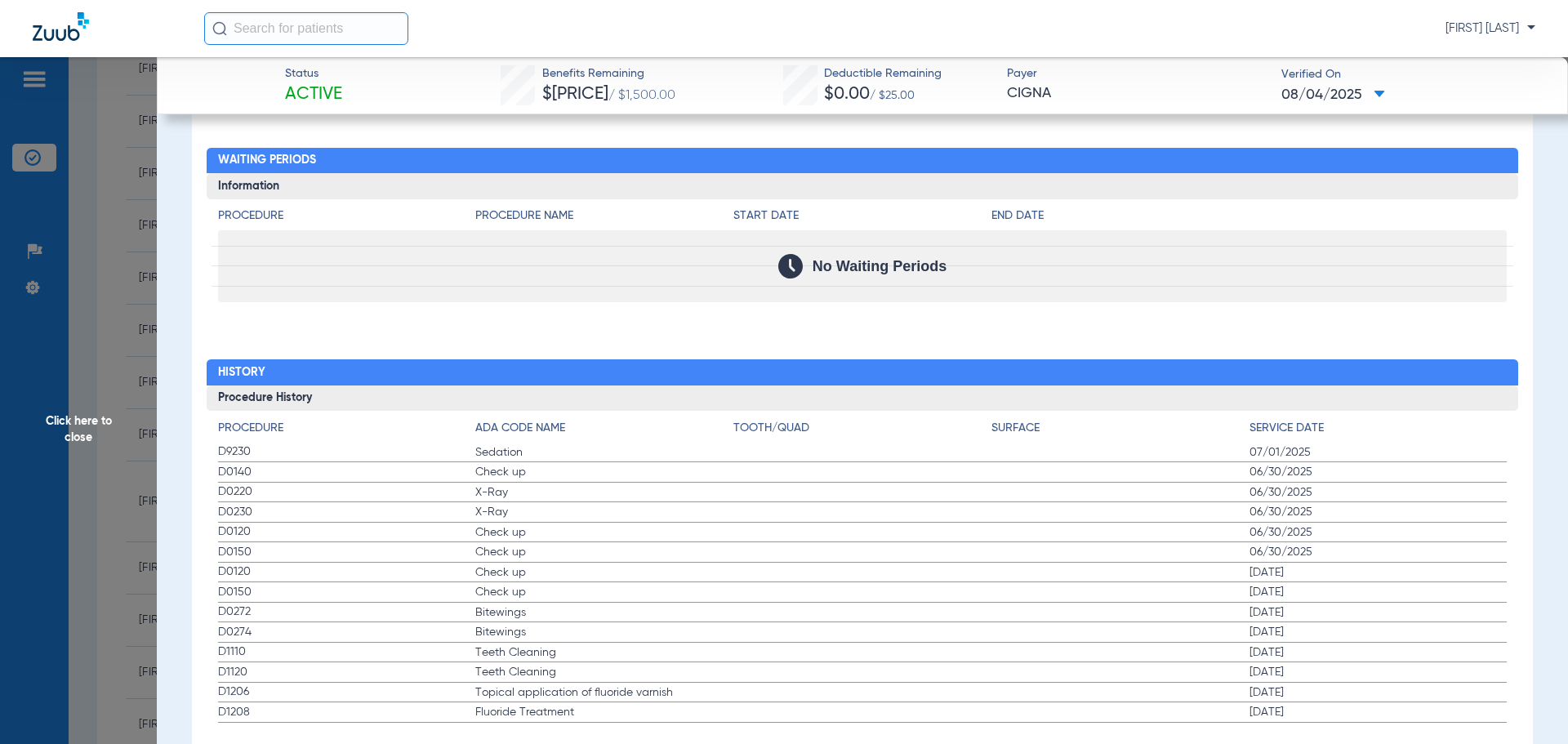 scroll, scrollTop: 2118, scrollLeft: 0, axis: vertical 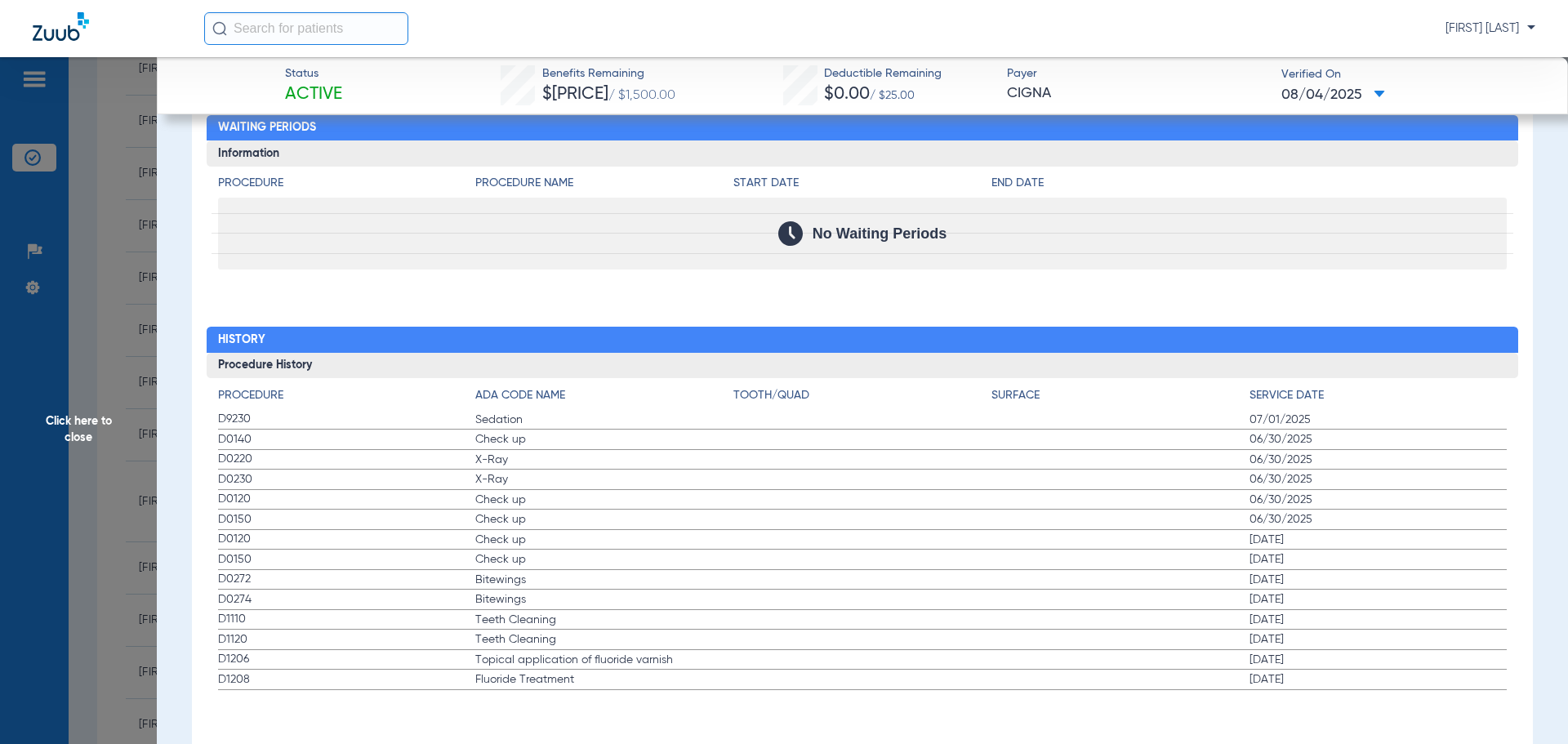 drag, startPoint x: 216, startPoint y: 431, endPoint x: 219, endPoint y: 443, distance: 12.36932 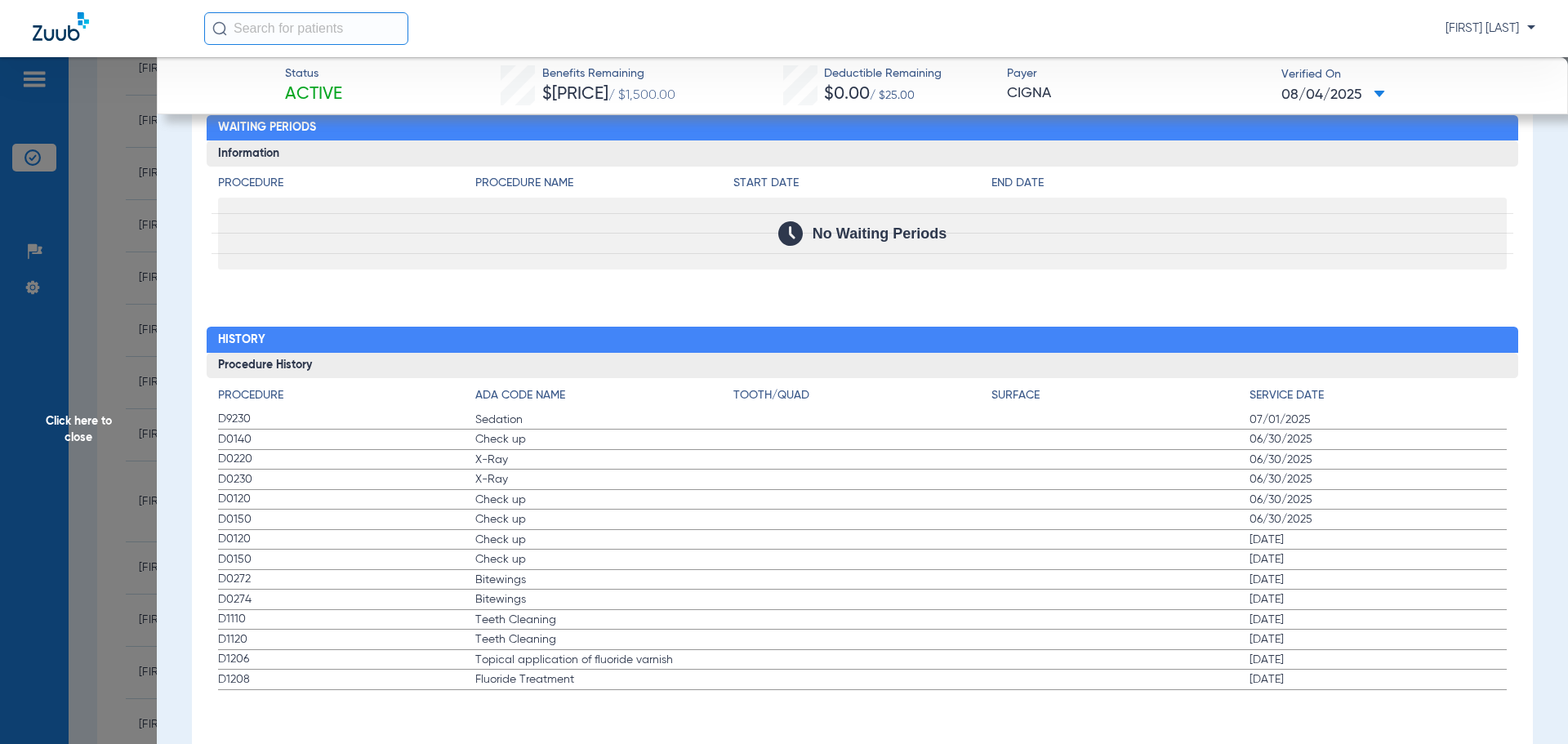 click on "Procedure ADA Code Name Tooth/Quad Surface Service Date D9230 Sedation 07/01/2025 D0140 Check up 06/30/2025 D0220 X-Ray 06/30/2025 D0230 X-Ray 06/30/2025 D0120 Check up 06/30/2025 D0150 Check up 06/30/2025 D0120 Check up 05/14/2025 D0150 Check up 05/14/2025 D0272 Bitewings 05/14/2025 D0274 Bitewings 05/14/2025 D1110 Teeth Cleaning 05/14/2025 D1120 Teeth Cleaning 05/14/2025 D1206 Topical application of fluoride varnish 05/14/2025 D1208 Fluoride Treatment 05/14/2025" 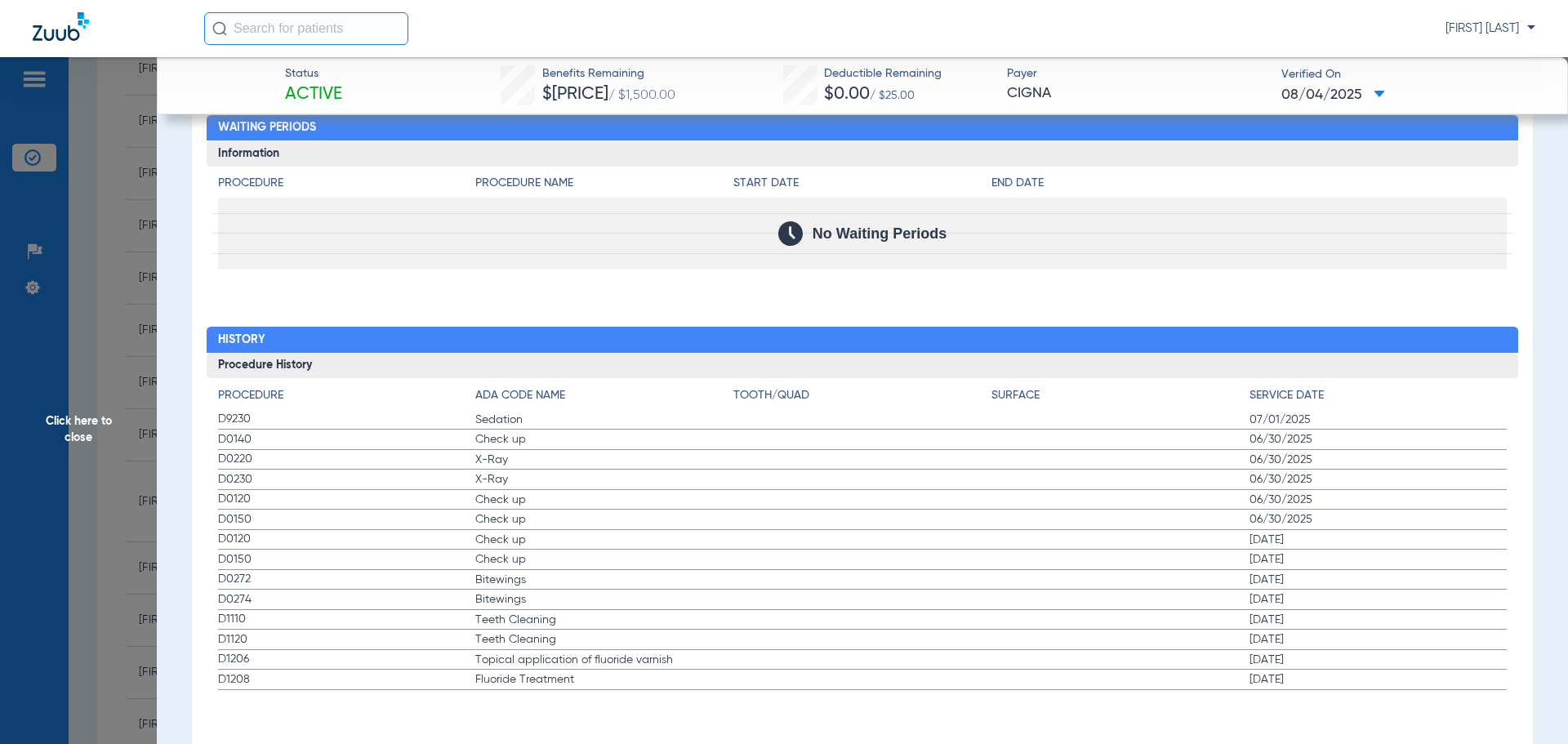 click on "Procedure ADA Code Name Tooth/Quad Surface Service Date D9230 Sedation 07/01/2025 D0140 Check up 06/30/2025 D0220 X-Ray 06/30/2025 D0230 X-Ray 06/30/2025 D0120 Check up 06/30/2025 D0150 Check up 06/30/2025 D0120 Check up 05/14/2025 D0150 Check up 05/14/2025 D0272 Bitewings 05/14/2025 D0274 Bitewings 05/14/2025 D1110 Teeth Cleaning 05/14/2025 D1120 Teeth Cleaning 05/14/2025 D1206 Topical application of fluoride varnish 05/14/2025 D1208 Fluoride Treatment 05/14/2025" 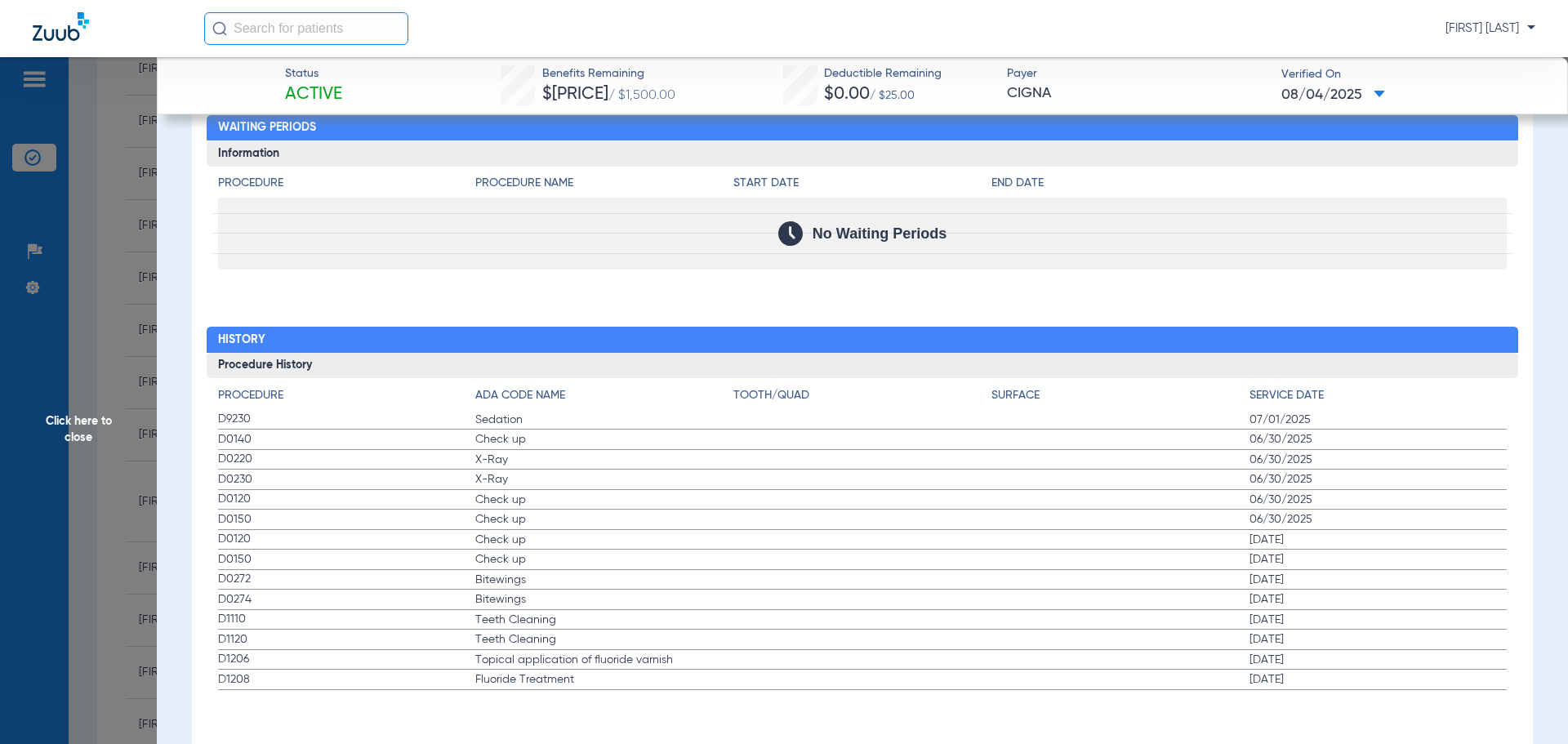 drag, startPoint x: 82, startPoint y: 305, endPoint x: 1217, endPoint y: 51, distance: 1163.0739 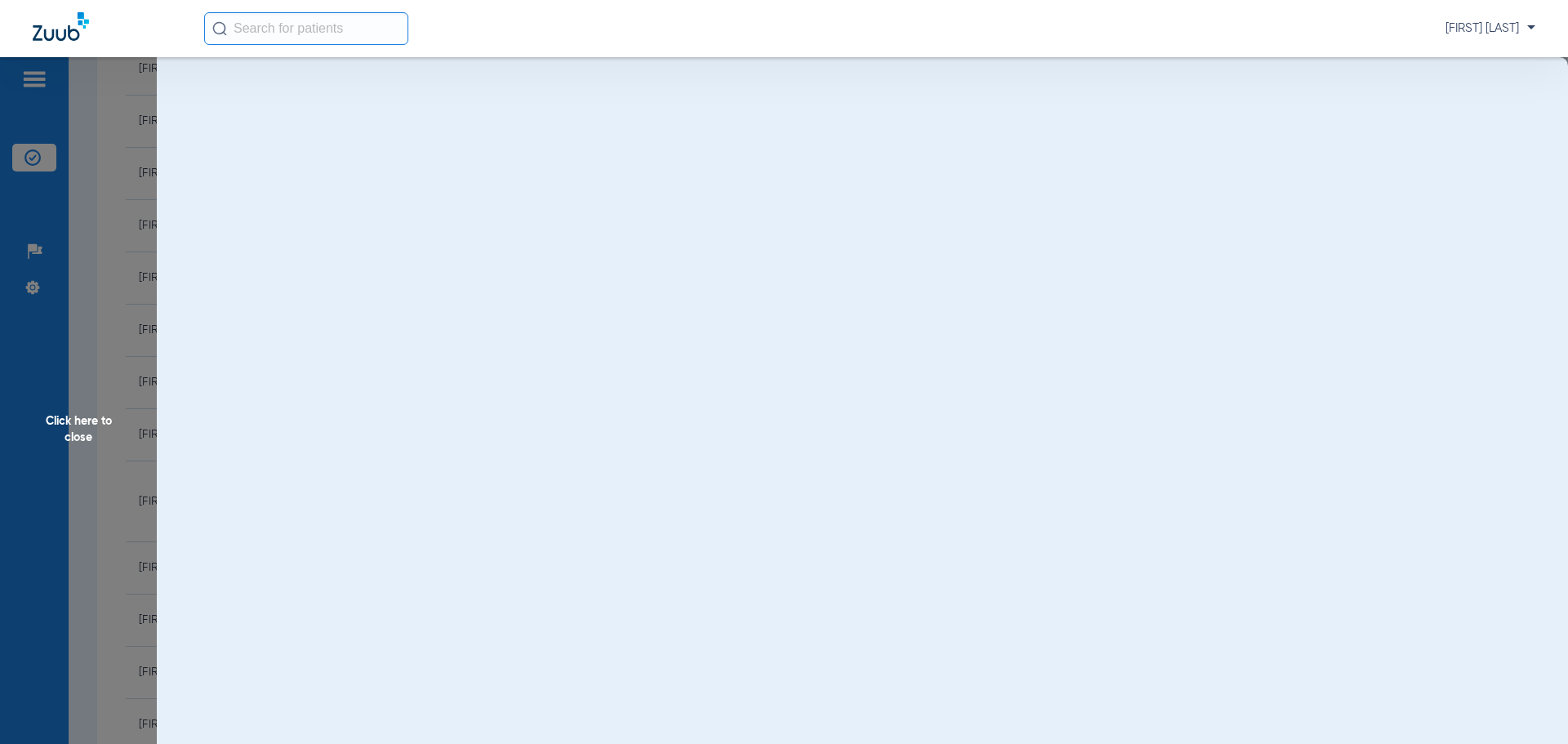scroll, scrollTop: 0, scrollLeft: 0, axis: both 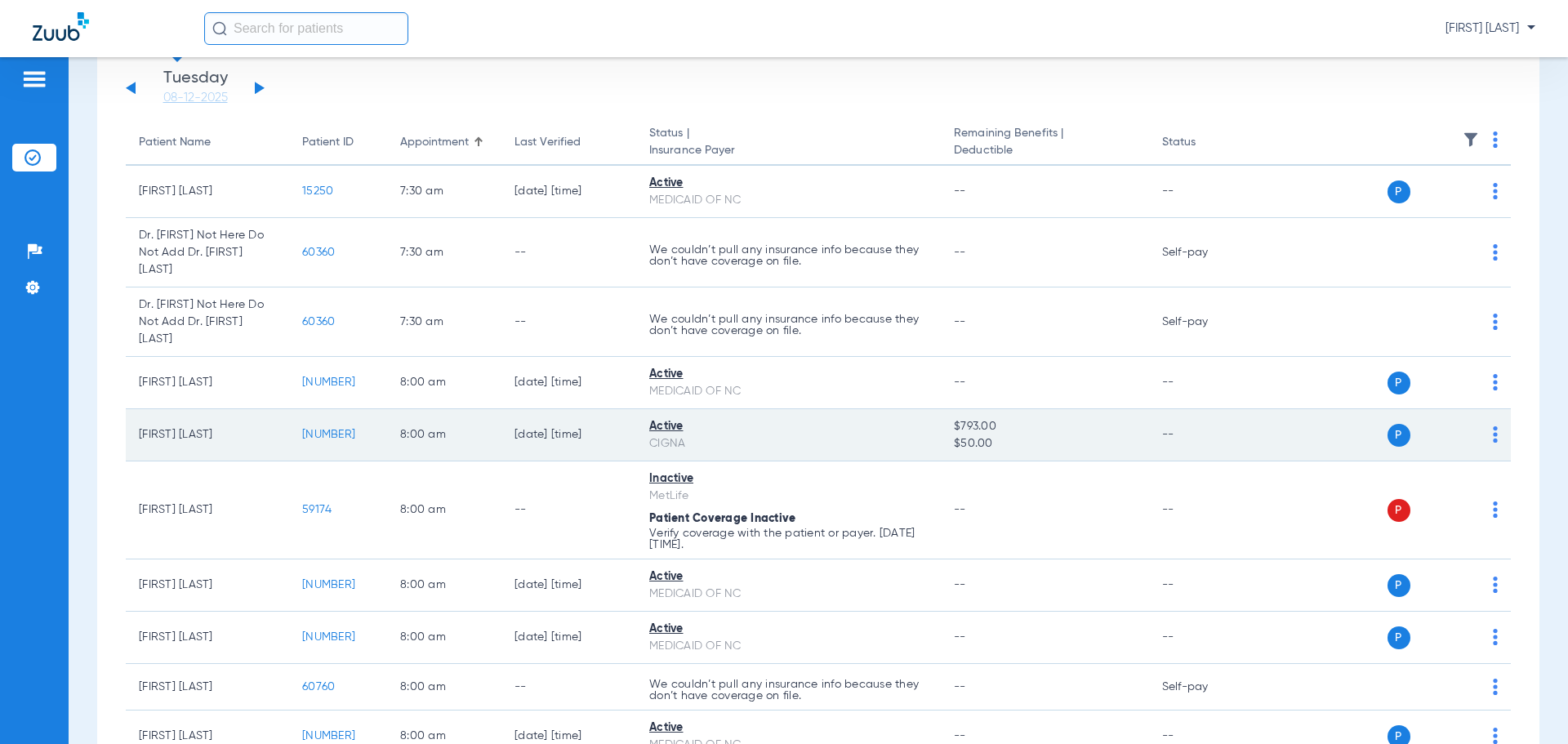click on "61231" 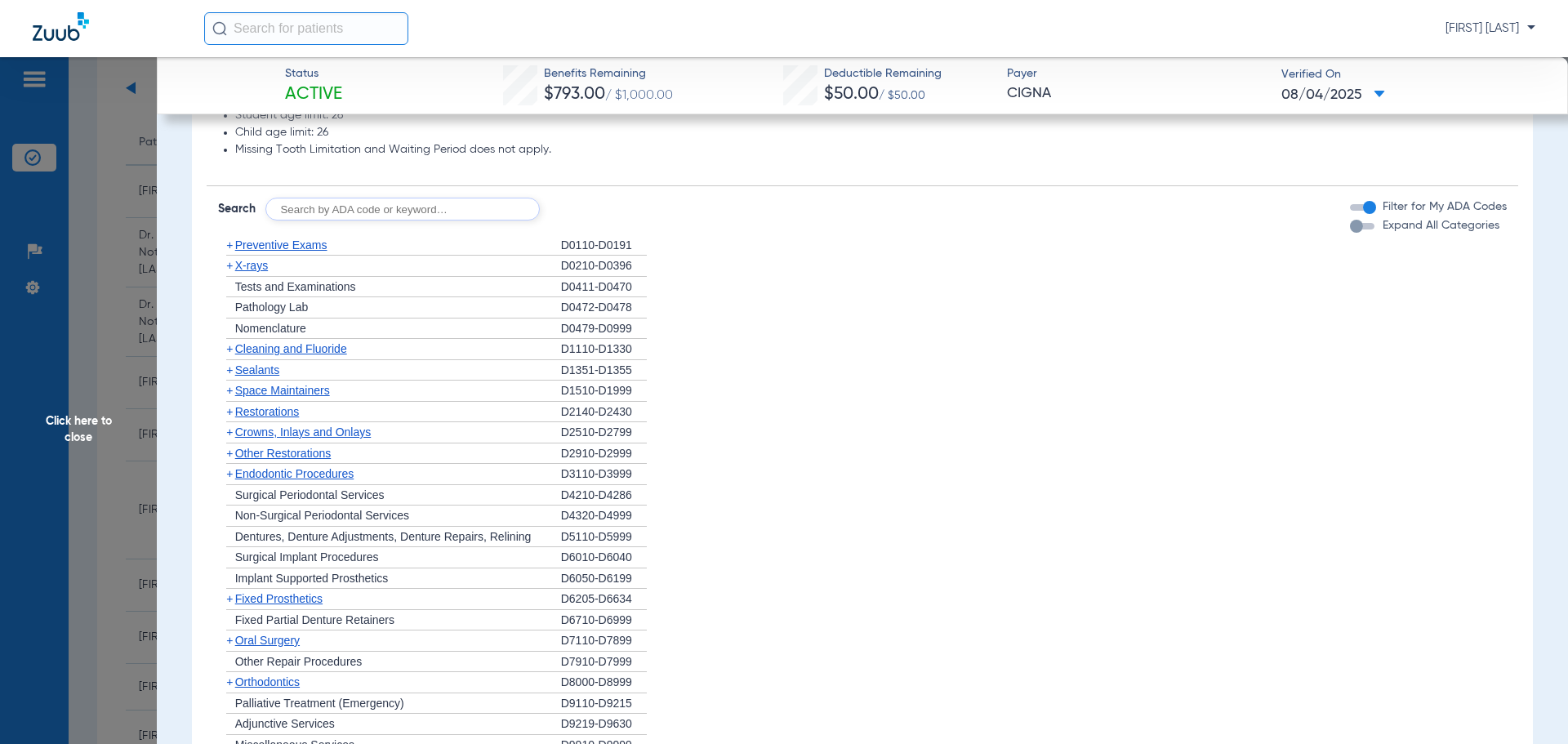 scroll, scrollTop: 898, scrollLeft: 0, axis: vertical 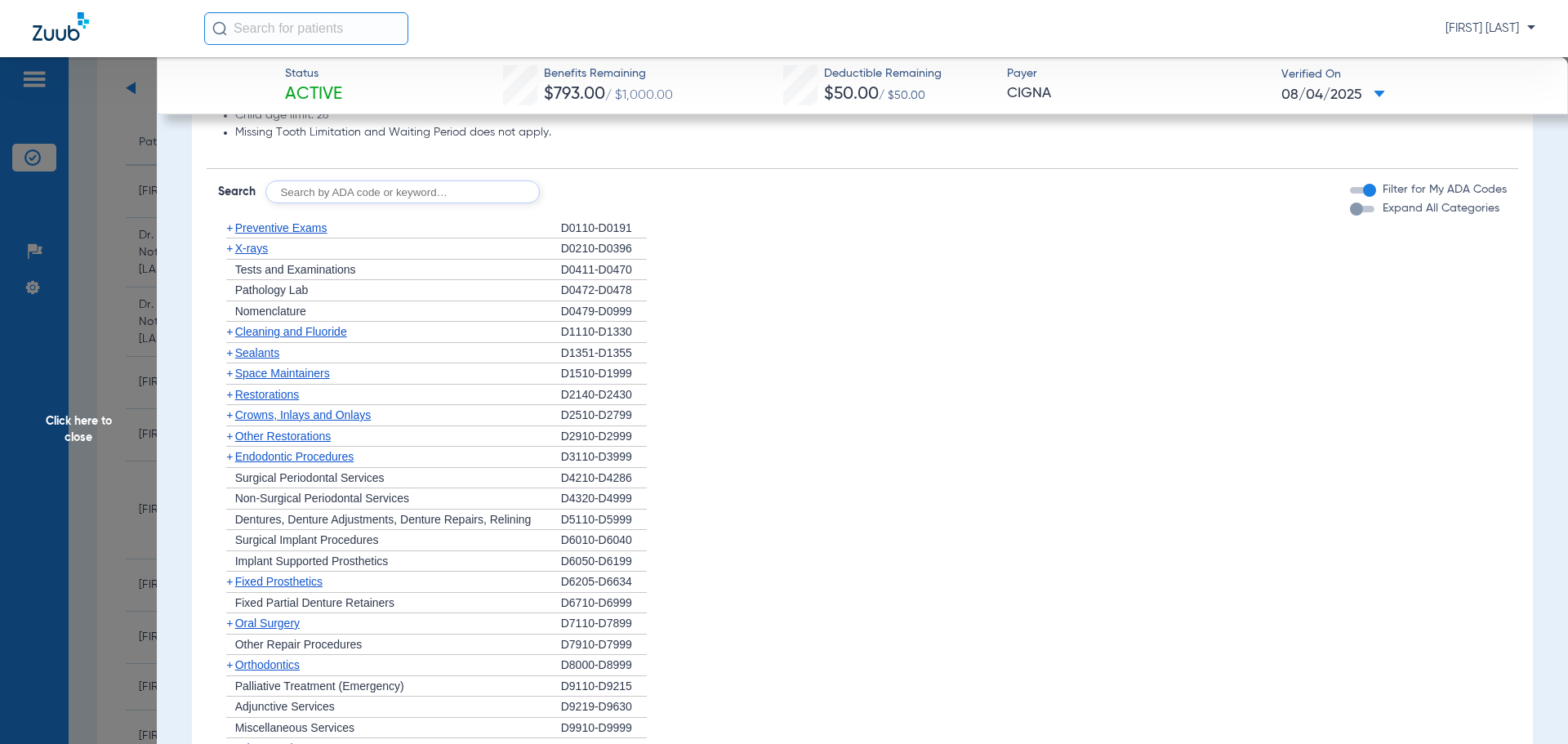 click on "Disclaimers Student age limit: 26 Child age limit: 26 Missing Tooth Limitation and Waiting Period does not apply. Search  Filter for My ADA Codes   Expand All Categories   +   Preventive Exams   D0110-D0191   +   X-rays   D0210-D0396   +   Tests and Examinations   D0411-D0470   +   Pathology Lab   D0472-D0478   +   Nomenclature   D0479-D0999   +   Cleaning and Fluoride   D1110-D1330   +   Sealants   D1351-D1355   +   Space Maintainers   D1510-D1999   +   Restorations   D2140-D2430   +   Crowns, Inlays and Onlays   D2510-D2799   +   Other Restorations   D2910-D2999   +   Endodontic Procedures   D3110-D3999   +   Surgical Periodontal Services   D4210-D4286   +   Non-Surgical Periodontal Services   D4320-D4999   +   Dentures, Denture Adjustments, Denture Repairs, Relining   D5110-D5999   +   Surgical Implant Procedures   D6010-D6040   +   Implant Supported Prosthetics   D6050-D6199   +   Fixed Prosthetics   D6205-D6634   +   Fixed Partial Denture Retainers   D6710-D6999   +   Oral Surgery   D7110-D7899   +   +" 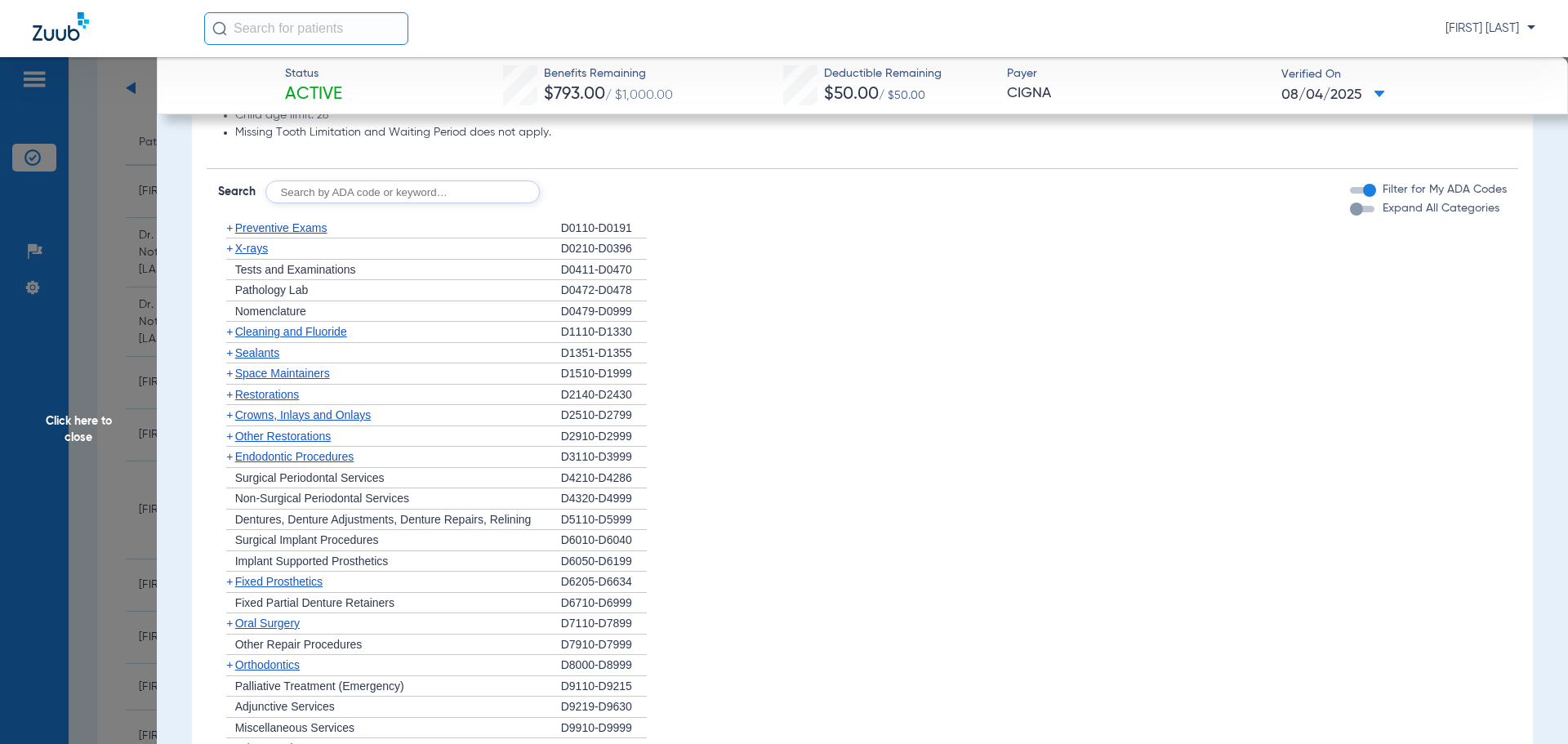 click on "Preventive Exams" 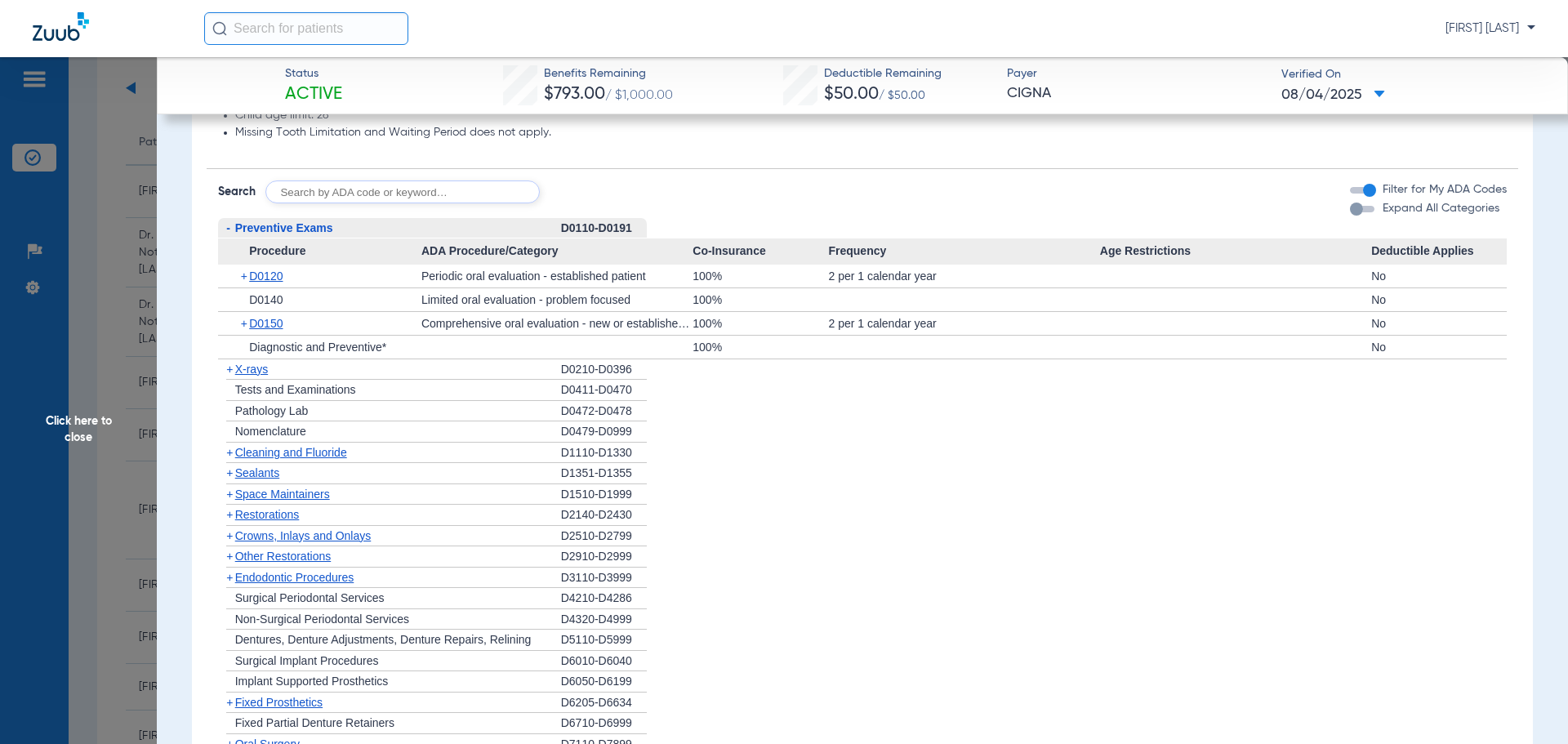 click on "Preventive Exams" 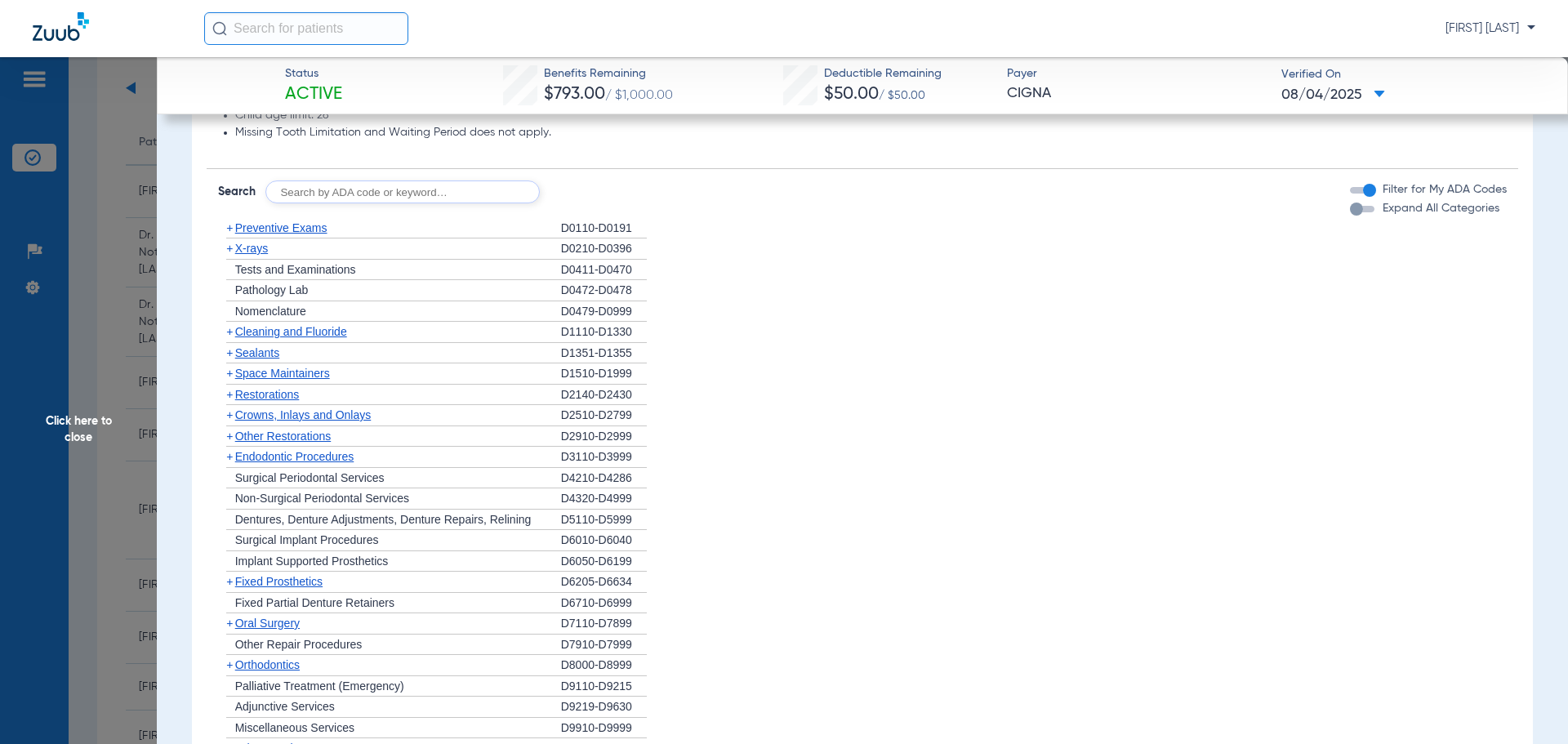 click on "Preventive Exams" 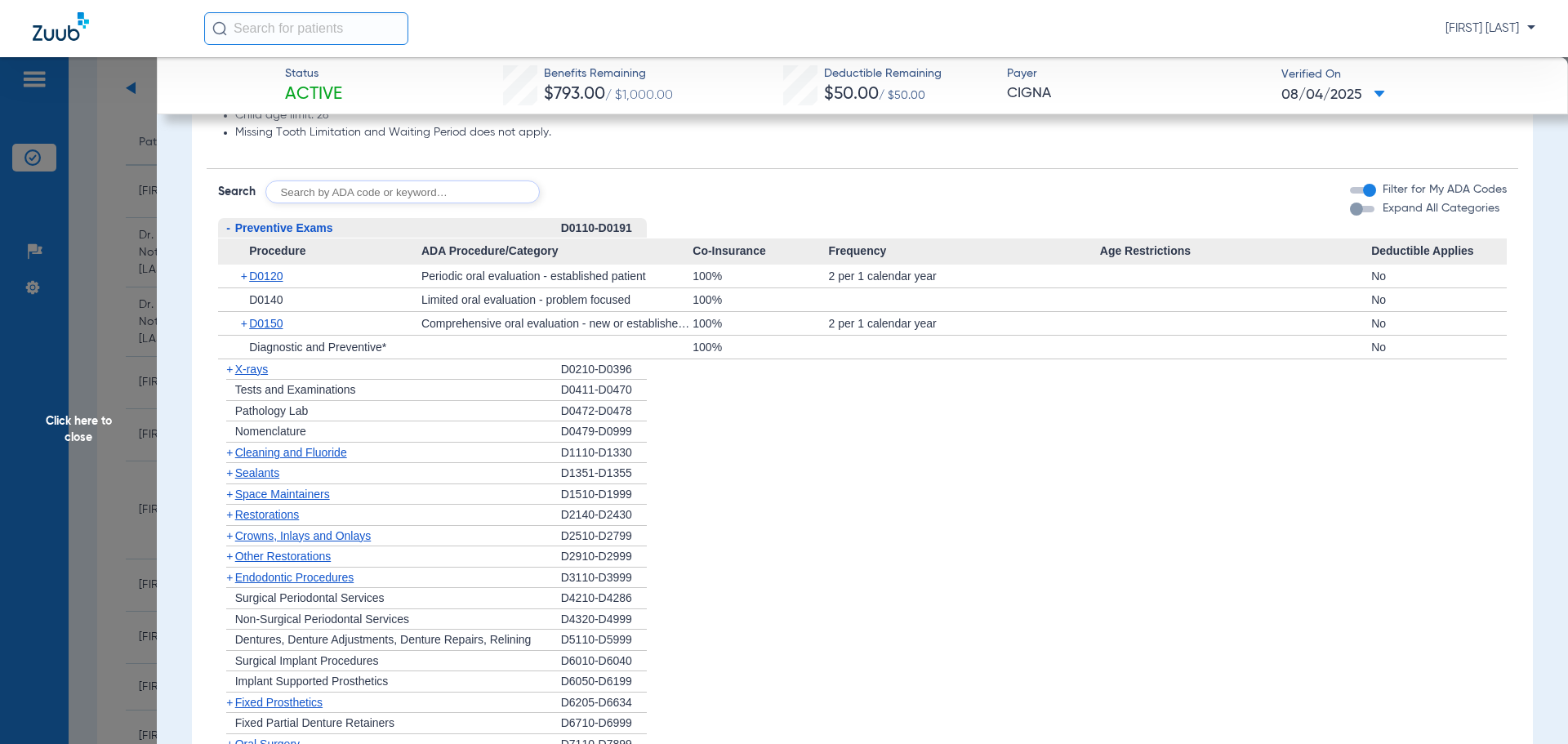 click on "Preventive Exams" 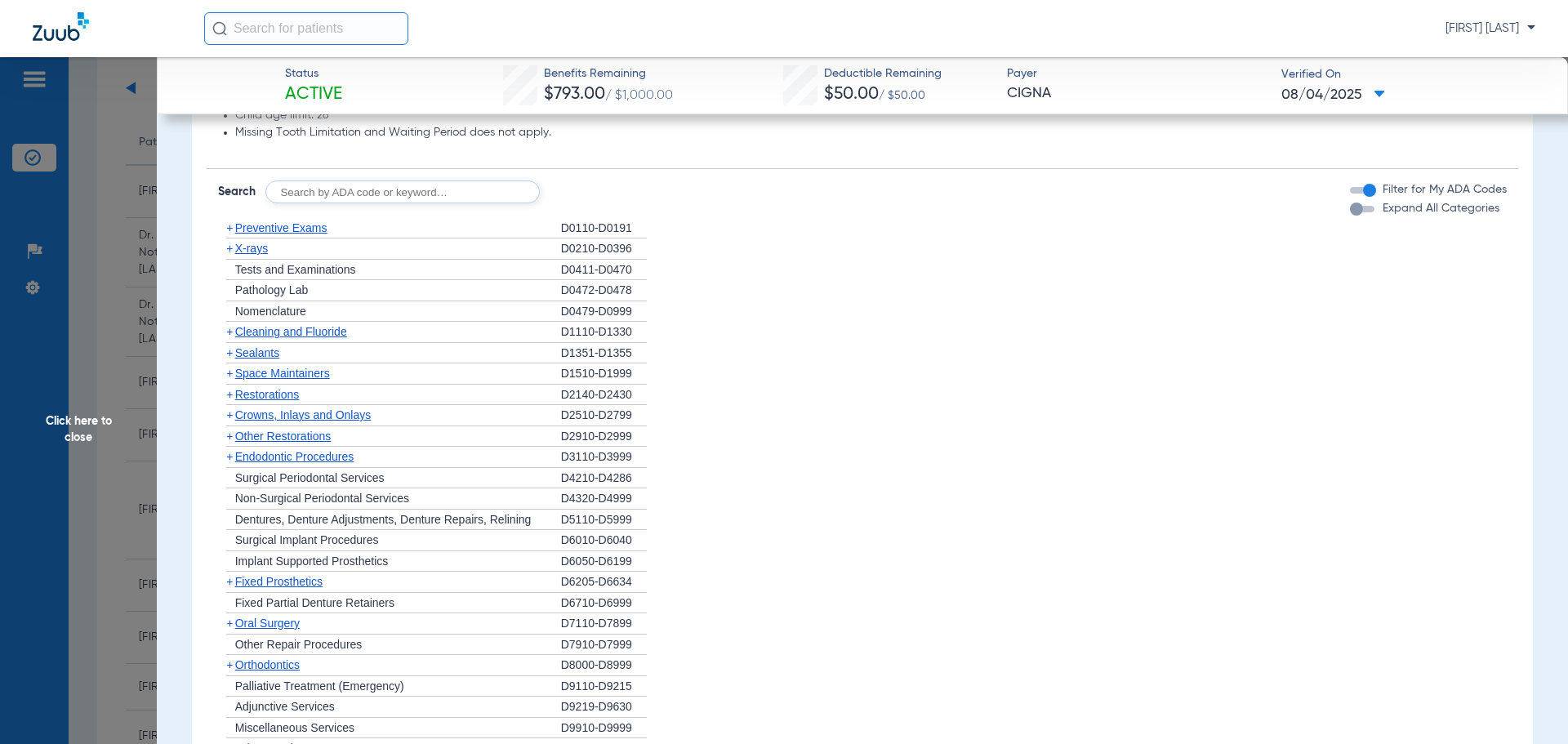 click on "Preventive Exams" 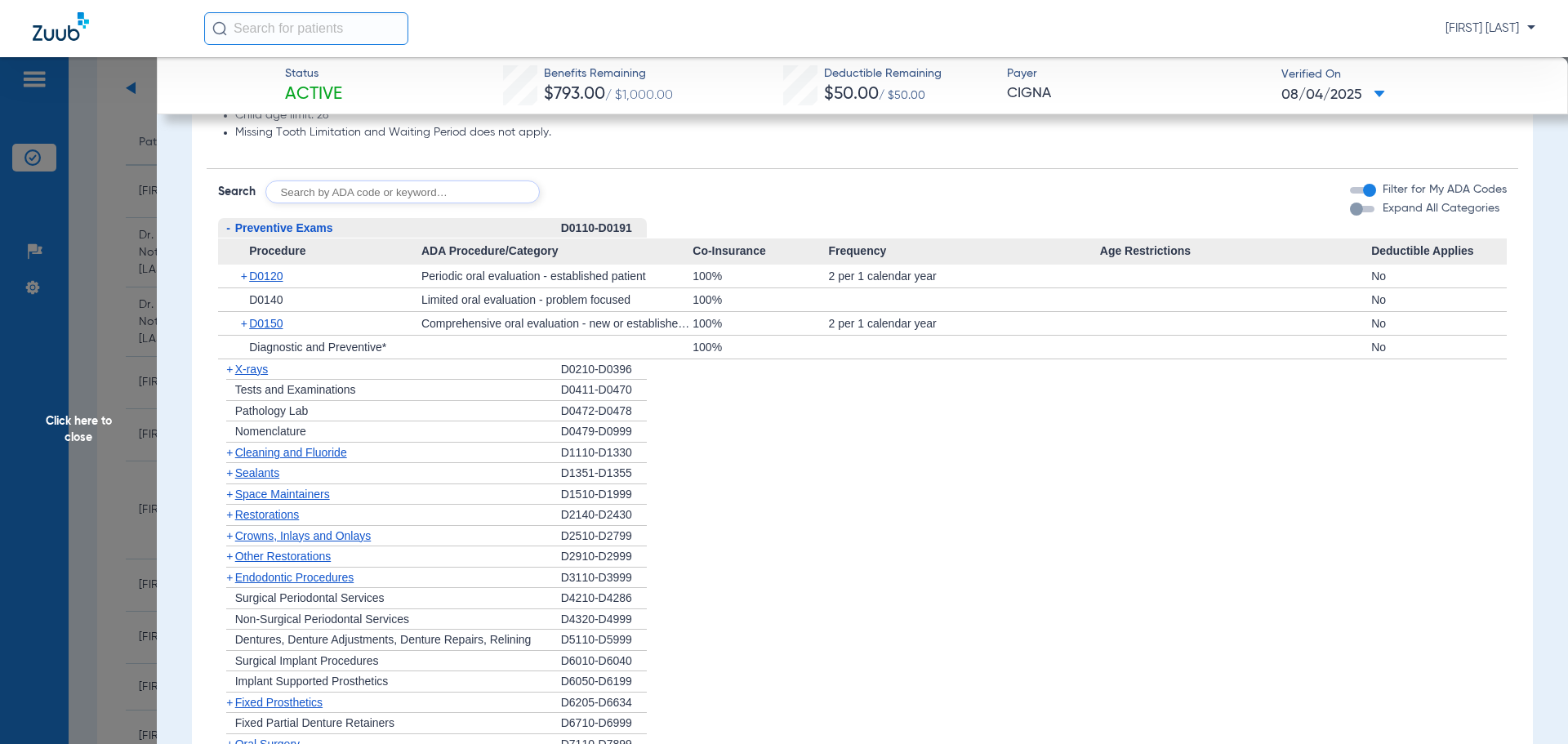 click on "Preventive Exams" 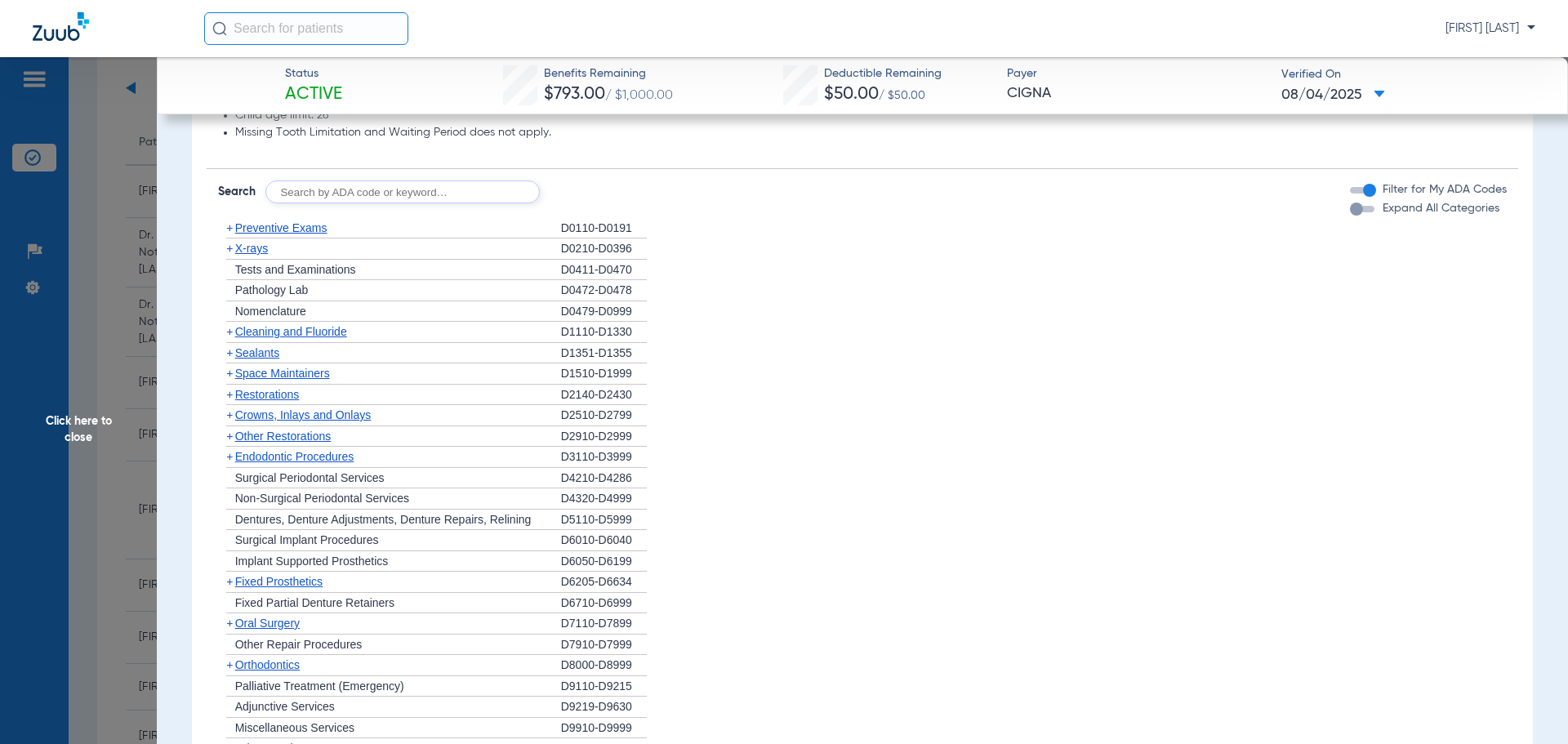 click on "+   X-rays" 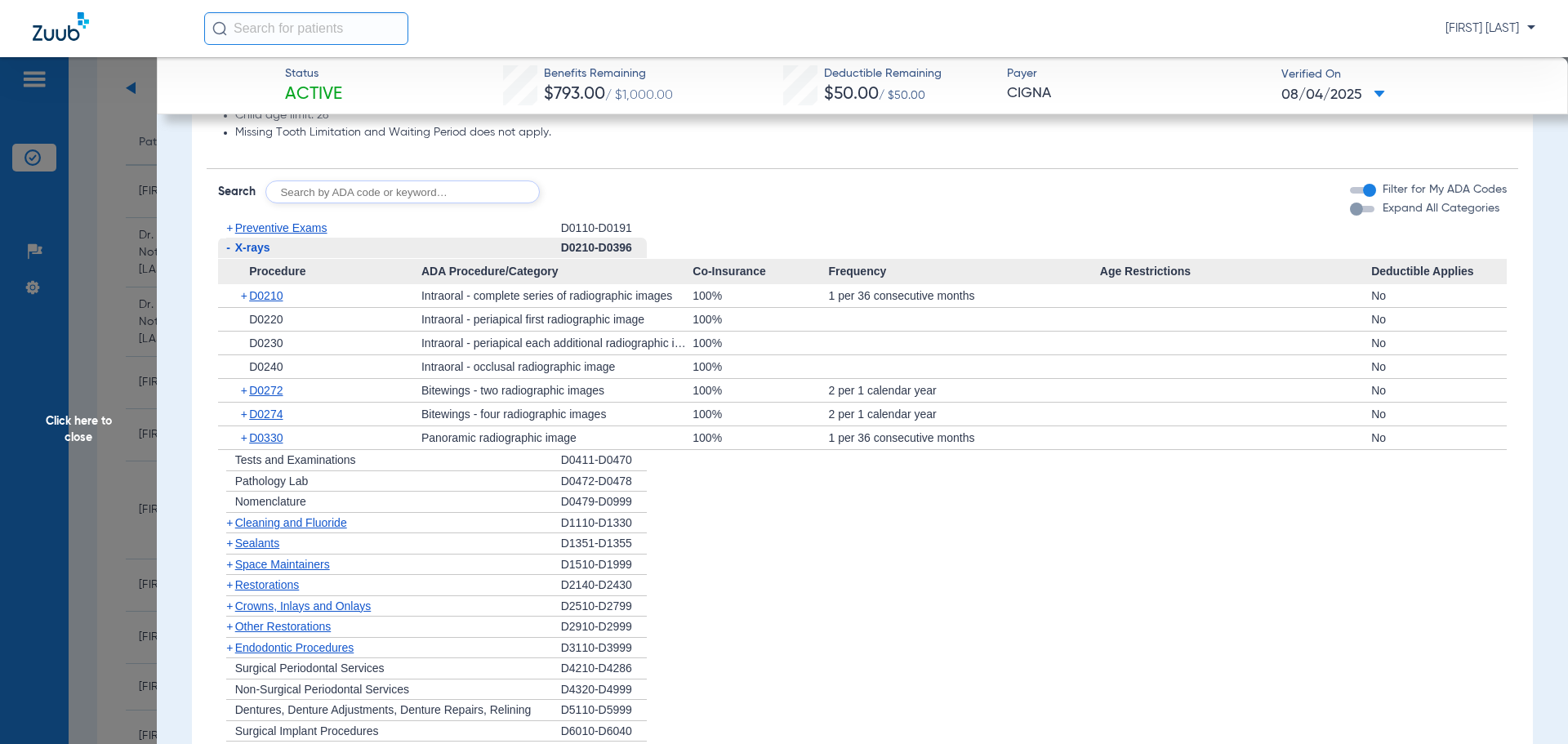 click on "-   X-rays" 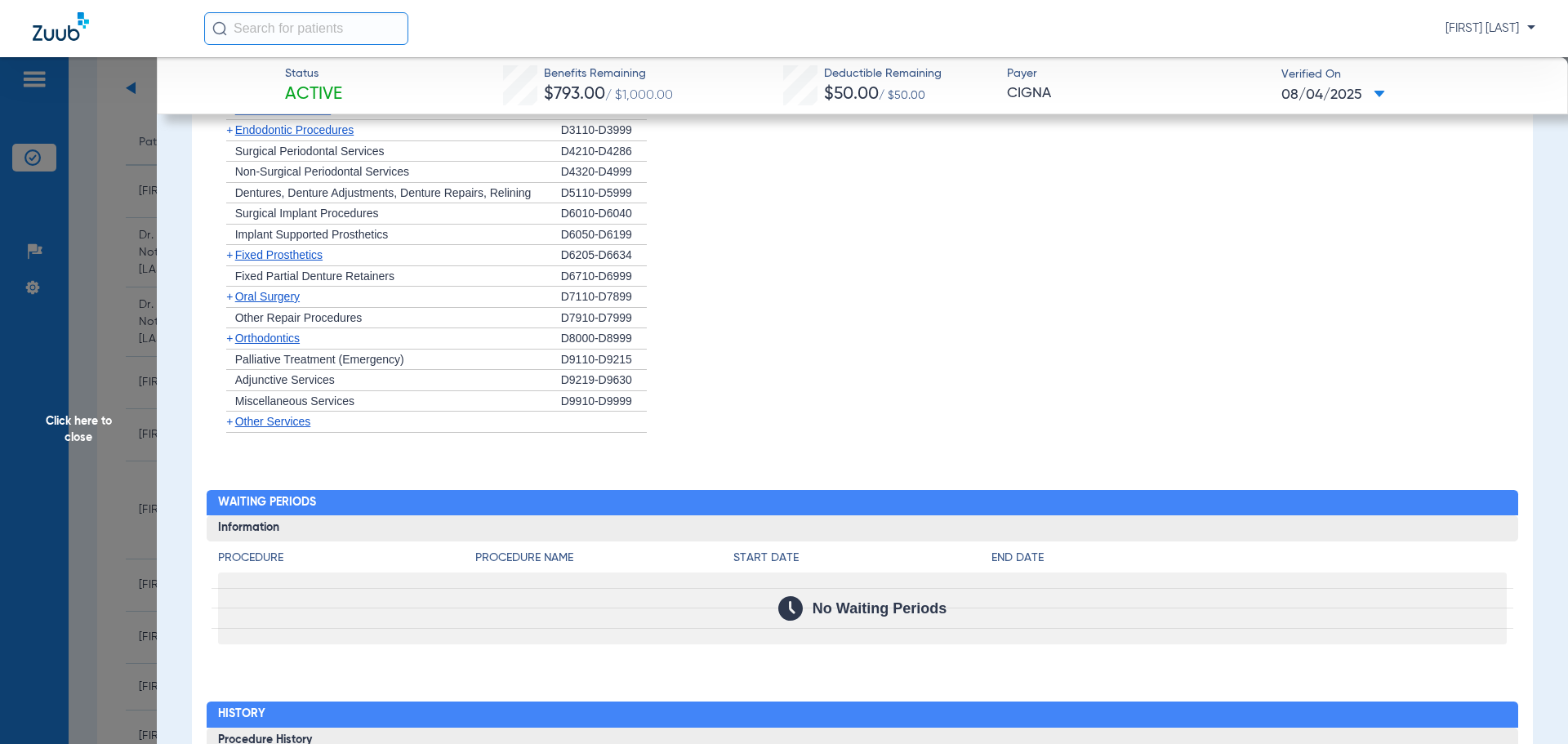 scroll, scrollTop: 1062, scrollLeft: 0, axis: vertical 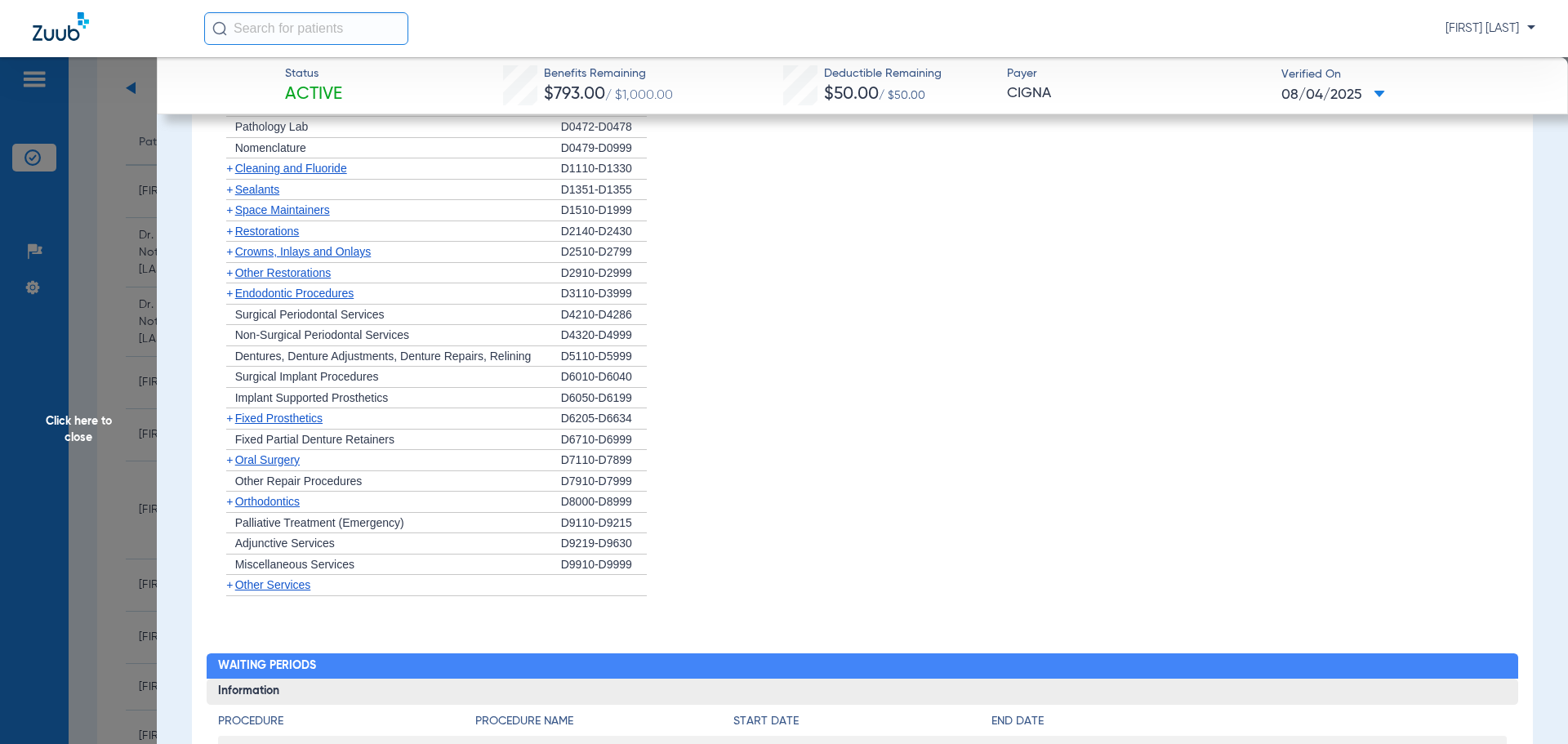 click on "+   Cleaning and Fluoride" 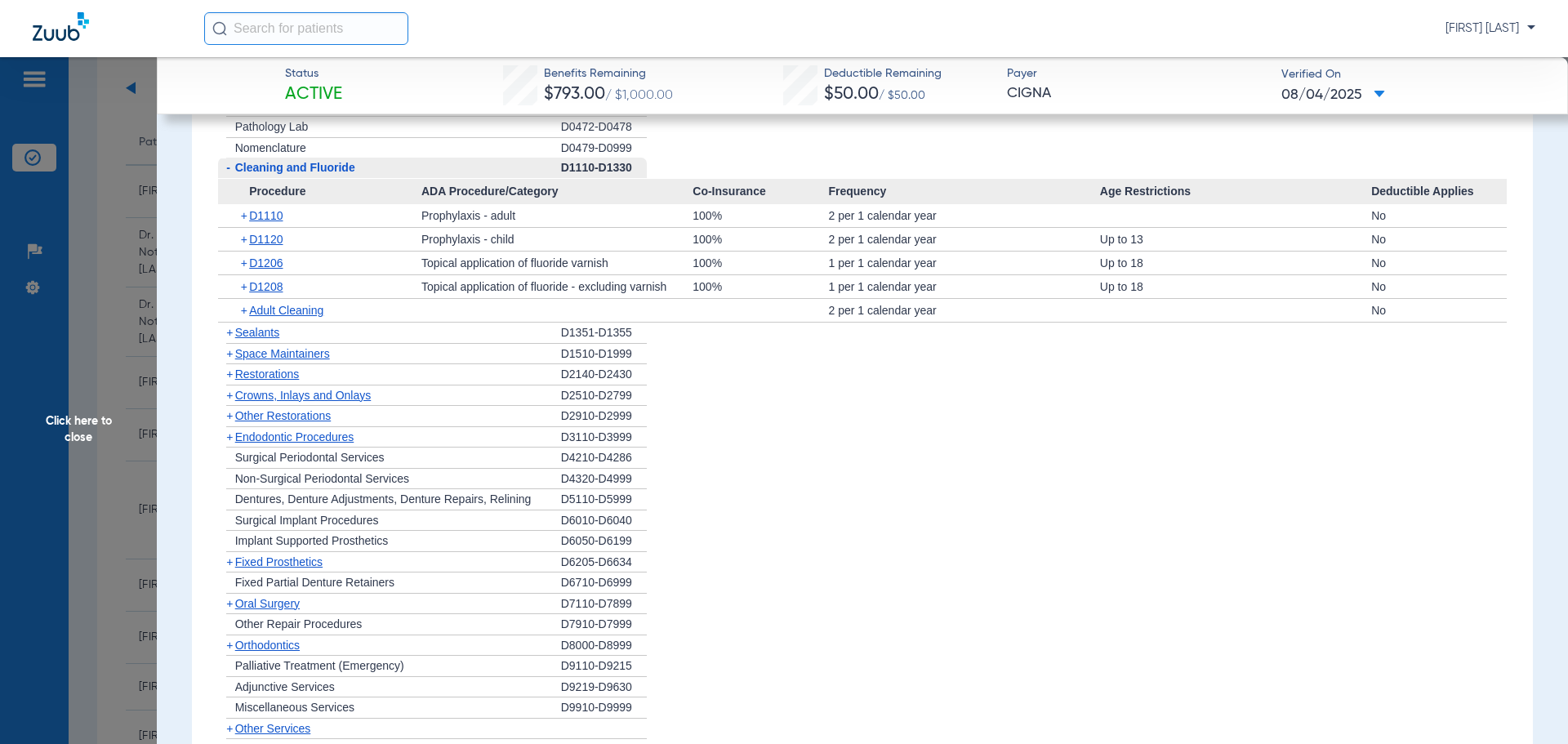 click on "-   Cleaning and Fluoride" 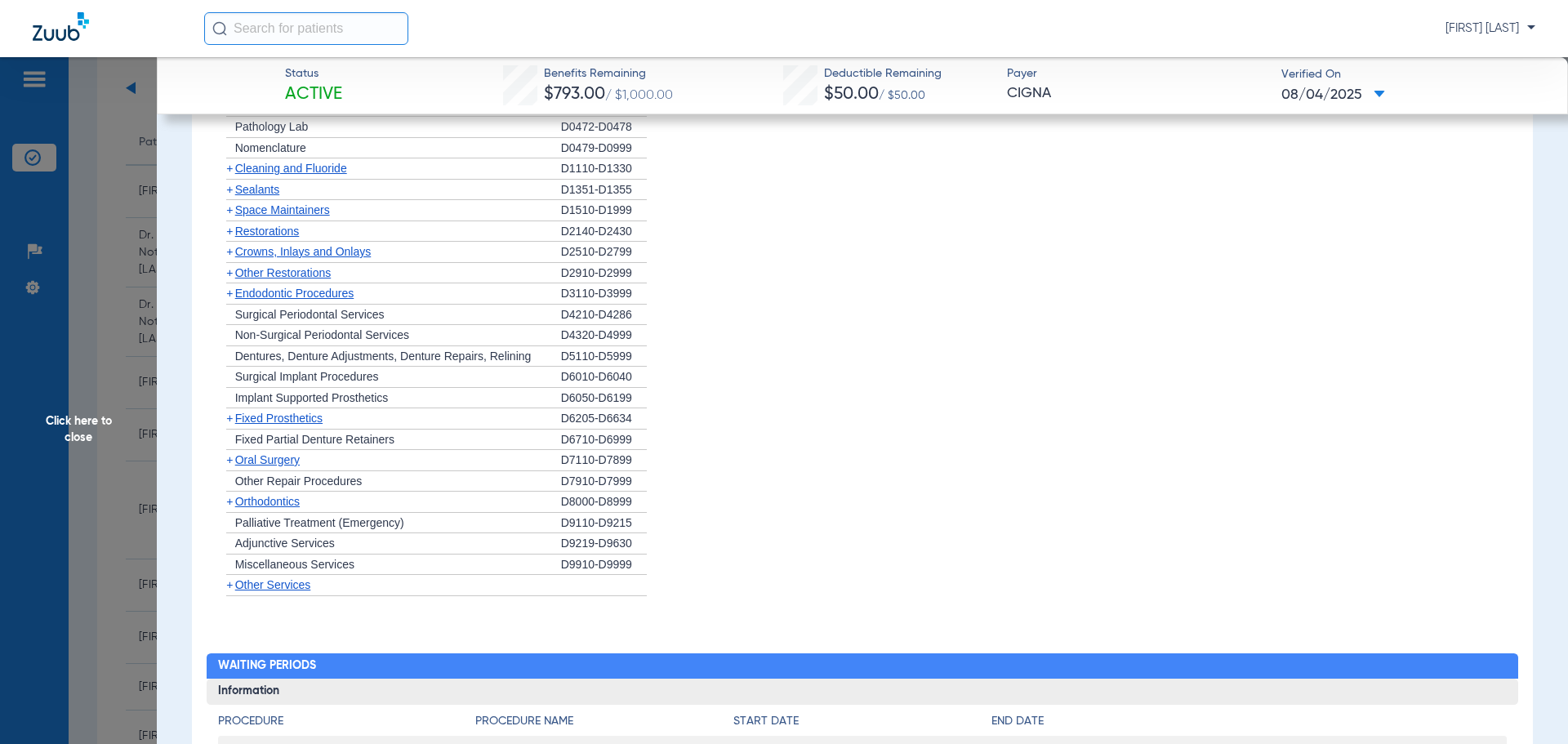 click on "+   Sealants" 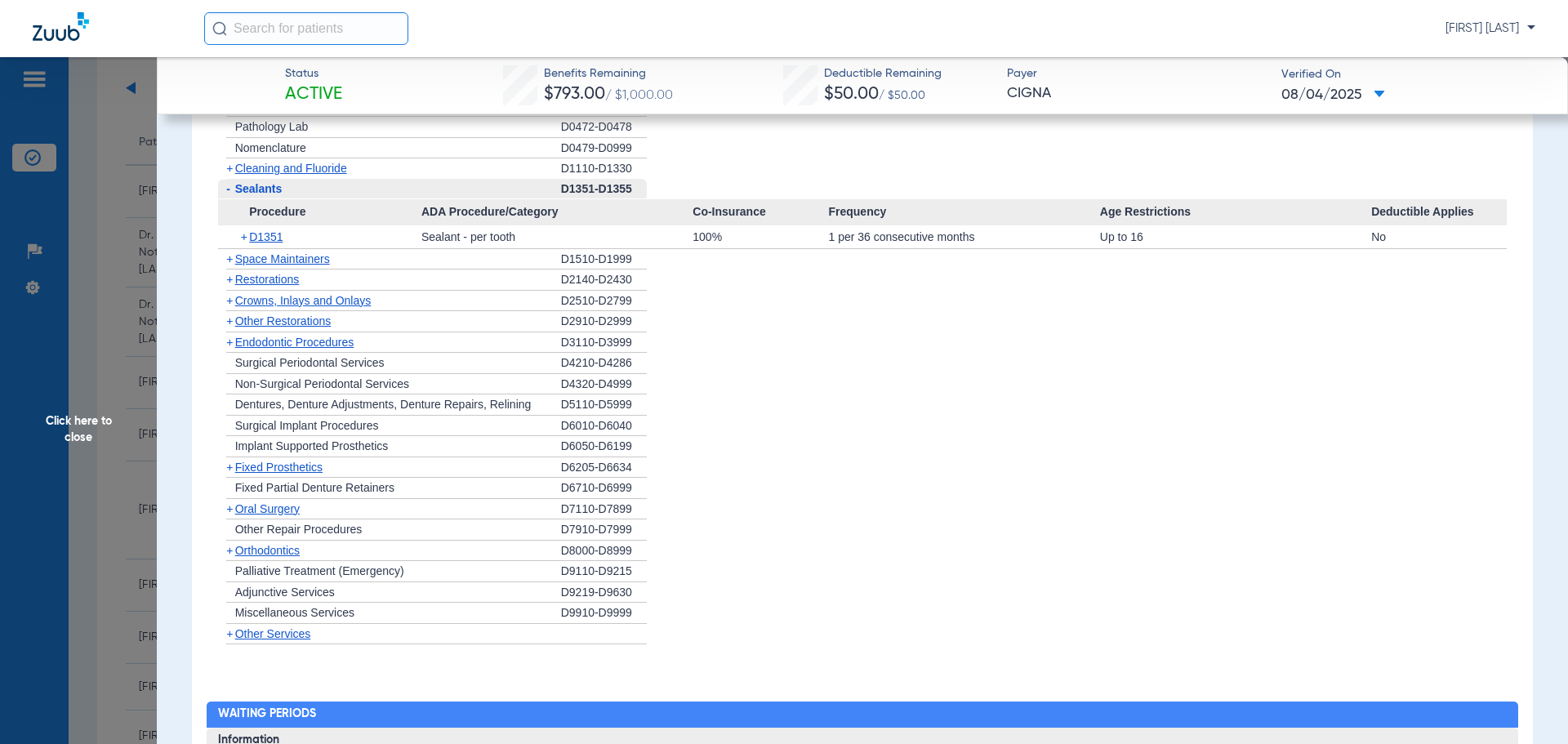 click on "-   Sealants" 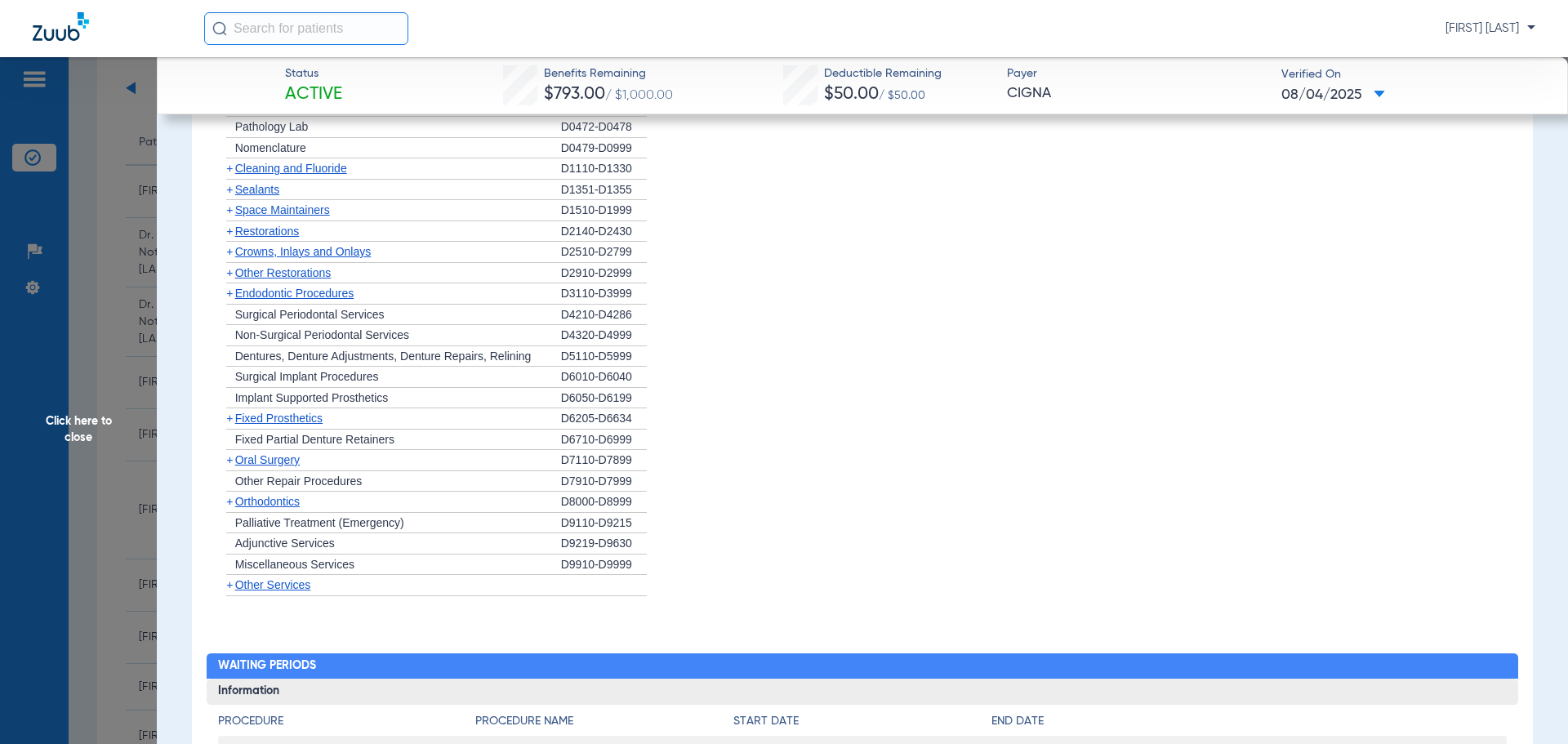 click on "+   Space Maintainers" 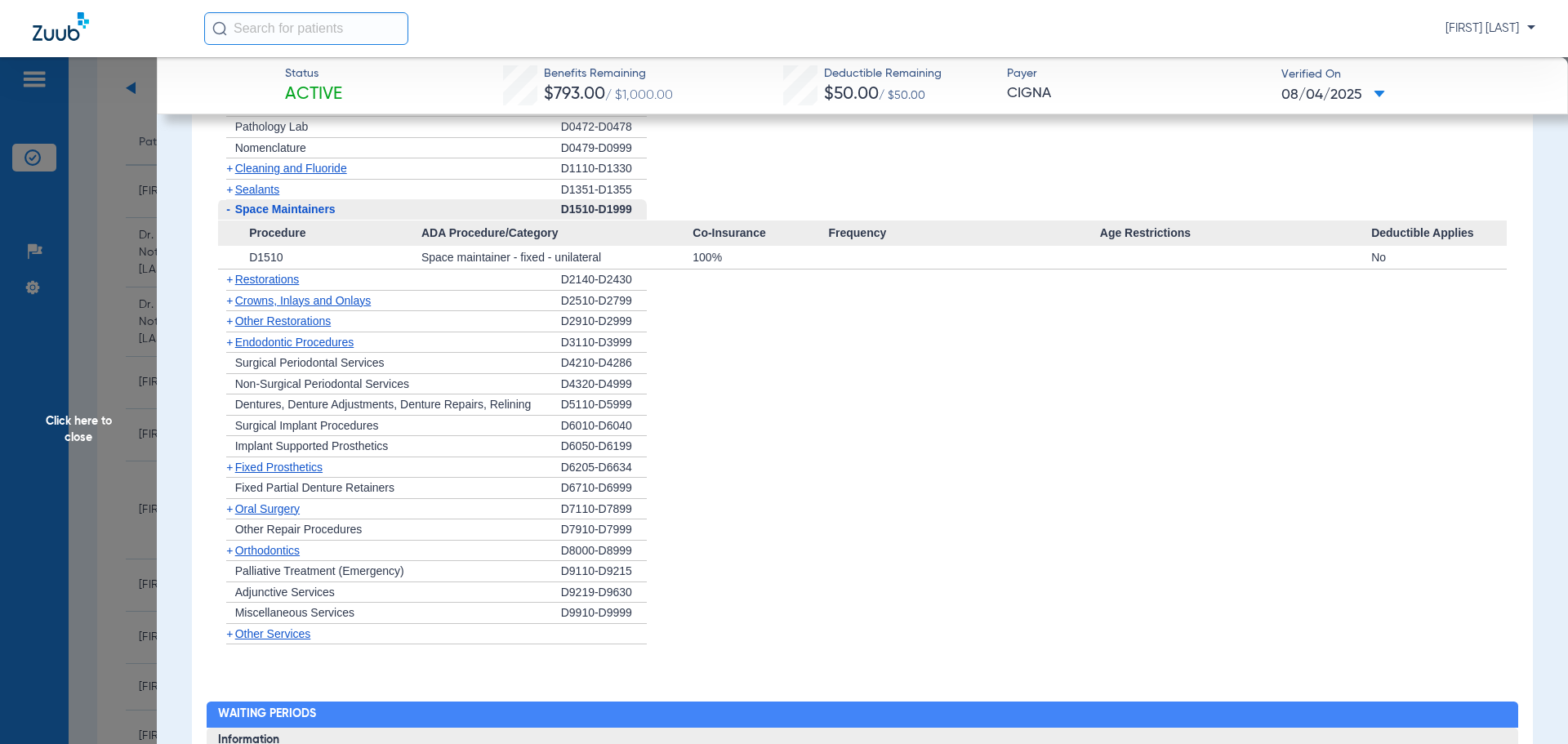 click on "-   Space Maintainers" 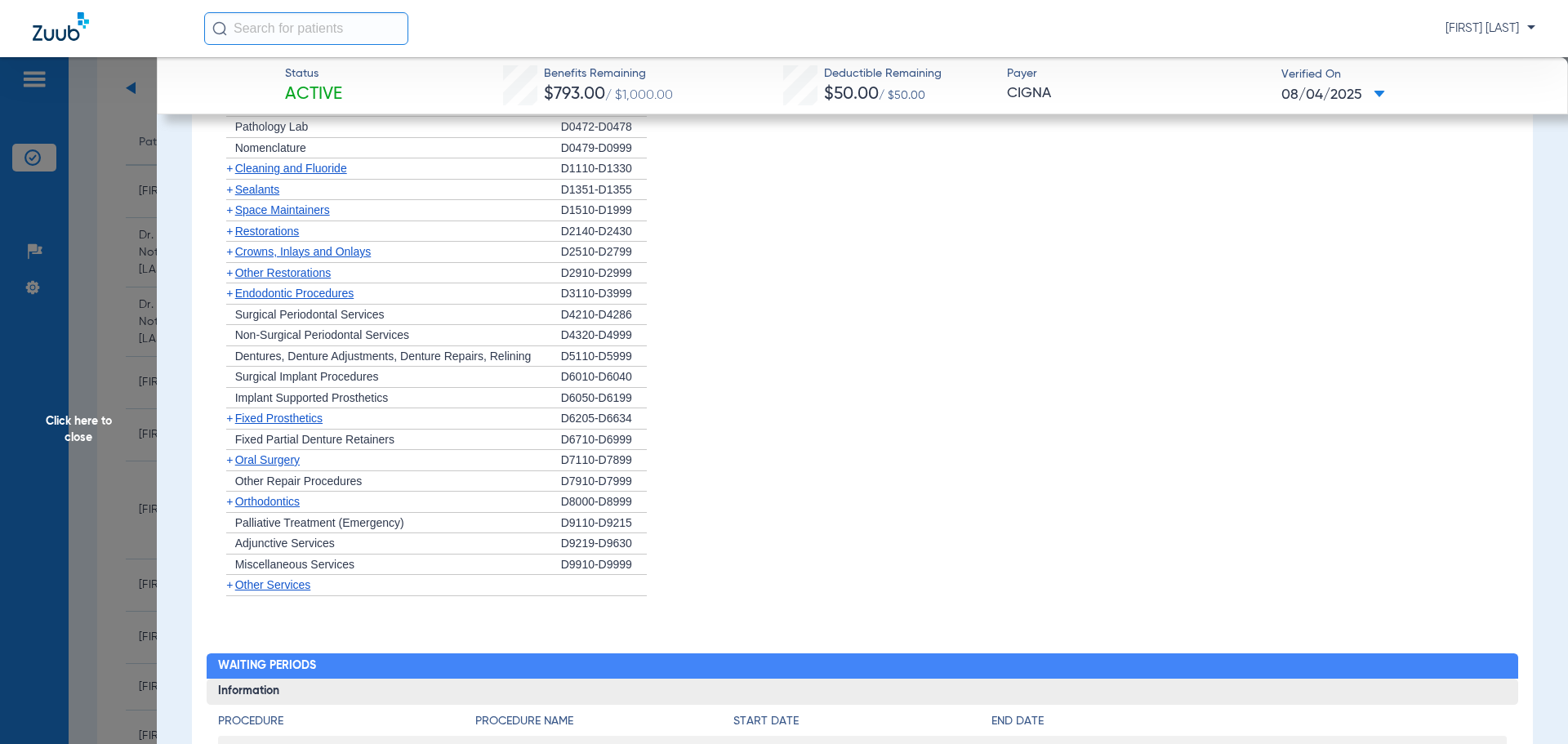 click on "+   Other Restorations" 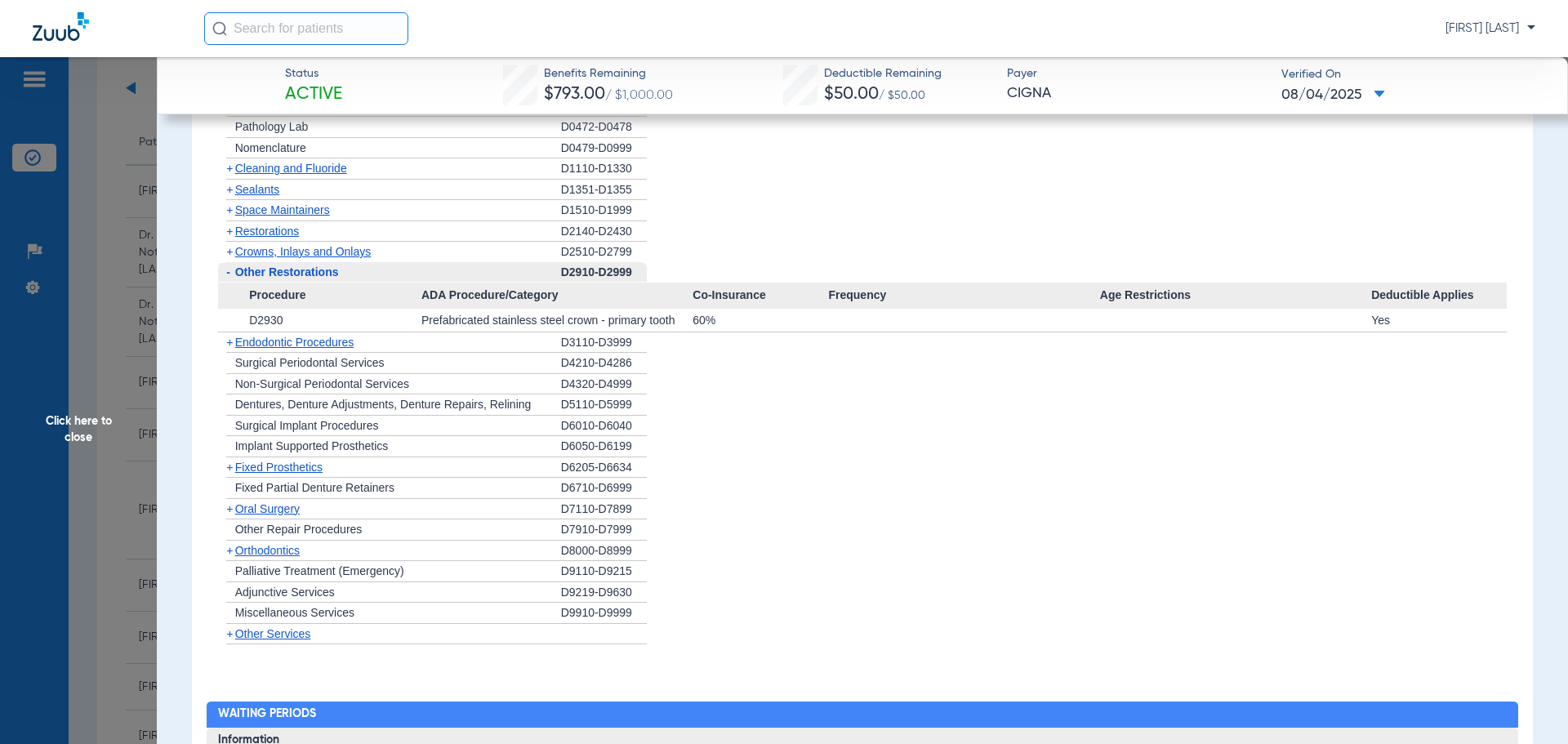 click on "-   Other Restorations" 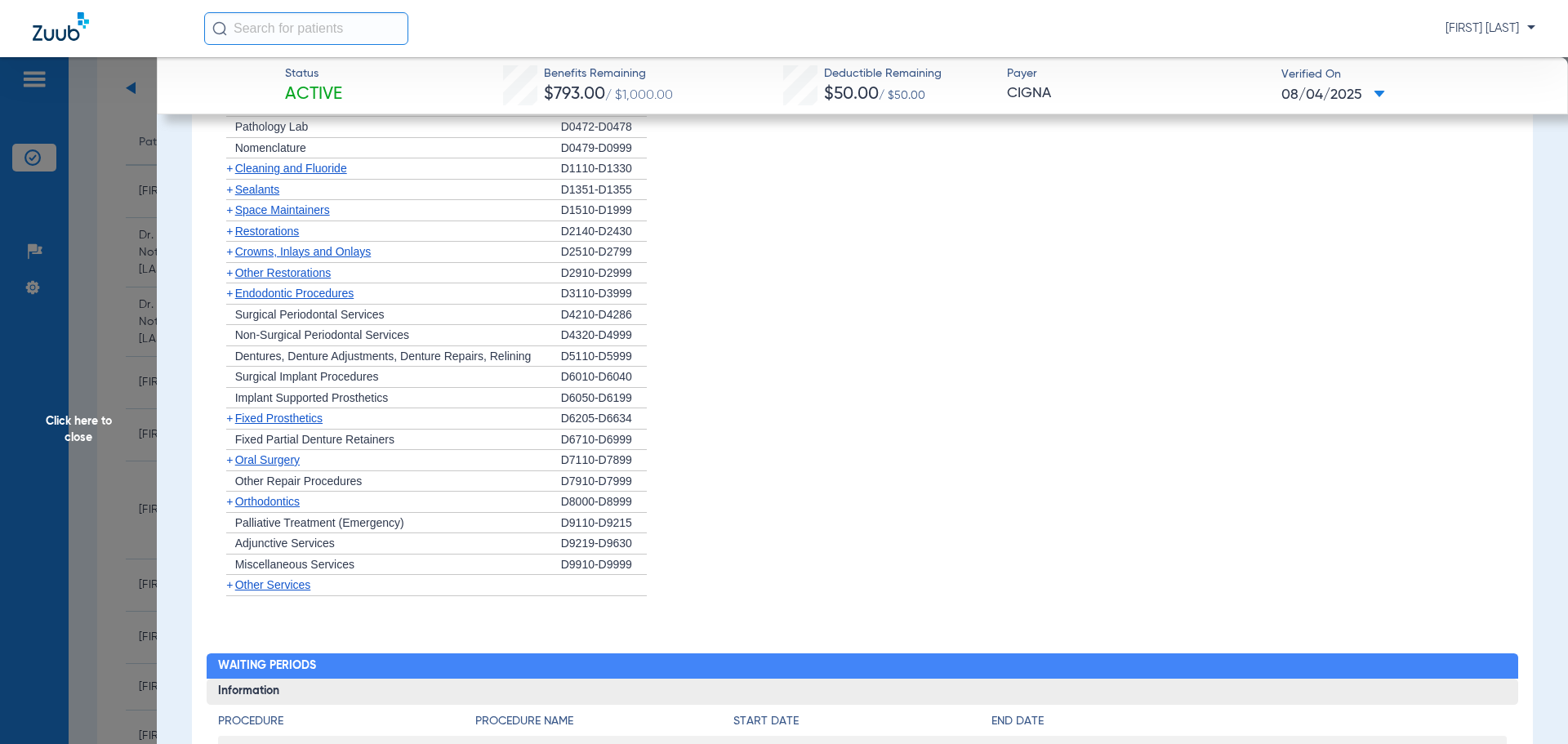 click on "+   Endodontic Procedures" 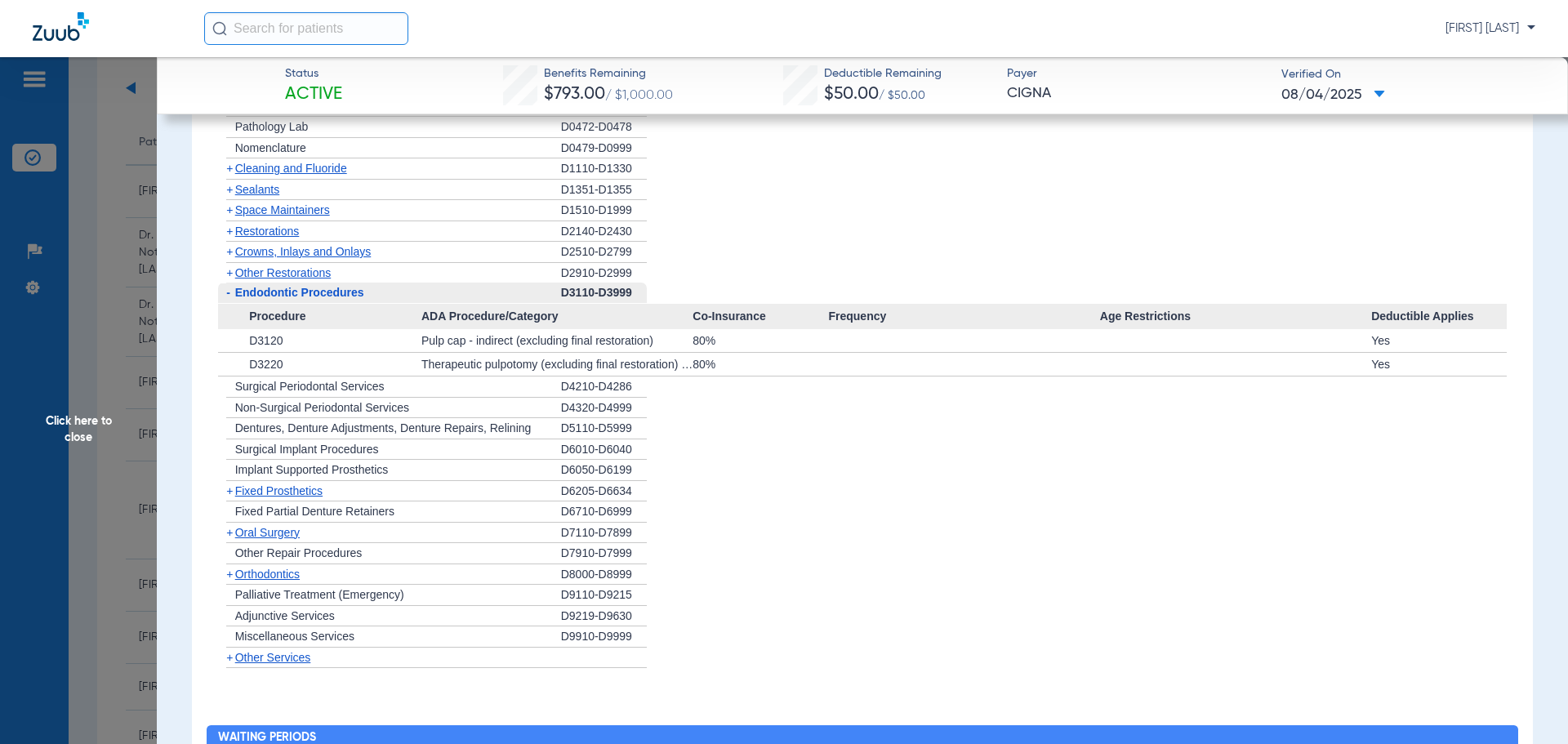 click on "Endodontic Procedures" 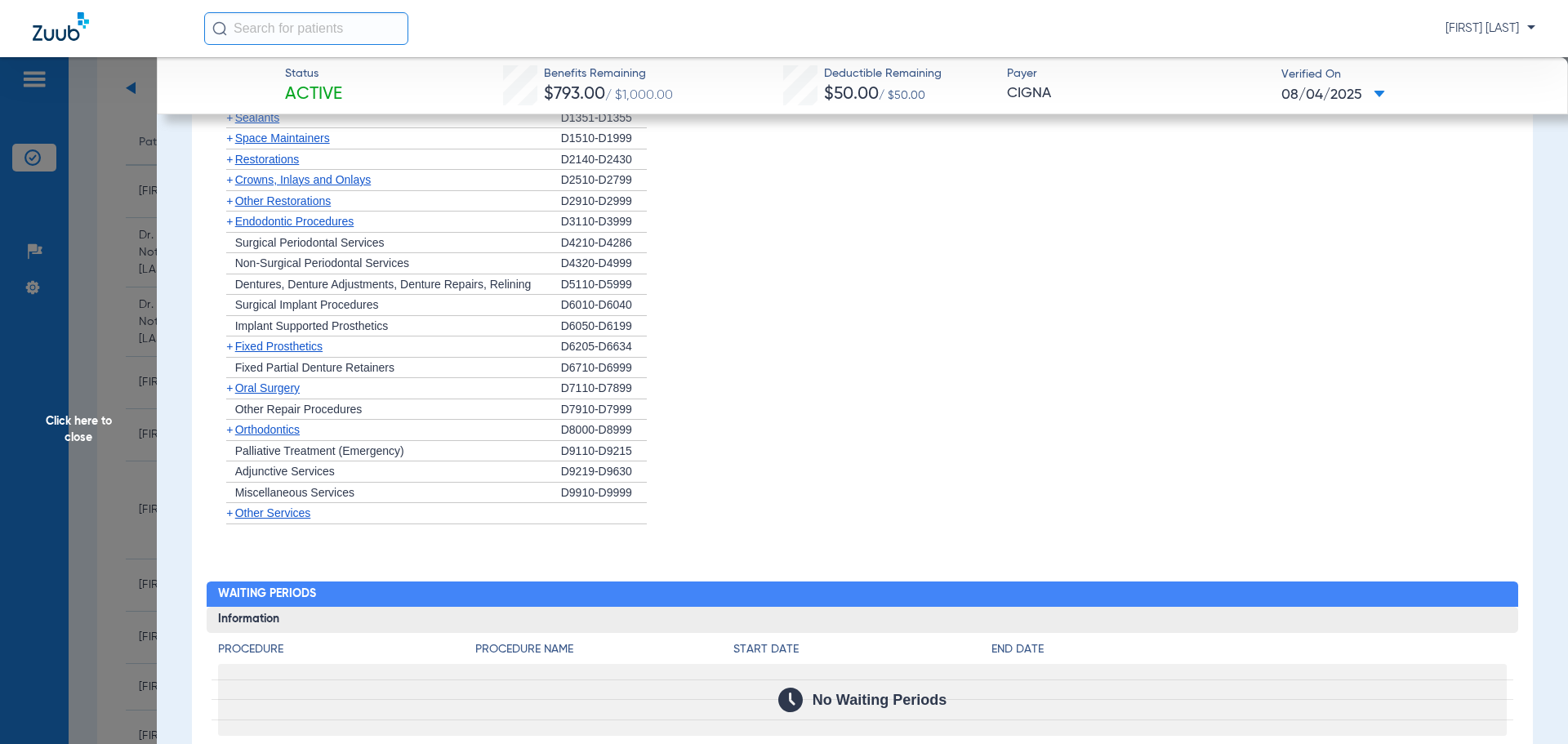 scroll, scrollTop: 1143, scrollLeft: 0, axis: vertical 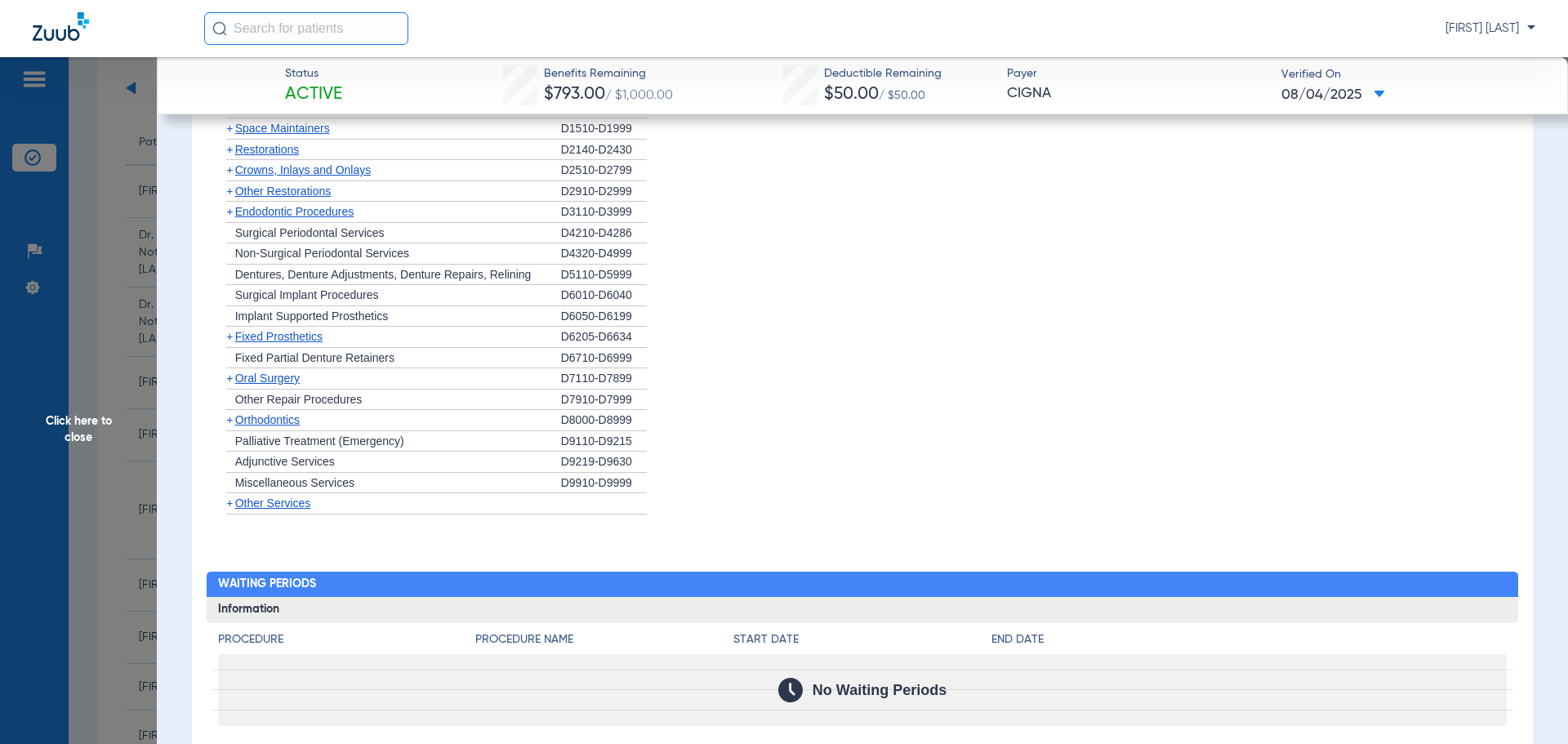 click on "+   Oral Surgery" 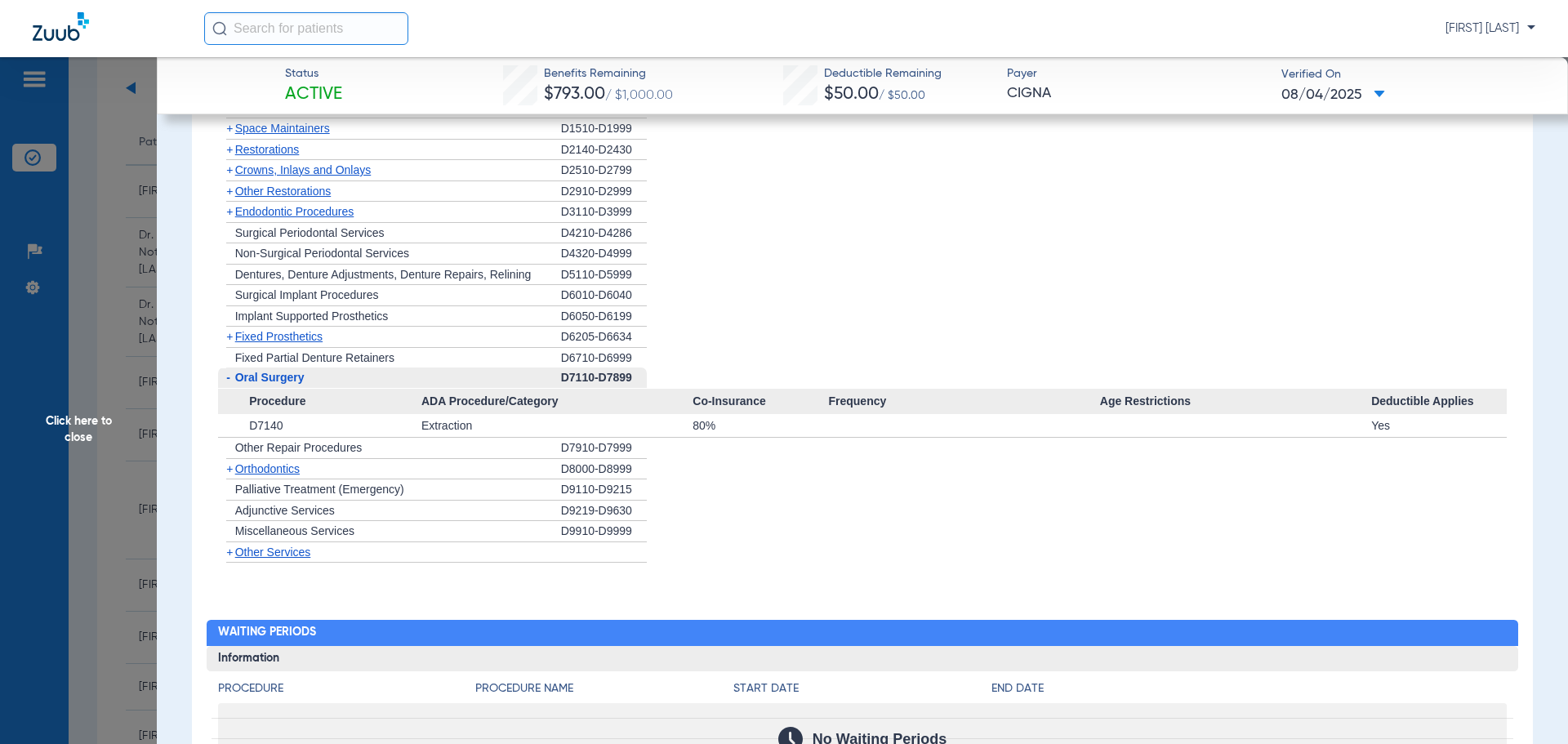 click on "-   Oral Surgery" 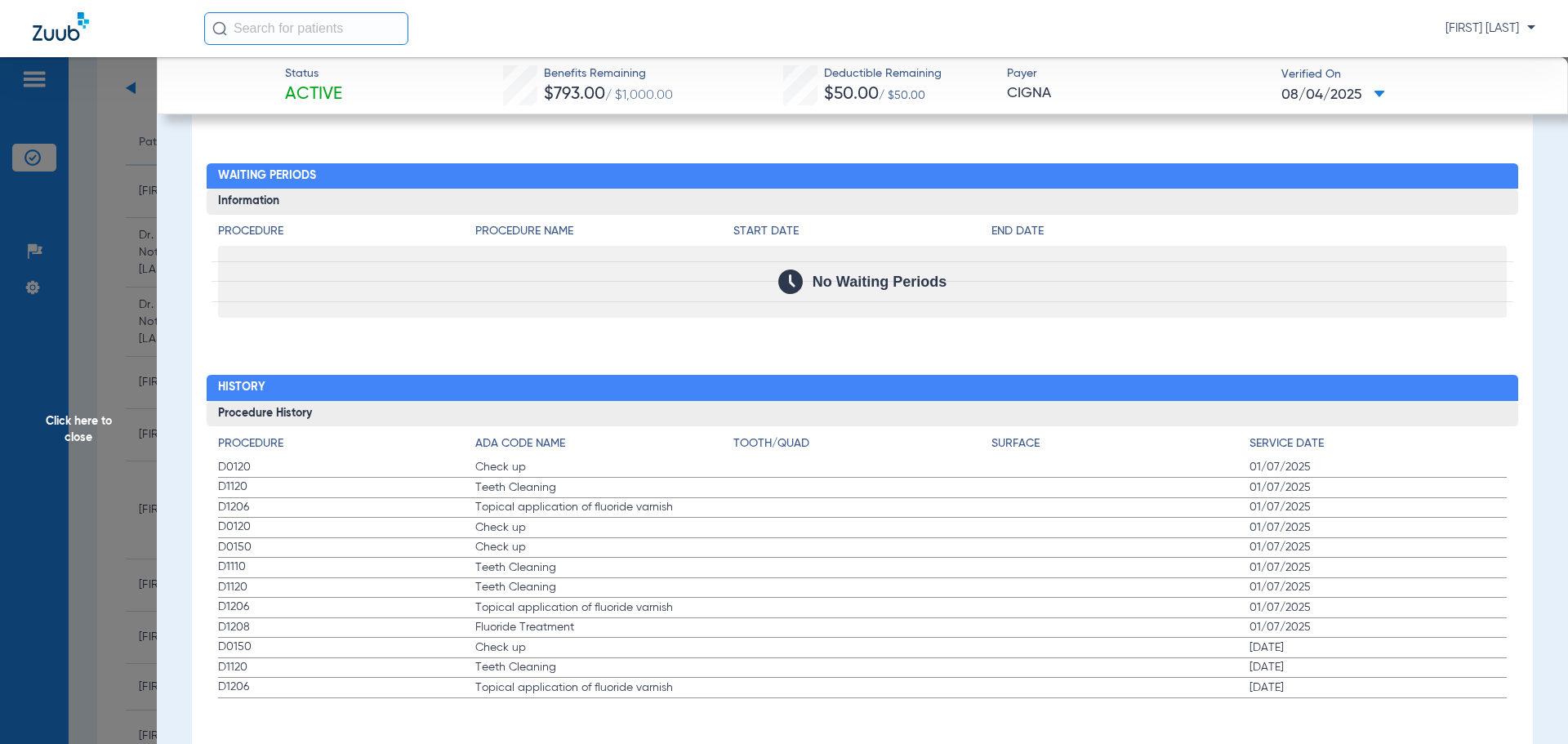 scroll, scrollTop: 1562, scrollLeft: 0, axis: vertical 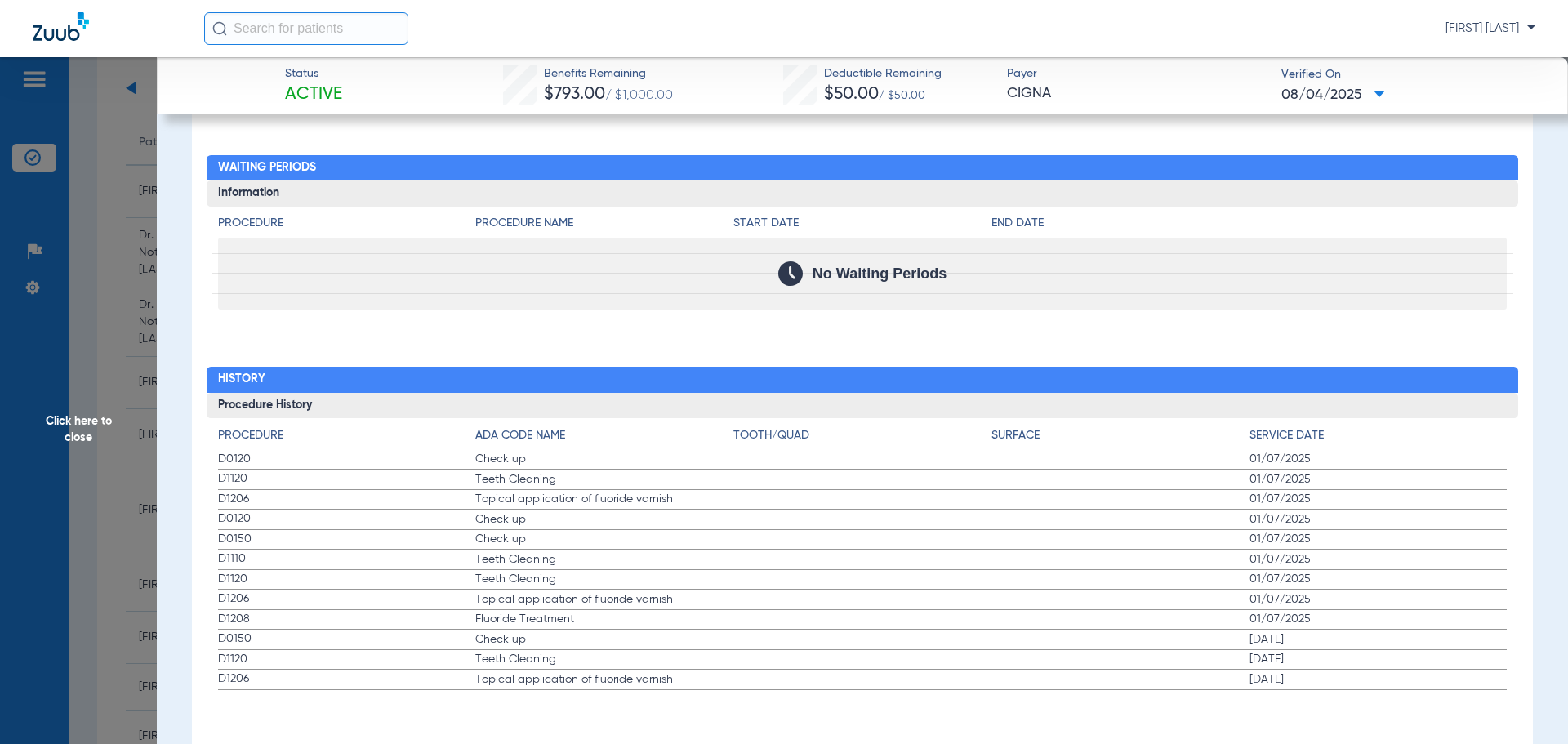 drag, startPoint x: 215, startPoint y: 461, endPoint x: 1360, endPoint y: 621, distance: 1156.125 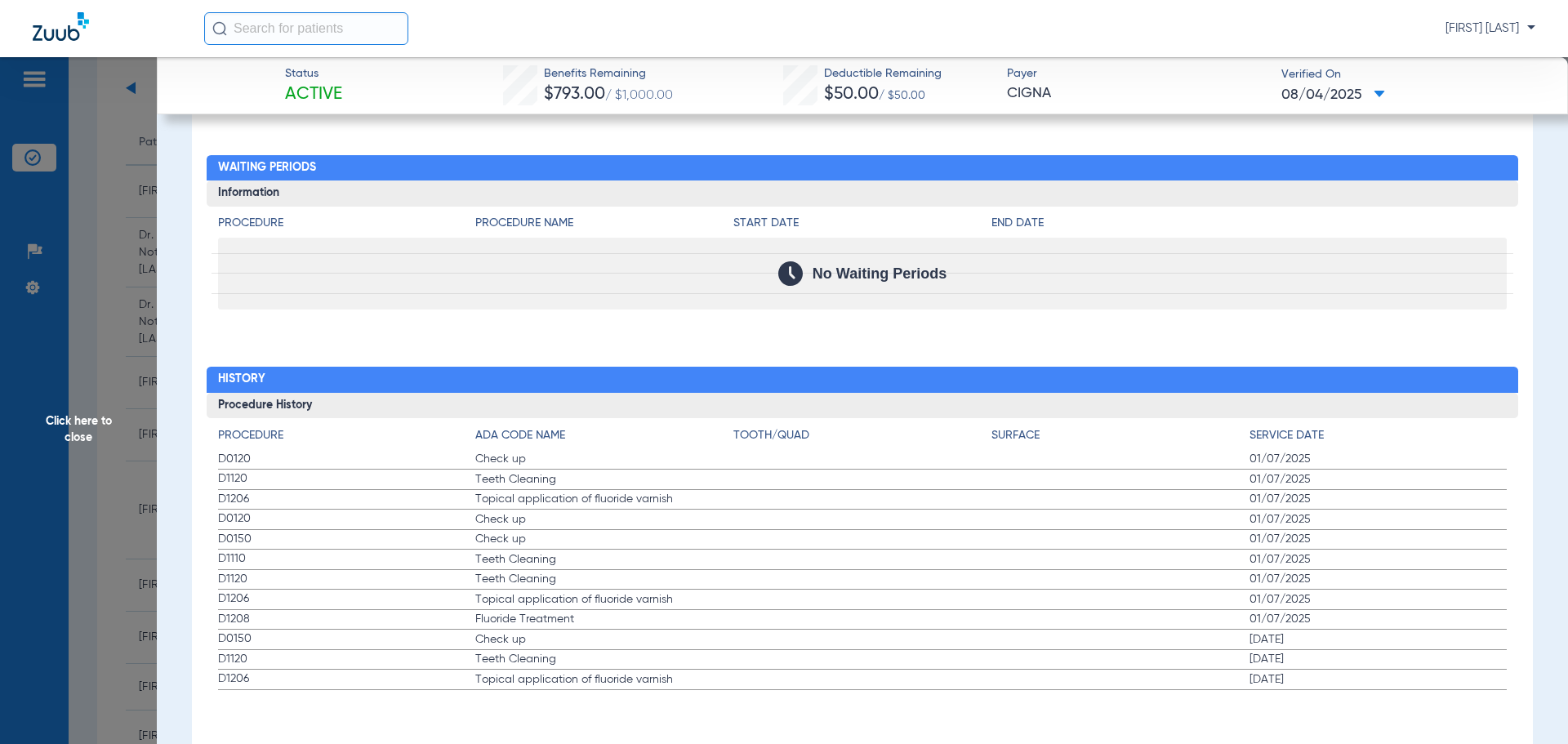 click on "Procedure ADA Code Name Tooth/Quad Surface Service Date D0120 Check up 01/07/2025 D1120 Teeth Cleaning 01/07/2025 D1206 Topical application of fluoride varnish 01/07/2025 D0120 Check up 01/07/2025 D0150 Check up 01/07/2025 D1110 Teeth Cleaning 01/07/2025 D1120 Teeth Cleaning 01/07/2025 D1206 Topical application of fluoride varnish 01/07/2025 D1208 Fluoride Treatment 01/07/2025 D0150 Check up 07/18/2024 D1120 Teeth Cleaning 07/18/2024 D1206 Topical application of fluoride varnish 07/18/2024" 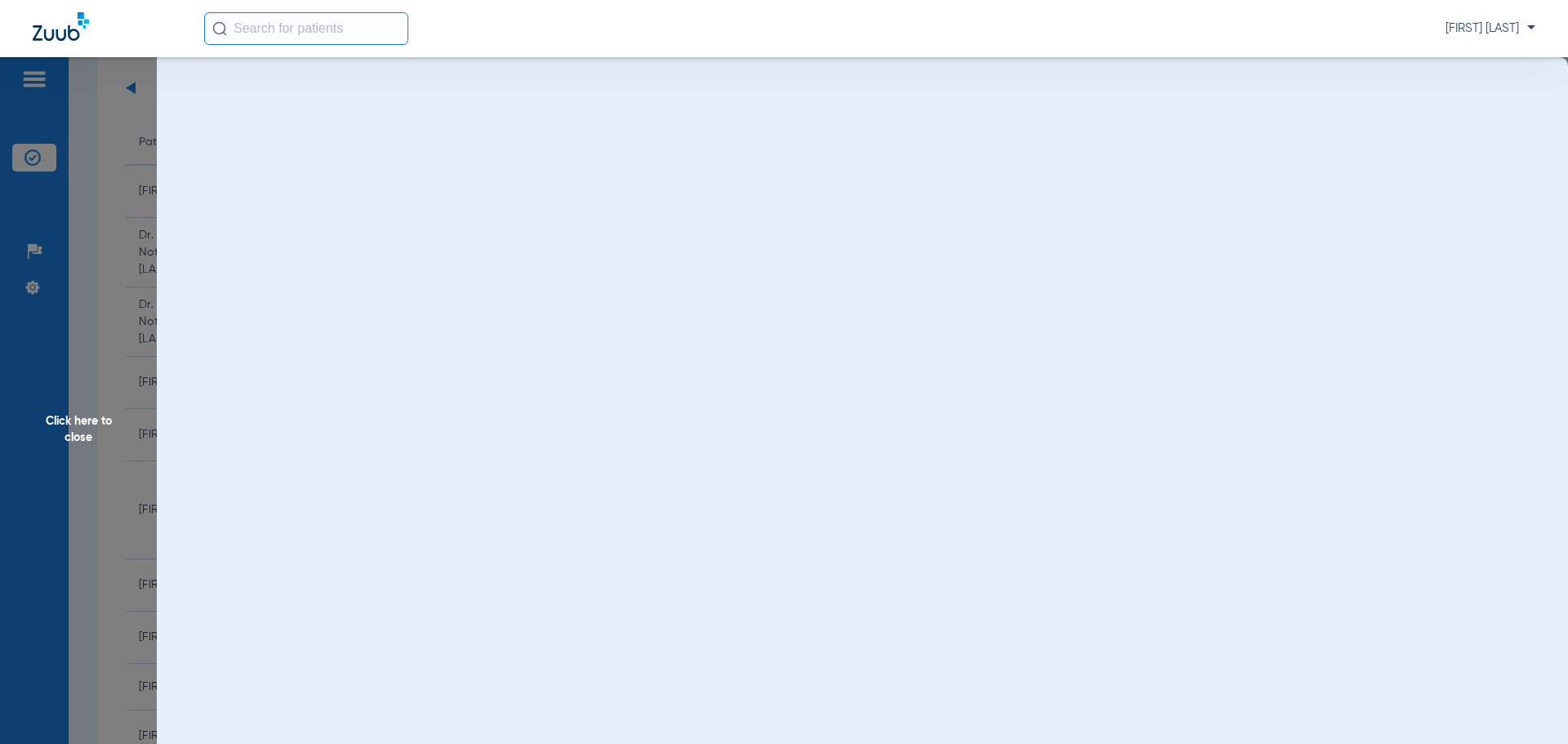 scroll, scrollTop: 0, scrollLeft: 0, axis: both 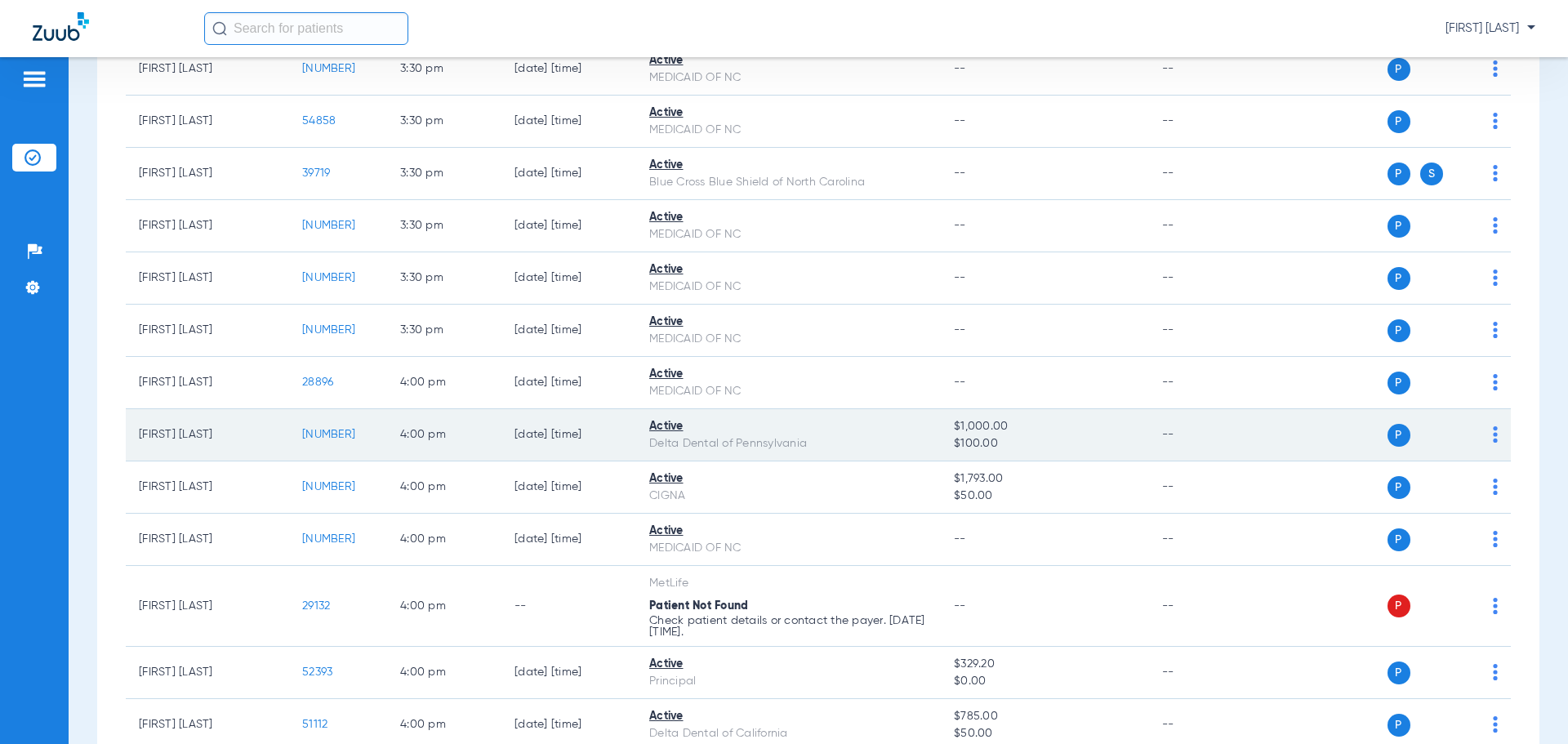click on "42733" 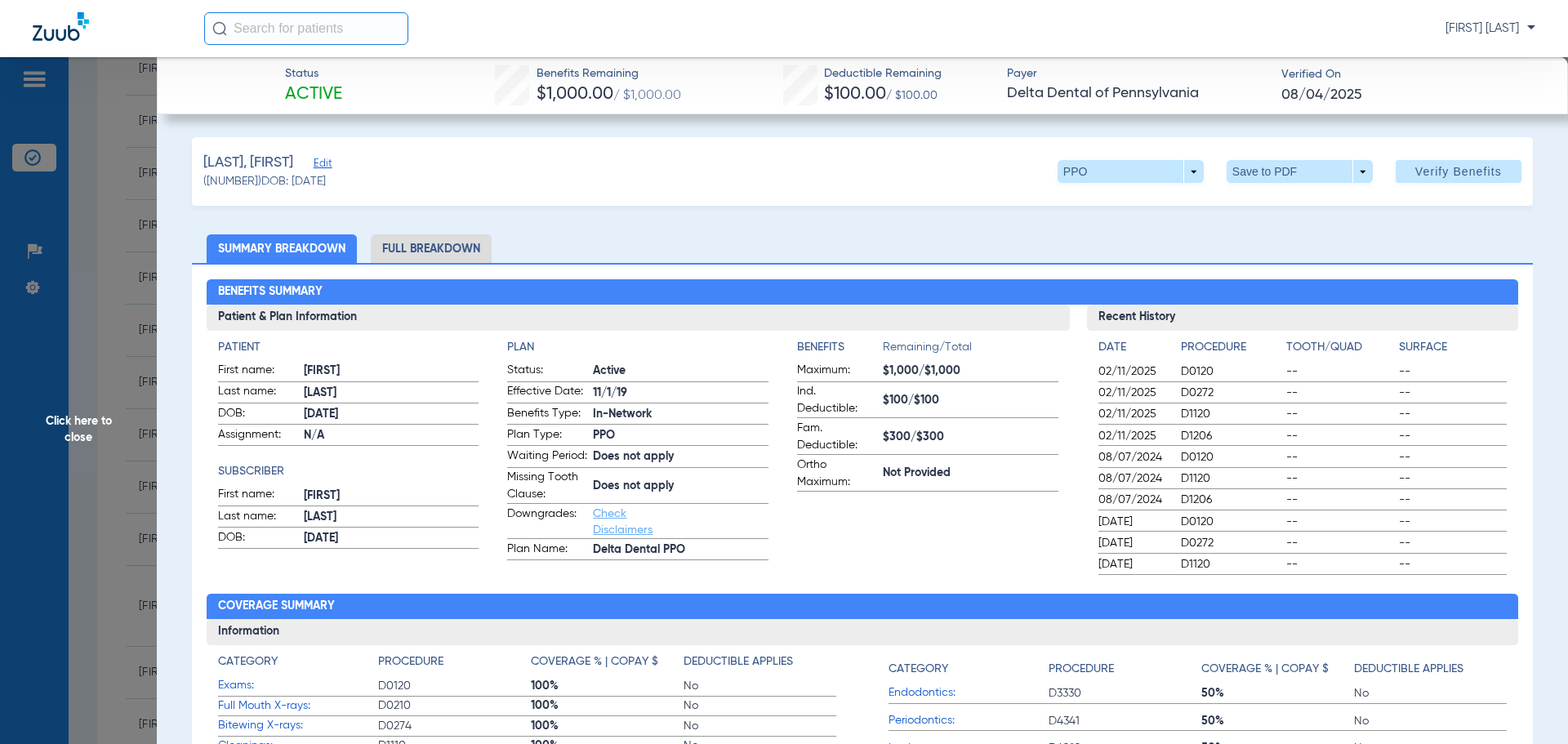 scroll, scrollTop: 82, scrollLeft: 0, axis: vertical 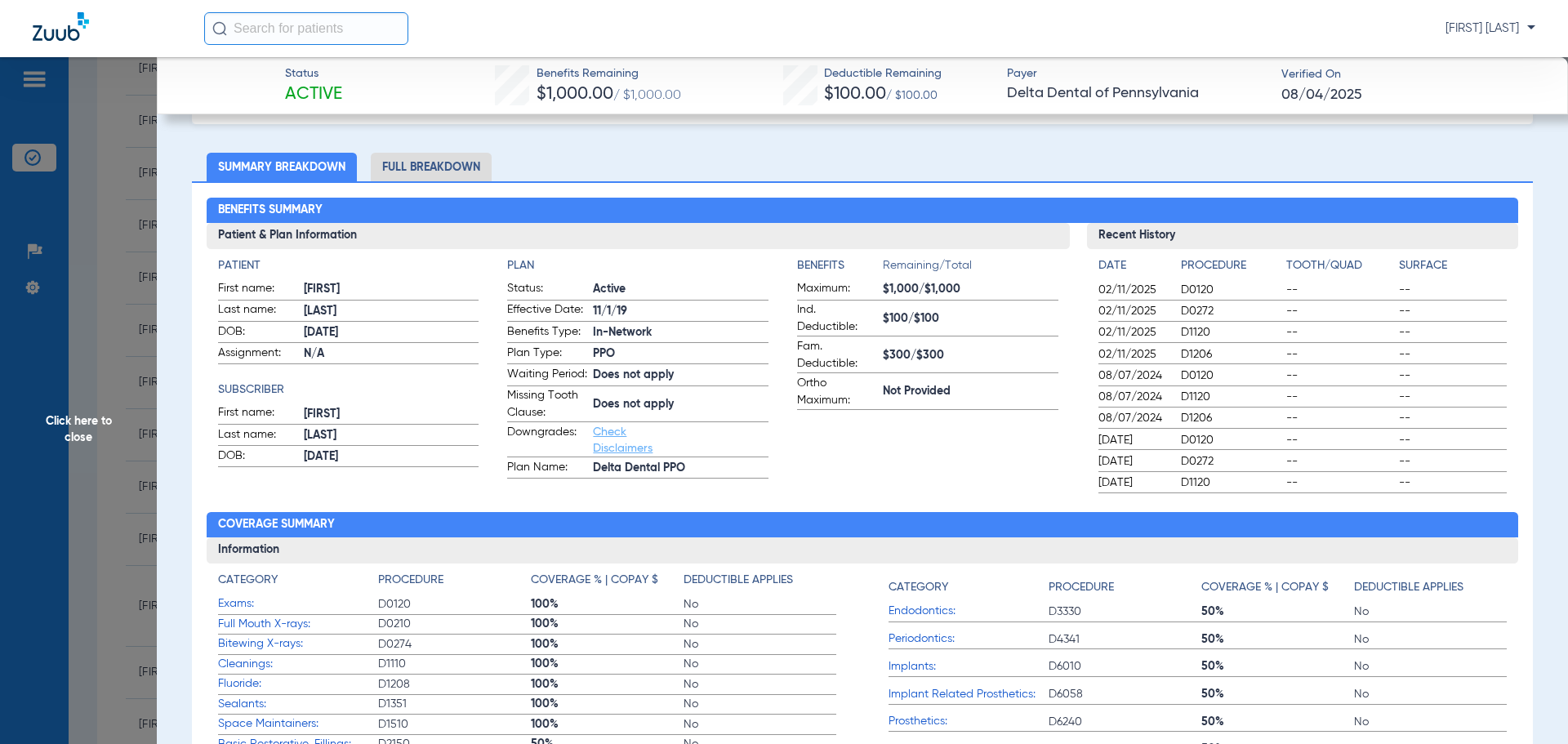click on "Full Breakdown" 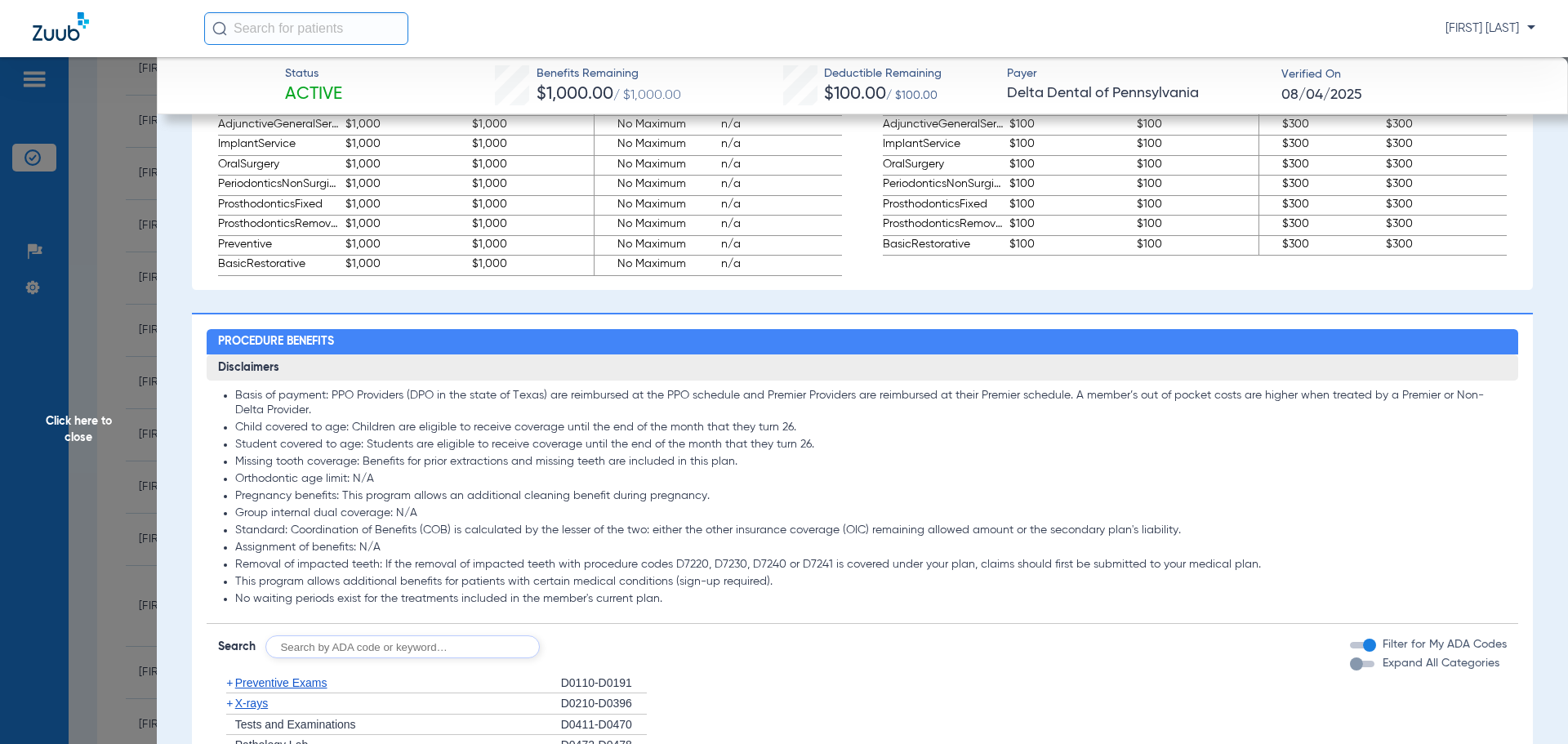 scroll, scrollTop: 1307, scrollLeft: 0, axis: vertical 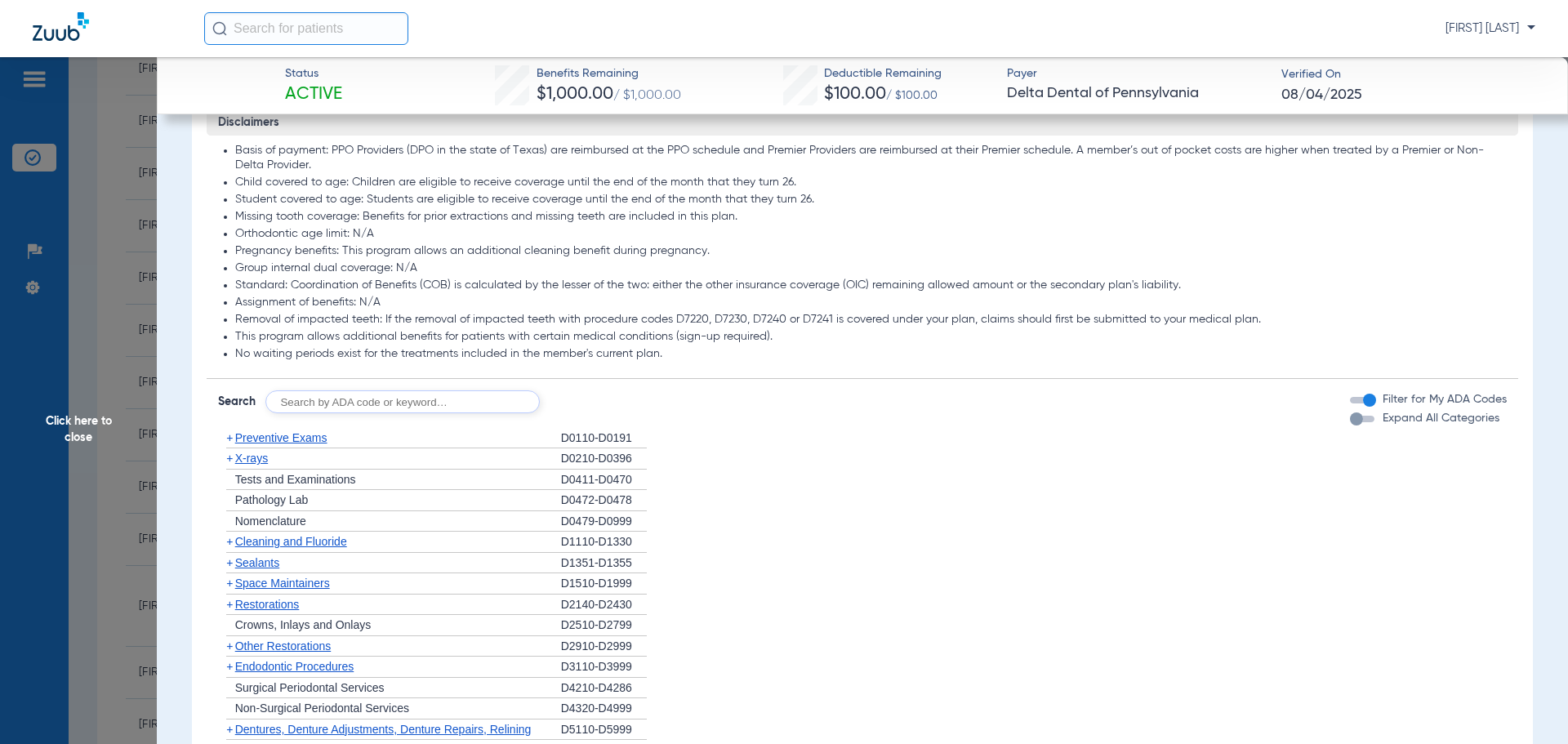 click on "+   Preventive Exams" 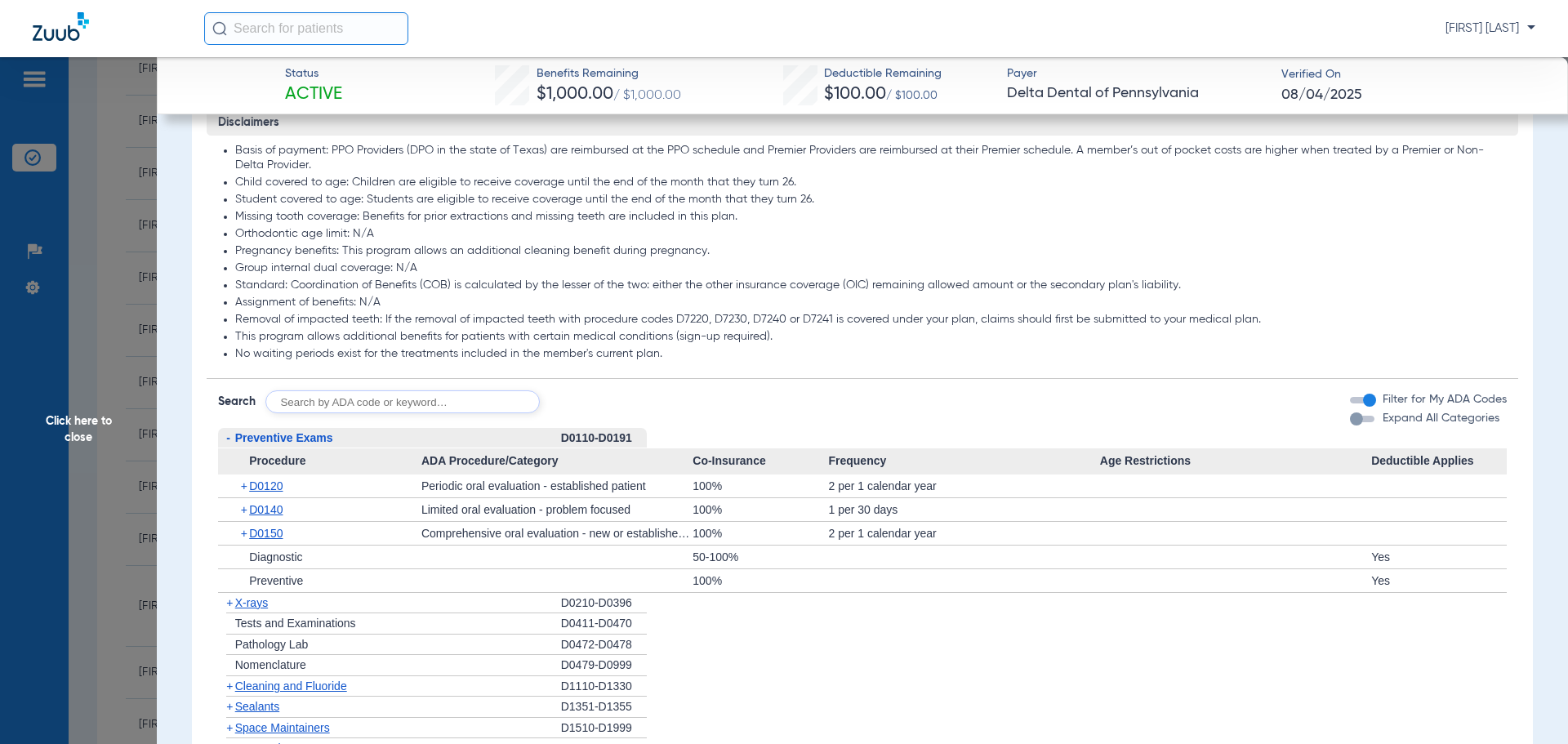 click on "-   Preventive Exams" 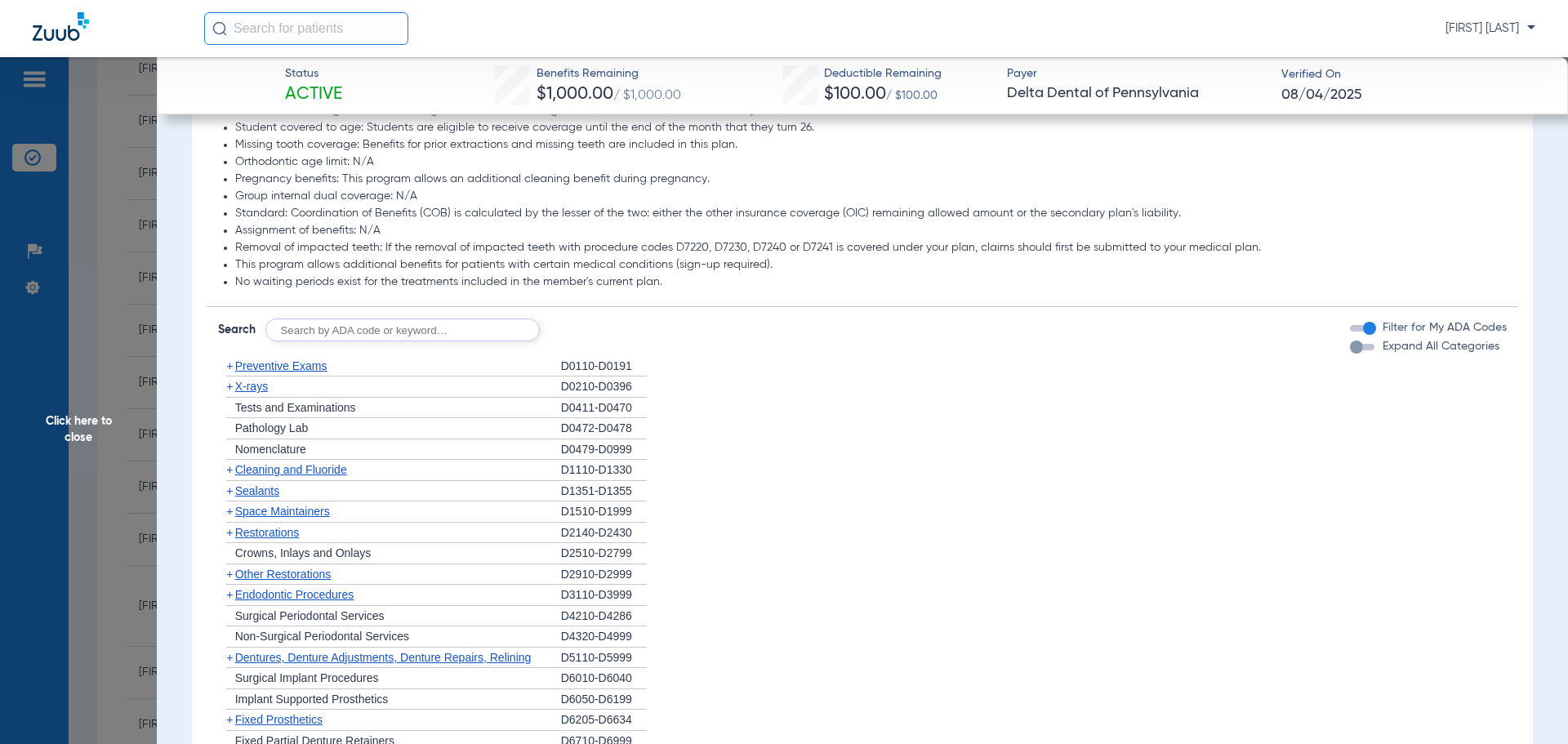 scroll, scrollTop: 1388, scrollLeft: 0, axis: vertical 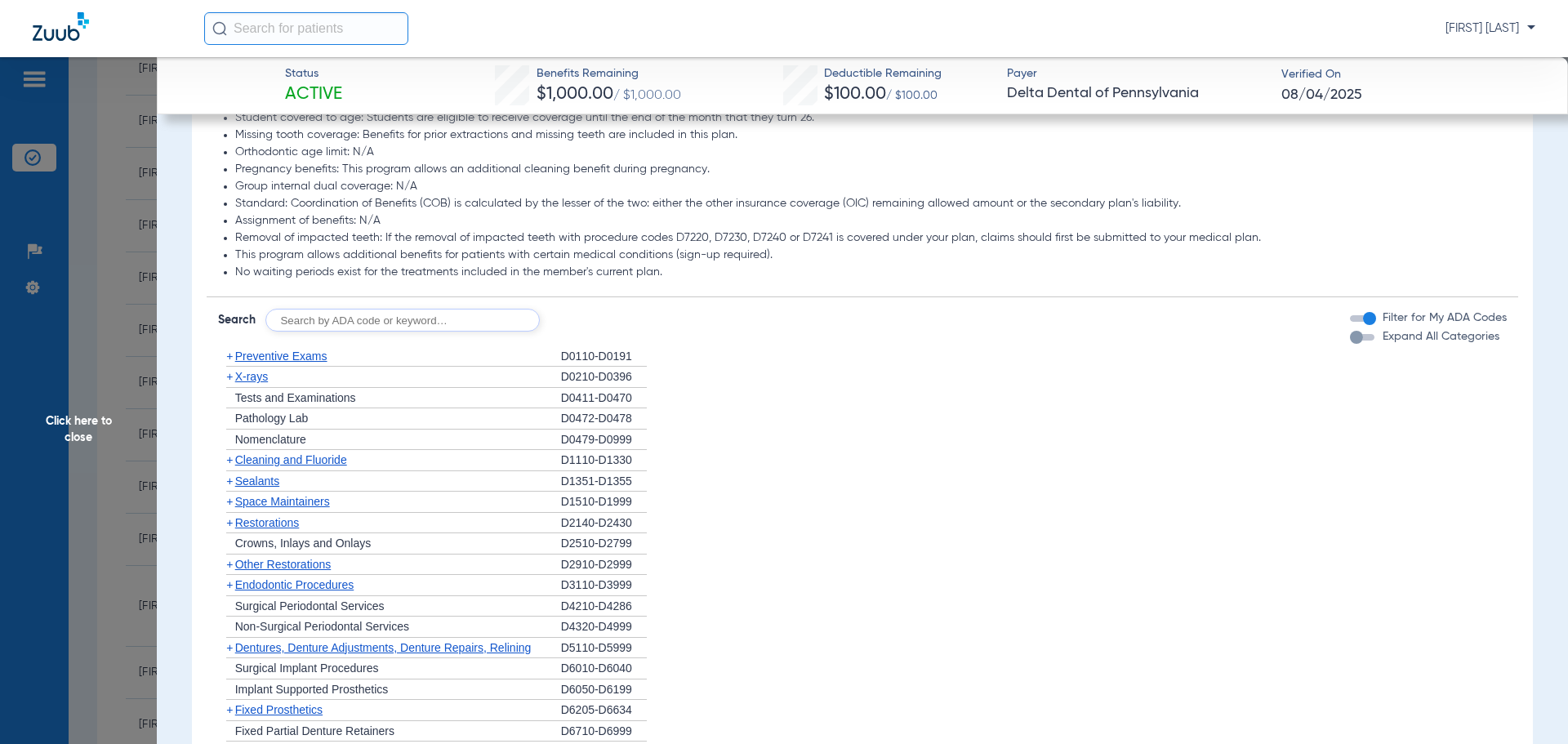 click on "+   X-rays" 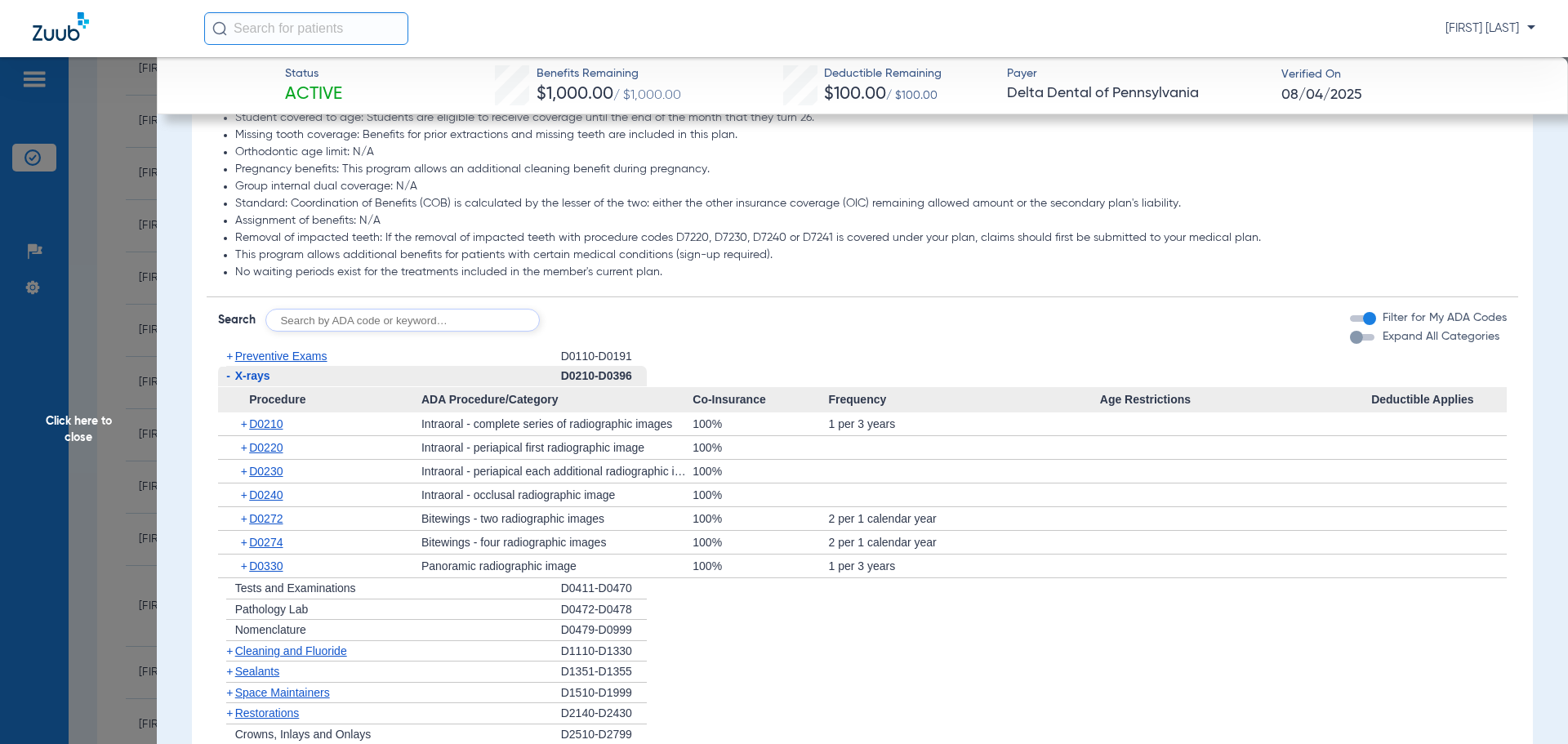 click on "-   X-rays" 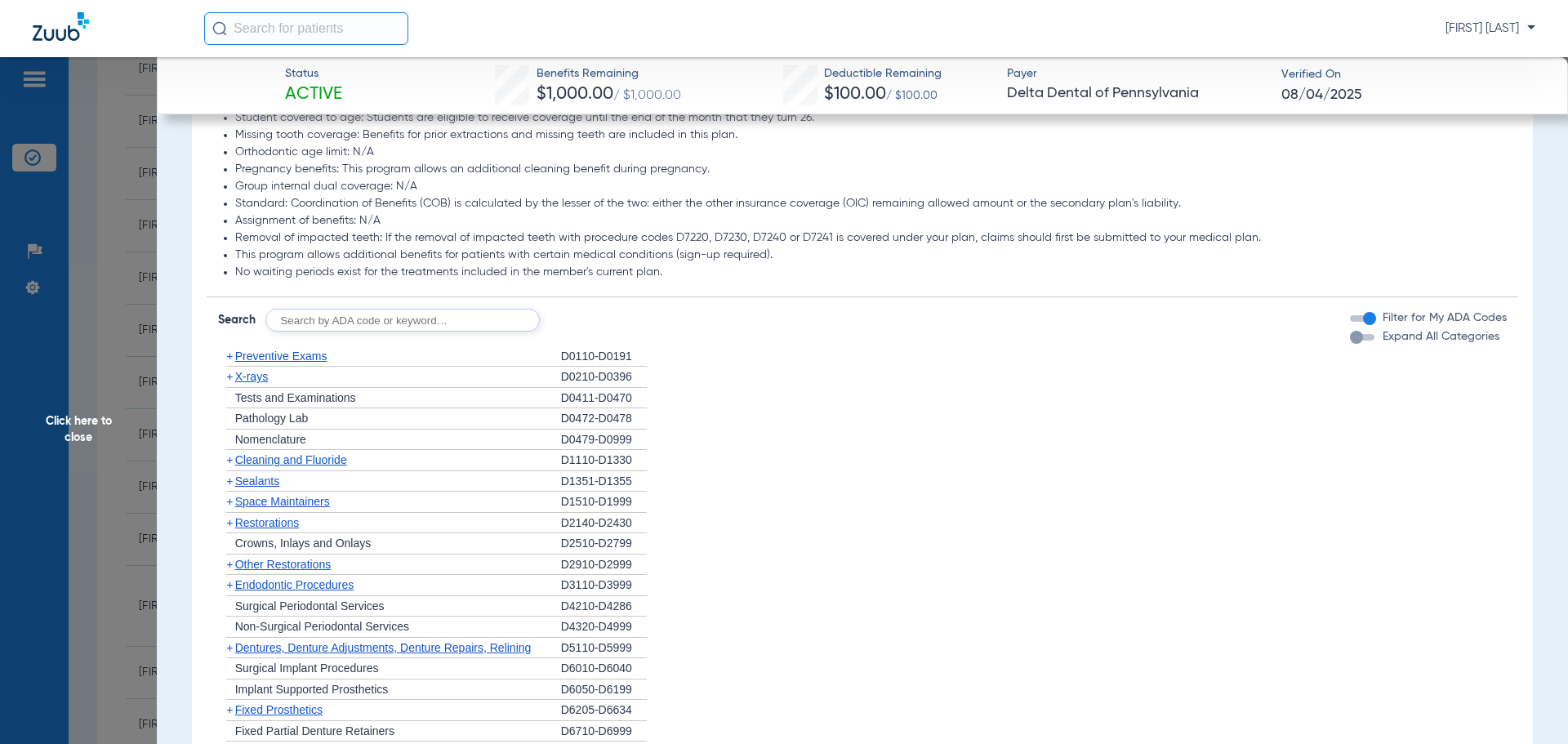 click on "Cleaning and Fluoride" 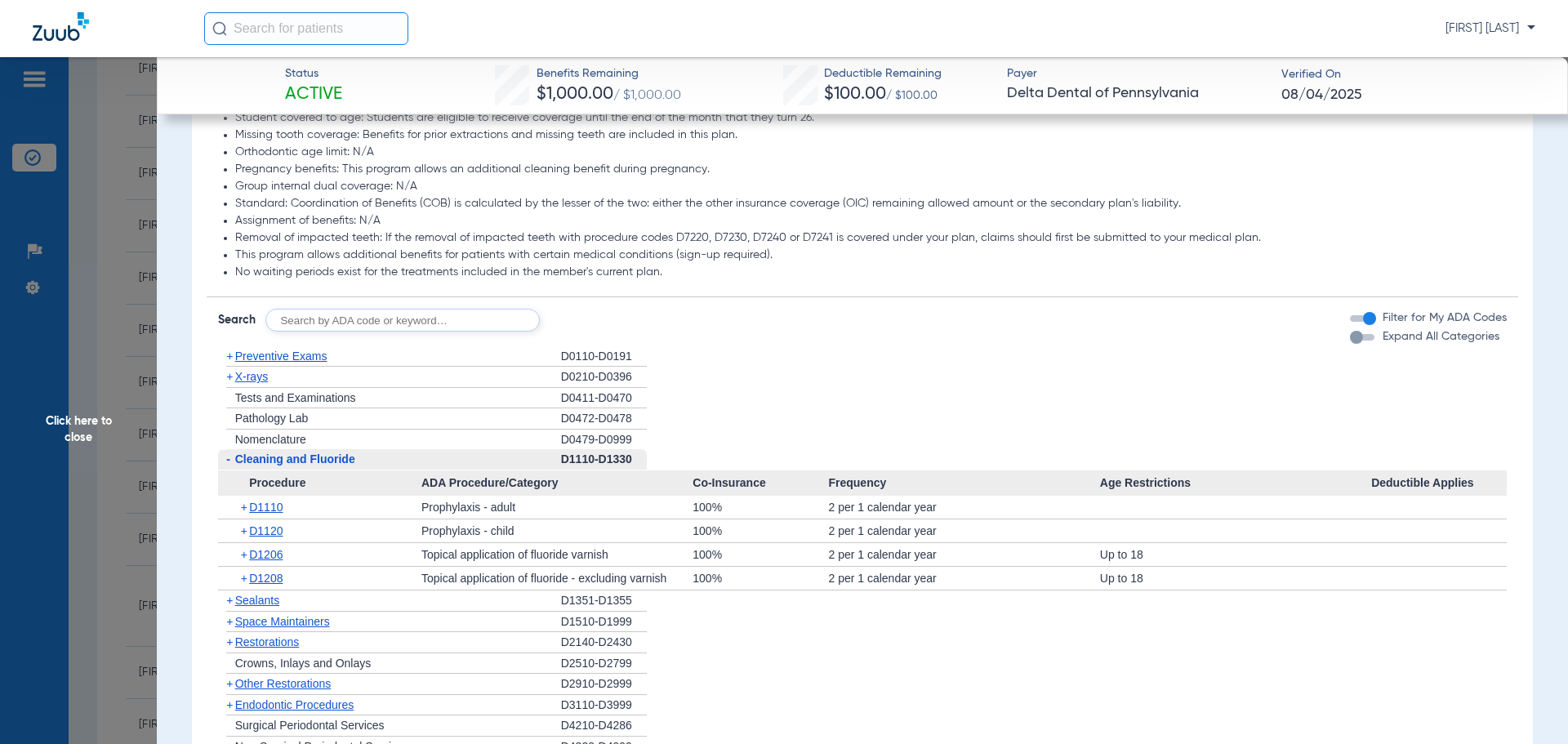 click on "Cleaning and Fluoride" 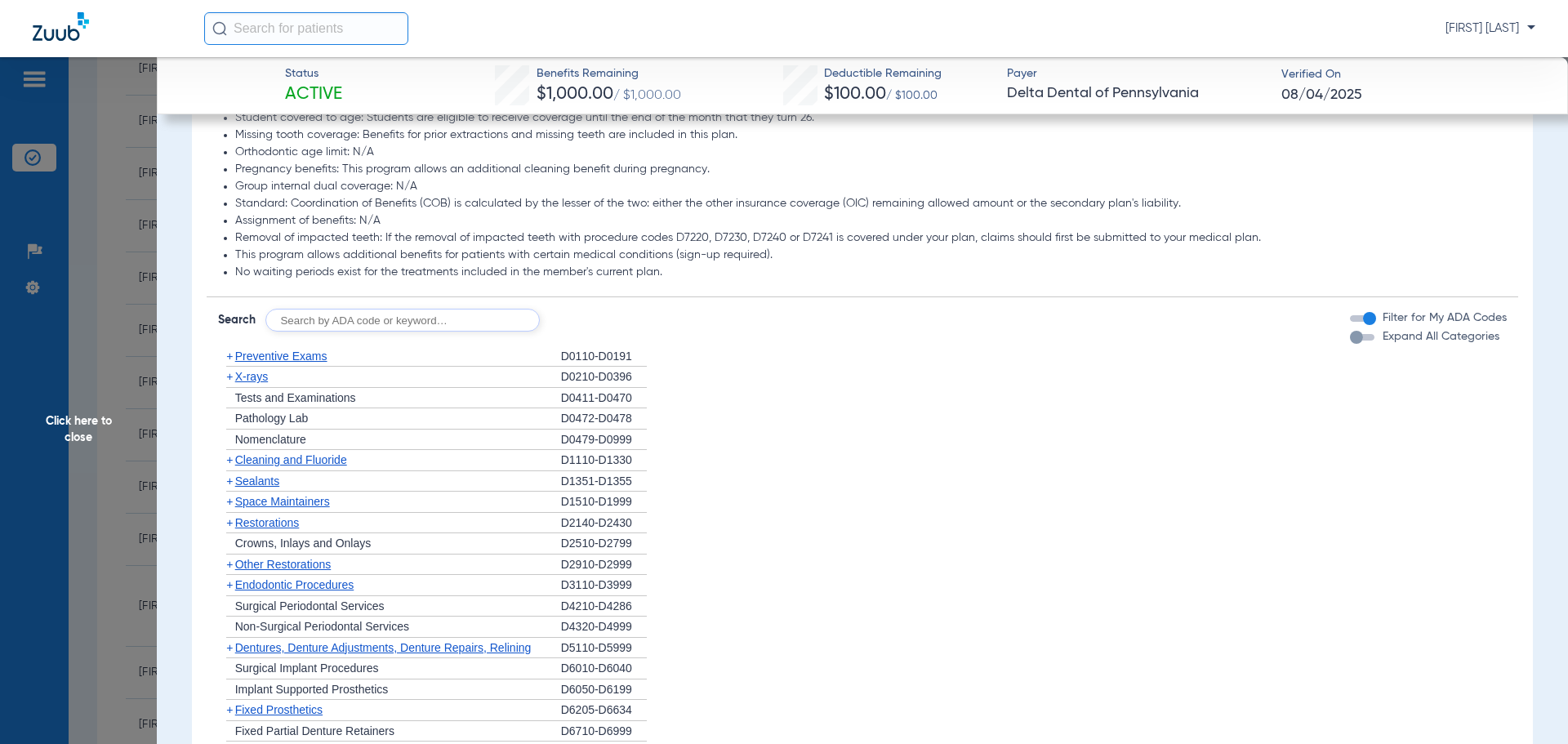 click on "+   Sealants" 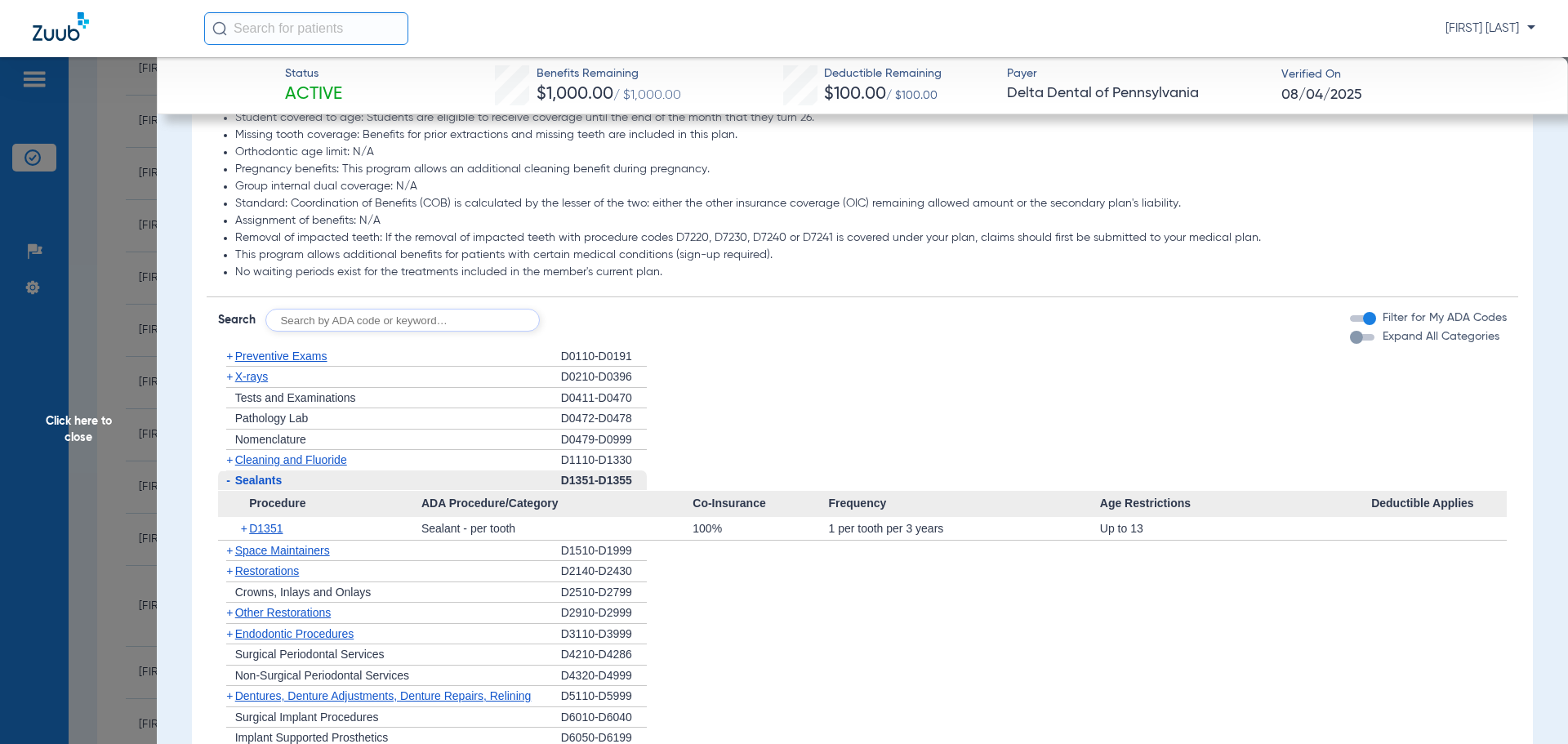 click on "-   Sealants" 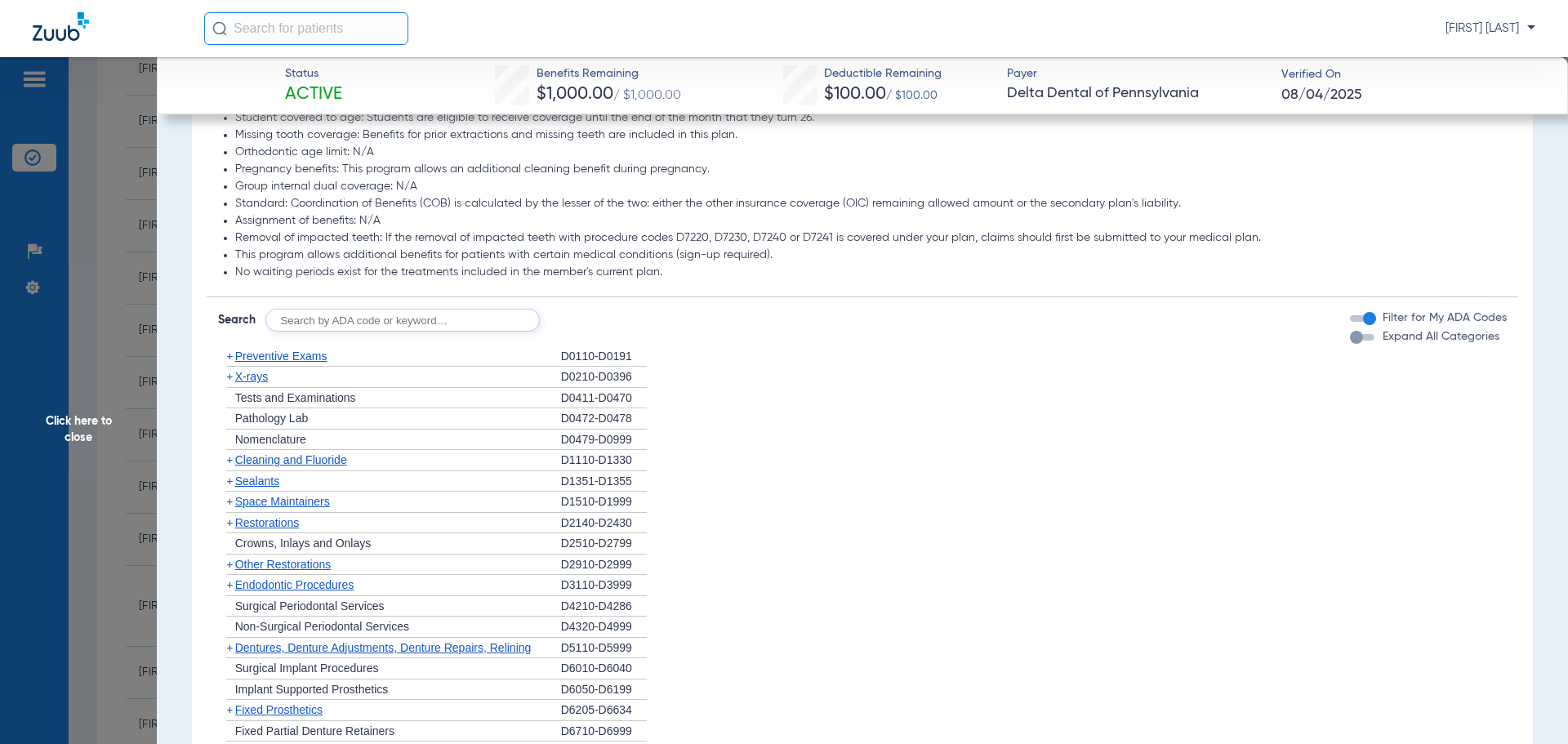 scroll, scrollTop: 1552, scrollLeft: 0, axis: vertical 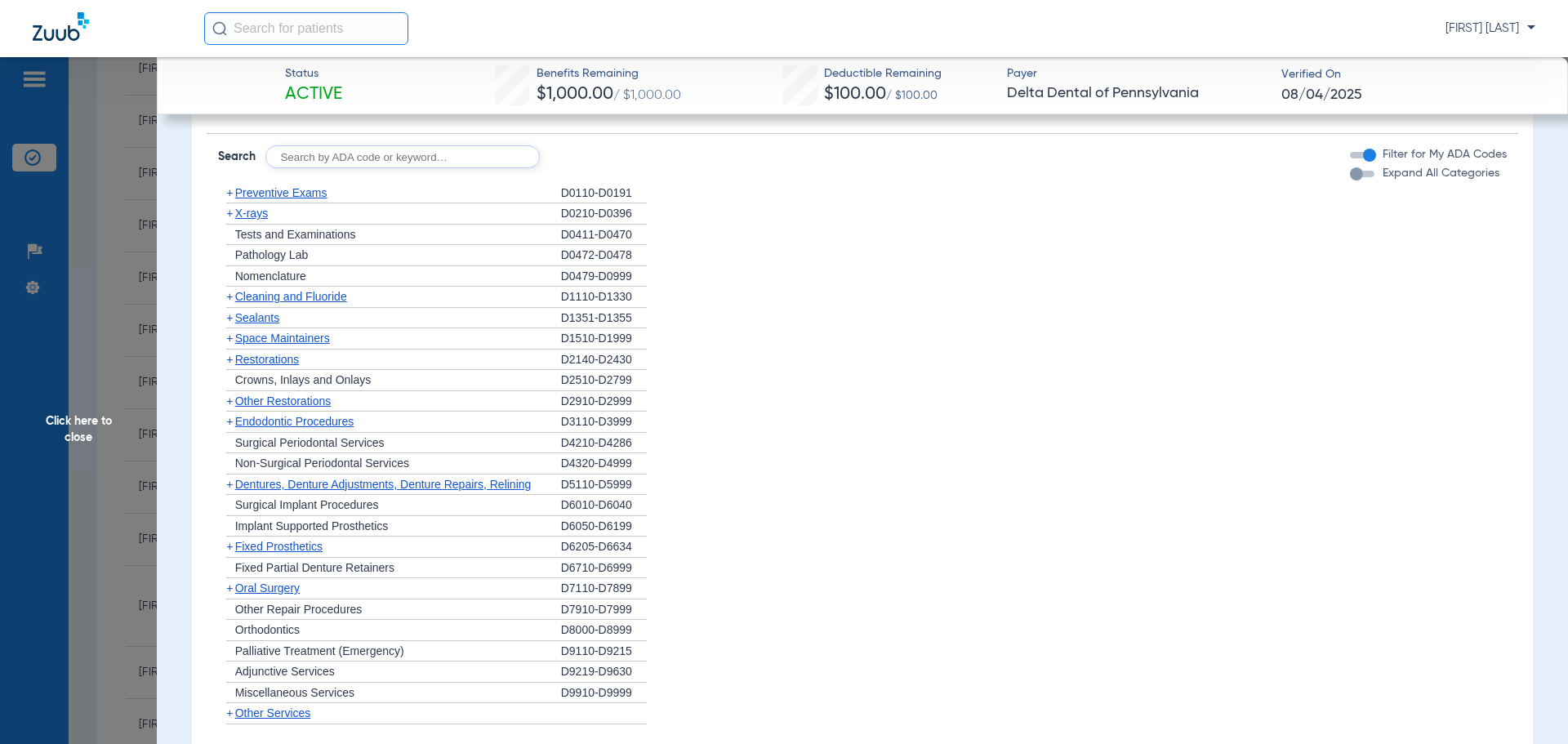 click on "Space Maintainers" 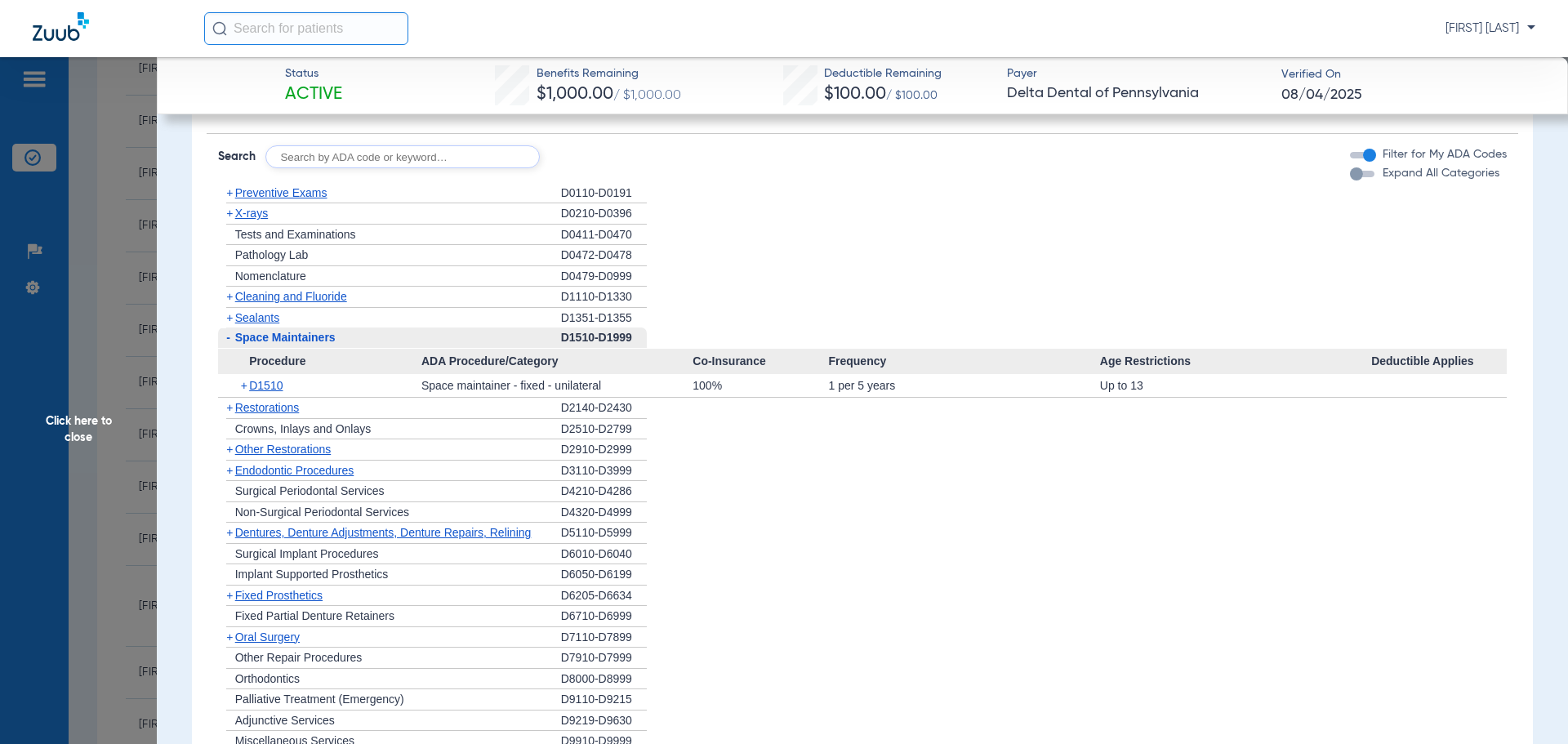 click on "Space Maintainers" 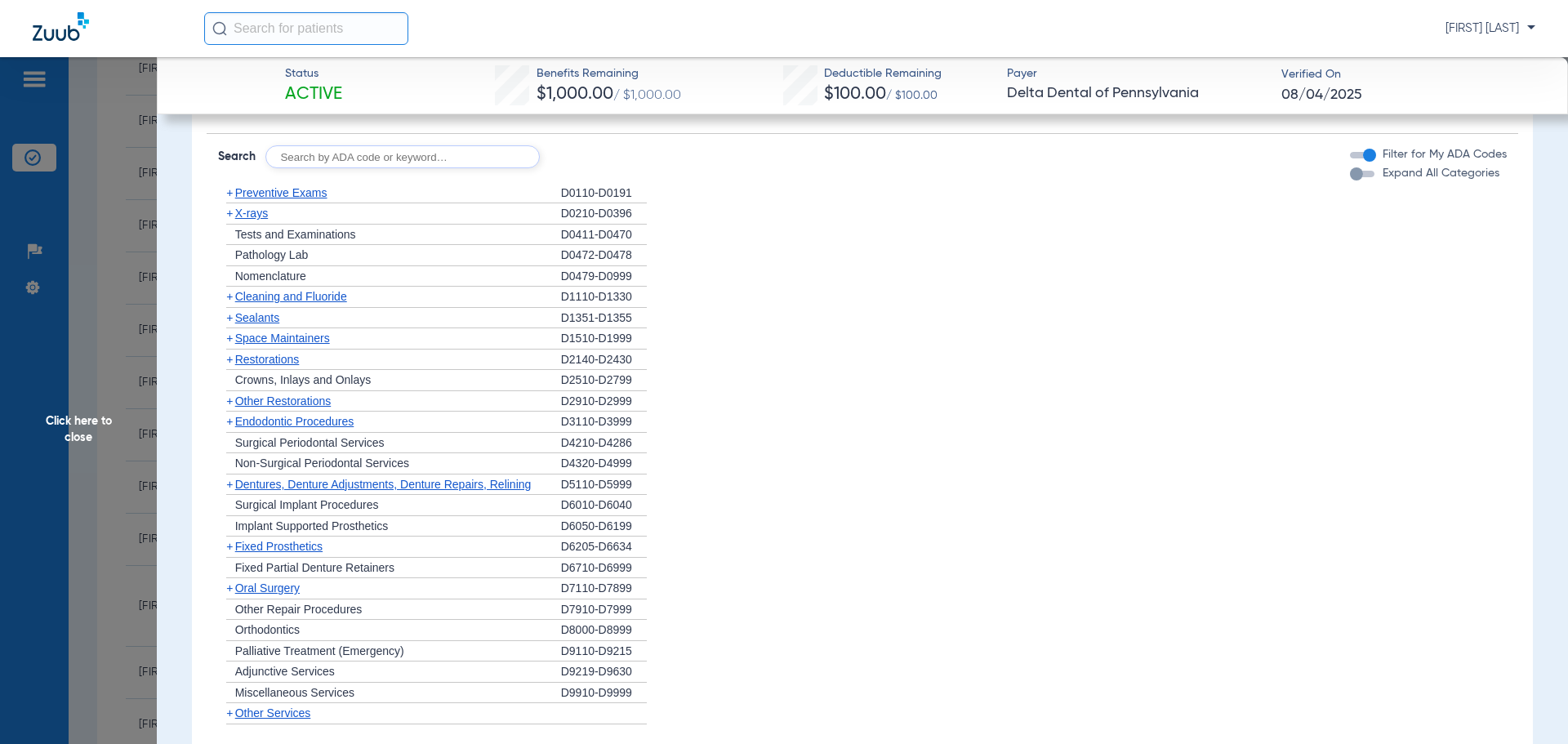 click on "Other Restorations" 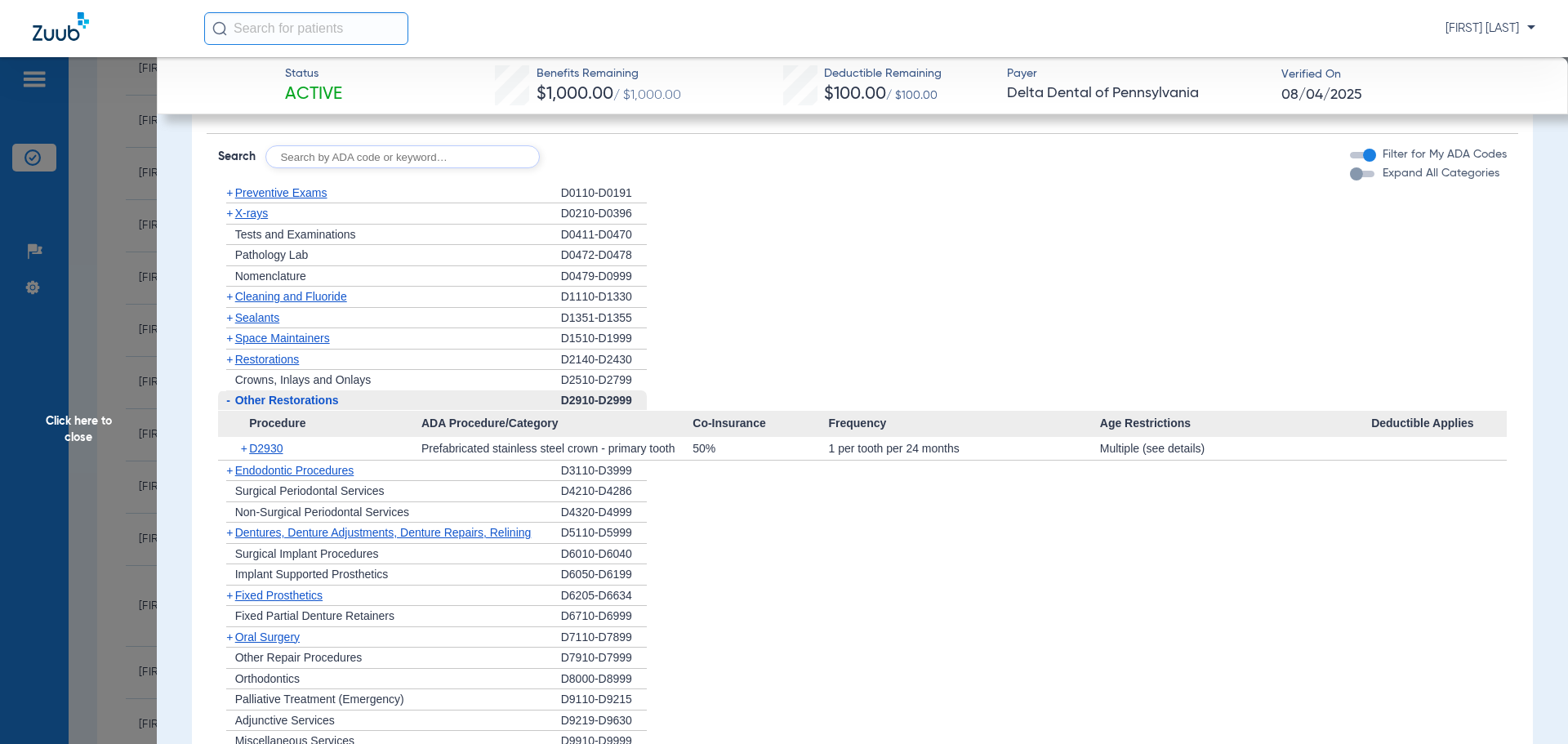 click on "Other Restorations" 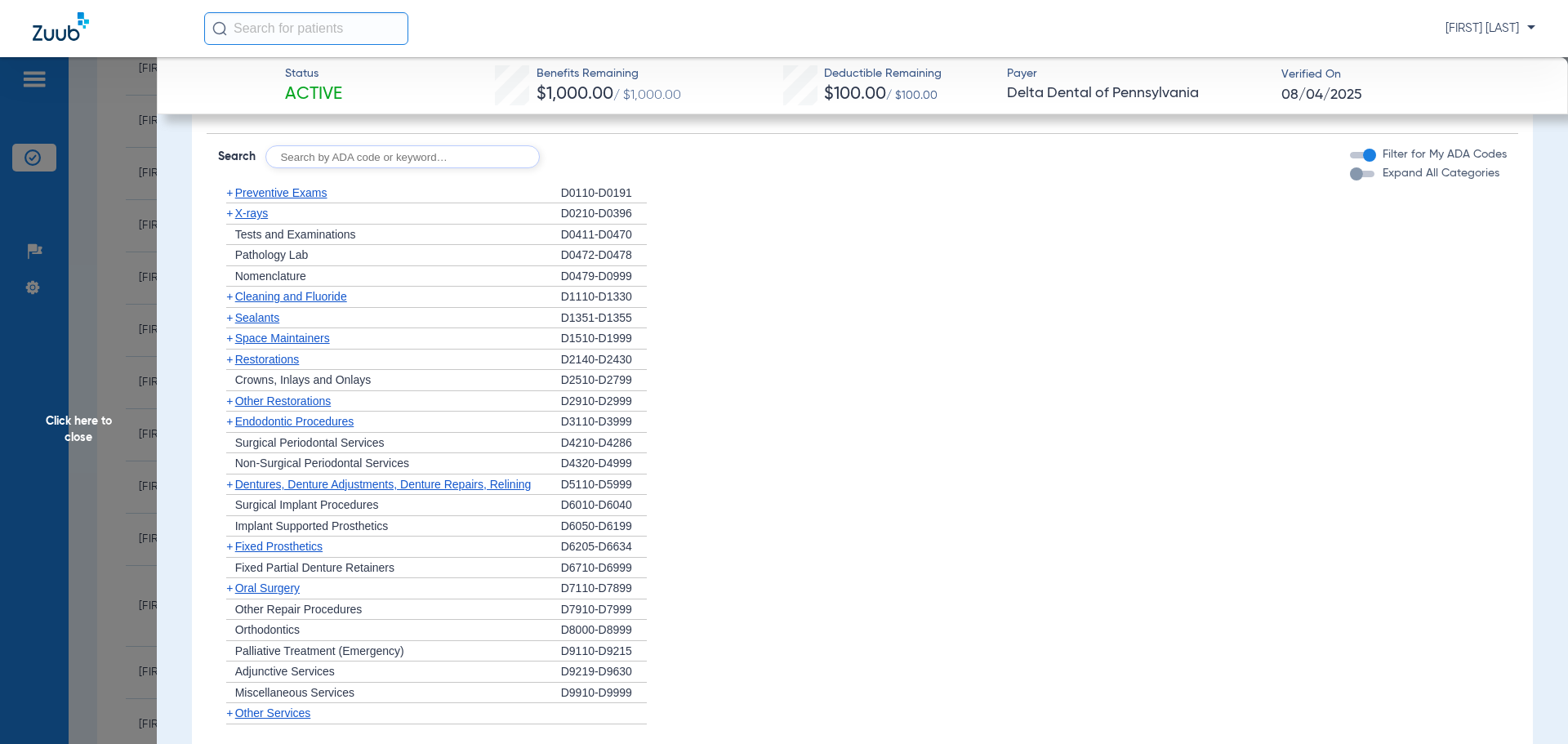 click on "+   Other Restorations" 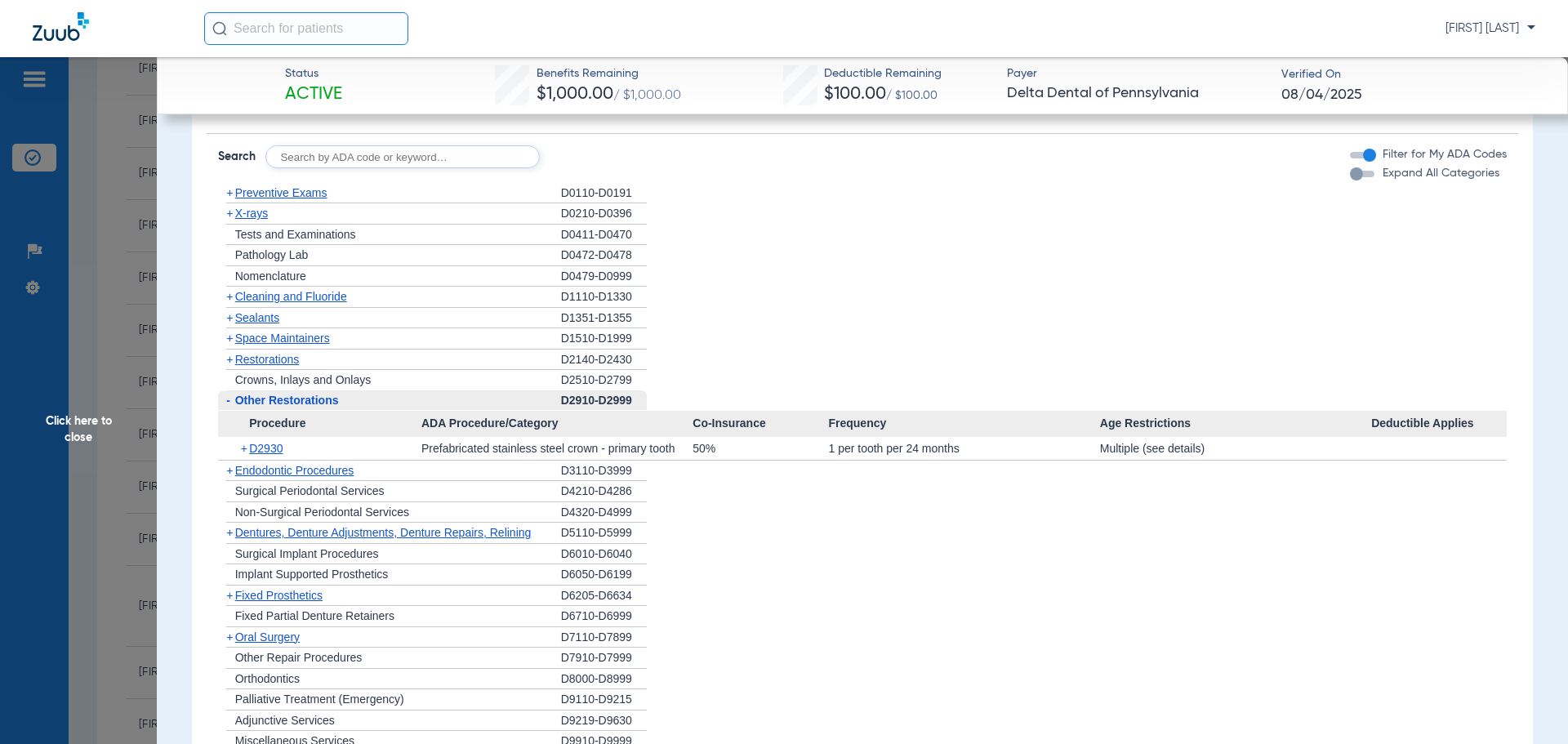 click on "-   Other Restorations" 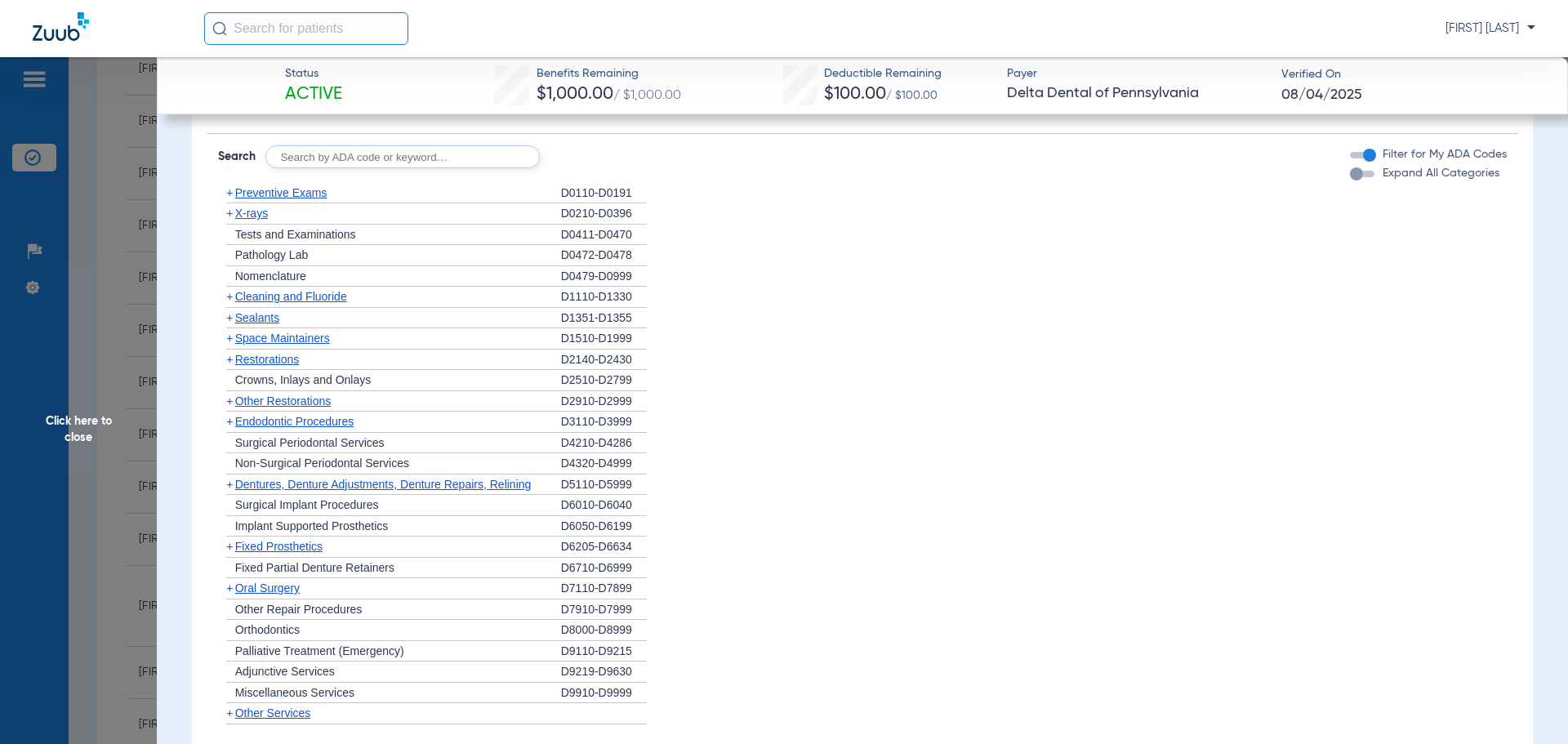 click on "Endodontic Procedures" 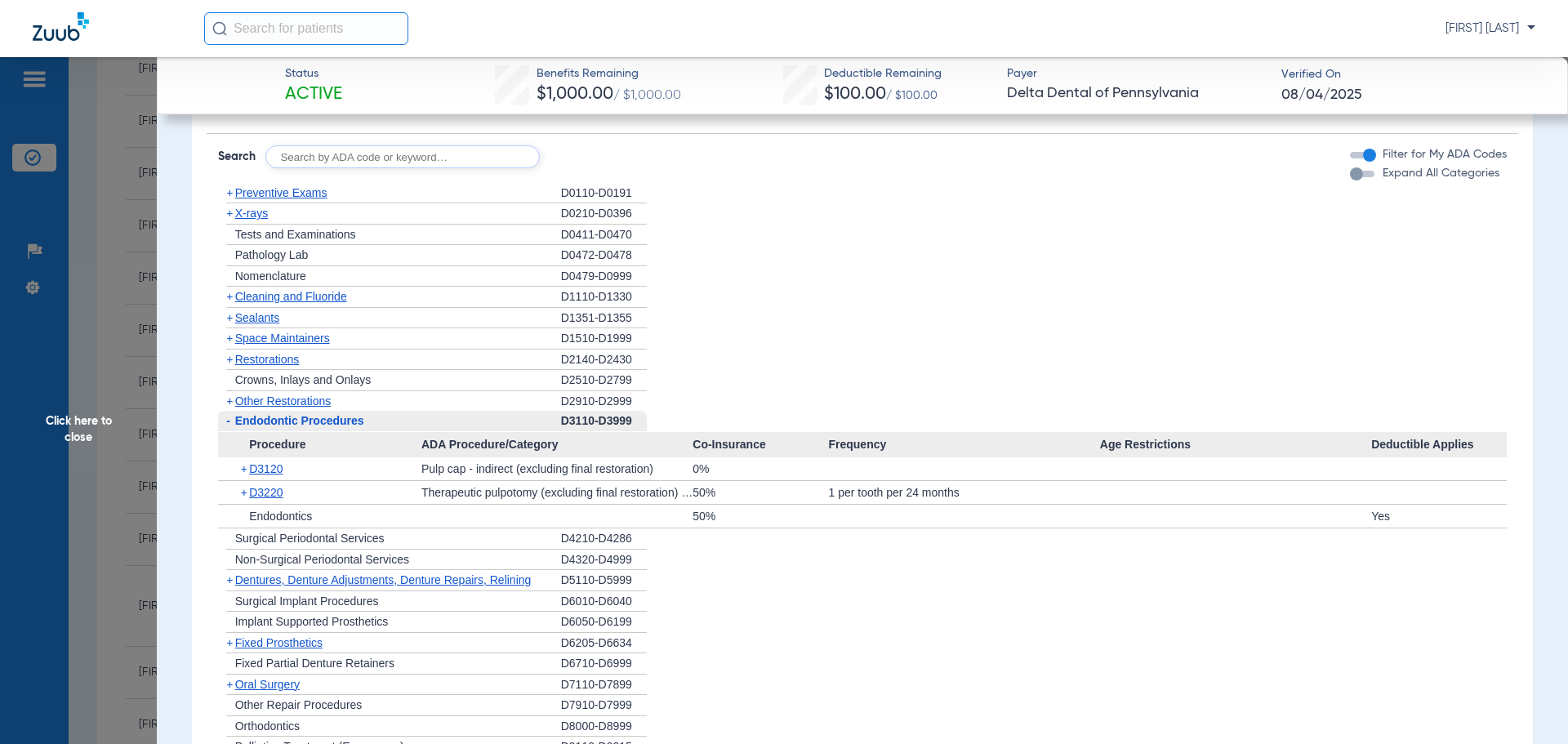 click on "Endodontic Procedures" 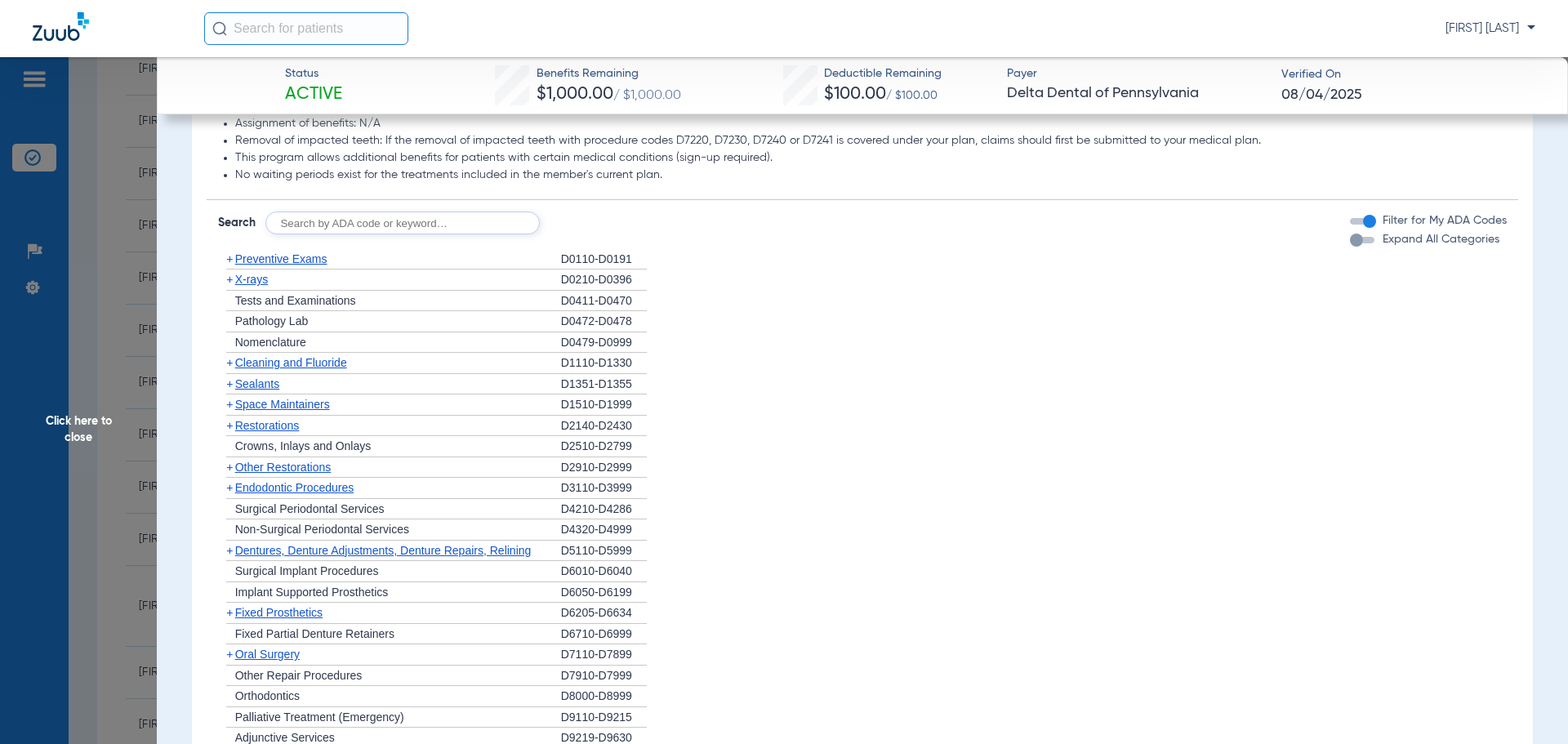 scroll, scrollTop: 1470, scrollLeft: 0, axis: vertical 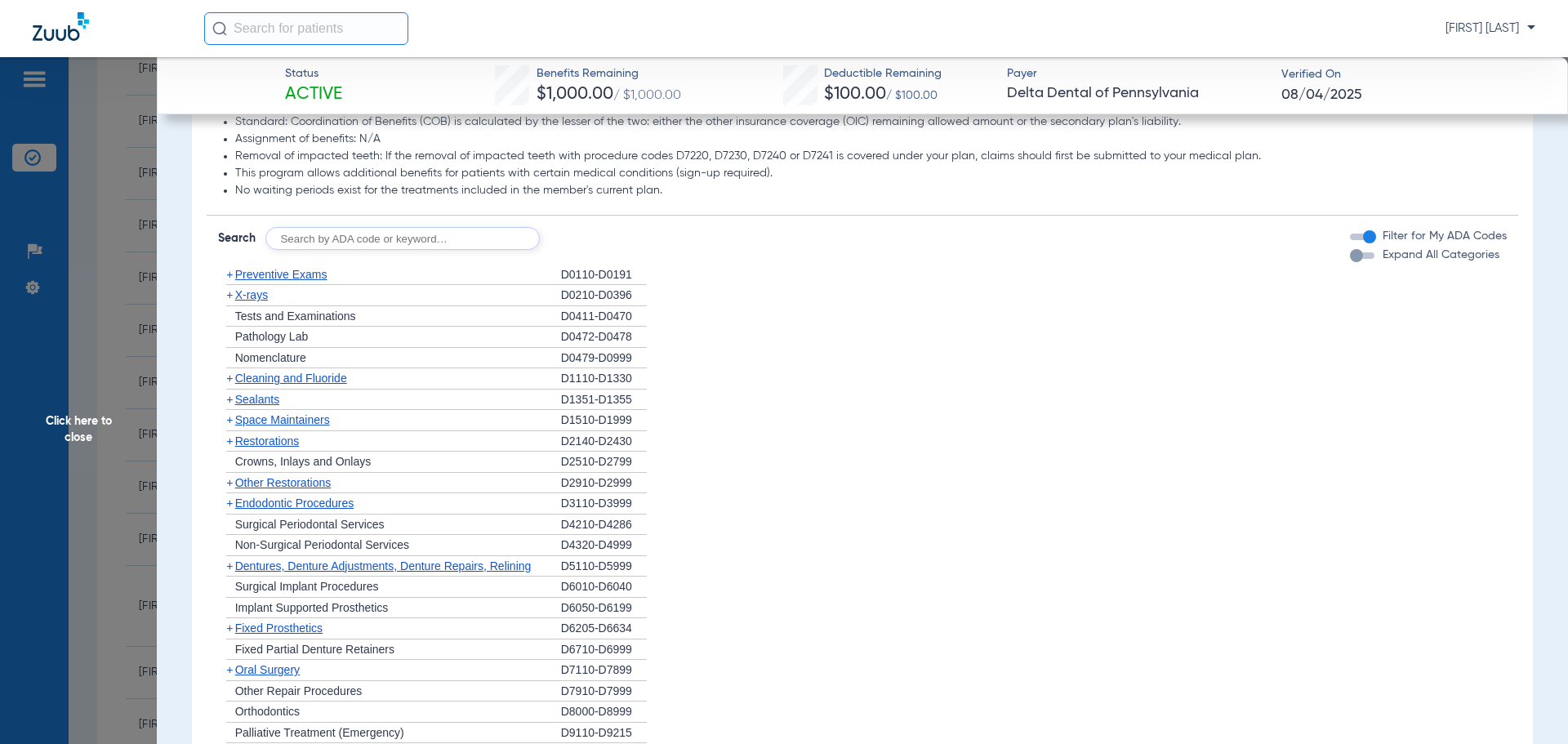 click on "+   Preventive Exams" 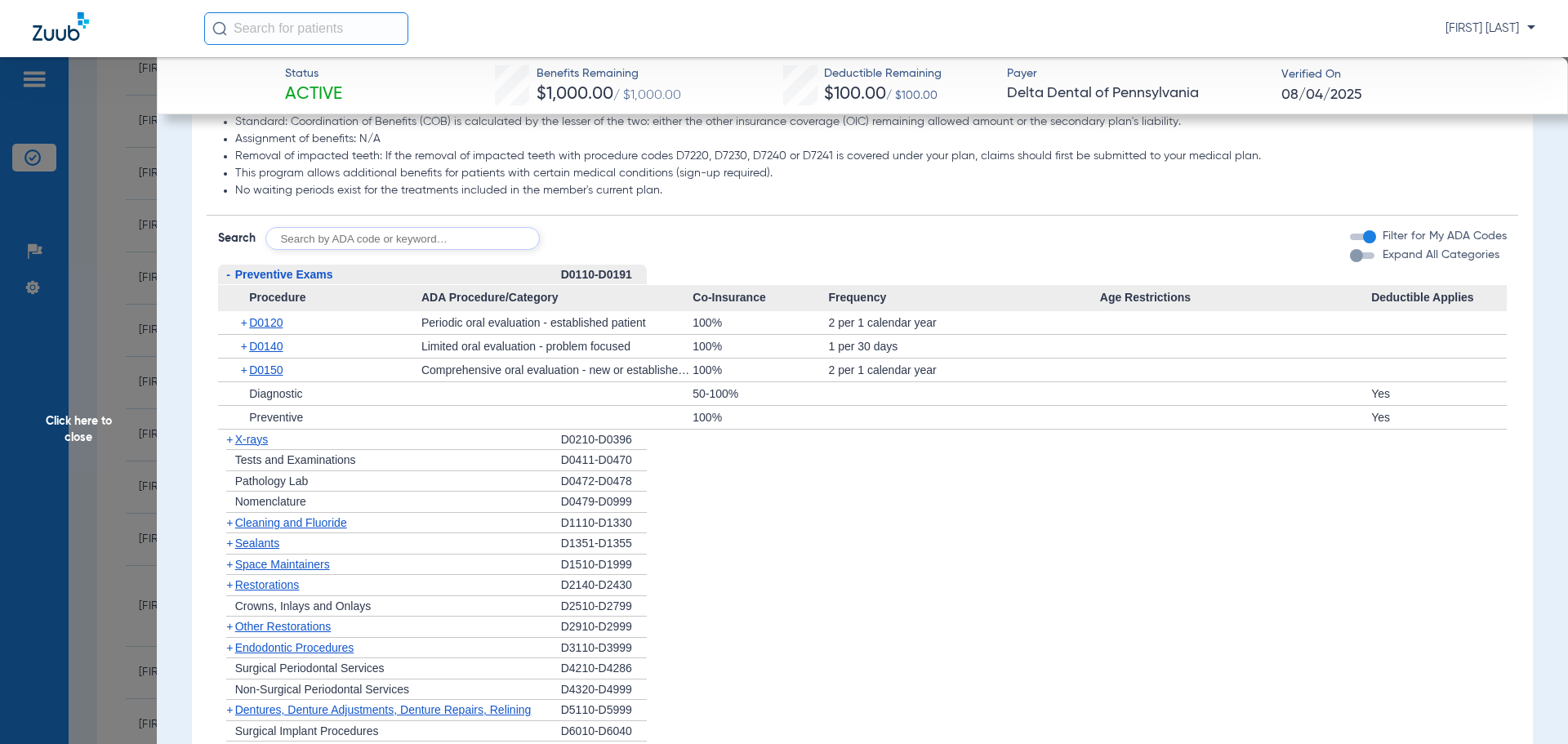 click on "-   Preventive Exams" 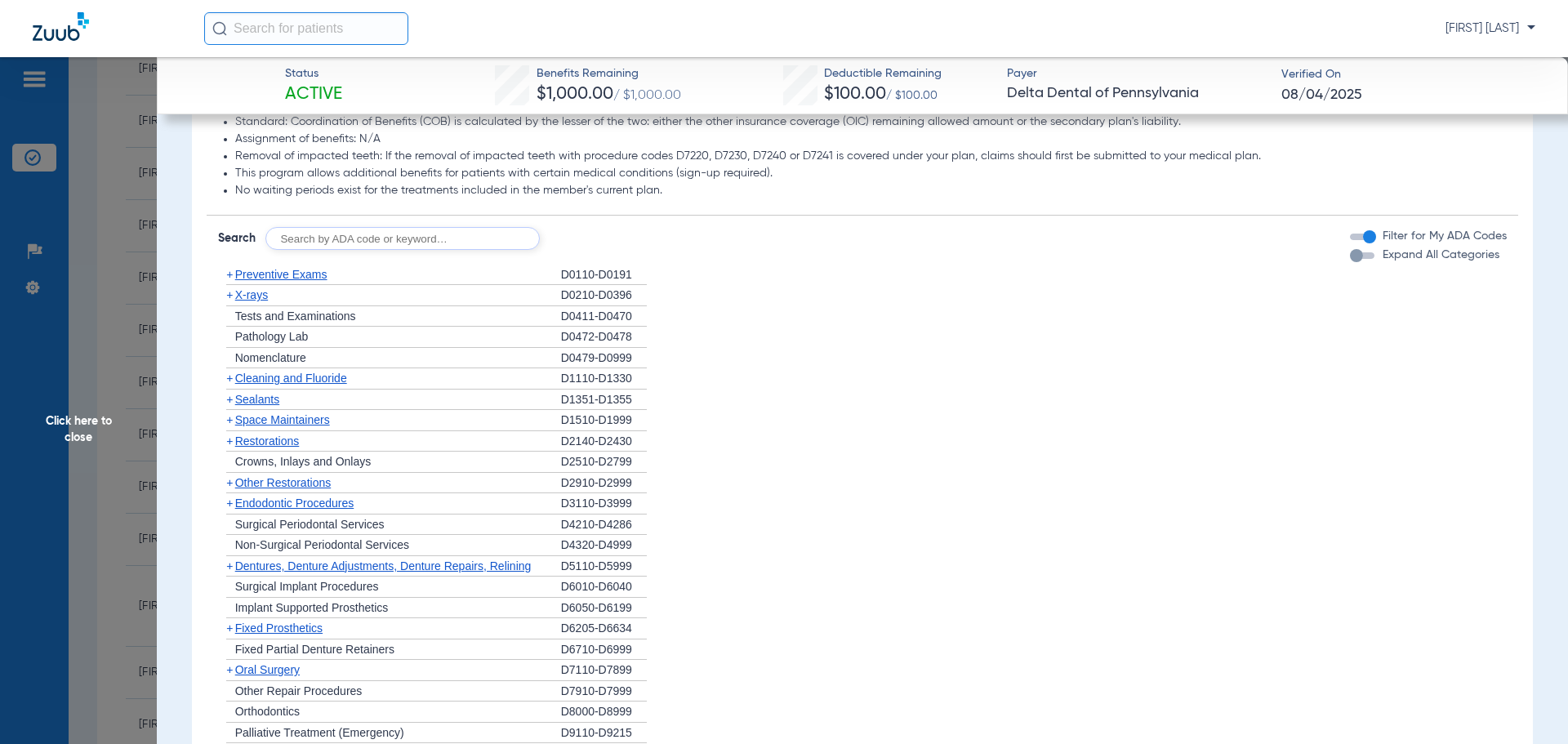 click on "+   Preventive Exams" 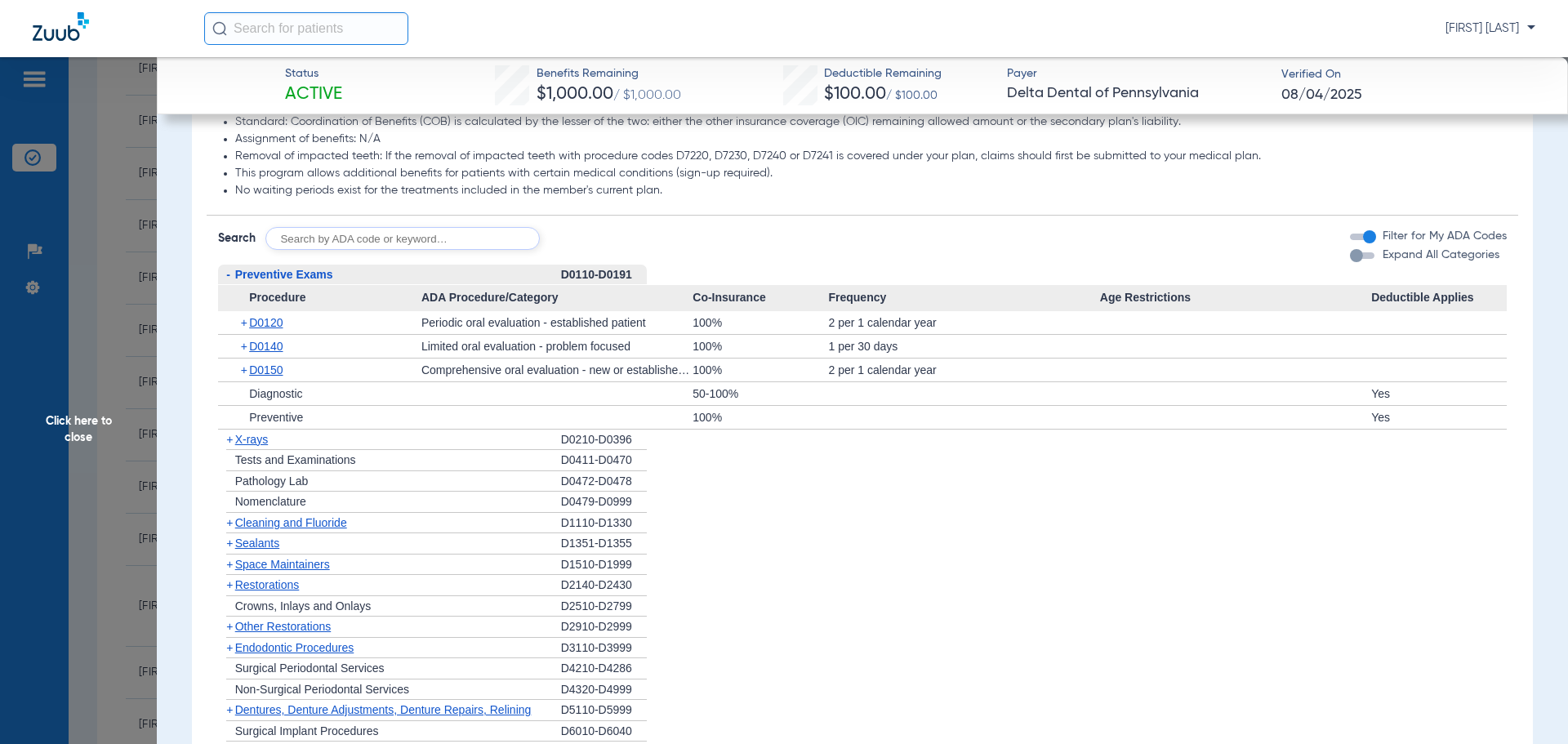 click on "-   Preventive Exams" 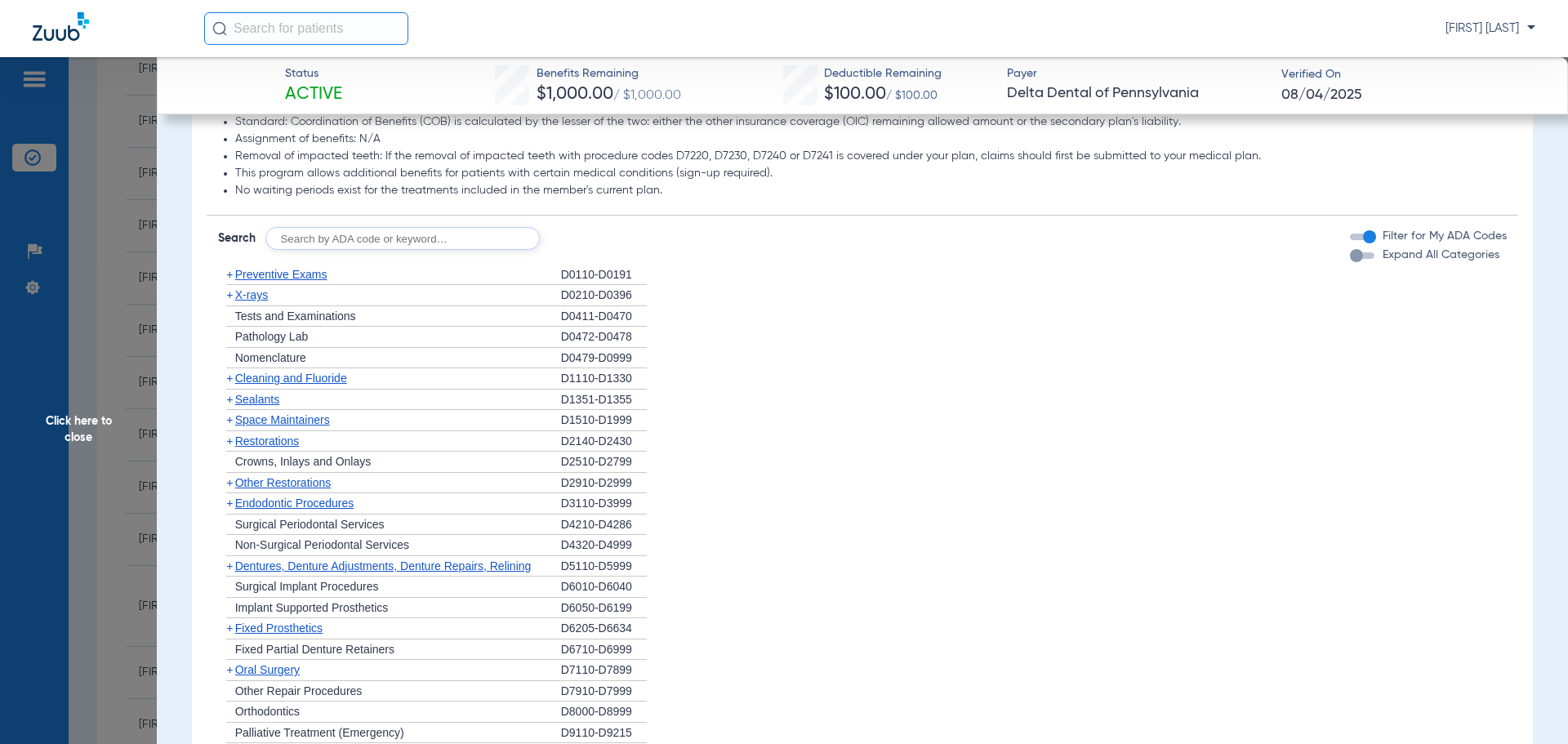 click on "+   X-rays" 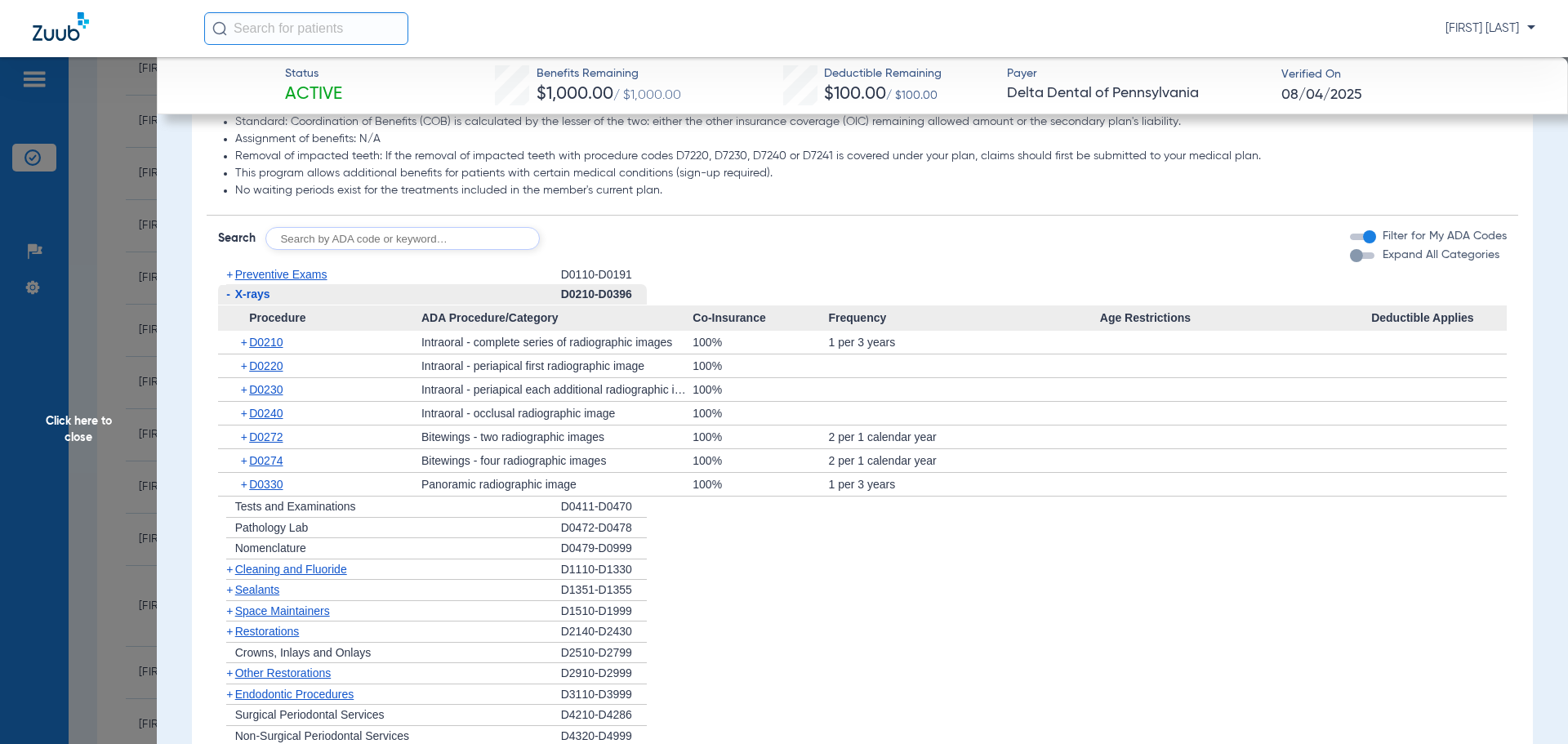 click on "-   X-rays" 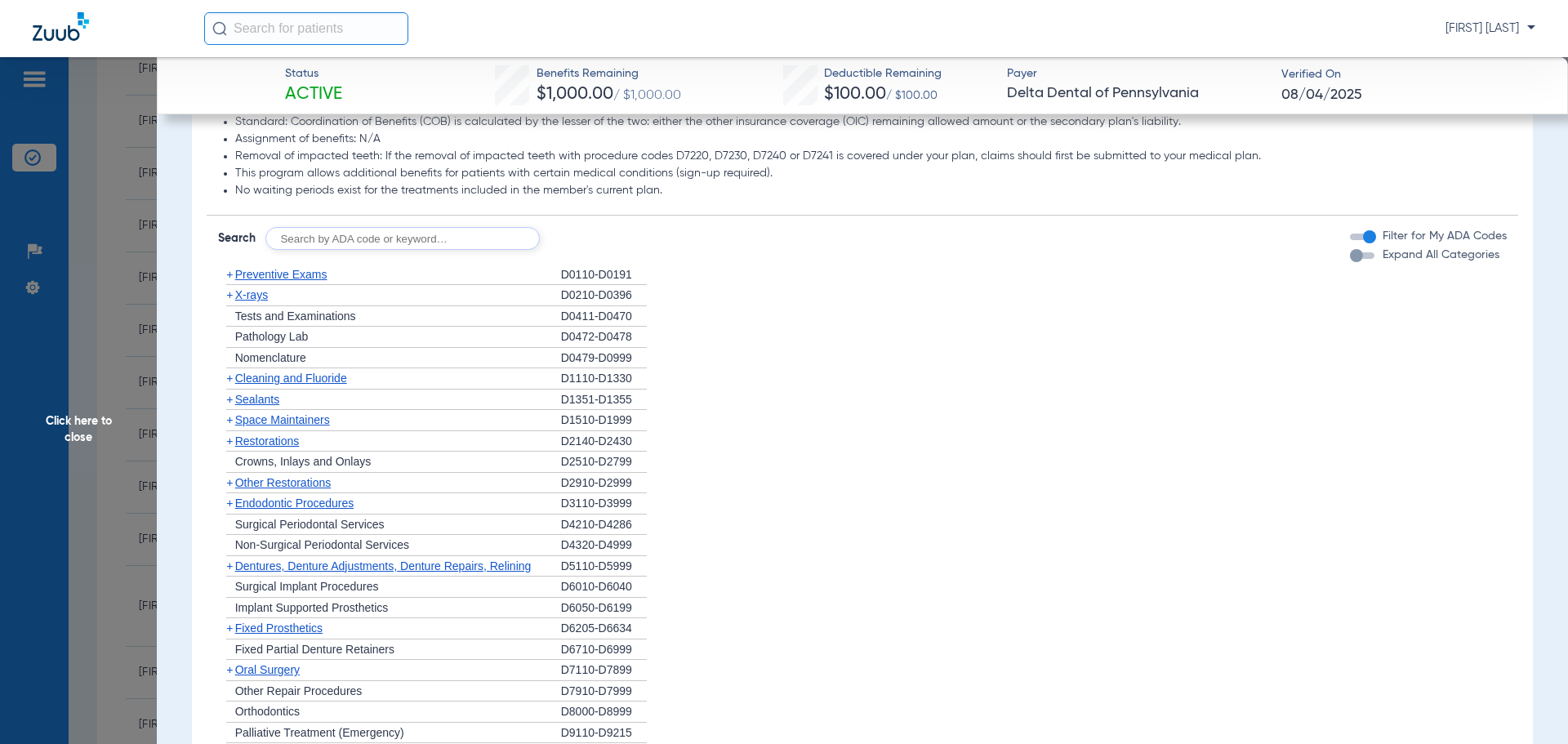 click on "+   Cleaning and Fluoride" 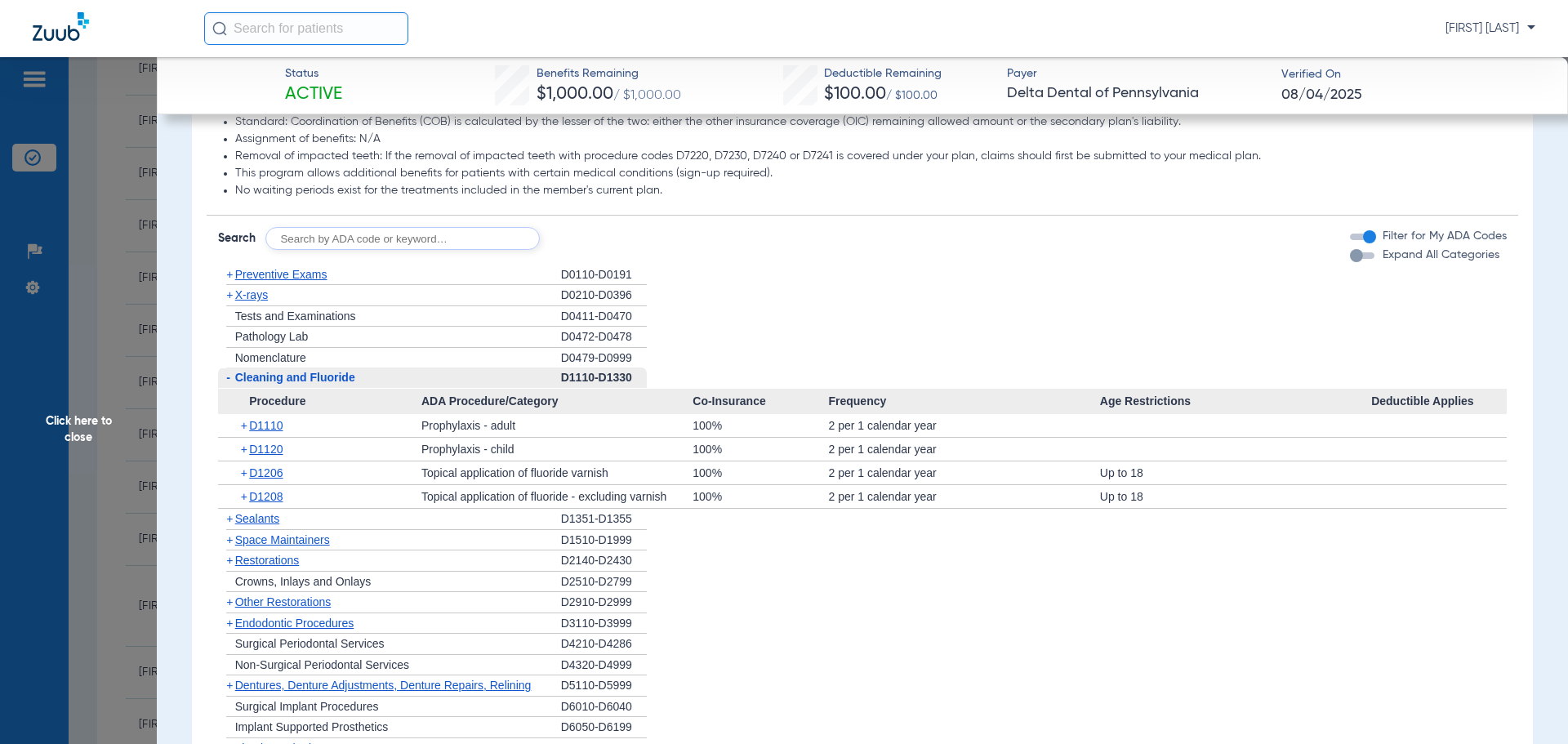 click on "-   Cleaning and Fluoride" 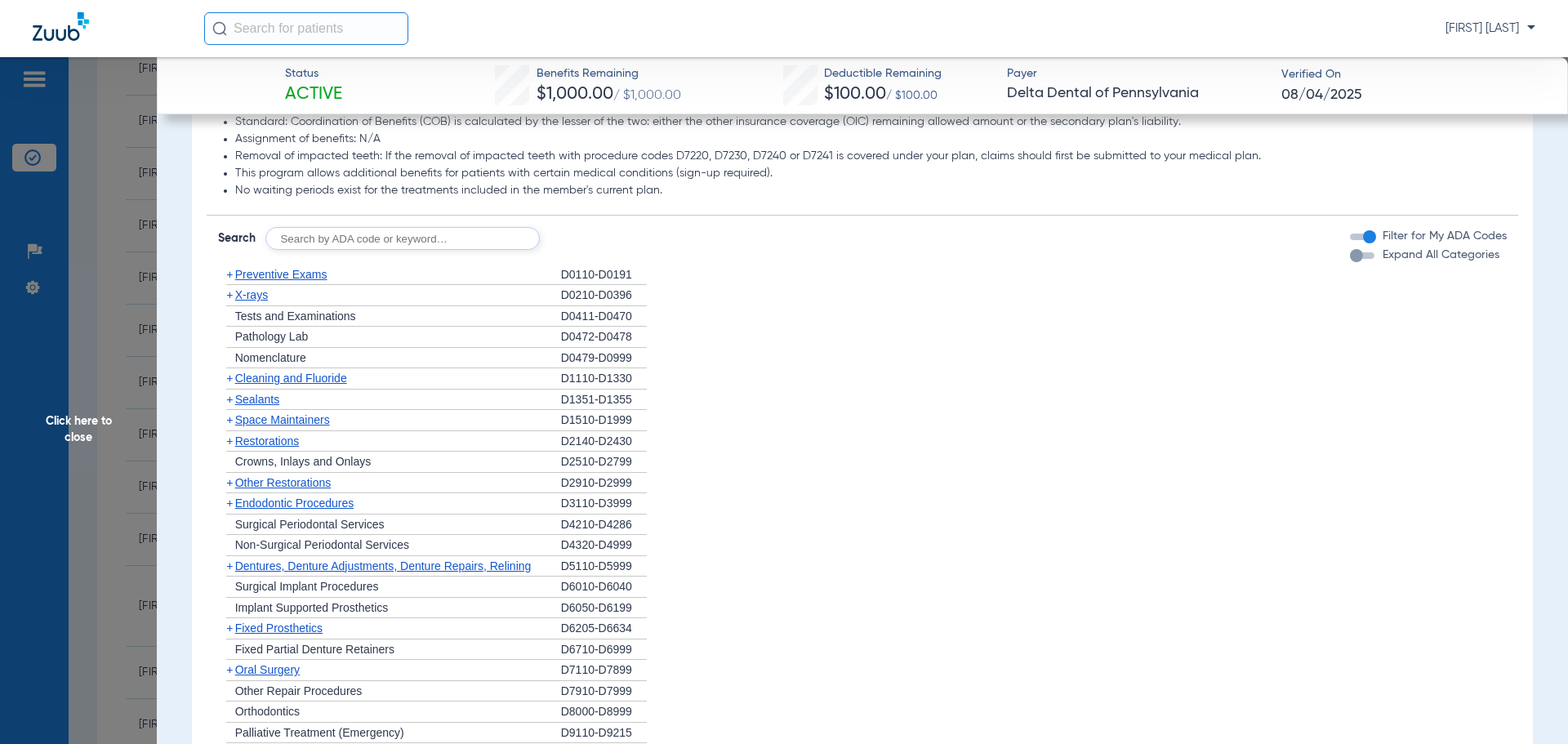 click on "+   Sealants" 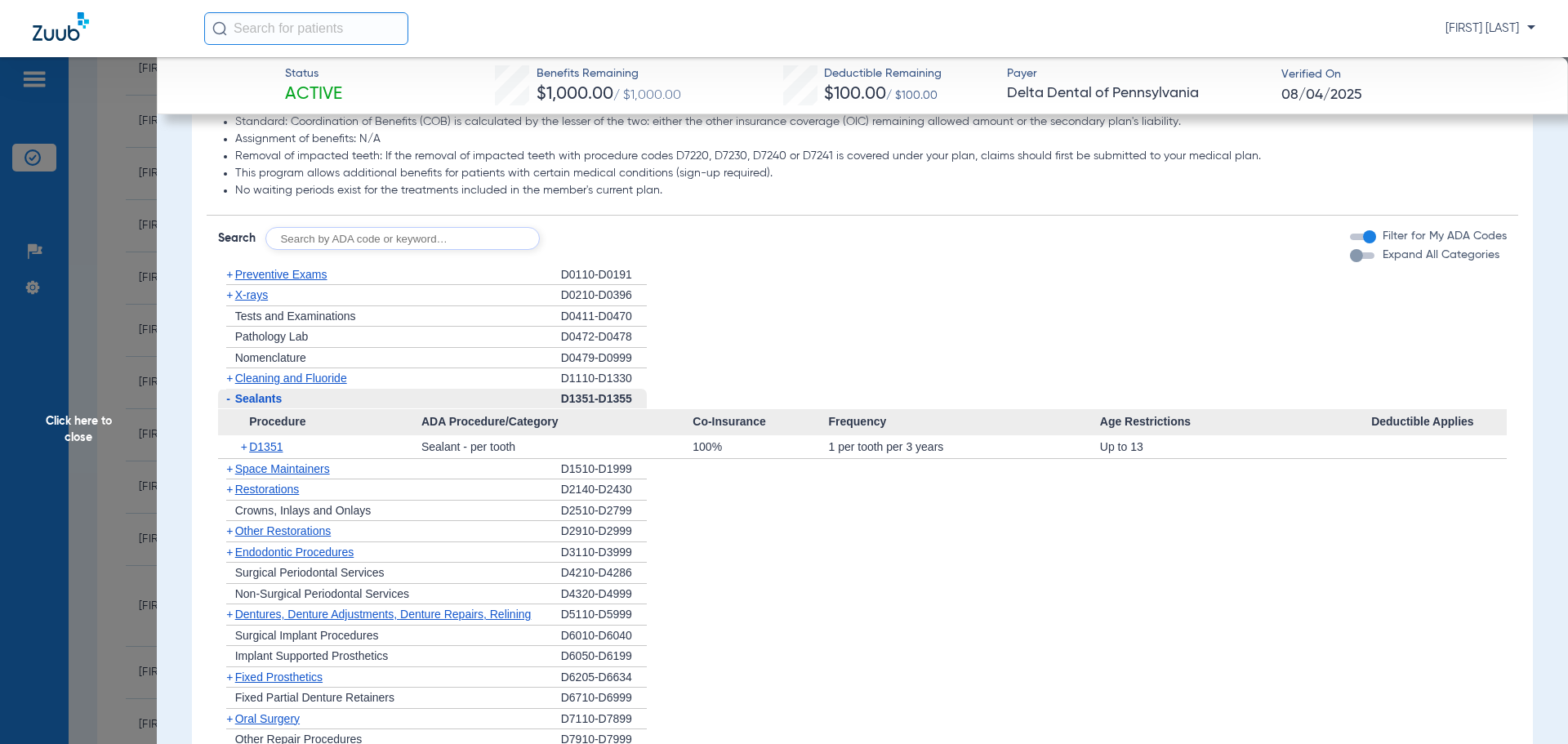 click on "-   Sealants" 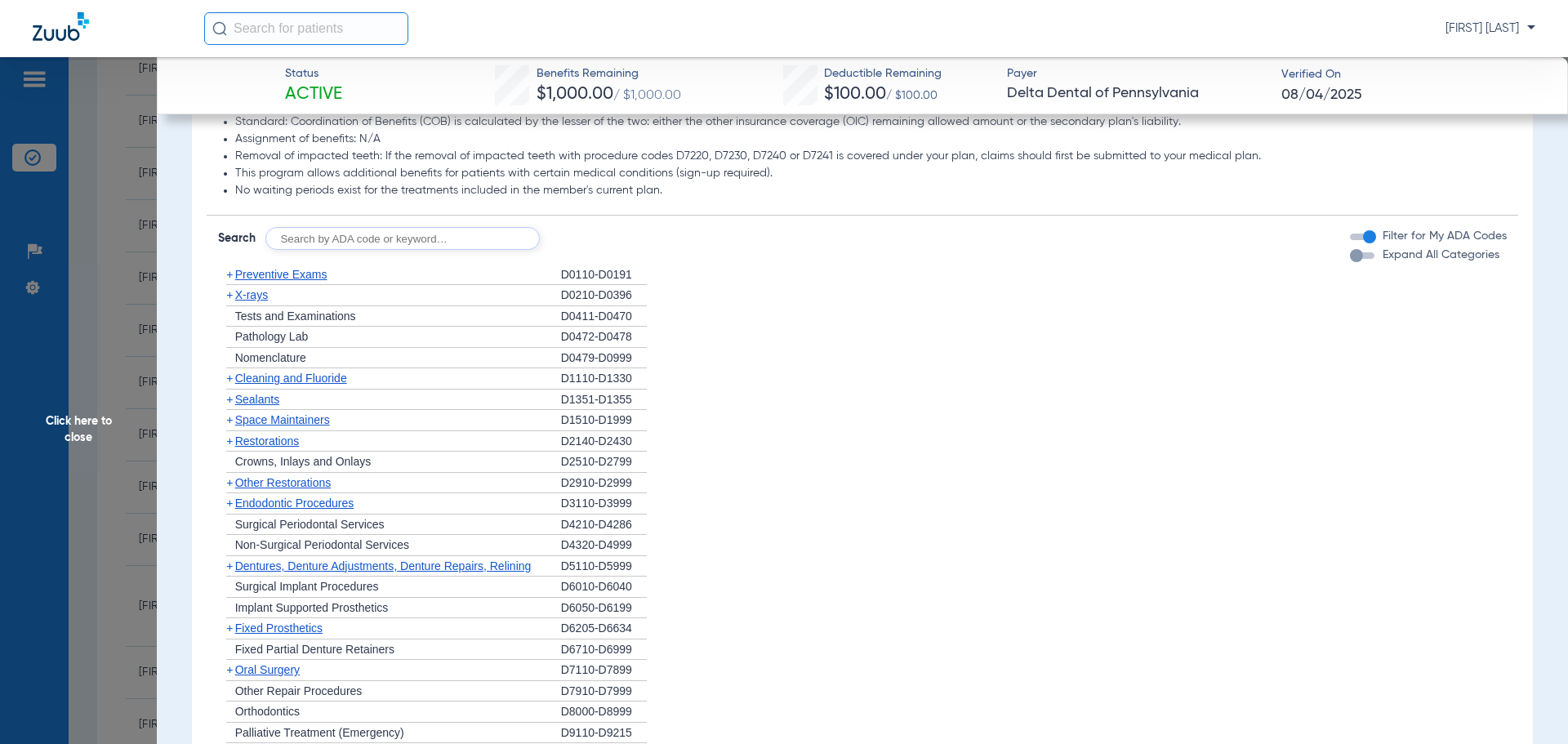 click on "+   Space Maintainers" 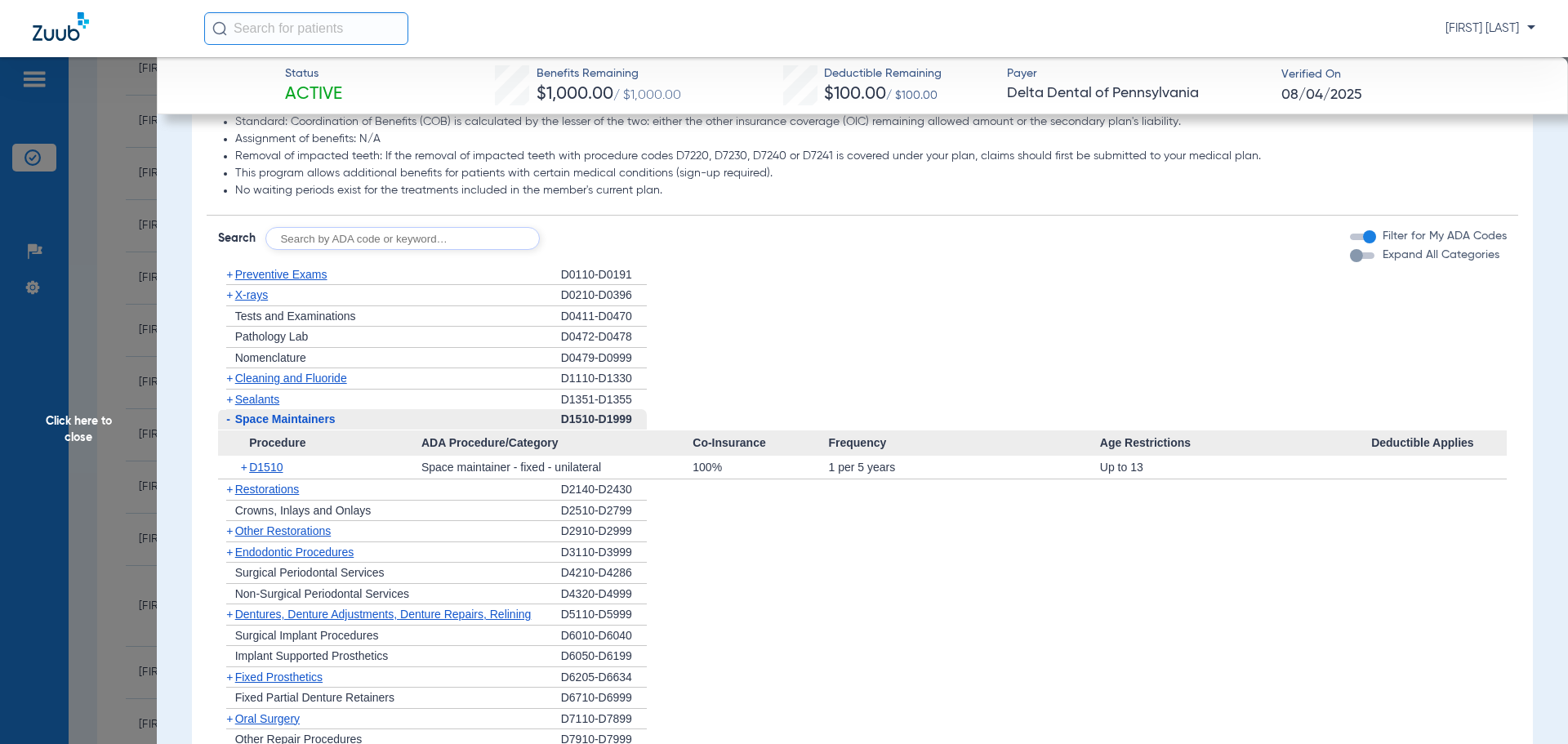 click on "-   Space Maintainers" 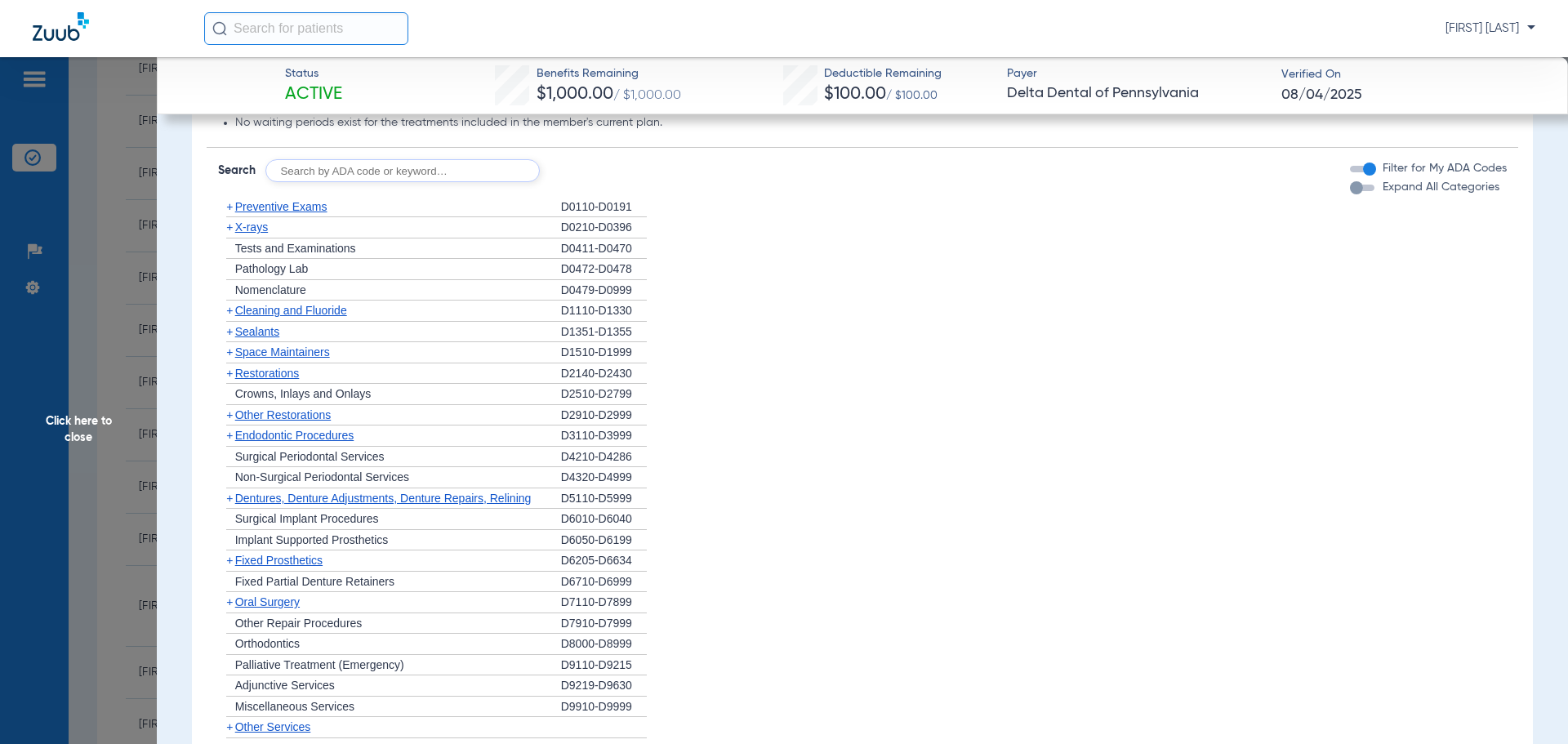 scroll, scrollTop: 1552, scrollLeft: 0, axis: vertical 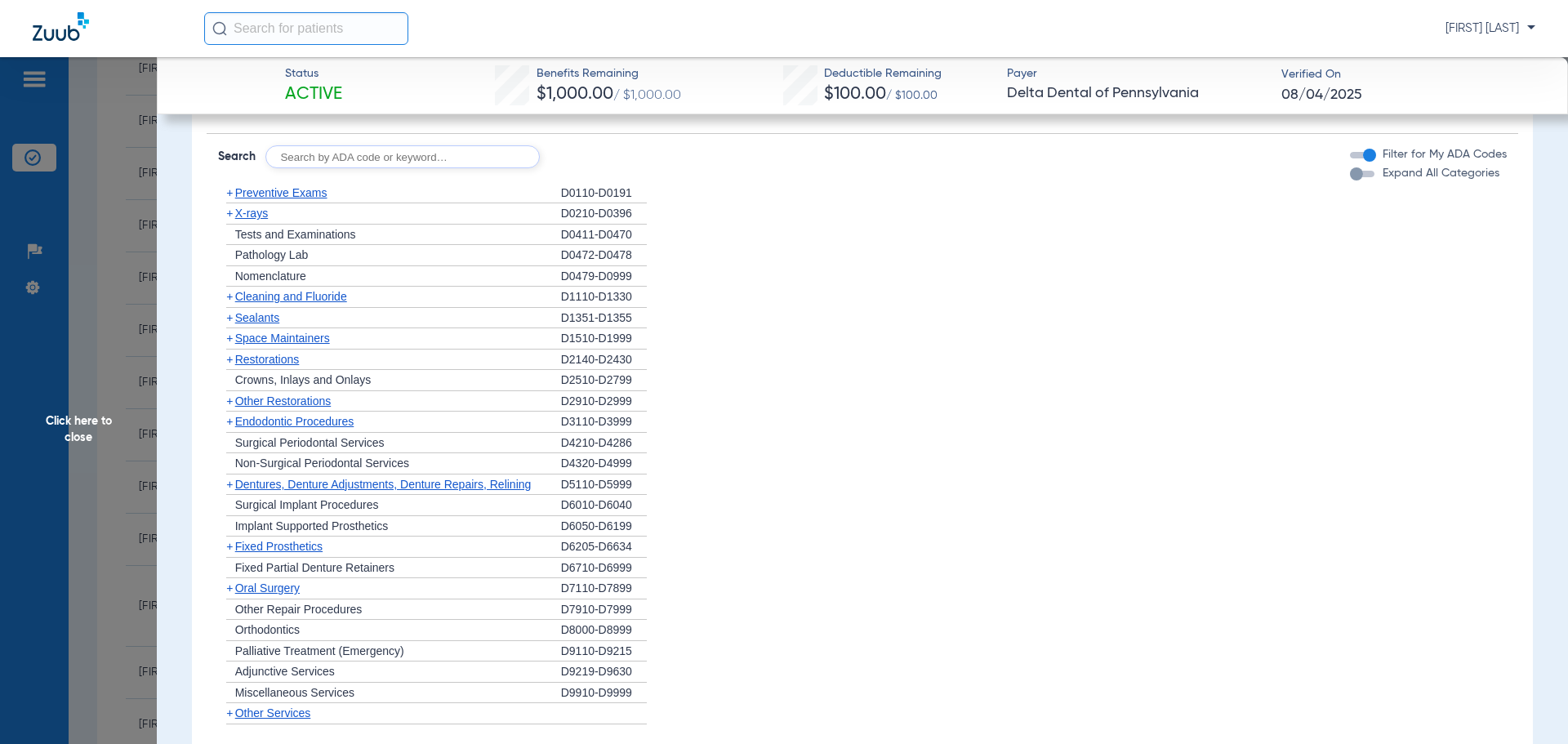 click on "Endodontic Procedures" 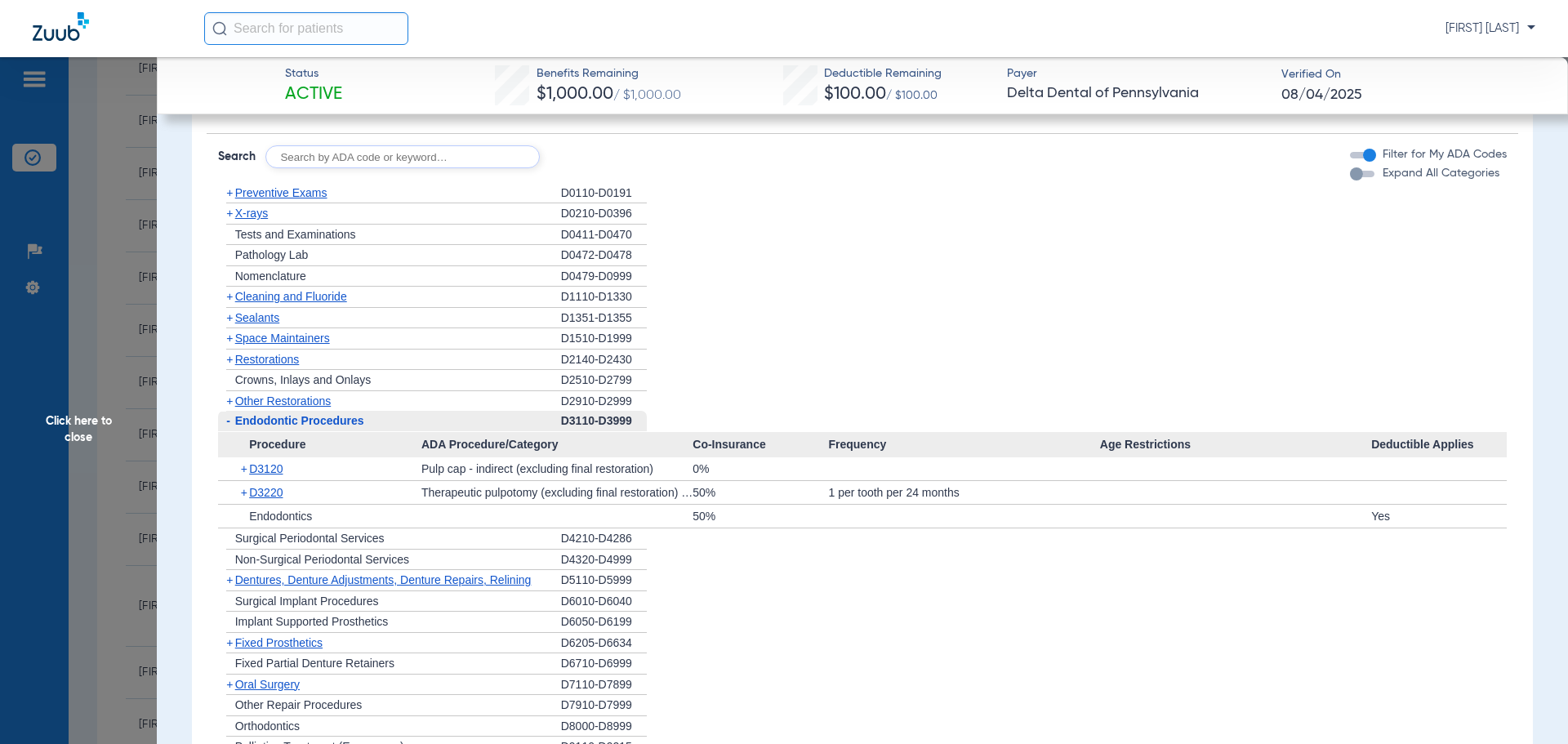 click on "Endodontic Procedures" 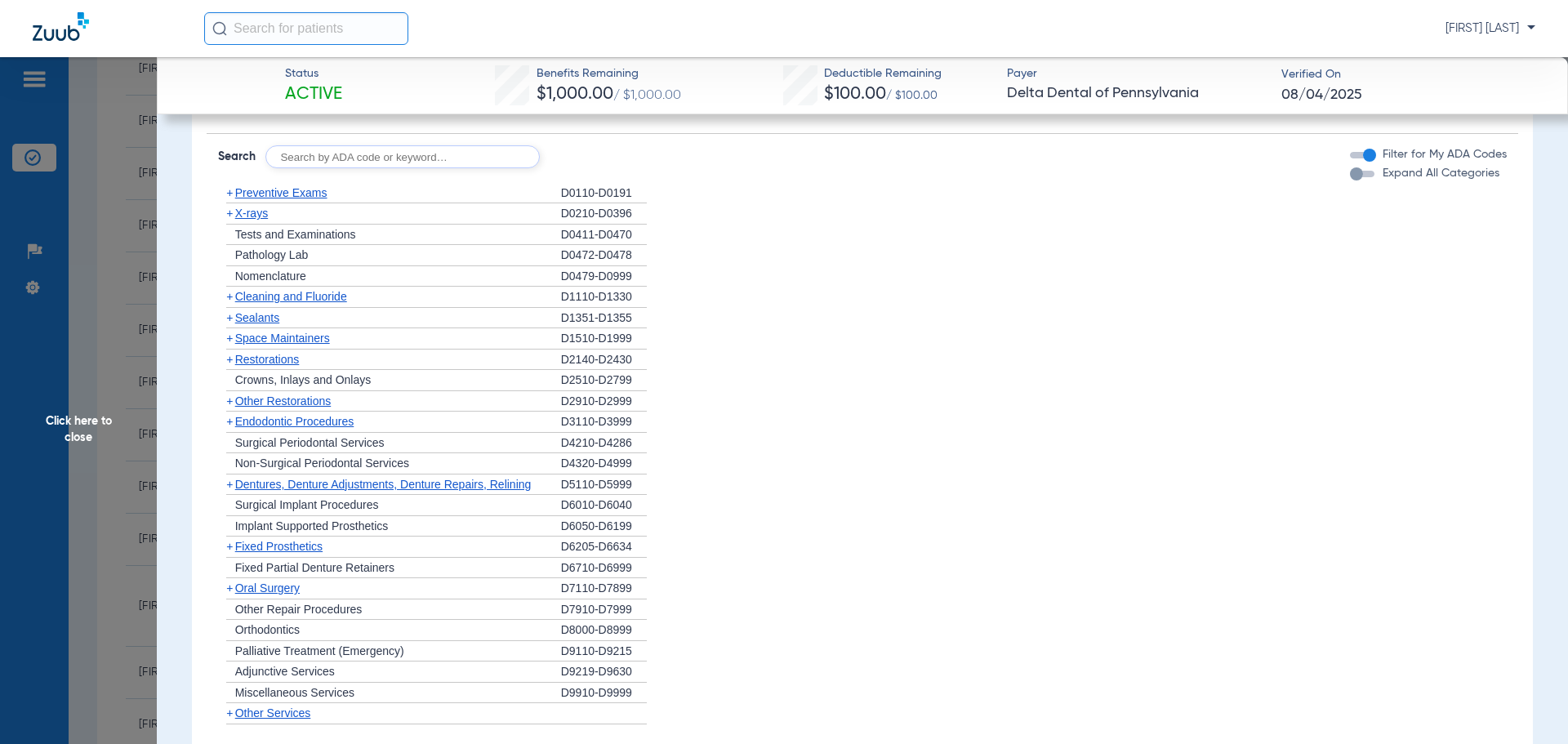 click on "+   Crowns, Inlays and Onlays" 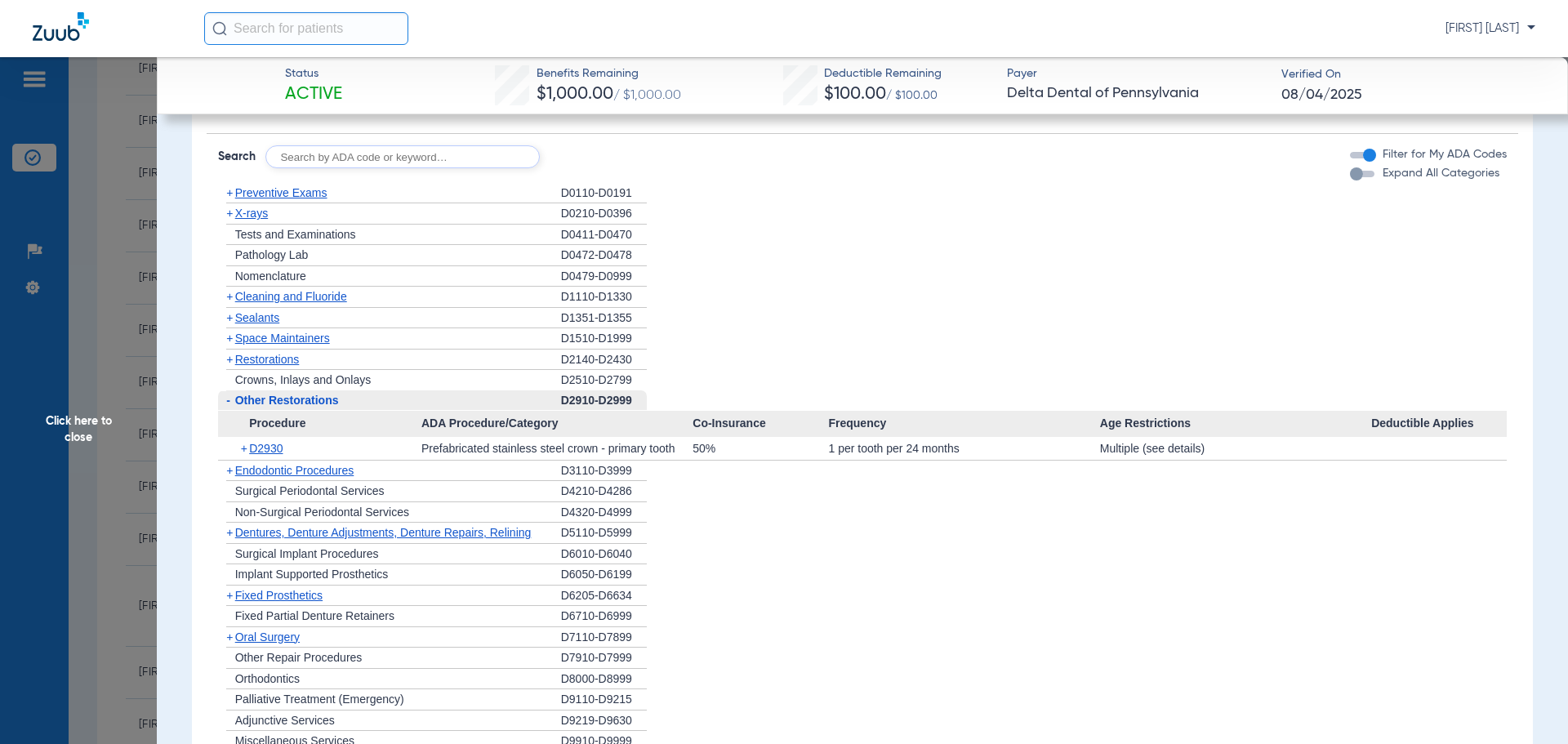 click on "-   Other Restorations" 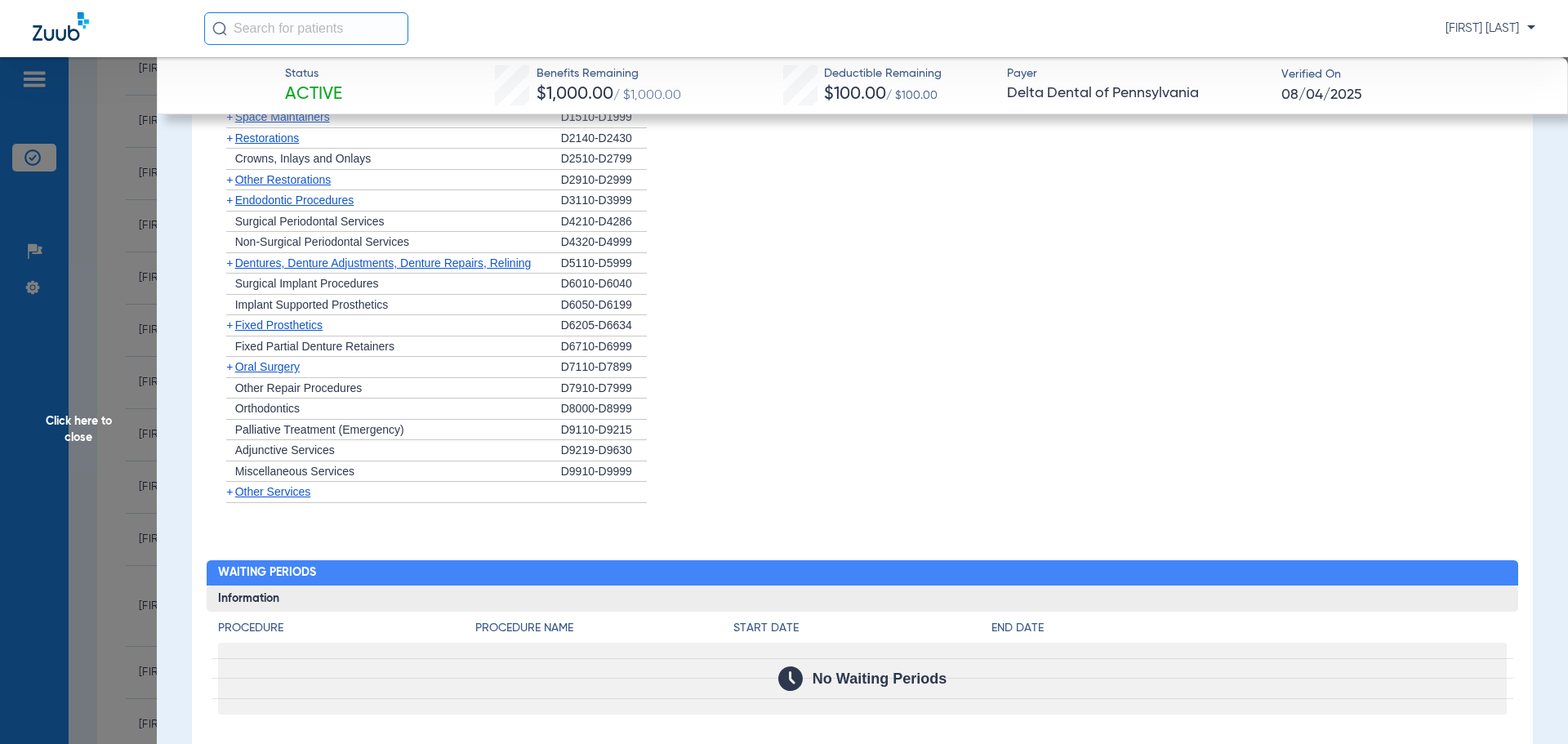 scroll, scrollTop: 1797, scrollLeft: 0, axis: vertical 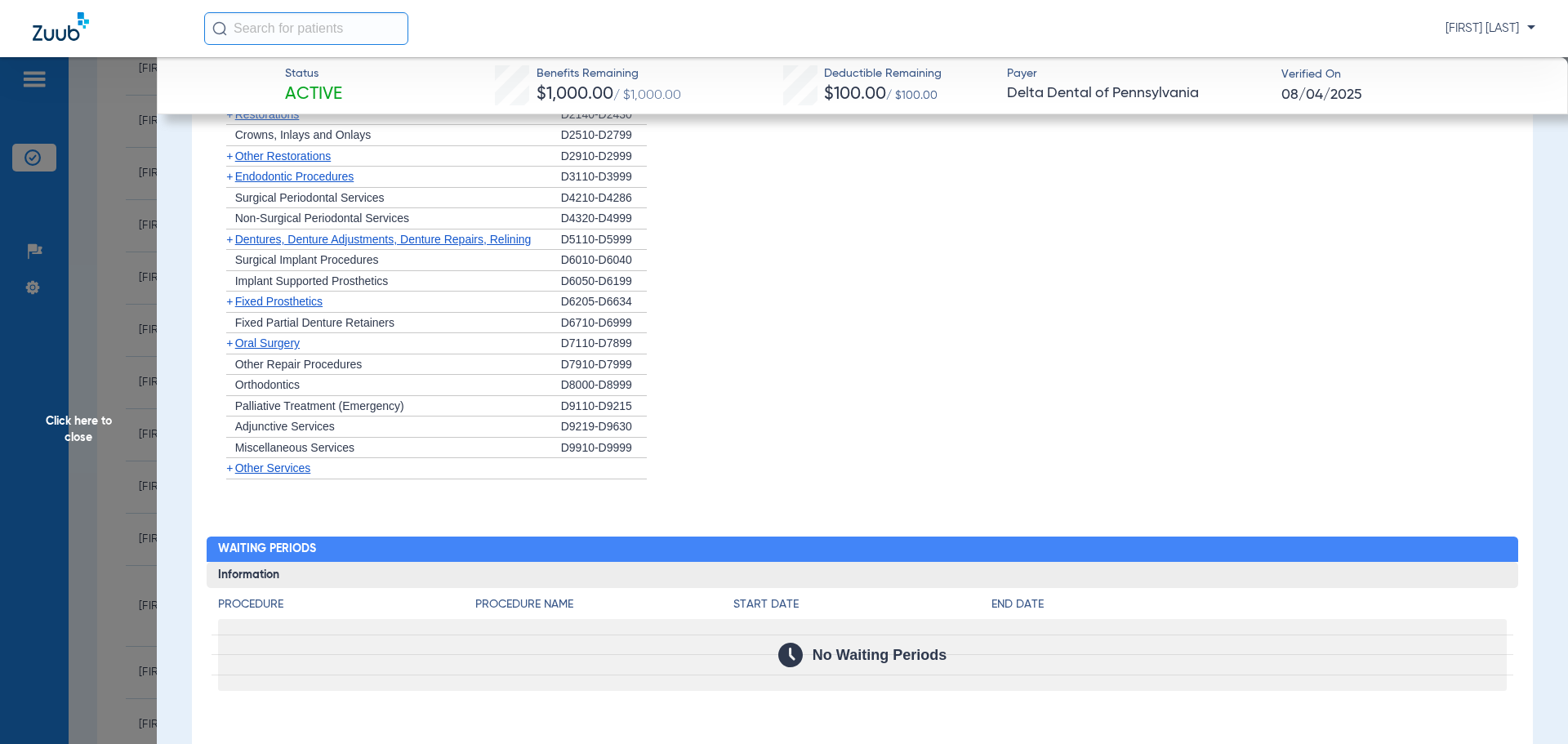 click on "+   Oral Surgery" 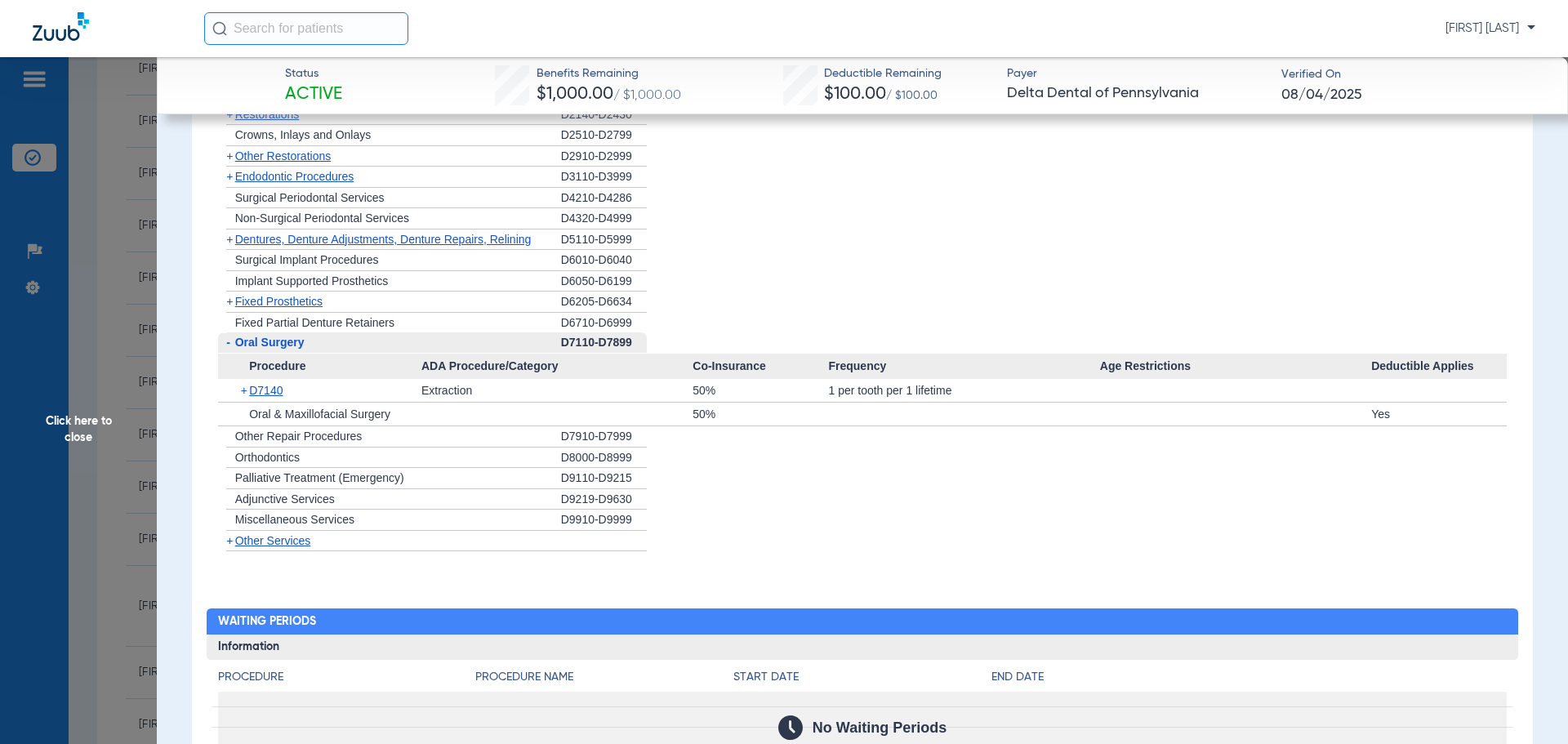 click on "-   Oral Surgery" 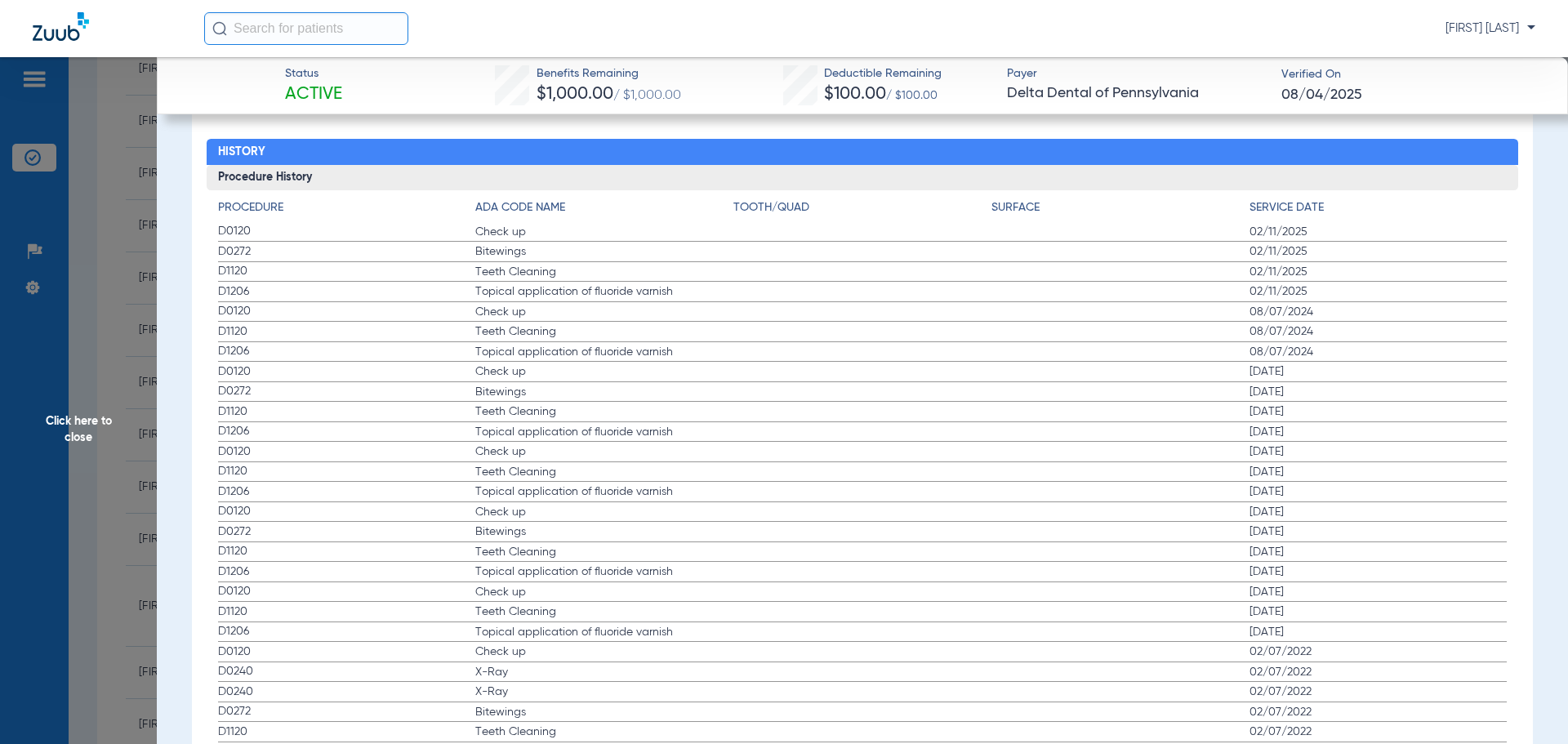 scroll, scrollTop: 2450, scrollLeft: 0, axis: vertical 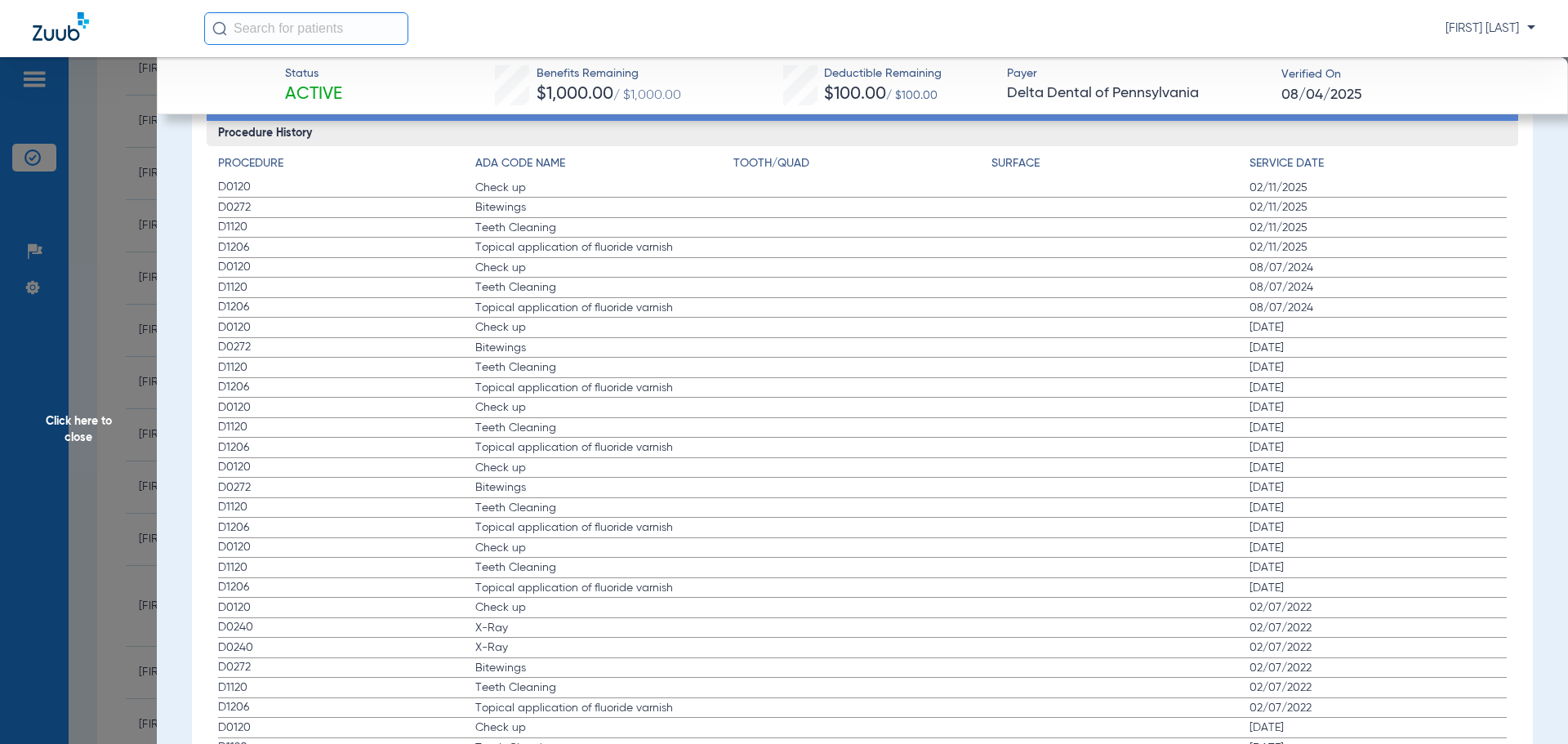 drag, startPoint x: 209, startPoint y: 198, endPoint x: 1374, endPoint y: 261, distance: 1166.7022 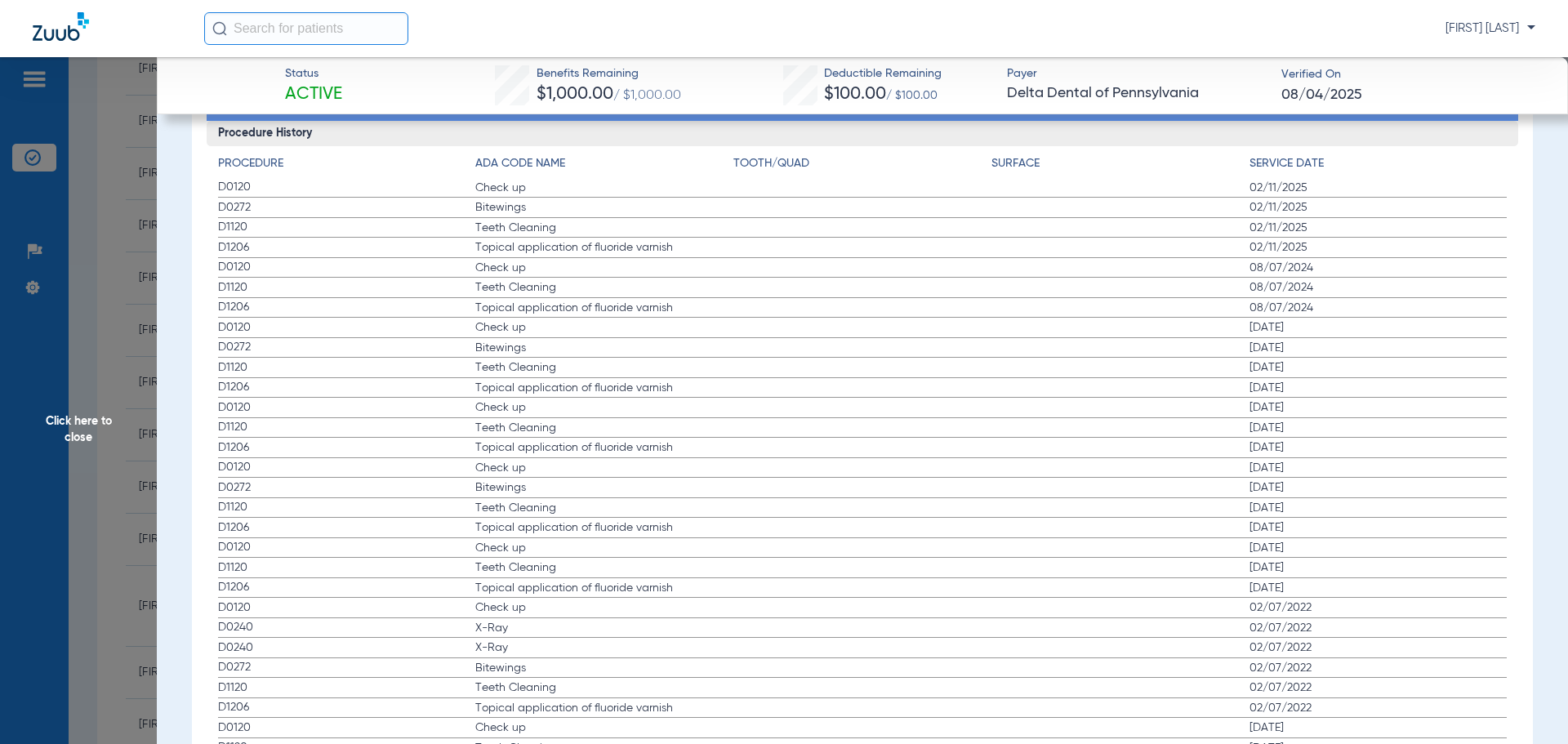 click on "Procedure ADA Code Name Tooth/Quad Surface Service Date D0120 Check up 02/11/2025 D0272 Bitewings 02/11/2025 D1120 Teeth Cleaning 02/11/2025 D1206 Topical application of fluoride varnish 02/11/2025 D0120 Check up 08/07/2024 D1120 Teeth Cleaning 08/07/2024 D1206 Topical application of fluoride varnish 08/07/2024 D0120 Check up 02/05/2024 D0272 Bitewings 02/05/2024 D1120 Teeth Cleaning 02/05/2024 D1206 Topical application of fluoride varnish 02/05/2024 D0120 Check up 08/03/2023 D1120 Teeth Cleaning 08/03/2023 D1206 Topical application of fluoride varnish 08/03/2023 D0120 Check up 02/02/2023 D0272 Bitewings 02/02/2023 D1120 Teeth Cleaning 02/02/2023 D1206 Topical application of fluoride varnish 02/02/2023 D0120 Check up 07/28/2022 D1120 Teeth Cleaning 07/28/2022 D1206 Topical application of fluoride varnish 07/28/2022 D0120 Check up 02/07/2022 D0240 X-Ray 02/07/2022 D0240 X-Ray 02/07/2022 D0272 Bitewings 02/07/2022 D1120 Teeth Cleaning 02/07/2022 D1206 Topical application of fluoride varnish 02/07/2022 D0120" 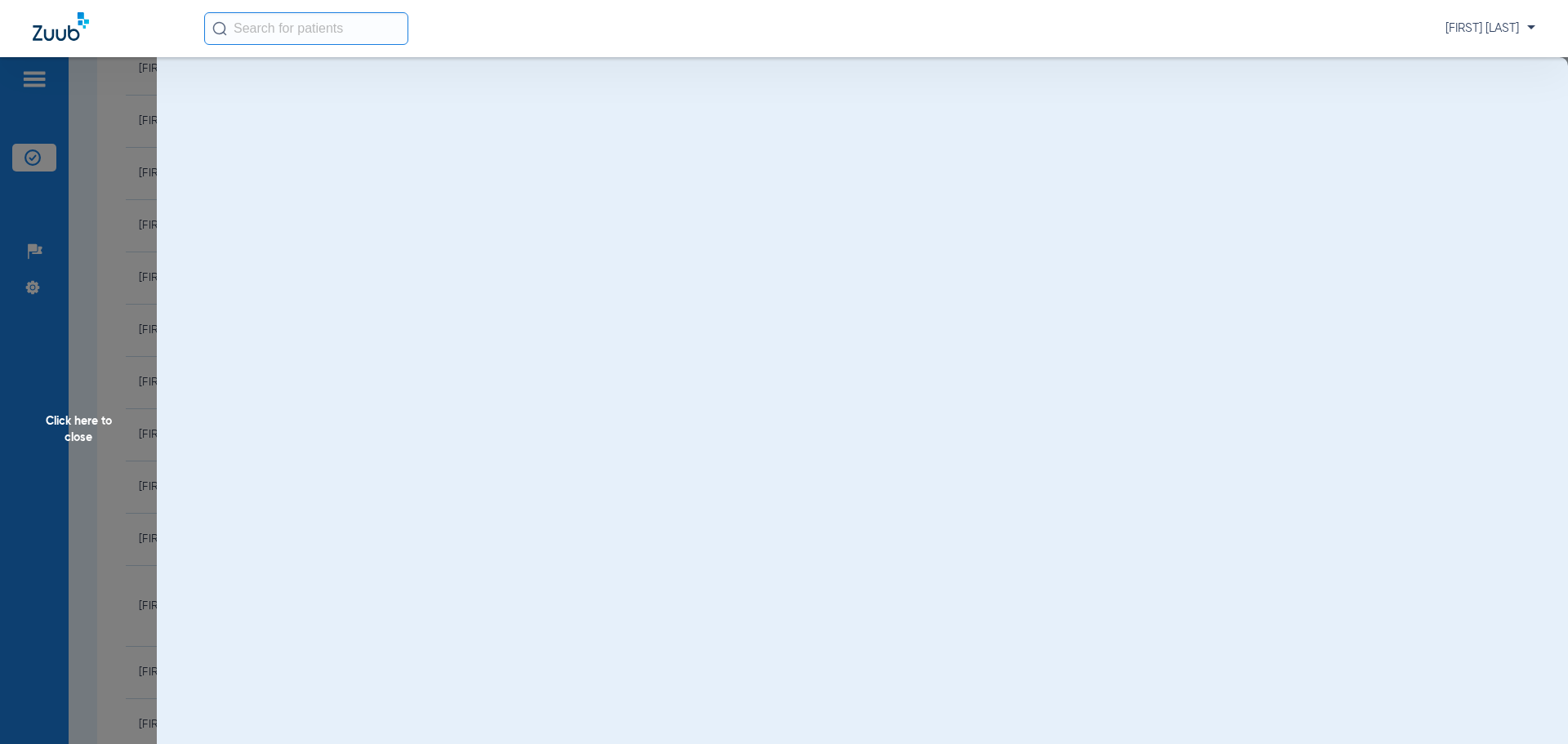 scroll, scrollTop: 0, scrollLeft: 0, axis: both 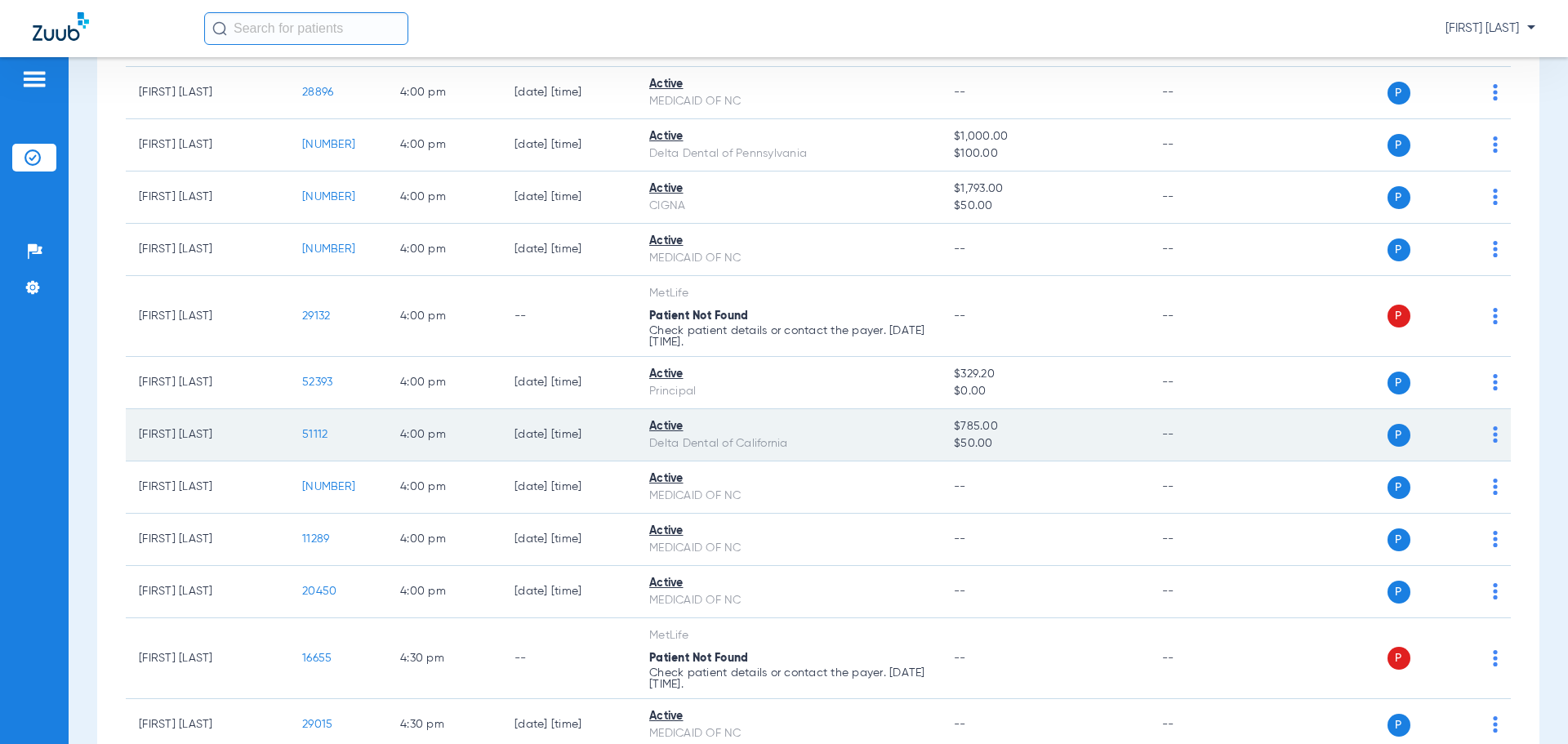click on "51112" 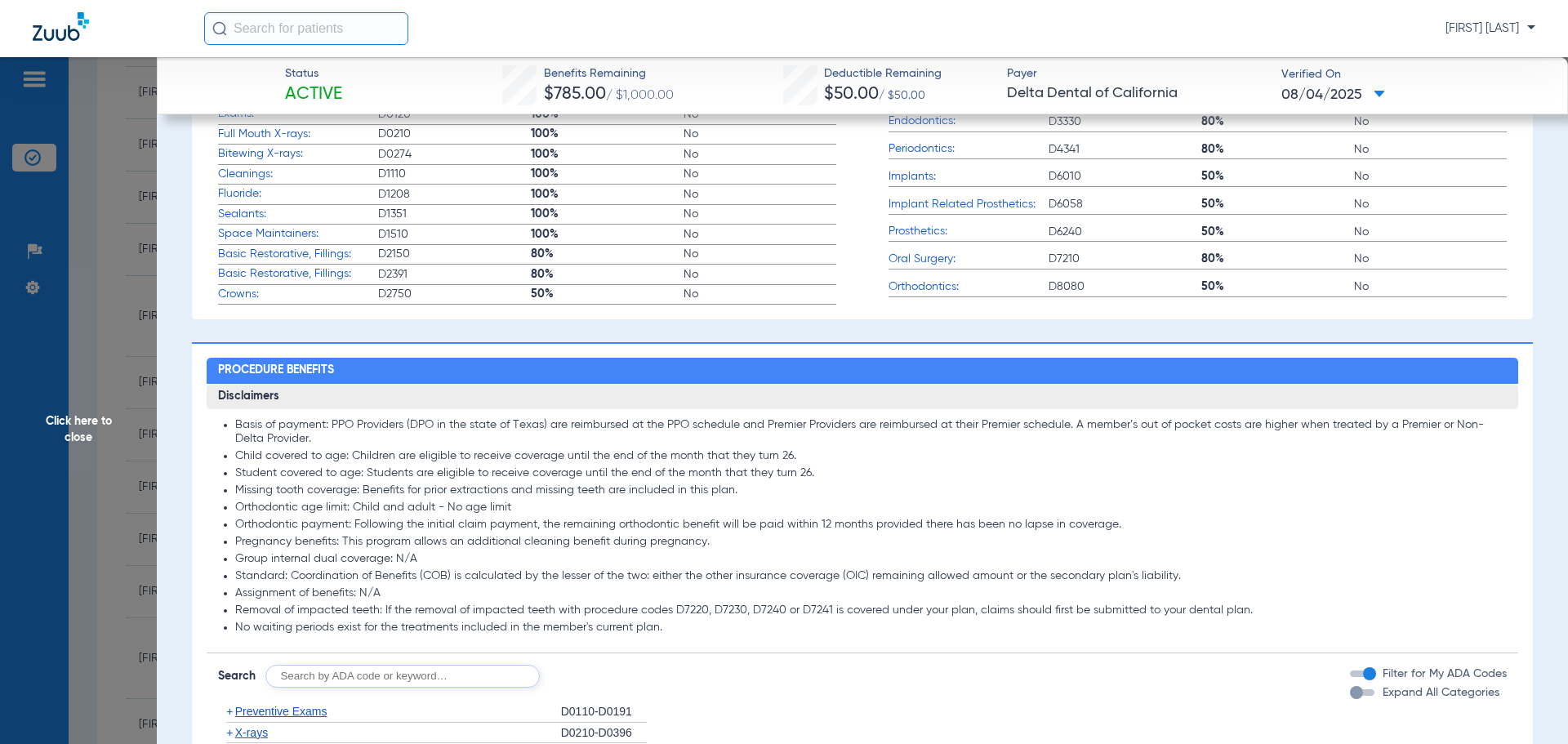 scroll, scrollTop: 898, scrollLeft: 0, axis: vertical 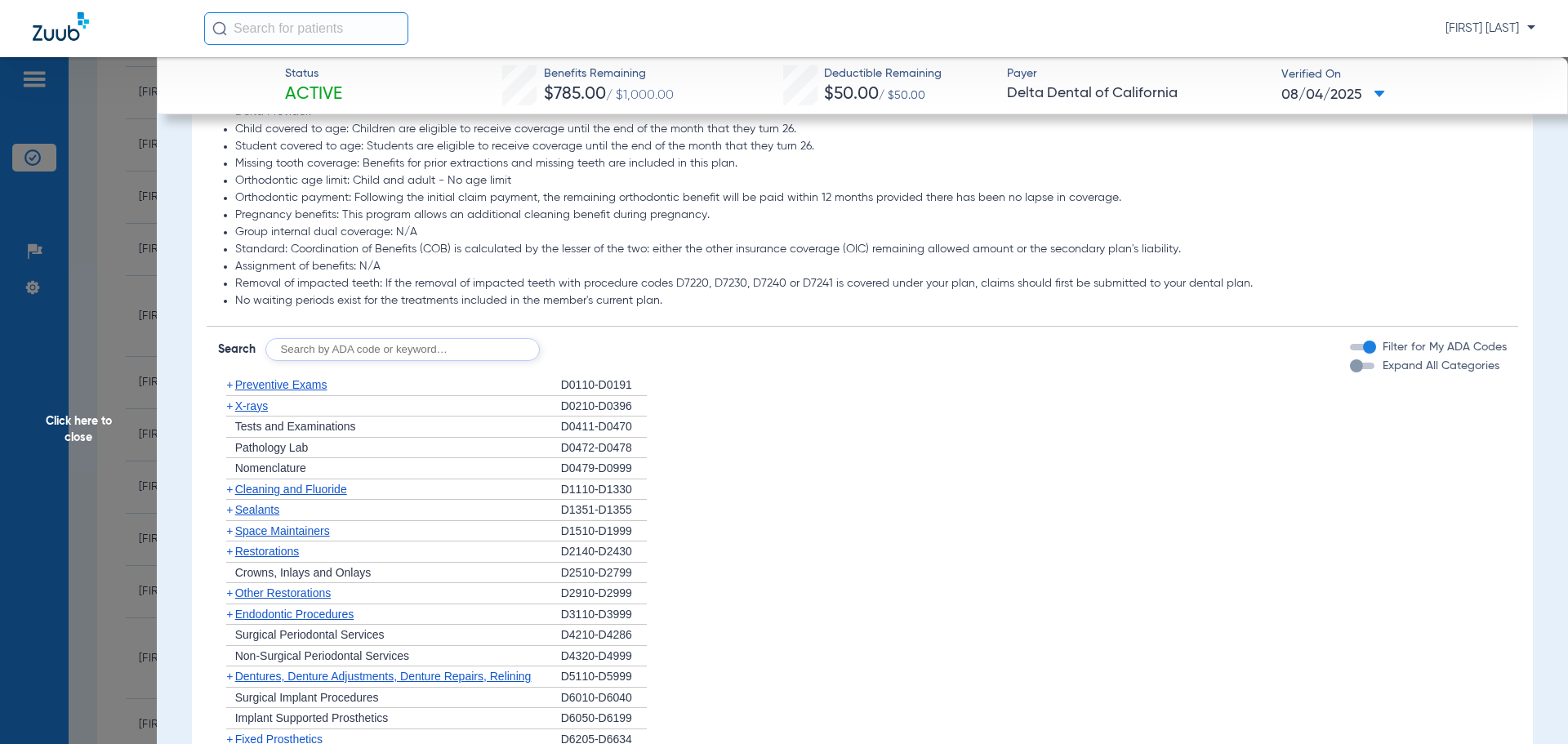 click on "Disclaimers Basis of payment: PPO Providers (DPO in the state of Texas) are reimbursed at the PPO schedule and Premier Providers are reimbursed at their Premier schedule. A member’s out of pocket costs are higher when treated by a Premier or Non-Delta Provider. Child covered to age: Children are eligible to receive coverage until the end of the month that they turn 26. Student covered to age: Students are eligible to receive coverage until the end of the month that they turn 26. Missing tooth coverage: Benefits for prior extractions and missing teeth are included in this plan. Orthodontic age limit: Child and adult - No age limit Orthodontic payment: Following the initial claim payment, the remaining orthodontic benefit will be paid within 12 months provided there has been no lapse in coverage. Pregnancy benefits: This program allows an additional cleaning benefit during pregnancy. Group internal dual coverage: N/A Assignment of benefits: N/A Search  Filter for My ADA Codes   Expand All Categories   +   +" 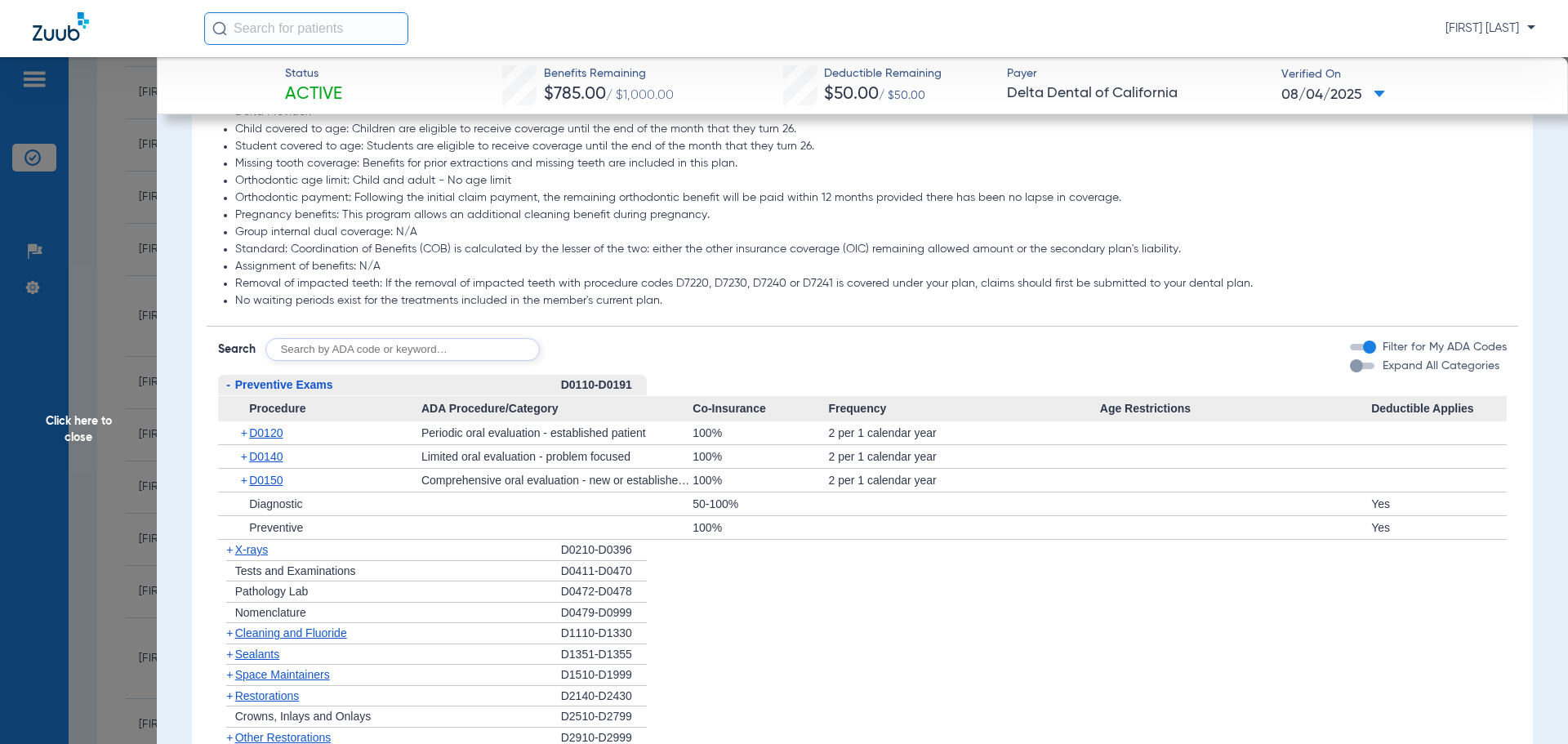 click on "-   Preventive Exams" 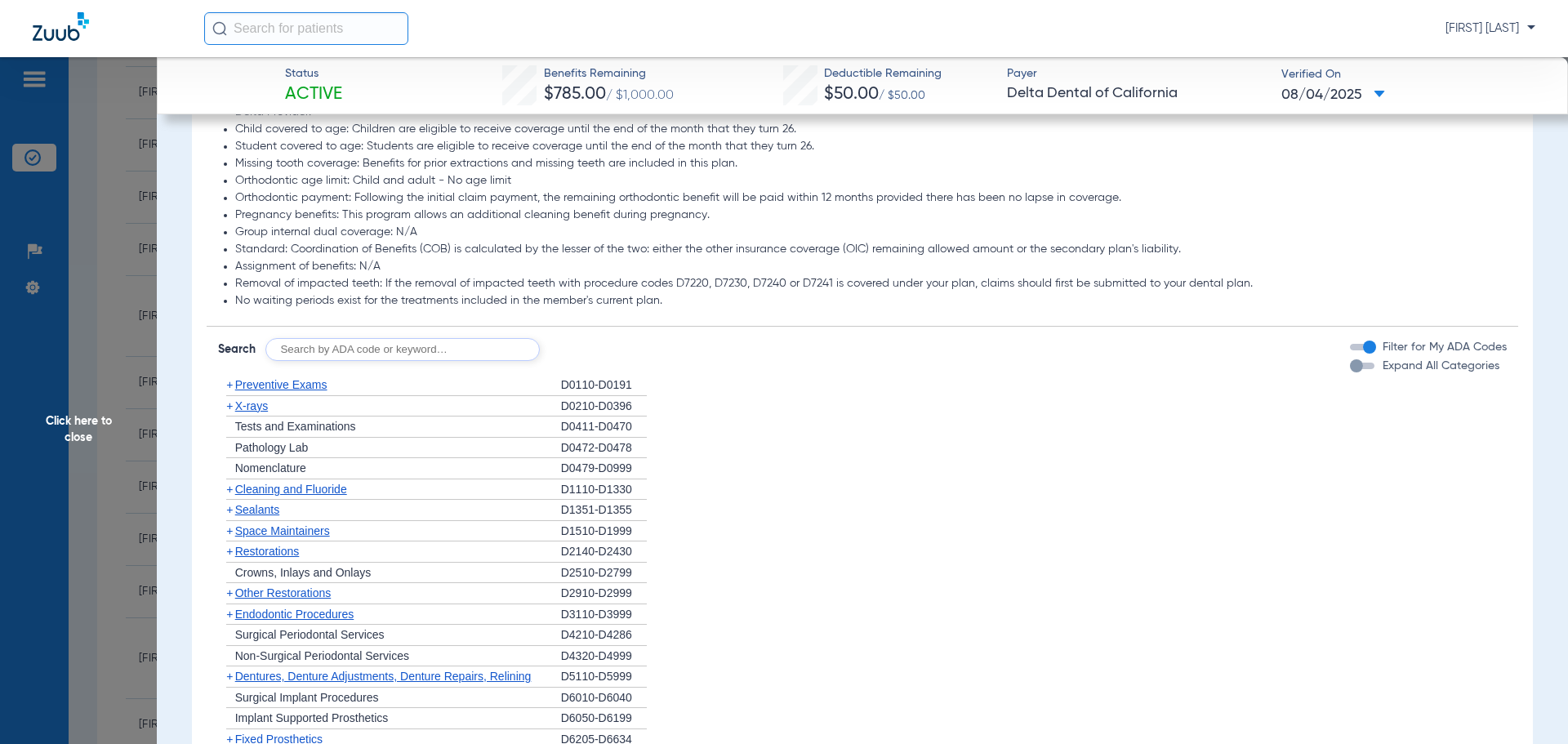 click on "+   Preventive Exams" 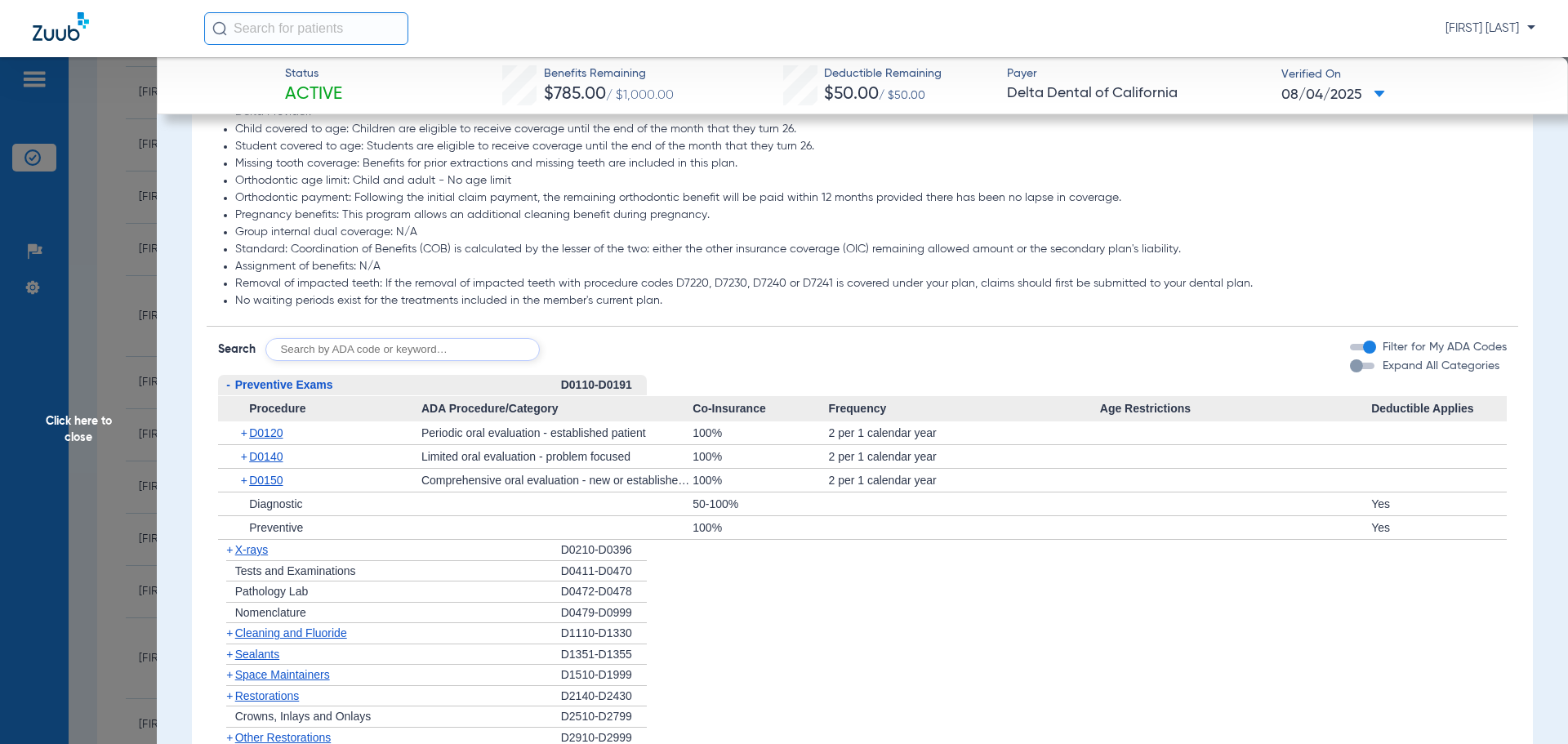 click on "-   Preventive Exams" 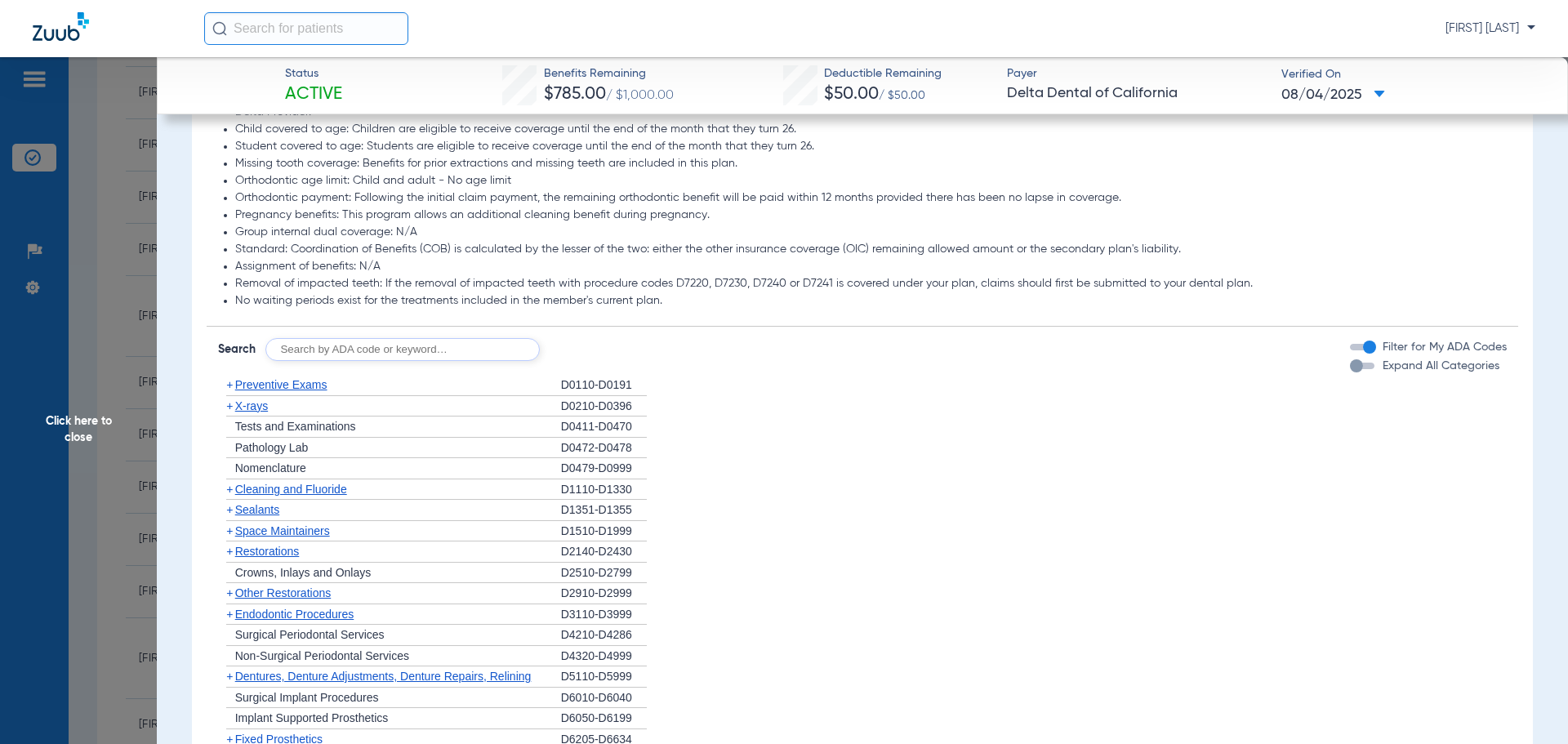 click on "+   X-rays" 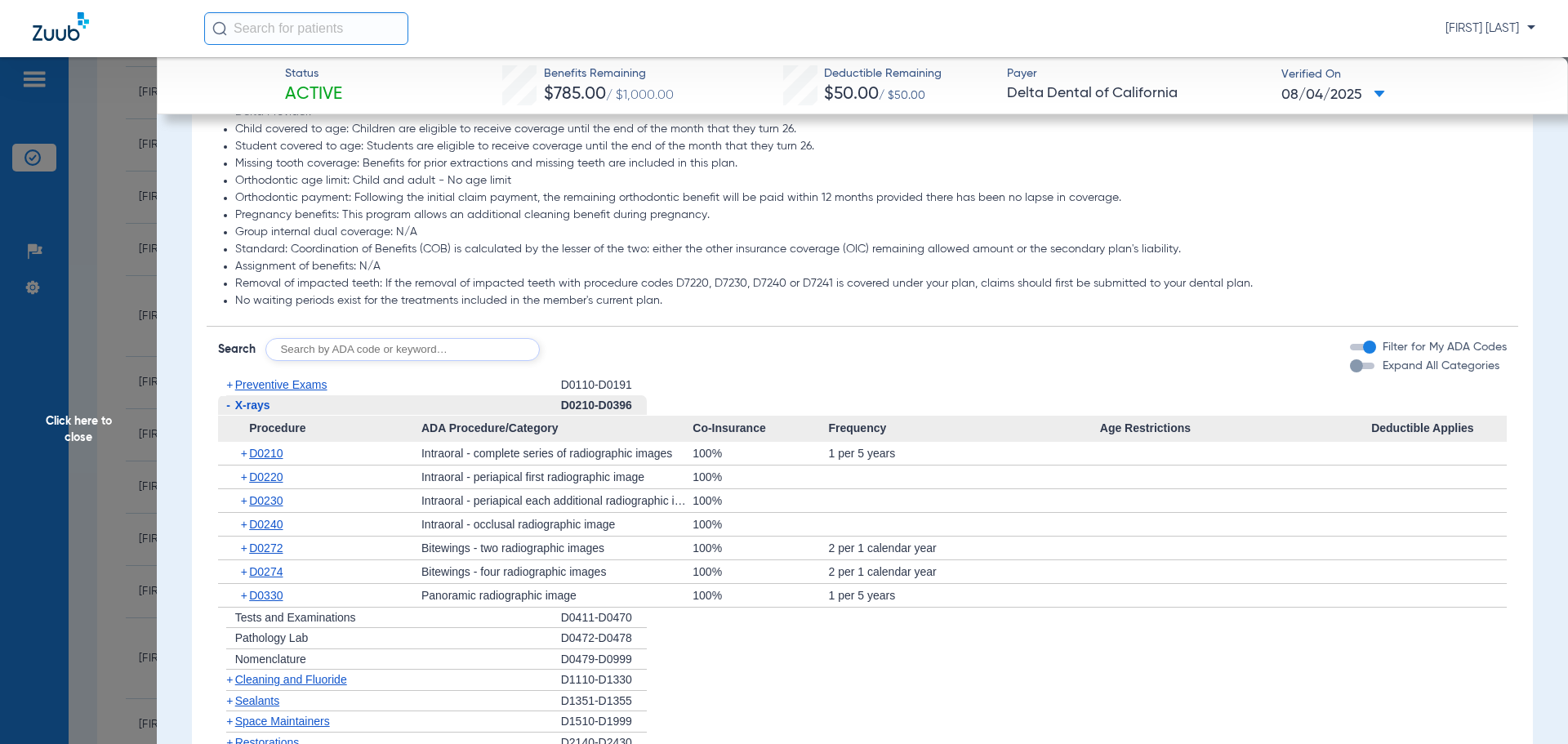 click on "-   X-rays" 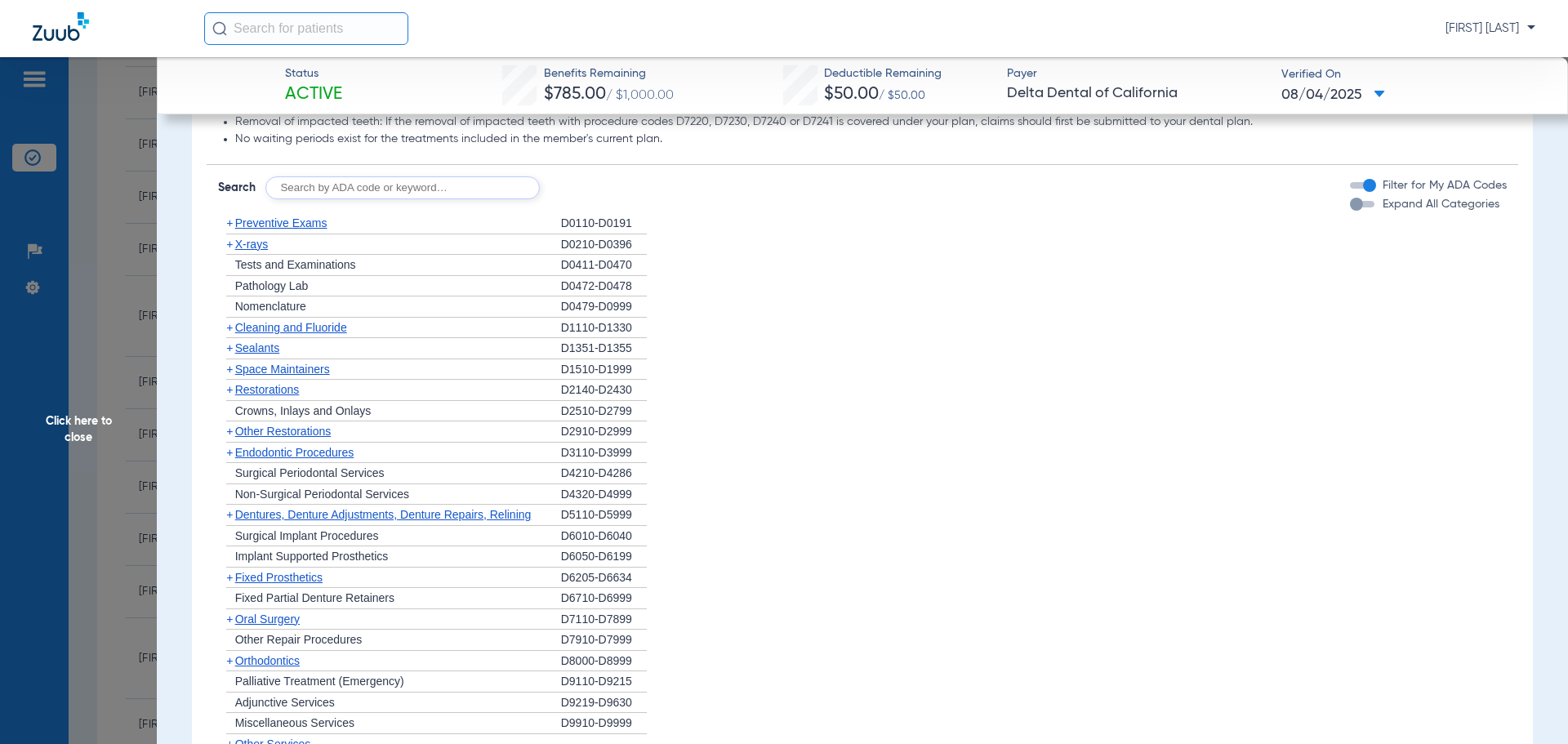 scroll, scrollTop: 1062, scrollLeft: 0, axis: vertical 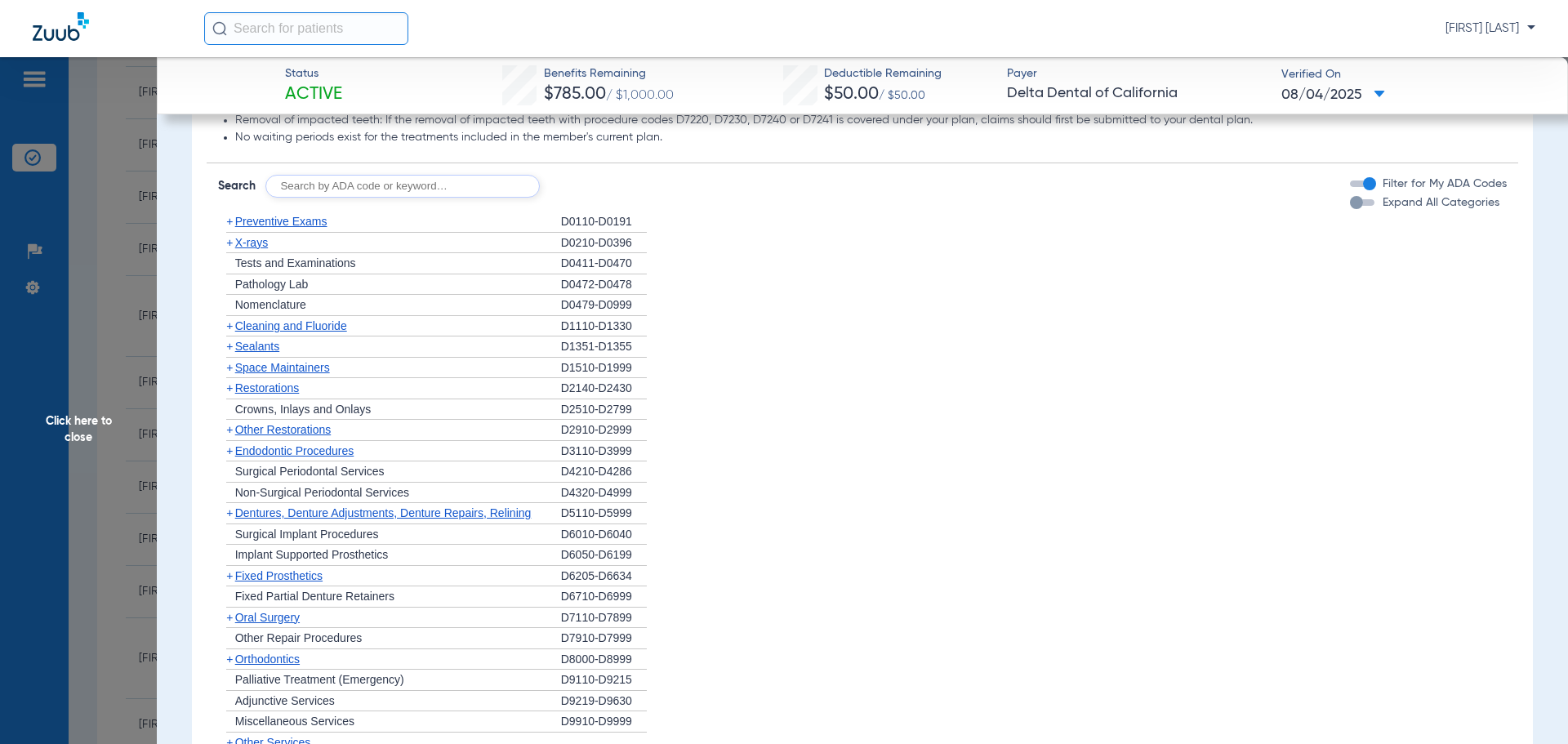 click on "Cleaning and Fluoride" 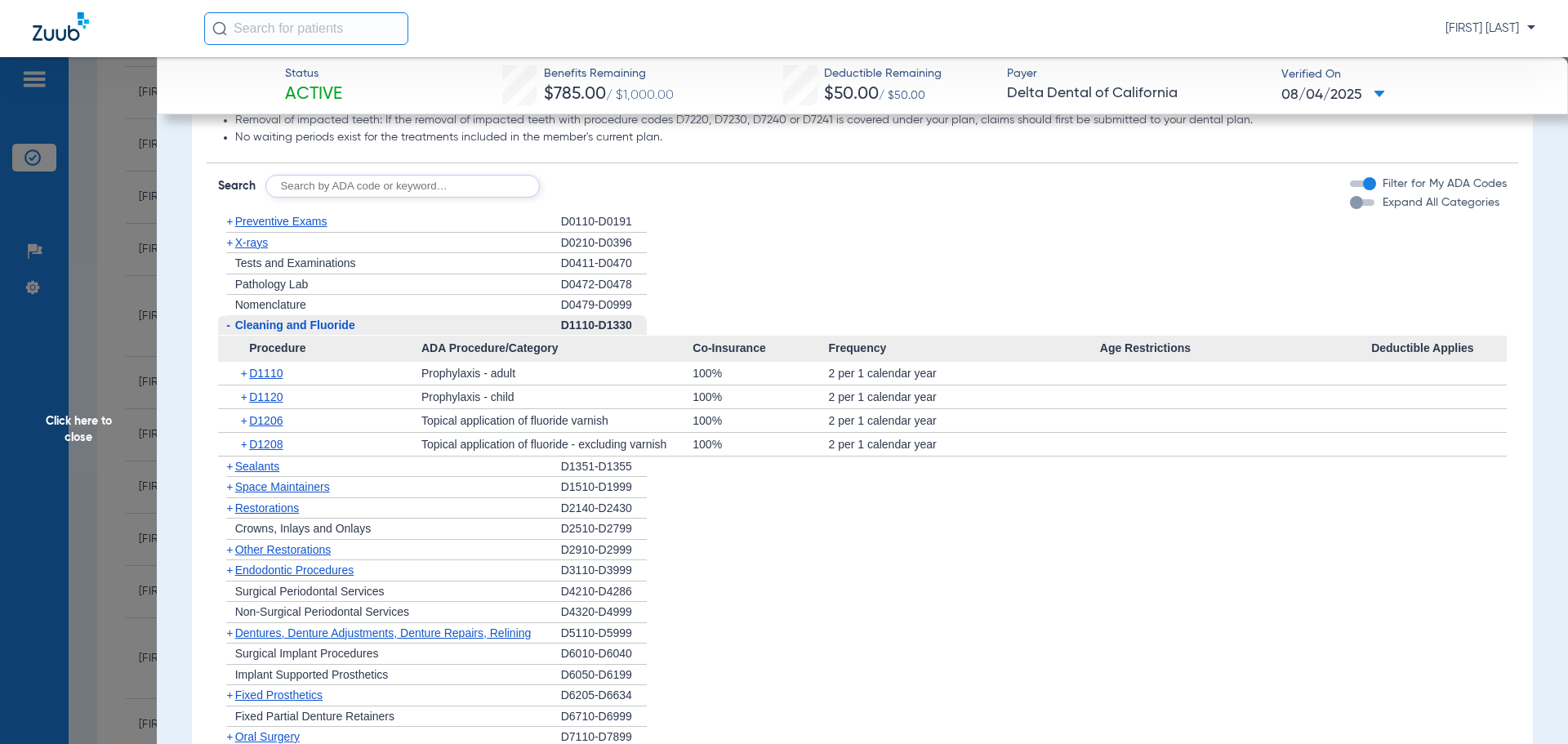 click on "Cleaning and Fluoride" 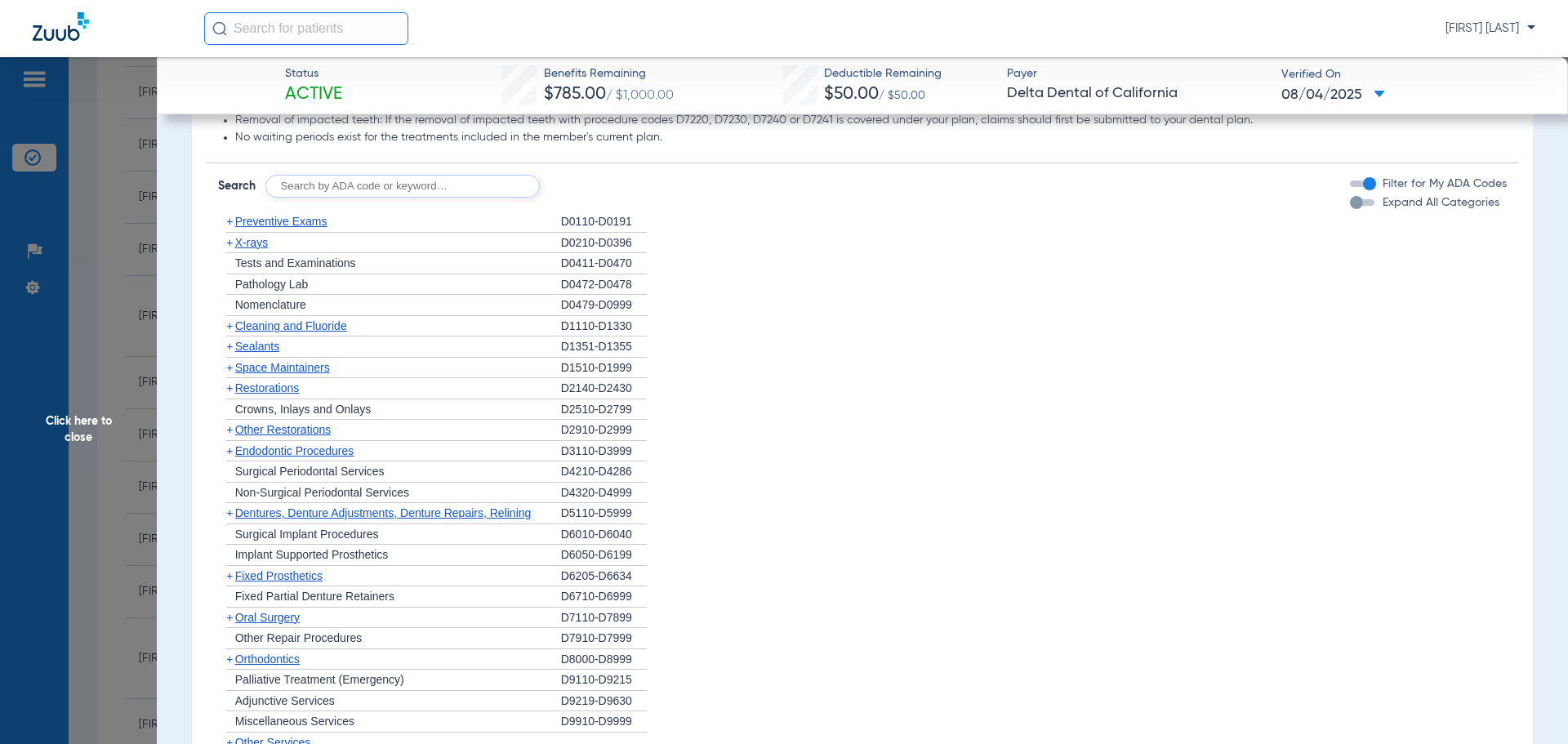 click on "+   Sealants" 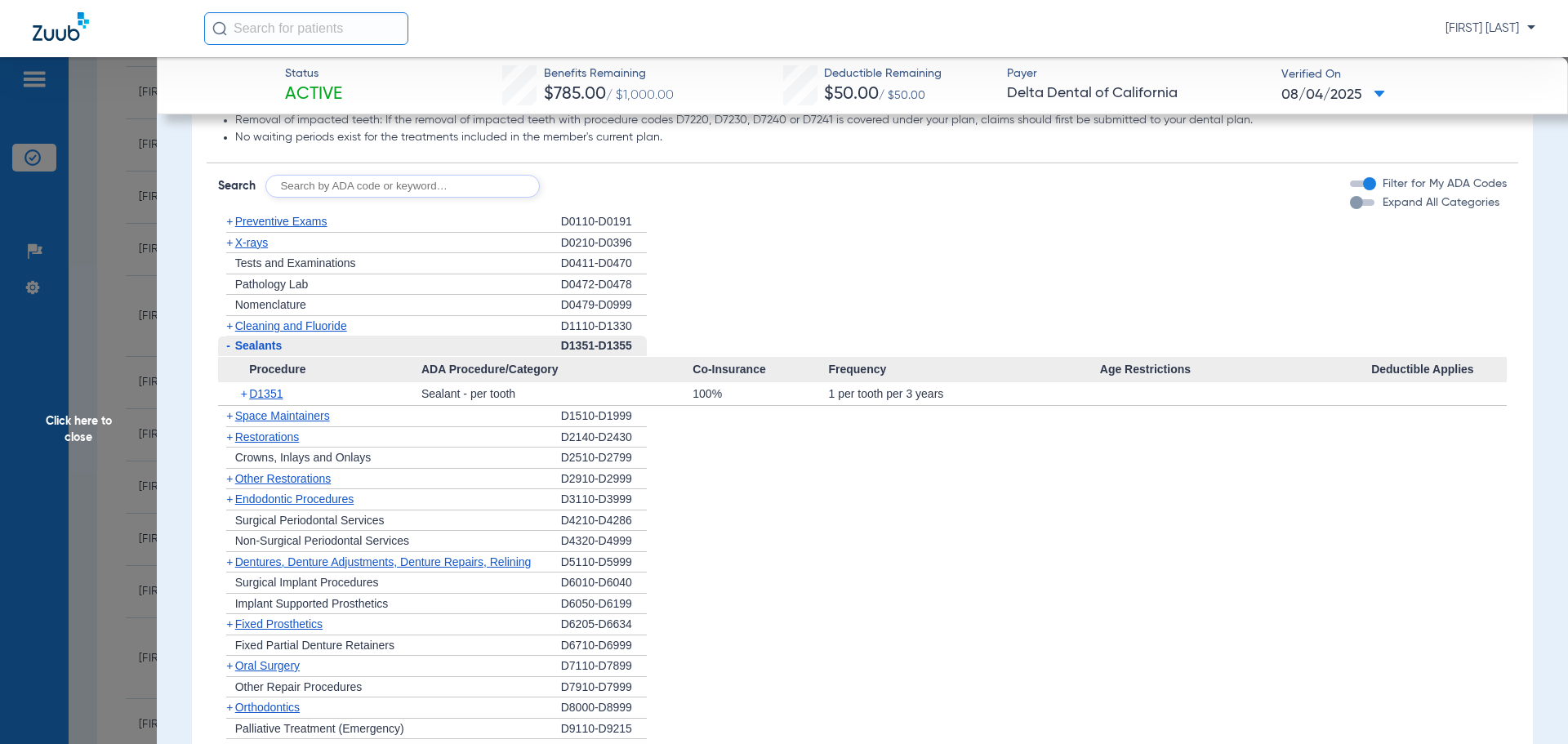 click on "-   Sealants" 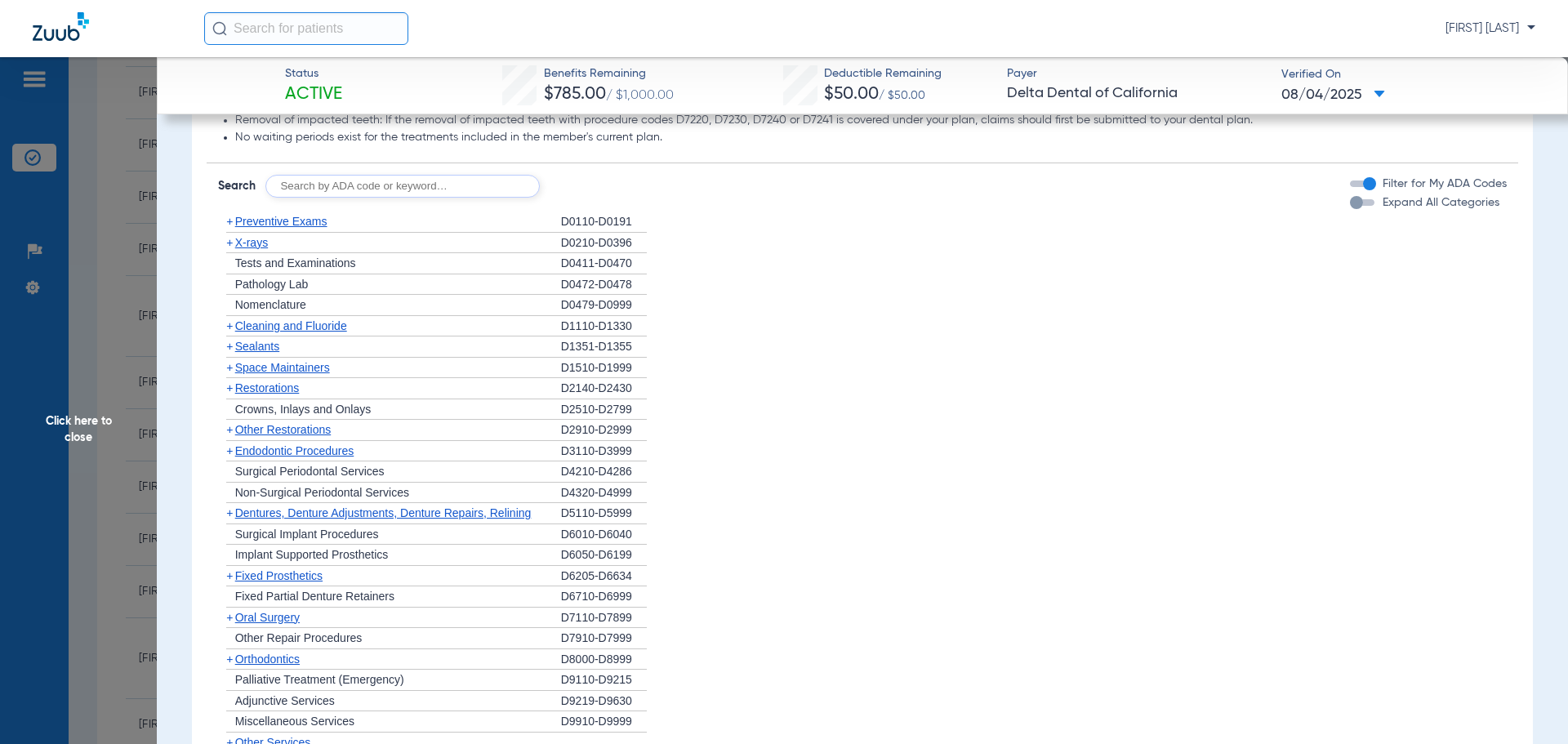 click on "Space Maintainers" 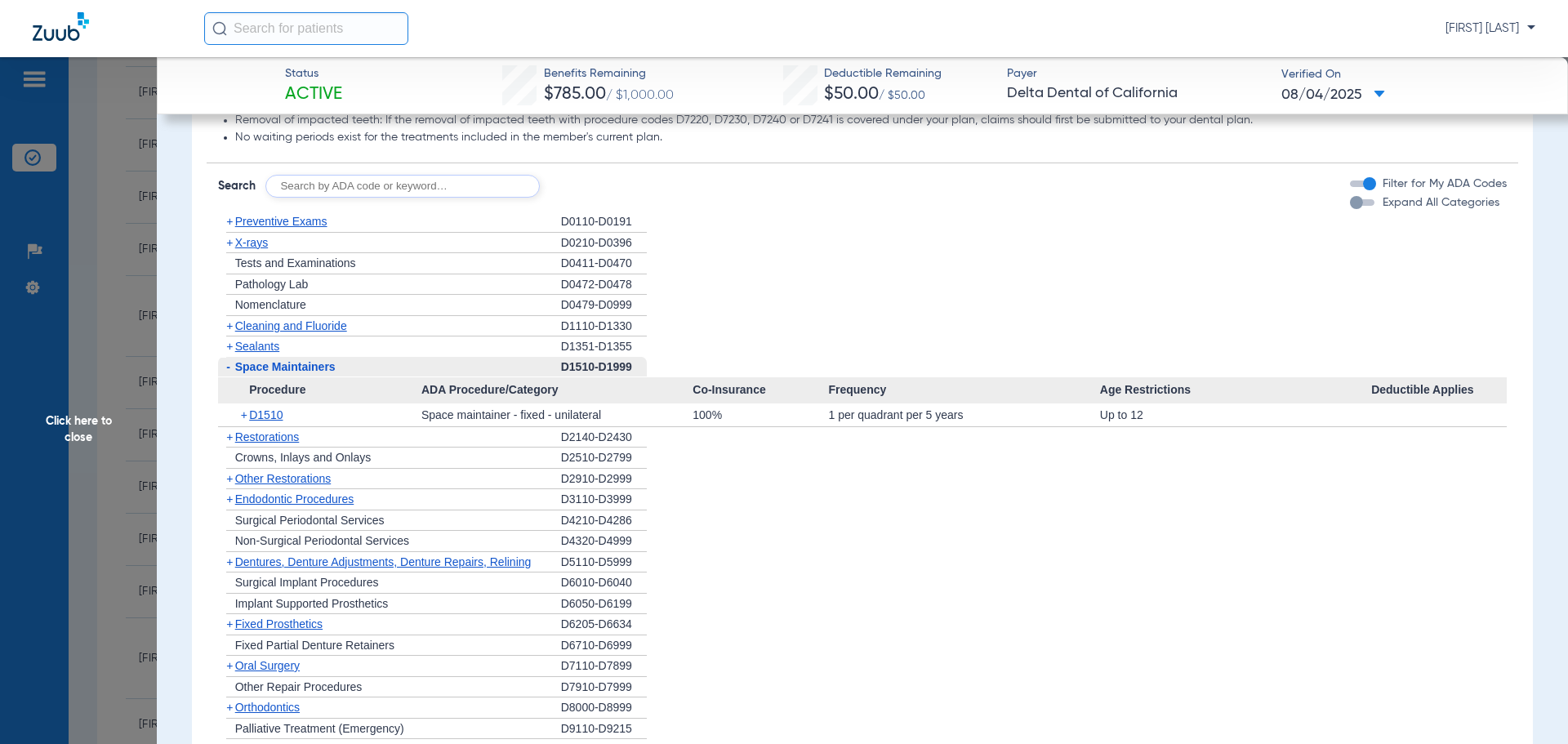 click on "Space Maintainers" 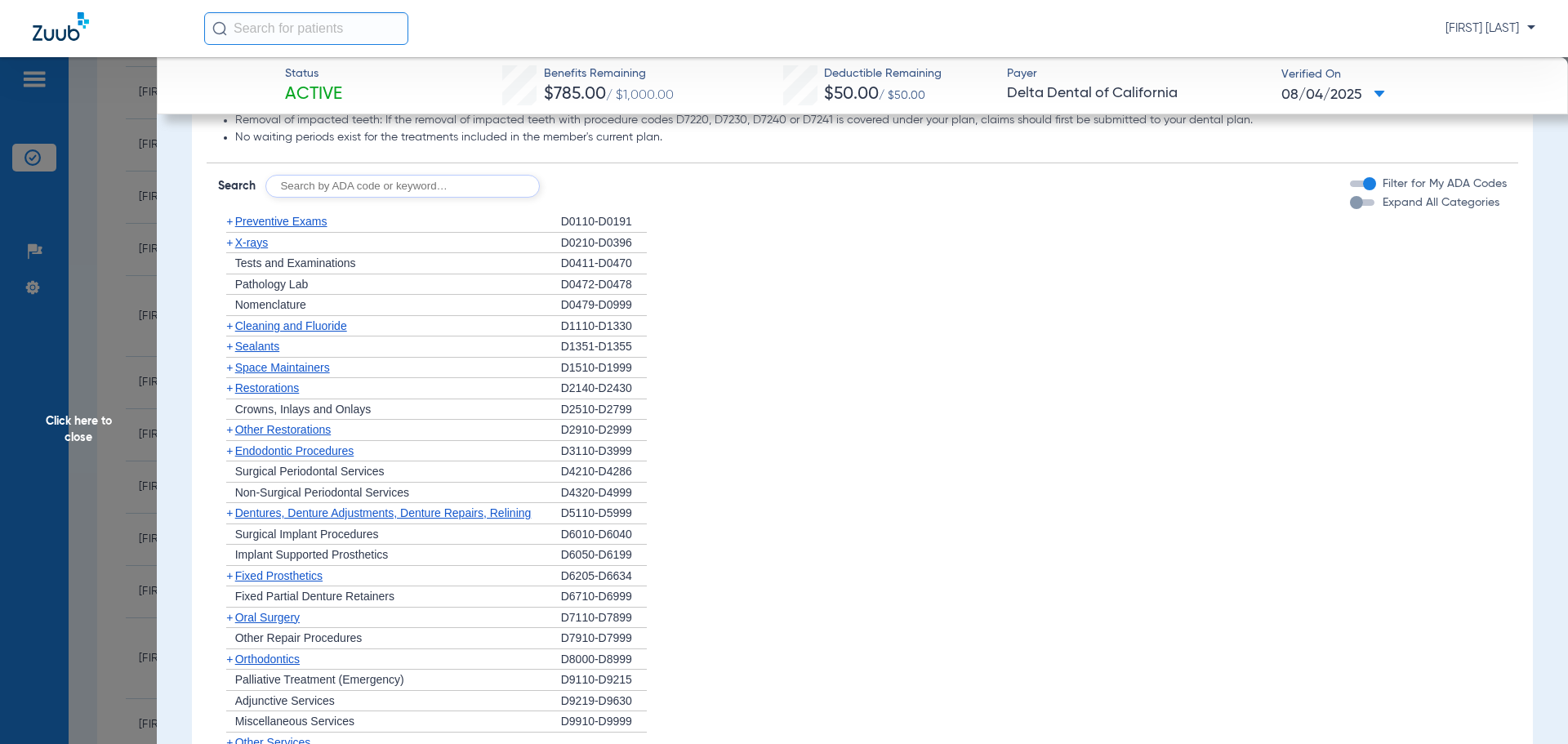 click on "Other Restorations" 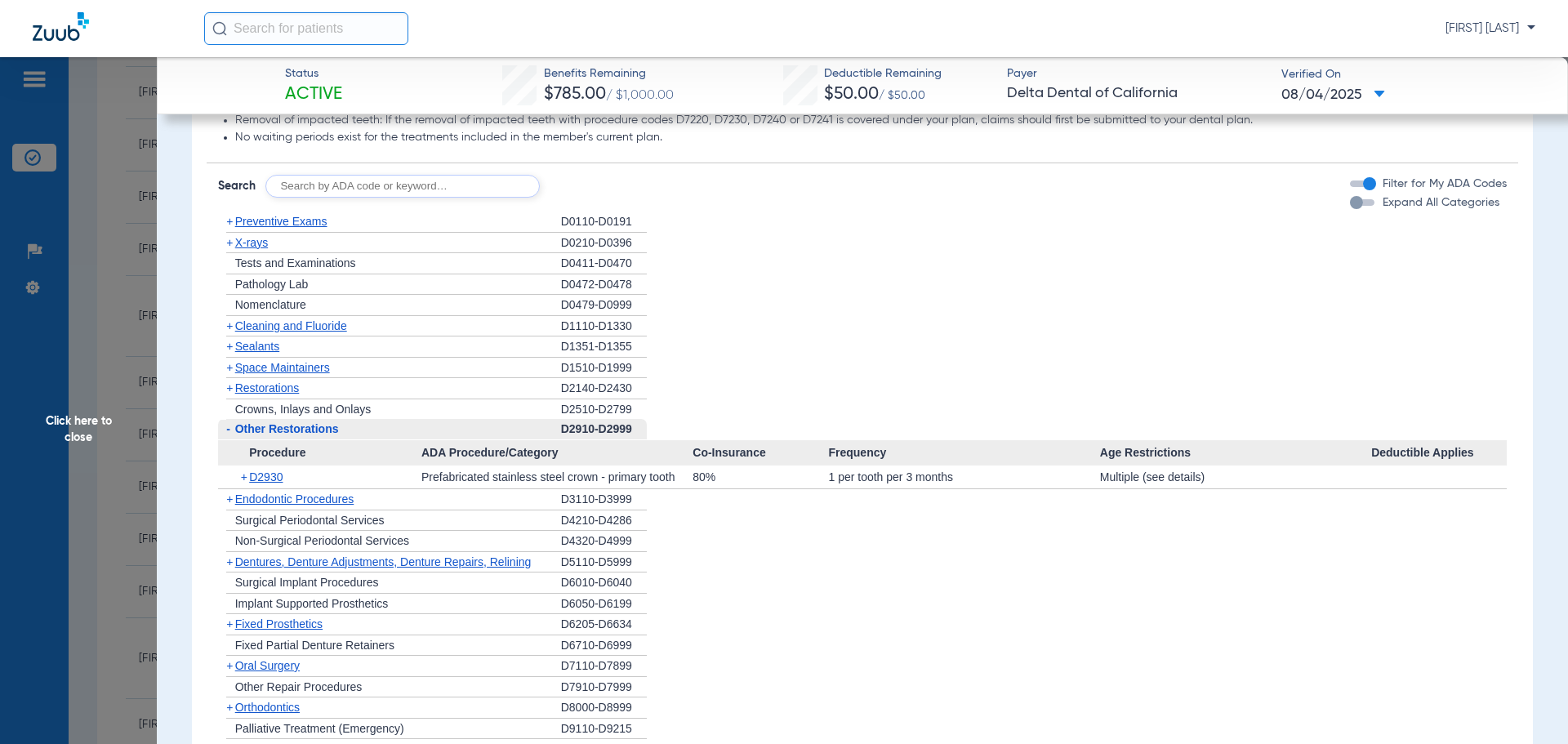 click on "Other Restorations" 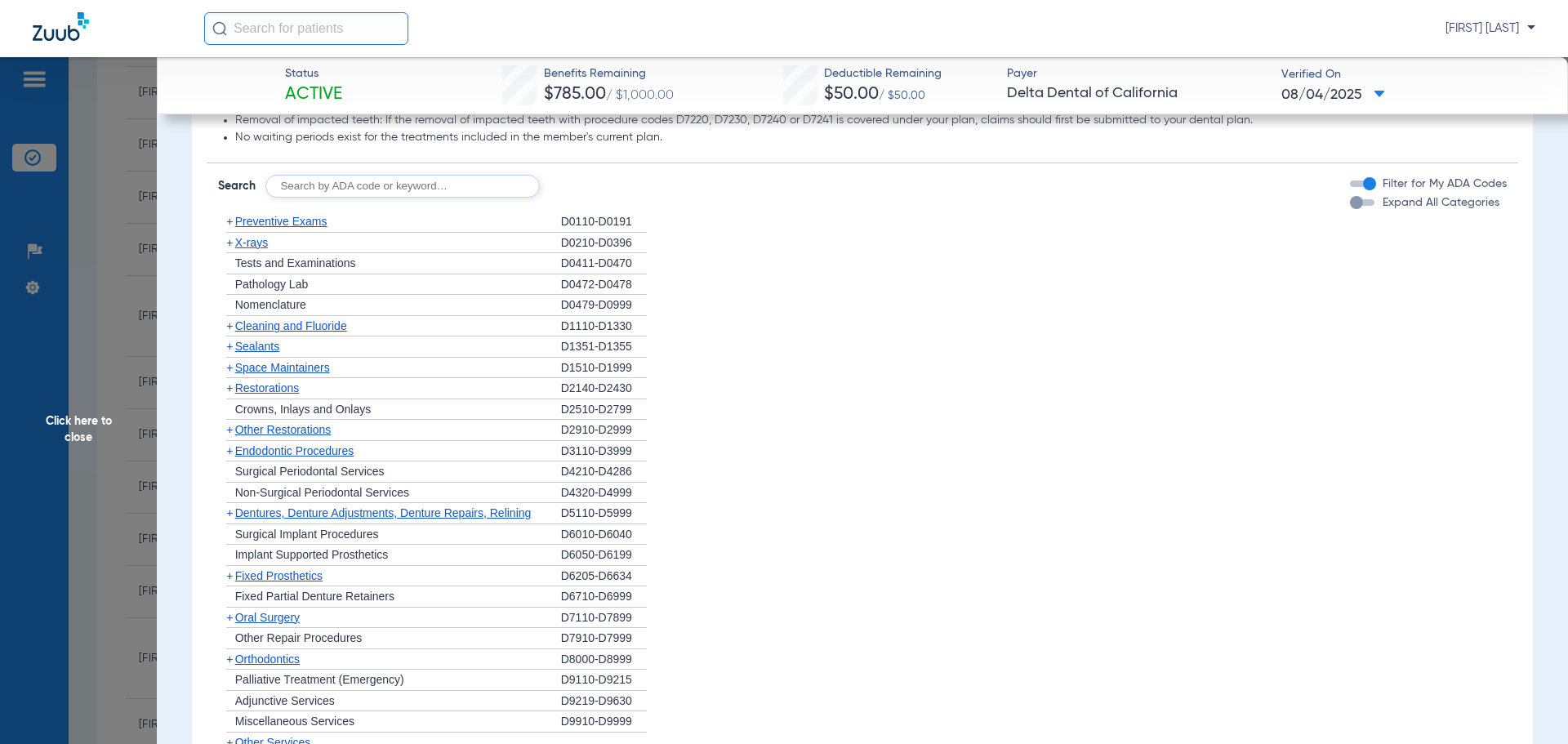 click on "Endodontic Procedures" 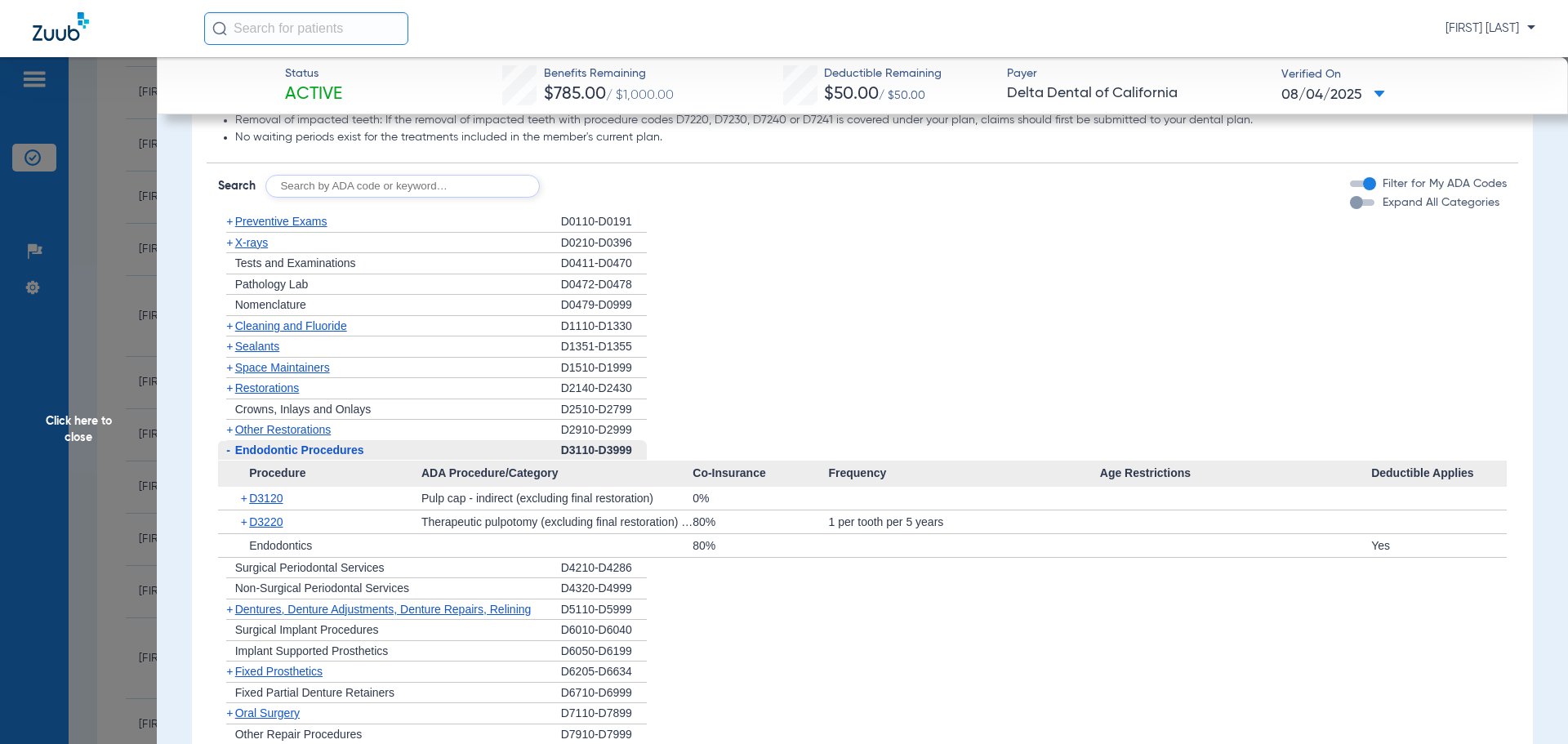 click on "Endodontic Procedures" 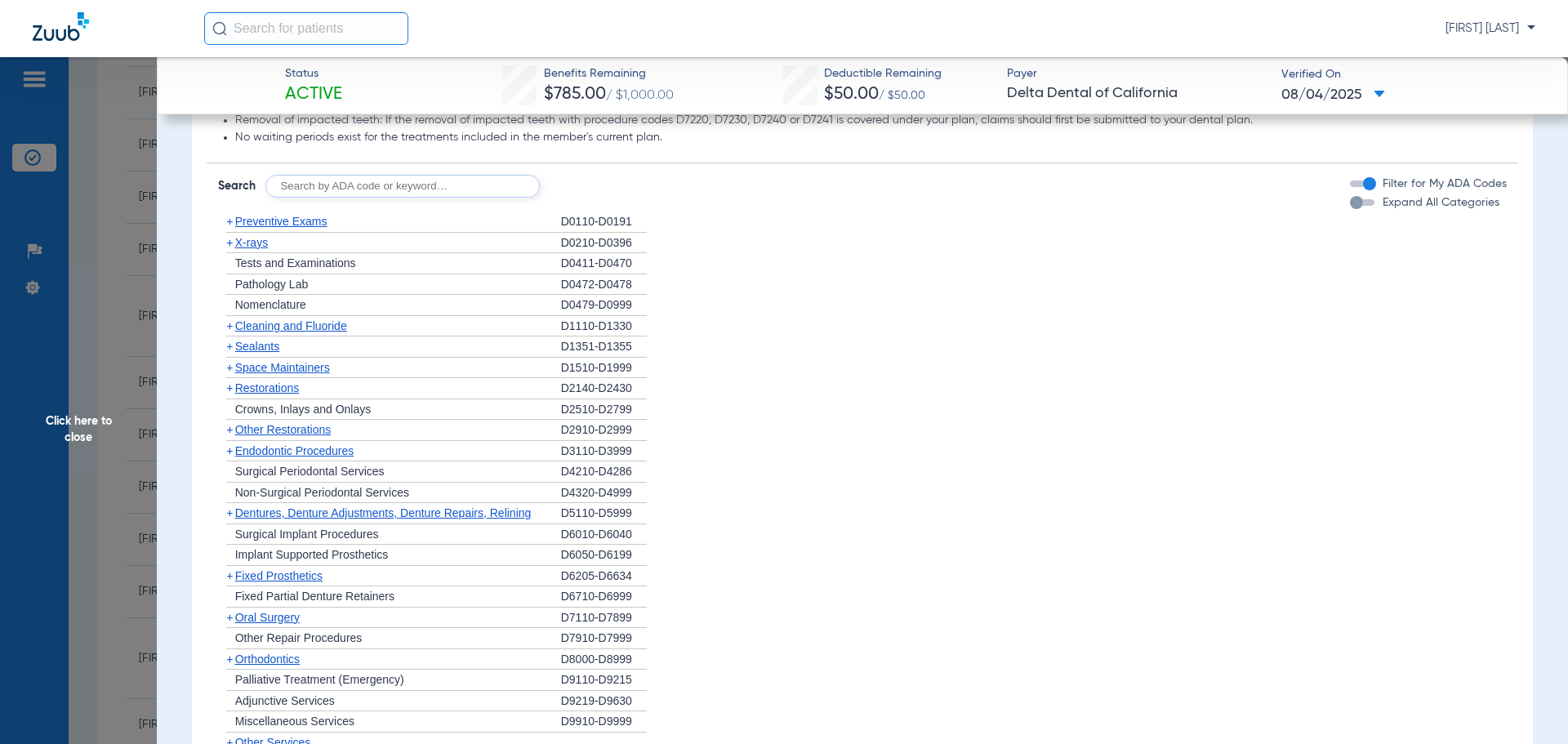 click on "+   Oral Surgery" 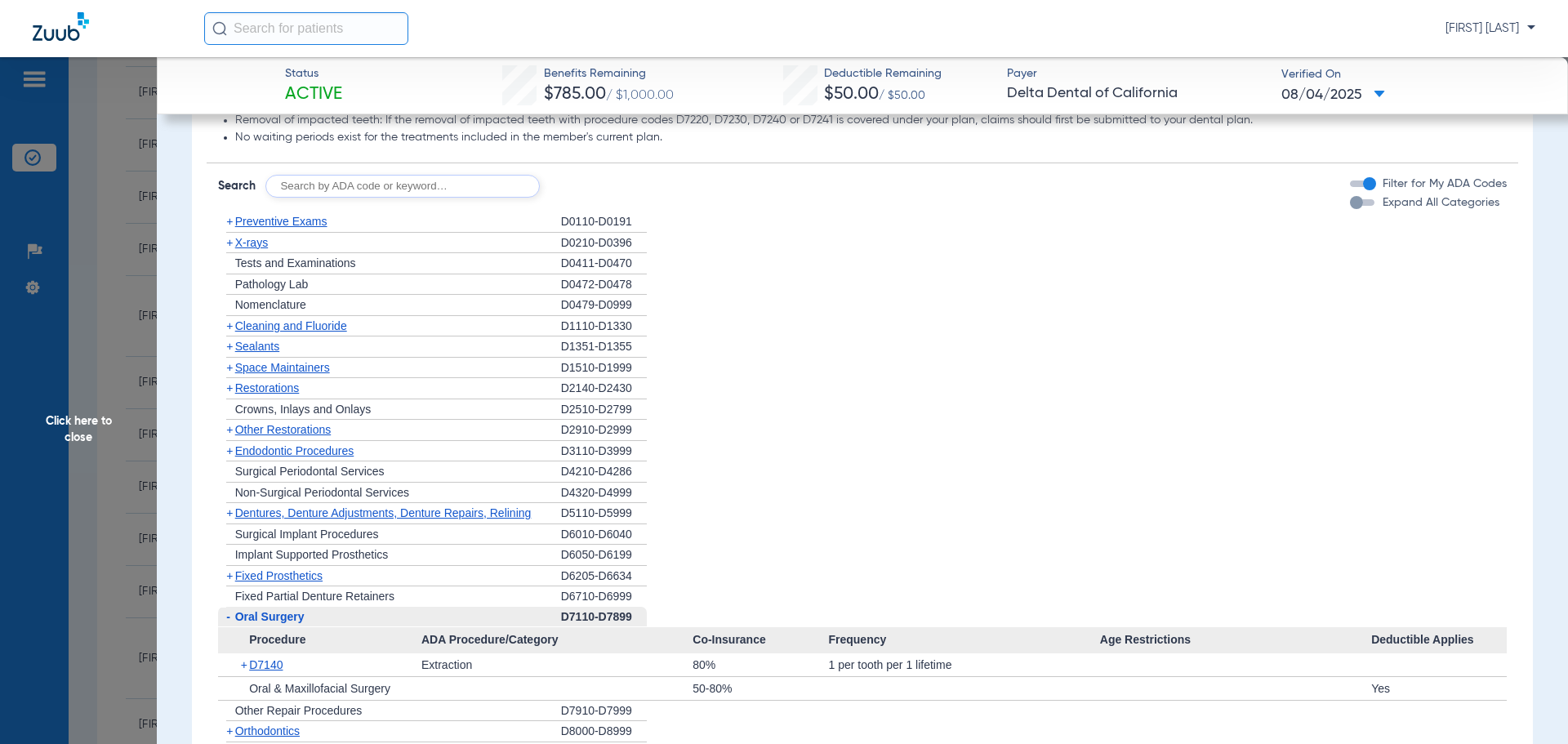 drag, startPoint x: 315, startPoint y: 623, endPoint x: 353, endPoint y: 568, distance: 66.8506 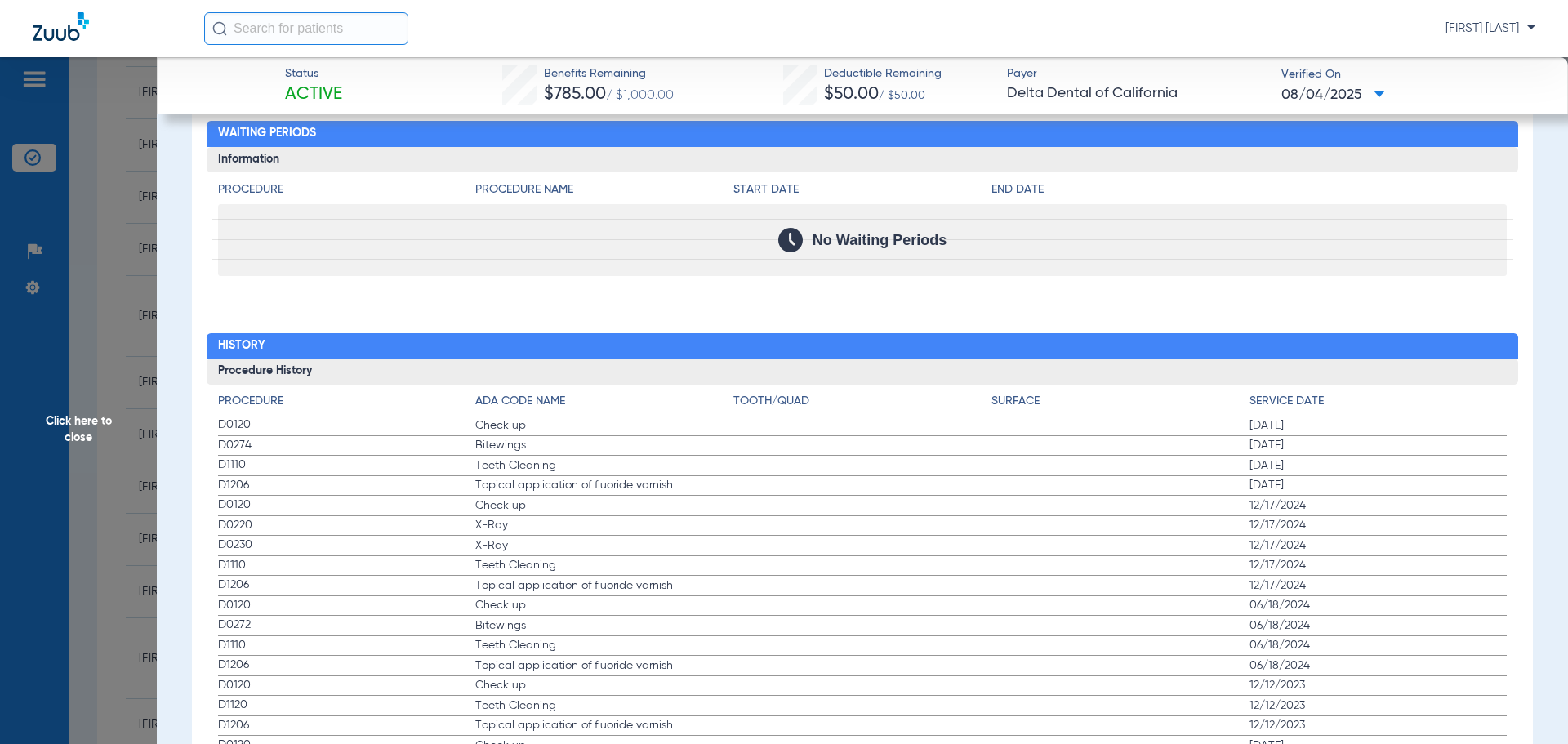 scroll, scrollTop: 1797, scrollLeft: 0, axis: vertical 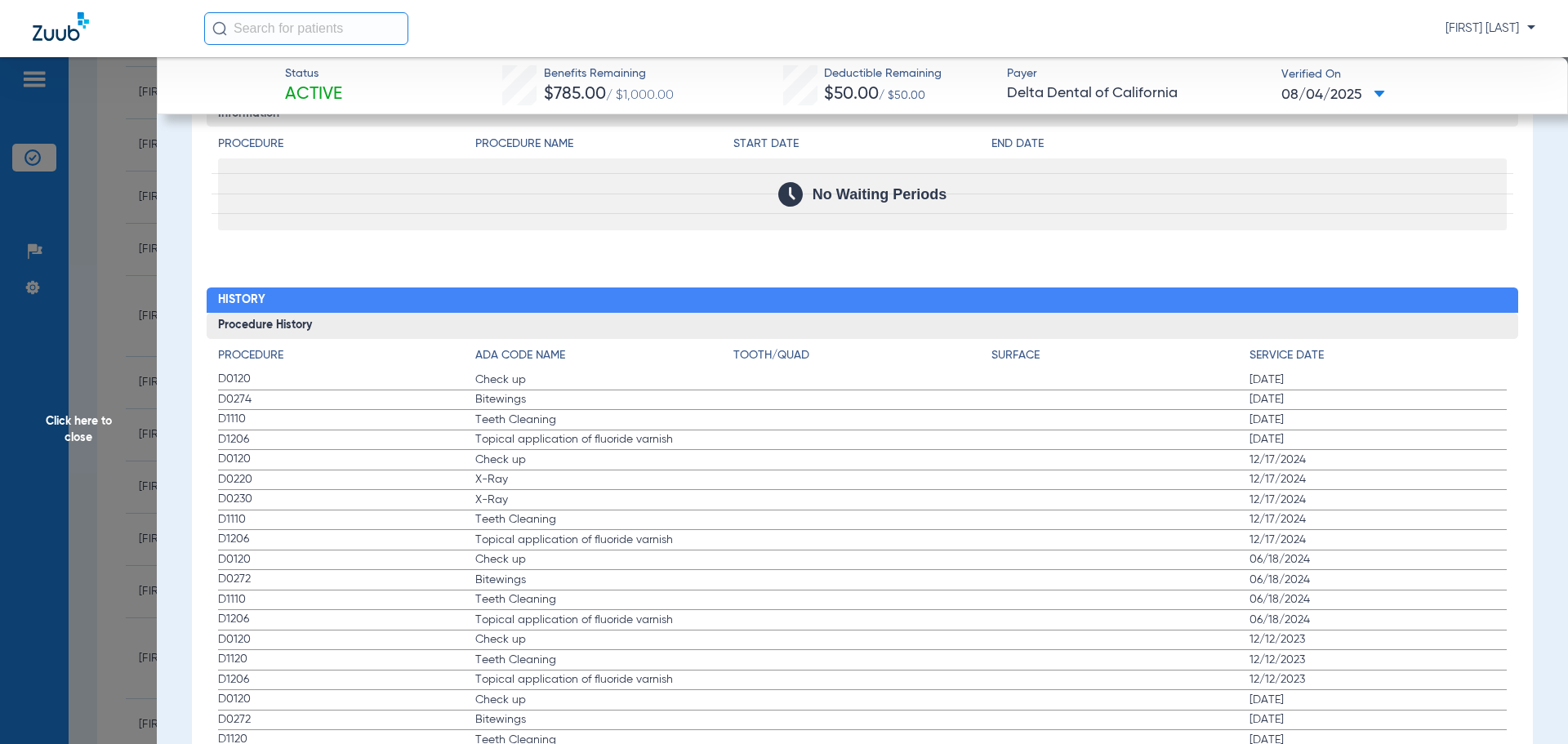 drag, startPoint x: 216, startPoint y: 373, endPoint x: 1512, endPoint y: 443, distance: 1297.8891 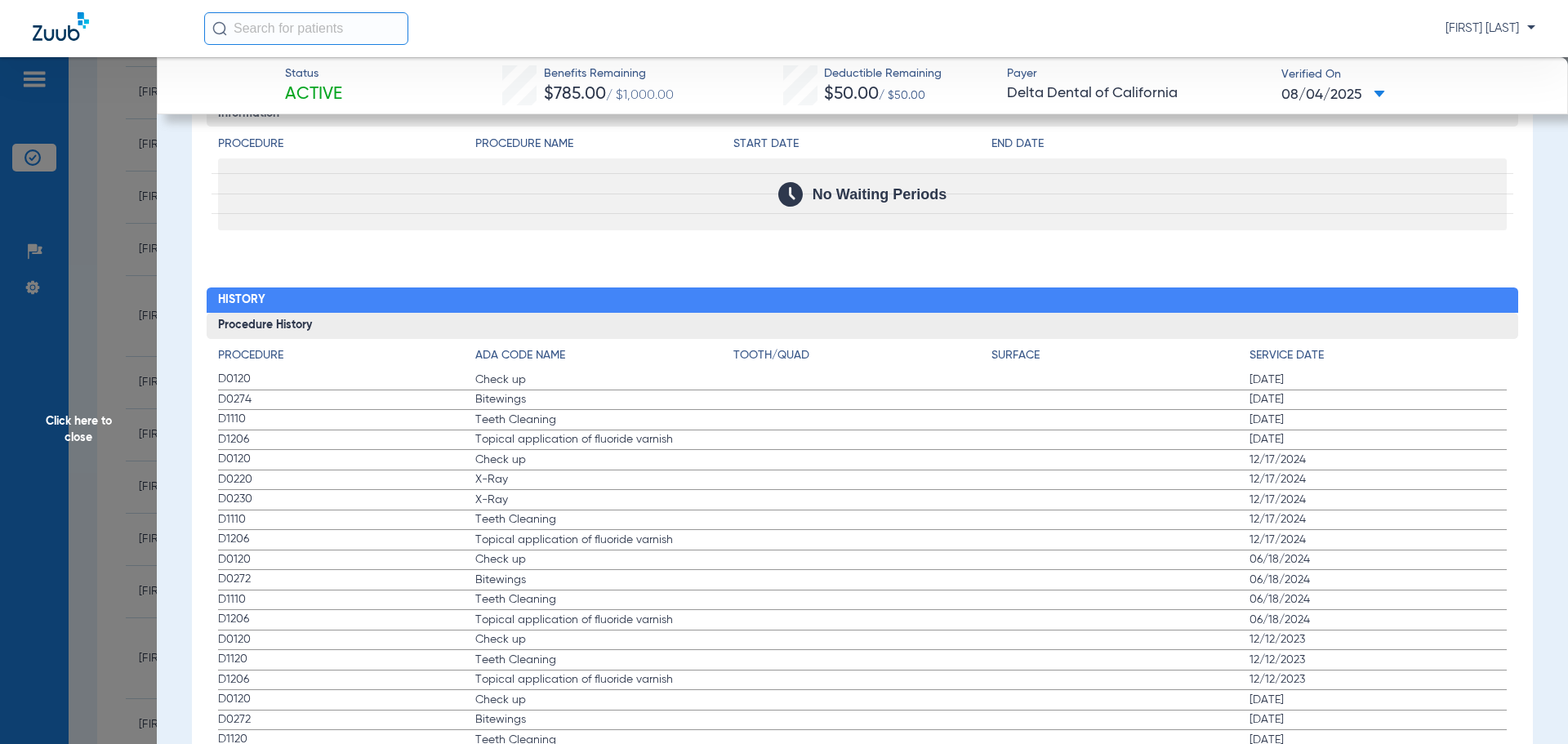 click on "Procedure Benefits Disclaimers Basis of payment: PPO Providers (DPO in the state of Texas) are reimbursed at the PPO schedule and Premier Providers are reimbursed at their Premier schedule. A member’s out of pocket costs are higher when treated by a Premier or Non-Delta Provider. Child covered to age: Children are eligible to receive coverage until the end of the month that they turn 26. Student covered to age: Students are eligible to receive coverage until the end of the month that they turn 26. Missing tooth coverage: Benefits for prior extractions and missing teeth are included in this plan. Orthodontic age limit: Child and adult - No age limit Orthodontic payment: Following the initial claim payment, the remaining orthodontic benefit will be paid within 12 months provided there has been no lapse in coverage. Pregnancy benefits: This program allows an additional cleaning benefit during pregnancy. Group internal dual coverage: N/A Assignment of benefits: N/A Search  Filter for My ADA Codes   +   +   +  3" 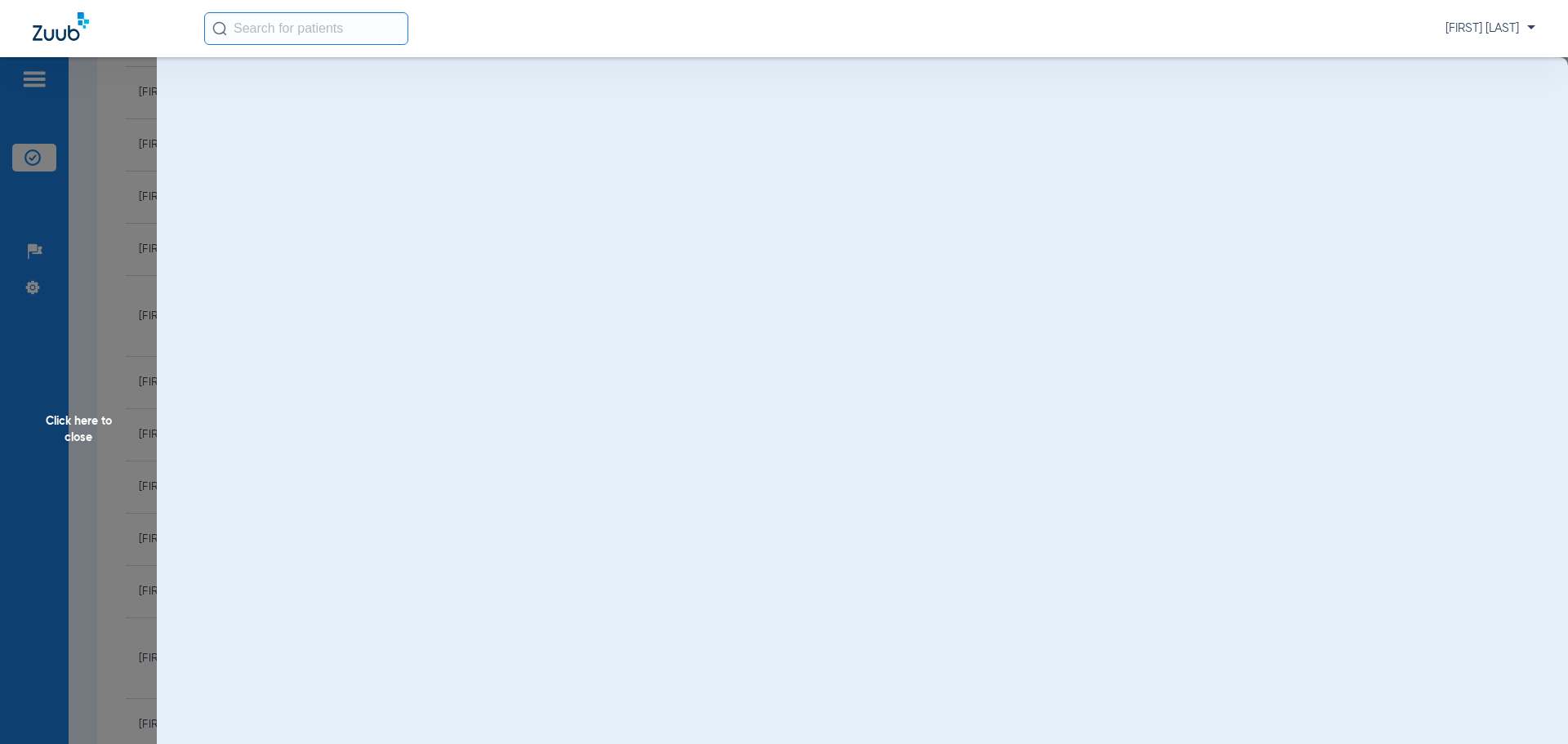scroll, scrollTop: 0, scrollLeft: 0, axis: both 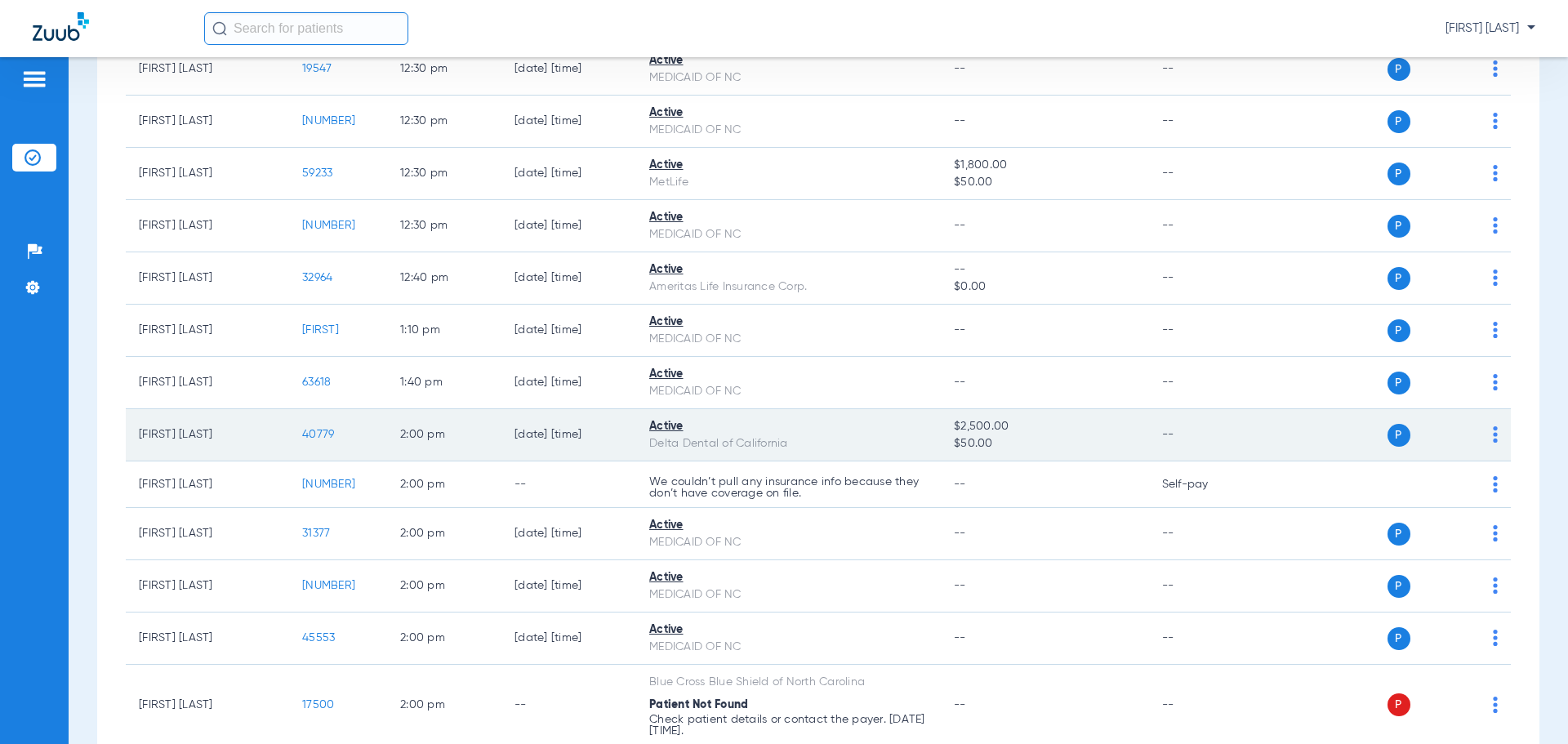 click on "40779" 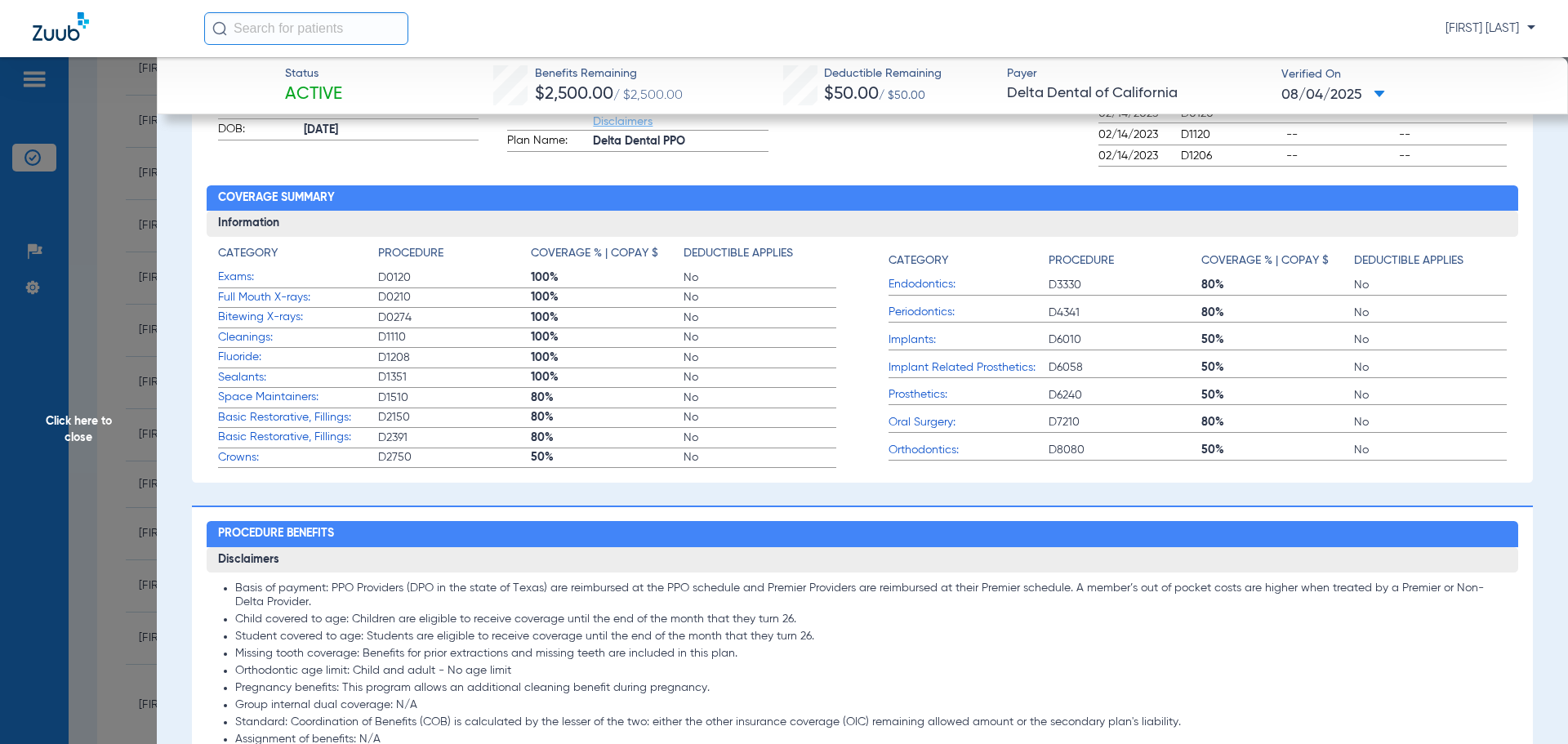 scroll, scrollTop: 898, scrollLeft: 0, axis: vertical 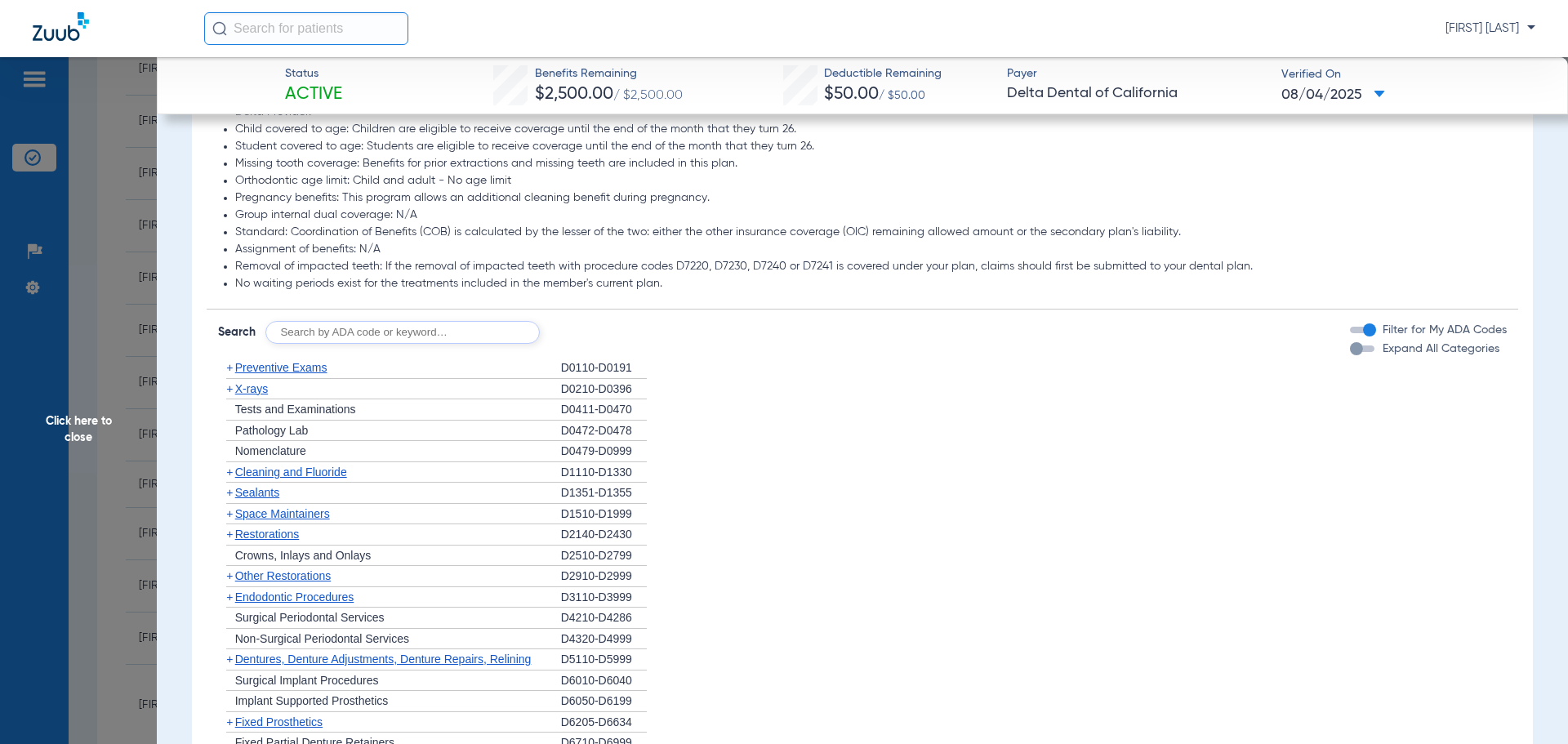 click on "+   Preventive Exams" 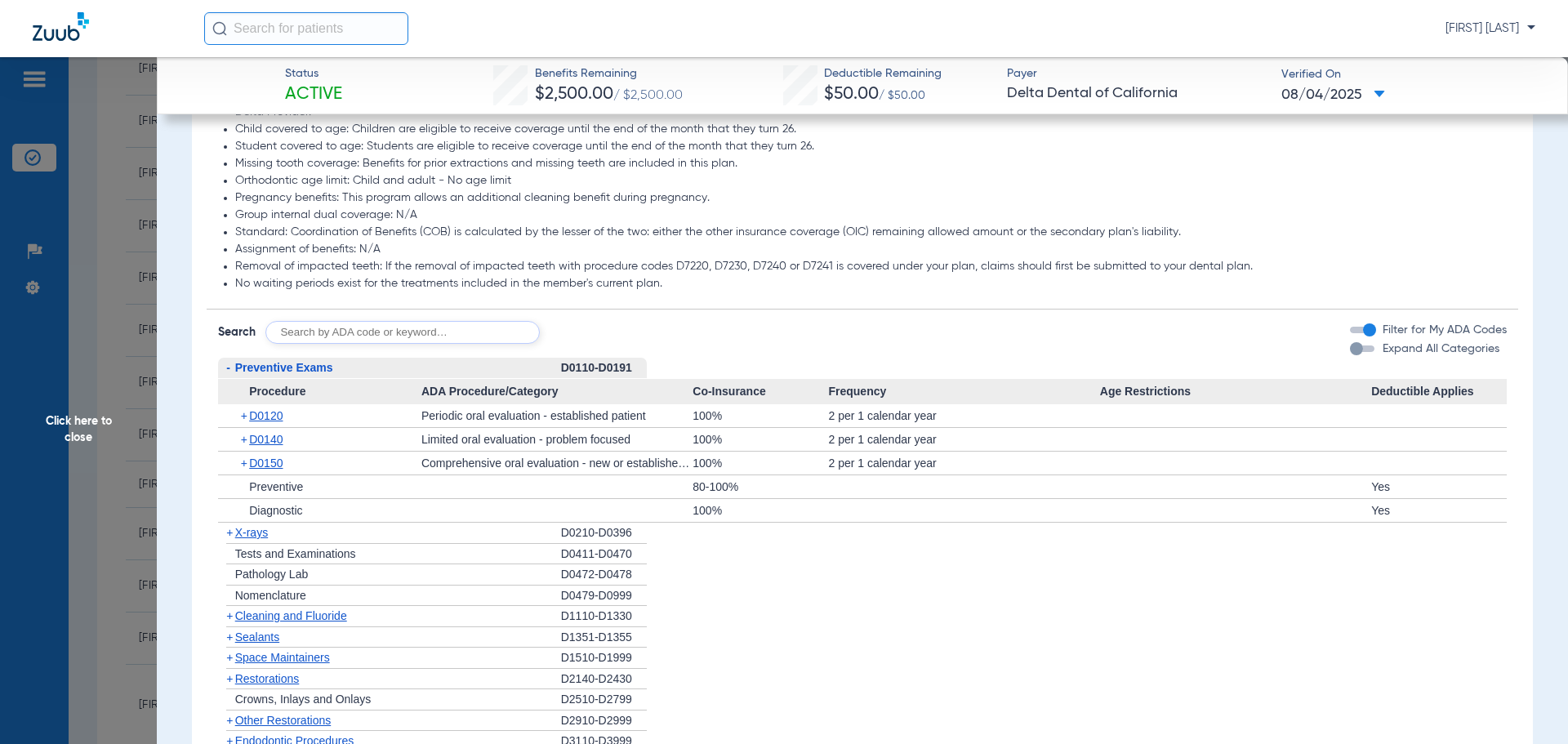 drag, startPoint x: 418, startPoint y: 362, endPoint x: 355, endPoint y: 389, distance: 68.541958 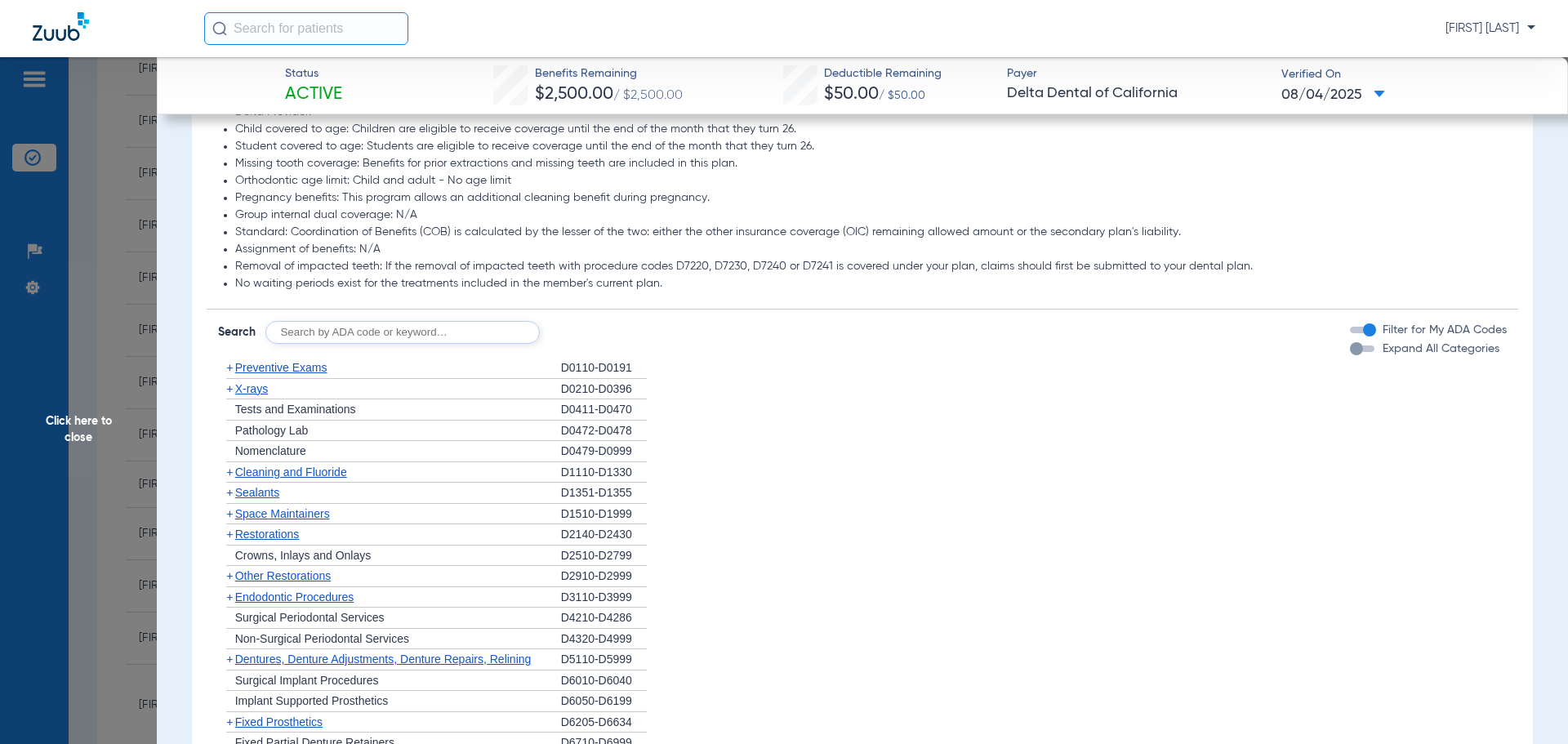 click on "+   X-rays" 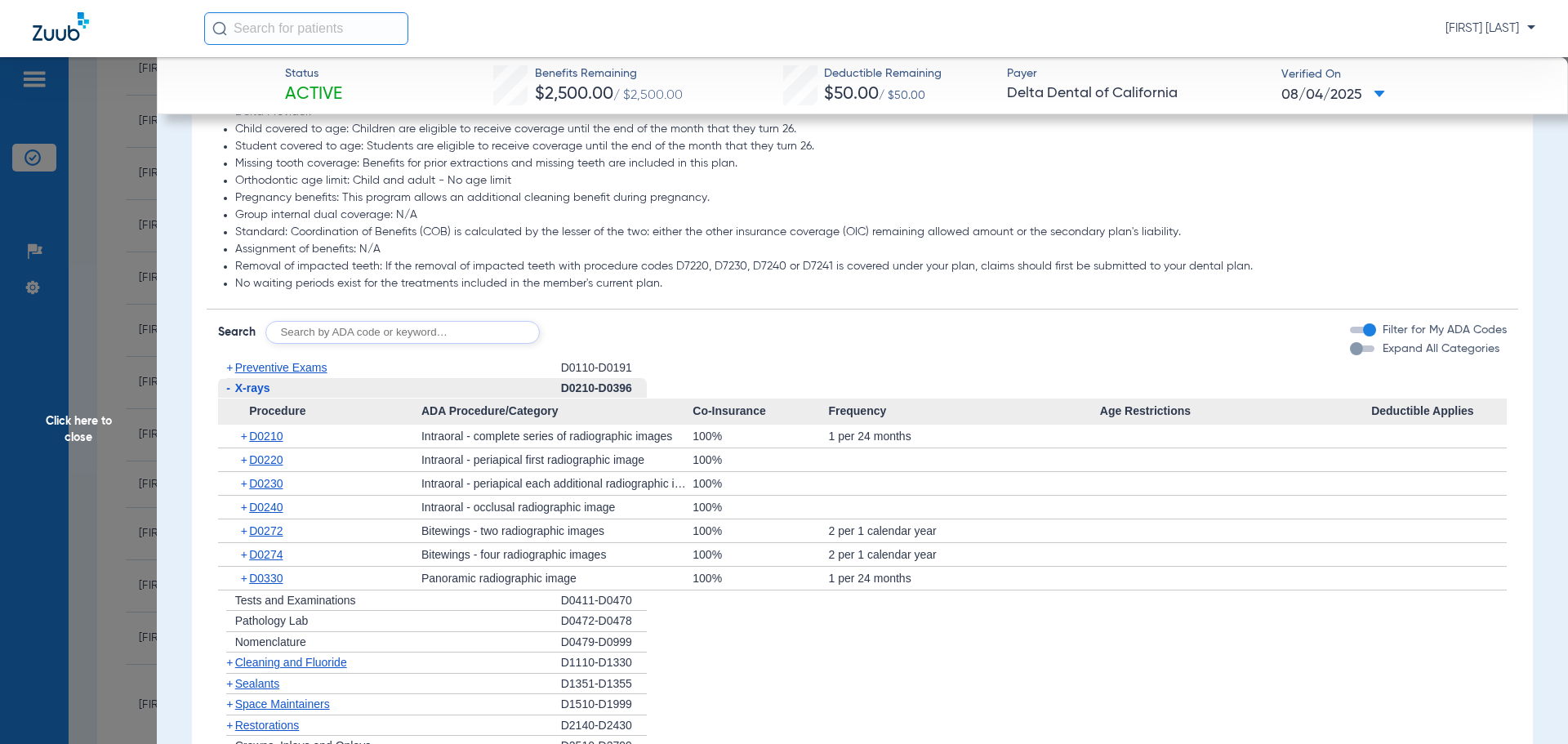 click on "-   X-rays" 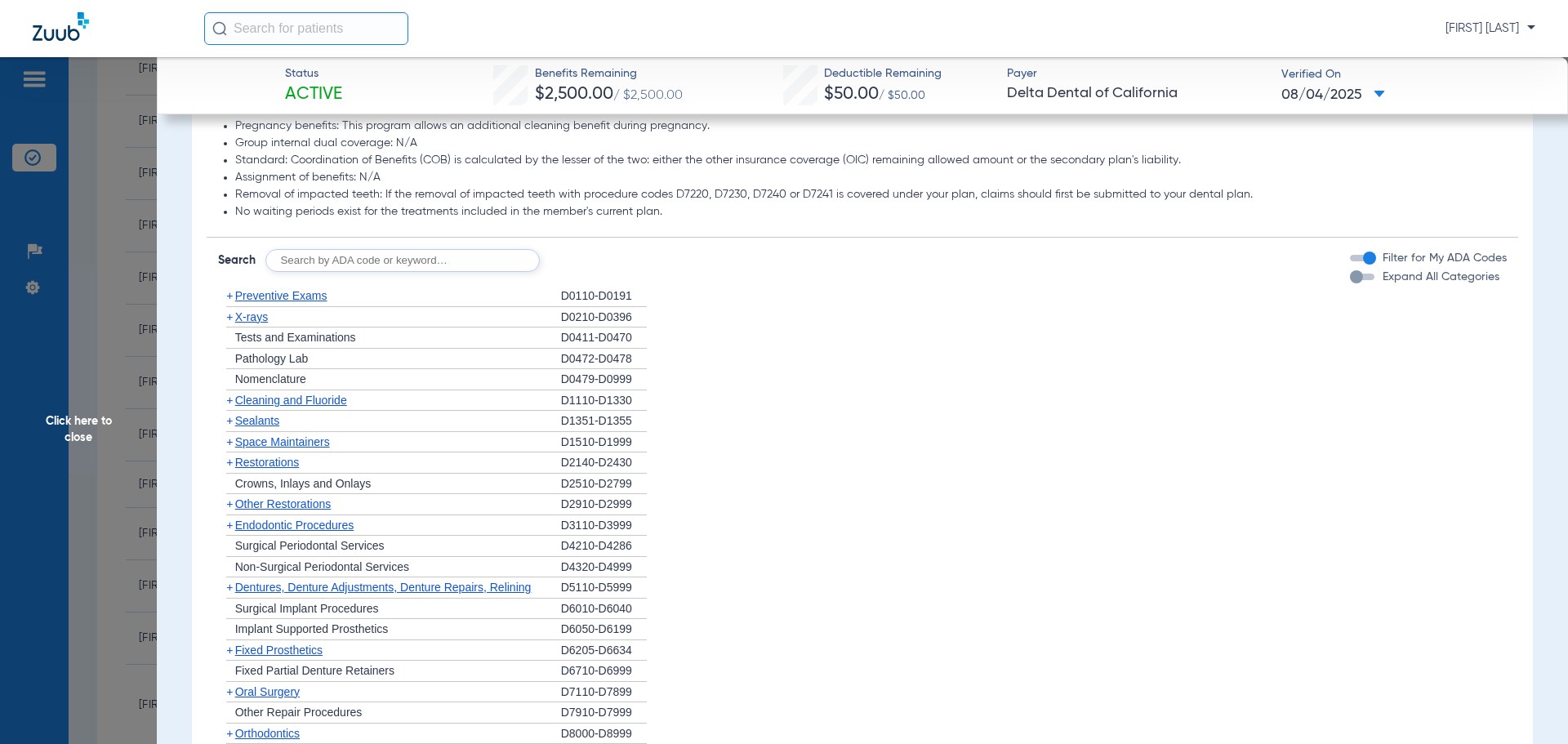 scroll, scrollTop: 980, scrollLeft: 0, axis: vertical 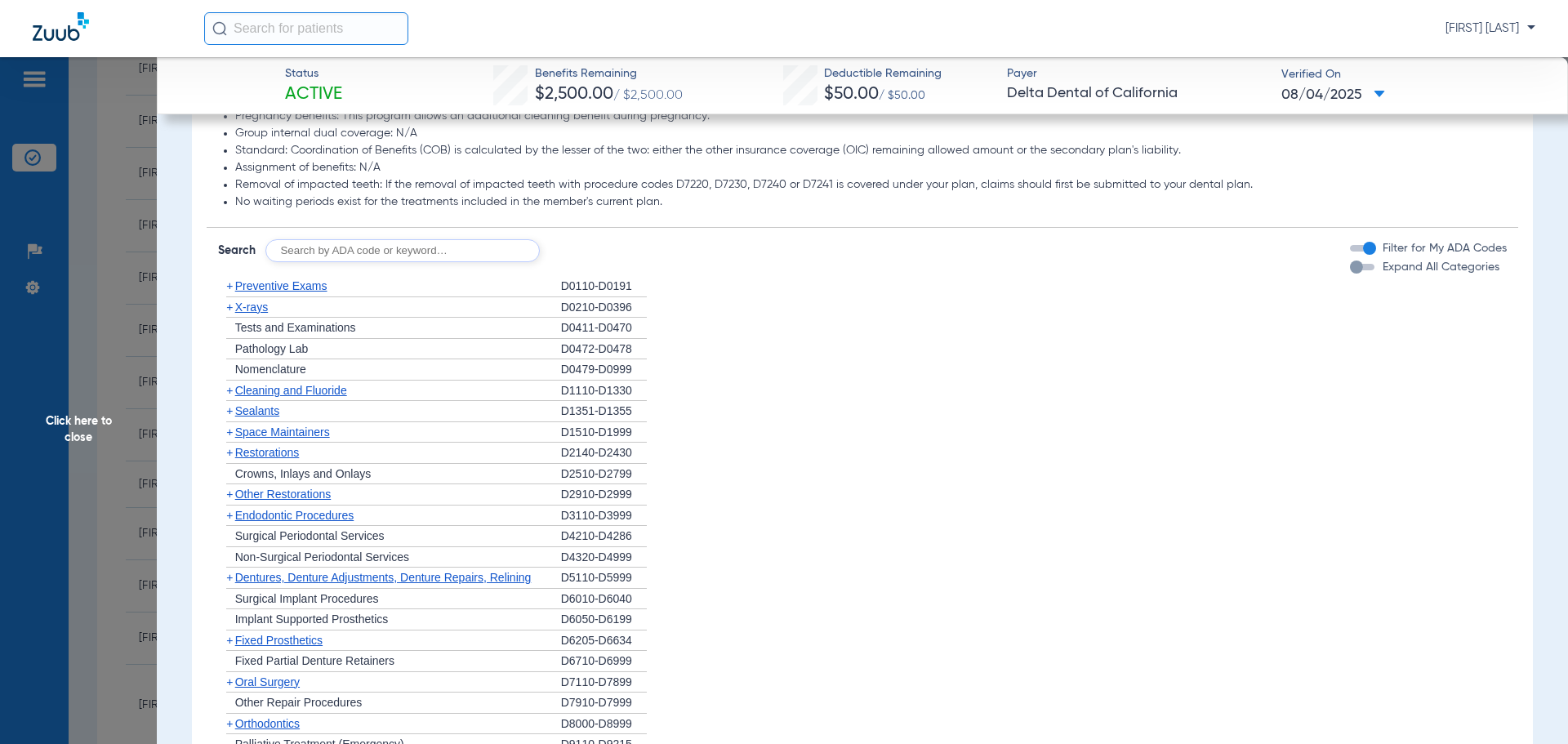 click on "Cleaning and Fluoride" 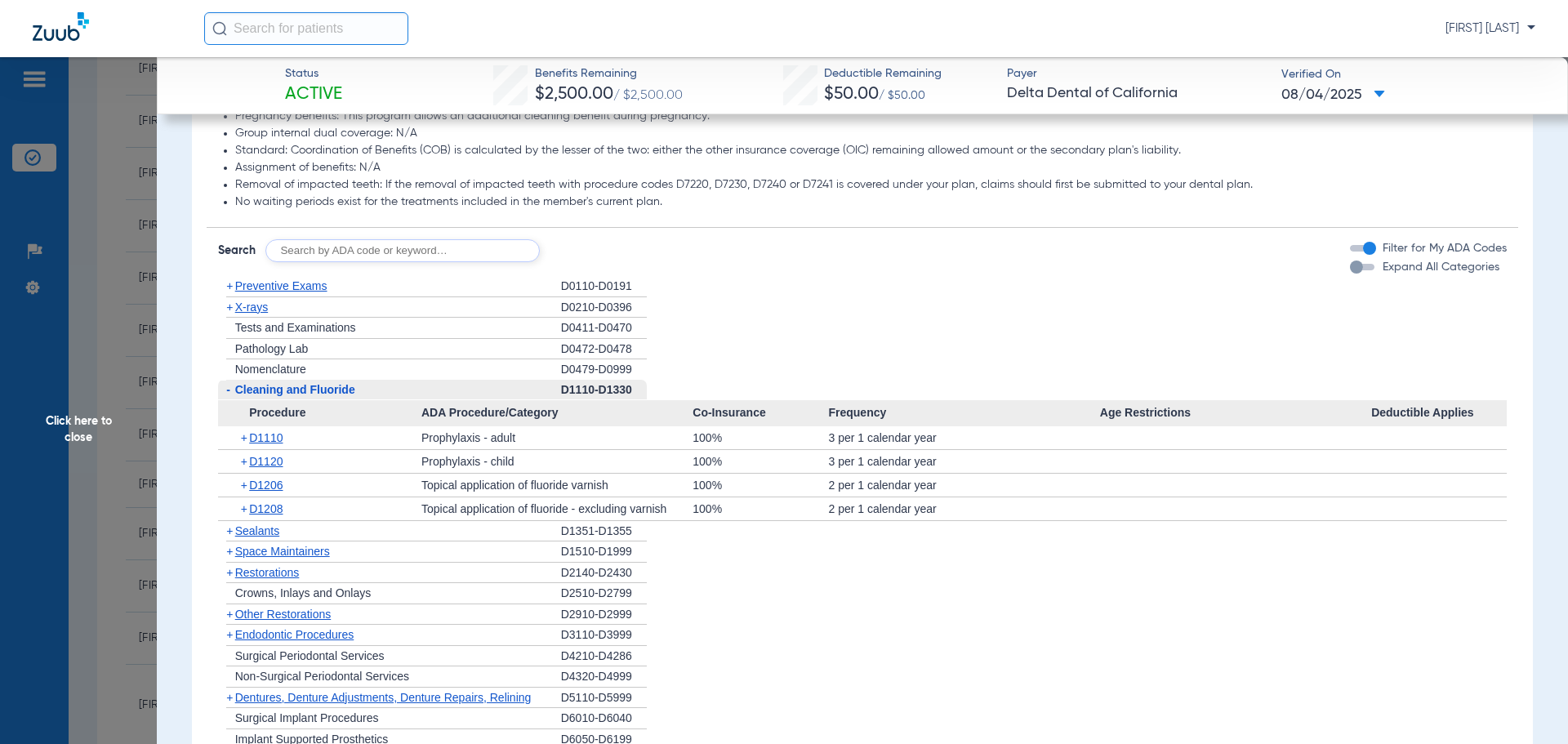 click on "Cleaning and Fluoride" 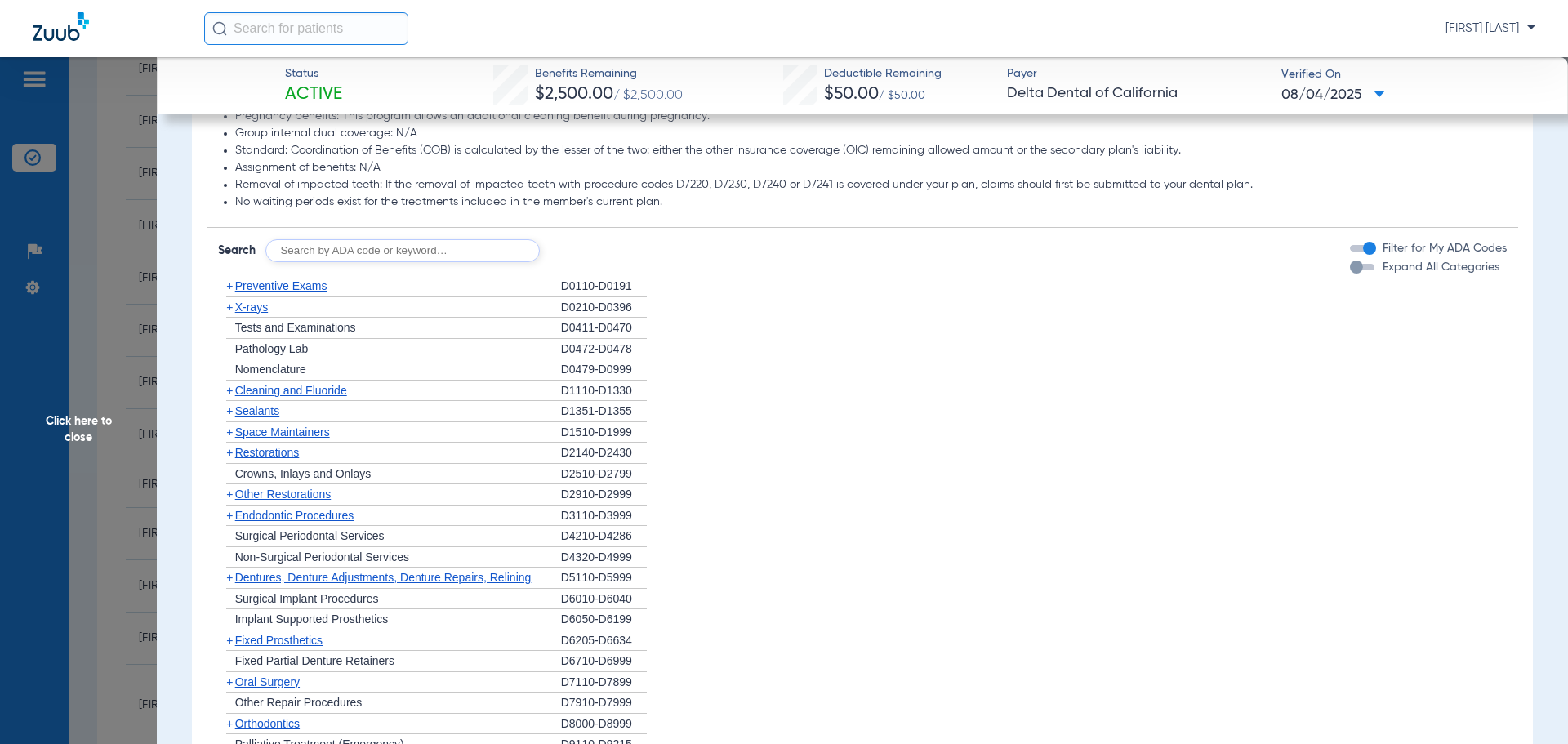 click on "Cleaning and Fluoride" 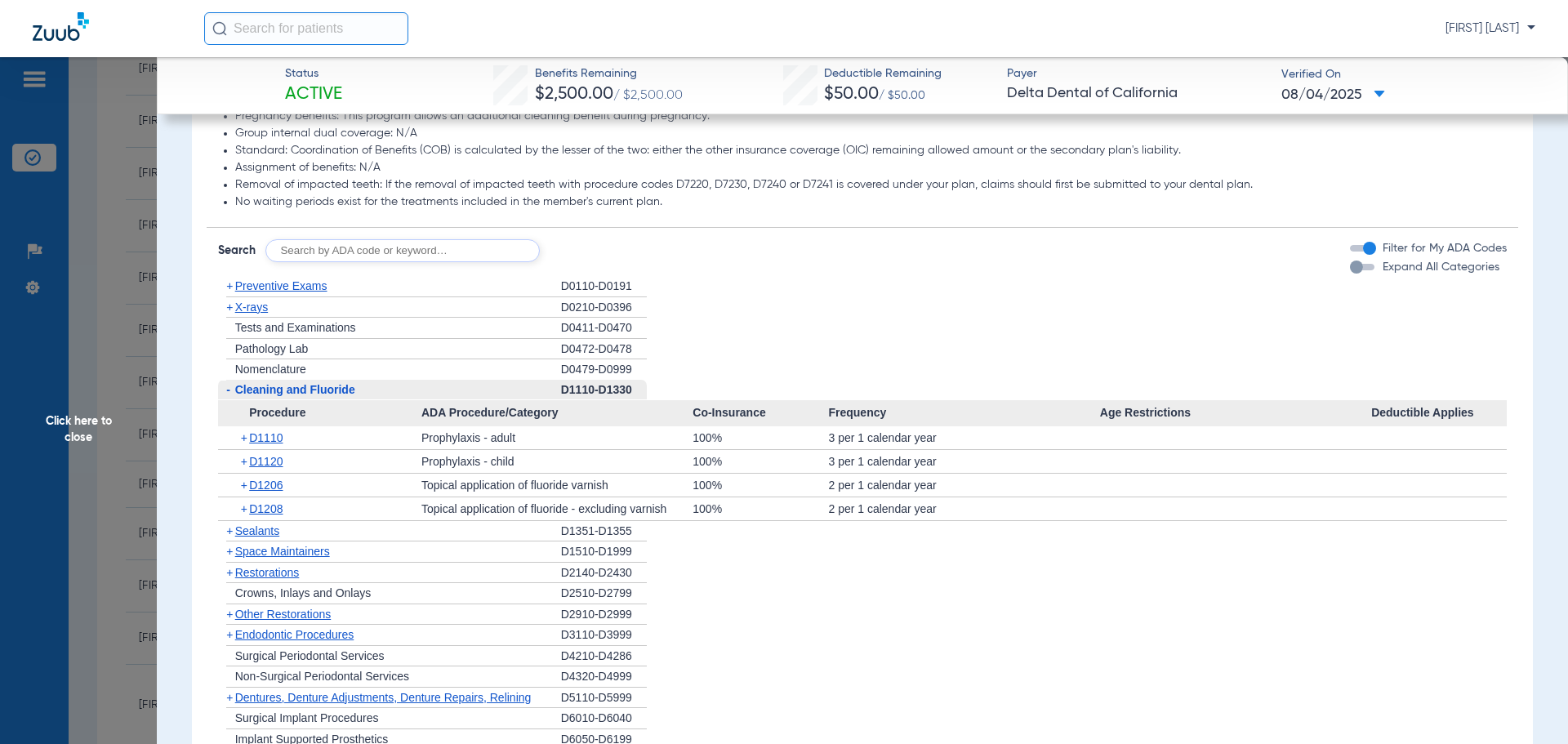 click on "Cleaning and Fluoride" 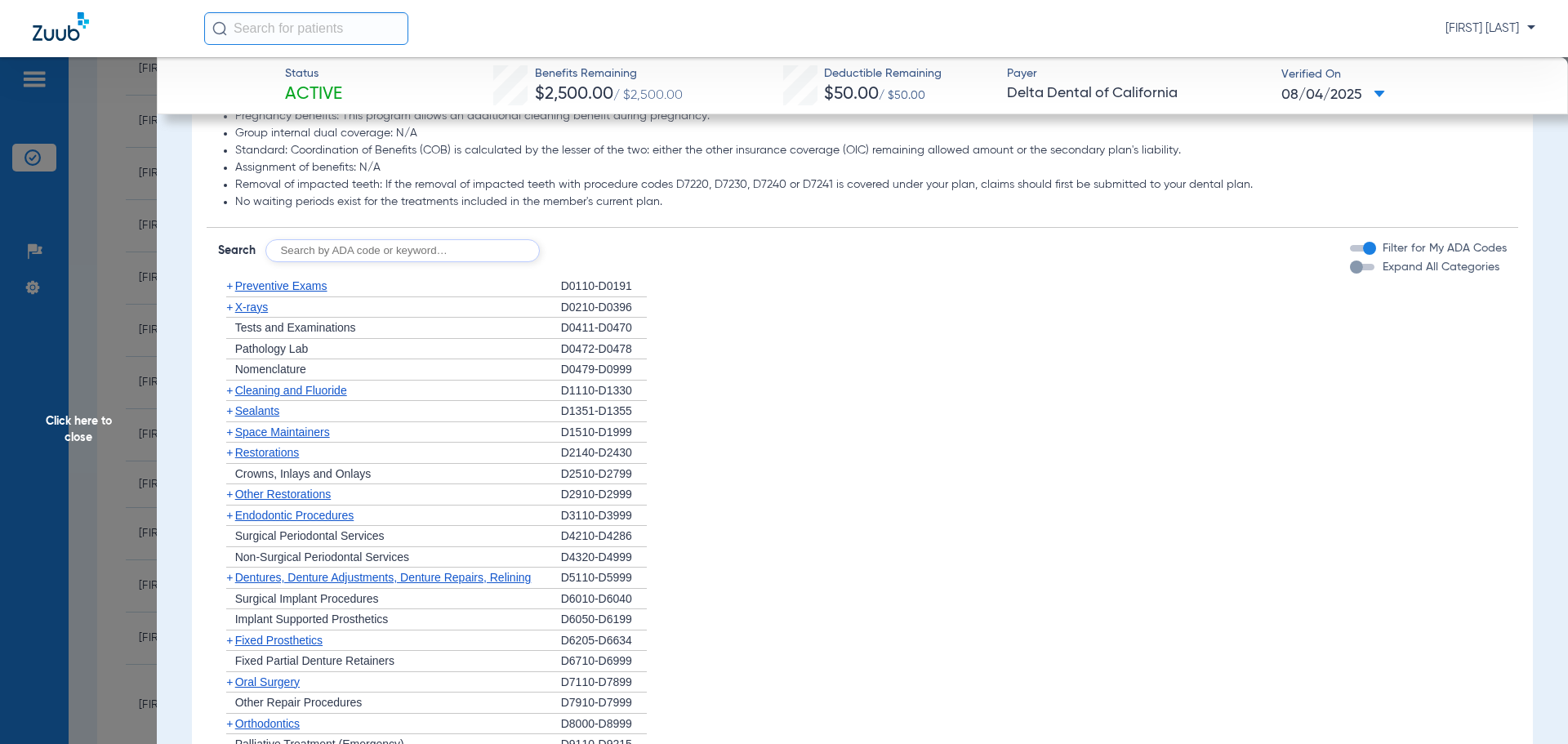 click on "+   Sealants" 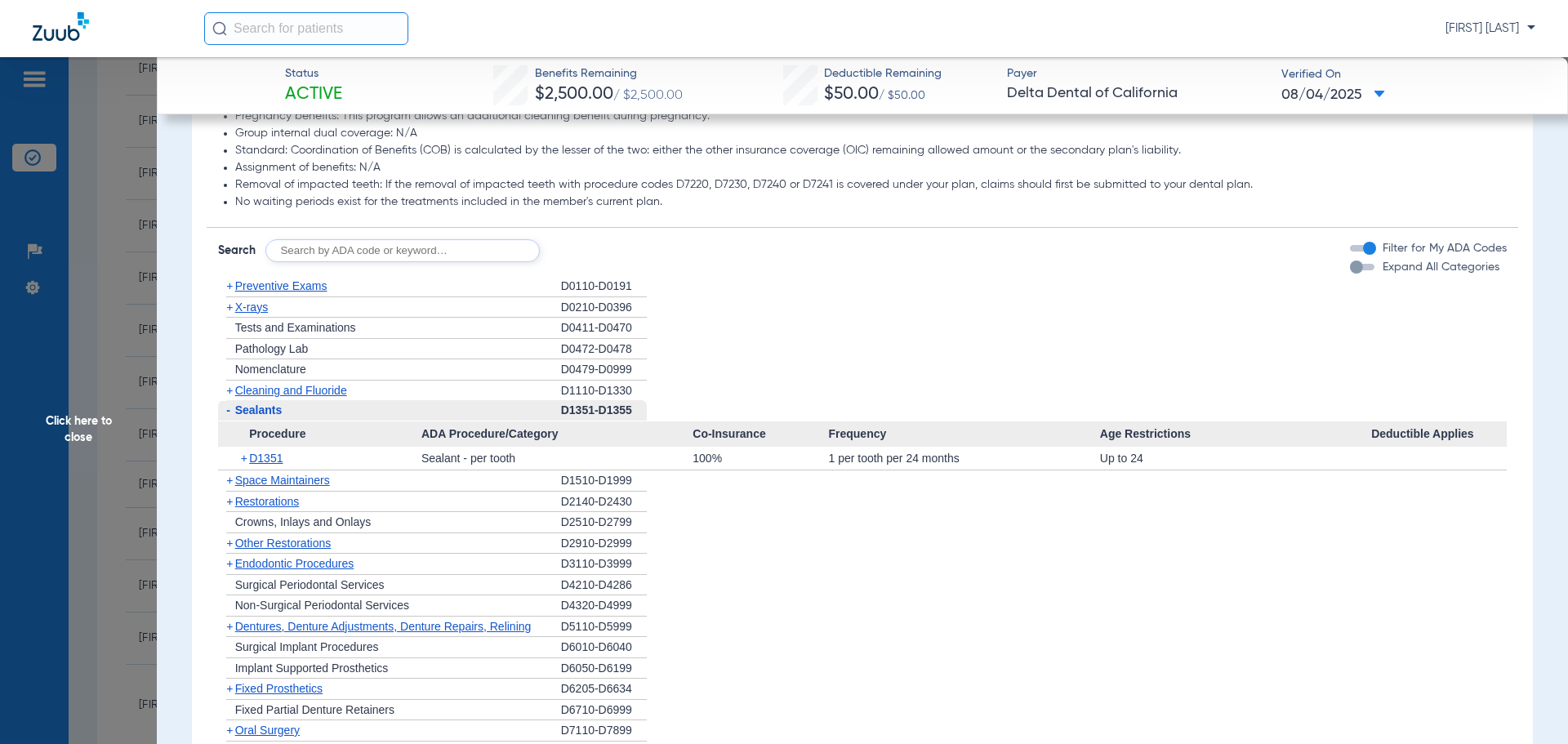 click on "-   Sealants" 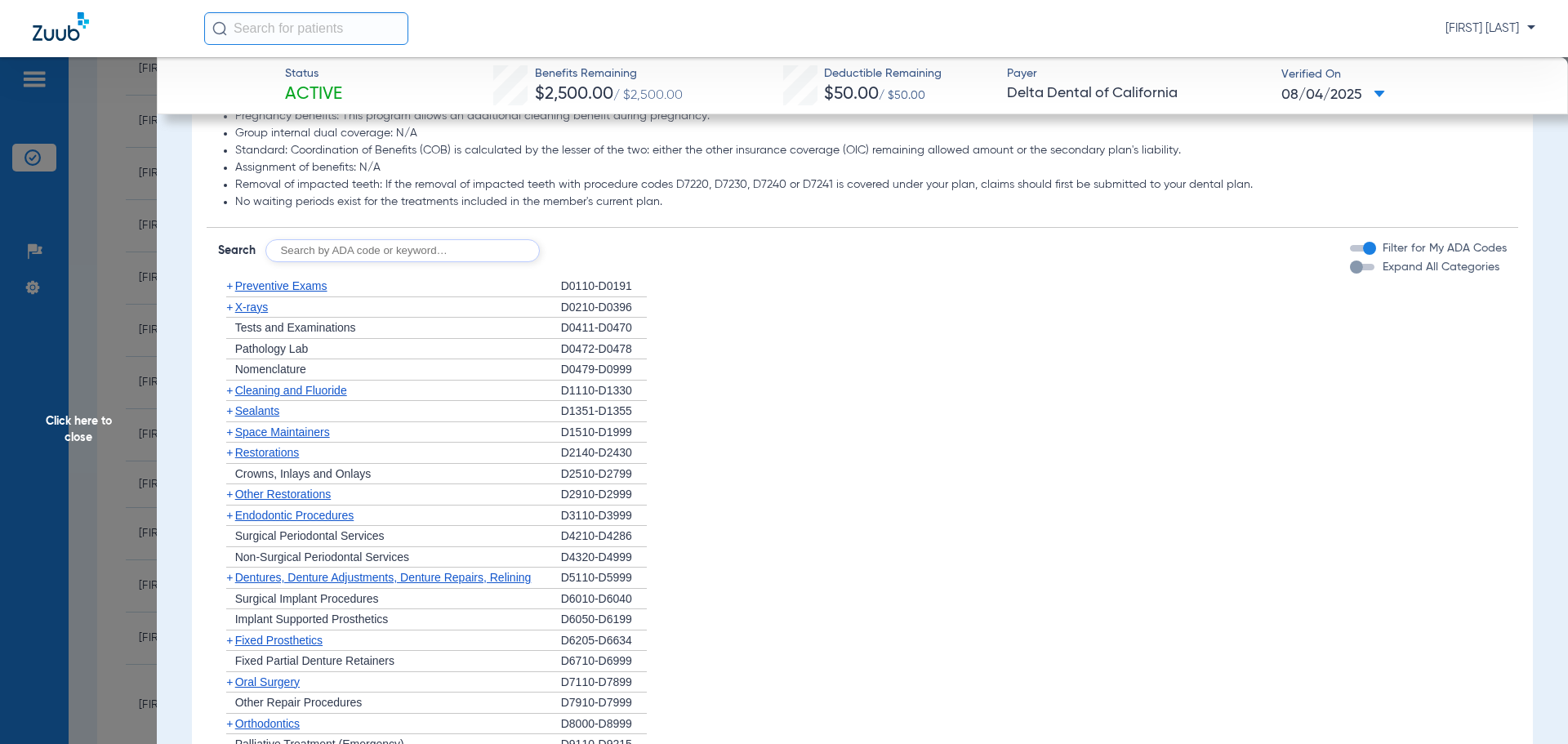 click on "Space Maintainers" 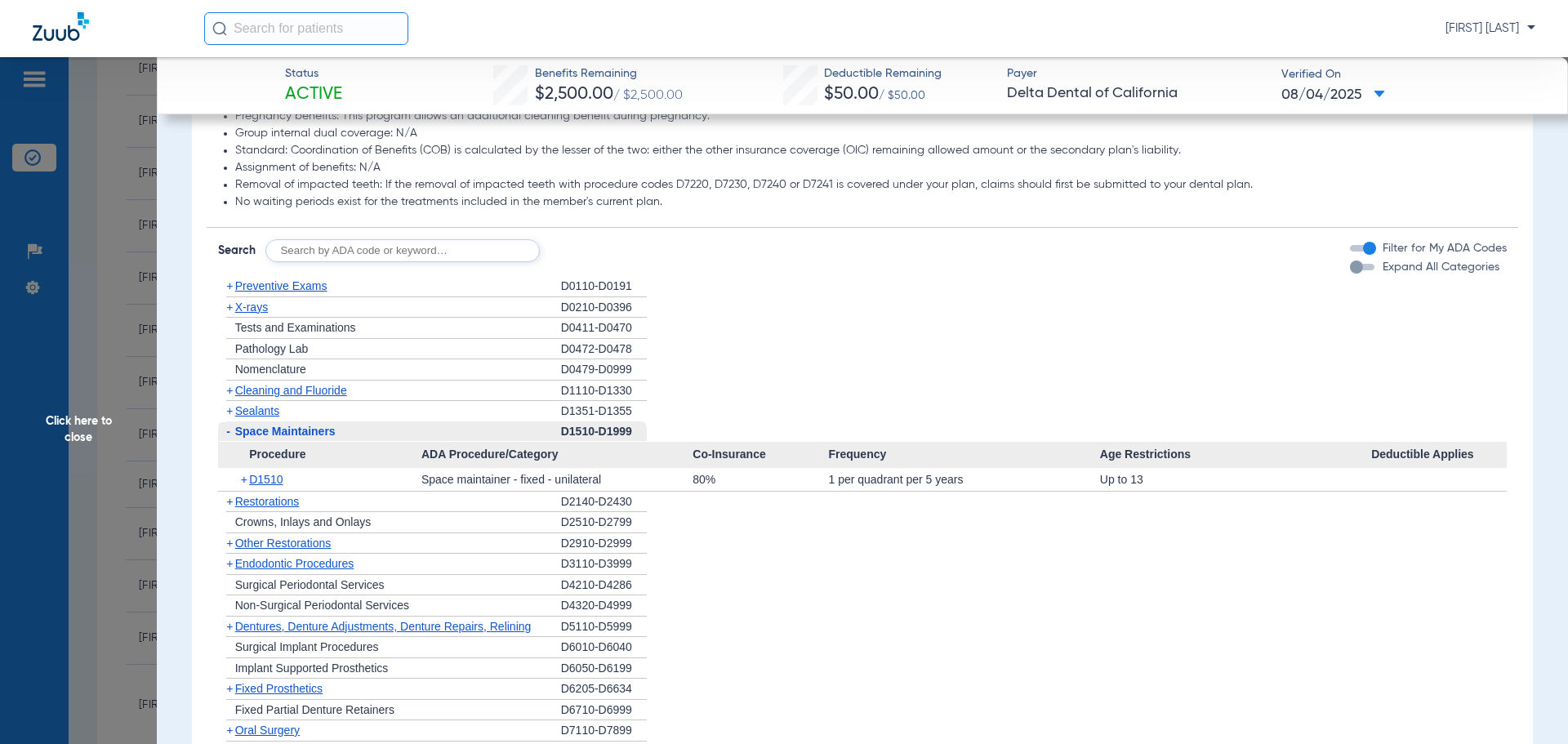 click on "Space Maintainers" 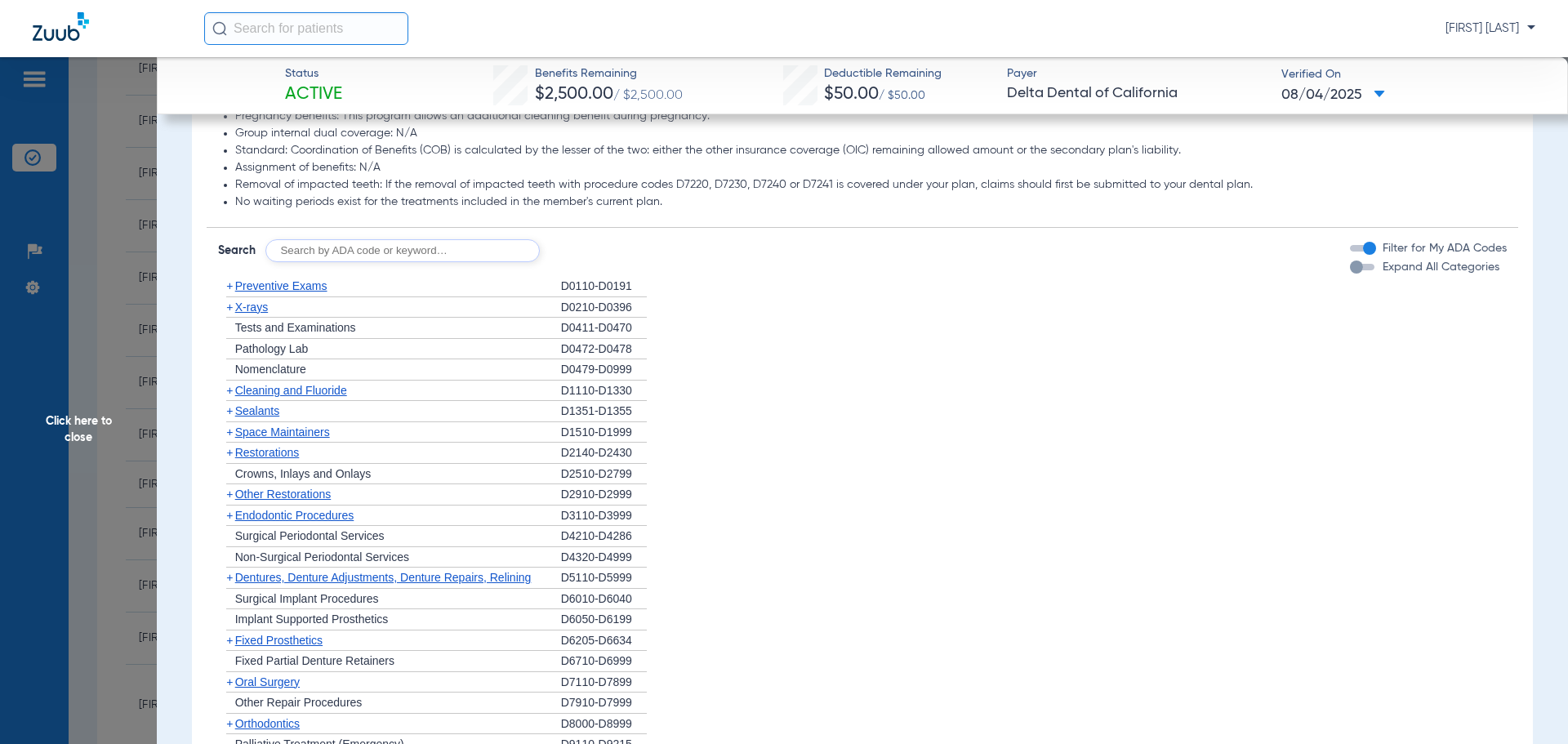 click on "Space Maintainers" 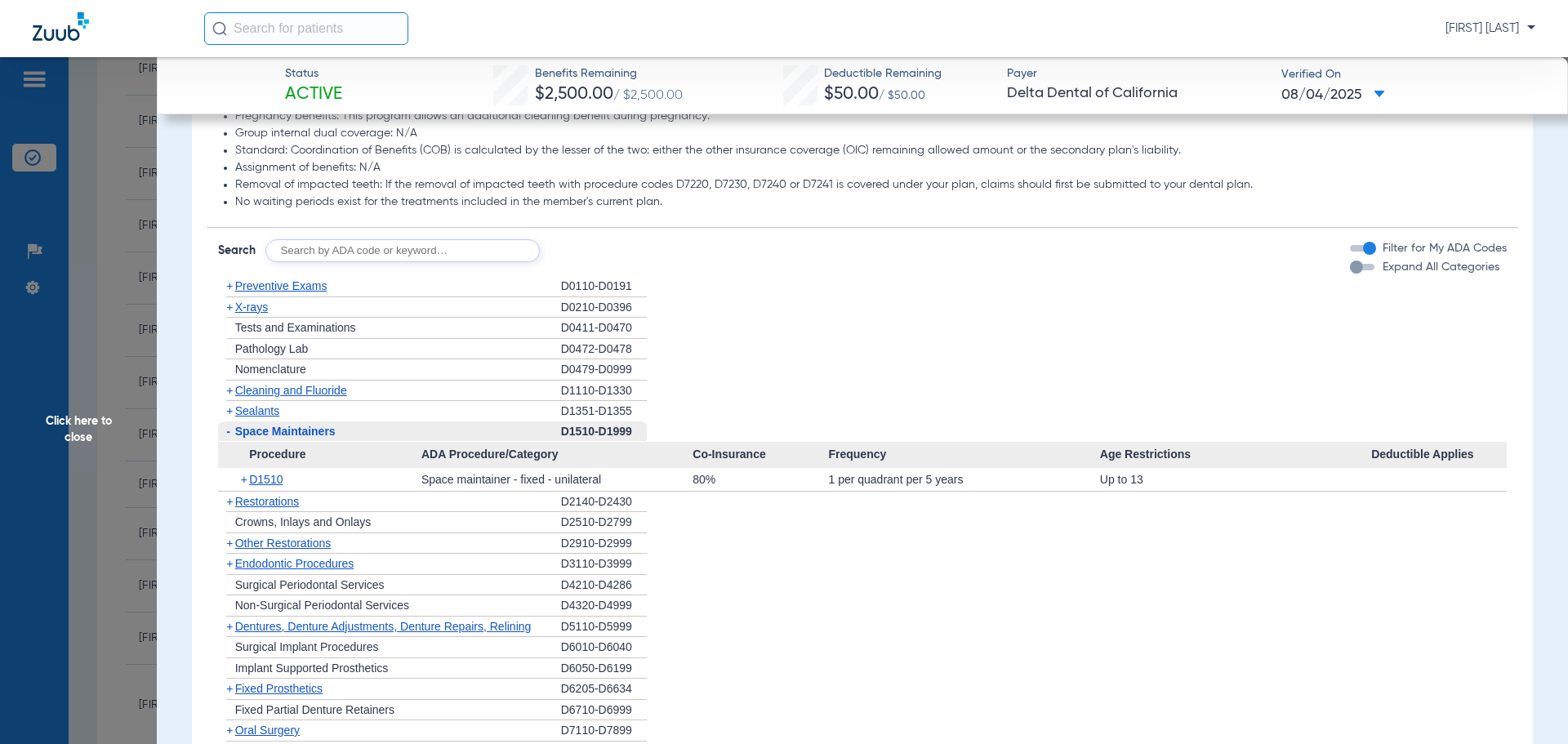 click on "Space Maintainers" 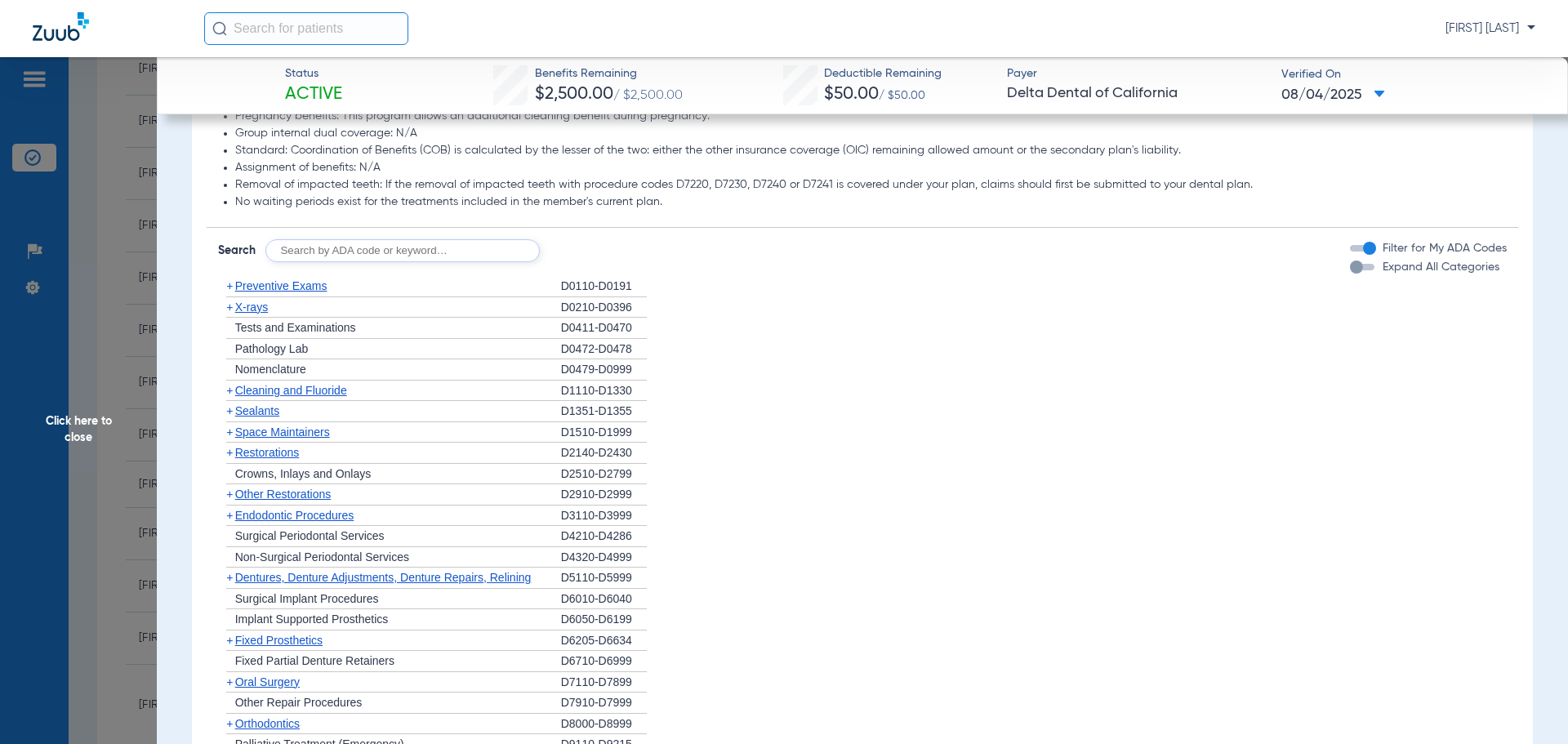 click on "+   Other Restorations" 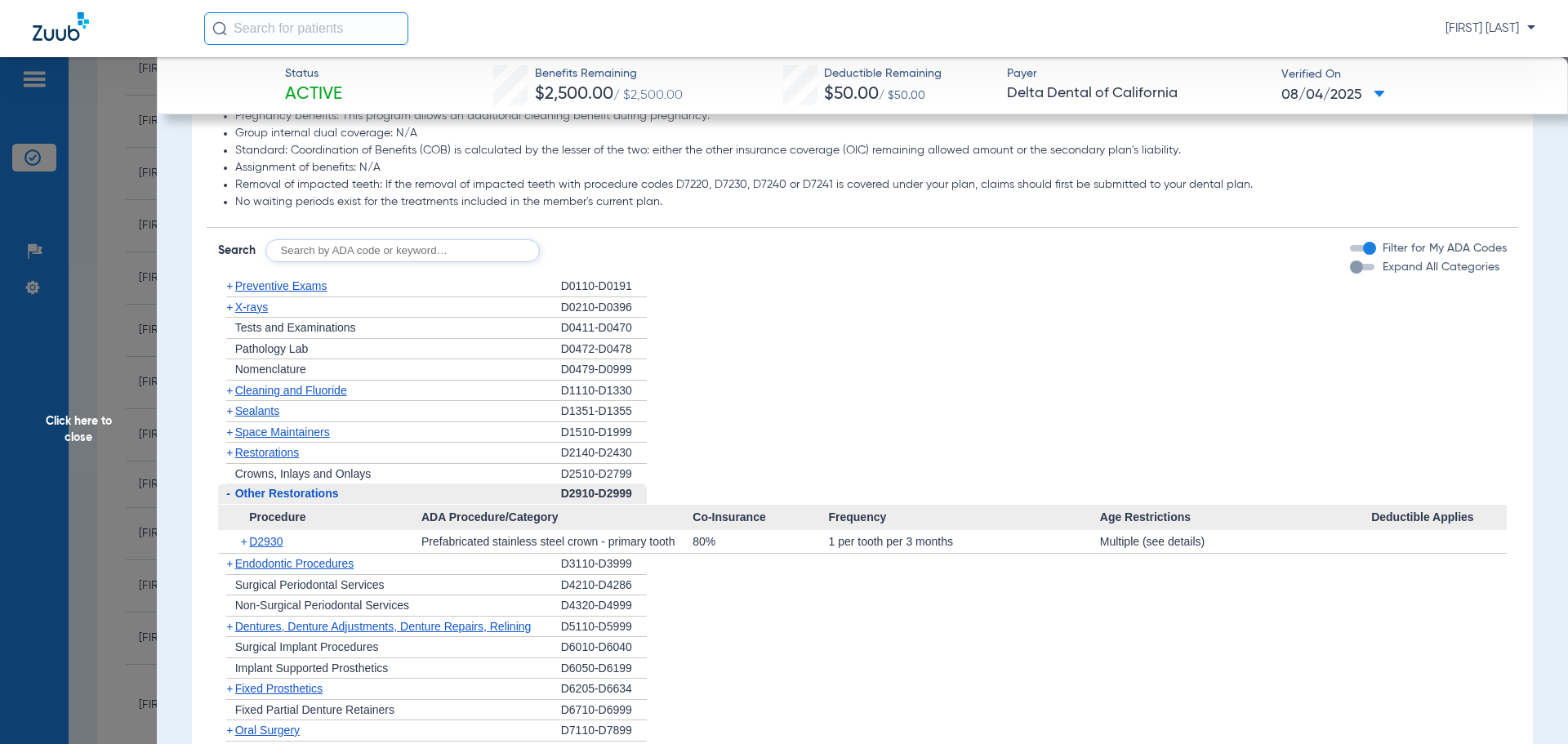 click on "-   Other Restorations" 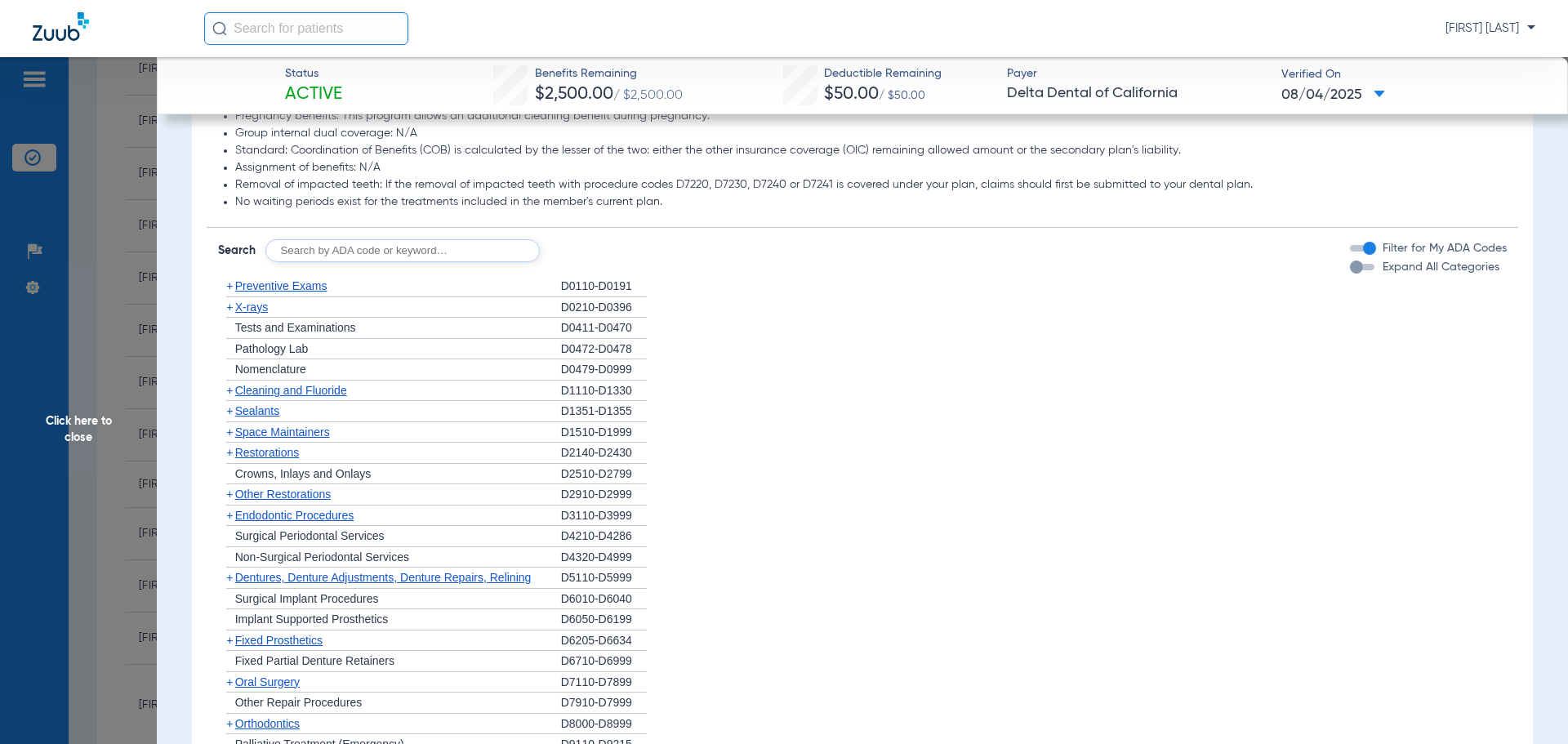 click on "+   Other Restorations" 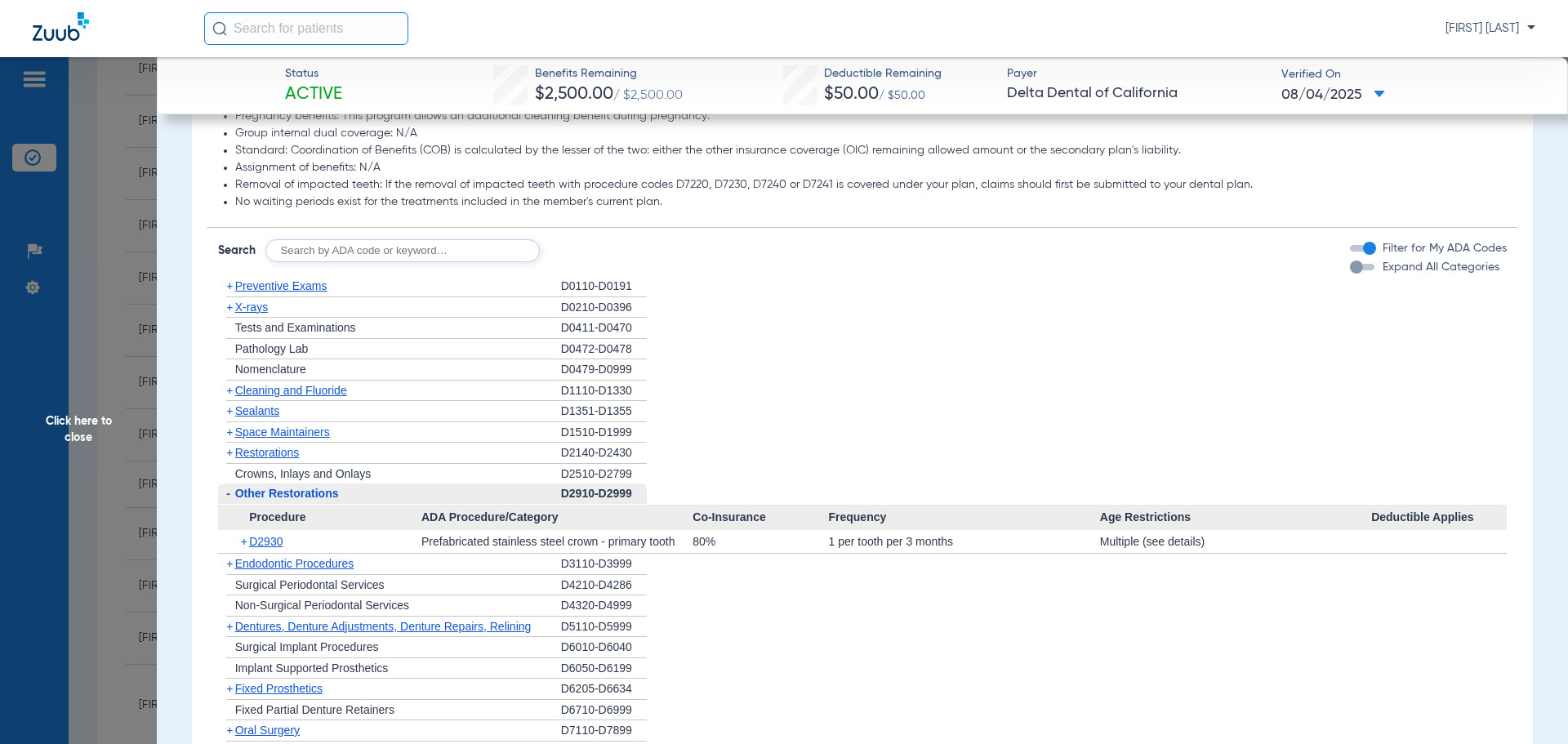 click on "-   Other Restorations" 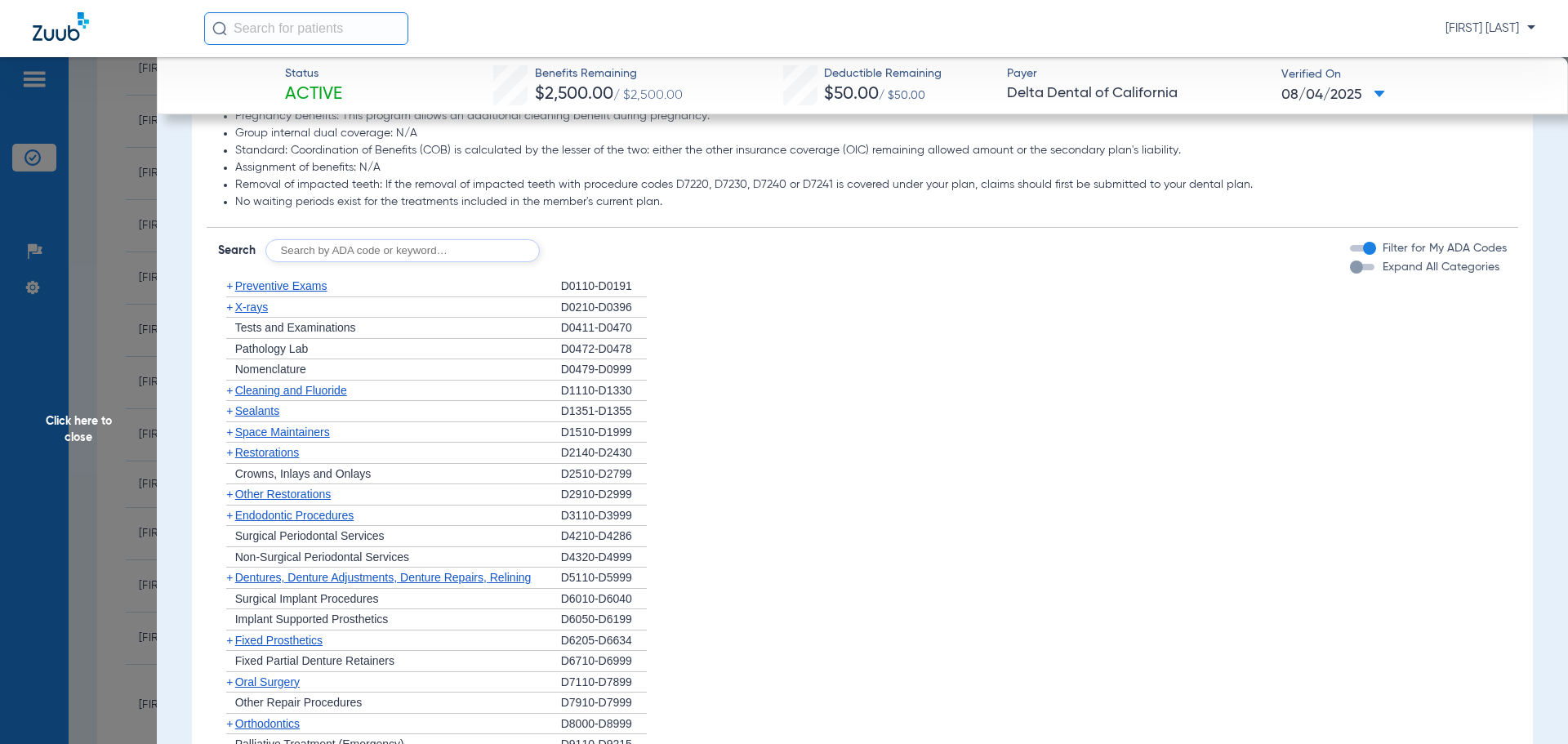 click on "+   Endodontic Procedures" 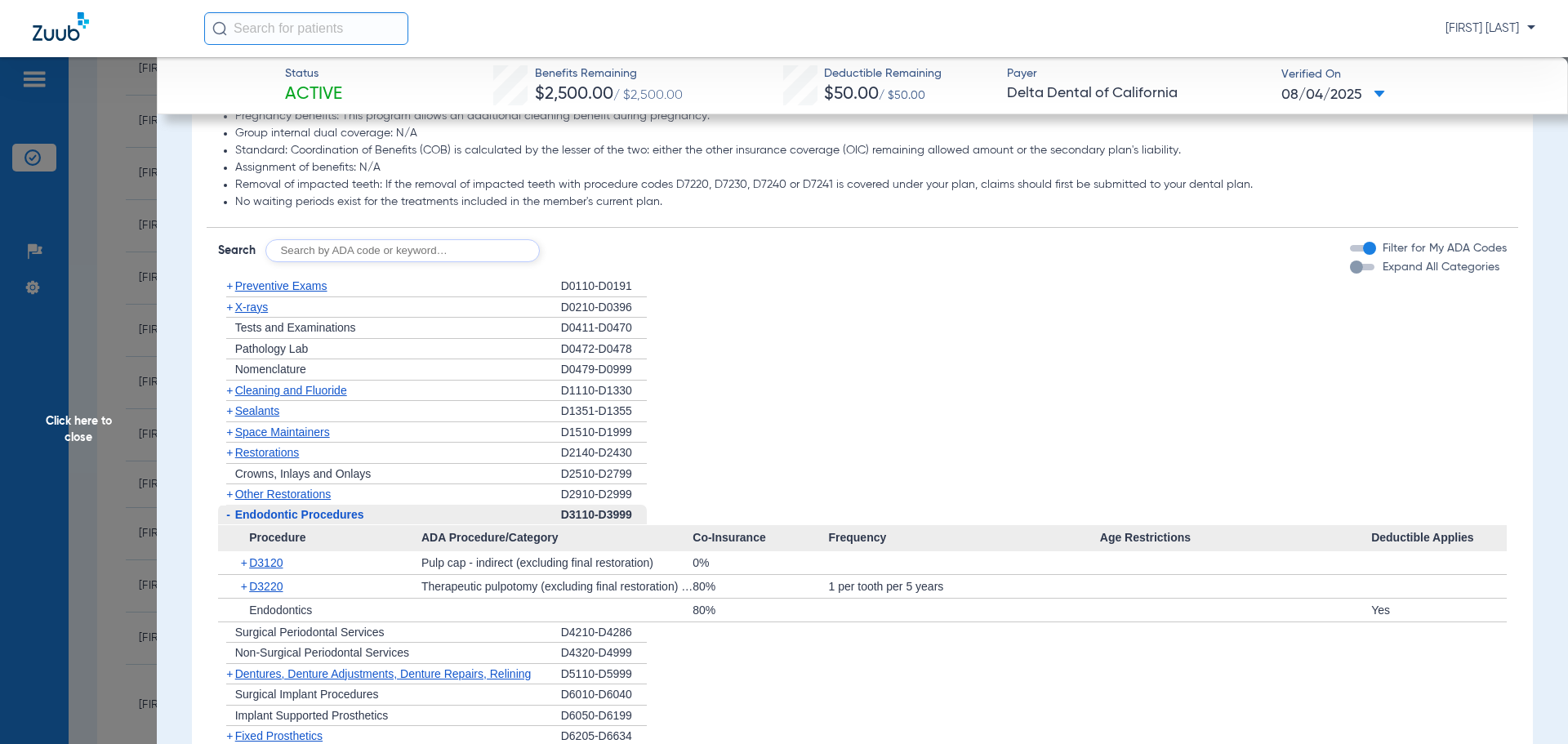 click on "-   Endodontic Procedures" 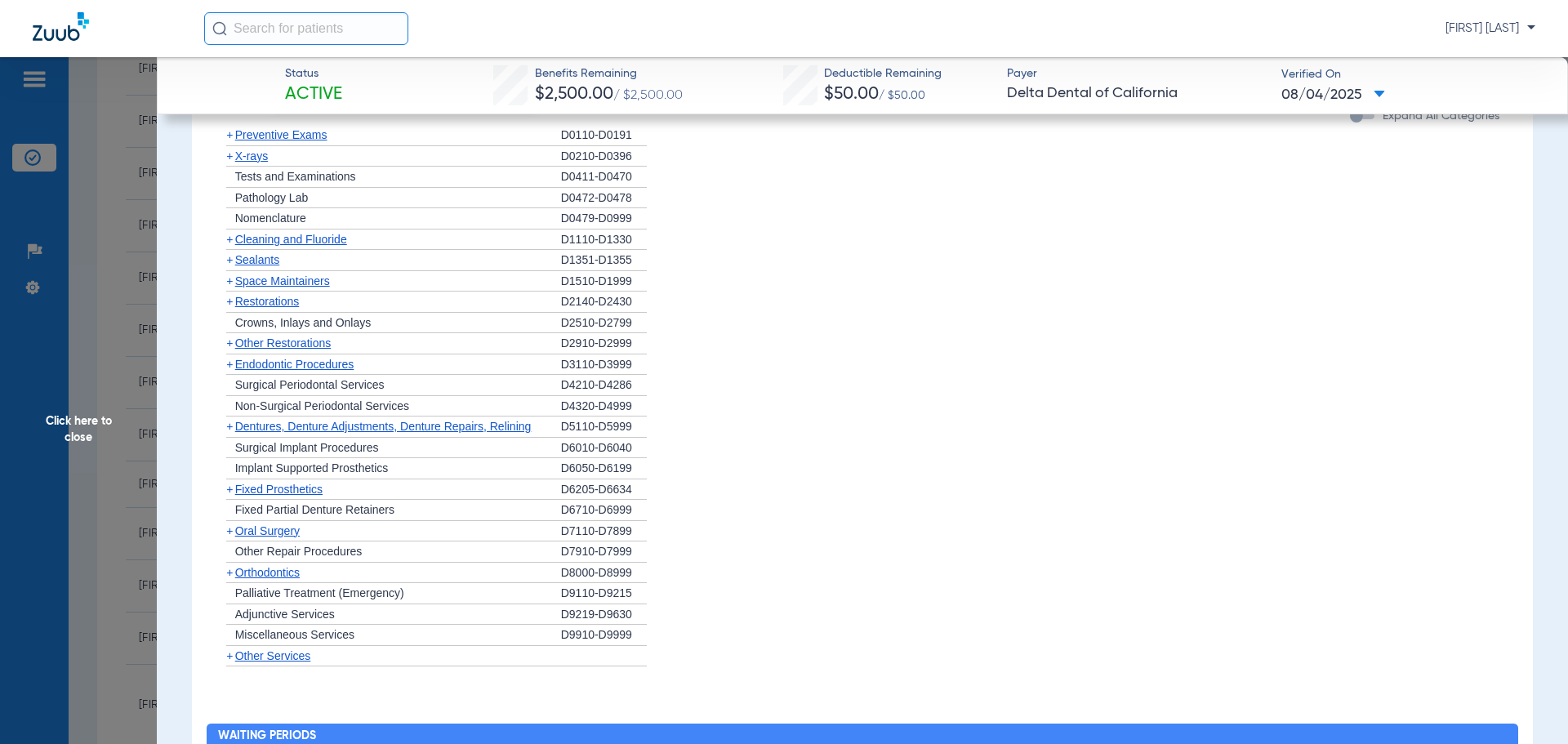 scroll, scrollTop: 1143, scrollLeft: 0, axis: vertical 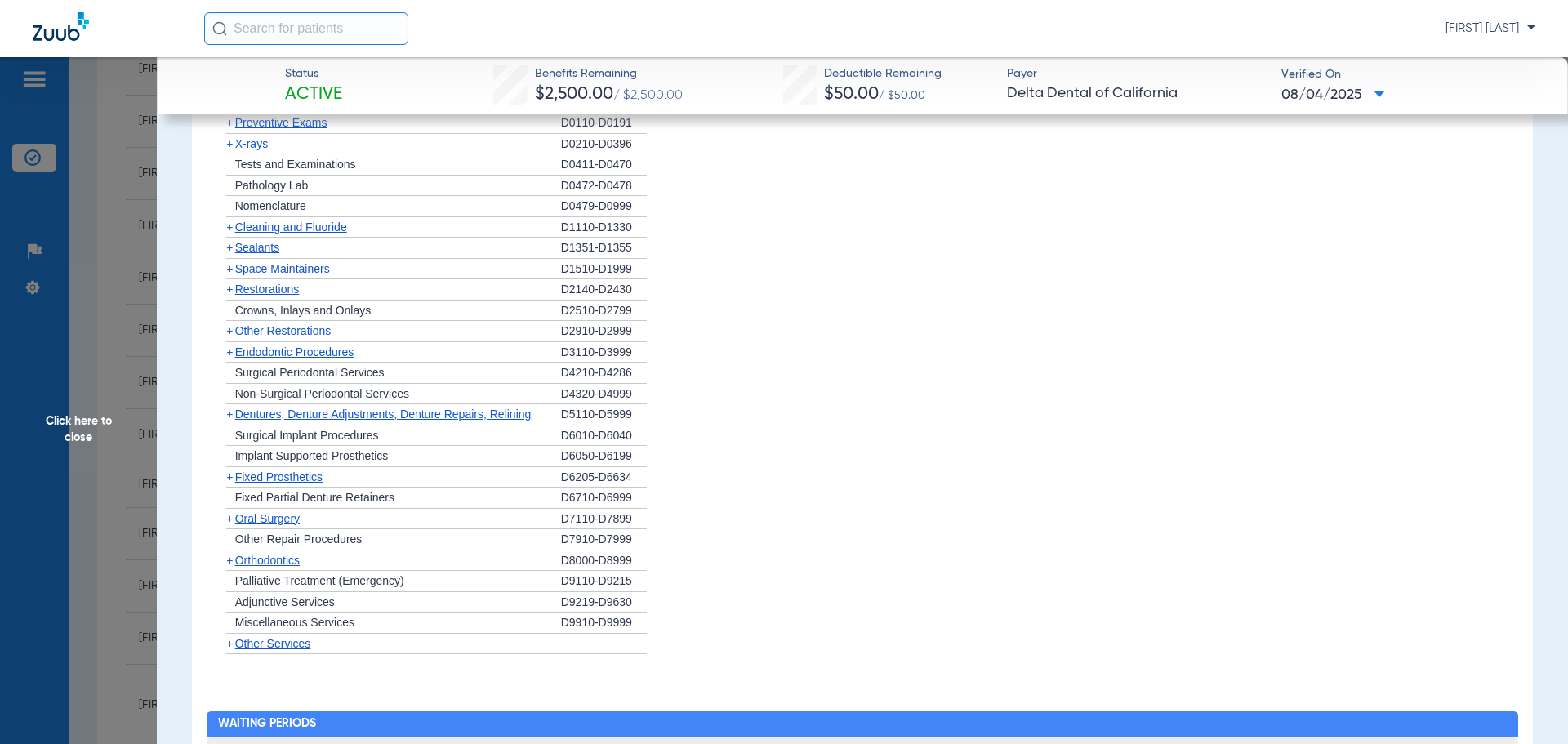 click on "+   Oral Surgery" 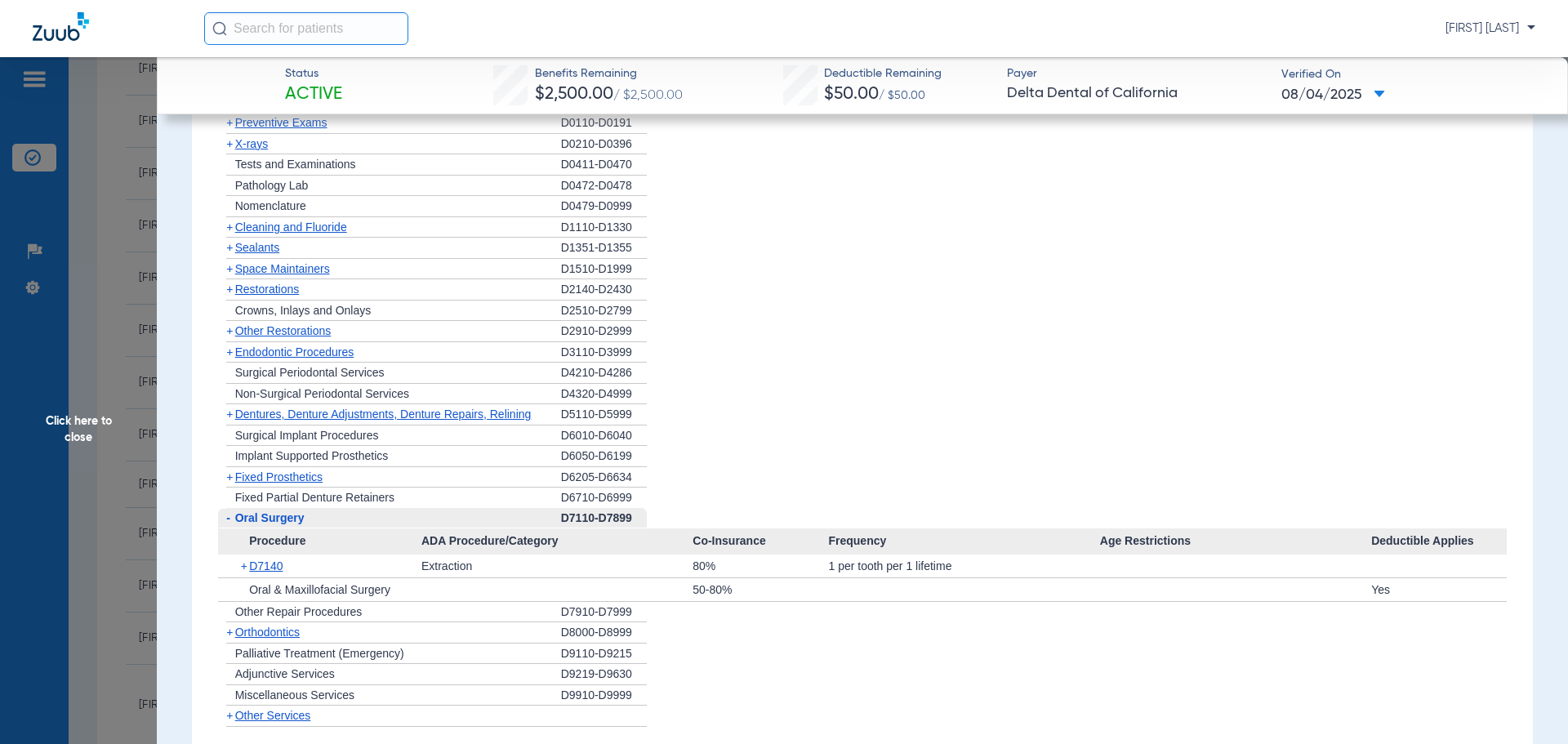click on "-   Oral Surgery" 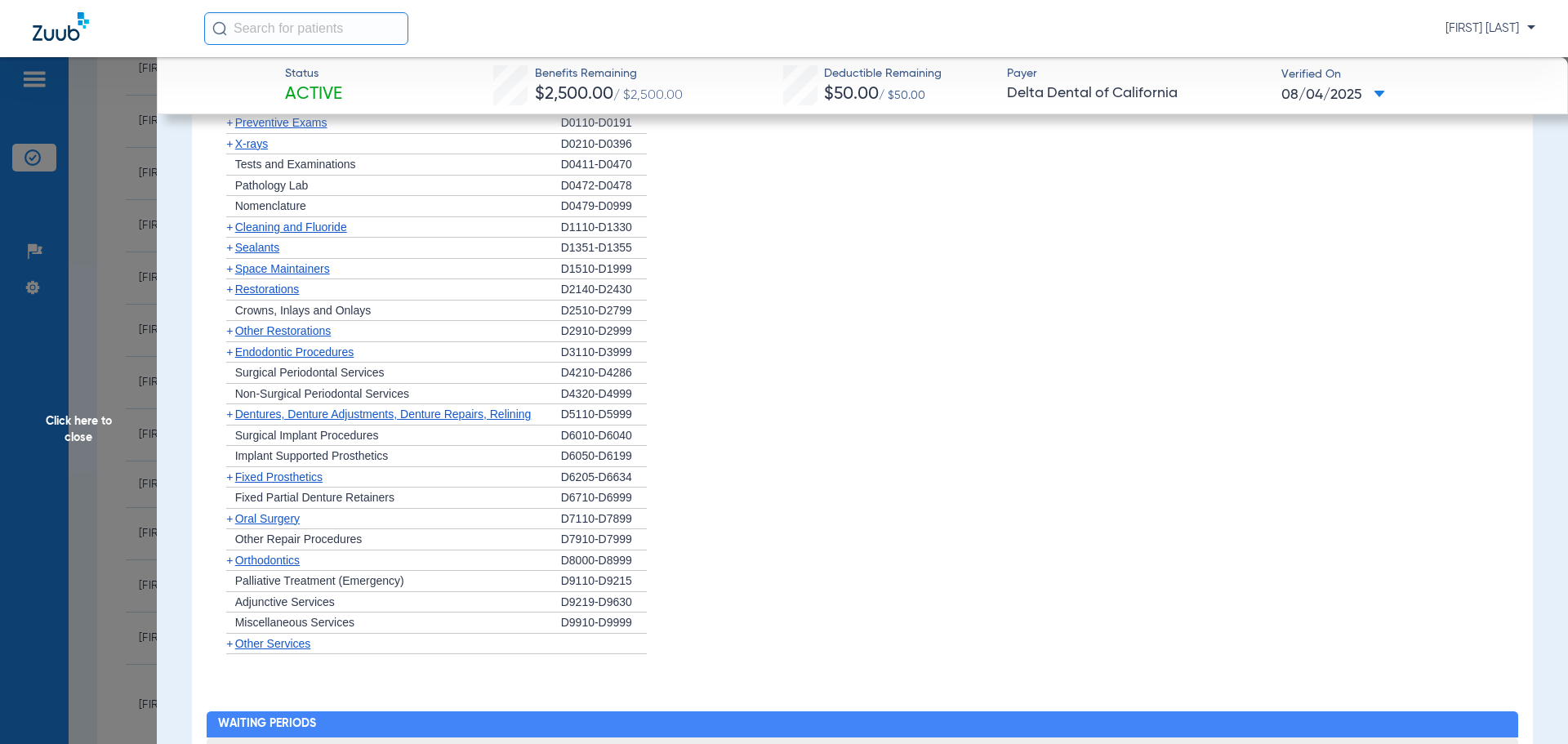 scroll, scrollTop: 1633, scrollLeft: 0, axis: vertical 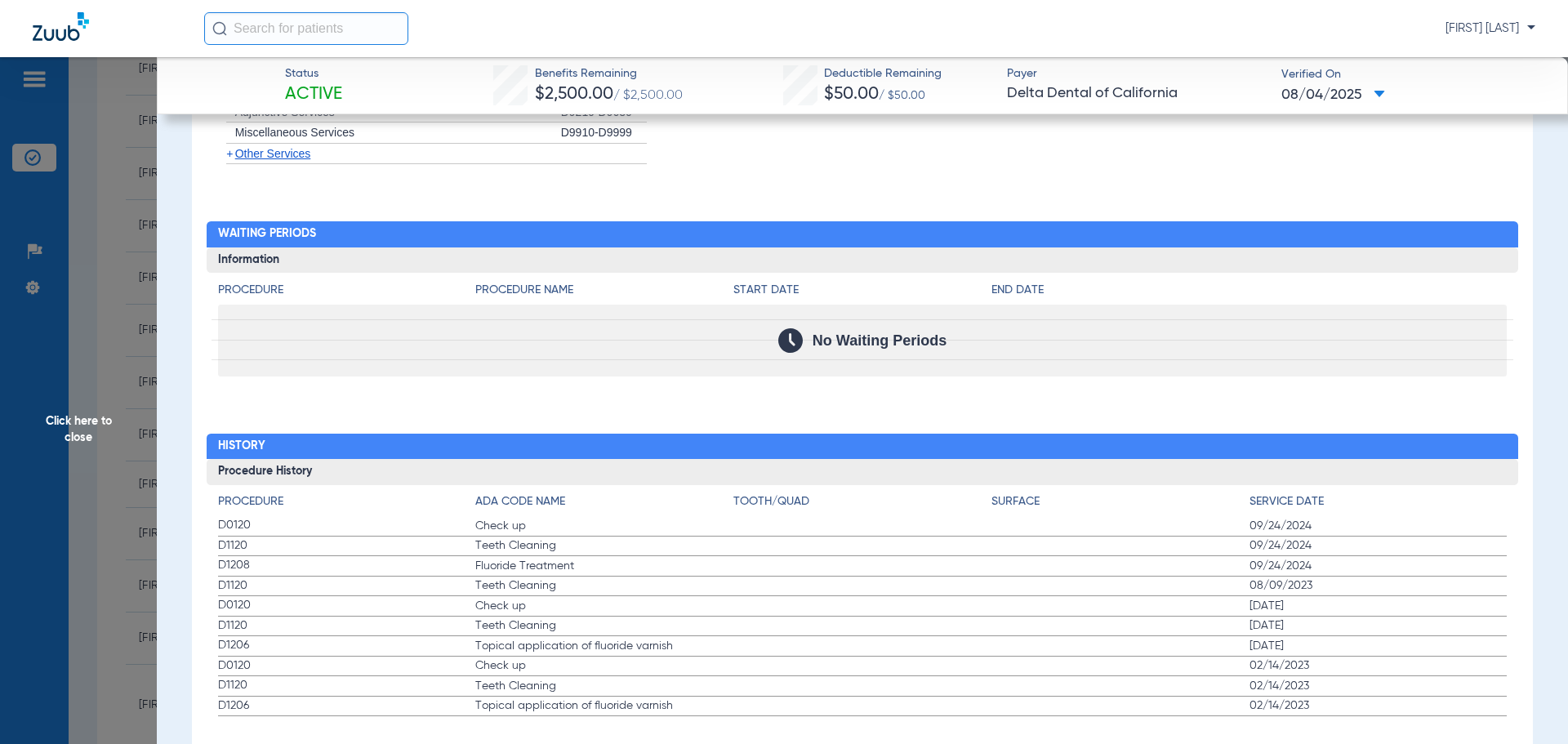 drag, startPoint x: 210, startPoint y: 523, endPoint x: 1392, endPoint y: 567, distance: 1182.8187 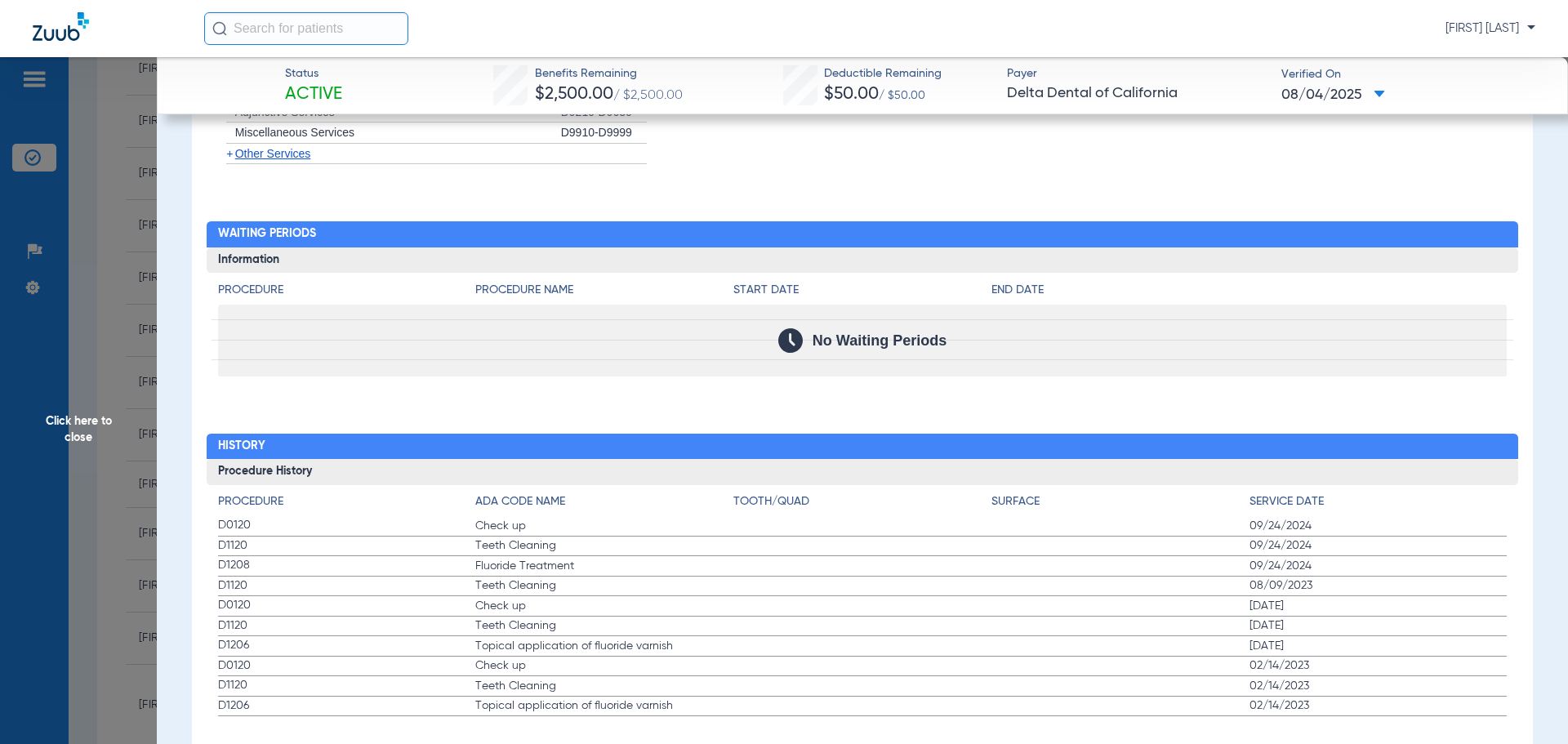 click on "Procedure ADA Code Name Tooth/Quad Surface Service Date D0120 Check up 09/24/2024 D1120 Teeth Cleaning 09/24/2024 D1208 Fluoride Treatment 09/24/2024 D1120 Teeth Cleaning 08/09/2023 D0120 Check up 05/18/2023 D1120 Teeth Cleaning 05/18/2023 D1206 Topical application of fluoride varnish 05/18/2023 D0120 Check up 02/14/2023 D1120 Teeth Cleaning 02/14/2023 D1206 Topical application of fluoride varnish 02/14/2023" 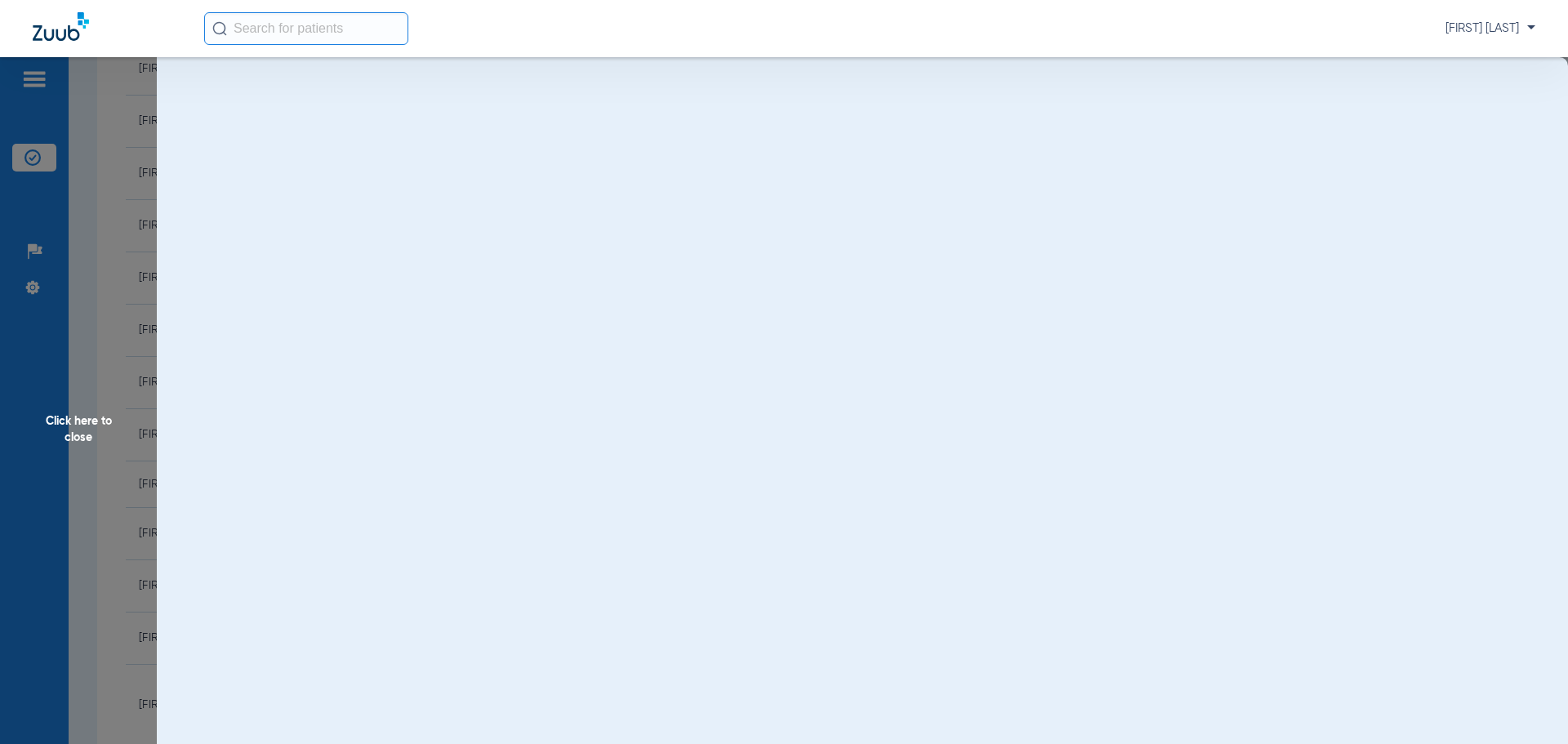 scroll, scrollTop: 0, scrollLeft: 0, axis: both 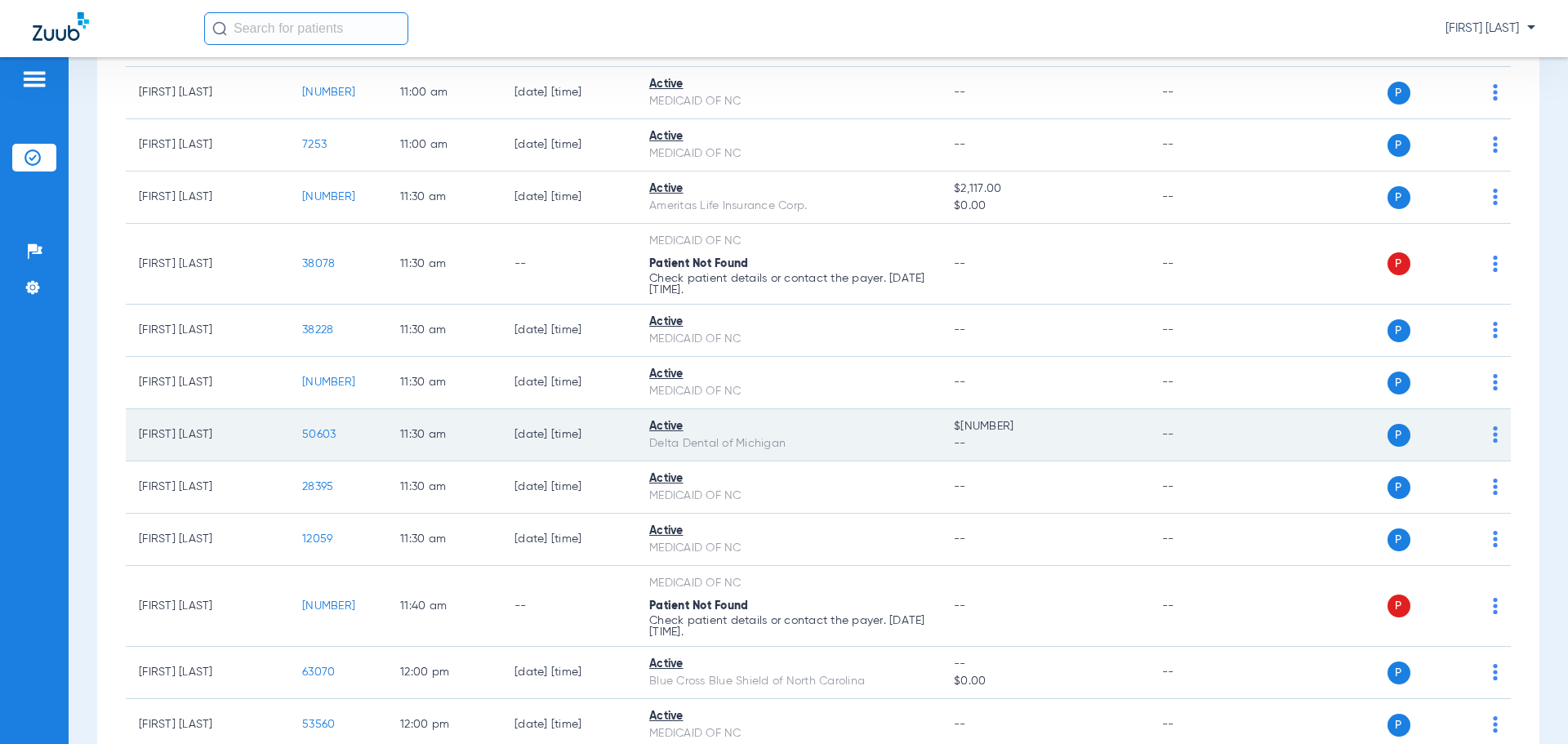 click on "50603" 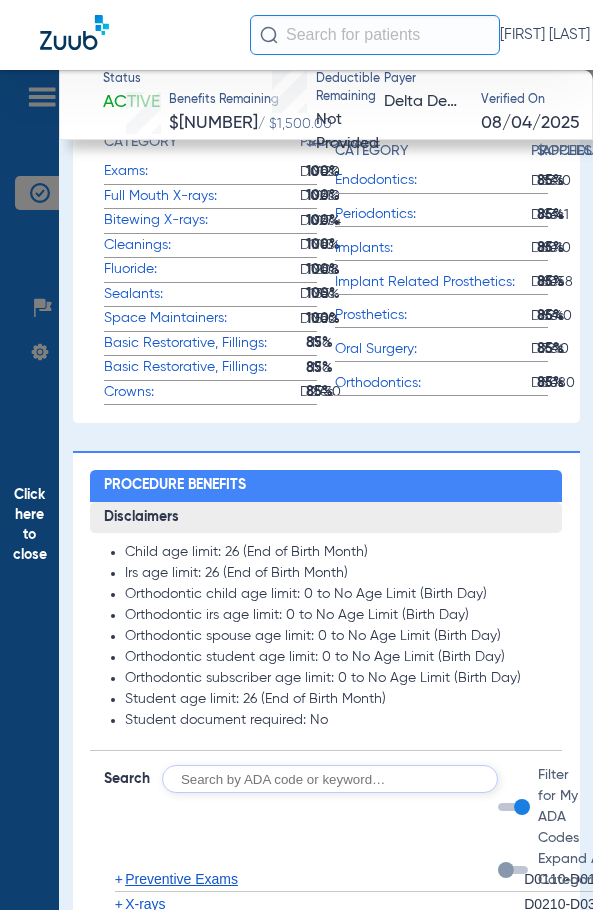 scroll, scrollTop: 1200, scrollLeft: 0, axis: vertical 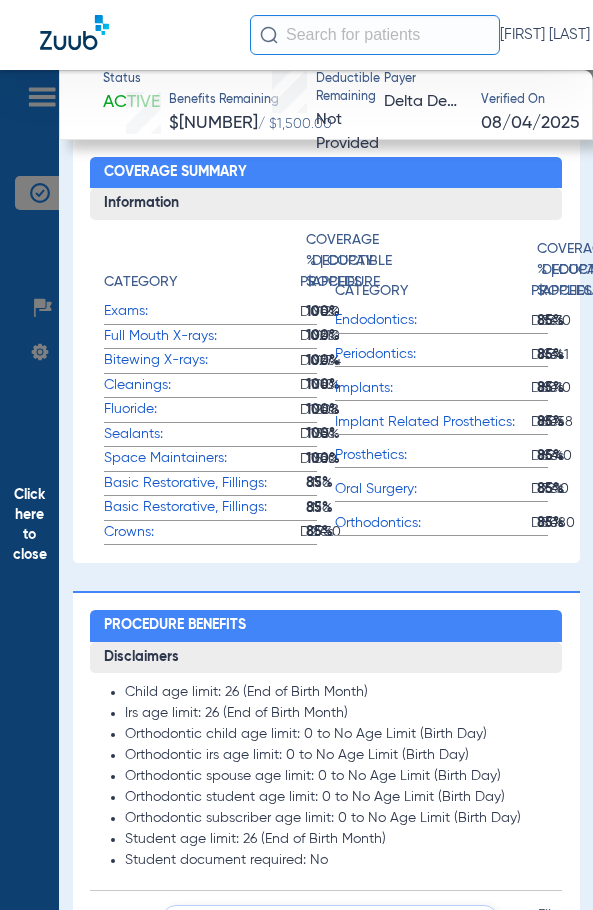 click on "Click here to close" 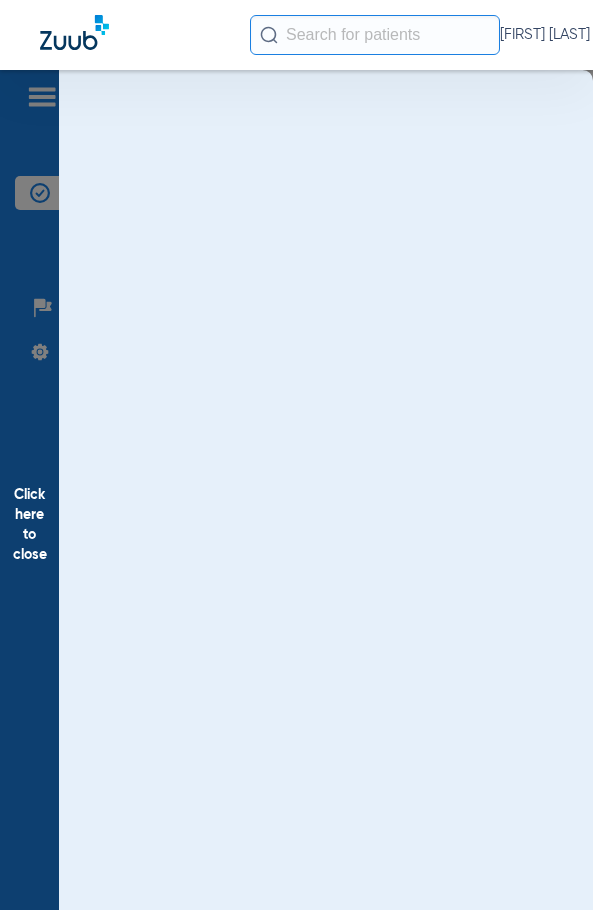 scroll, scrollTop: 0, scrollLeft: 0, axis: both 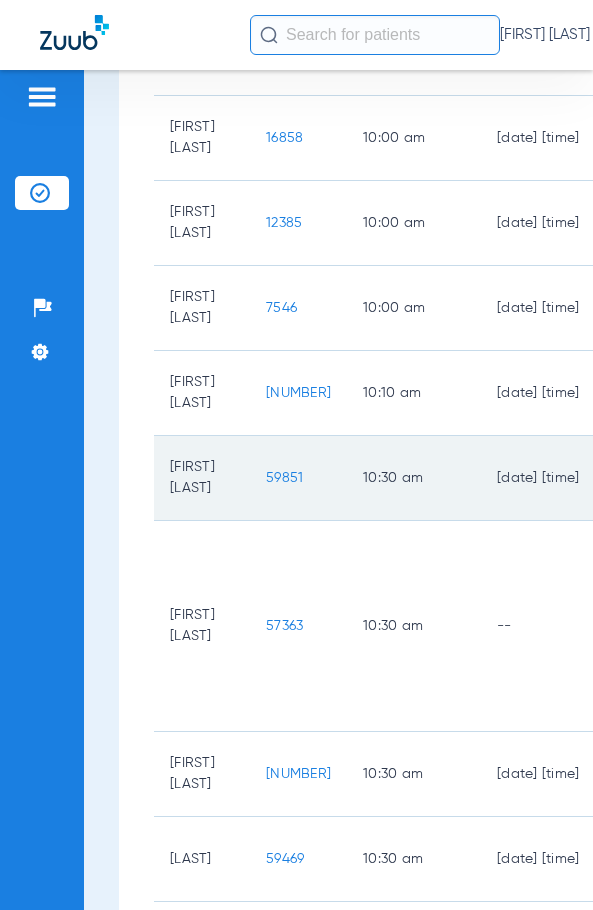 click on "59851" 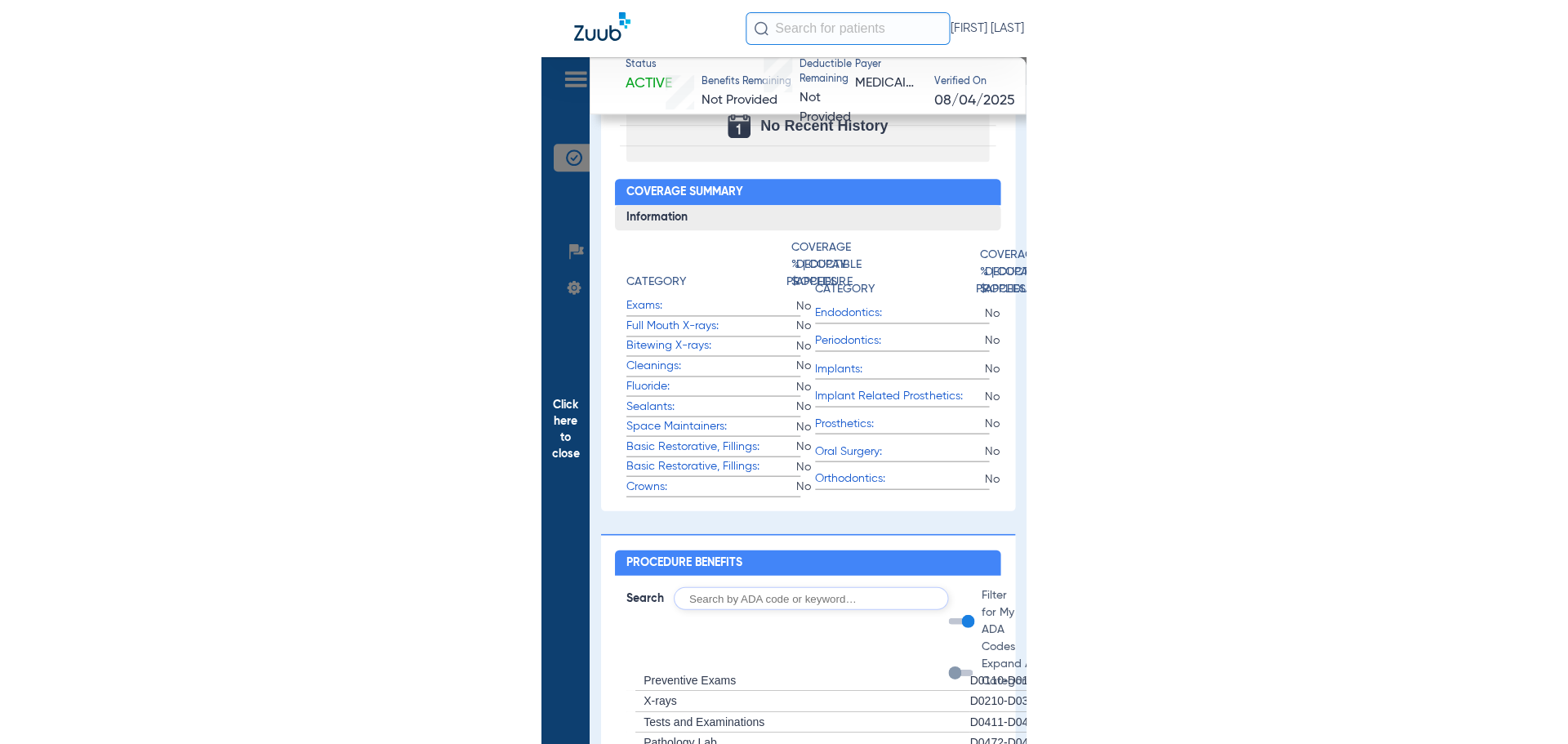 scroll, scrollTop: 809, scrollLeft: 0, axis: vertical 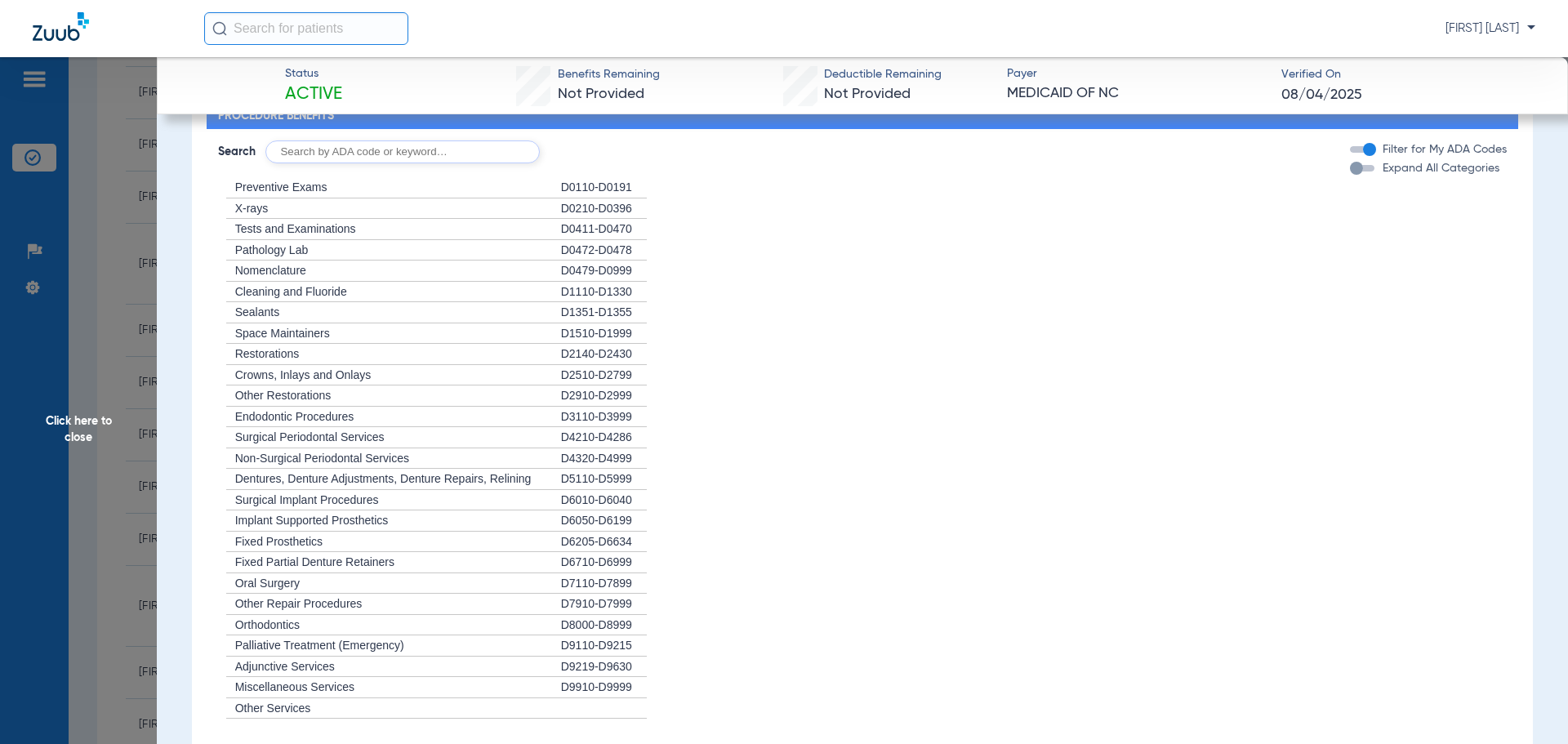 click on "Click here to close" 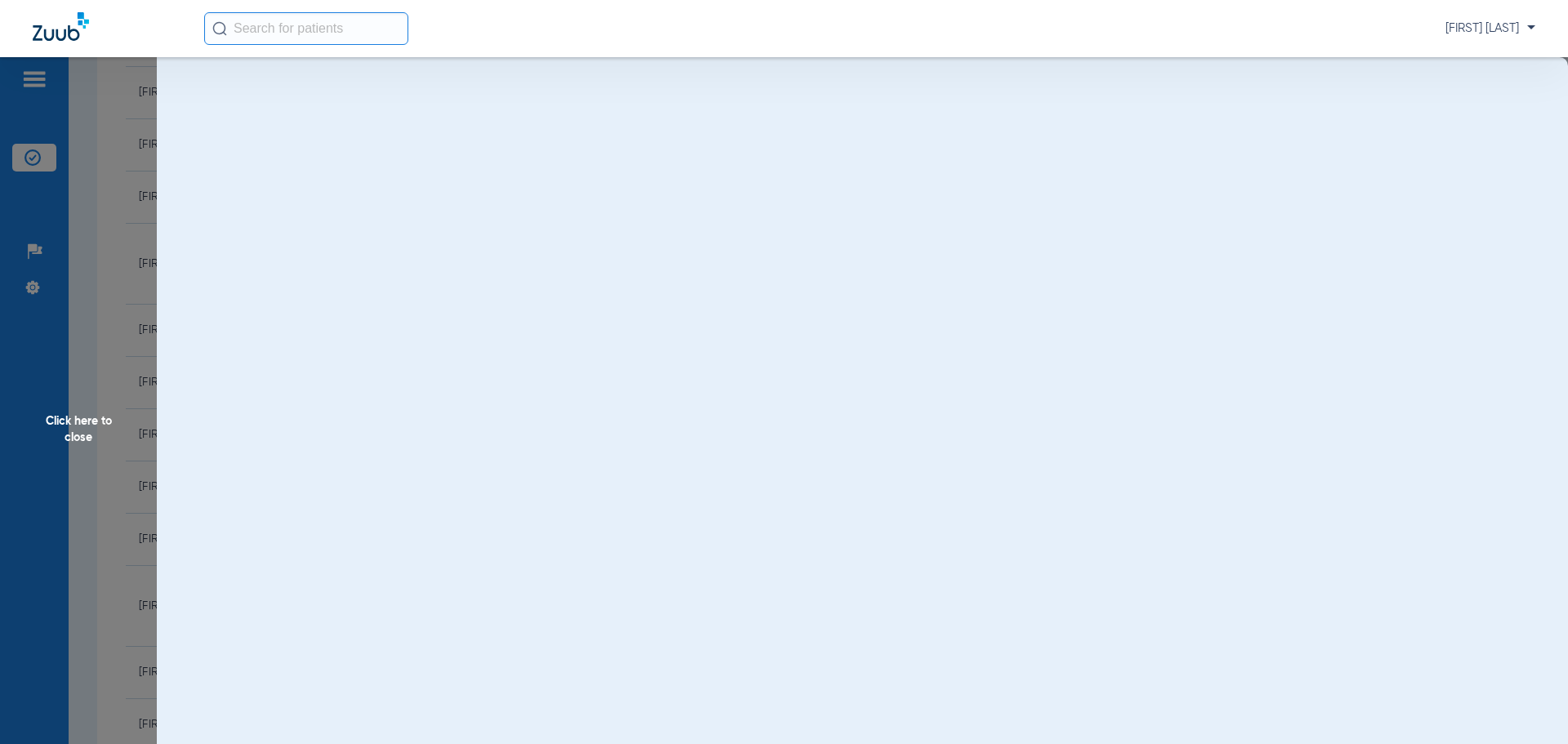 scroll, scrollTop: 0, scrollLeft: 0, axis: both 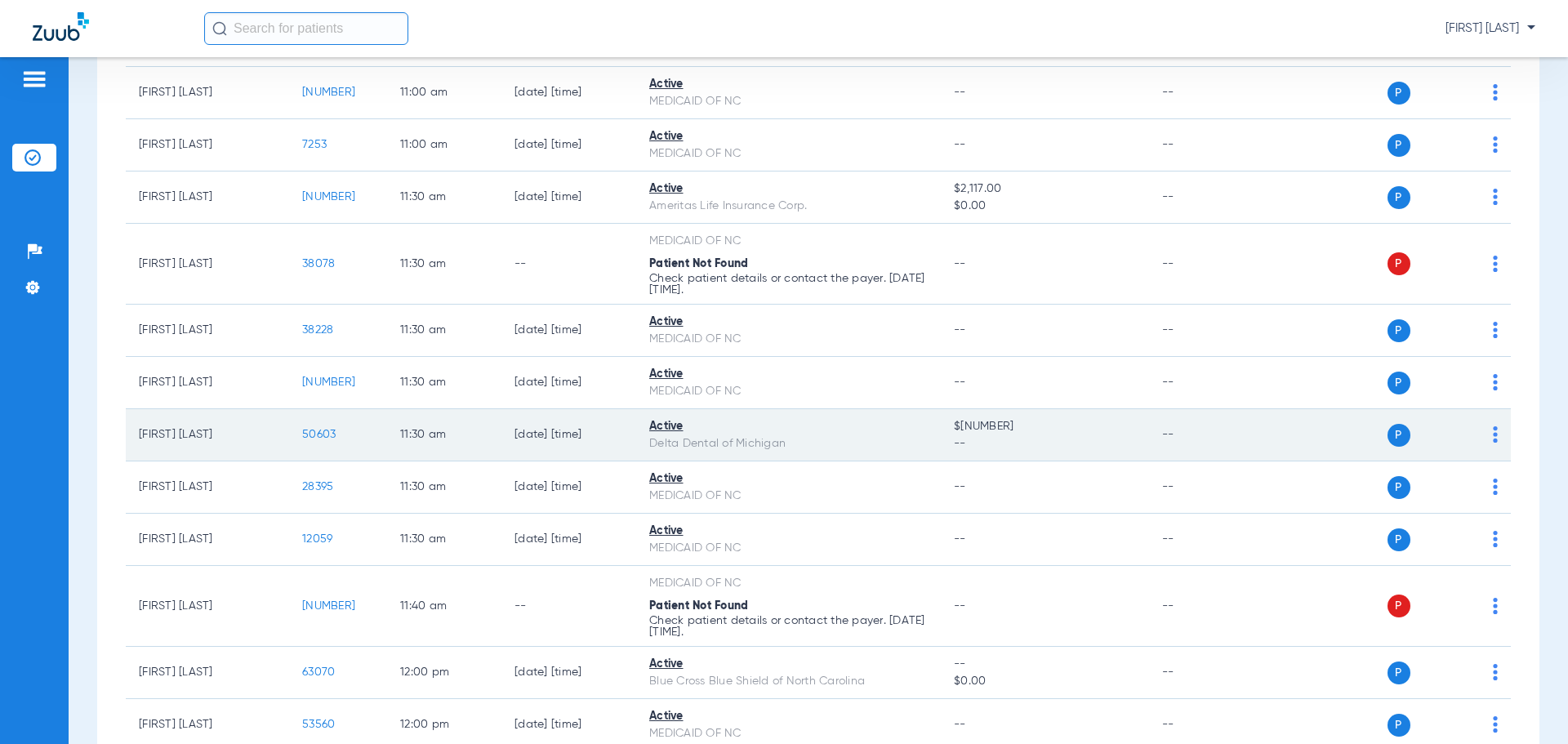 click on "50603" 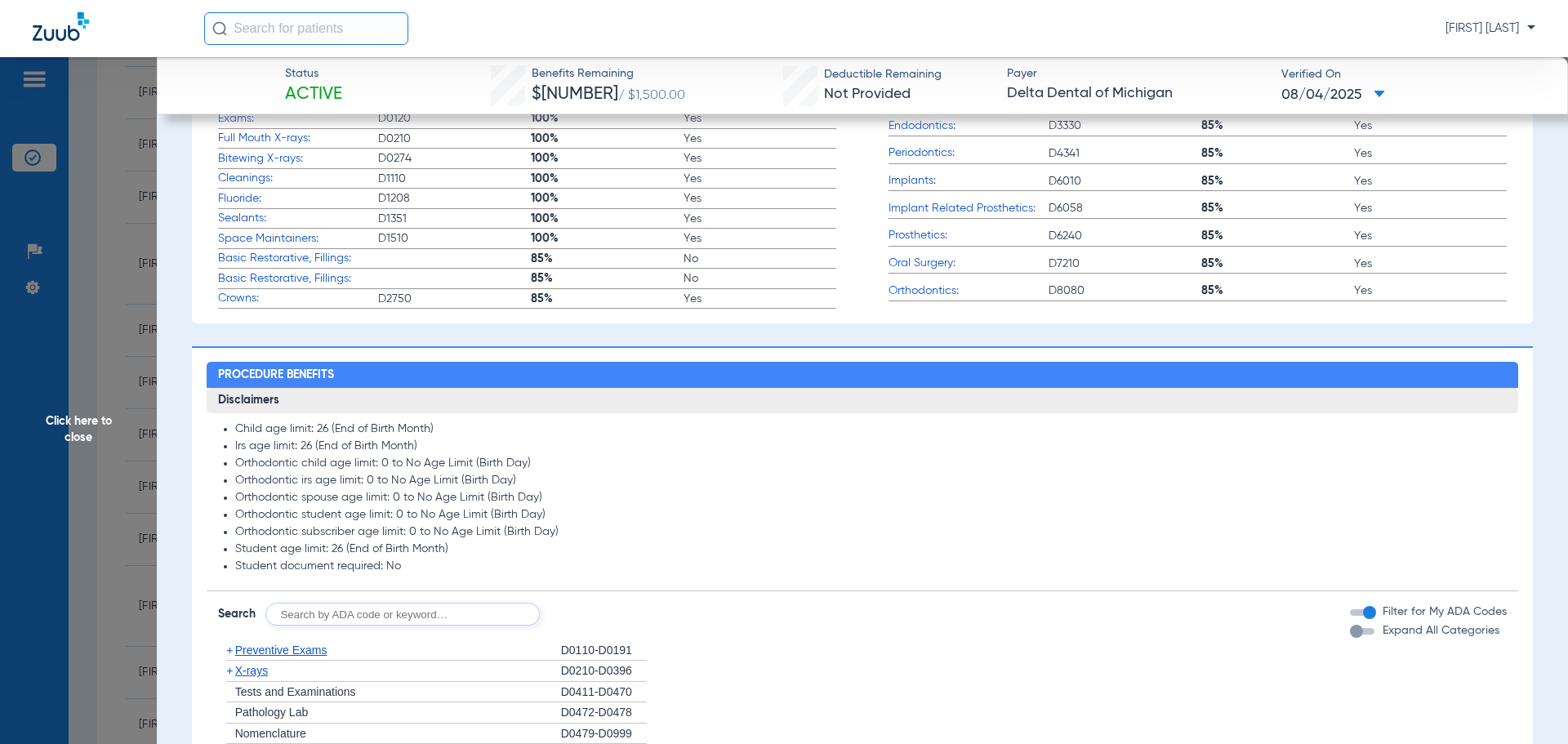 scroll, scrollTop: 980, scrollLeft: 0, axis: vertical 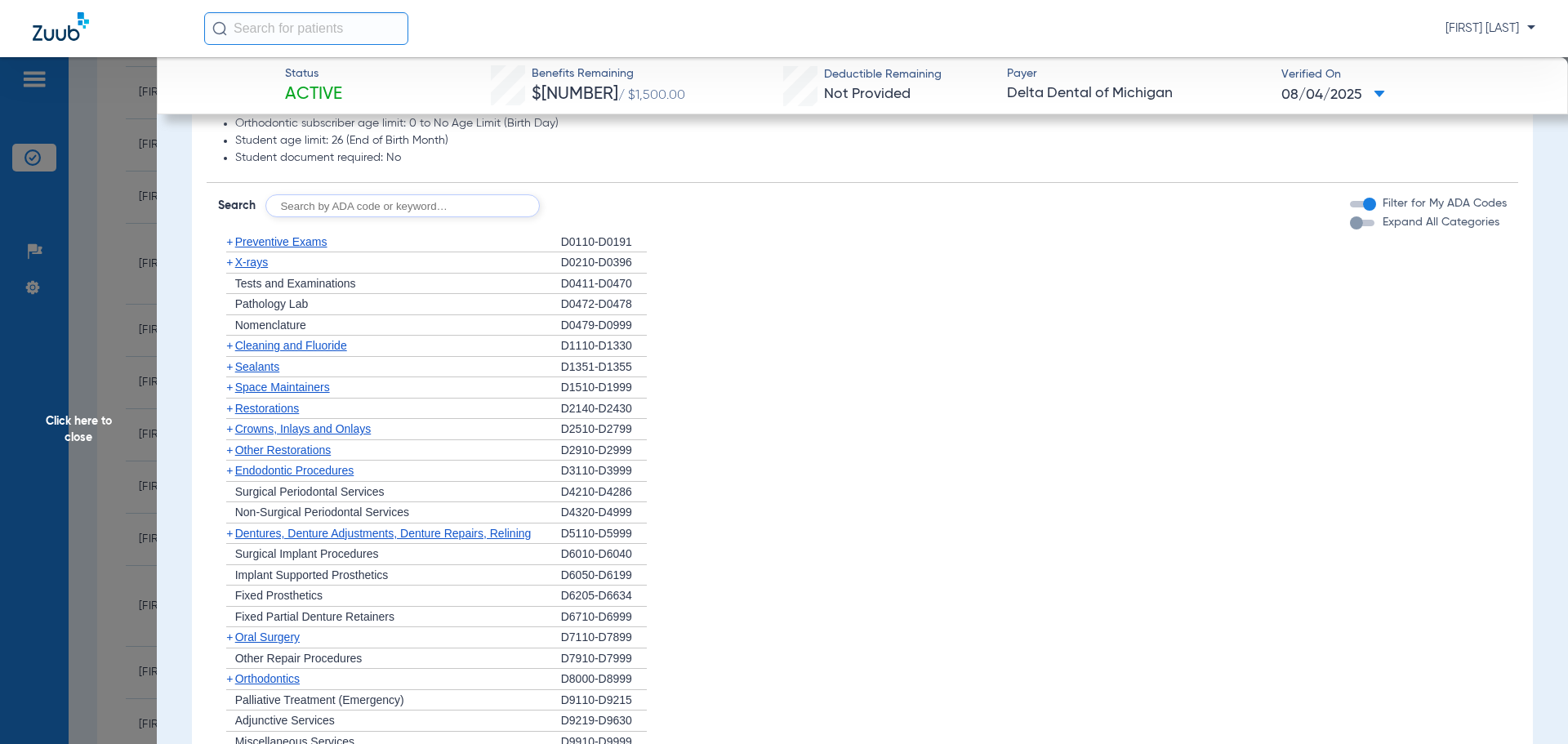 click on "+   Preventive Exams" 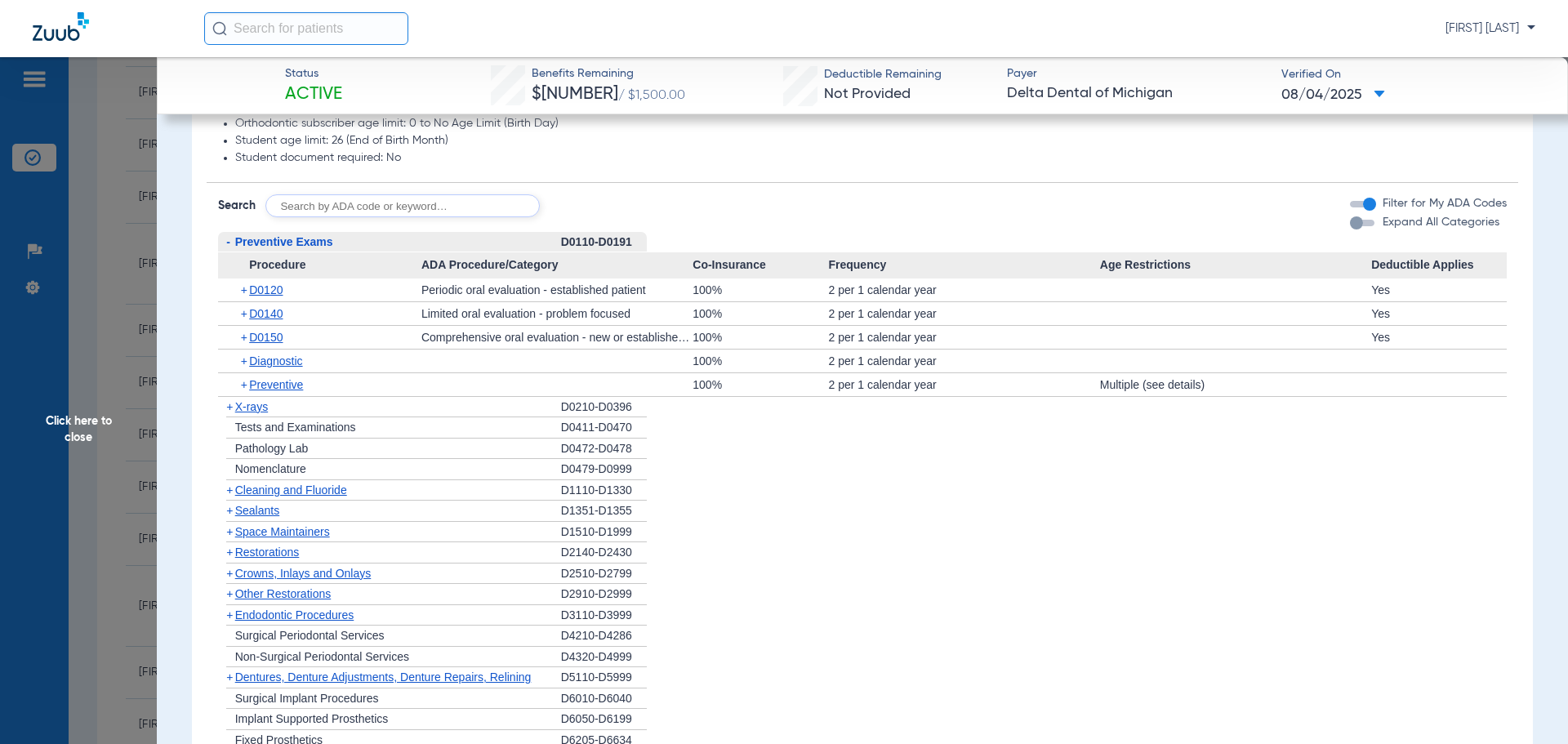 click on "Preventive Exams" 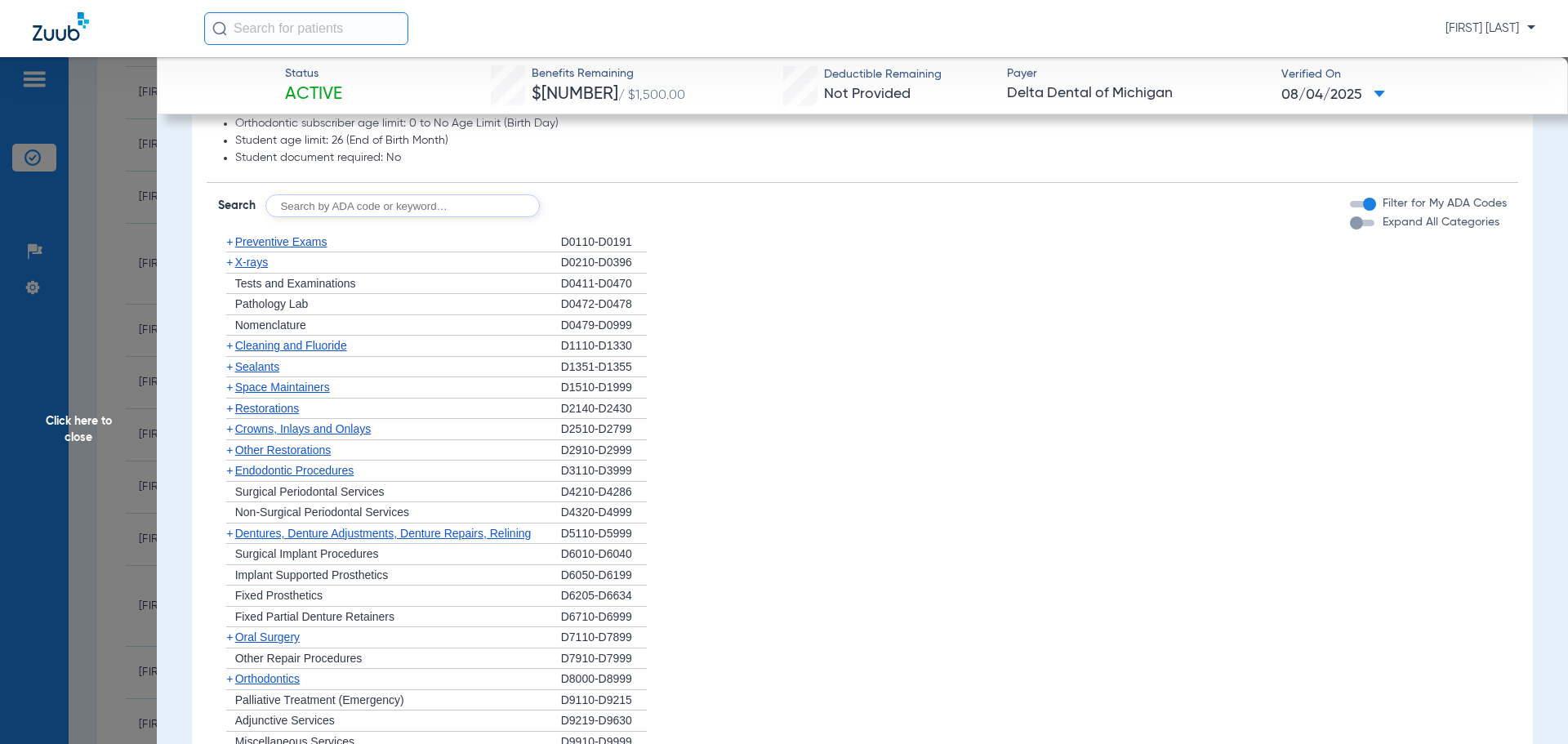click on "+   X-rays" 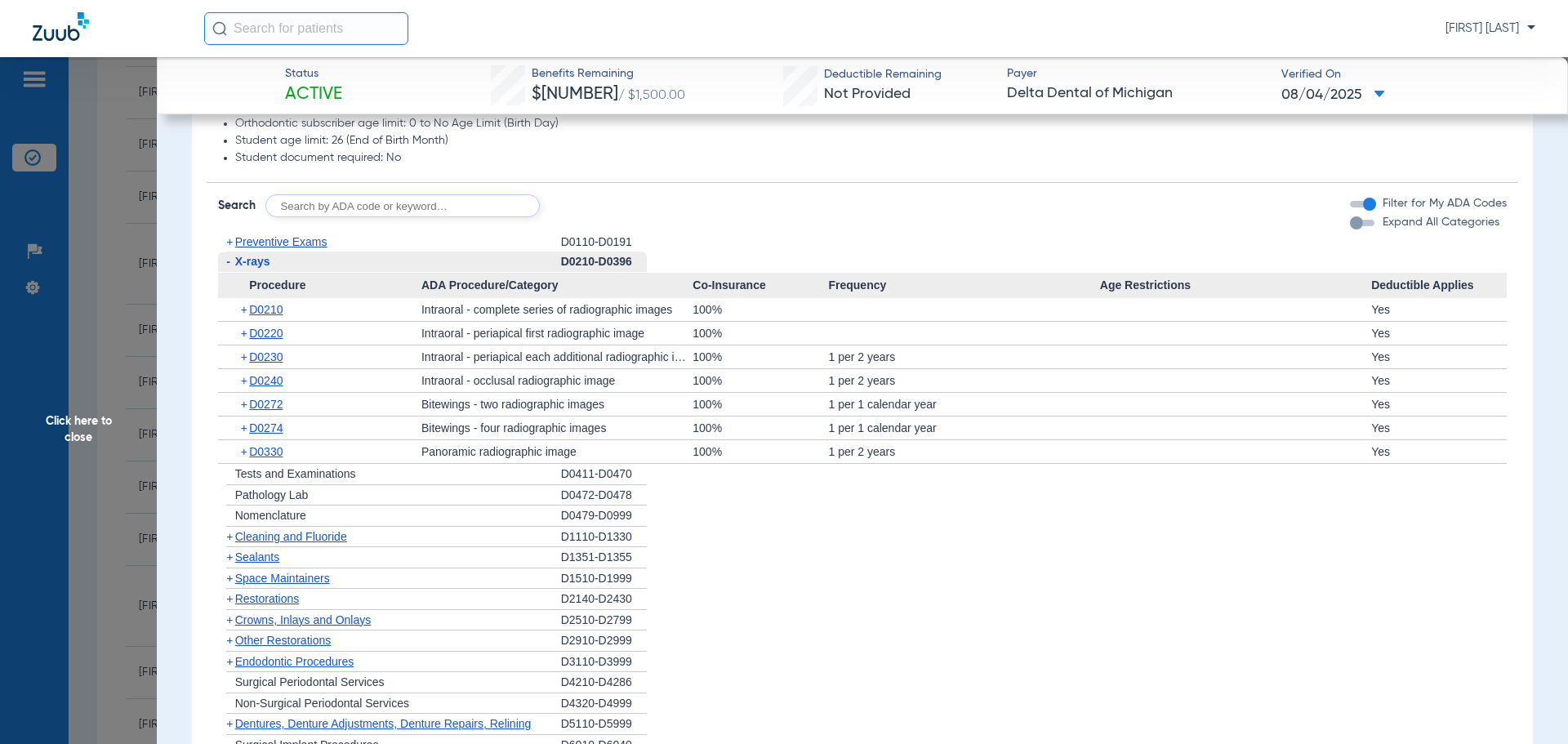 click on "-   X-rays" 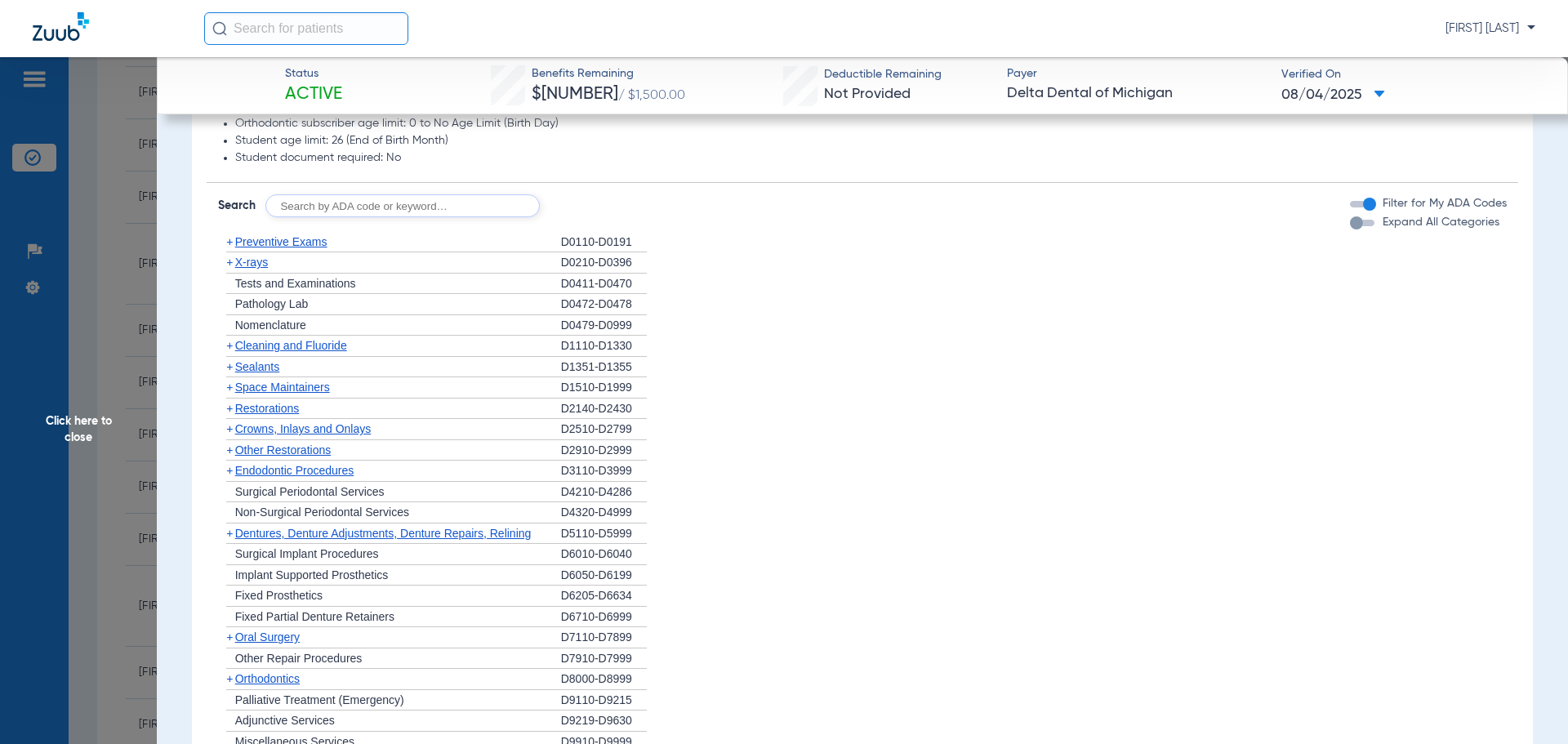 click on "+   Cleaning and Fluoride" 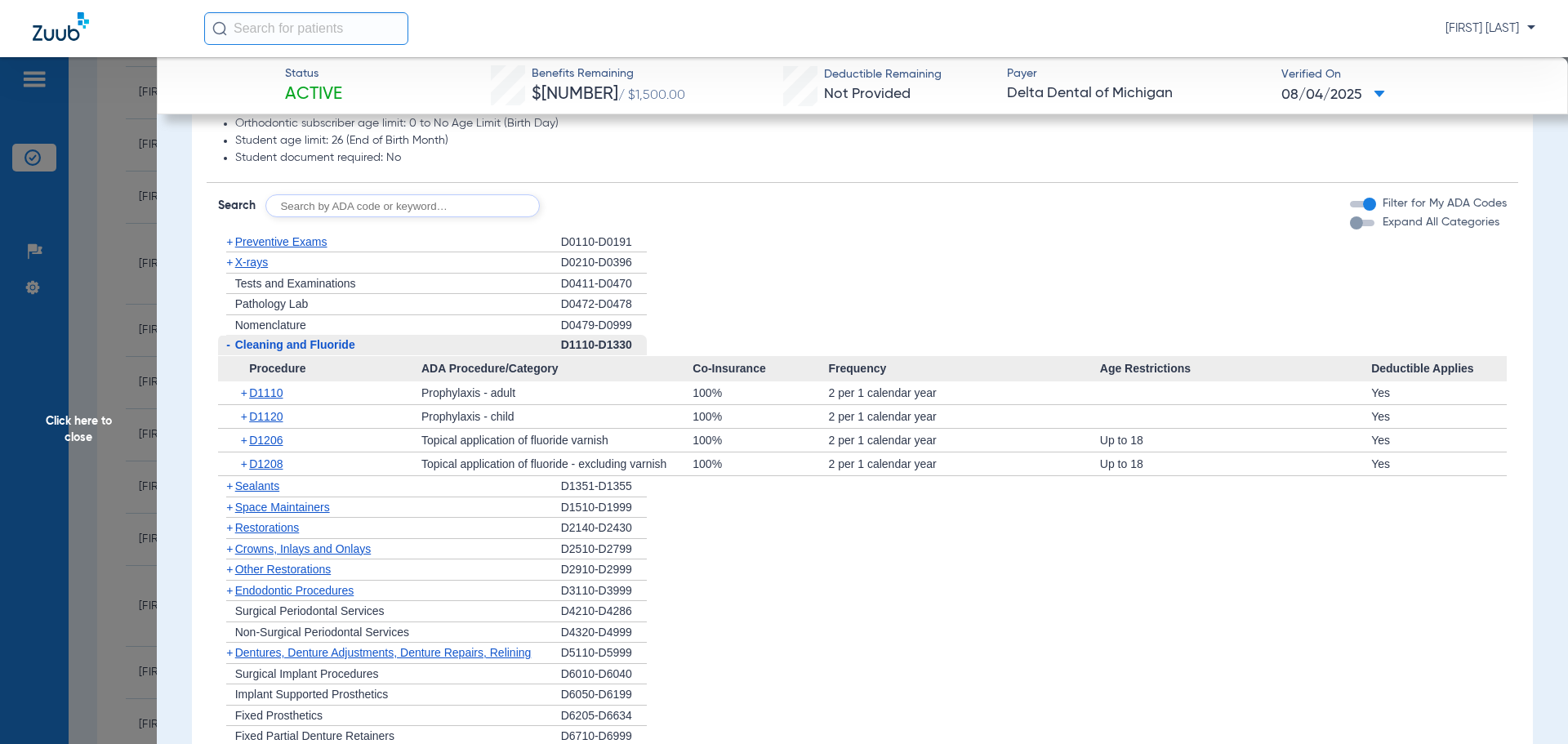 click on "-   Cleaning and Fluoride" 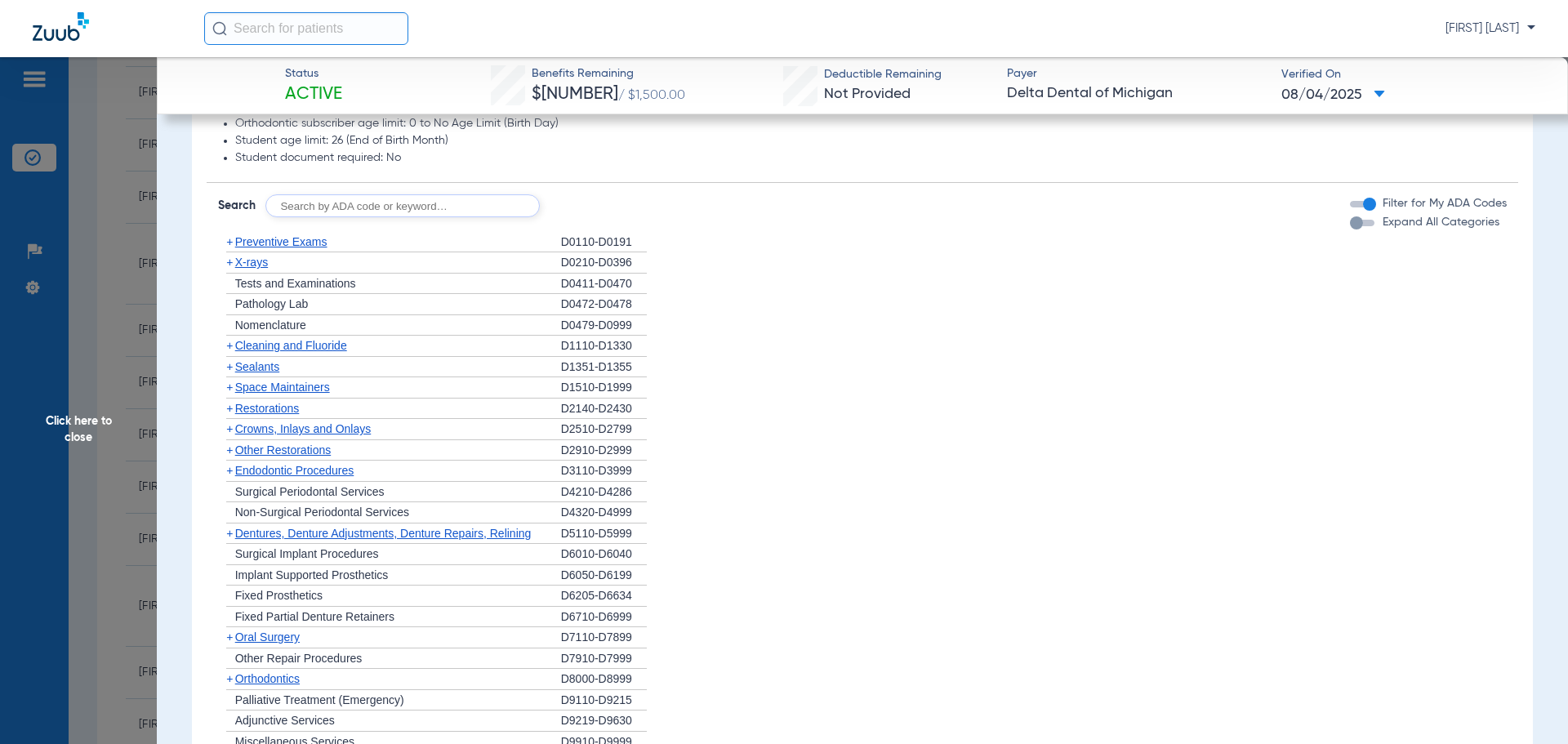 click on "+   Sealants" 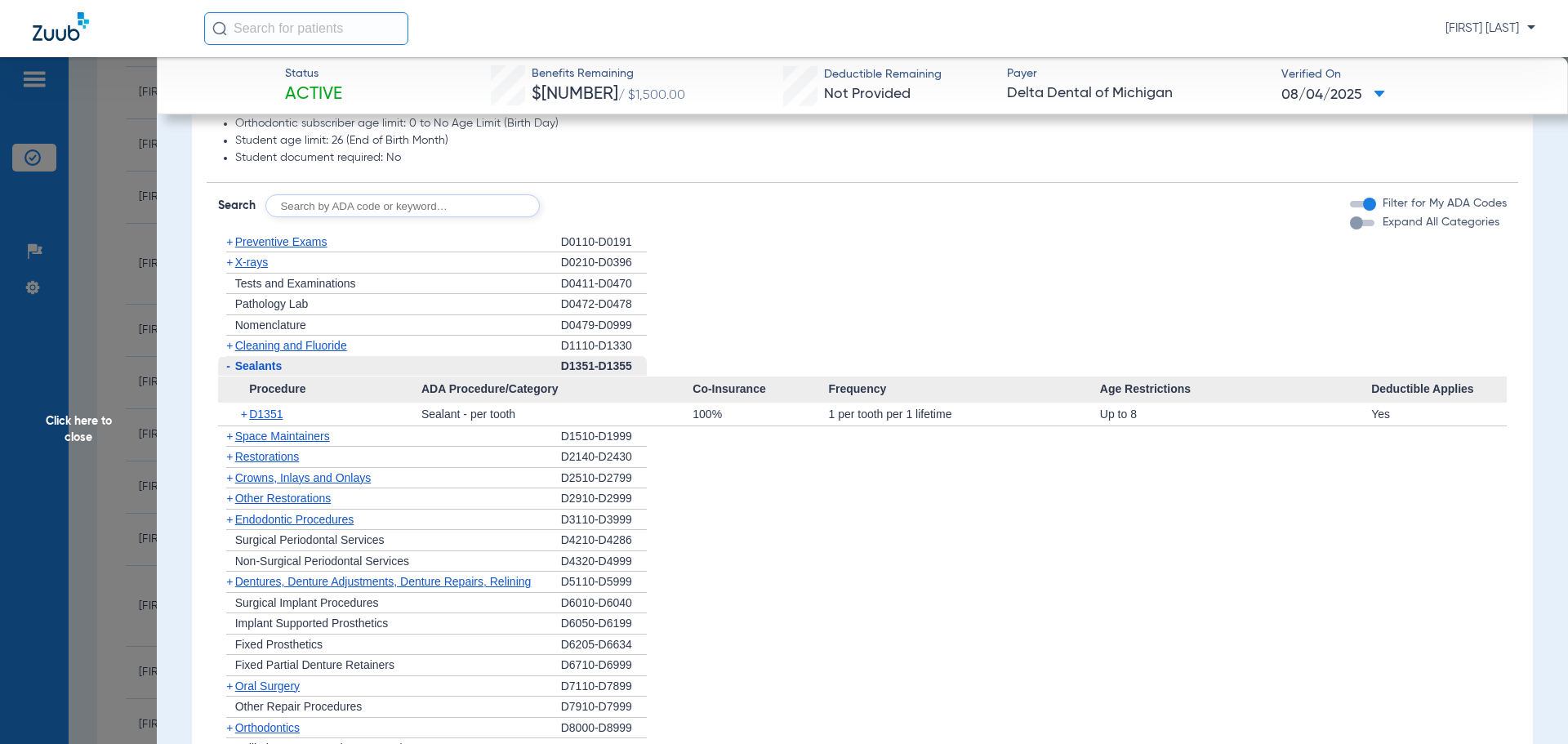 click on "-   Sealants" 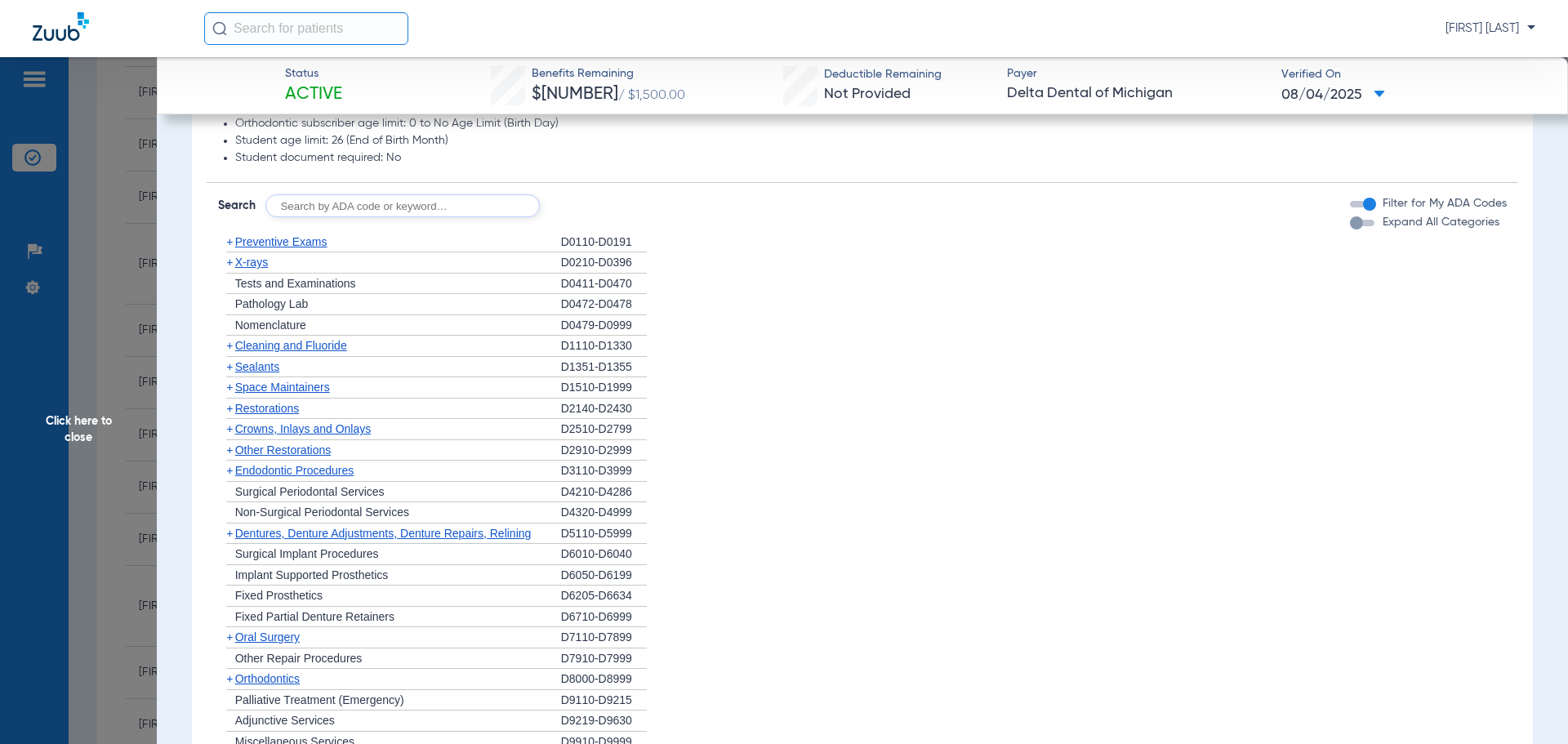 click on "+   Restorations" 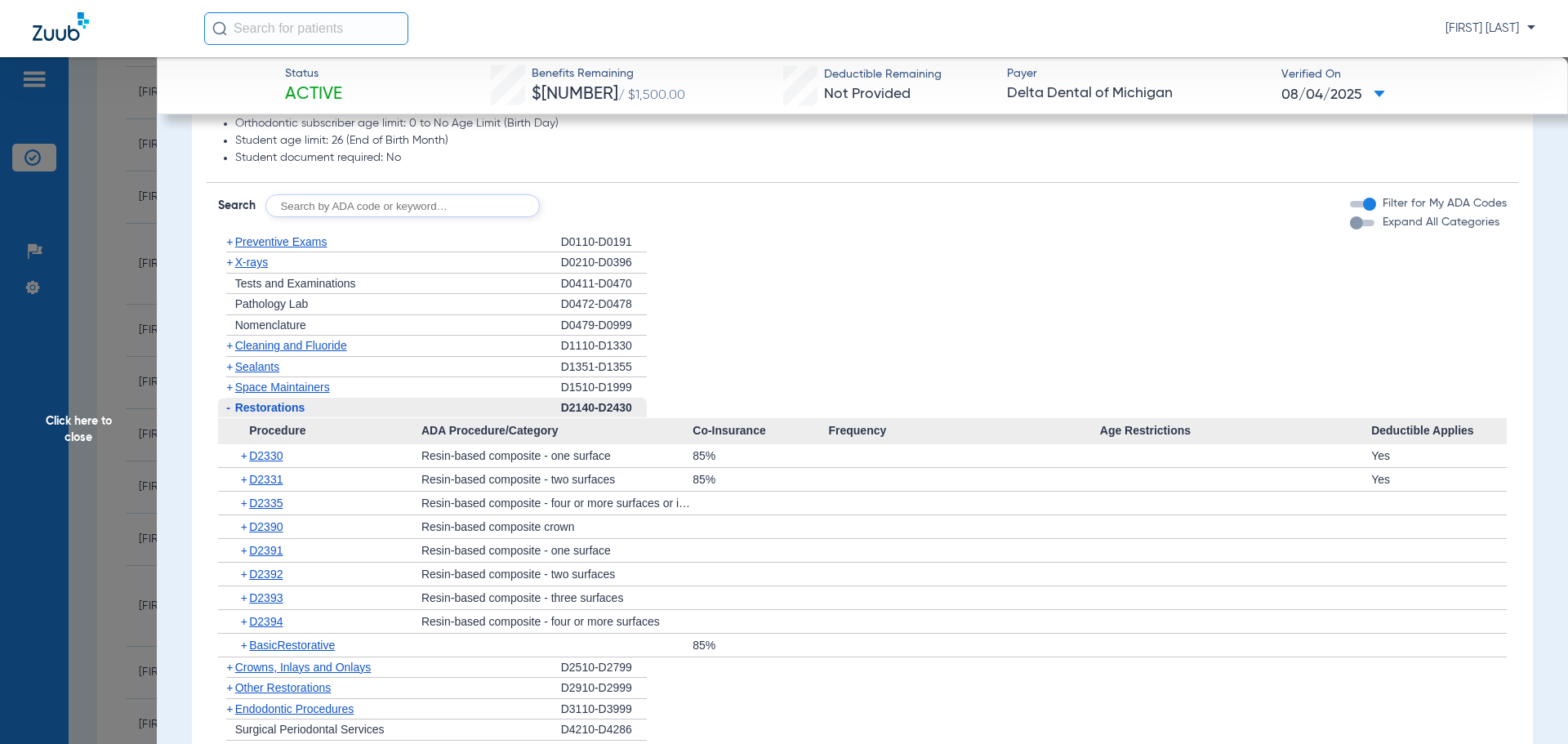 click on "-   Restorations" 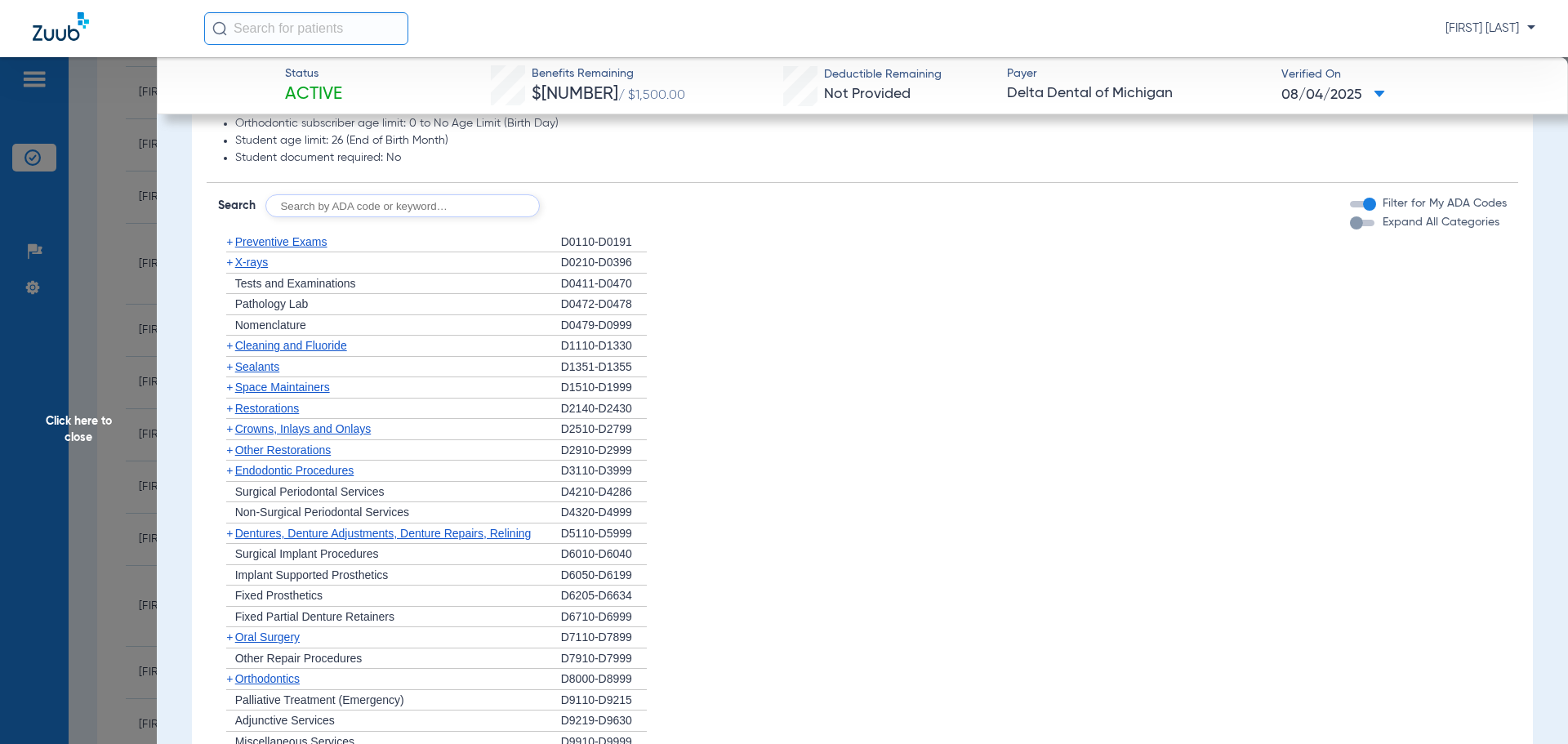 click on "+   Space Maintainers" 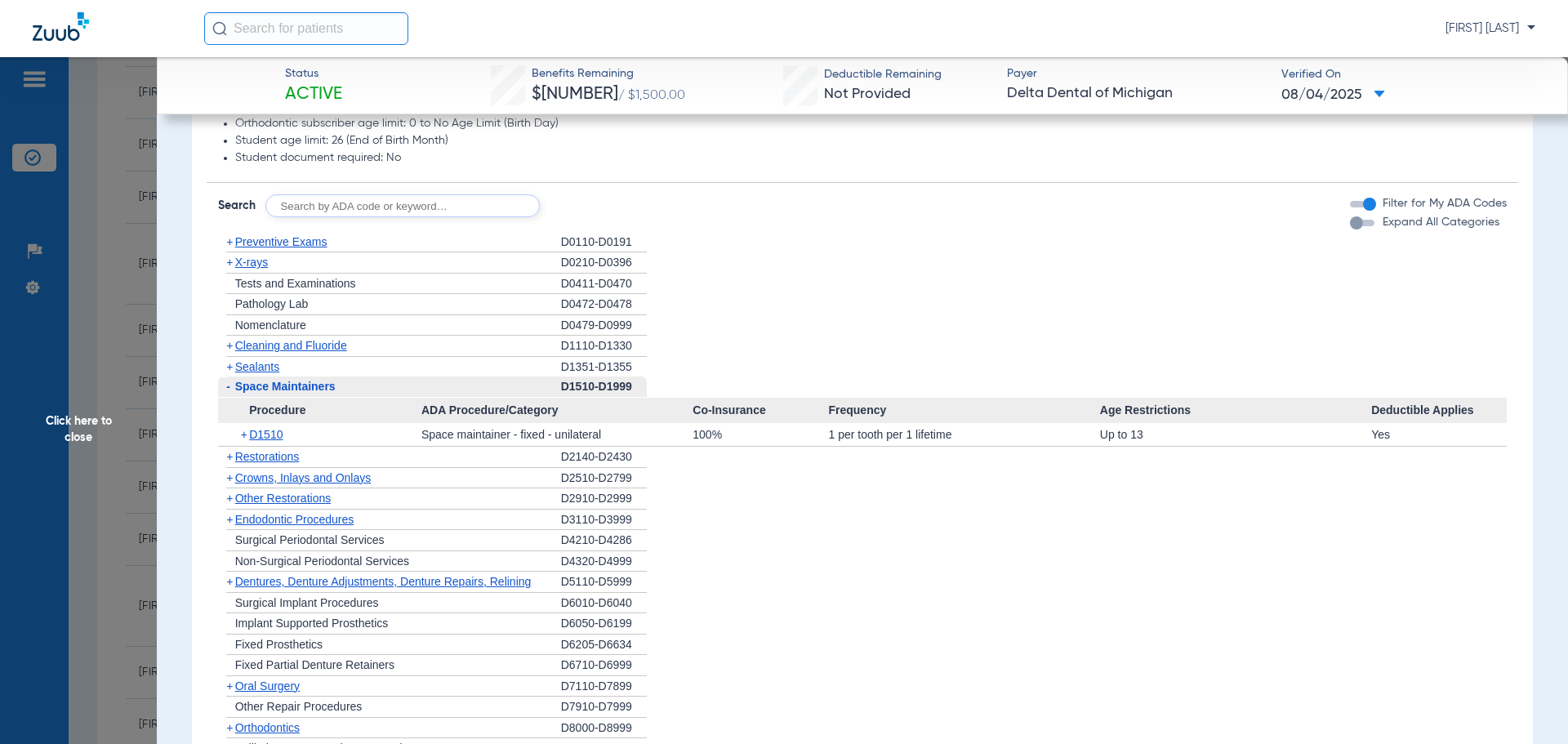 click on "-   Space Maintainers" 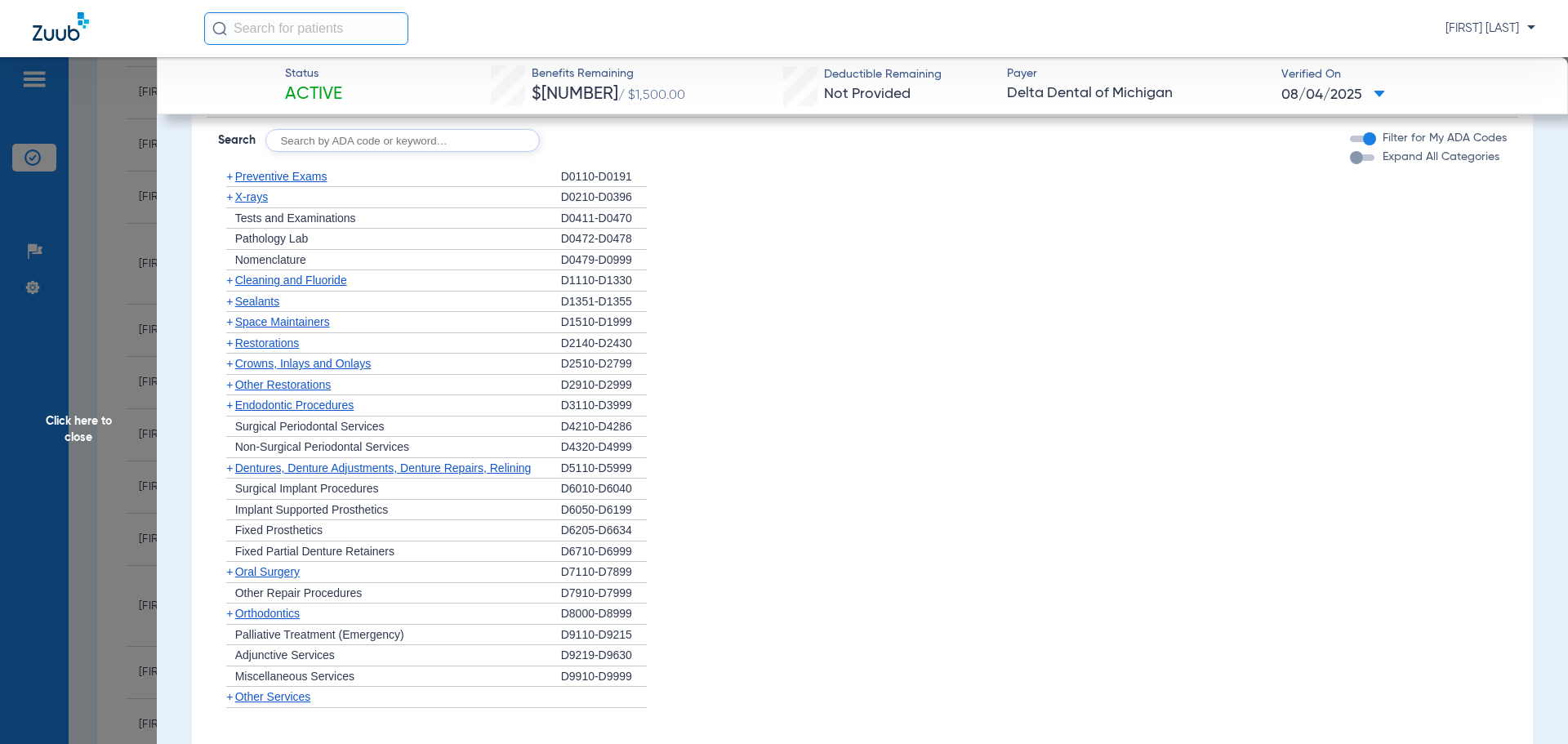 scroll, scrollTop: 1062, scrollLeft: 0, axis: vertical 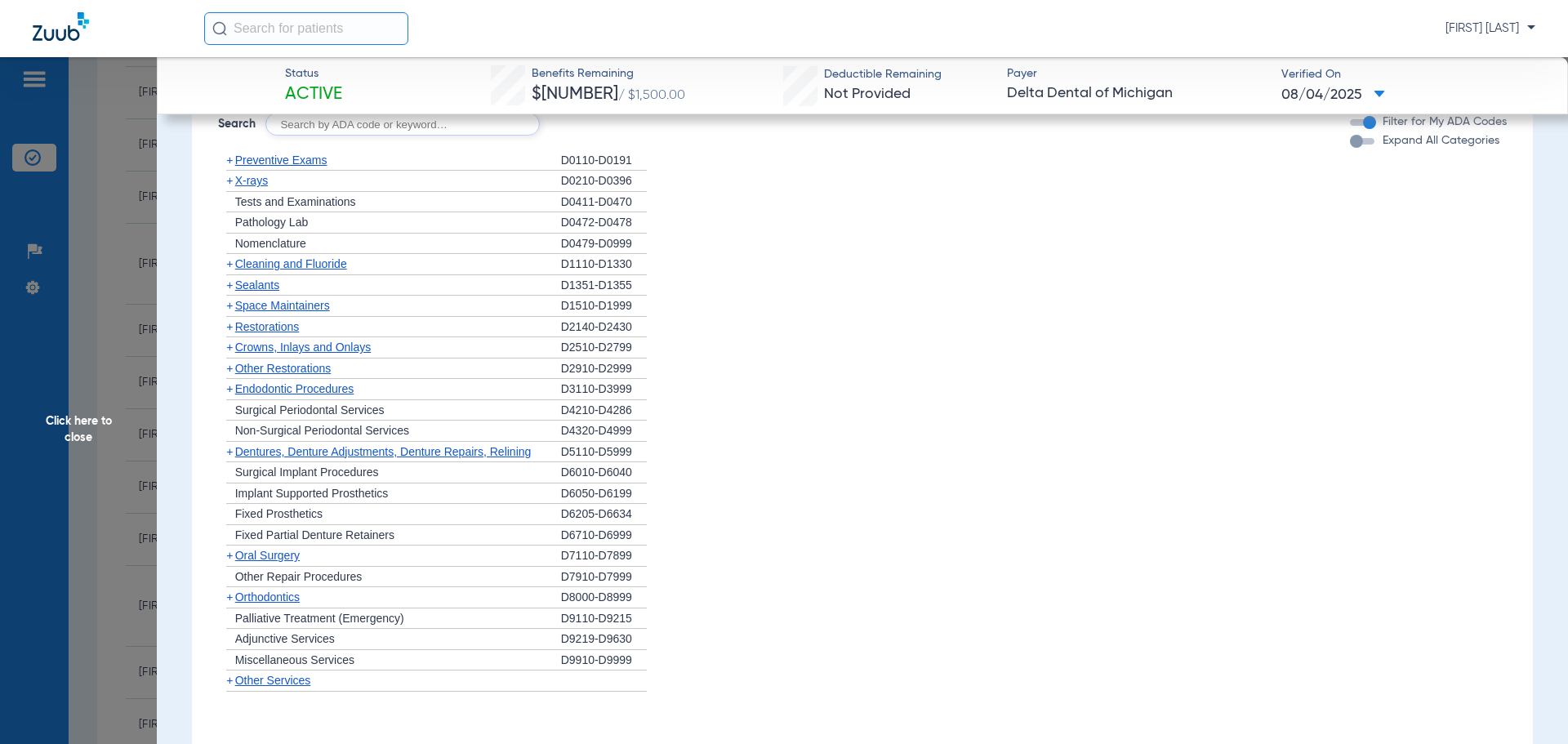 click on "Other Restorations" 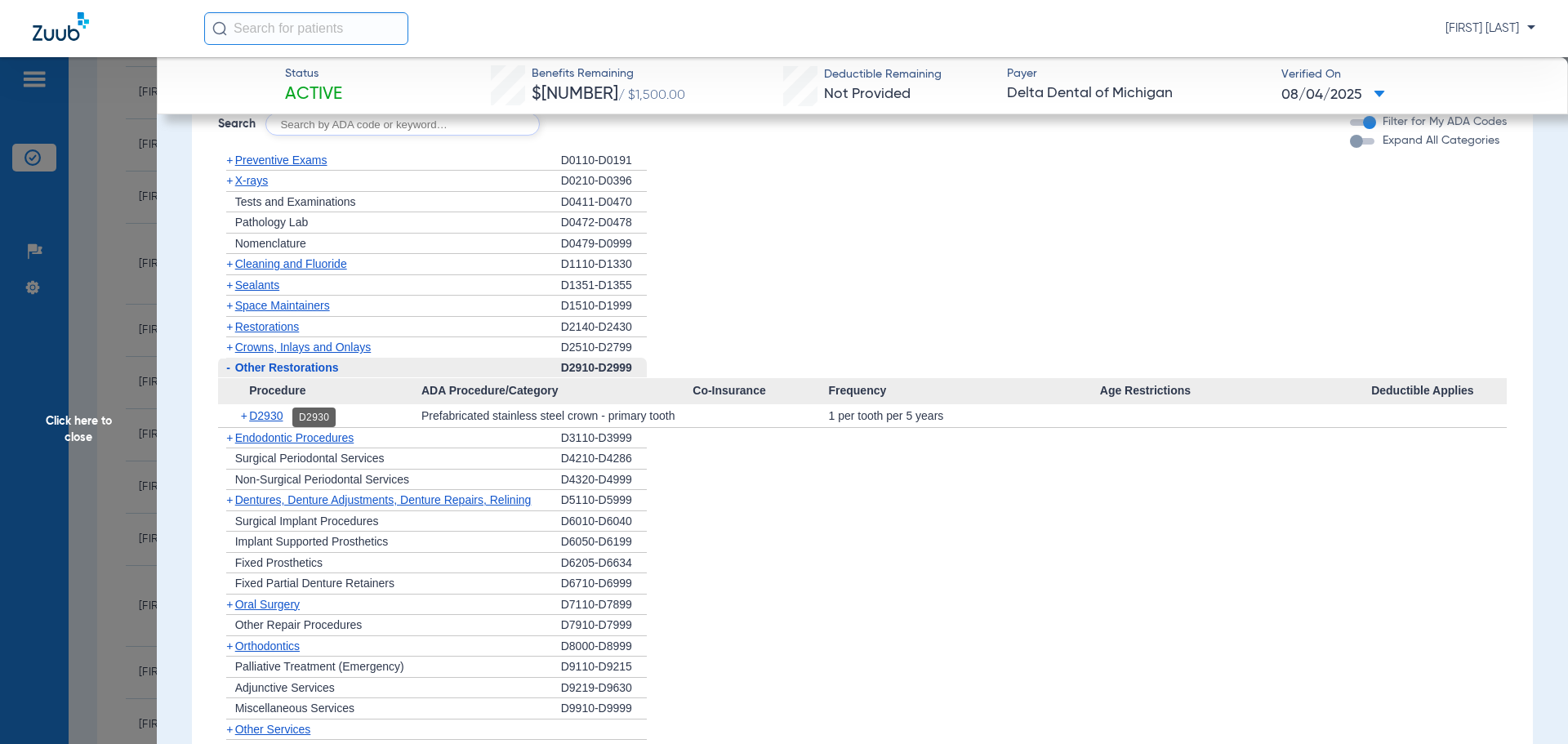 click on "D2930" 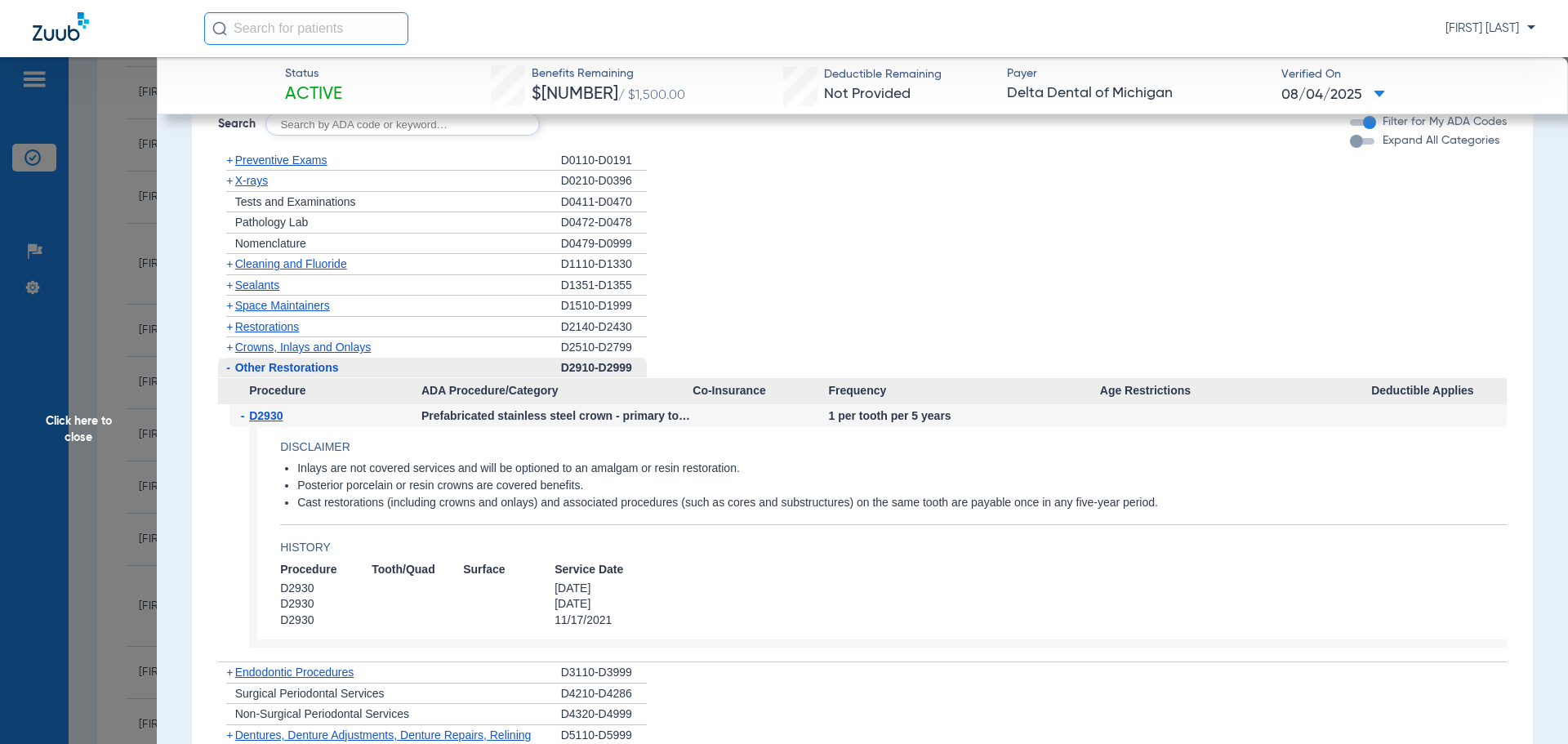 click on "D2930" 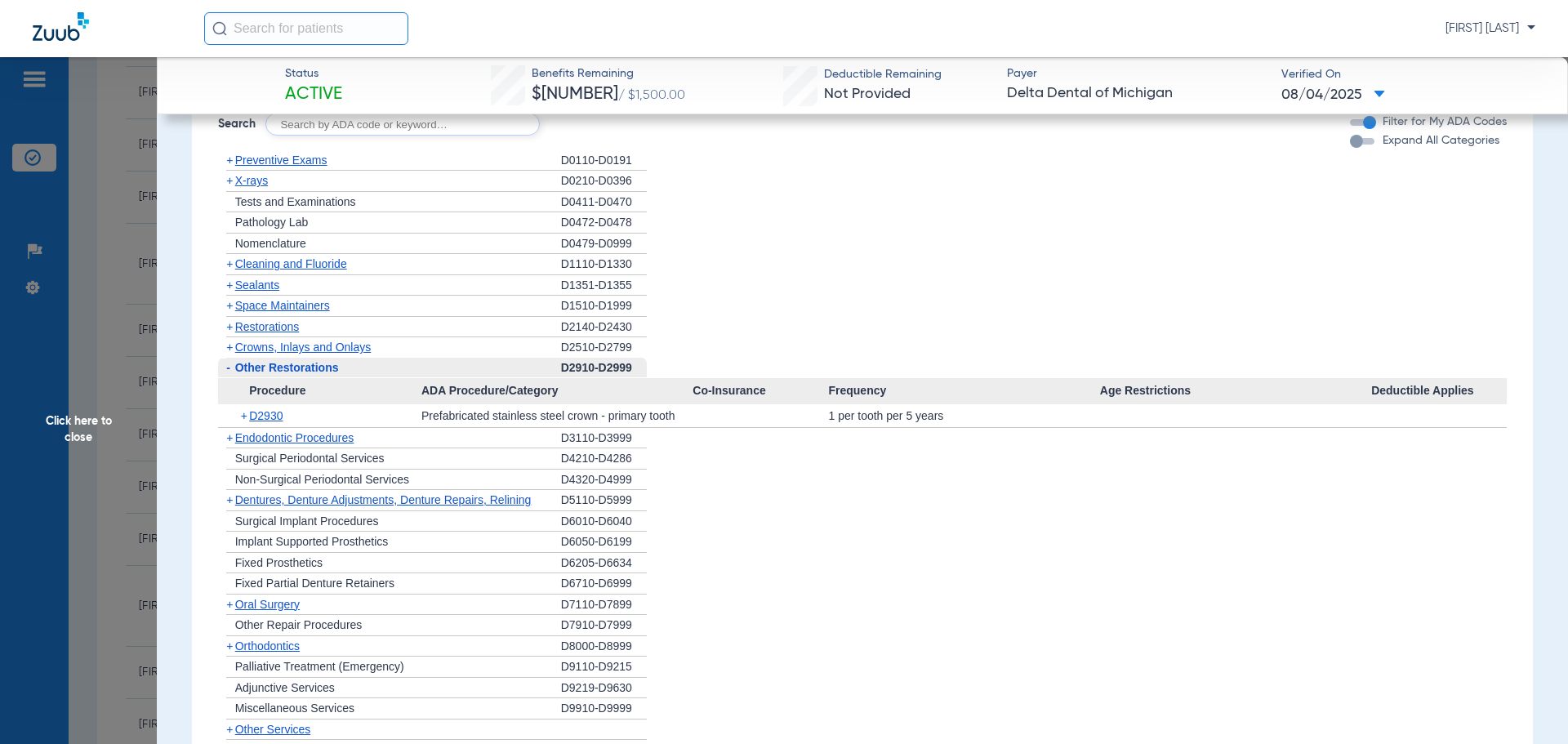 click on "Other Restorations" 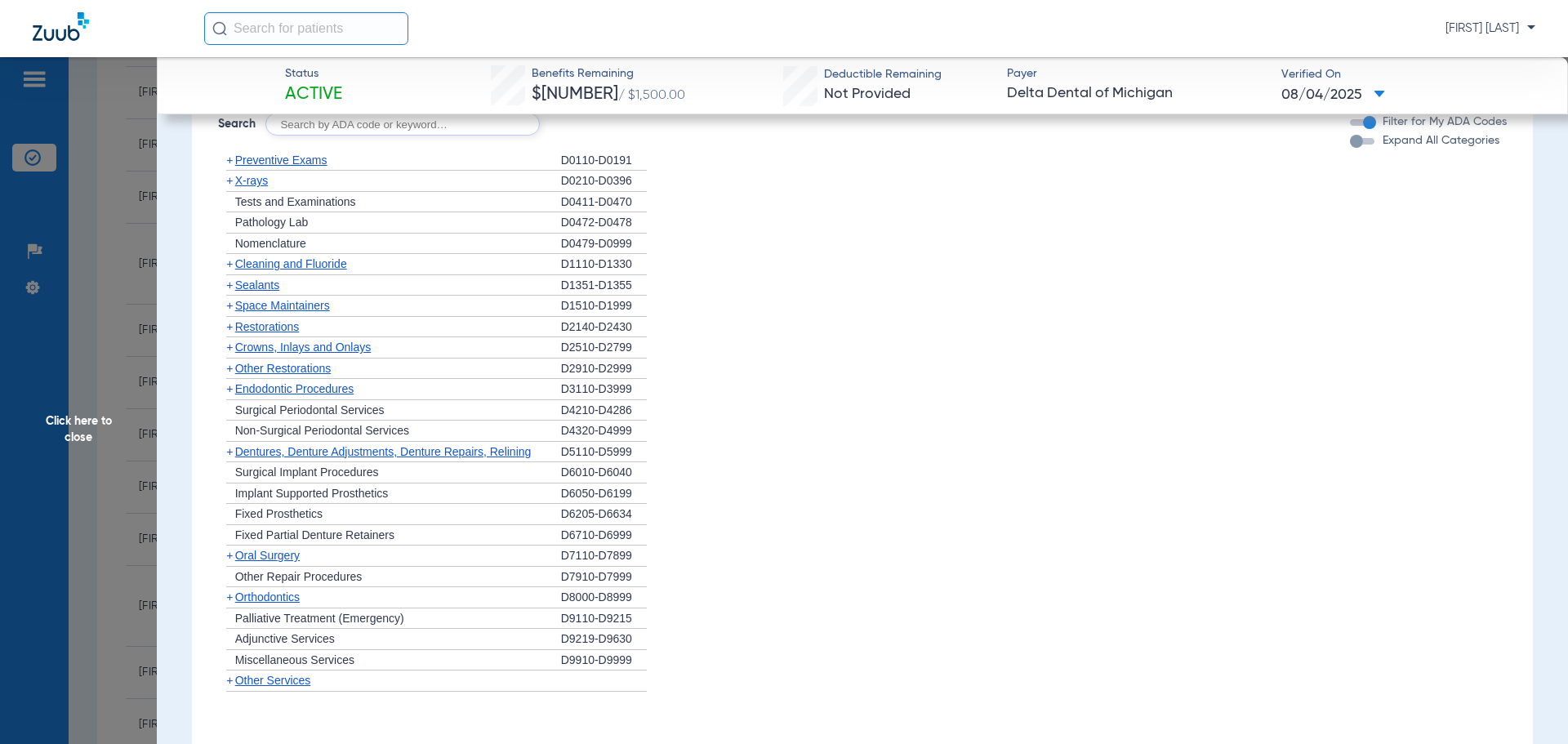 click on "Endodontic Procedures" 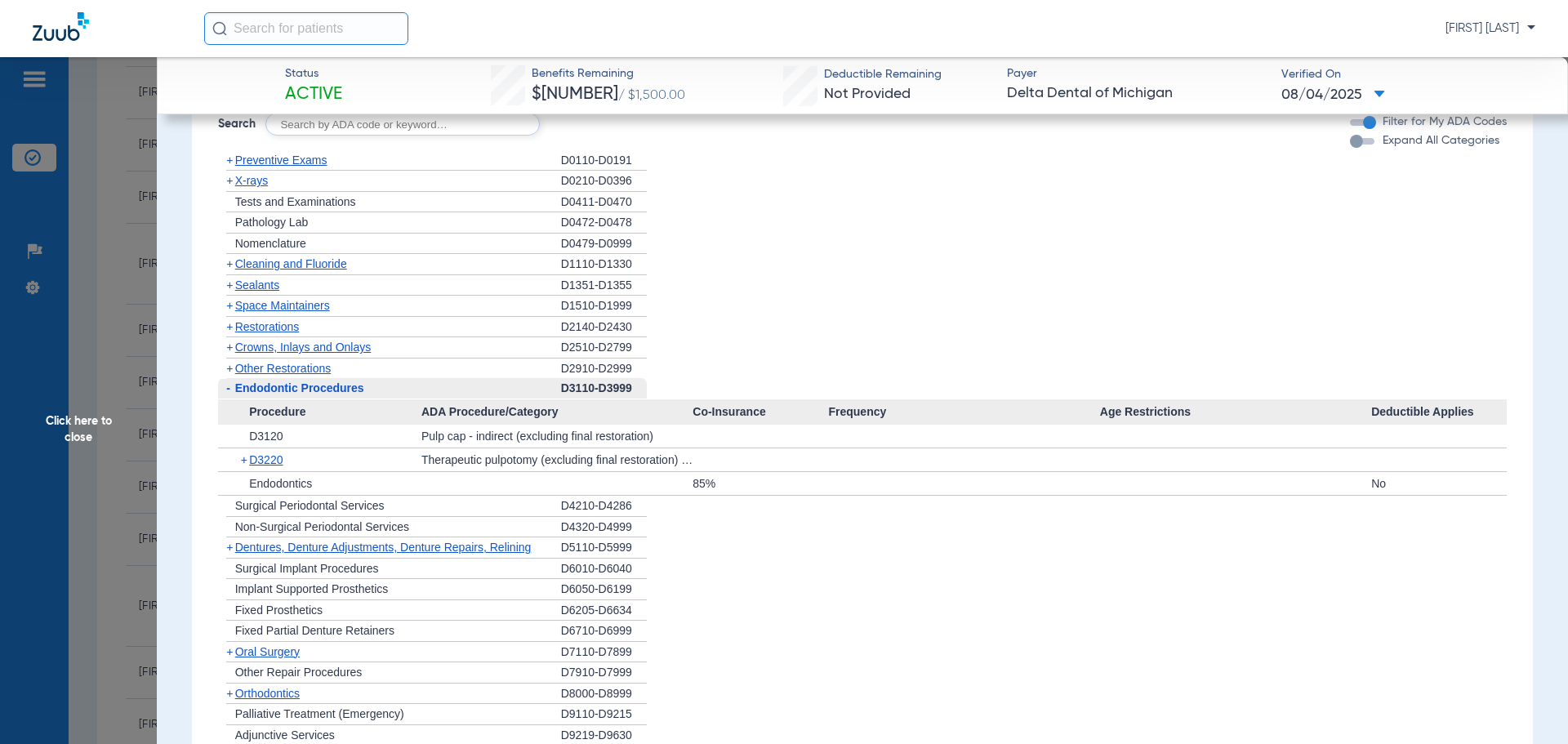 click on "Endodontic Procedures" 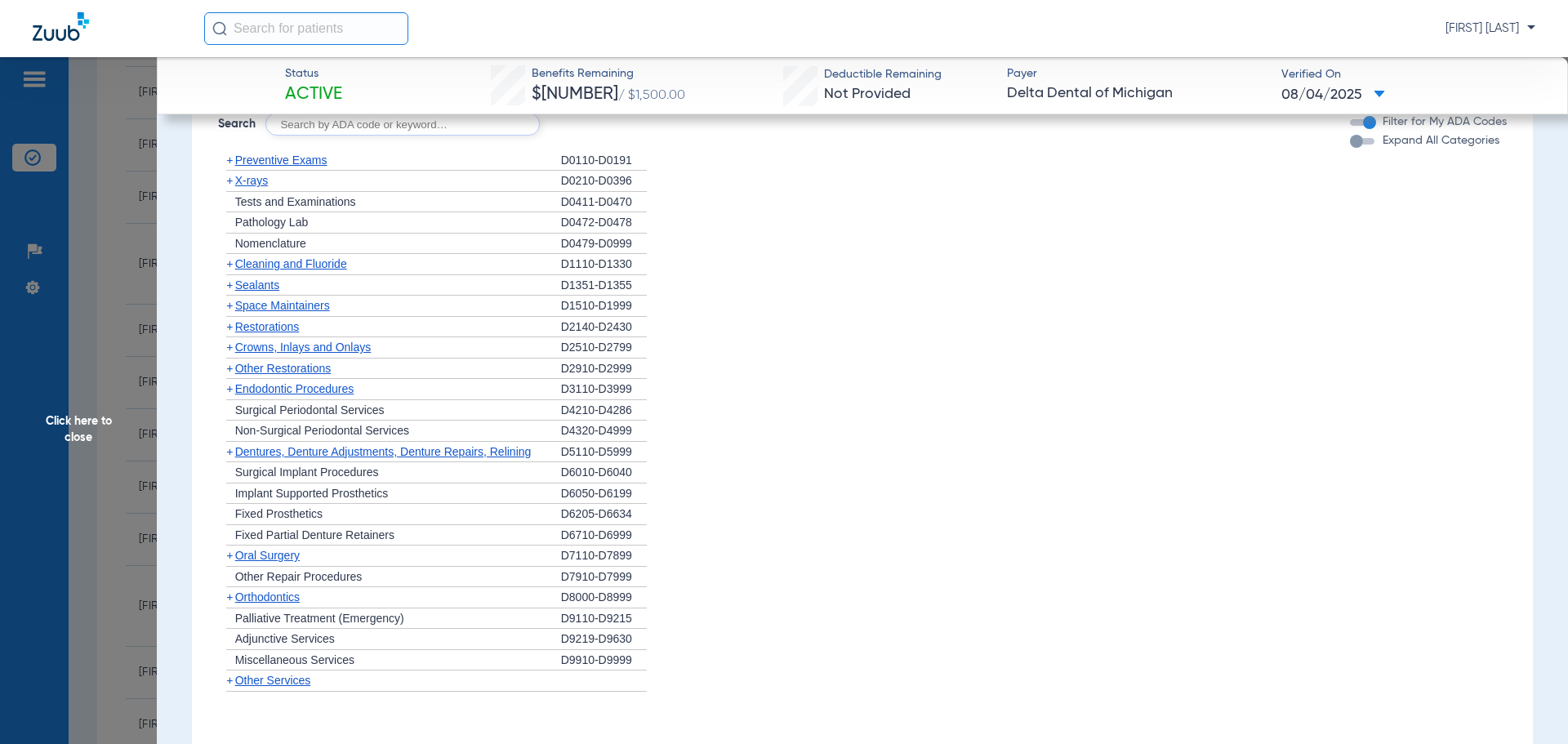 scroll, scrollTop: 1143, scrollLeft: 0, axis: vertical 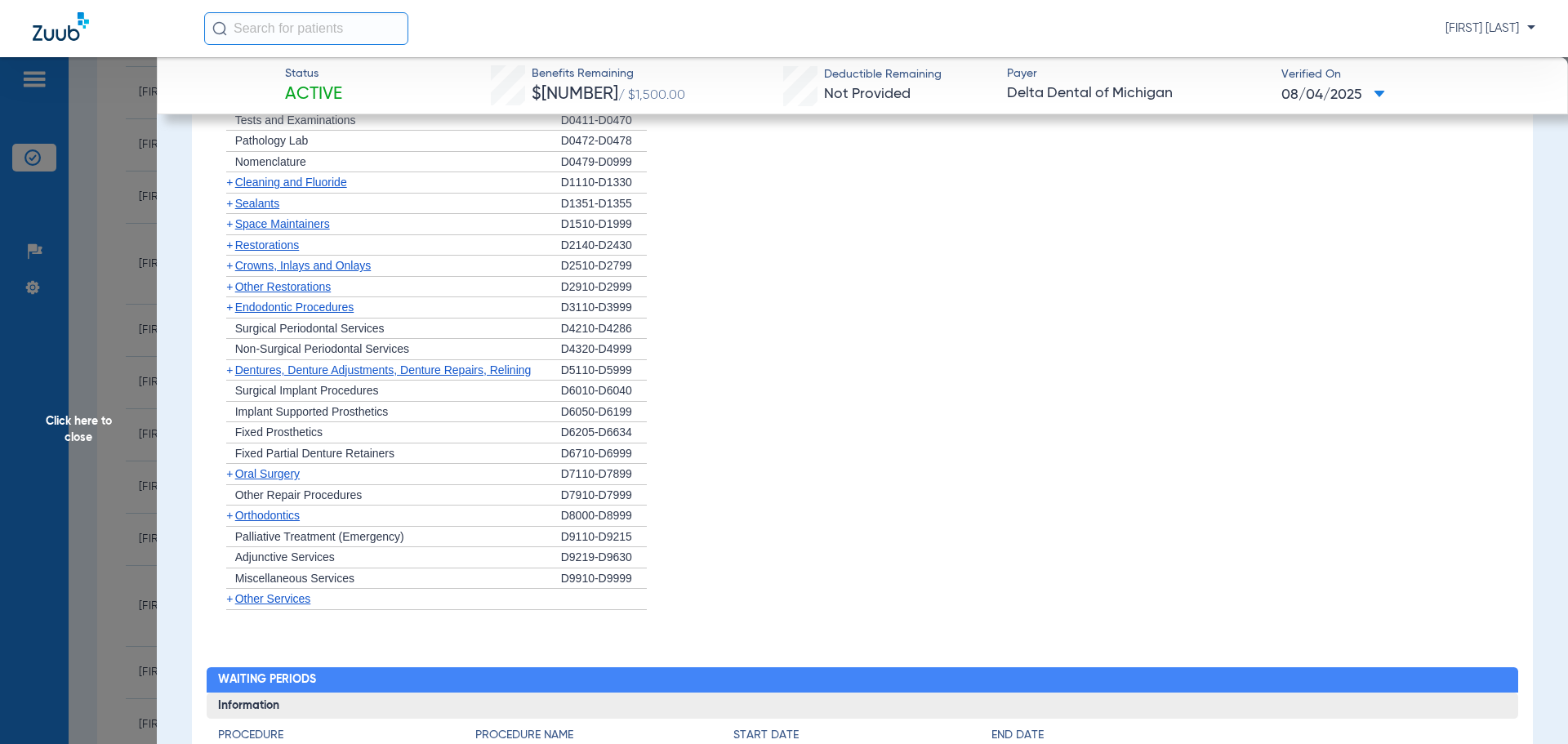 click on "Fixed Partial Denture Retainers" 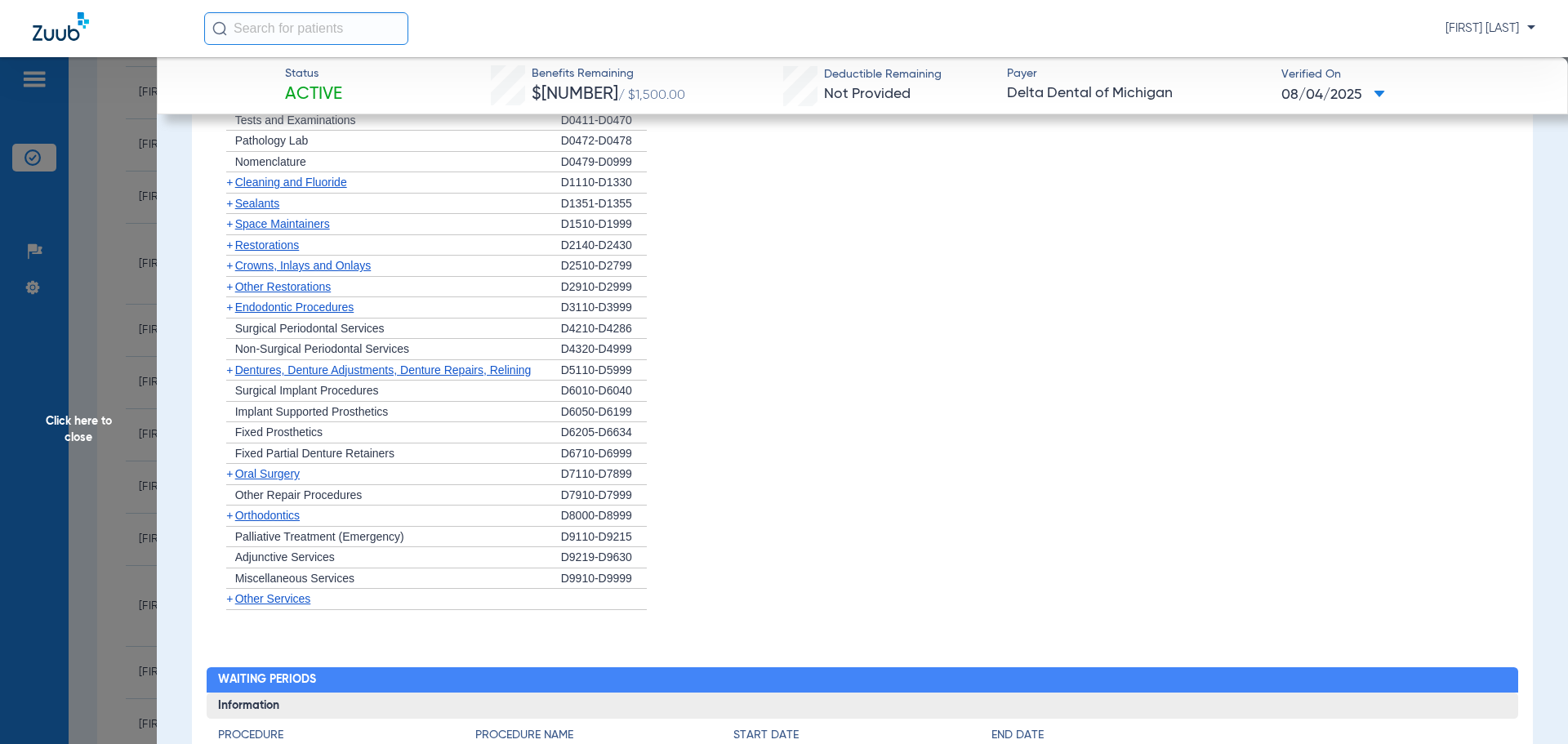 click on "+   Oral Surgery" 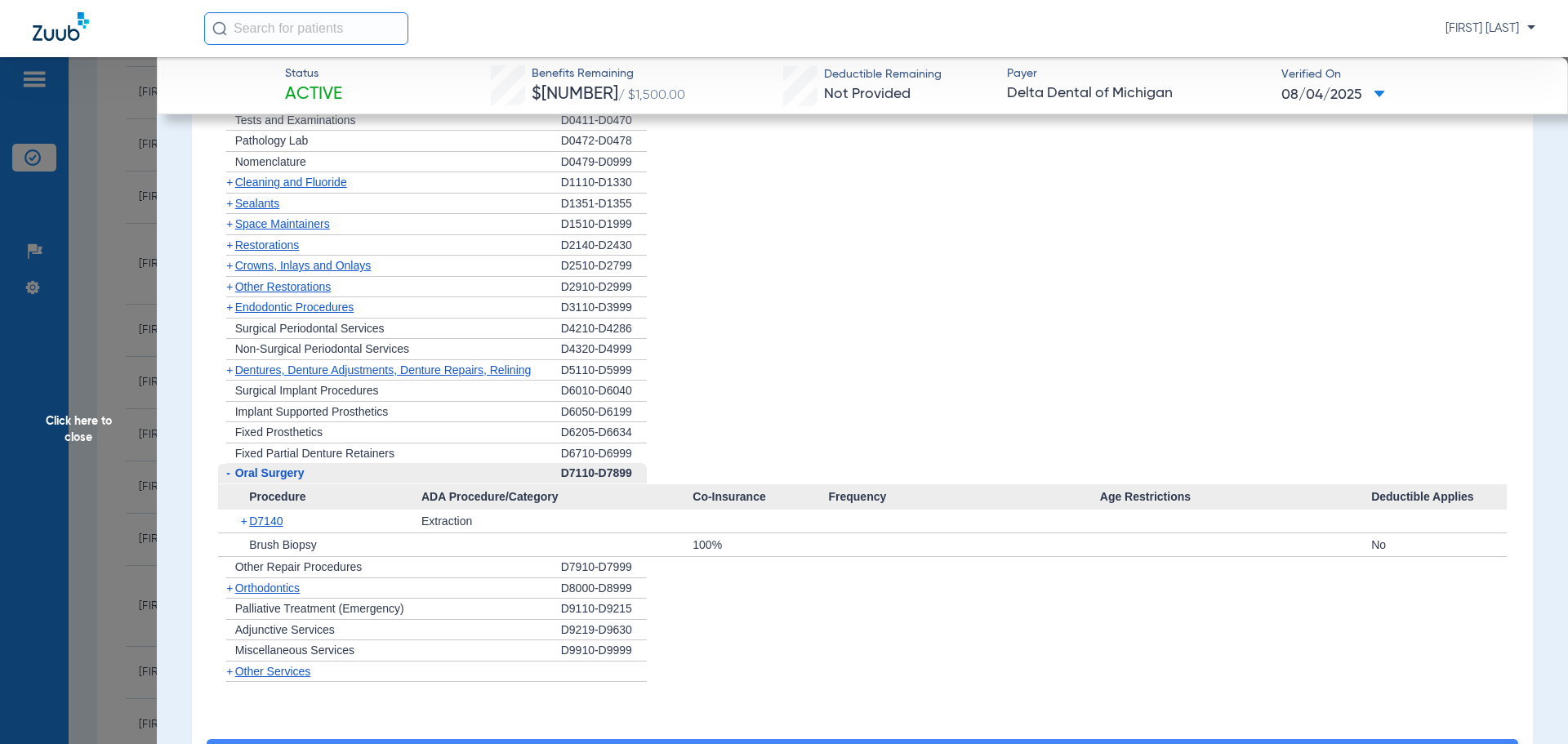 click on "D7140" 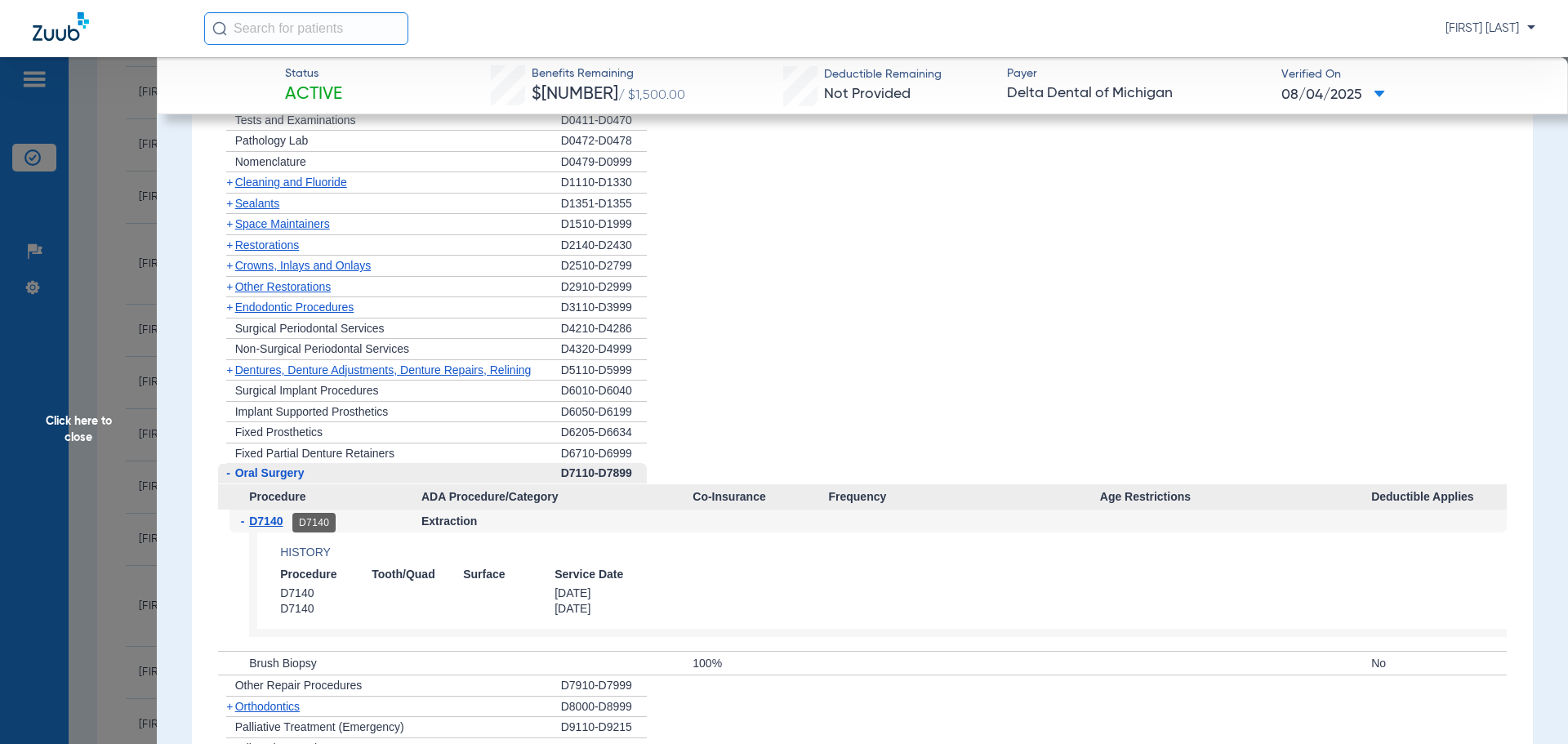 click on "D7140" 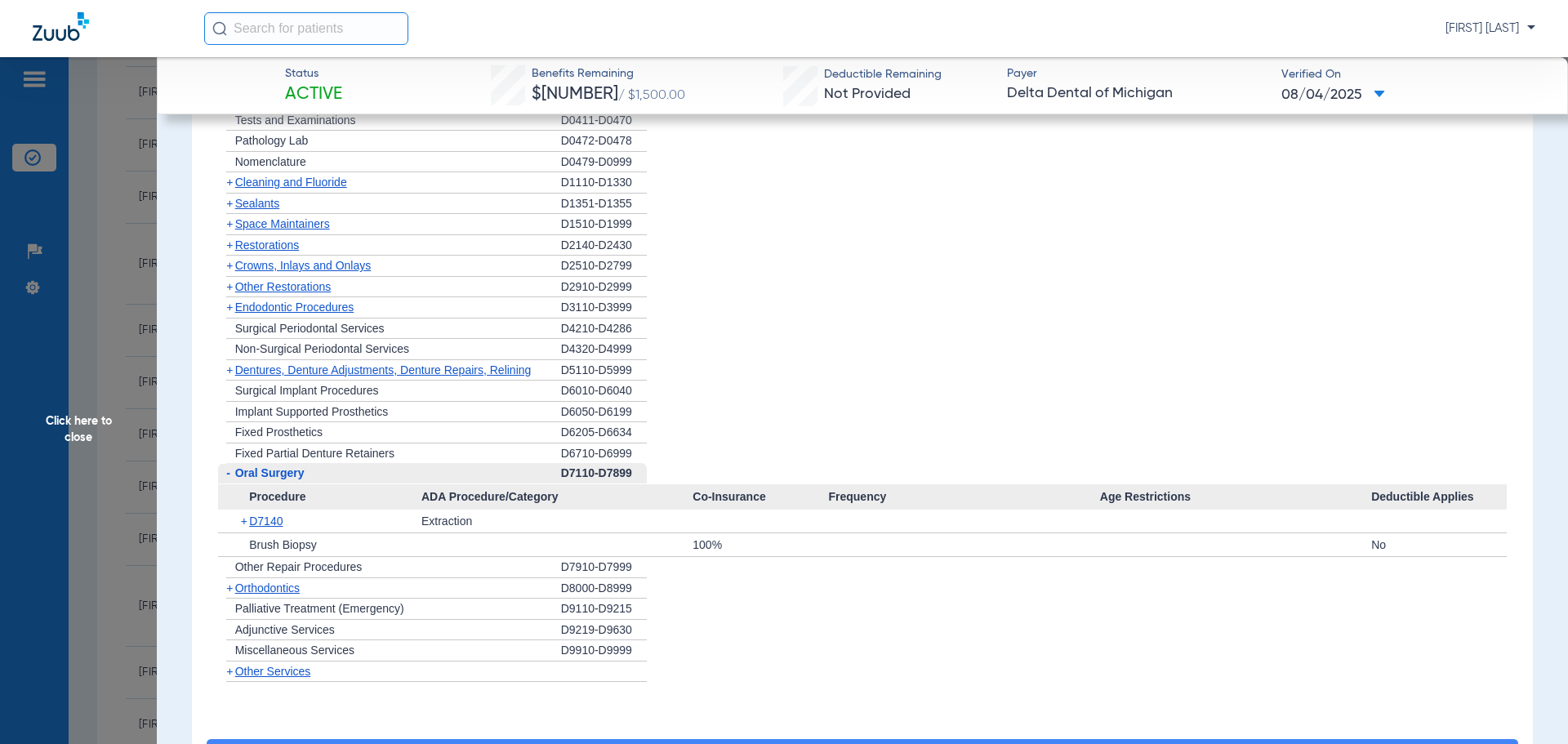 click on "Click here to close" 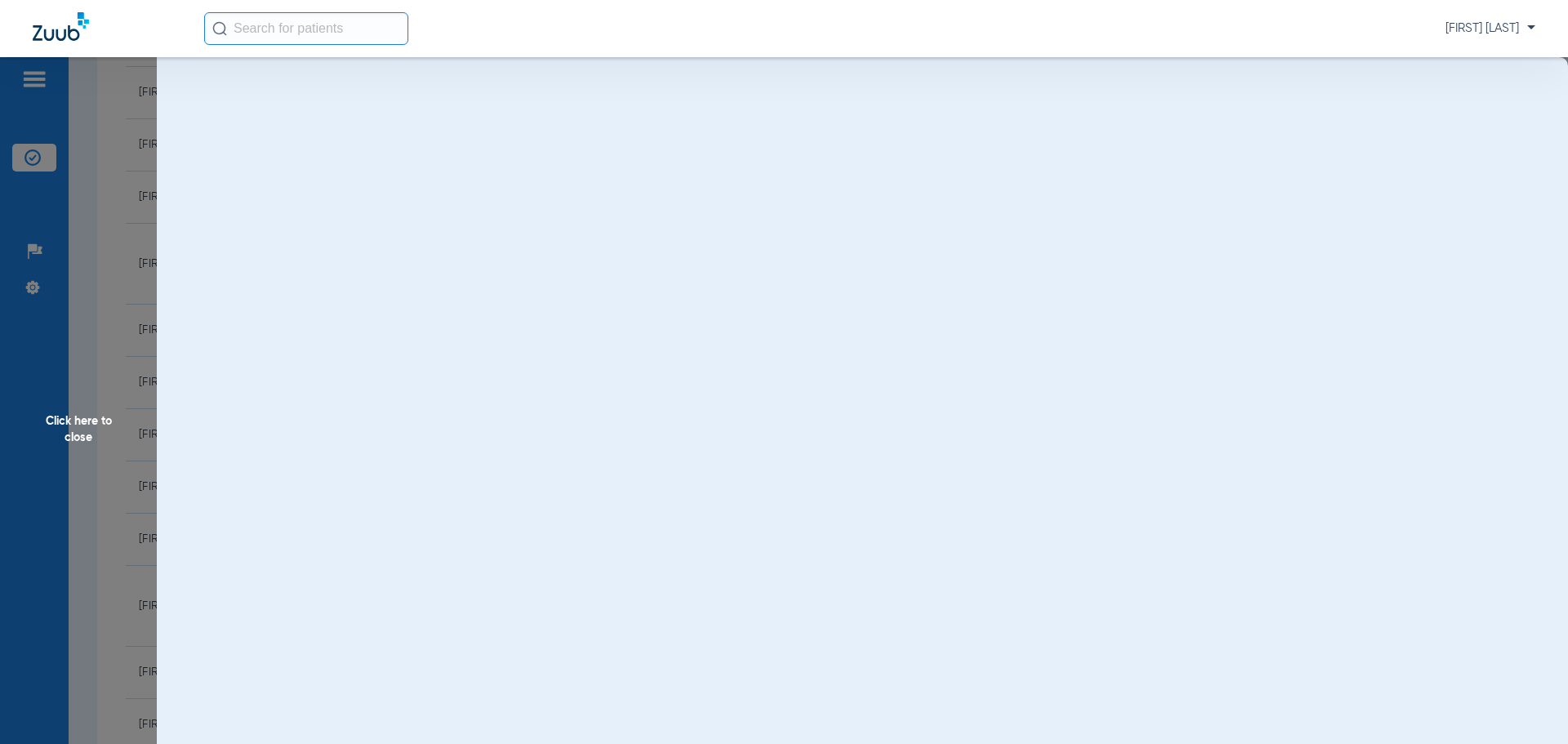 scroll, scrollTop: 0, scrollLeft: 0, axis: both 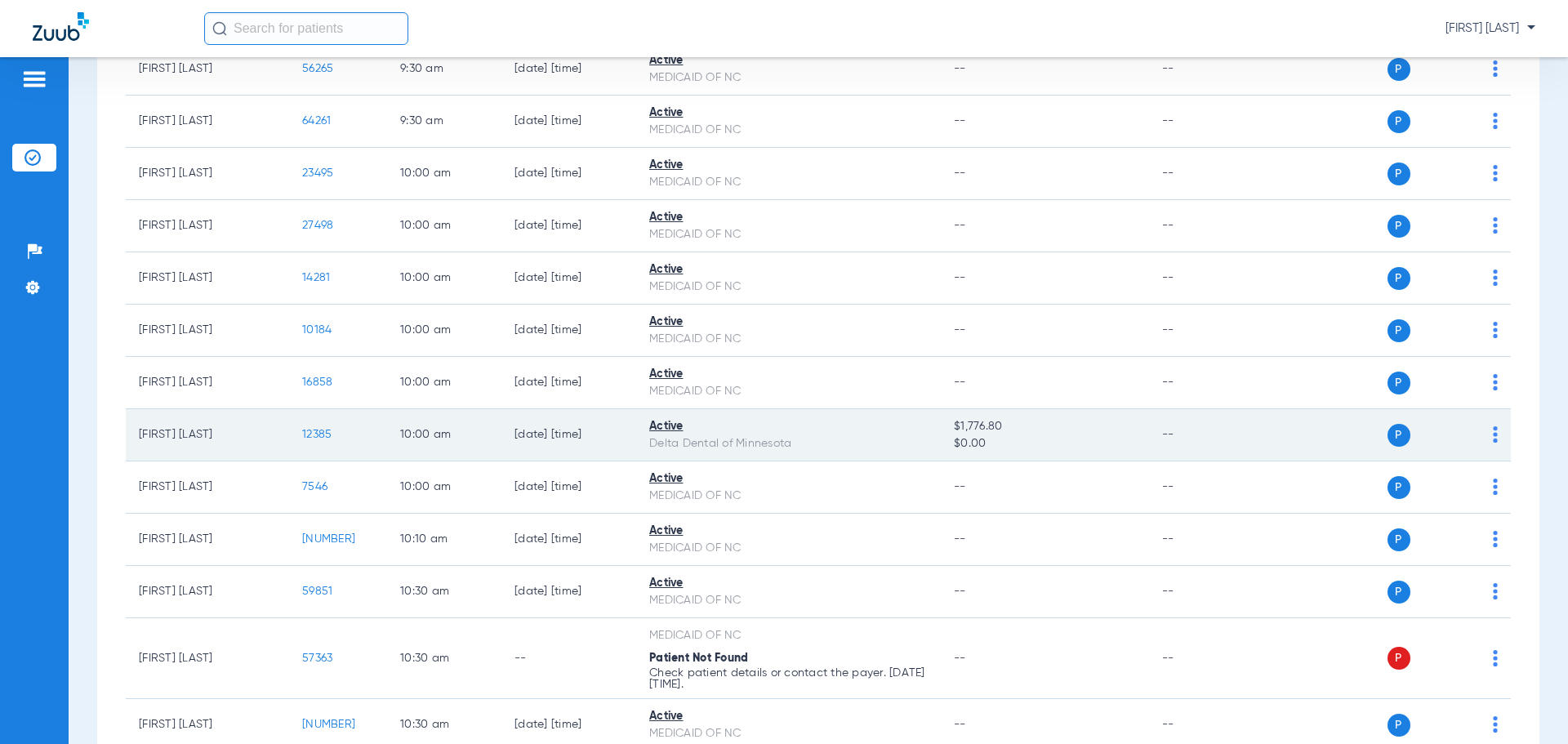 click on "12385" 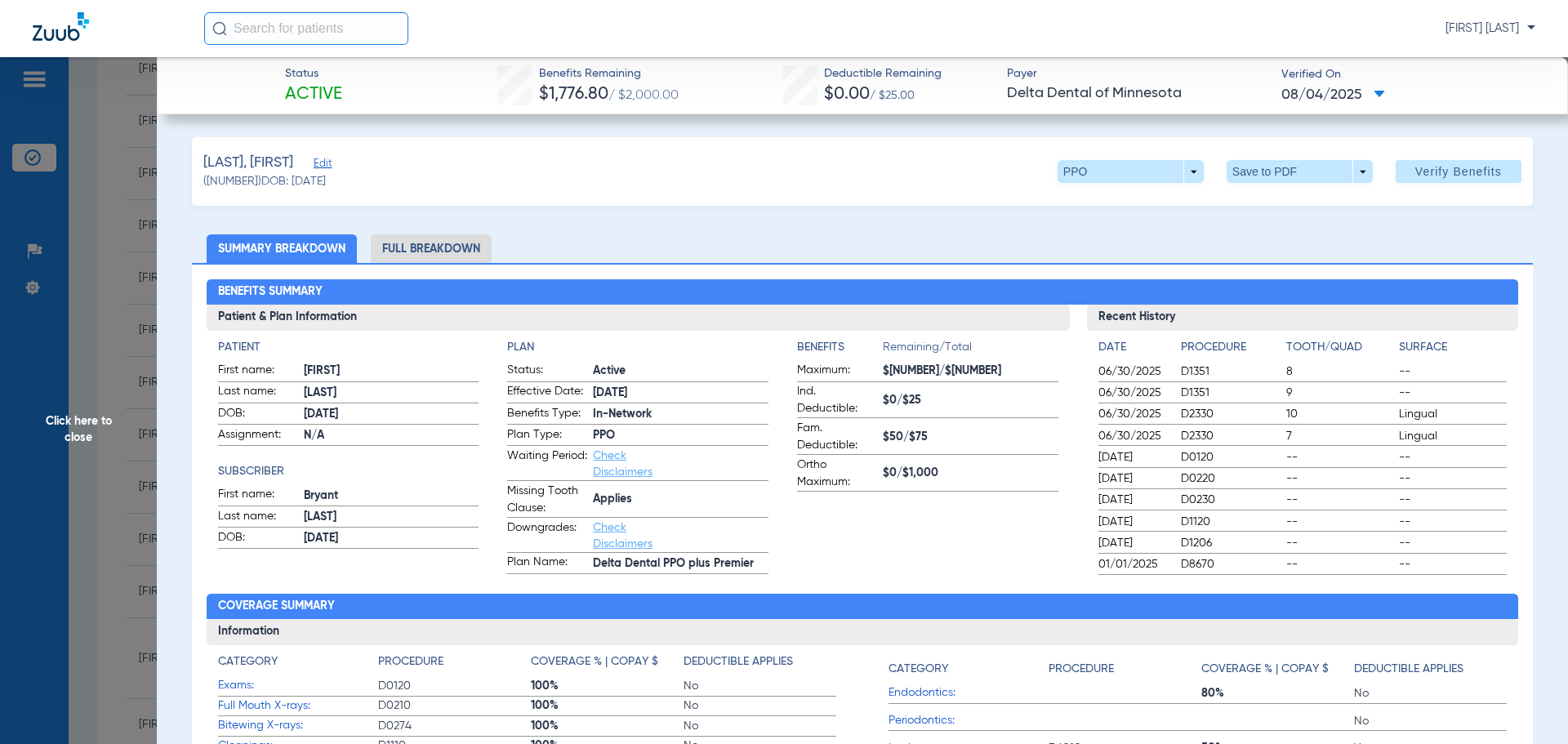 click on "Full Breakdown" 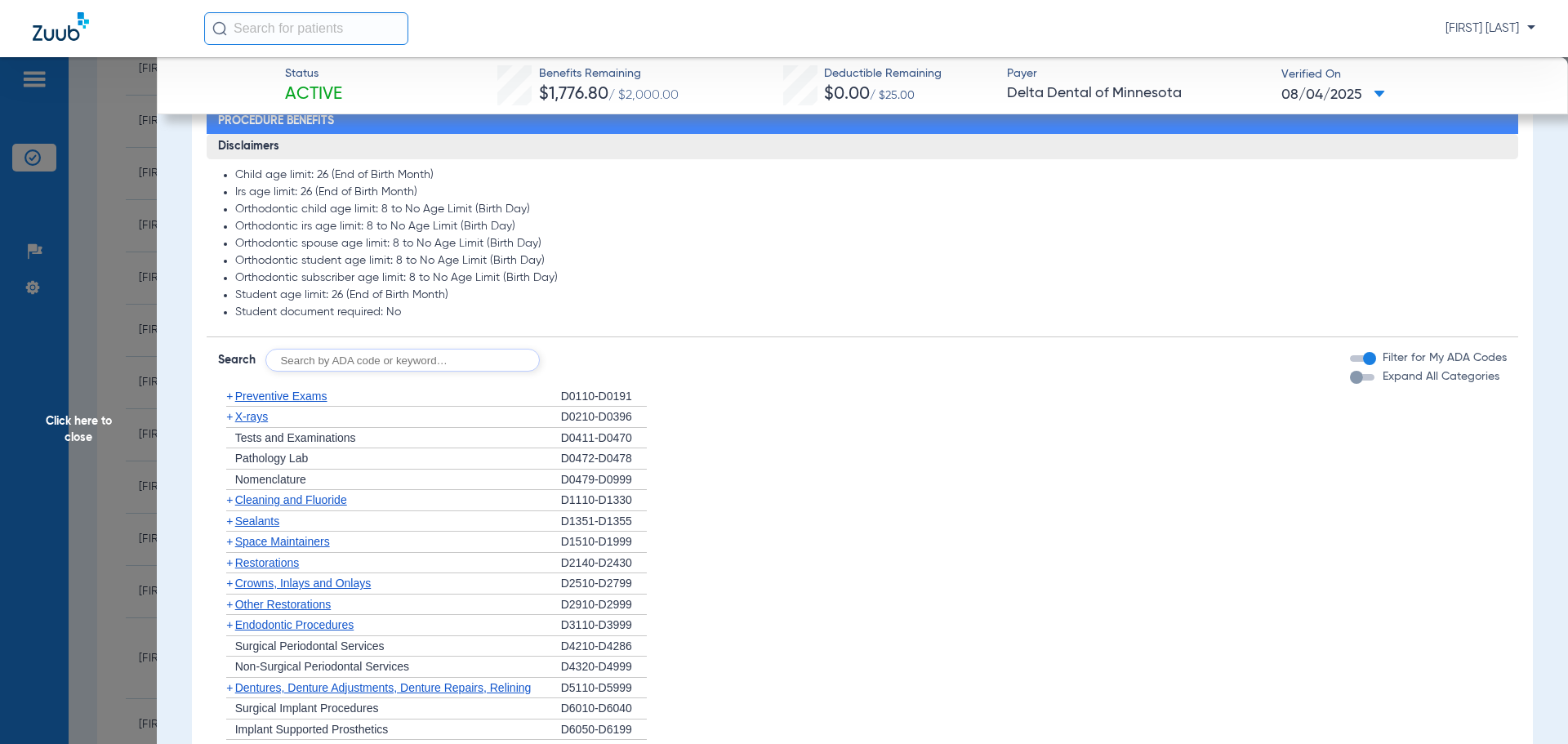 scroll, scrollTop: 1225, scrollLeft: 0, axis: vertical 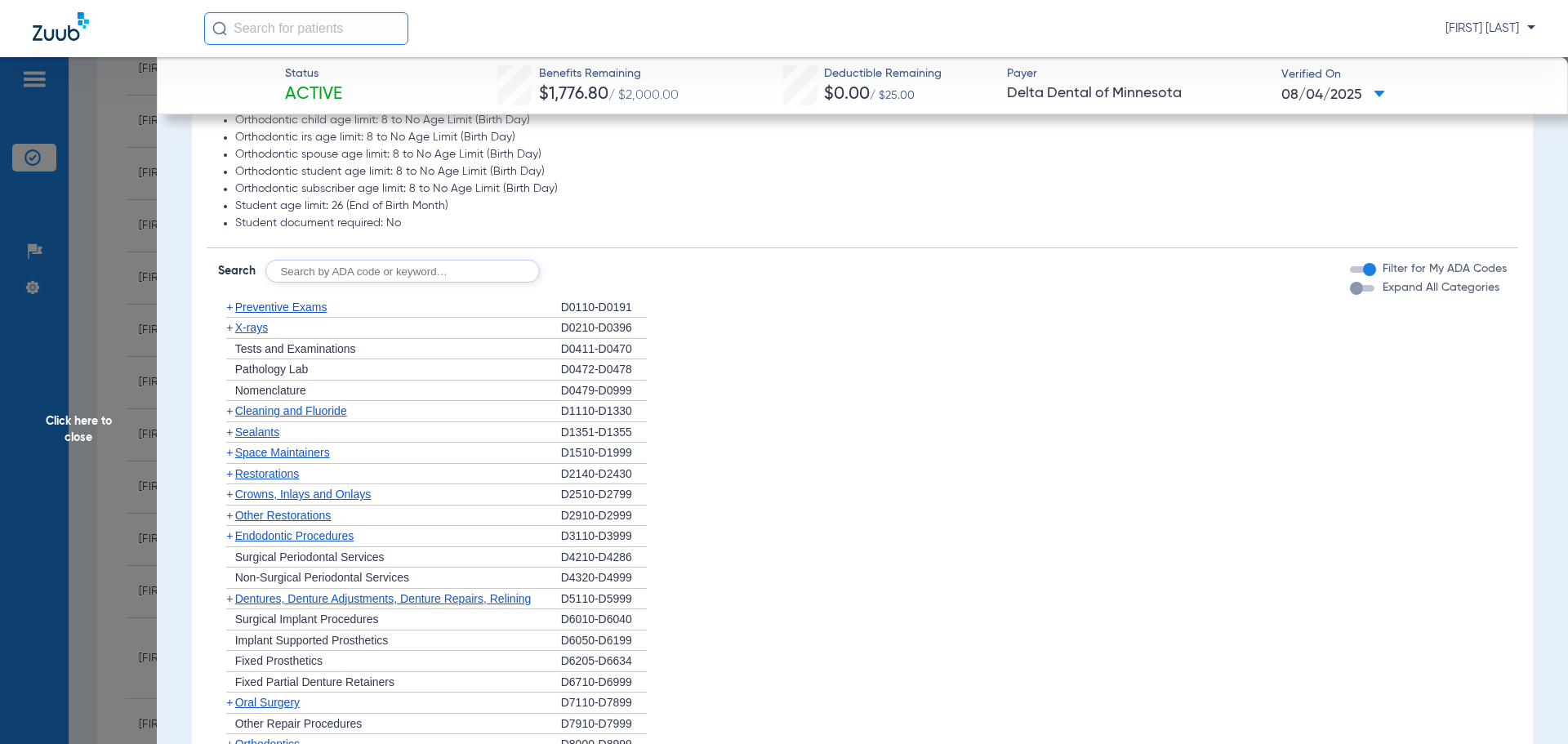click on "+   Preventive Exams" 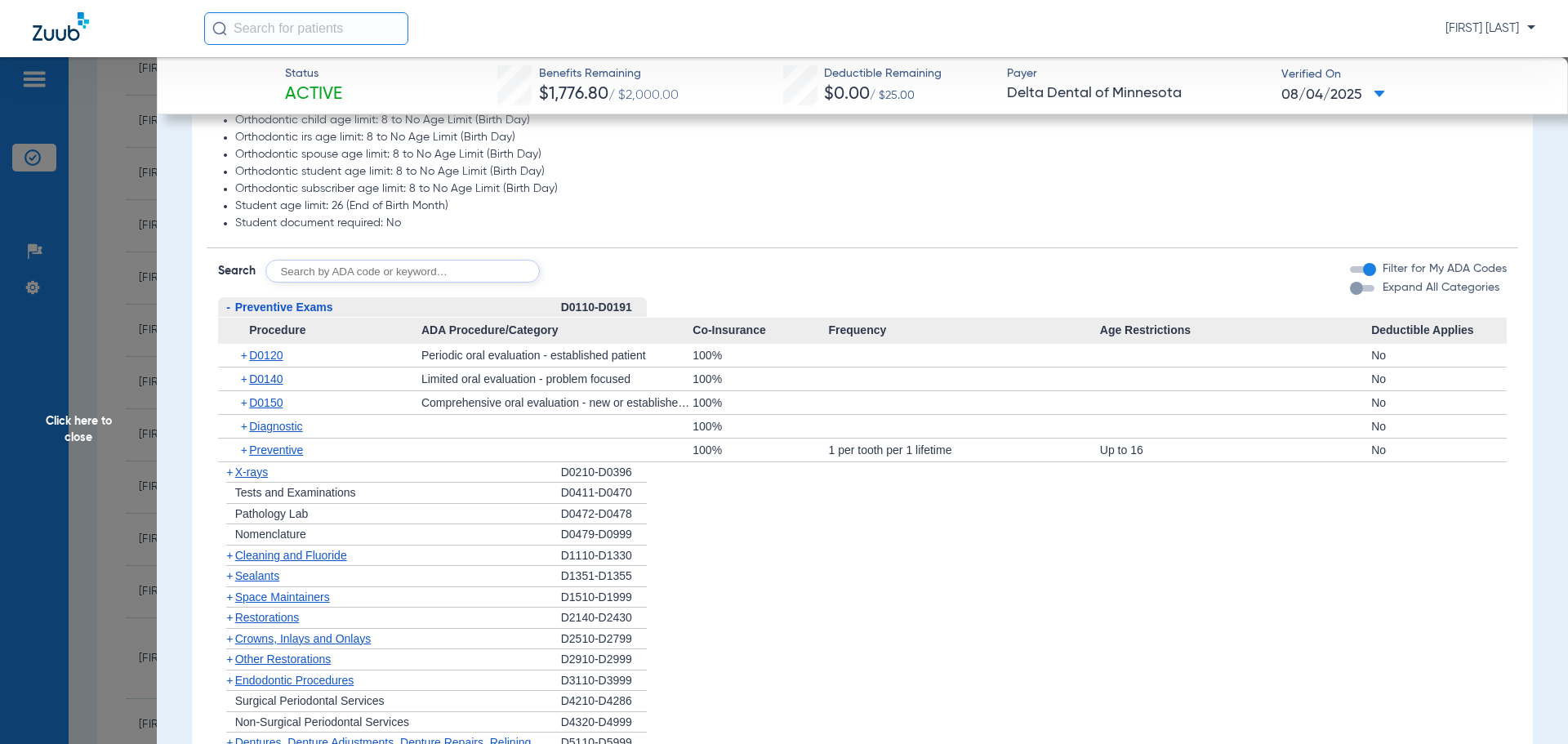 click on "-   Preventive Exams" 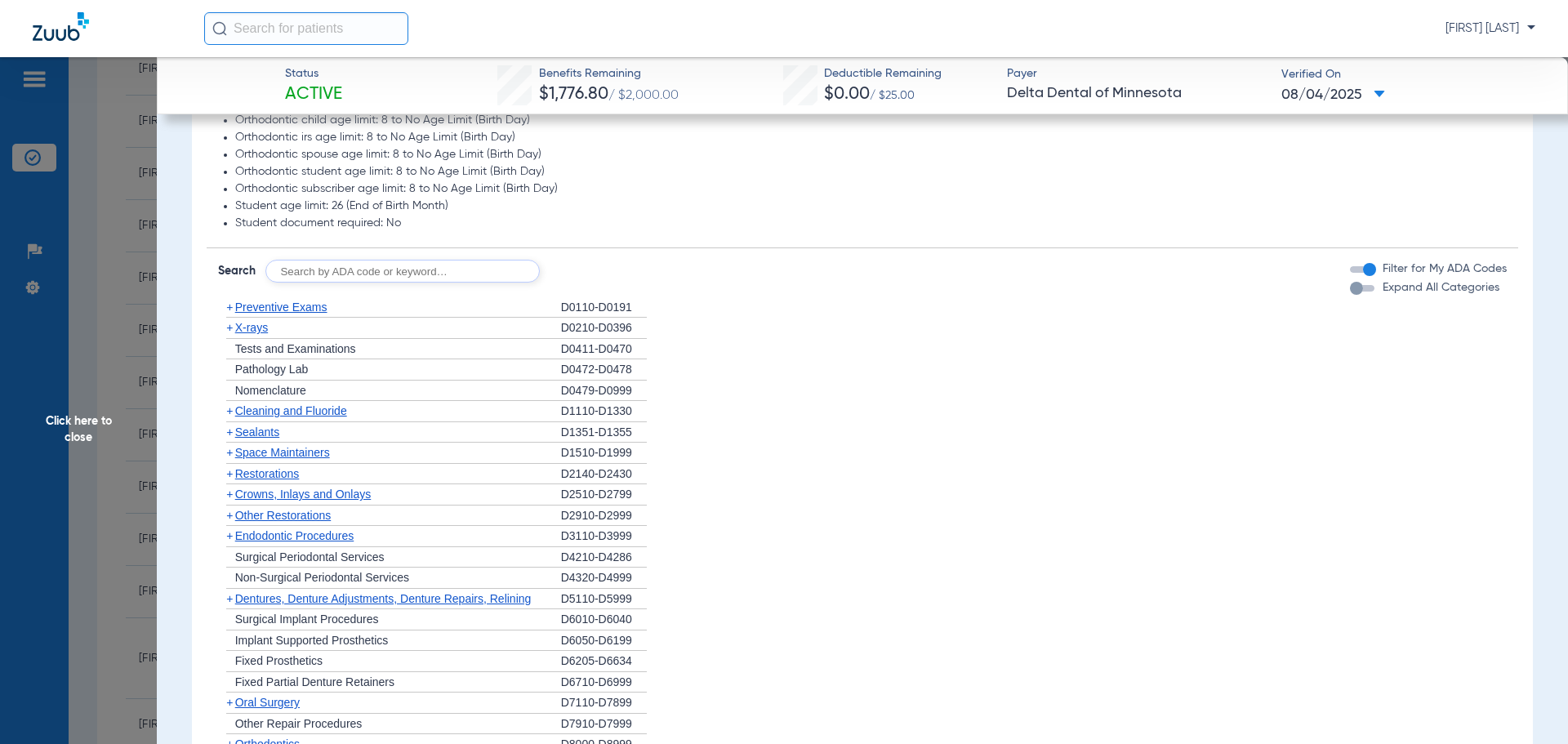 click on "+   X-rays" 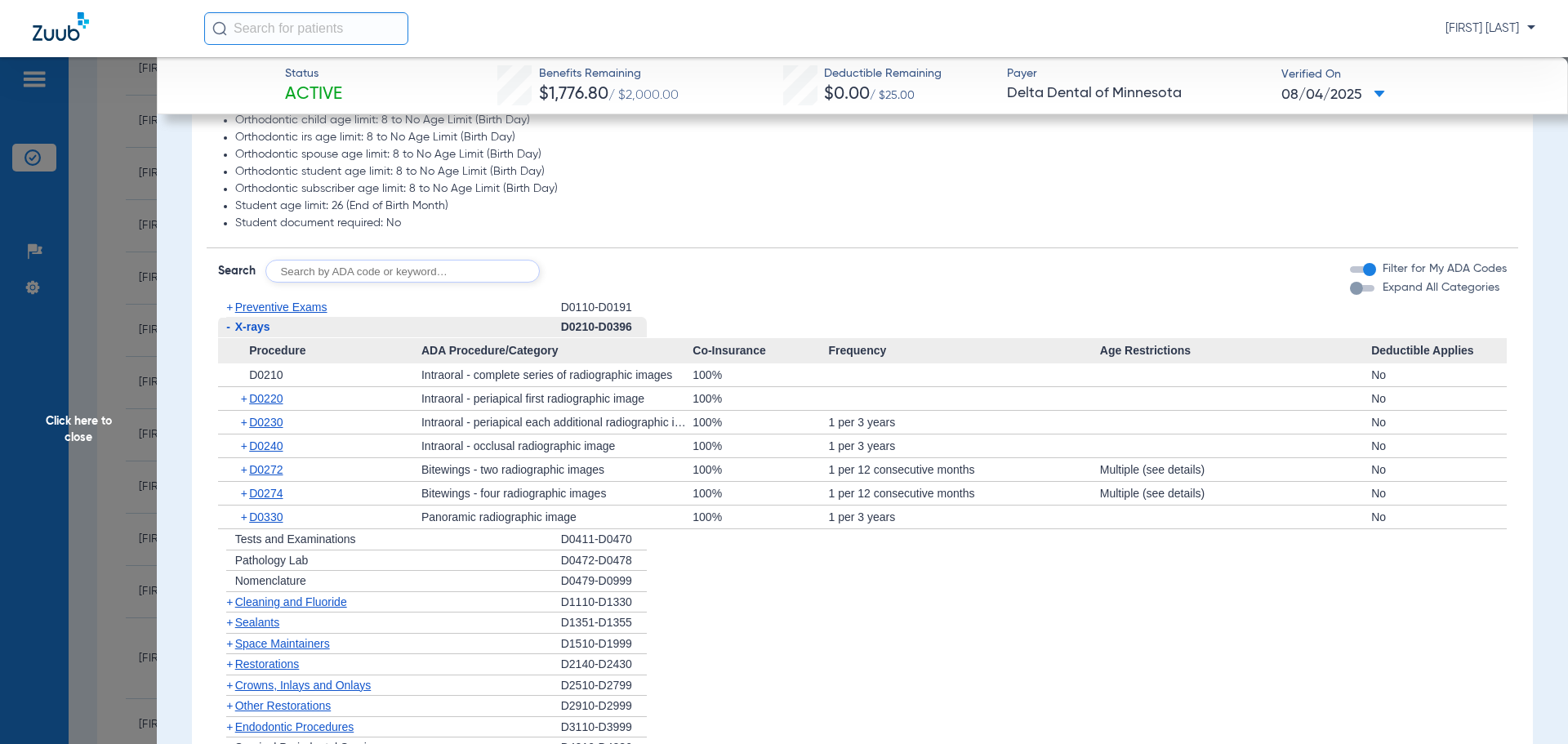 click on "-   X-rays" 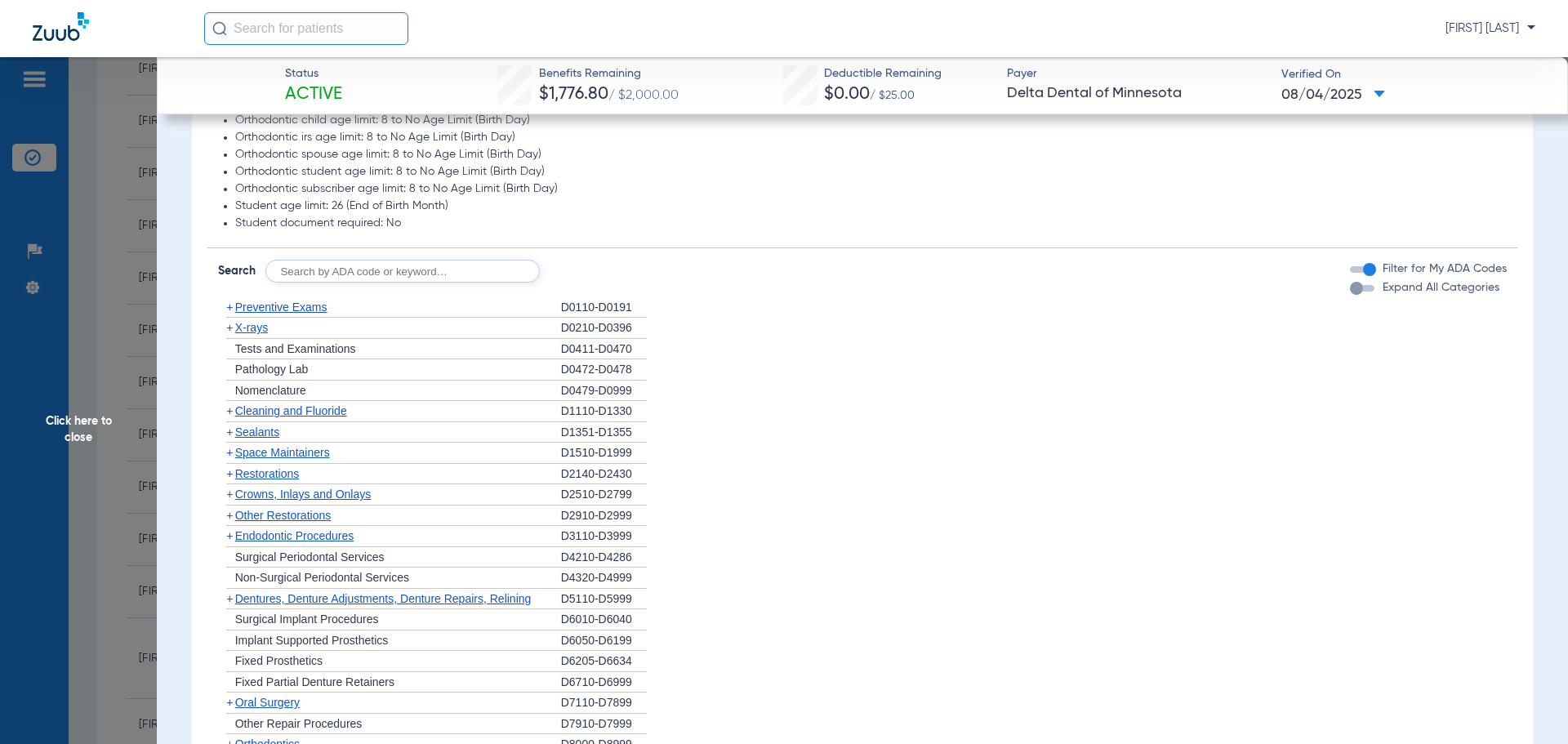 click on "+   Cleaning and Fluoride" 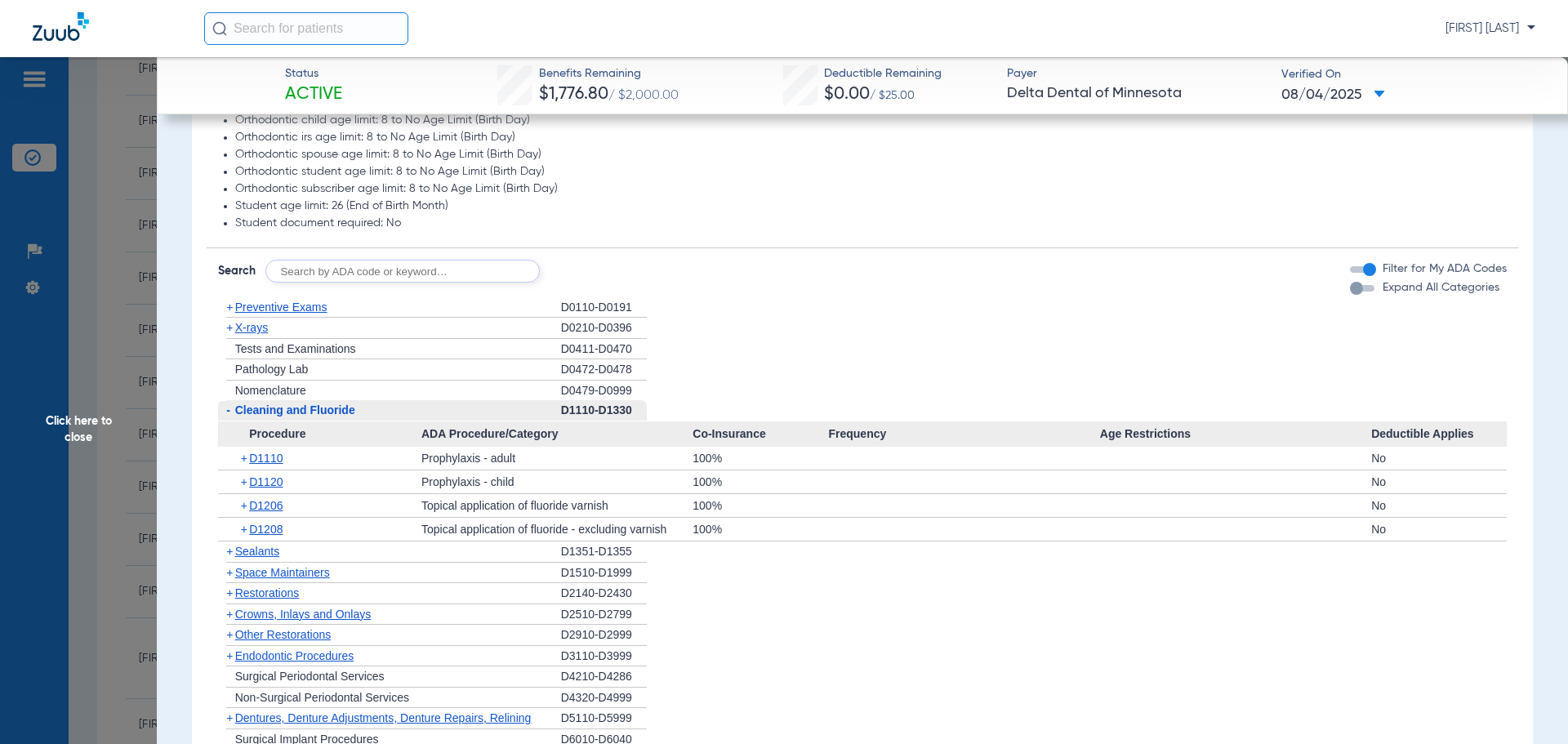 click on "-   Cleaning and Fluoride" 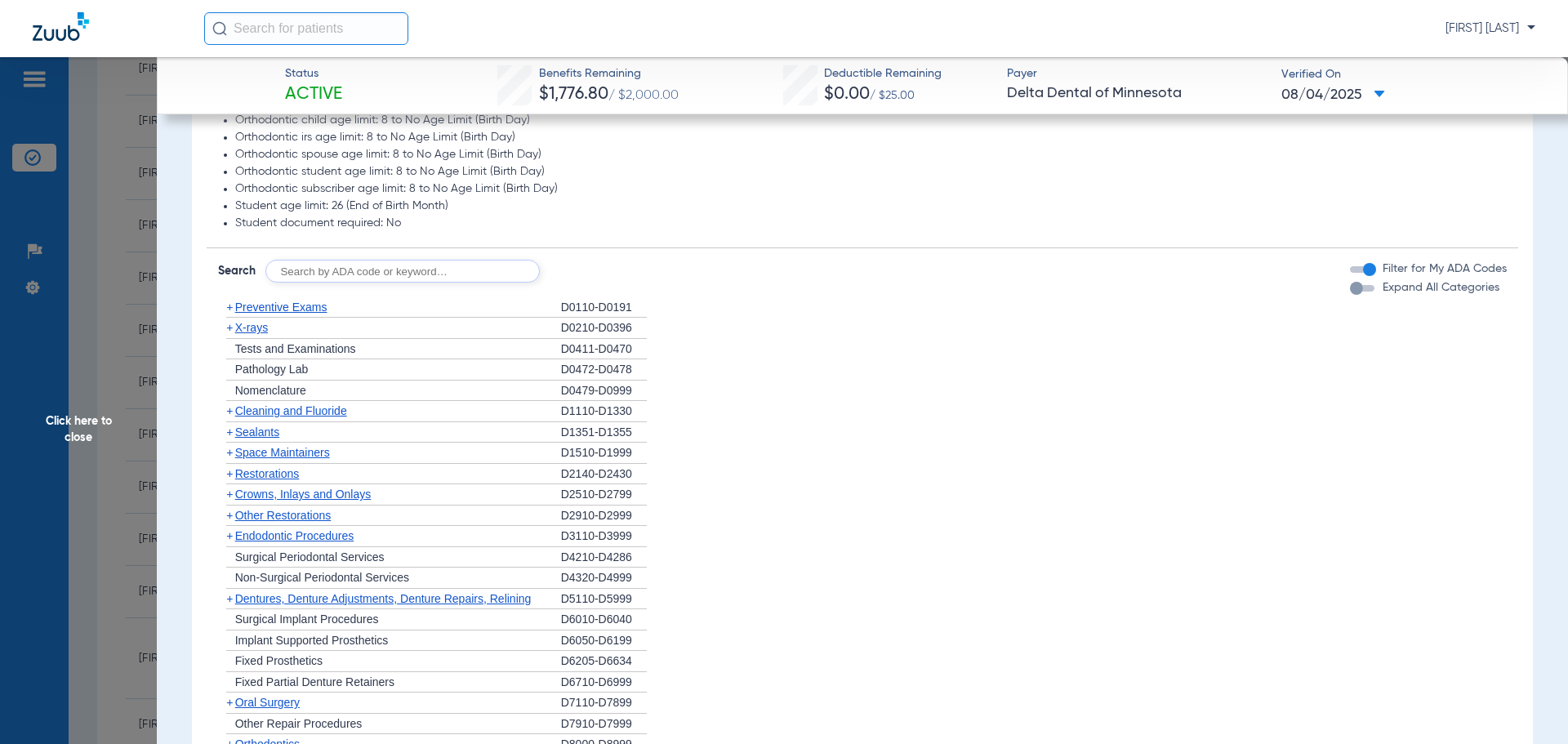 click on "+   Cleaning and Fluoride" 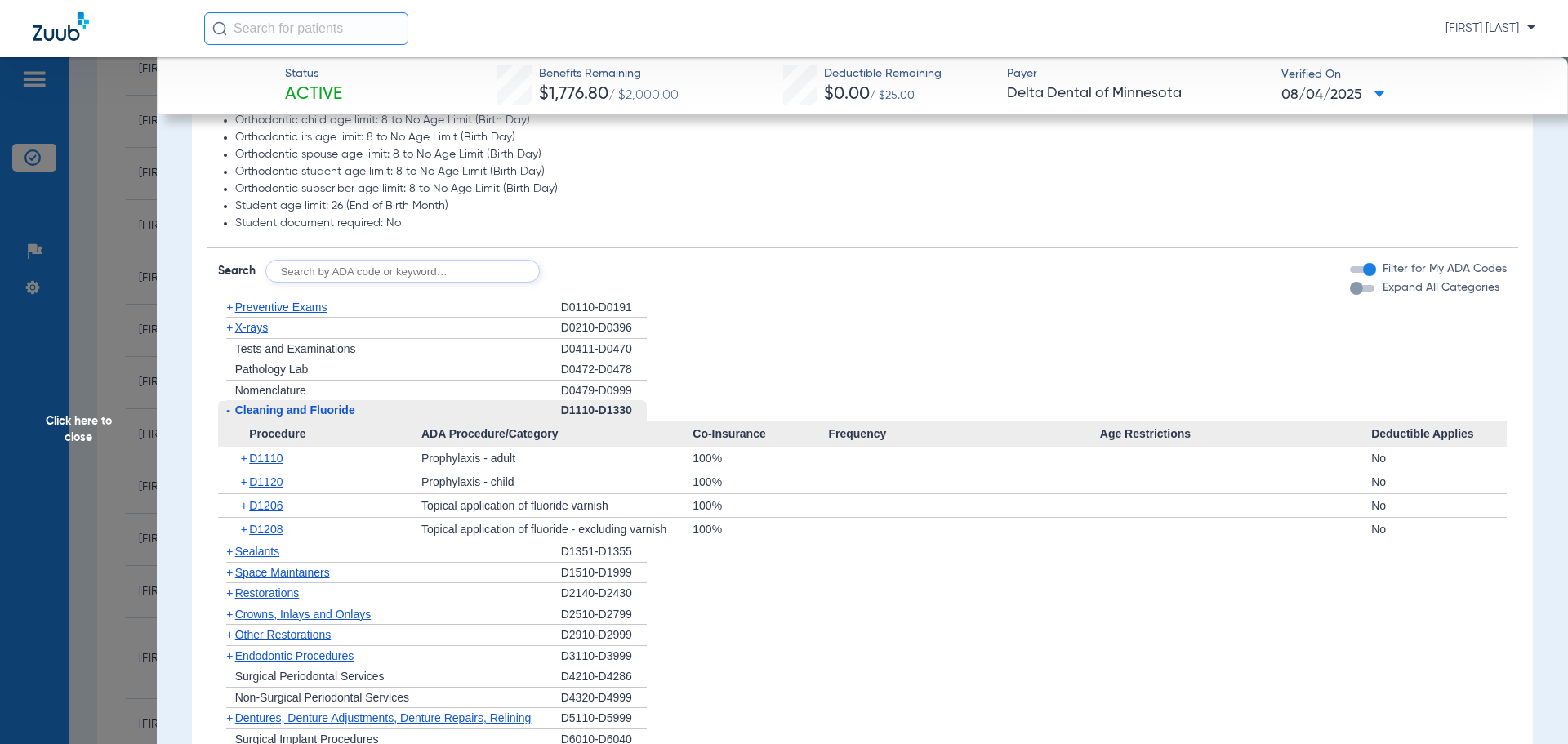 click on "-   Cleaning and Fluoride" 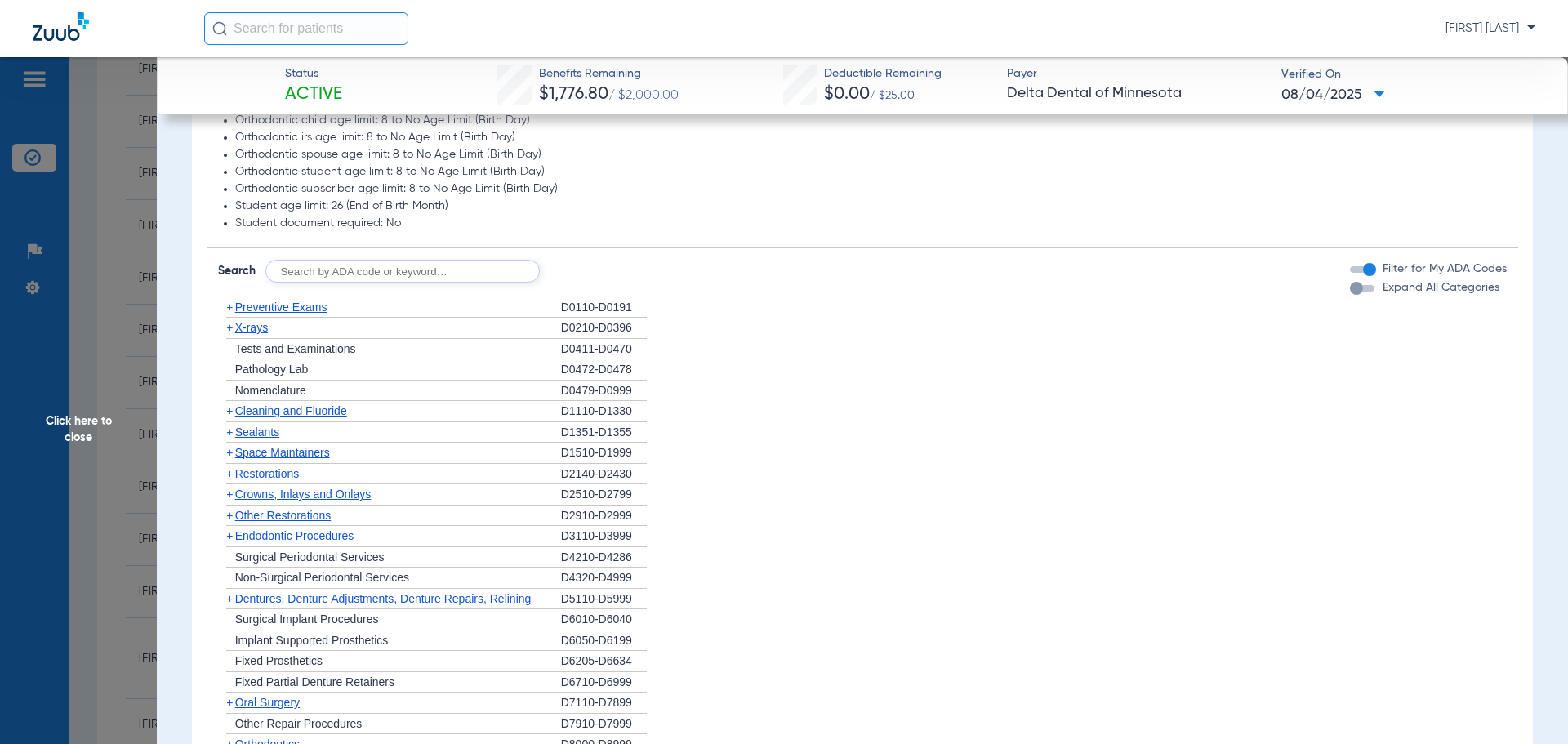 click on "+   Sealants" 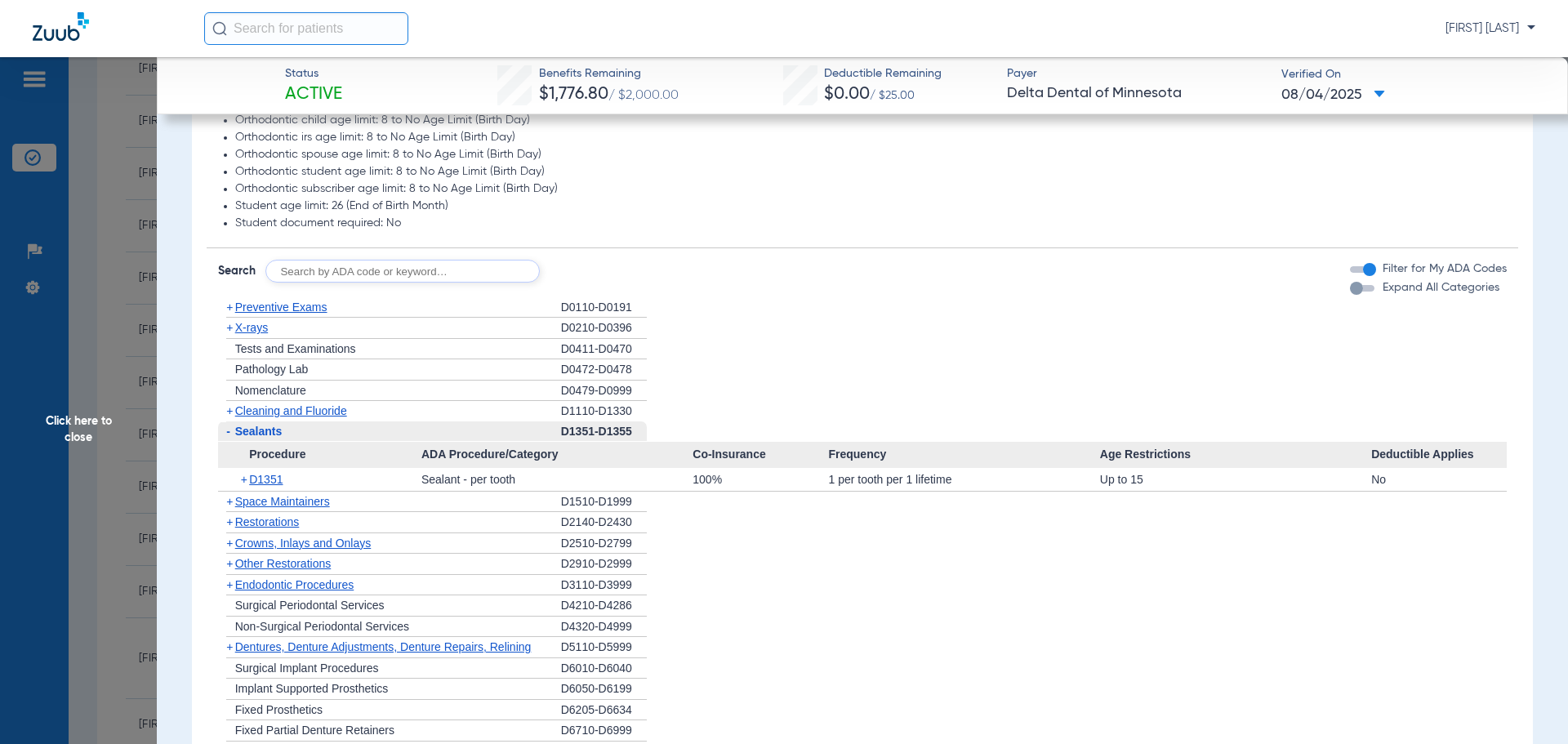 click on "-   Sealants" 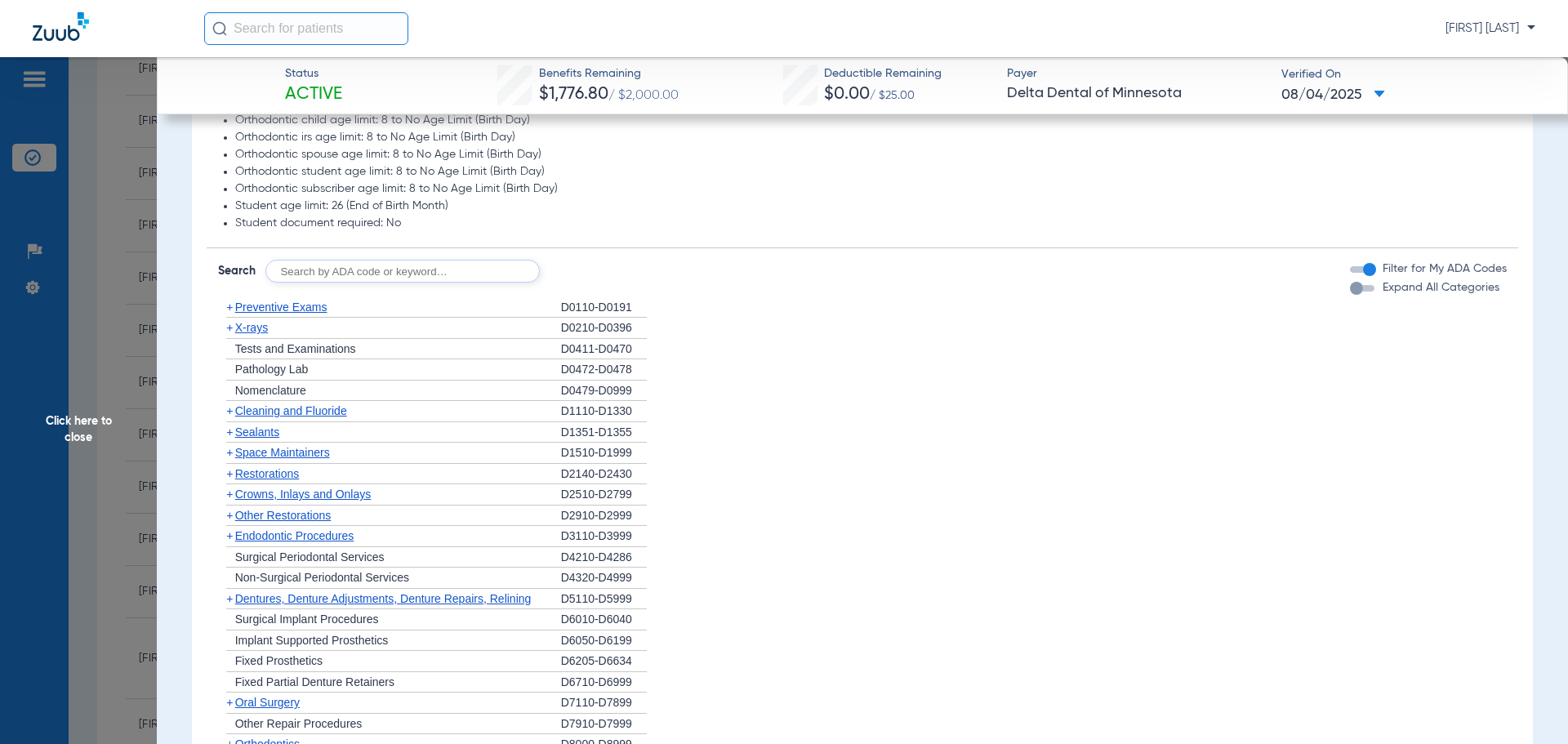 click on "+   Space Maintainers" 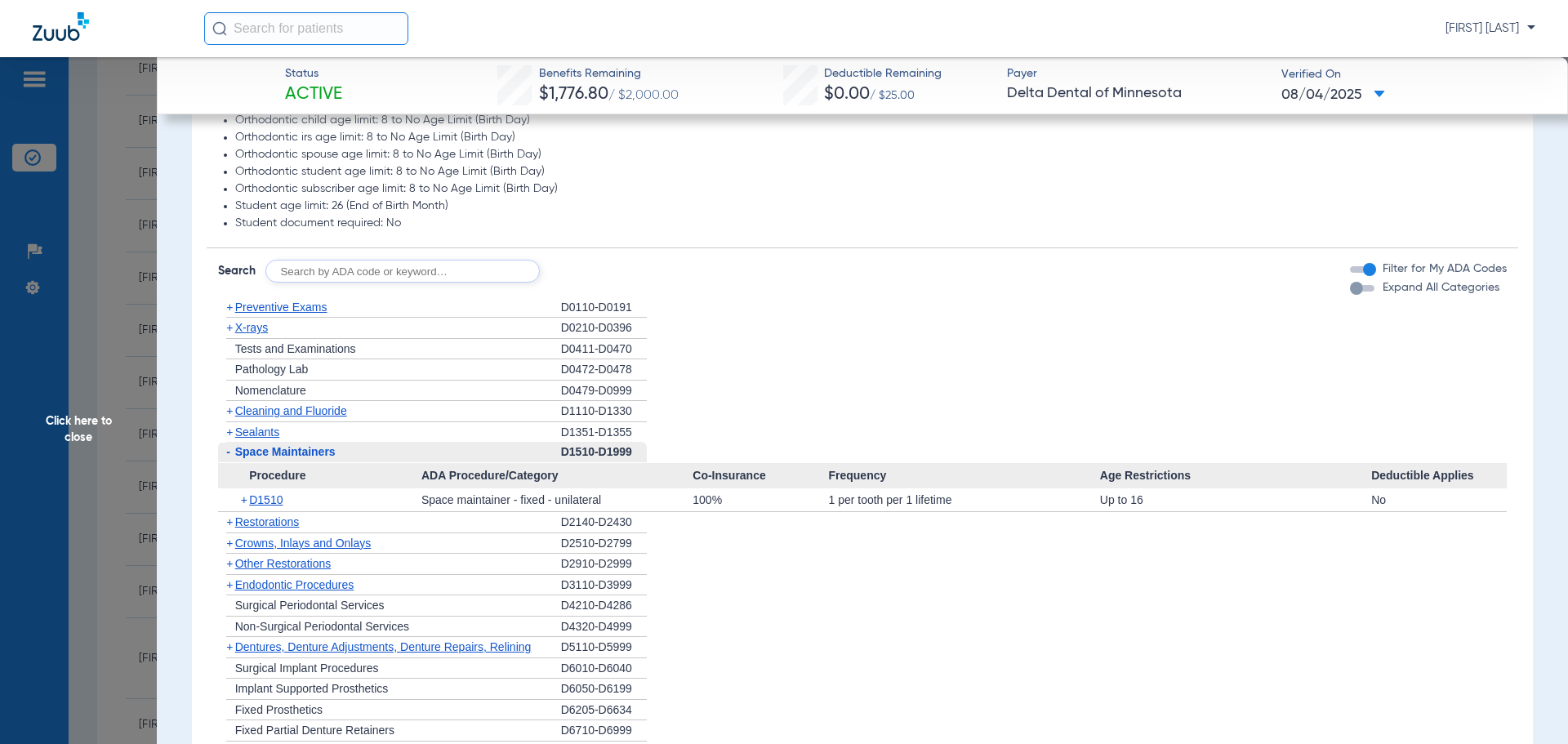 click on "-   Space Maintainers" 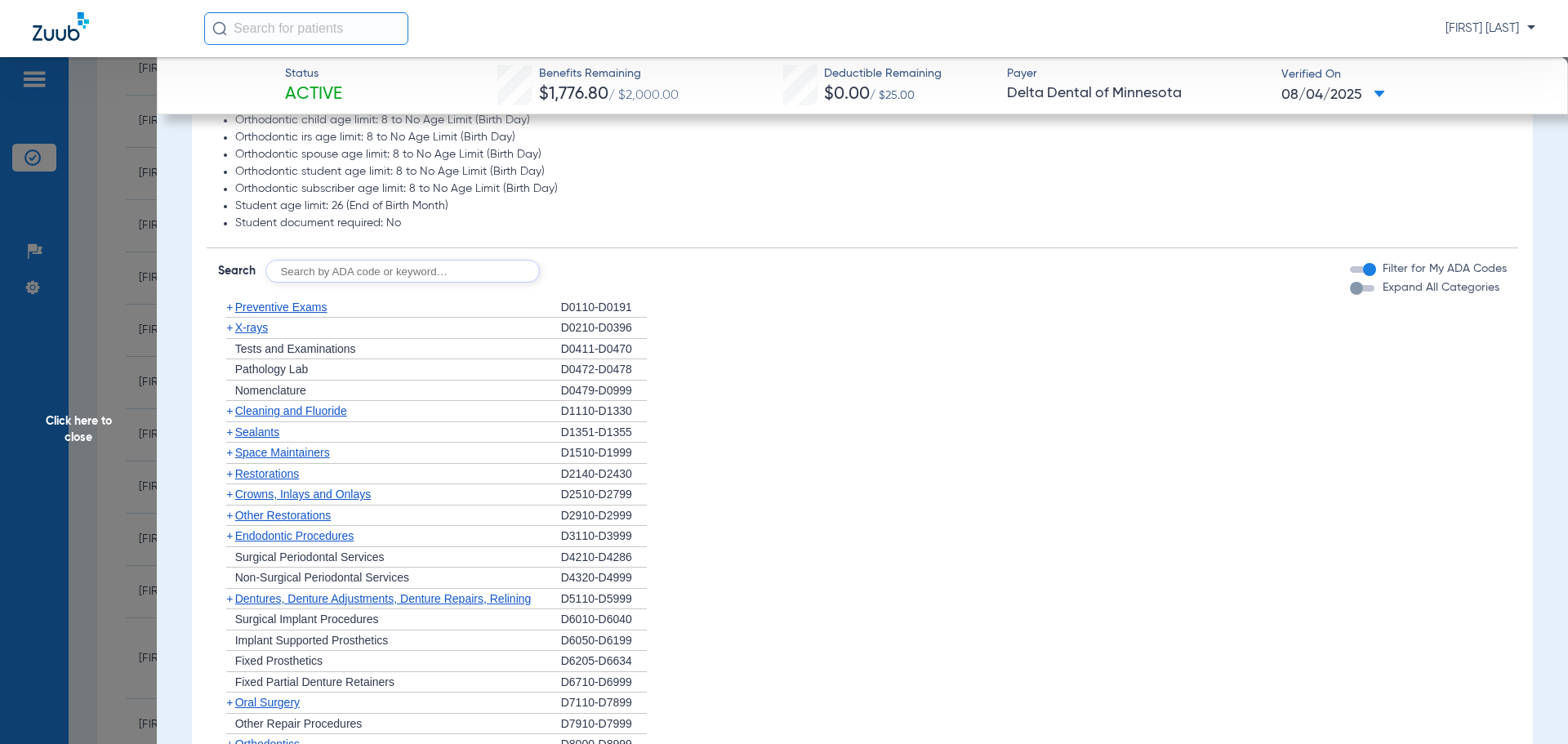 click on "+   Other Restorations" 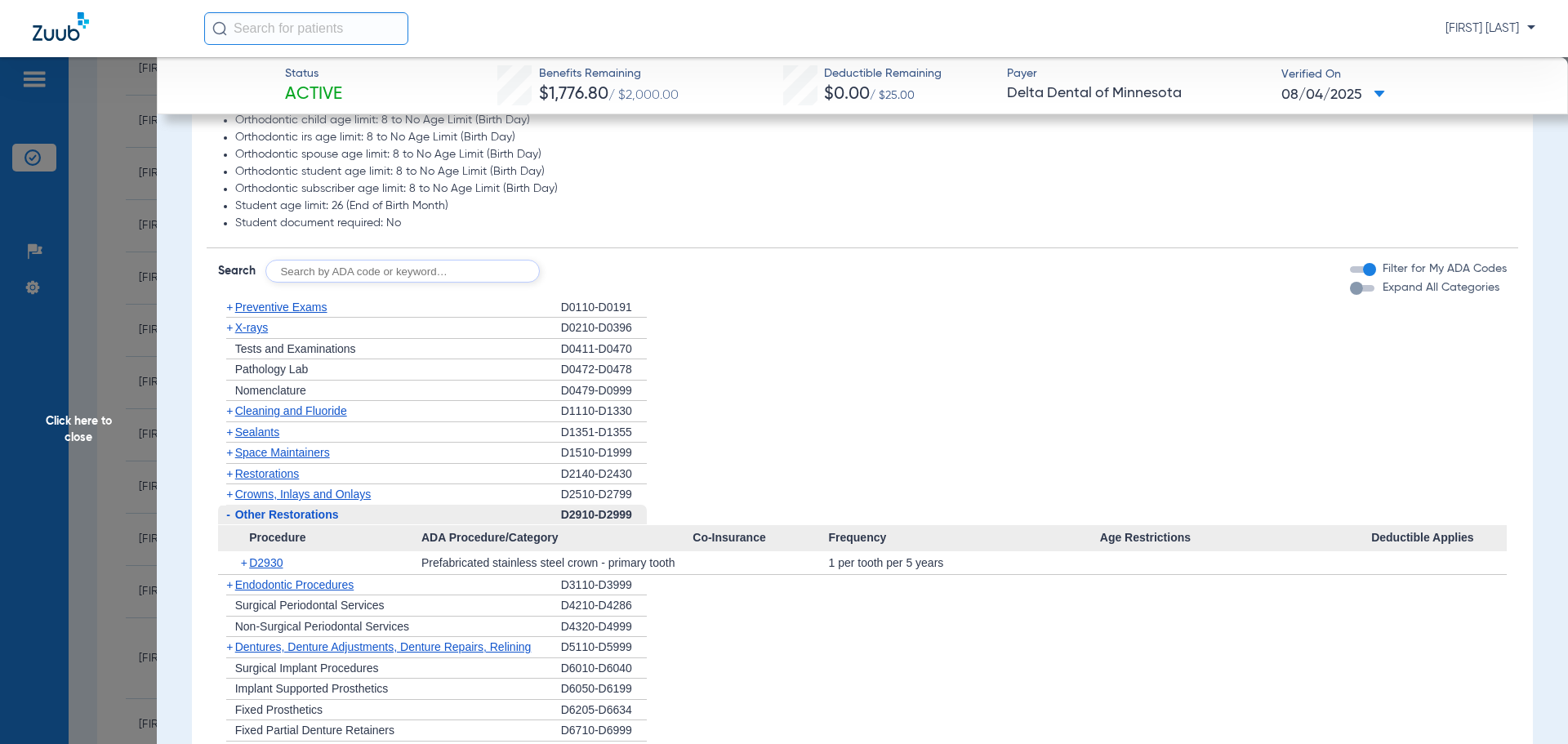 click on "-   Other Restorations" 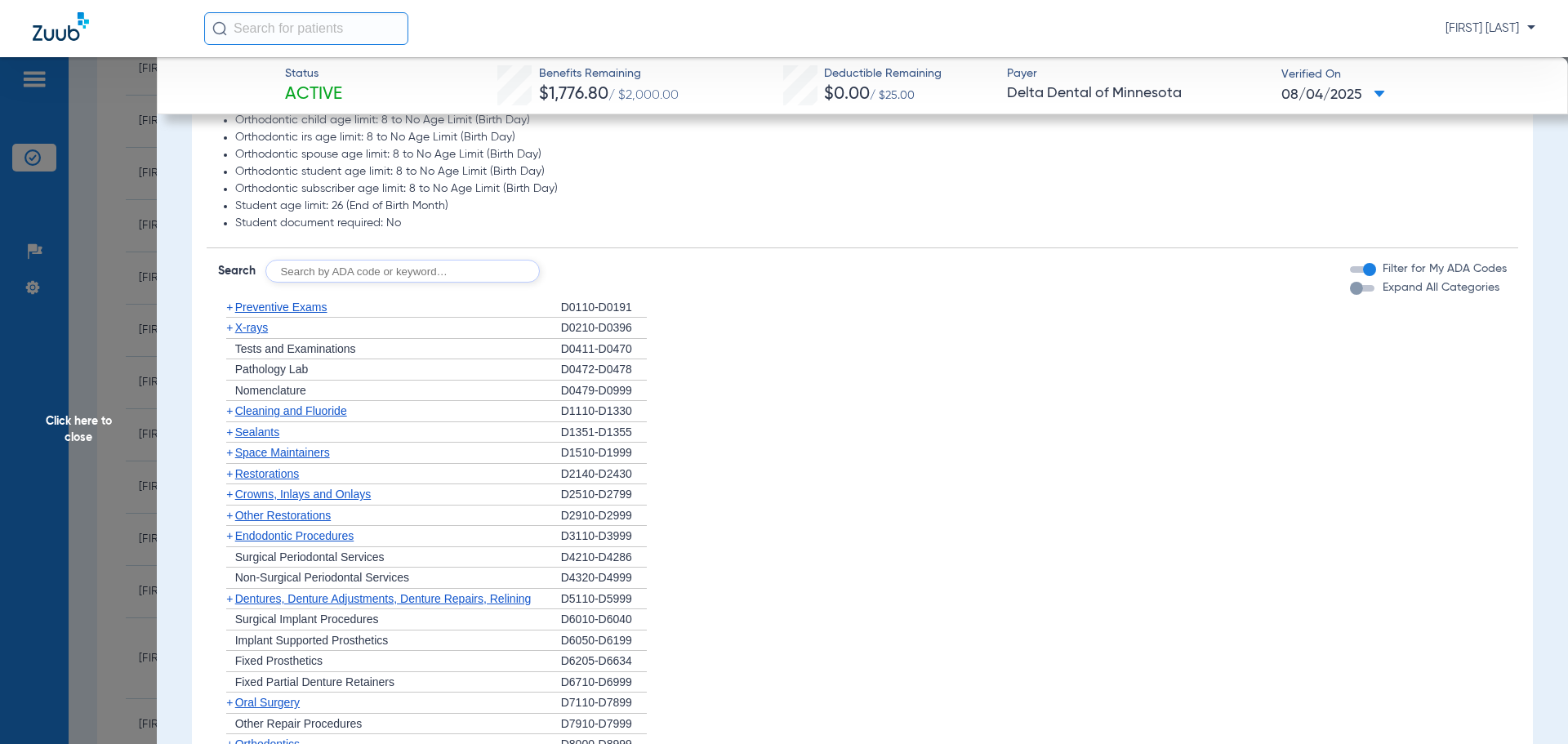 click on "+   Endodontic Procedures" 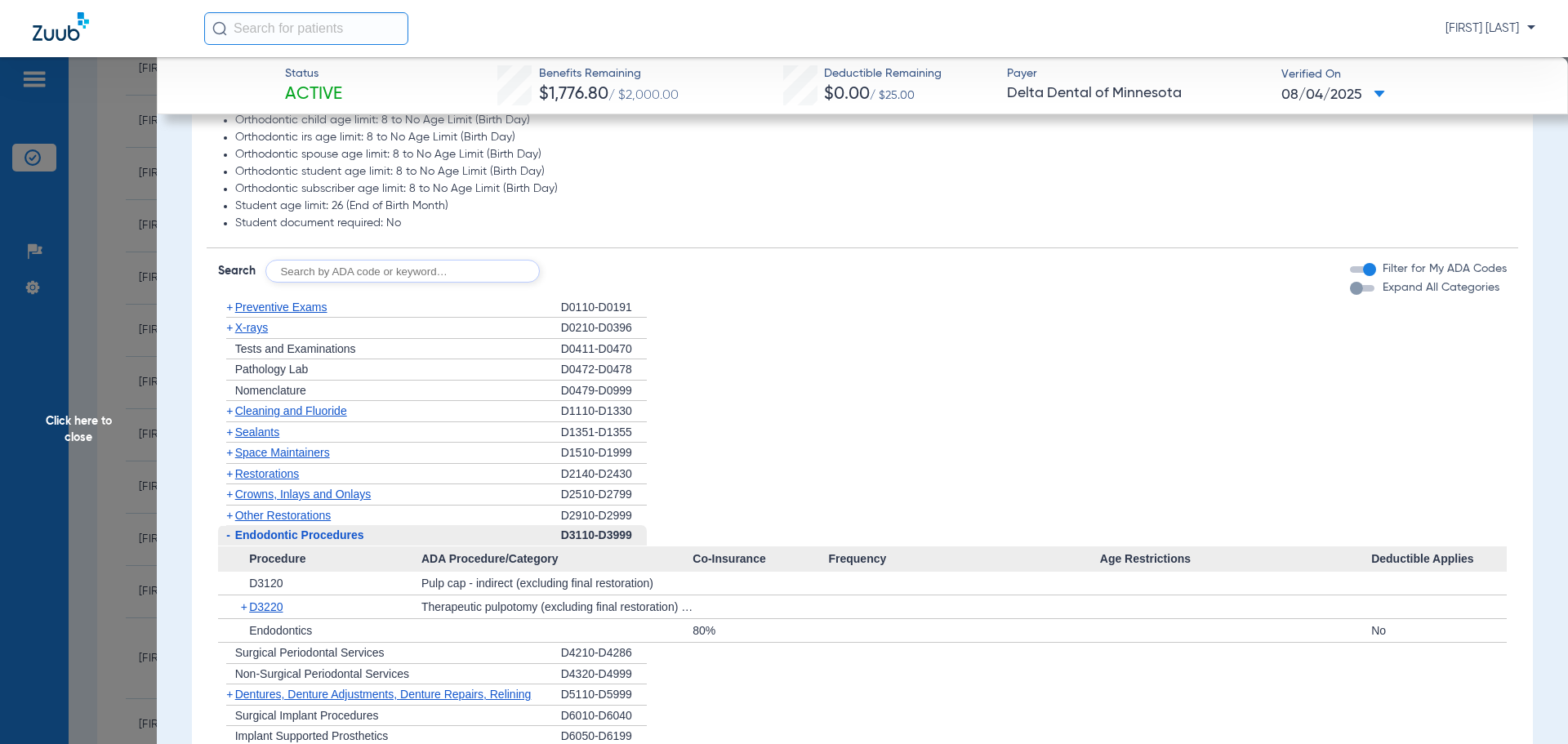 click on "-   Endodontic Procedures" 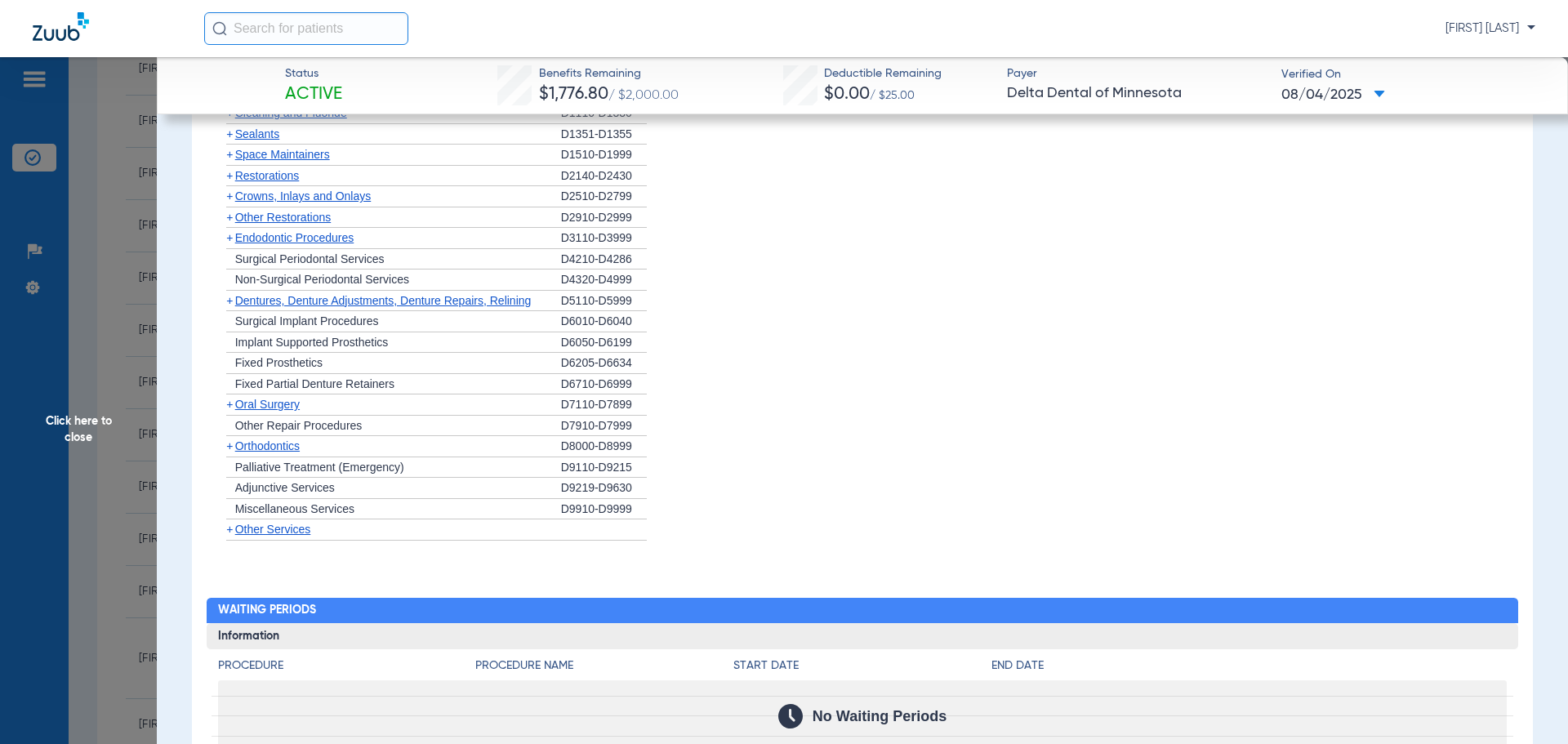 scroll, scrollTop: 1552, scrollLeft: 0, axis: vertical 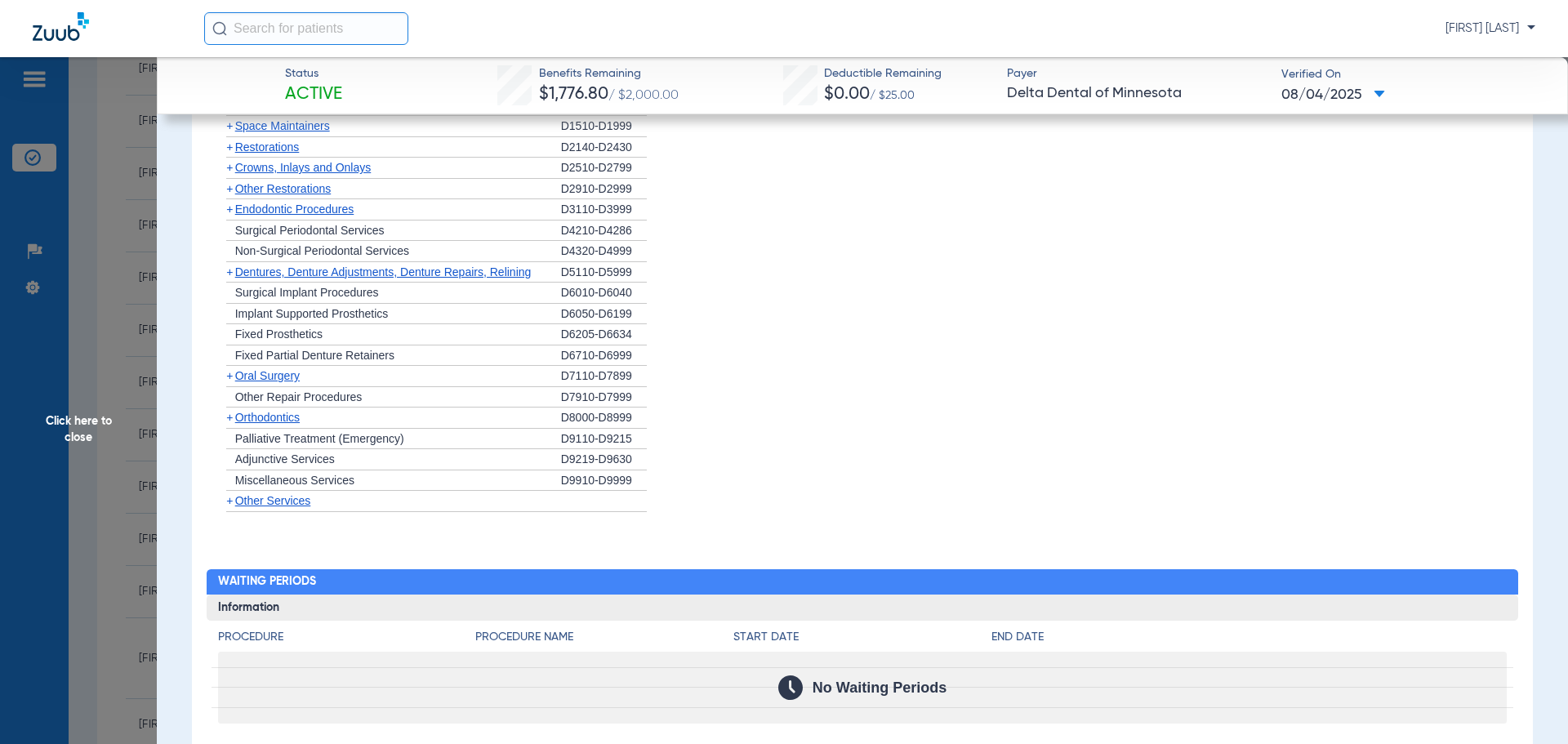 click on "Oral Surgery" 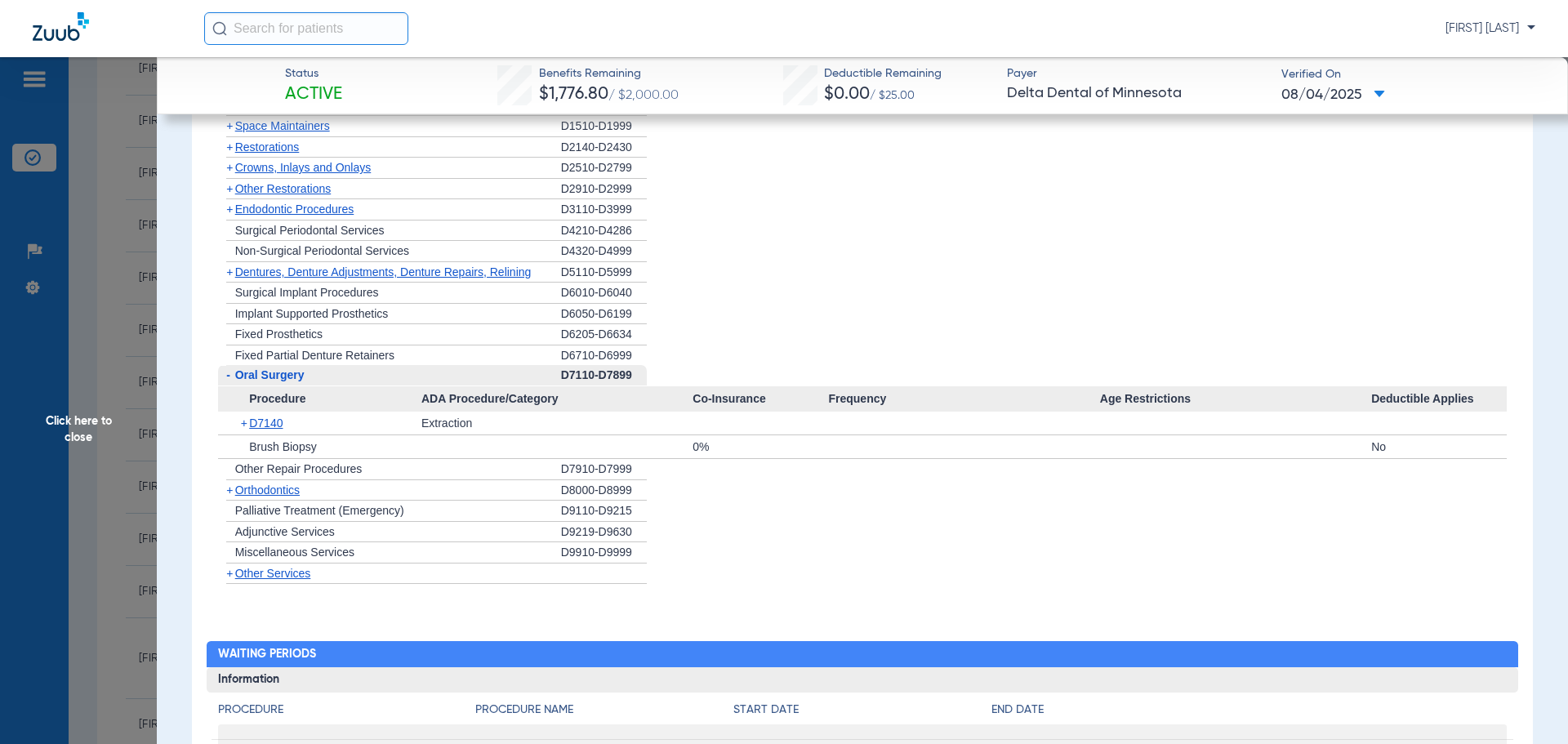 click on "Oral Surgery" 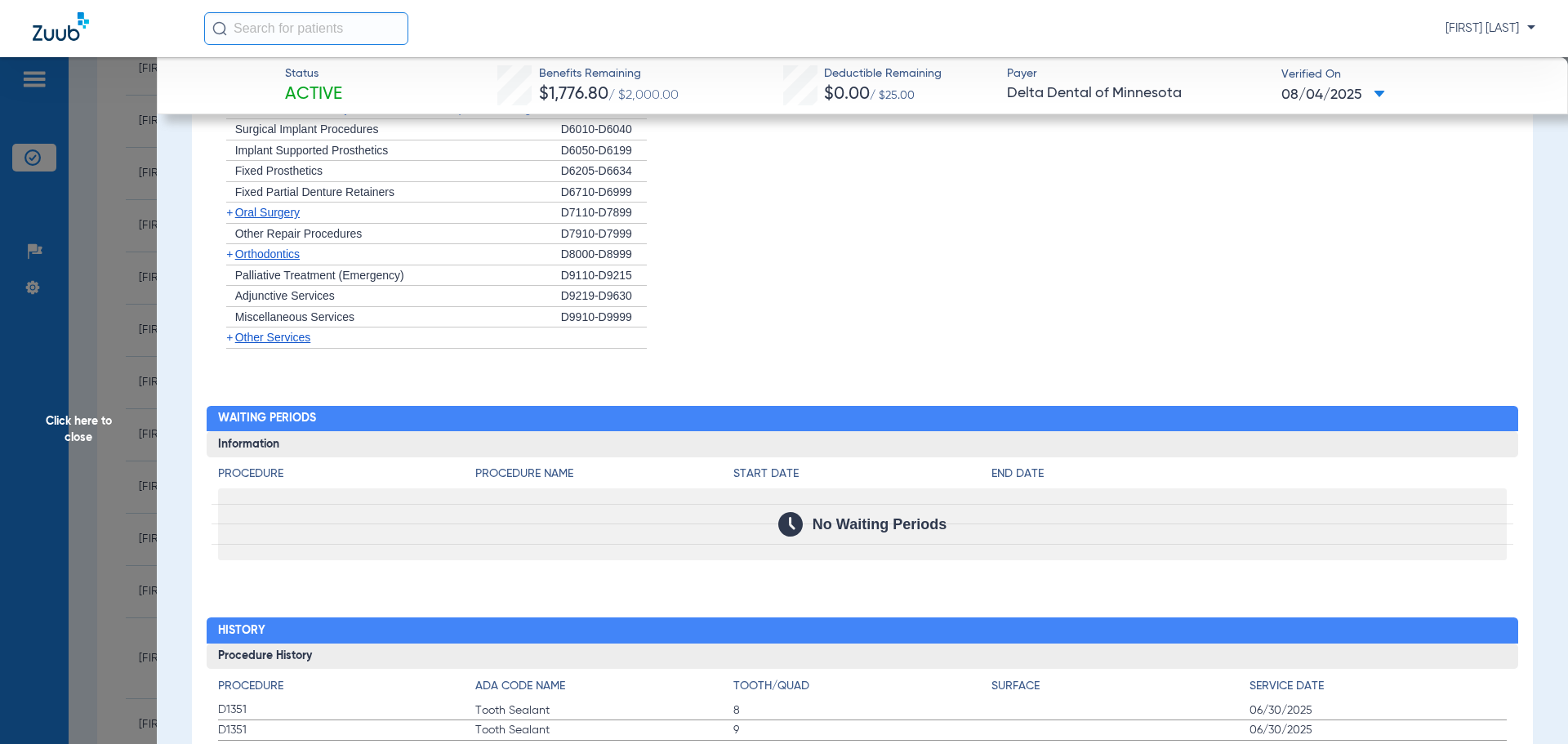 scroll, scrollTop: 2042, scrollLeft: 0, axis: vertical 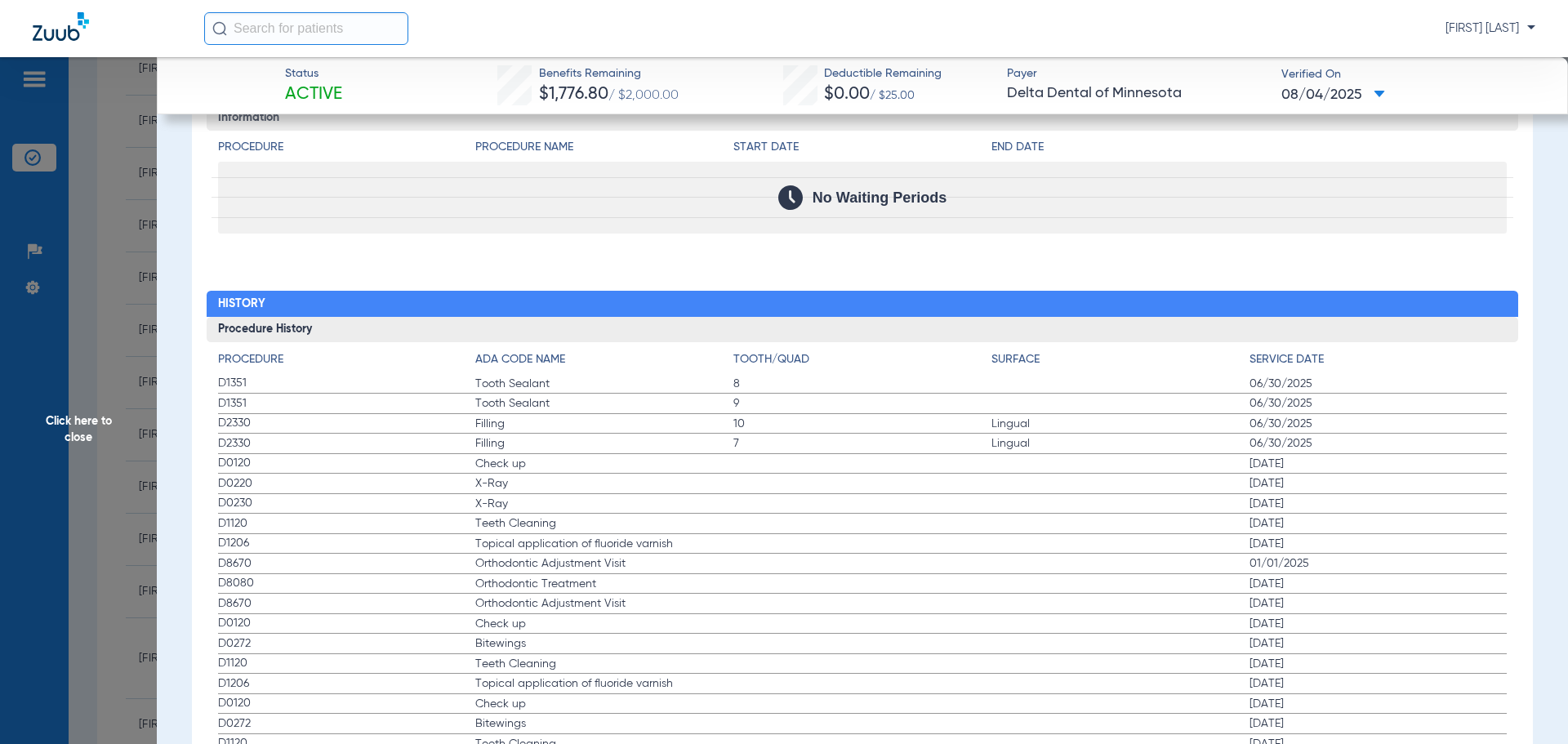drag, startPoint x: 207, startPoint y: 463, endPoint x: 1508, endPoint y: 546, distance: 1303.6449 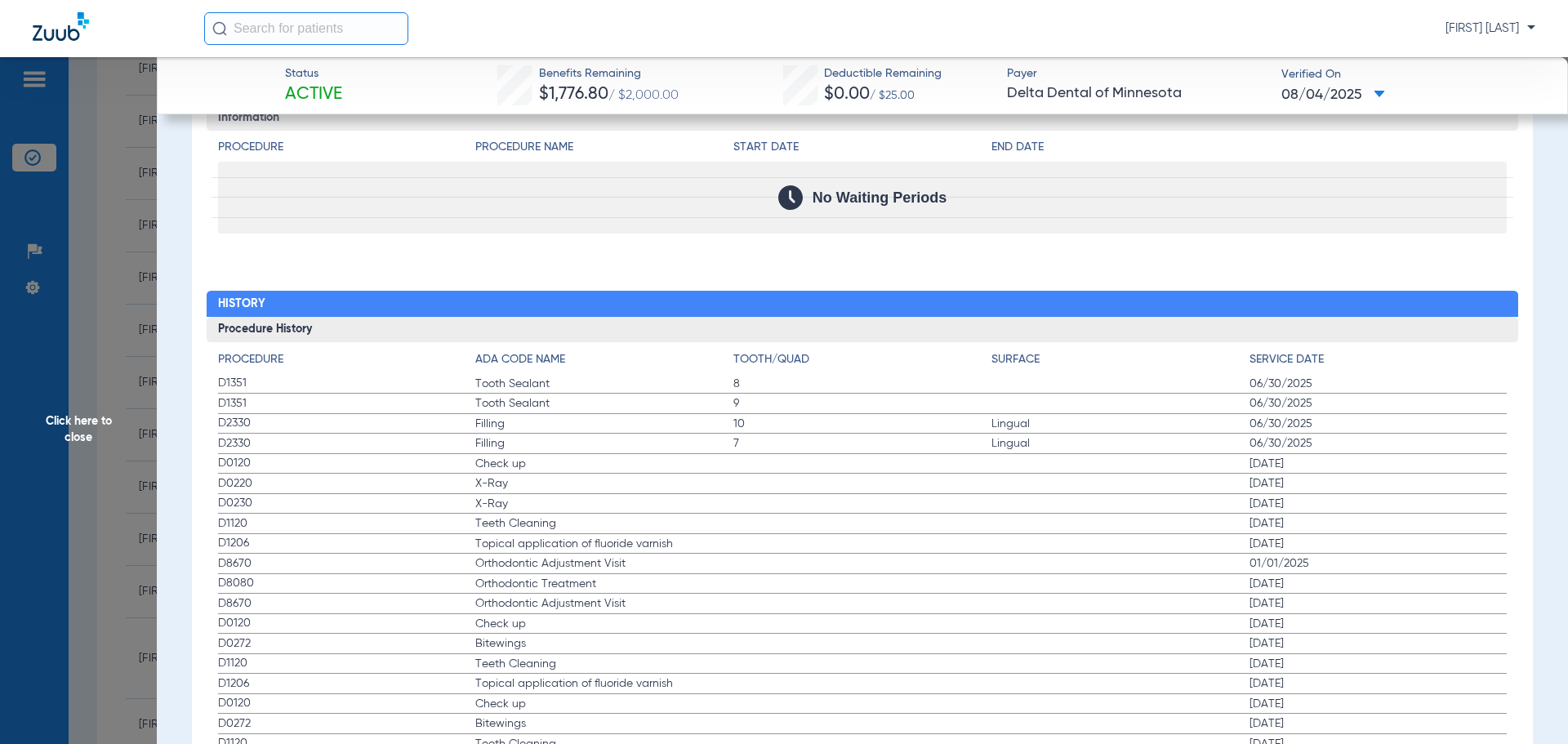 click on "Procedure Benefits Disclaimers Child age limit: 26 (End of Birth Month) Irs age limit: 26 (End of Birth Month) Orthodontic child age limit: 8 to No Age Limit (Birth Day) Orthodontic irs age limit: 8 to No Age Limit (Birth Day) Orthodontic spouse age limit: 8 to No Age Limit (Birth Day) Orthodontic student age limit: 8 to No Age Limit (Birth Day) Orthodontic subscriber age limit: 8 to No Age Limit (Birth Day) Student age limit: 26 (End of Birth Month) Student document required: No Search  Filter for My ADA Codes   Expand All Categories   +   Preventive Exams   D0110-D0191   +   X-rays   D0210-D0396   +   Tests and Examinations   D0411-D0470   +   Pathology Lab   D0472-D0478   +   Nomenclature   D0479-D0999   +   Cleaning and Fluoride   D1110-D1330   +   Sealants   D1351-D1355   +   Space Maintainers   D1510-D1999   +   Restorations   D2140-D2430   +   Crowns, Inlays and Onlays   D2510-D2799   +   Other Restorations   D2910-D2999   +   Endodontic Procedures   D3110-D3999   +   Surgical Periodontal Services   +" 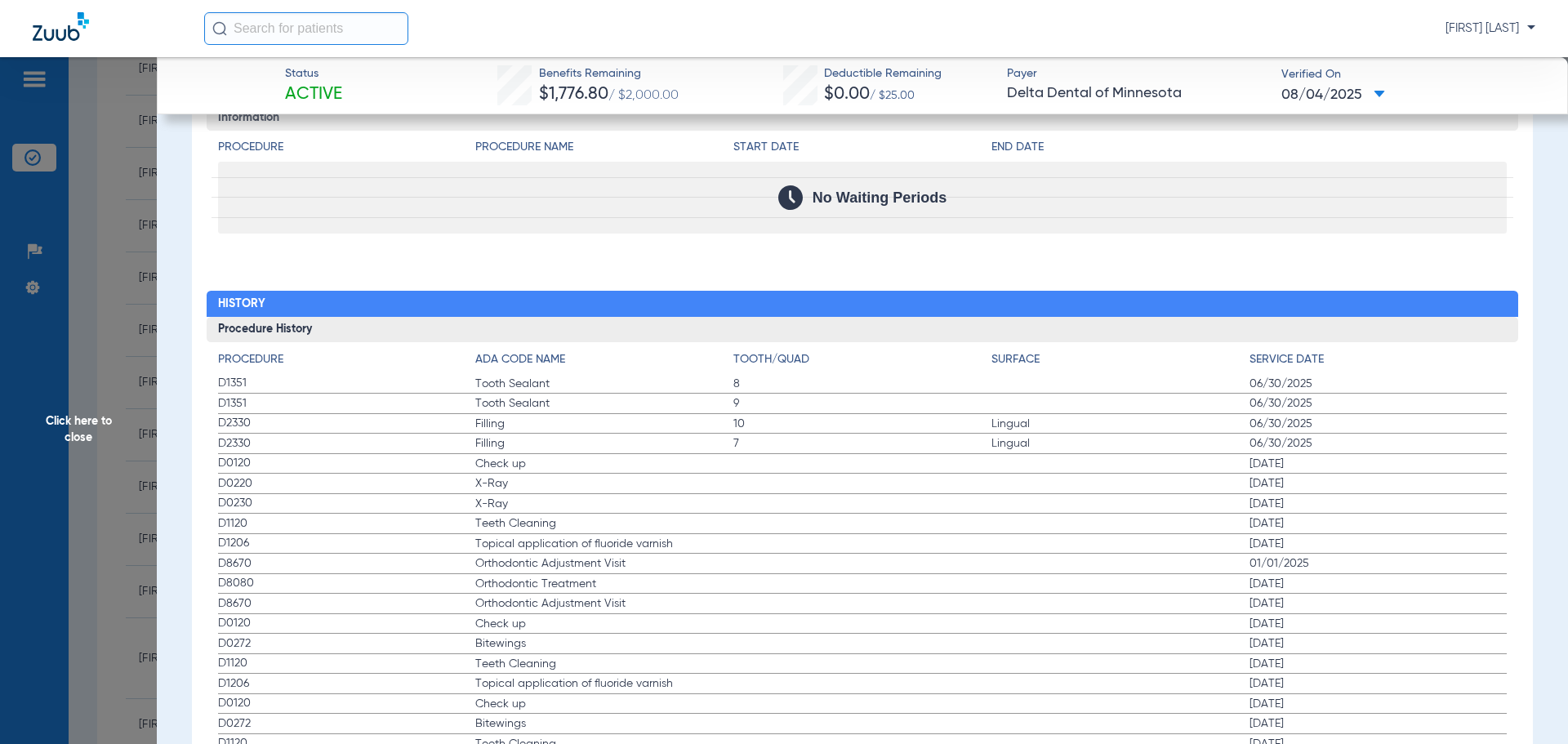 scroll, scrollTop: 2123, scrollLeft: 0, axis: vertical 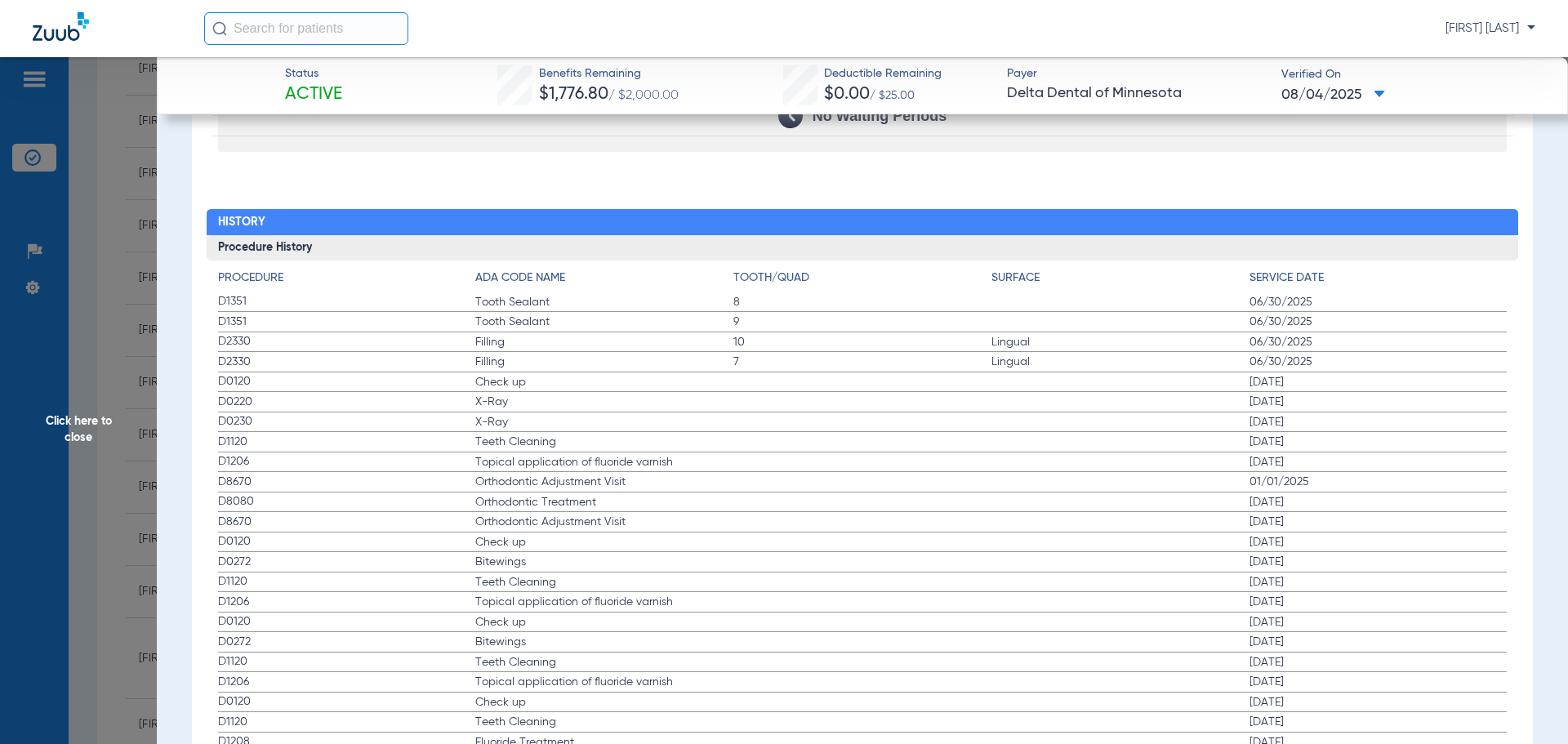 click on "Click here to close" 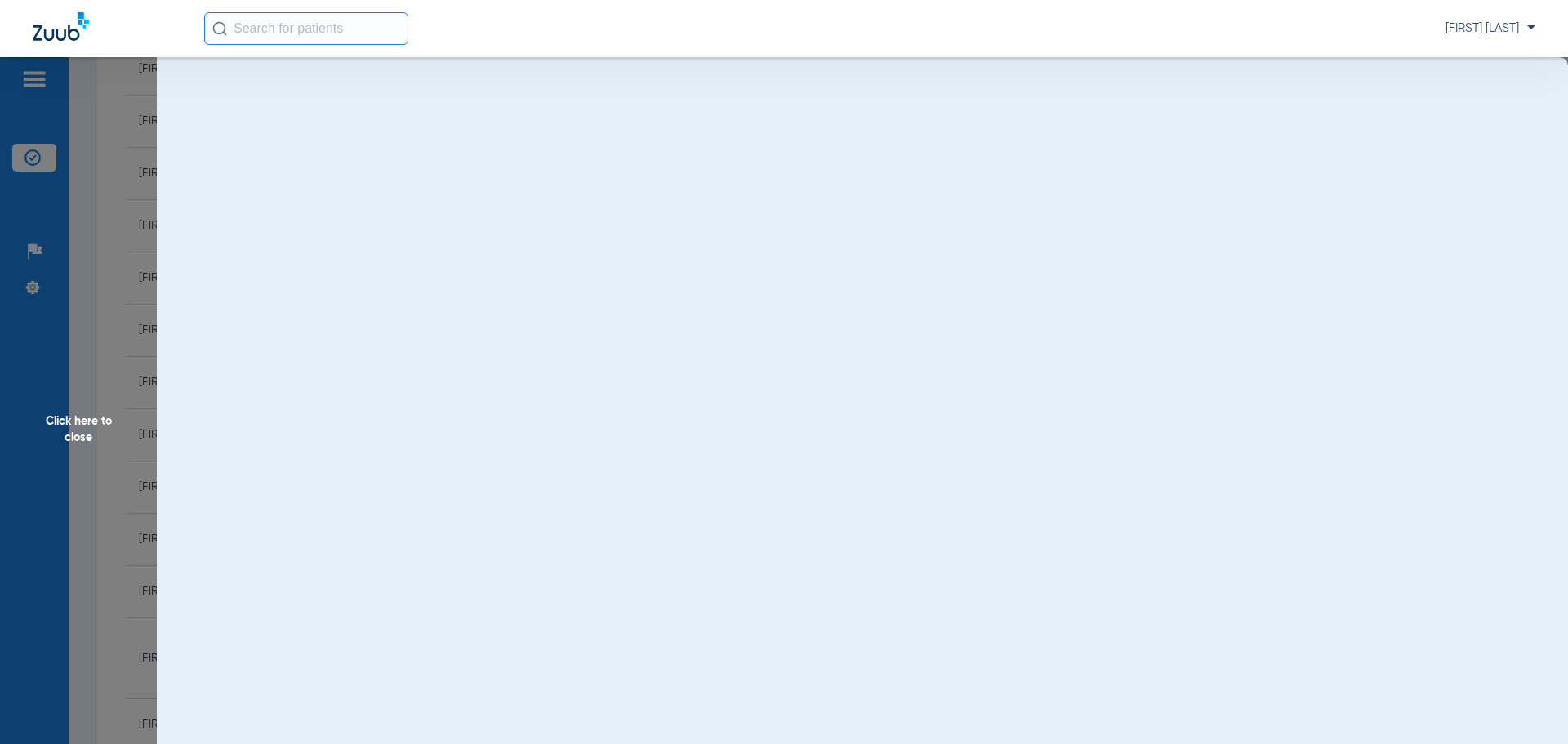 scroll, scrollTop: 0, scrollLeft: 0, axis: both 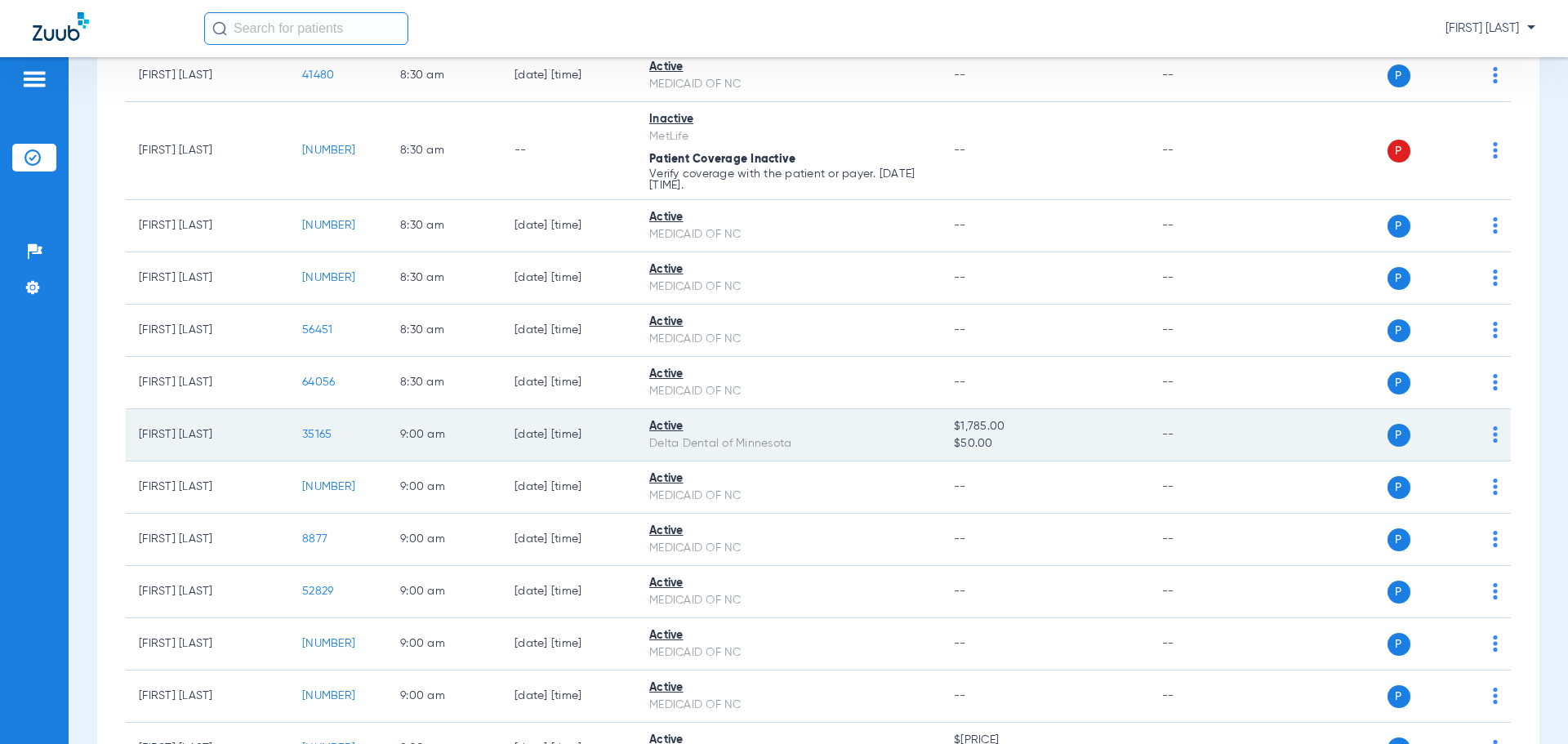 click on "35165" 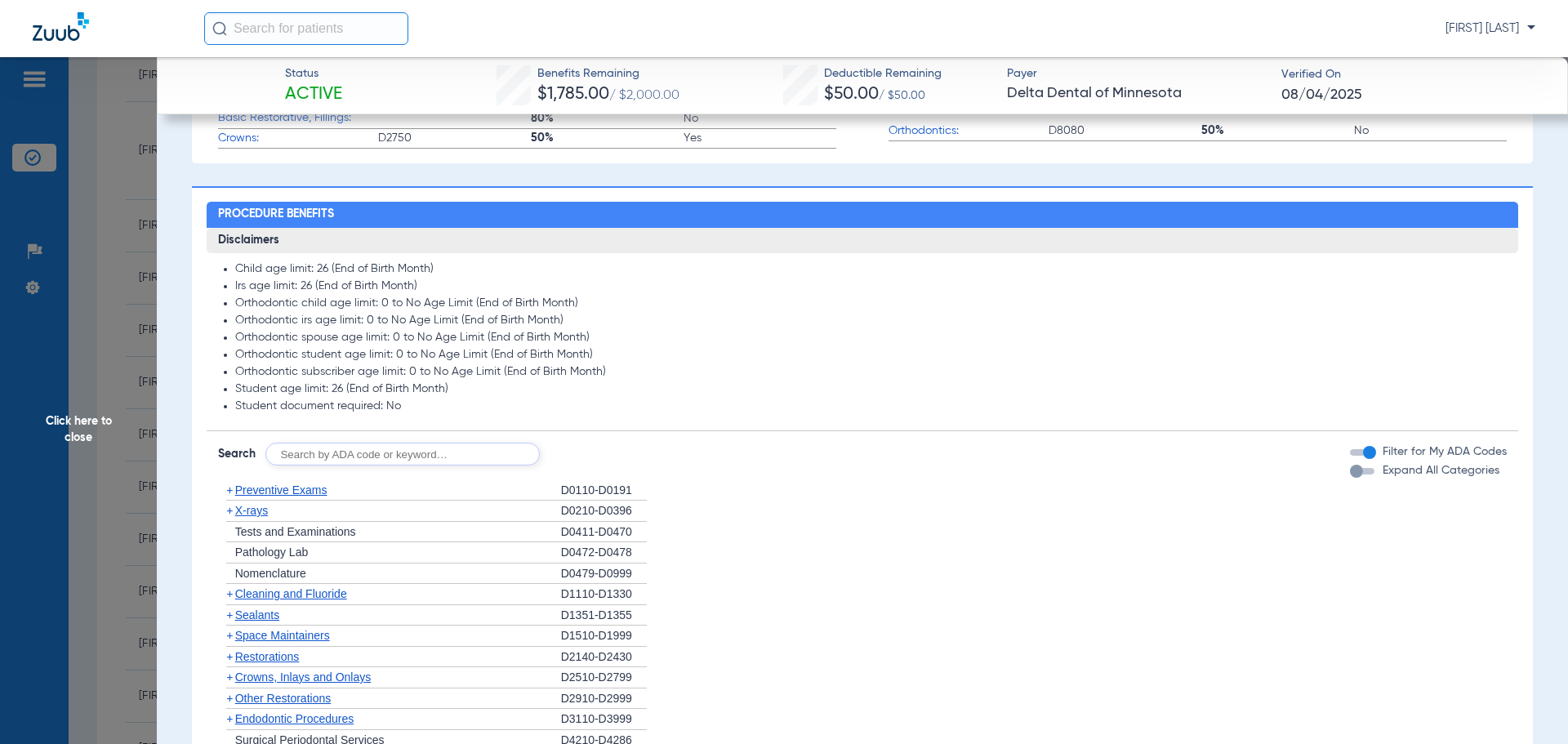scroll, scrollTop: 817, scrollLeft: 0, axis: vertical 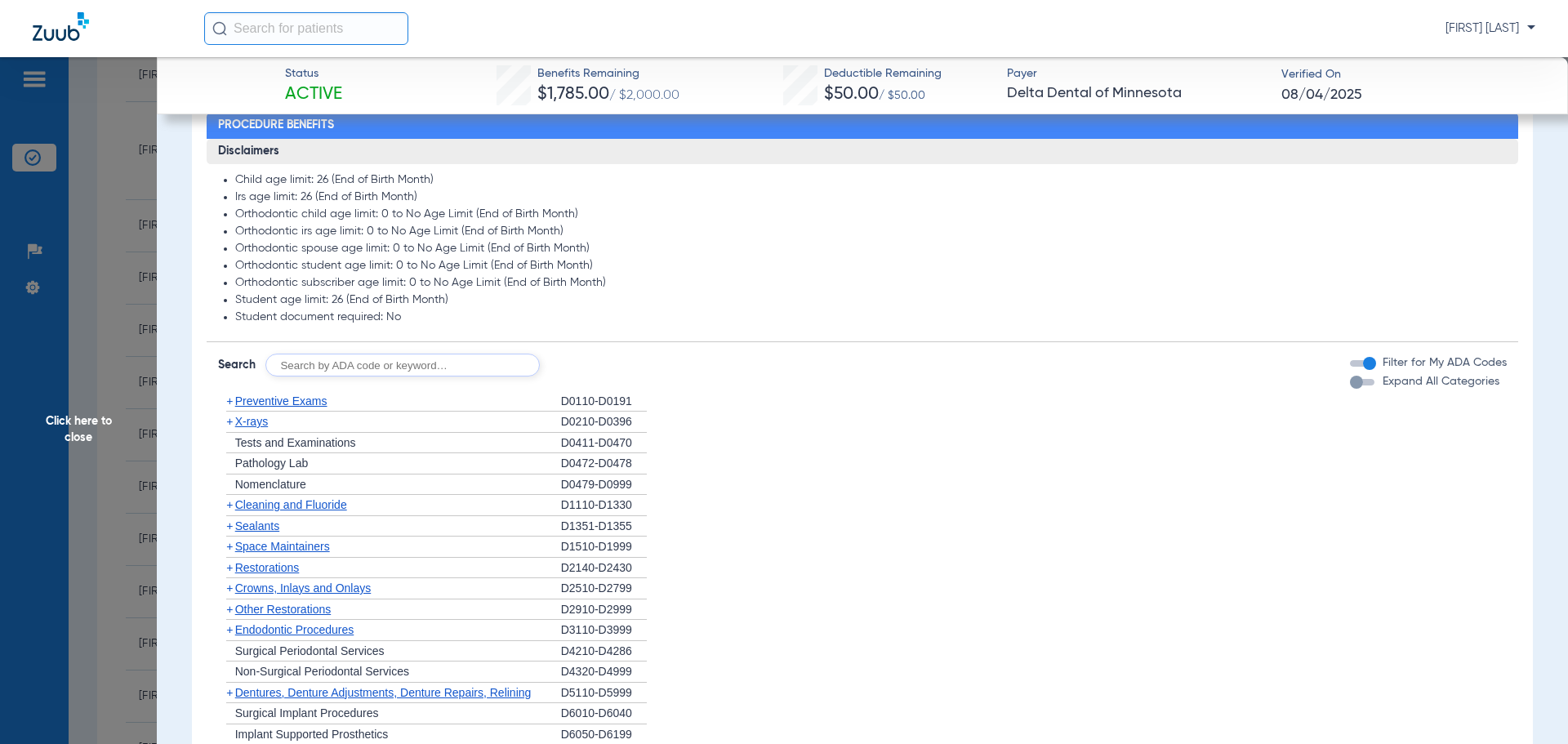 click on "+   X-rays" 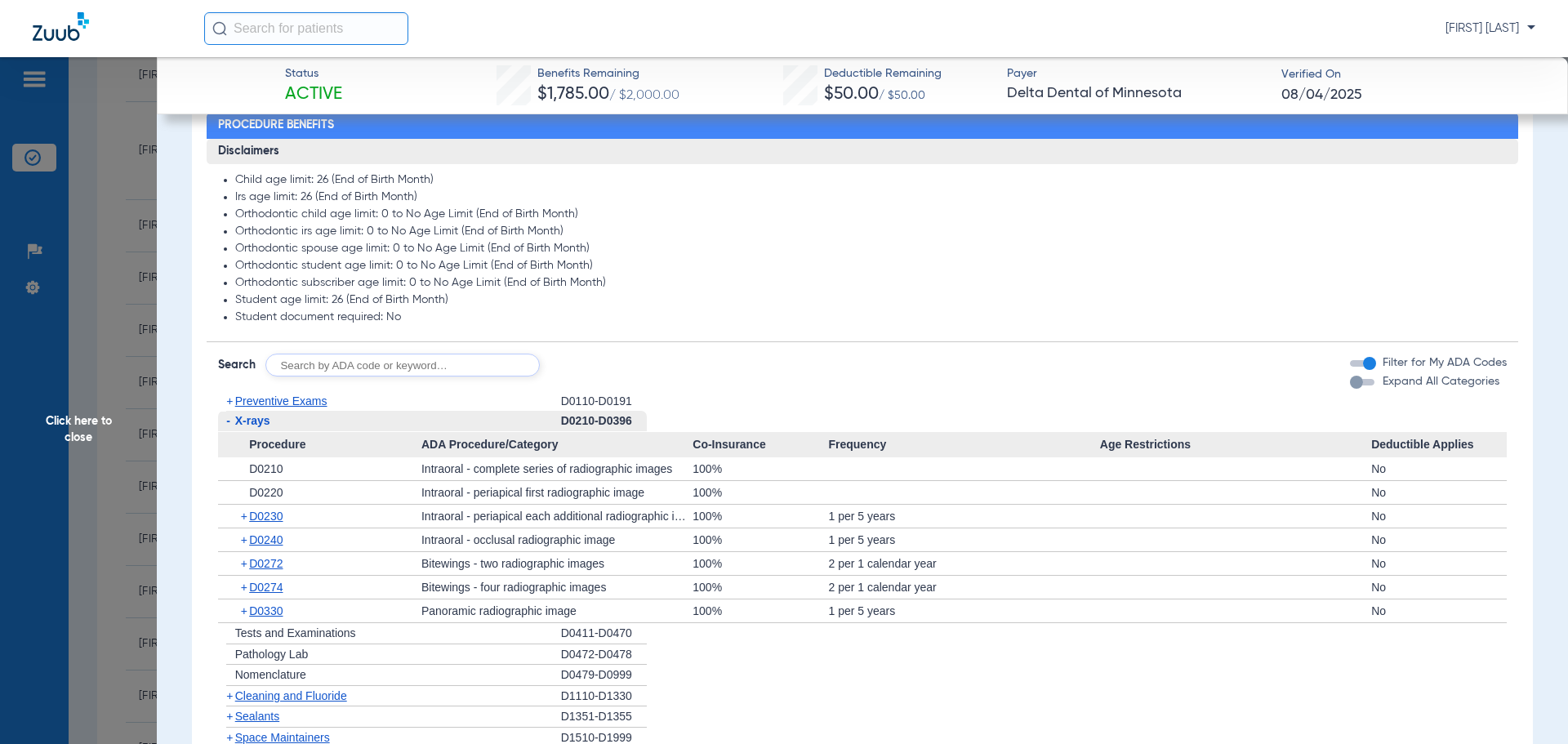 click on "-   X-rays" 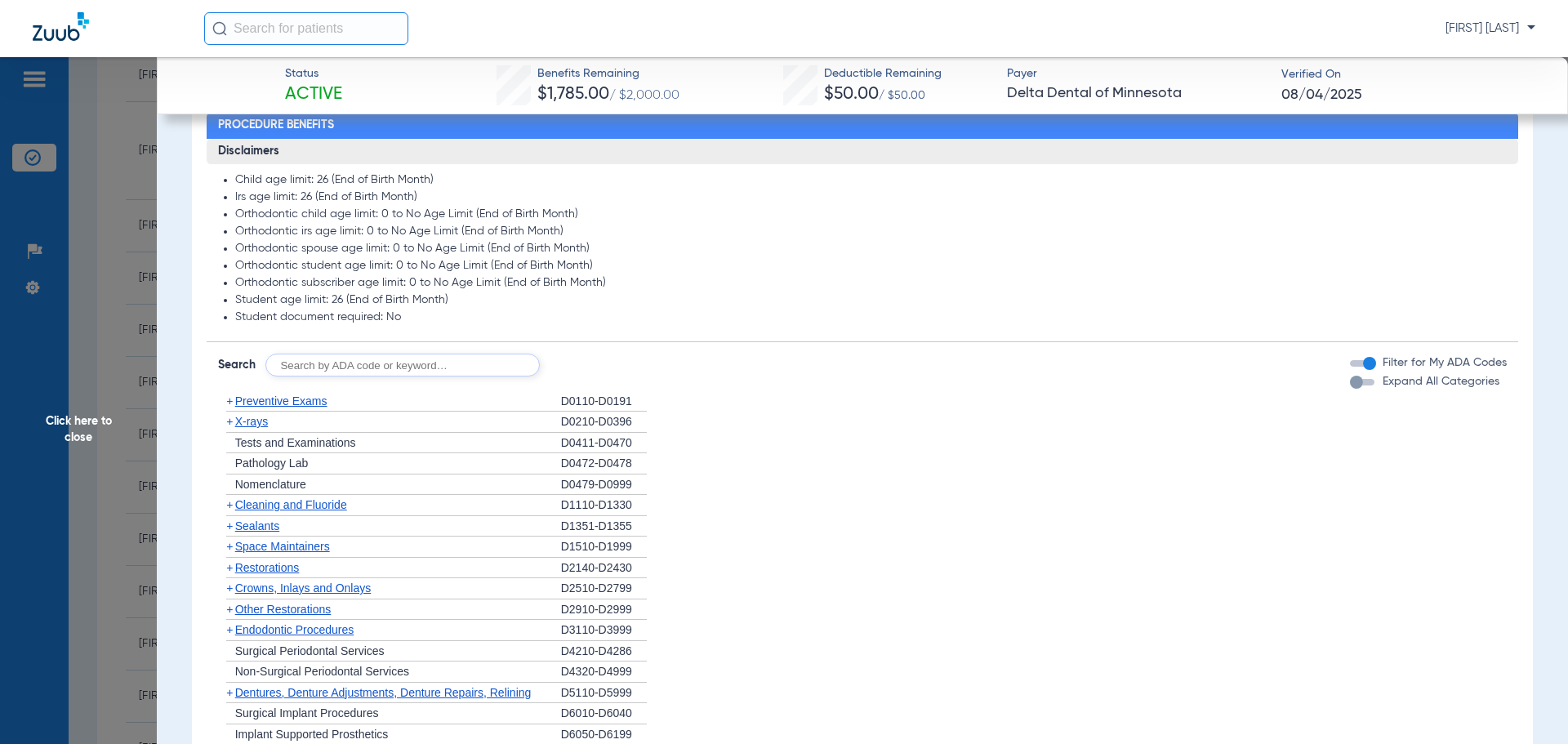 click on "+   Preventive Exams" 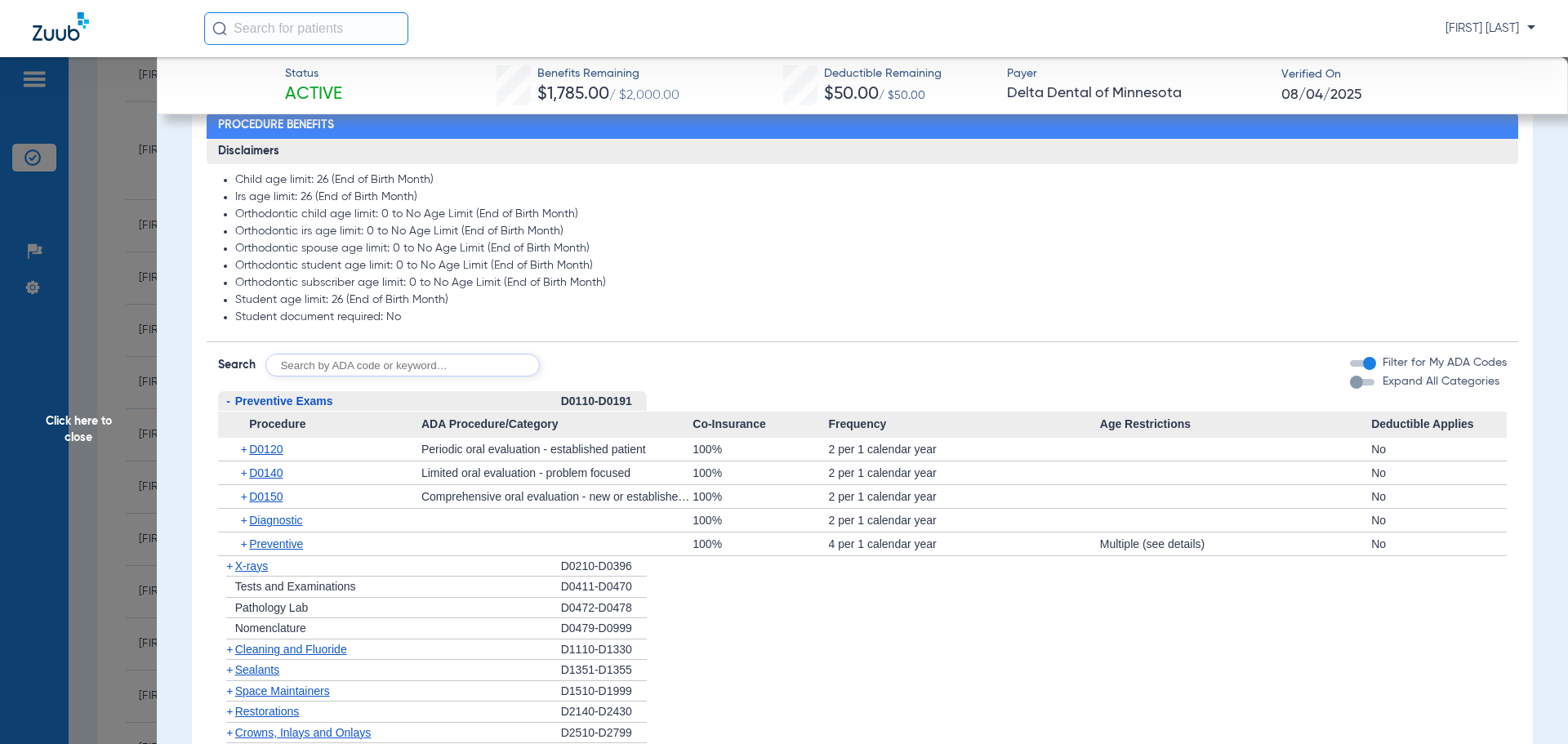 click on "-   Preventive Exams" 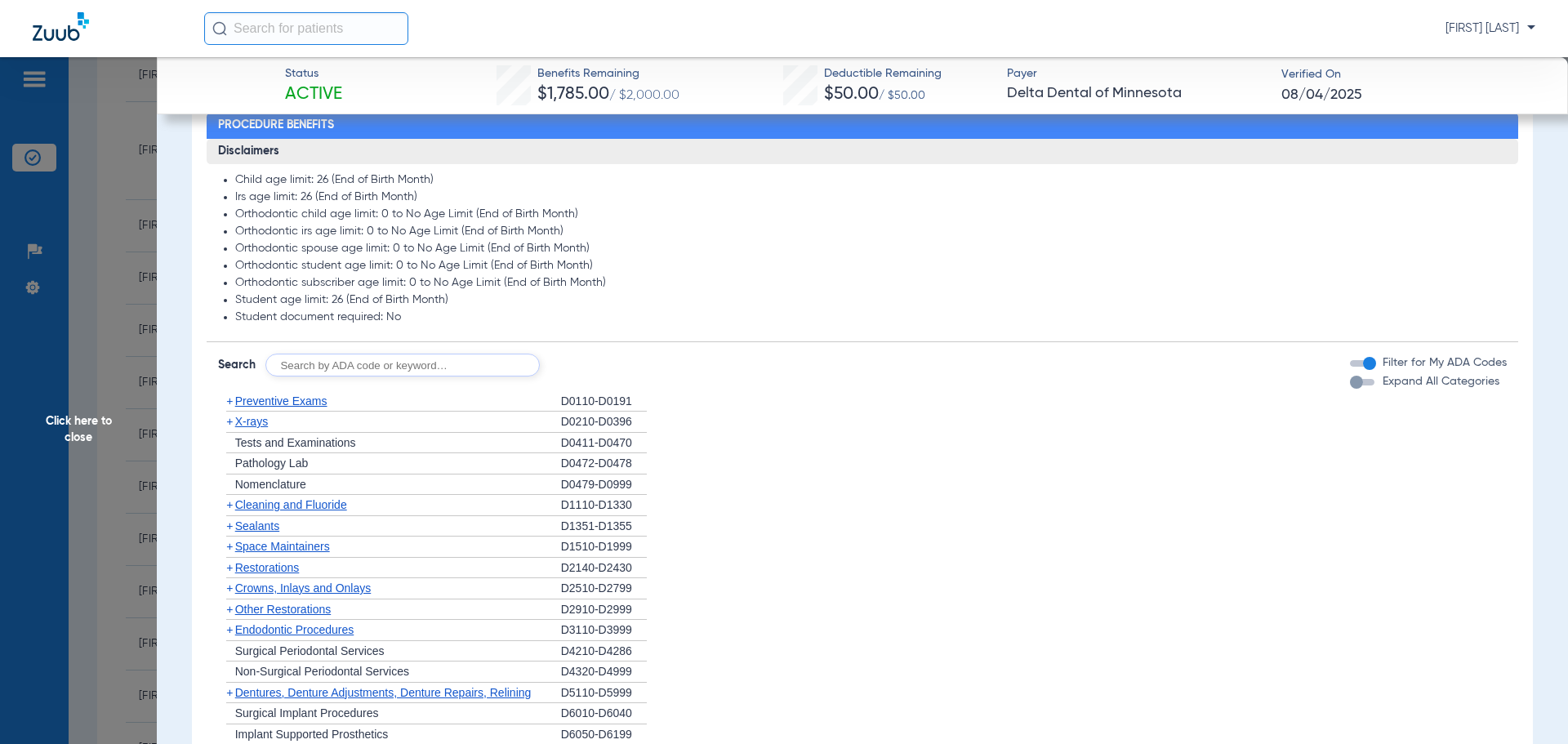 click on "+   Cleaning and Fluoride" 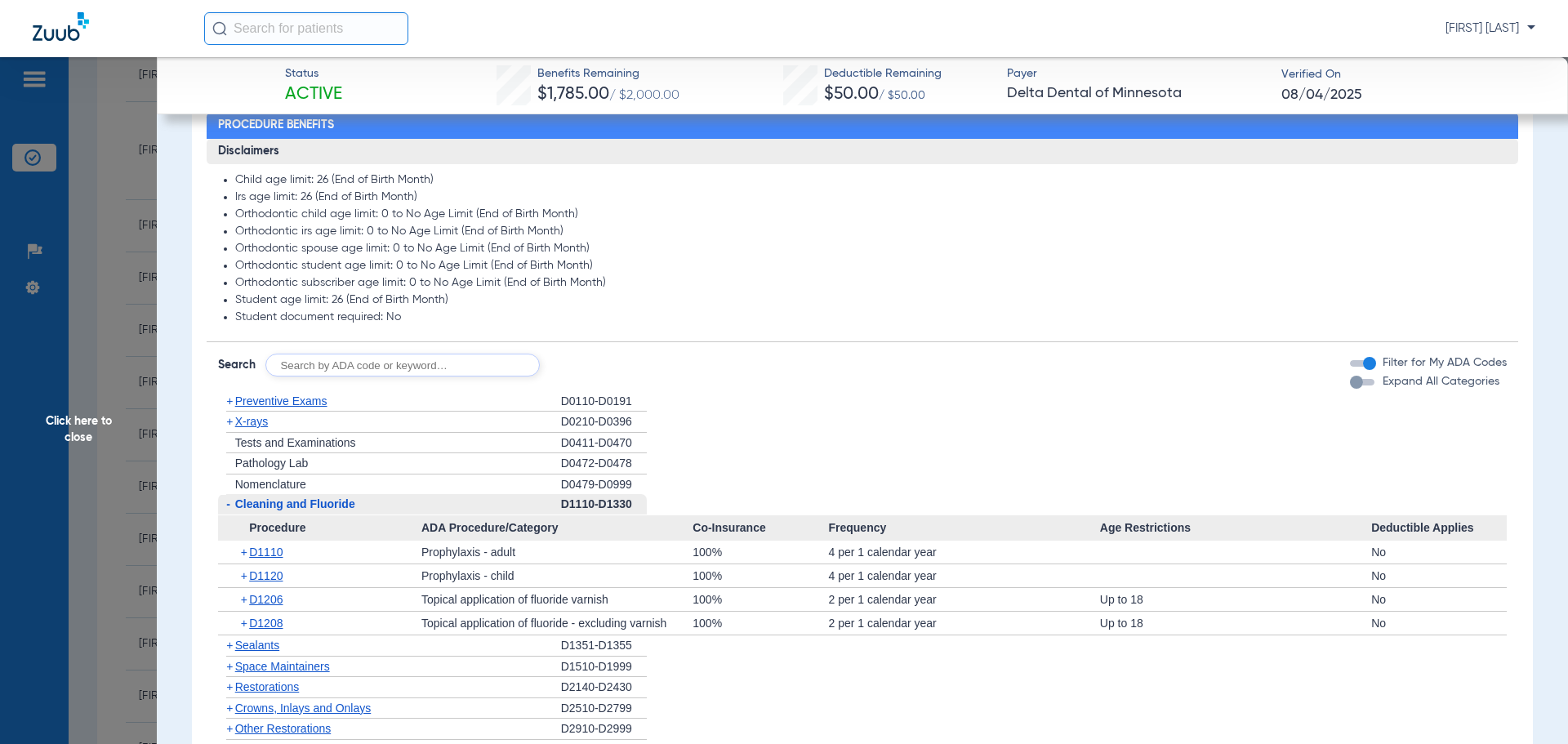 click on "-   Cleaning and Fluoride" 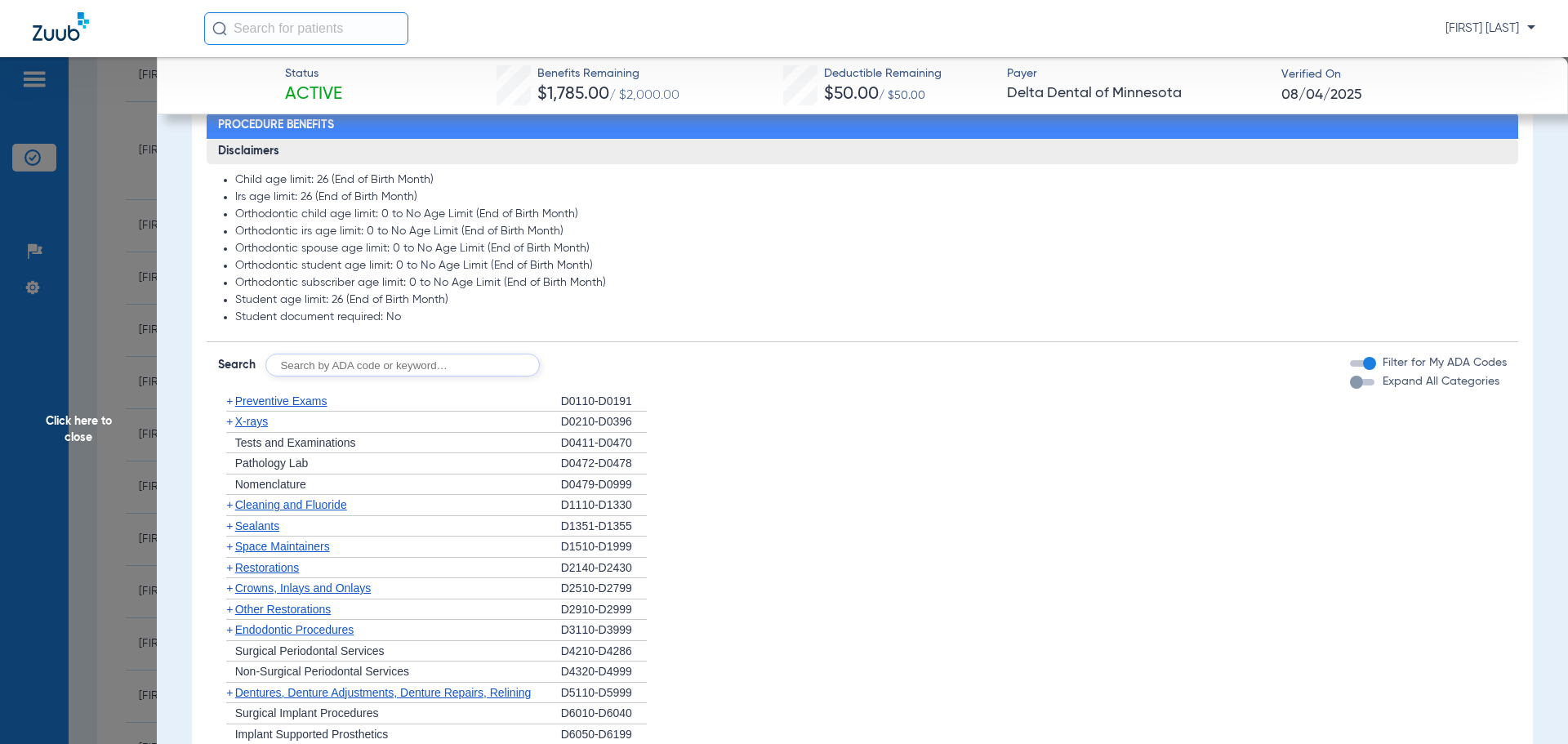 click on "+   Sealants" 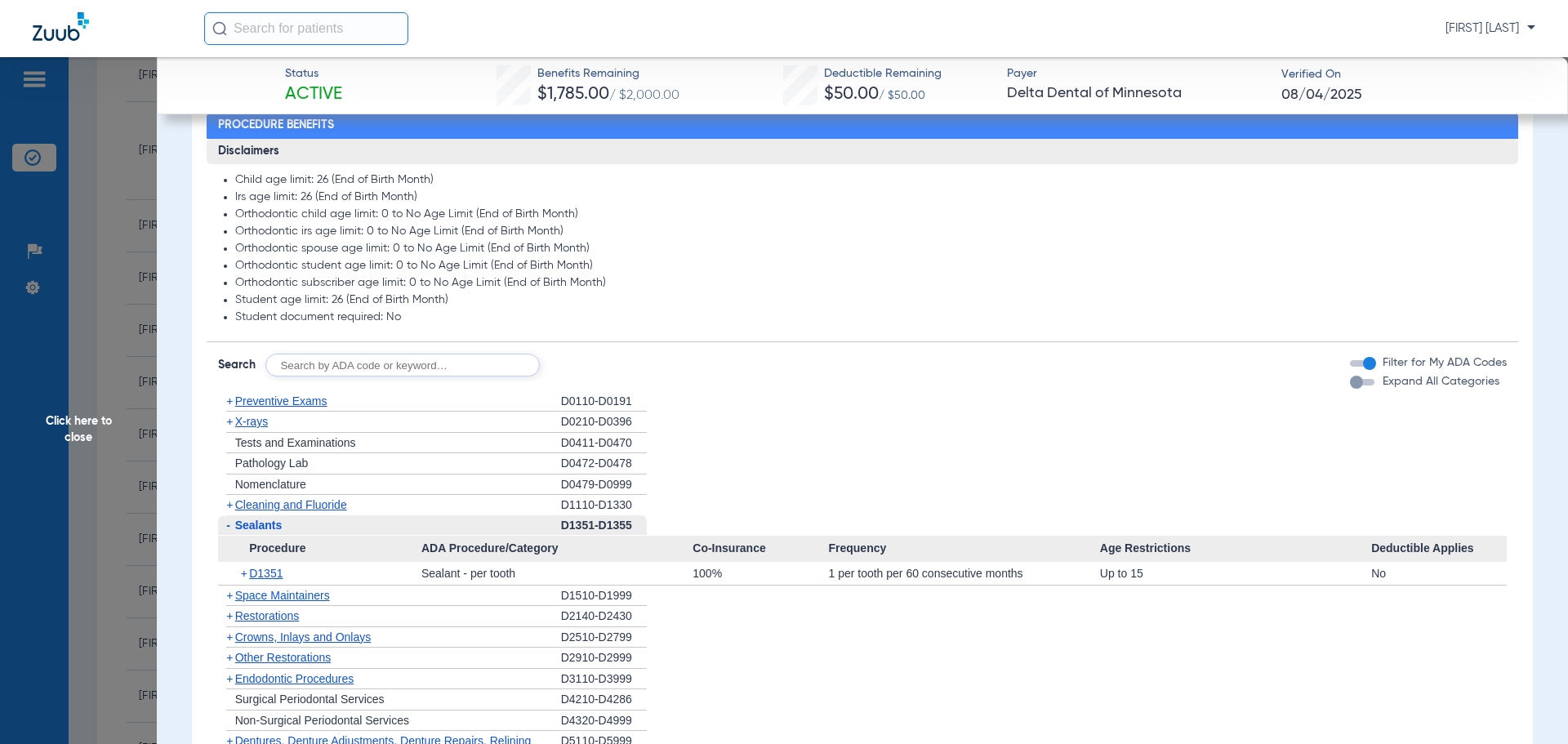 click on "-   Sealants" 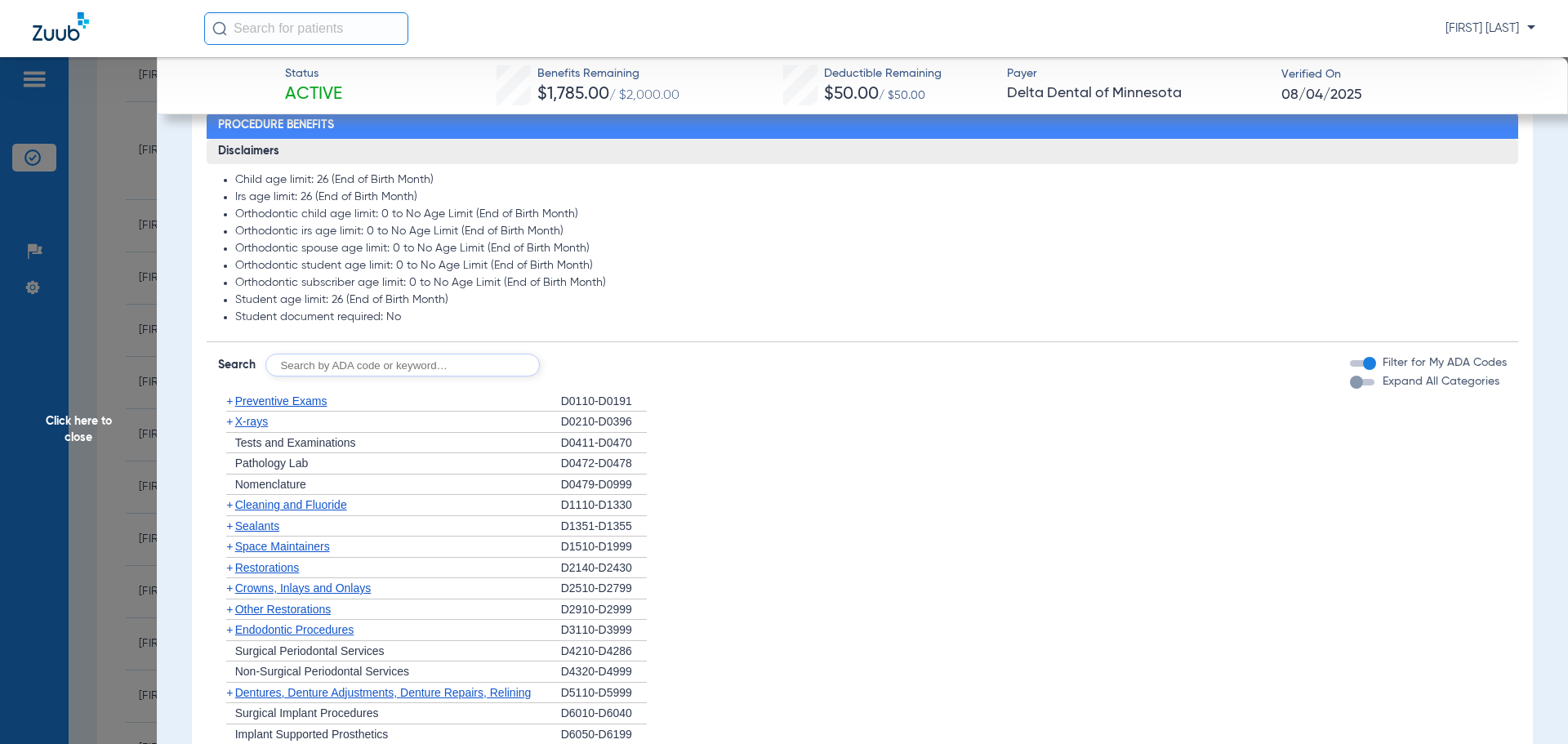 click on "+   Space Maintainers" 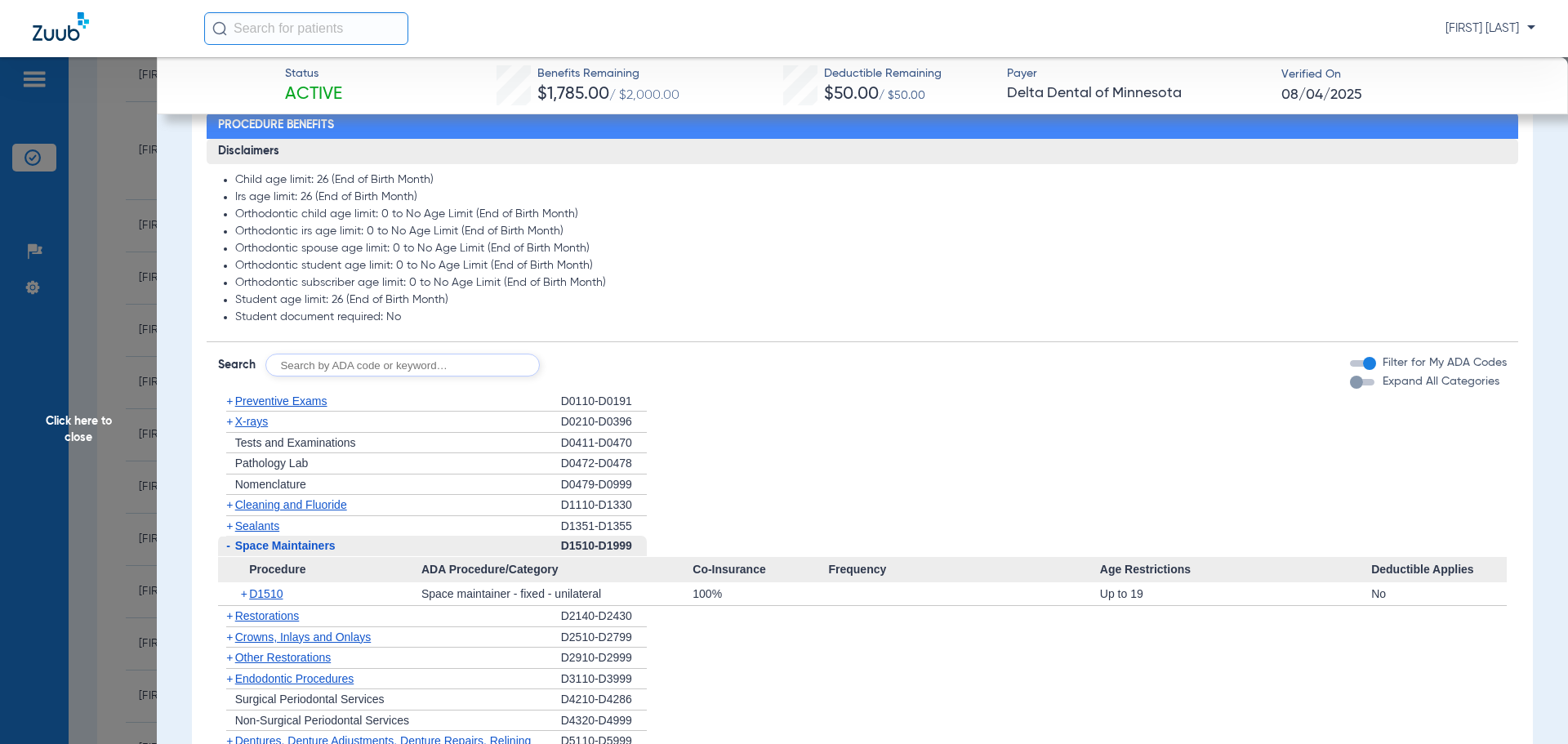 click on "-   Space Maintainers" 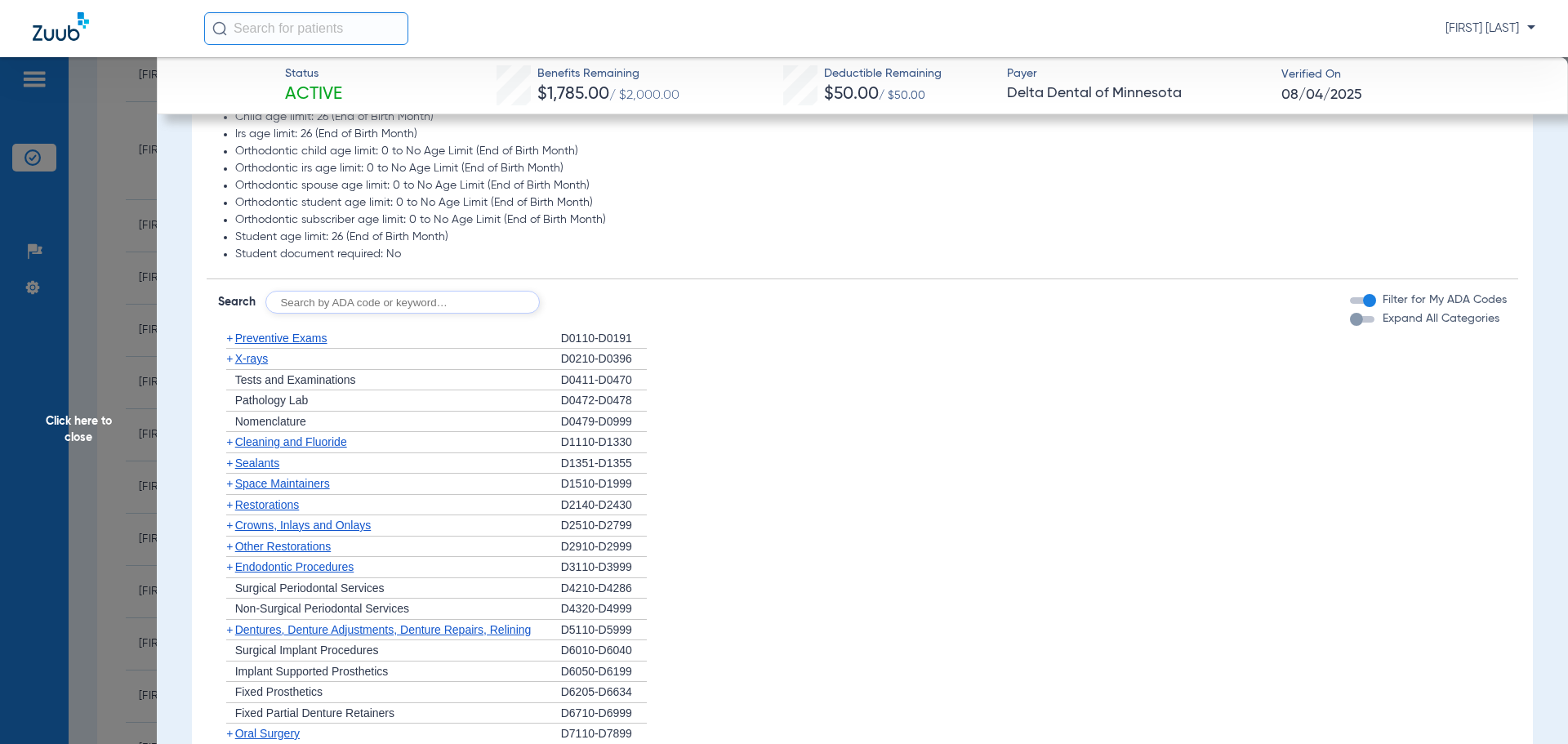 scroll, scrollTop: 898, scrollLeft: 0, axis: vertical 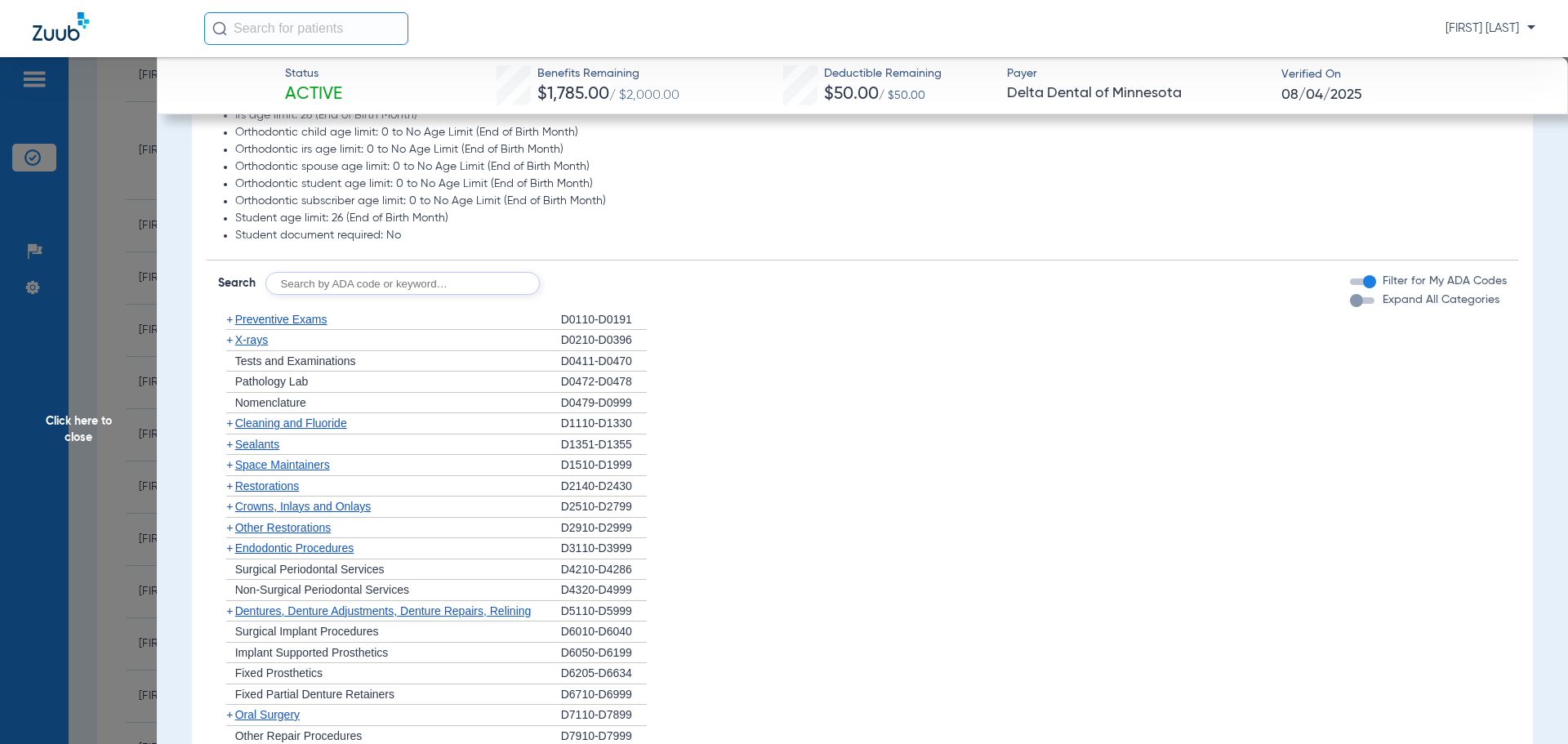 click on "+   Other Restorations" 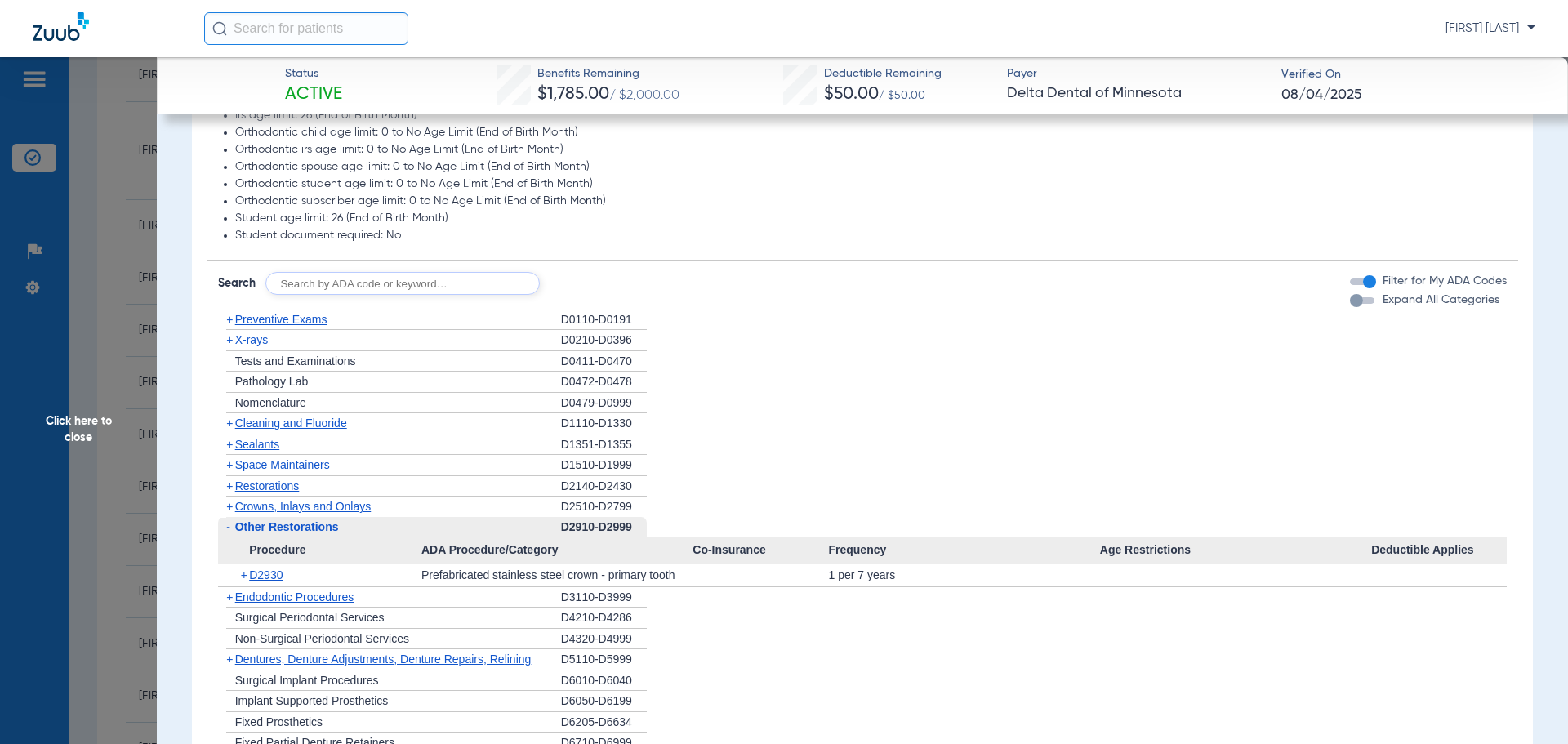 click on "-   Other Restorations" 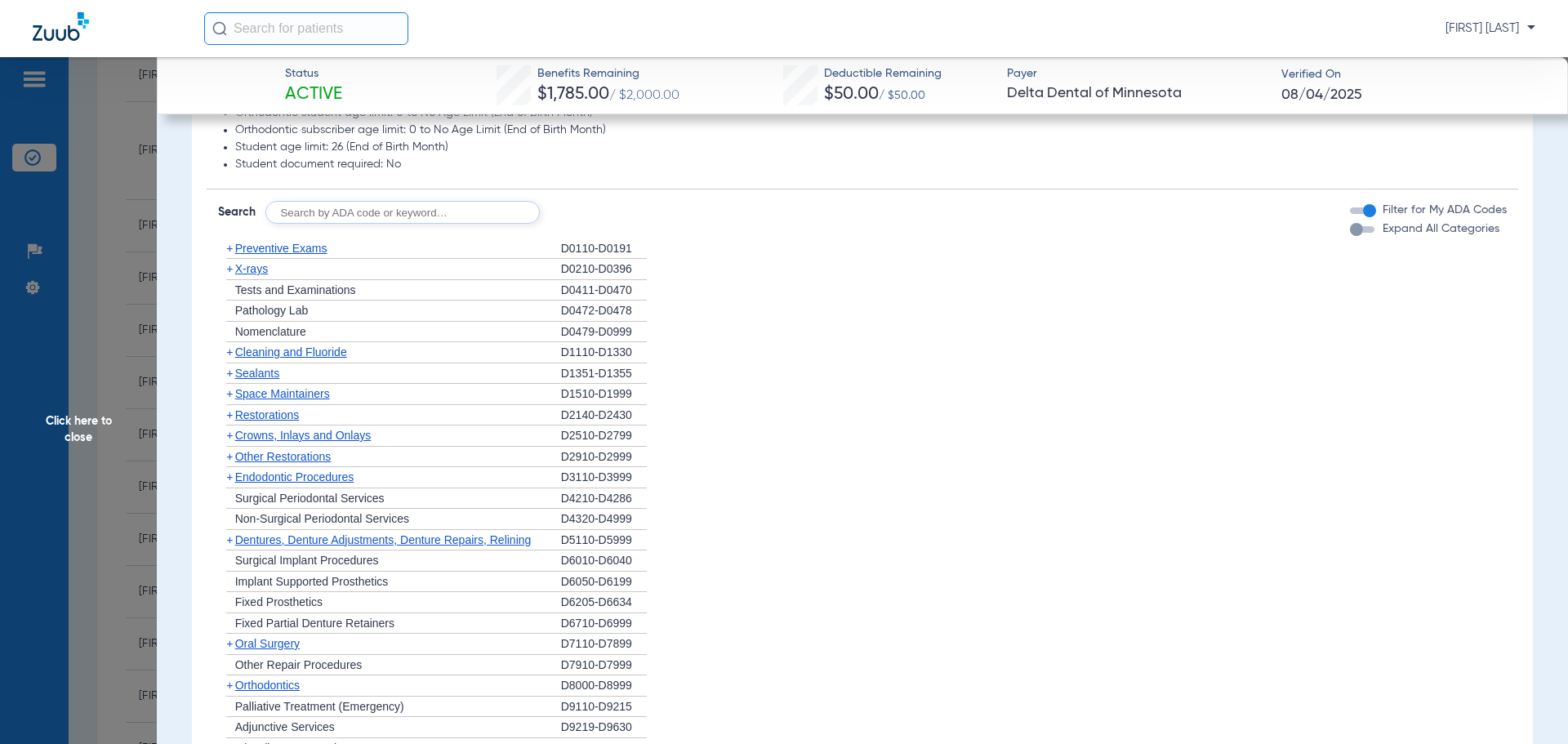 scroll, scrollTop: 980, scrollLeft: 0, axis: vertical 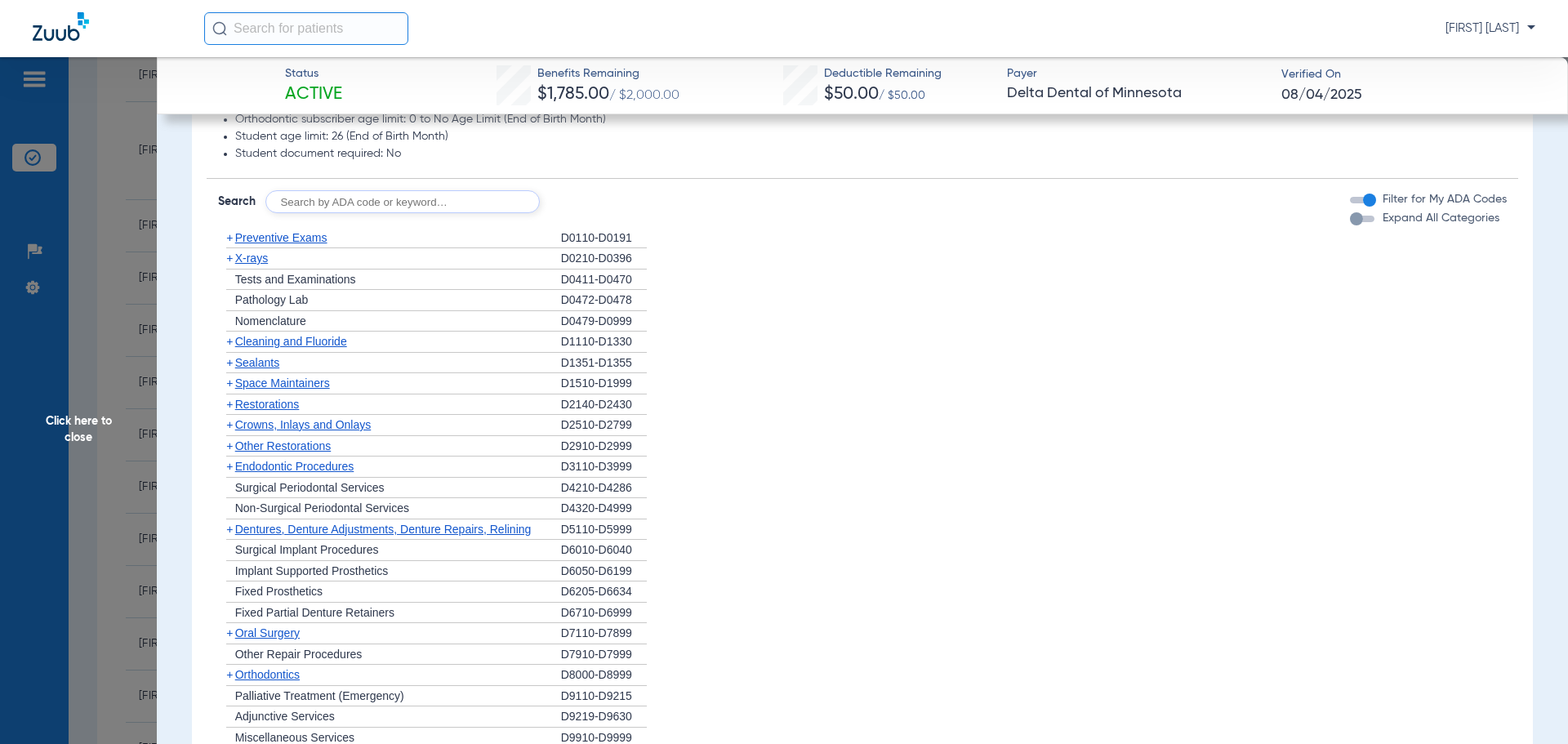 click on "+   Endodontic Procedures" 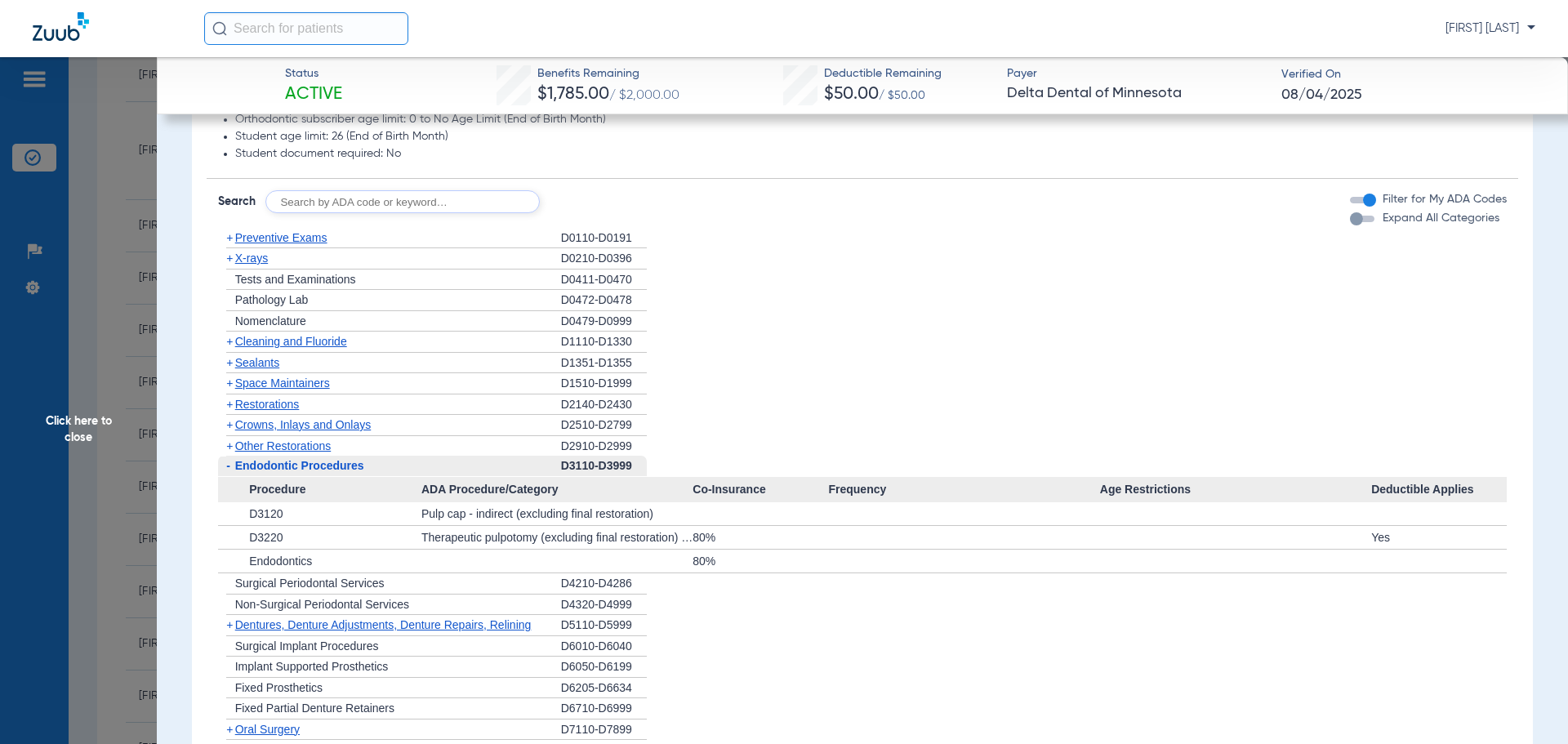 click on "-   Endodontic Procedures" 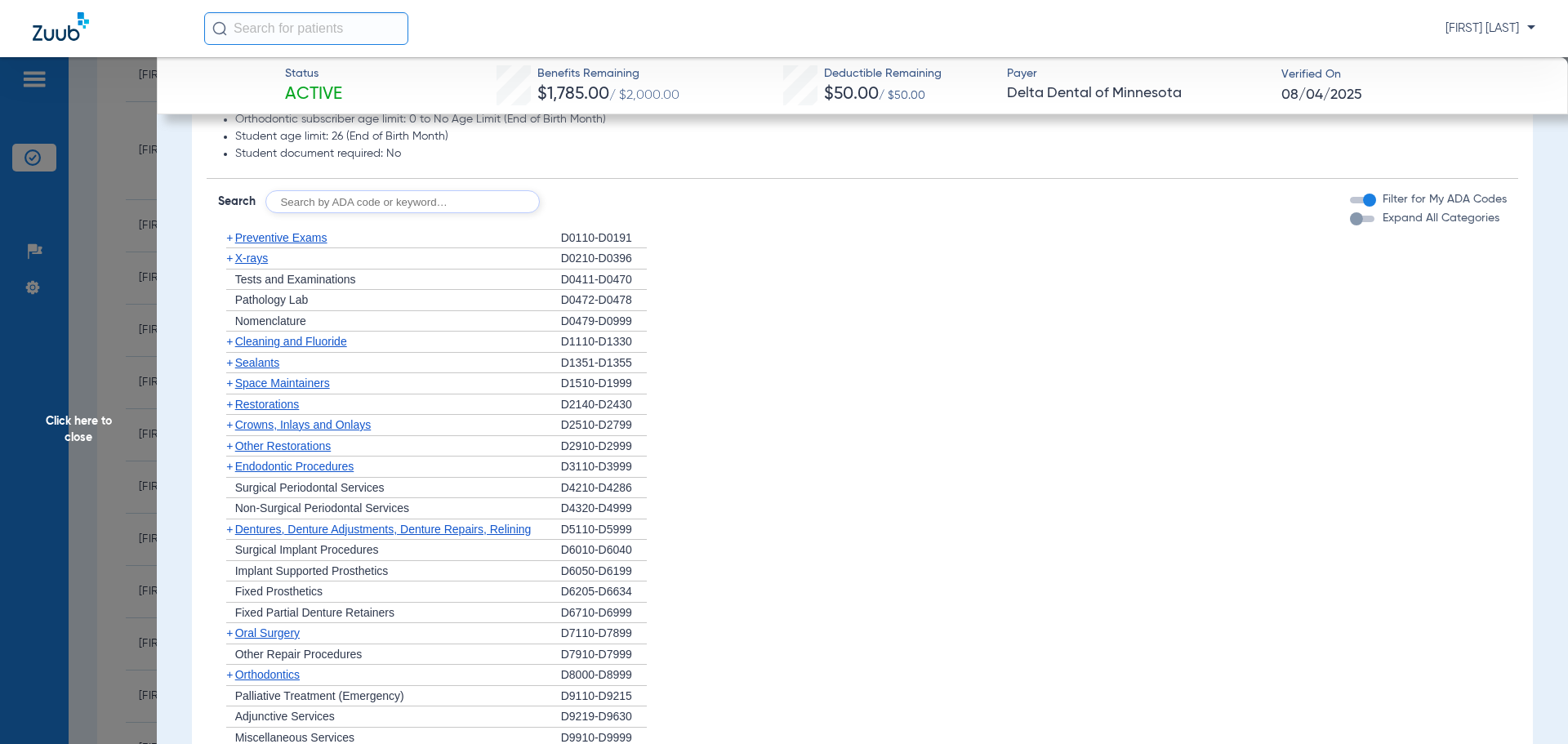 scroll, scrollTop: 1062, scrollLeft: 0, axis: vertical 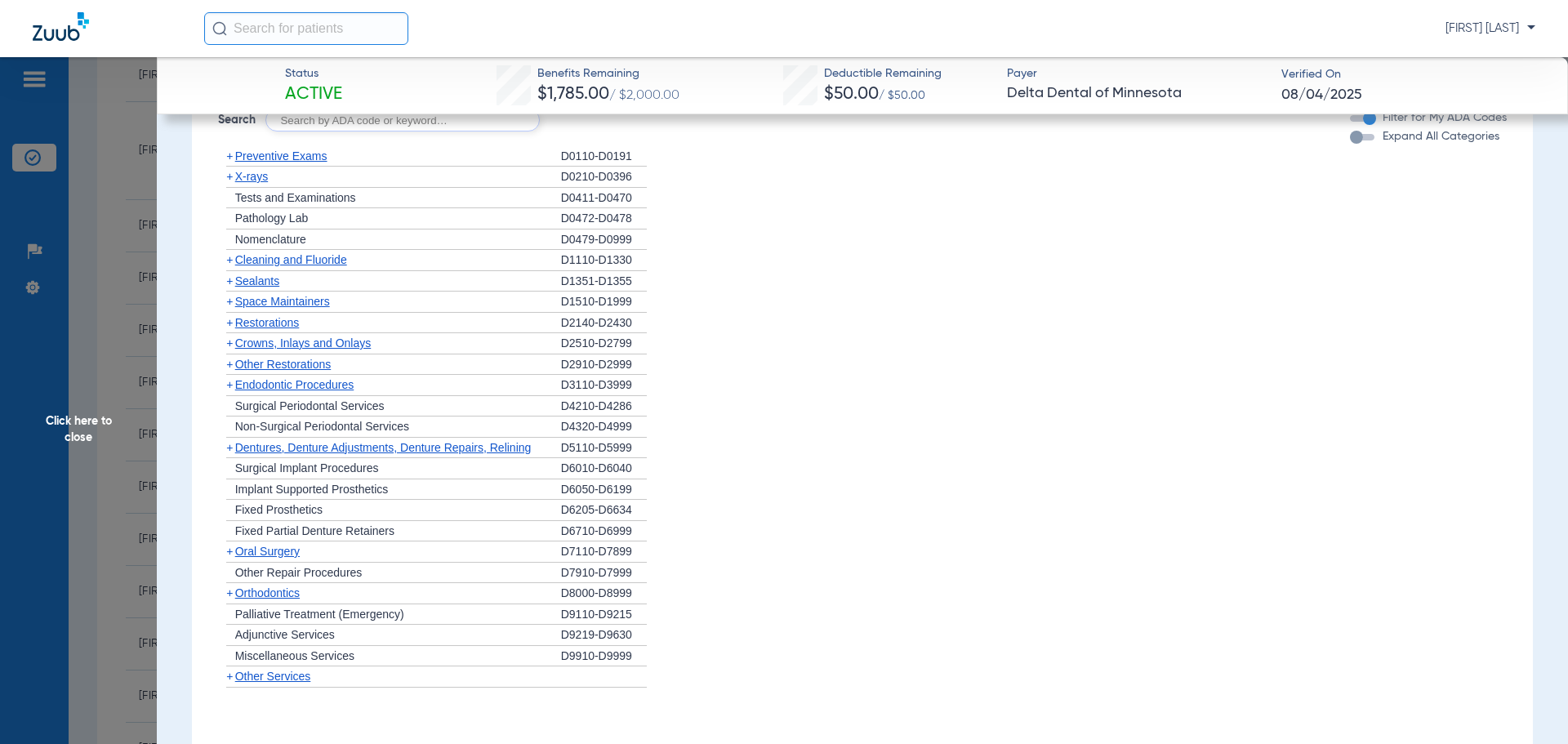 click on "+   Oral Surgery" 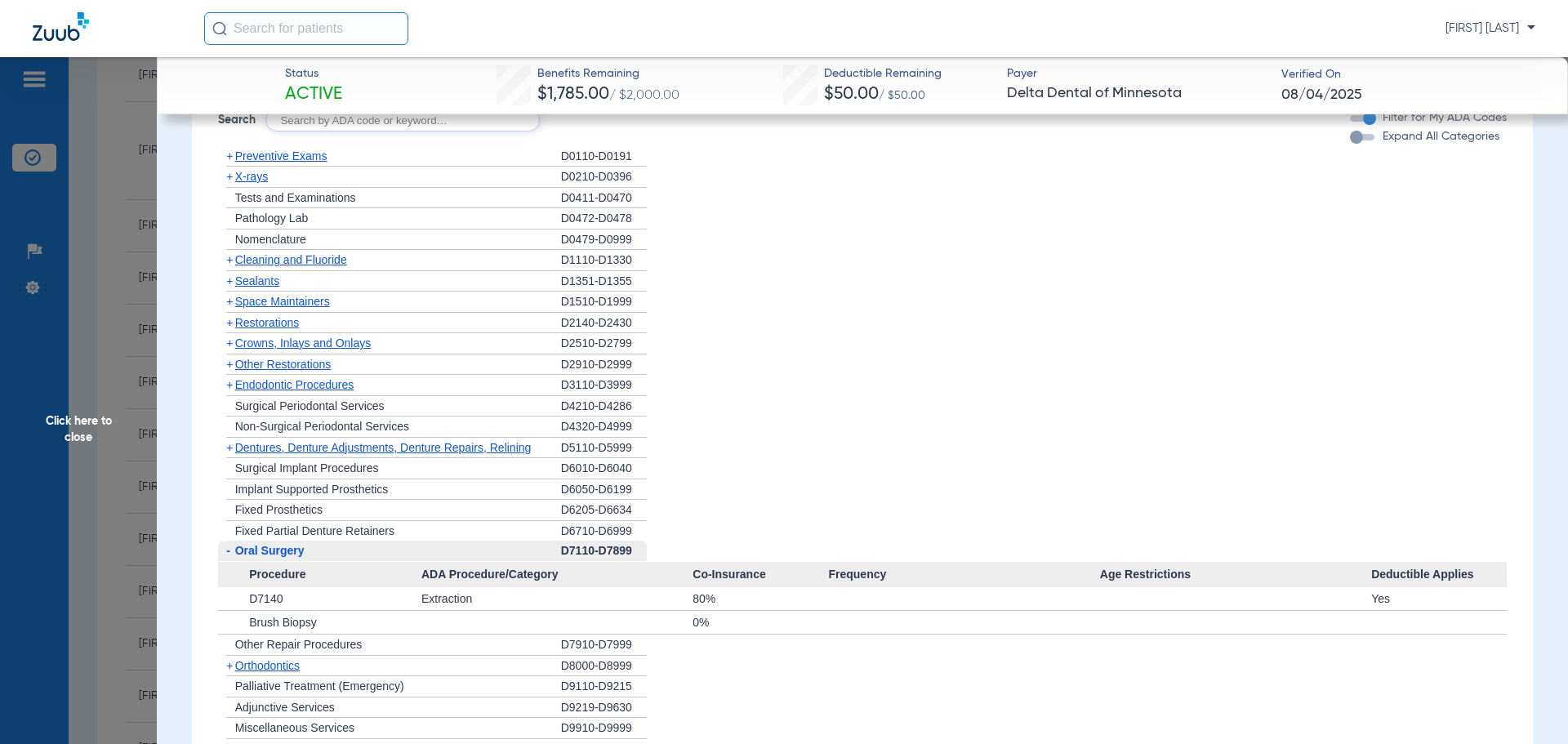 click on "-   Oral Surgery" 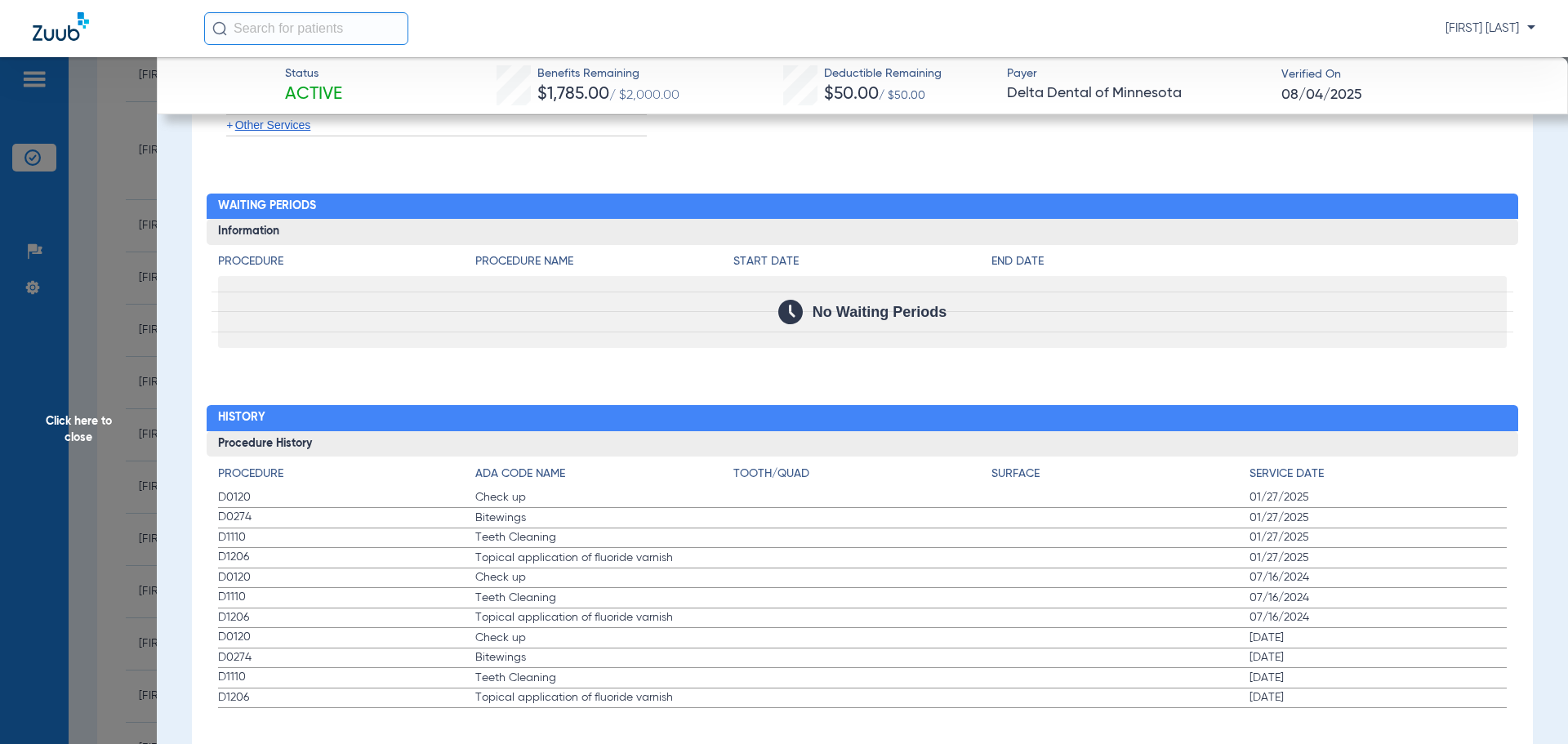 scroll, scrollTop: 1632, scrollLeft: 0, axis: vertical 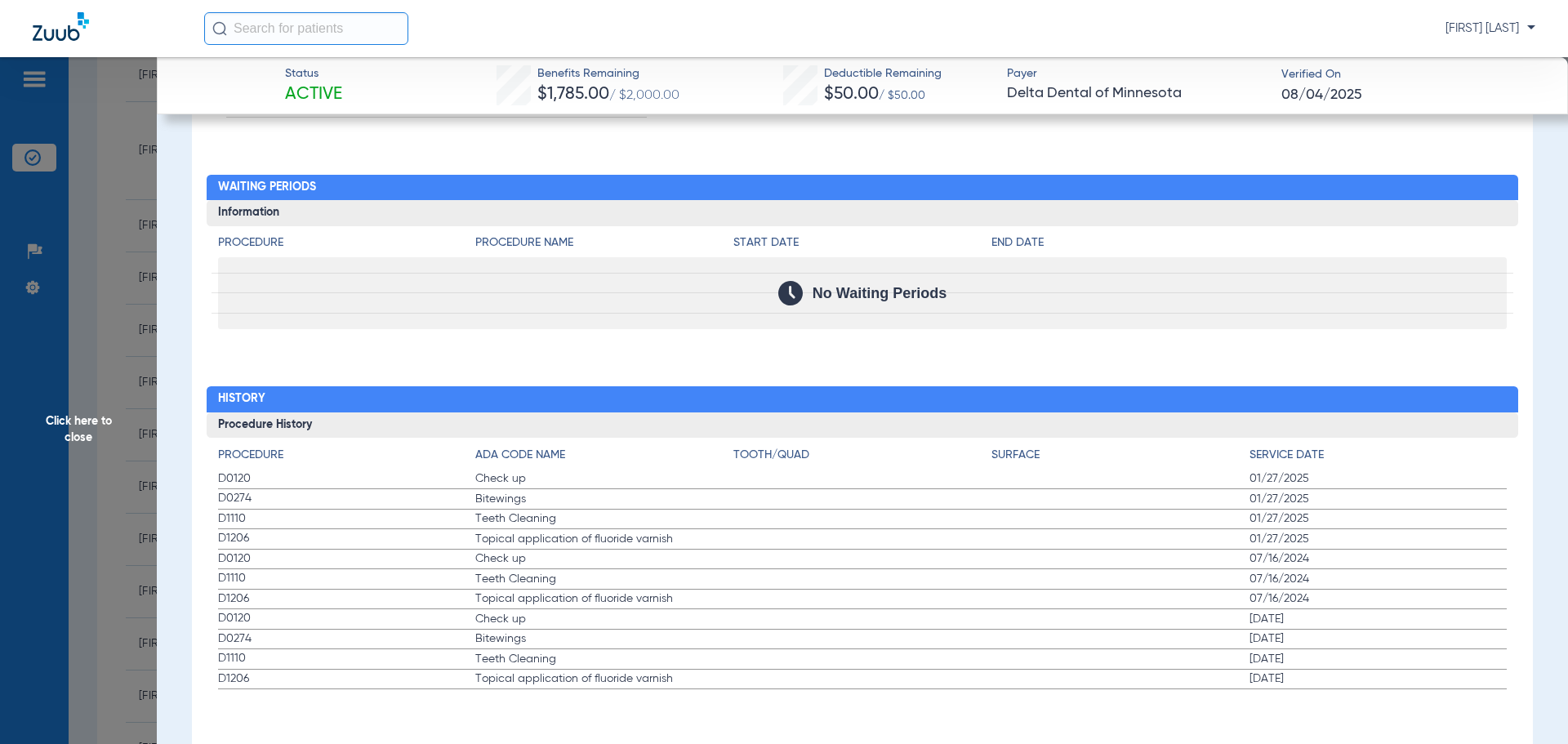 drag, startPoint x: 208, startPoint y: 475, endPoint x: 1369, endPoint y: 537, distance: 1162.6543 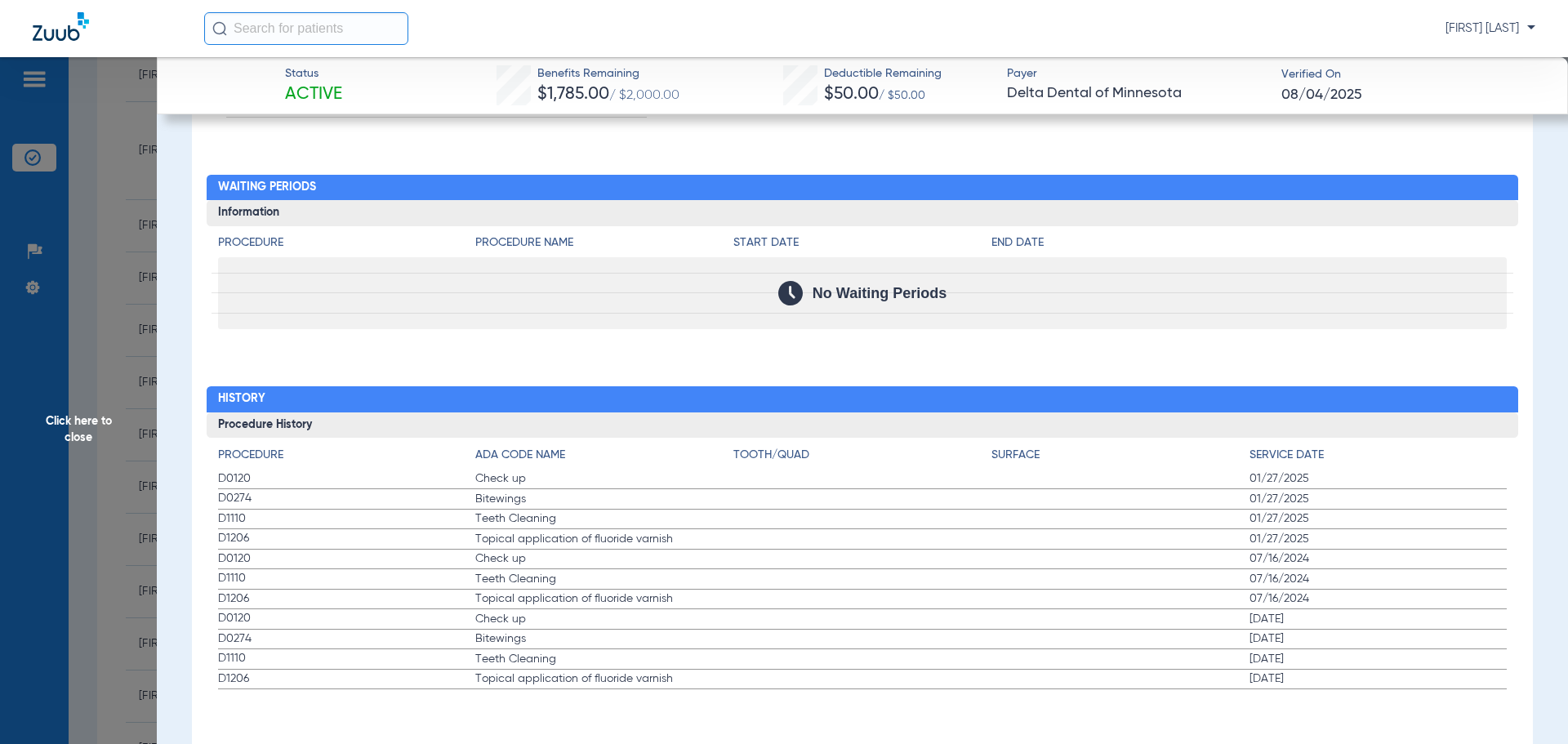 click on "Procedure ADA Code Name Tooth/Quad Surface Service Date D0120 Check up 01/27/2025 D0274 Bitewings 01/27/2025 D1110 Teeth Cleaning 01/27/2025 D1206 Topical application of fluoride varnish 01/27/2025 D0120 Check up 07/16/2024 D1110 Teeth Cleaning 07/16/2024 D1206 Topical application of fluoride varnish 07/16/2024 D0120 Check up 12/18/2023 D0274 Bitewings 12/18/2023 D1110 Teeth Cleaning 12/18/2023 D1206 Topical application of fluoride varnish 12/18/2023" 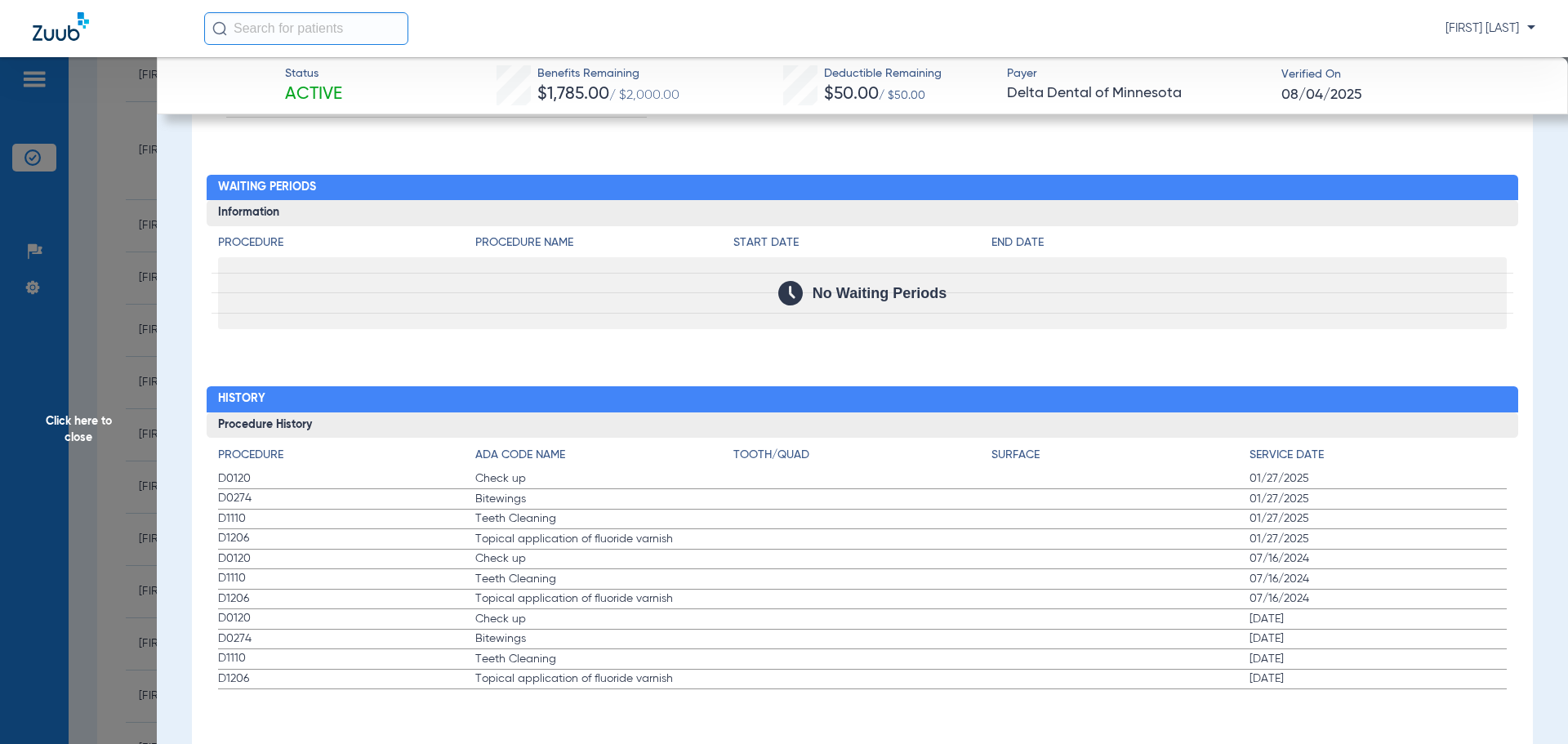 drag, startPoint x: 203, startPoint y: 482, endPoint x: 1311, endPoint y: 540, distance: 1109.517 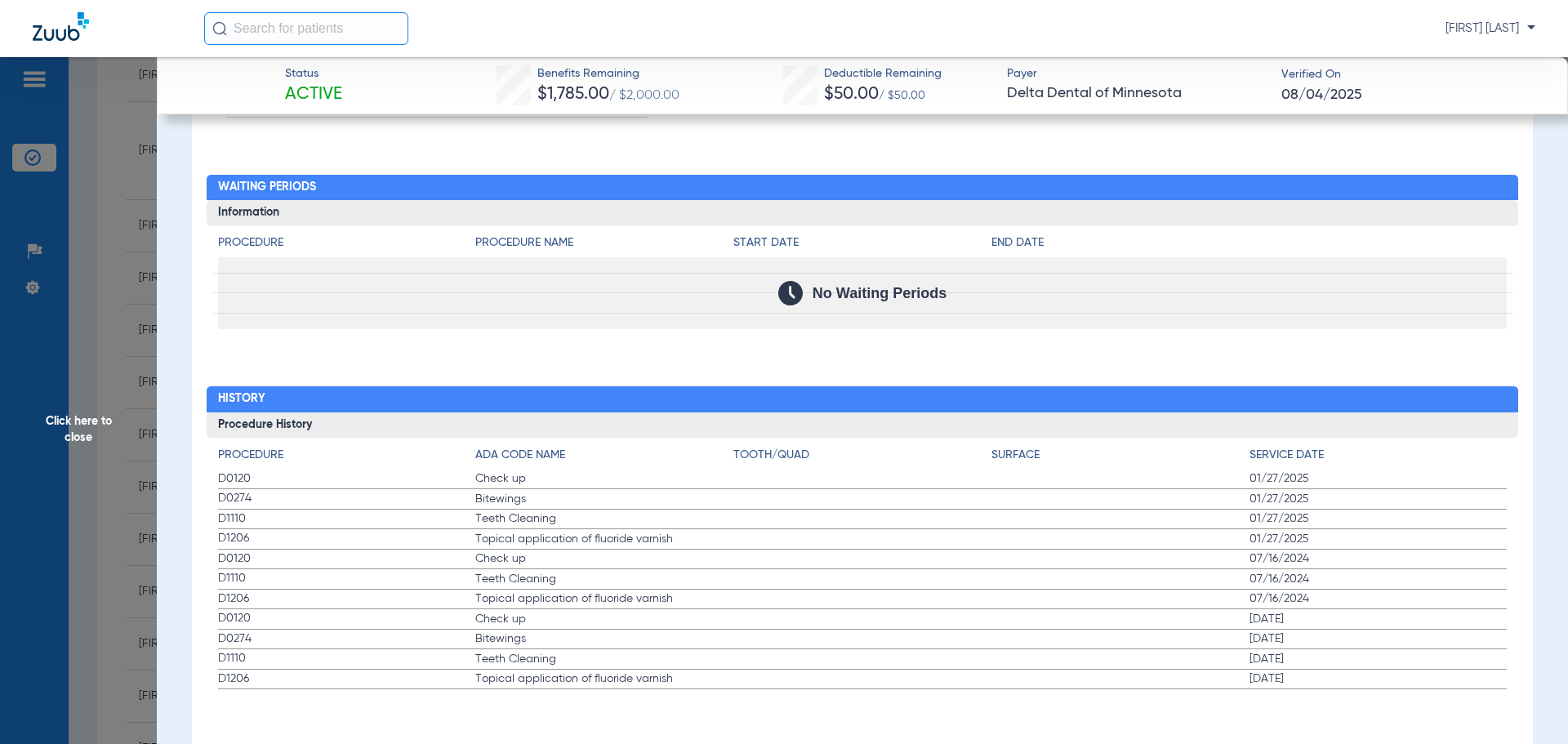 click on "Procedure Benefits Disclaimers Child age limit: 26 (End of Birth Month) Irs age limit: 26 (End of Birth Month) Orthodontic child age limit: 0 to No Age Limit (End of Birth Month) Orthodontic irs age limit: 0 to No Age Limit (End of Birth Month) Orthodontic spouse age limit: 0 to No Age Limit (End of Birth Month) Orthodontic student age limit: 0 to No Age Limit (End of Birth Month) Orthodontic subscriber age limit: 0 to No Age Limit (End of Birth Month) Student age limit: 26 (End of Birth Month) Student document required: No Search  Filter for My ADA Codes   Expand All Categories   +   Preventive Exams   D0110-D0191   +   X-rays   D0210-D0396   +   Tests and Examinations   D0411-D0470   +   Pathology Lab   D0472-D0478   +   Nomenclature   D0479-D0999   +   Cleaning and Fluoride   D1110-D1330   +   Sealants   D1351-D1355   +   Space Maintainers   D1510-D1999   +   Restorations   D2140-D2430   +   Crowns, Inlays and Onlays   D2510-D2799   +   Other Restorations   D2910-D2999   +   Endodontic Procedures   +   +" 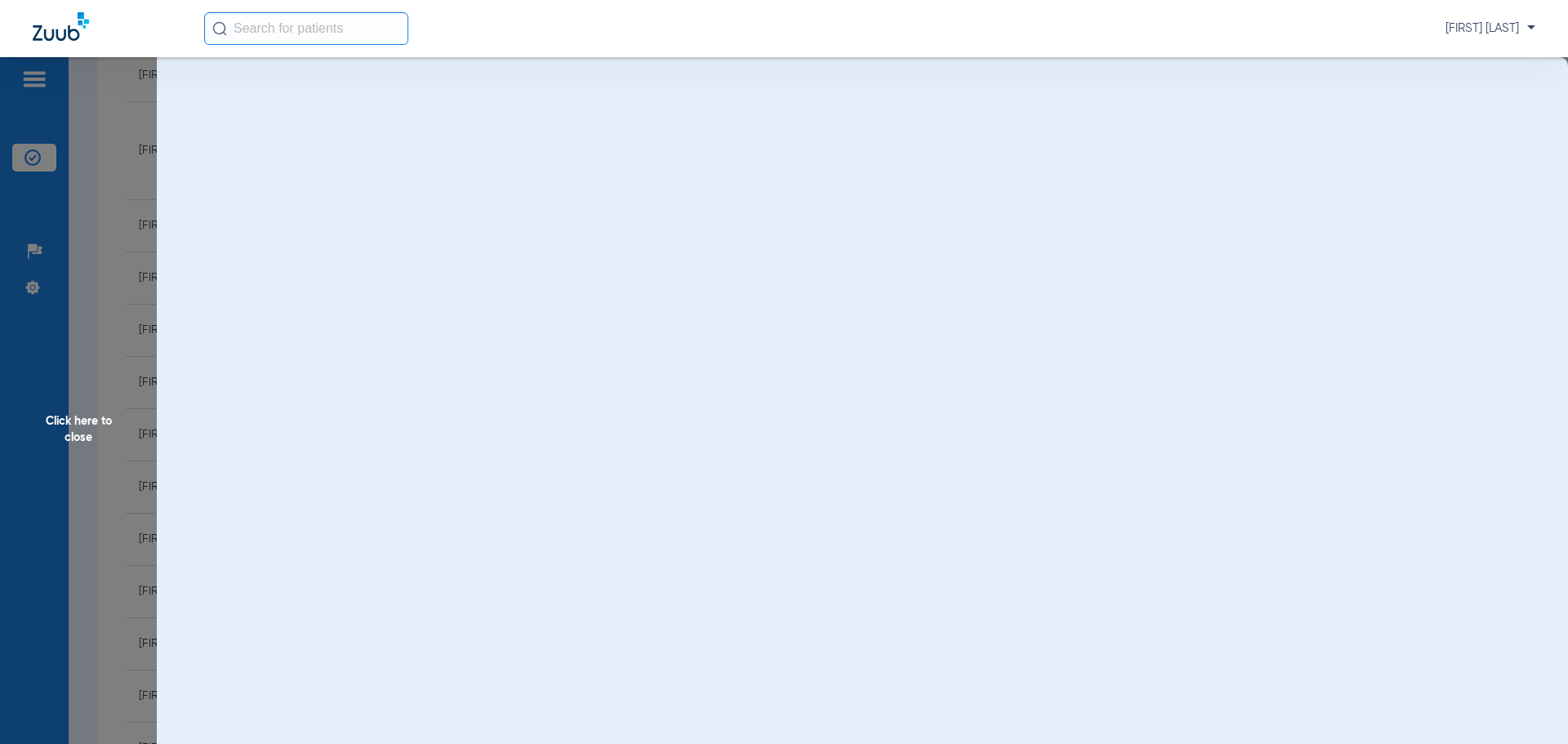 scroll, scrollTop: 0, scrollLeft: 0, axis: both 